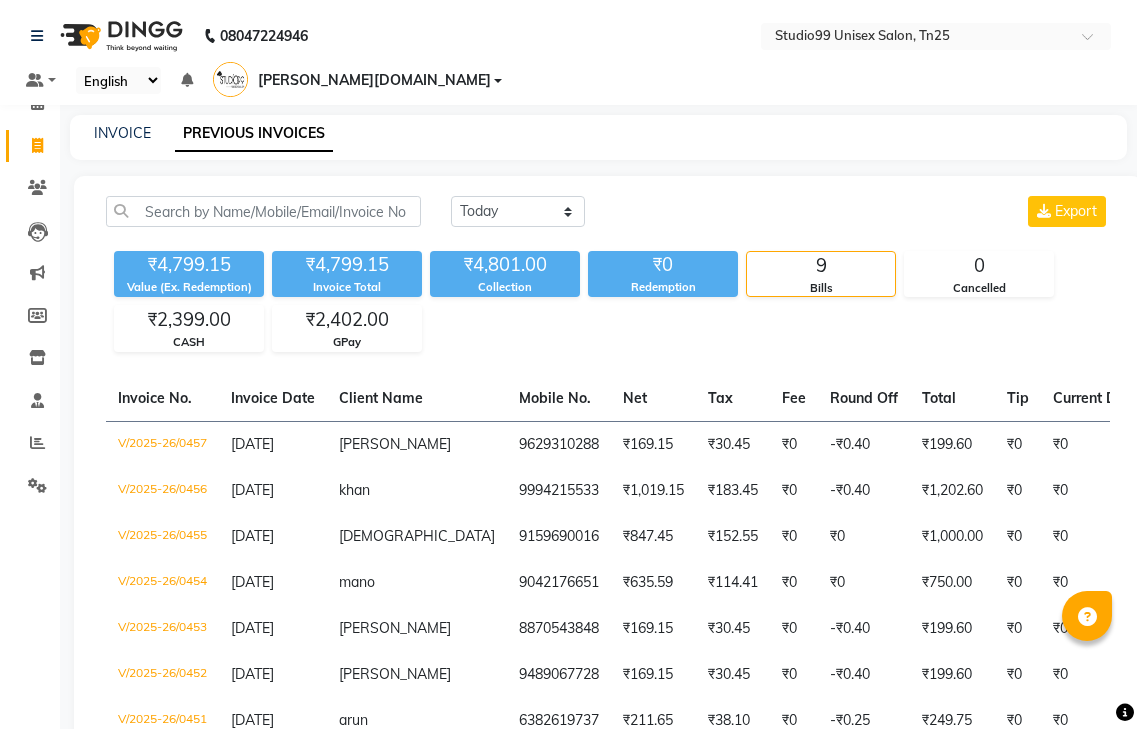 select on "[DATE]" 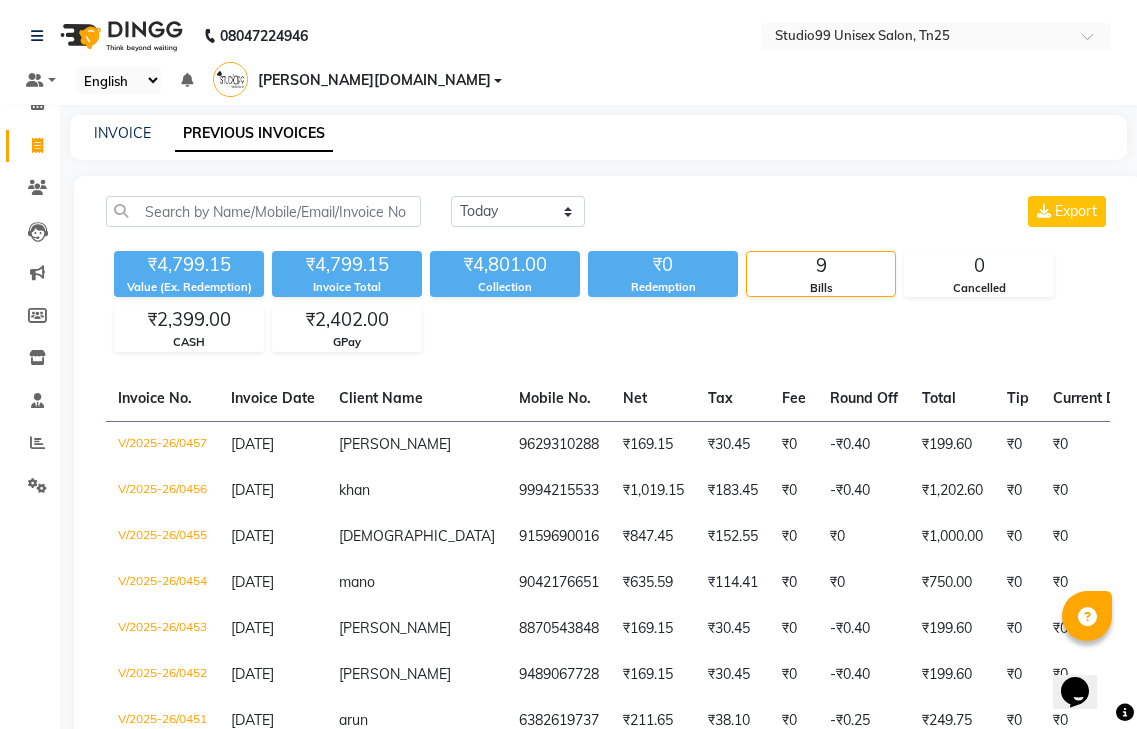 scroll, scrollTop: 0, scrollLeft: 0, axis: both 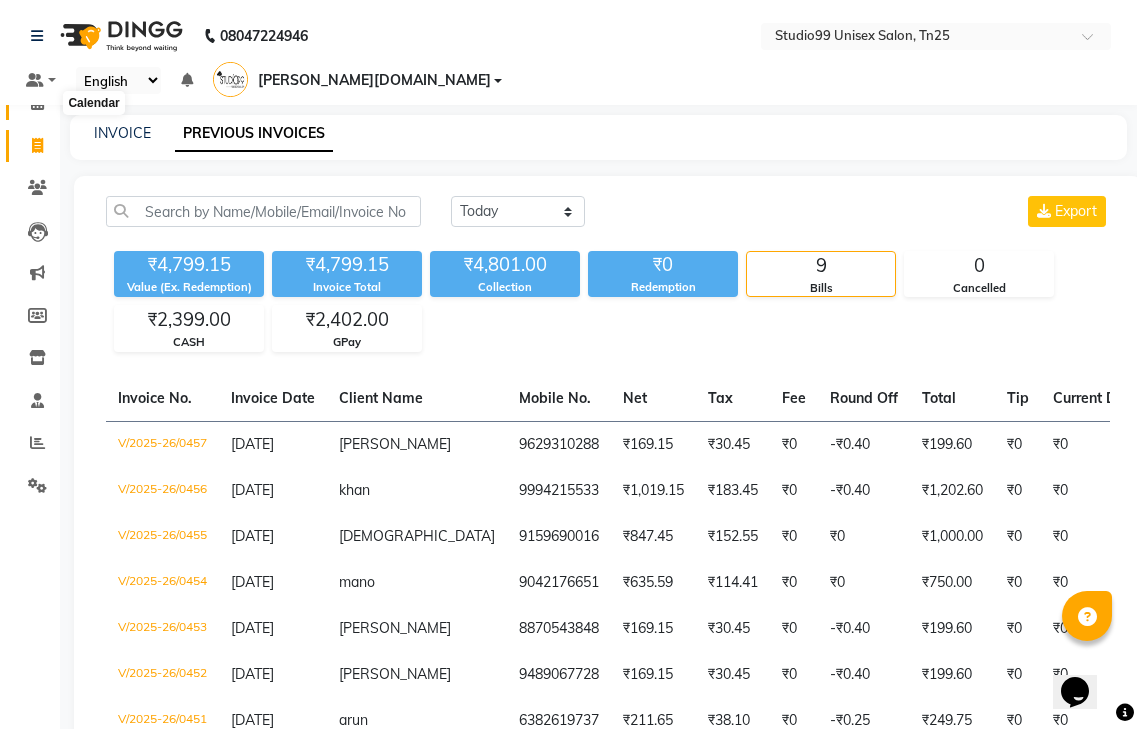 click 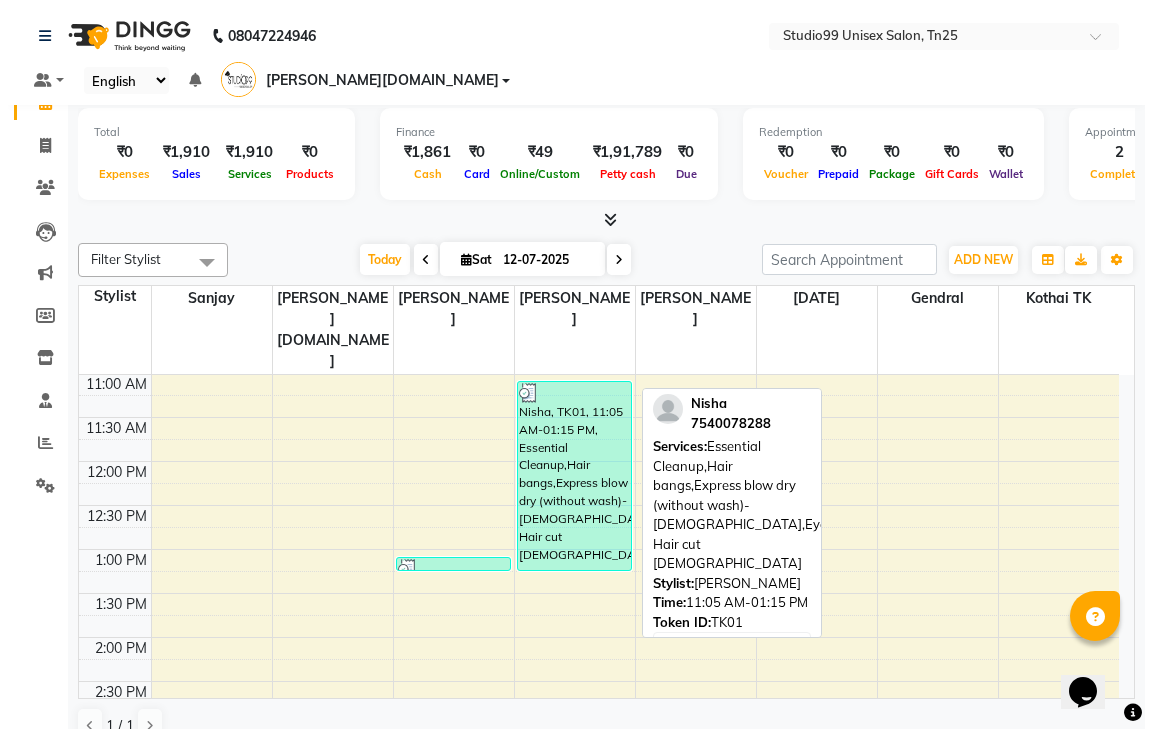 scroll, scrollTop: 300, scrollLeft: 0, axis: vertical 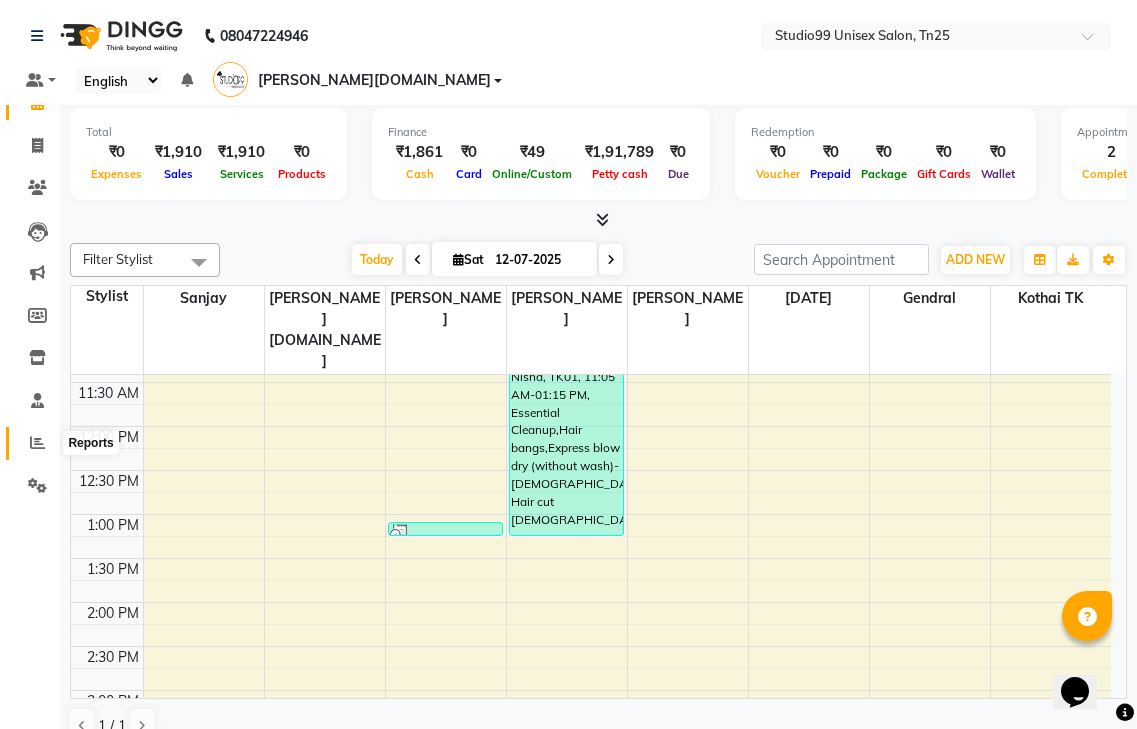 click 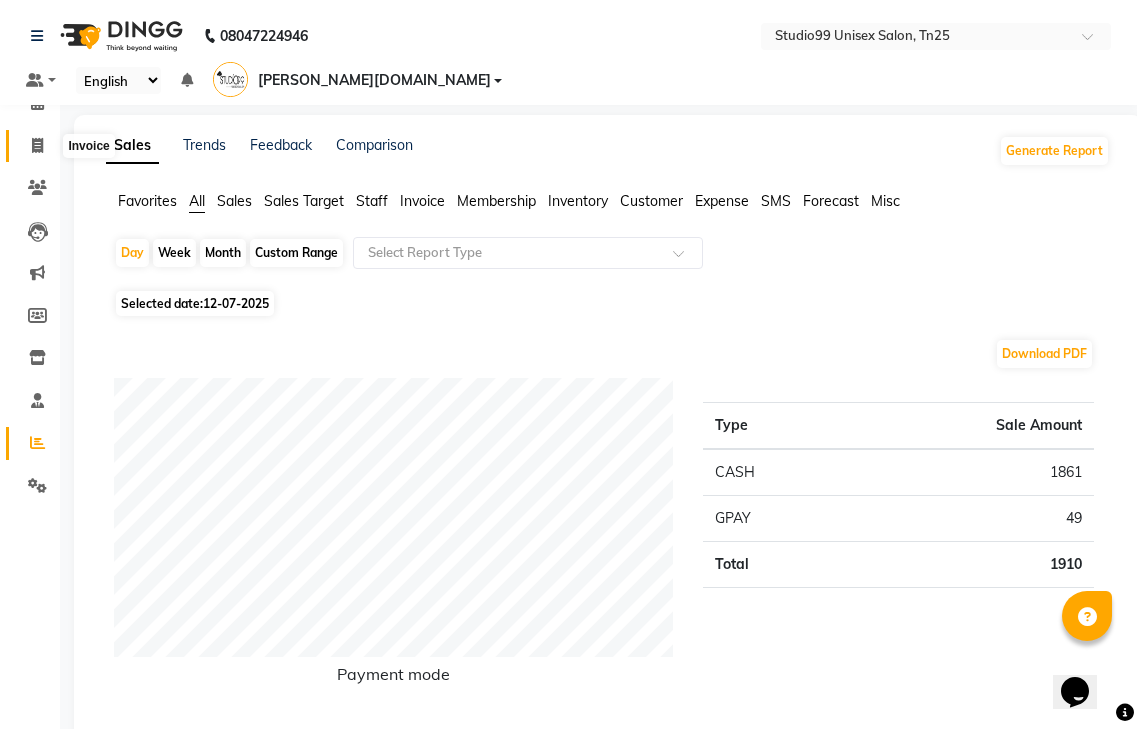 click 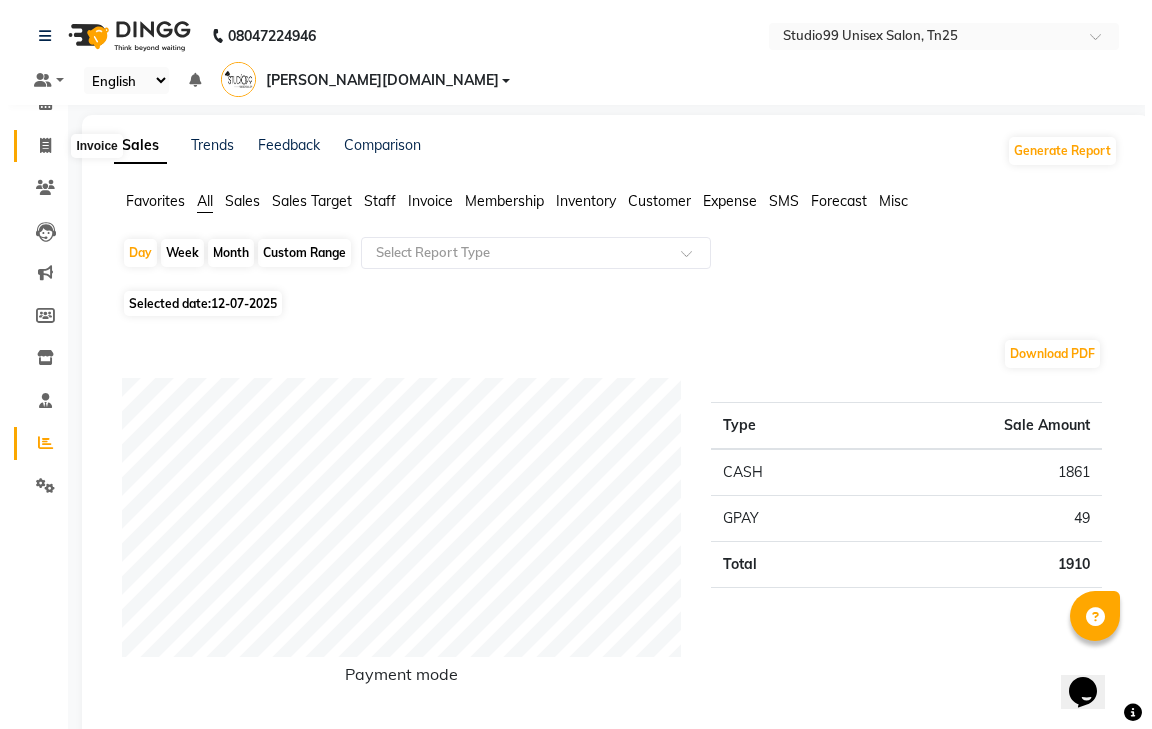select on "service" 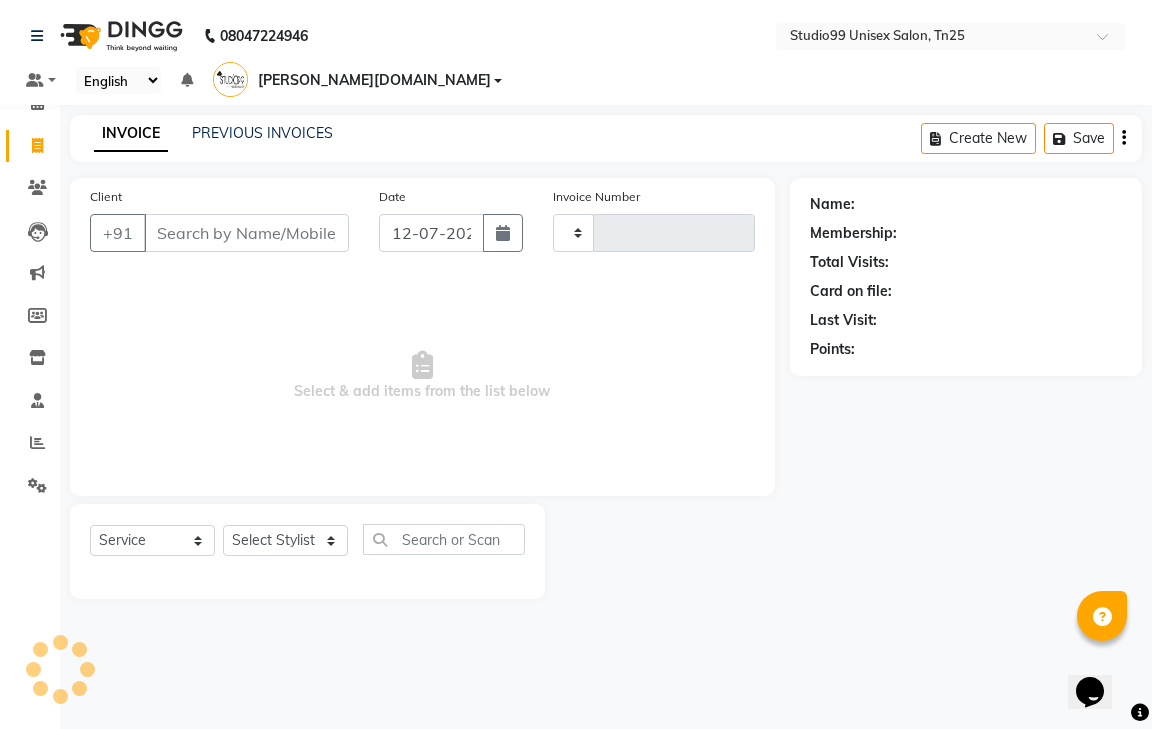 type on "0460" 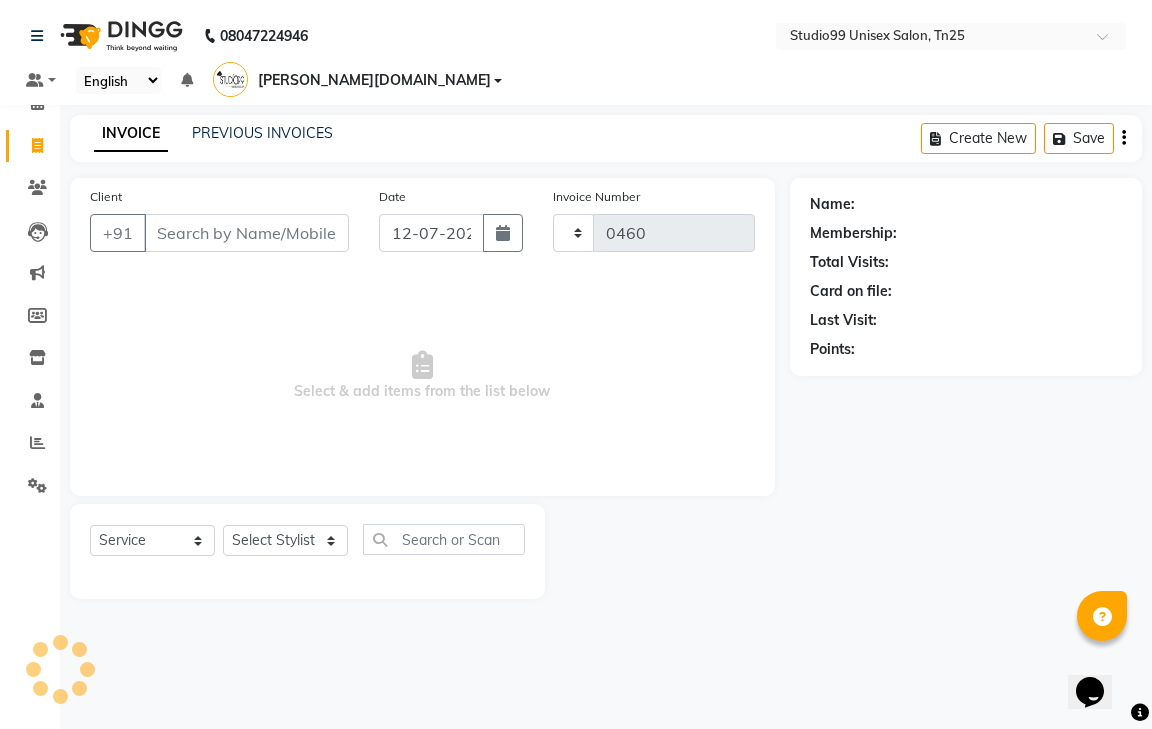select on "8331" 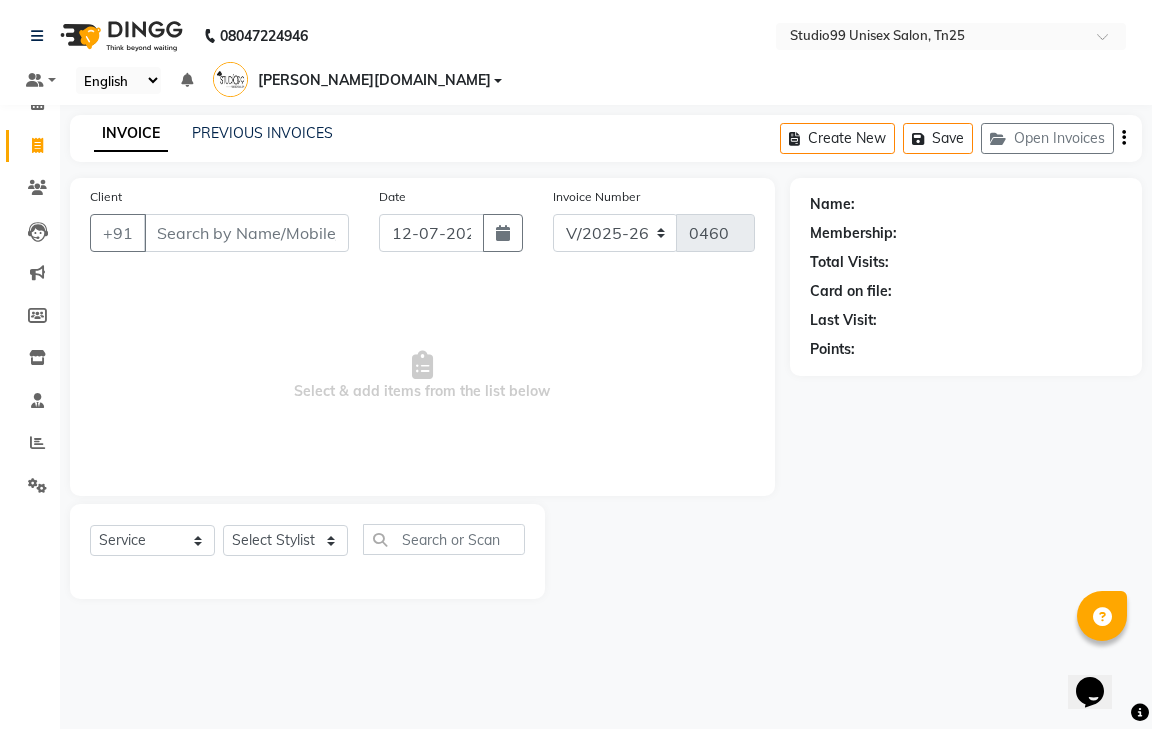 click on "Client" at bounding box center (246, 233) 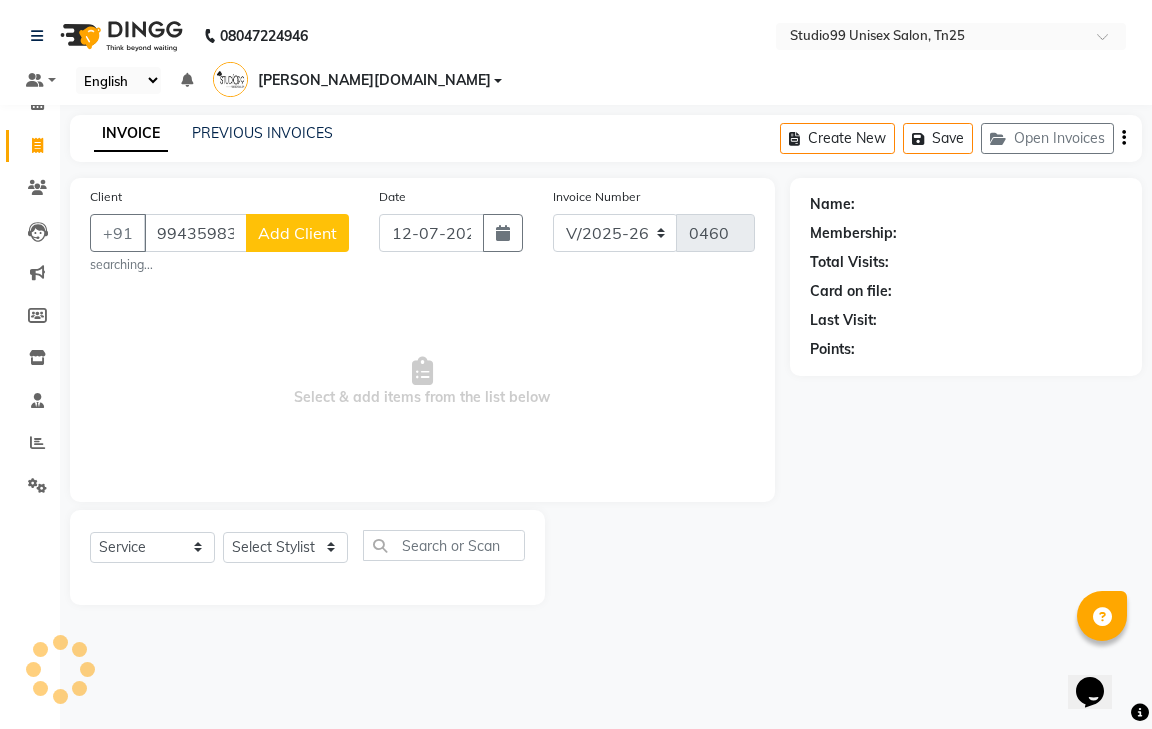 type on "9943598357" 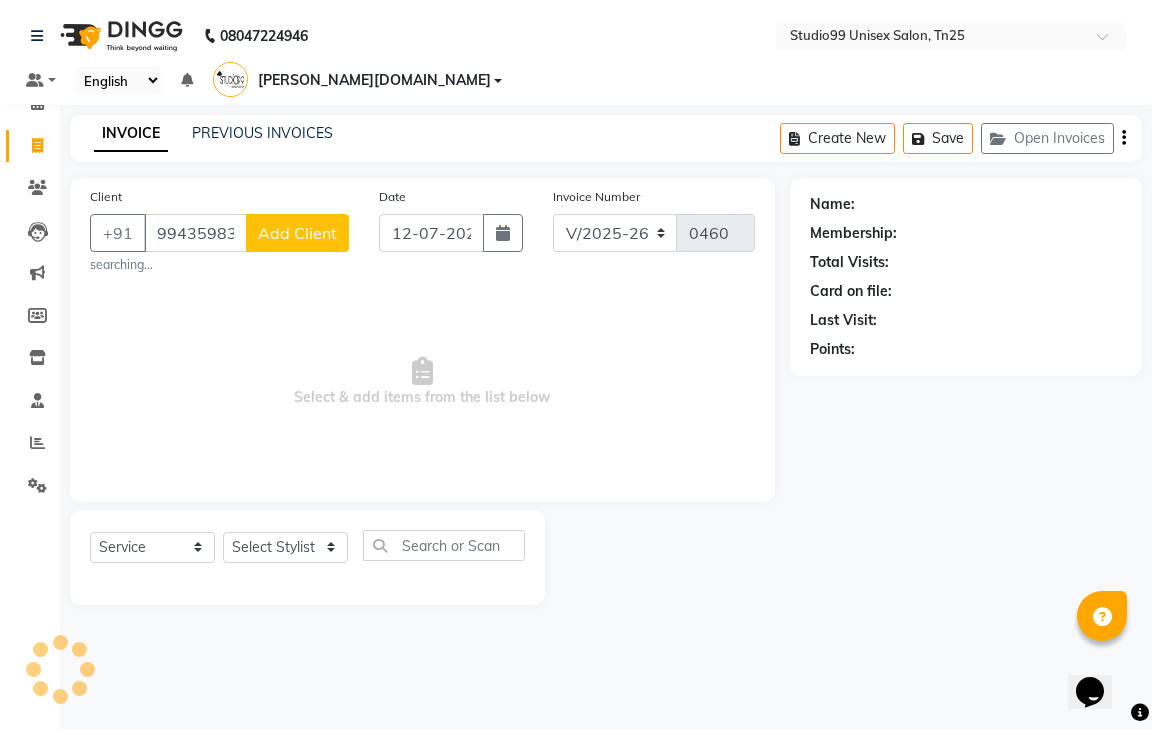 click on "Add Client" 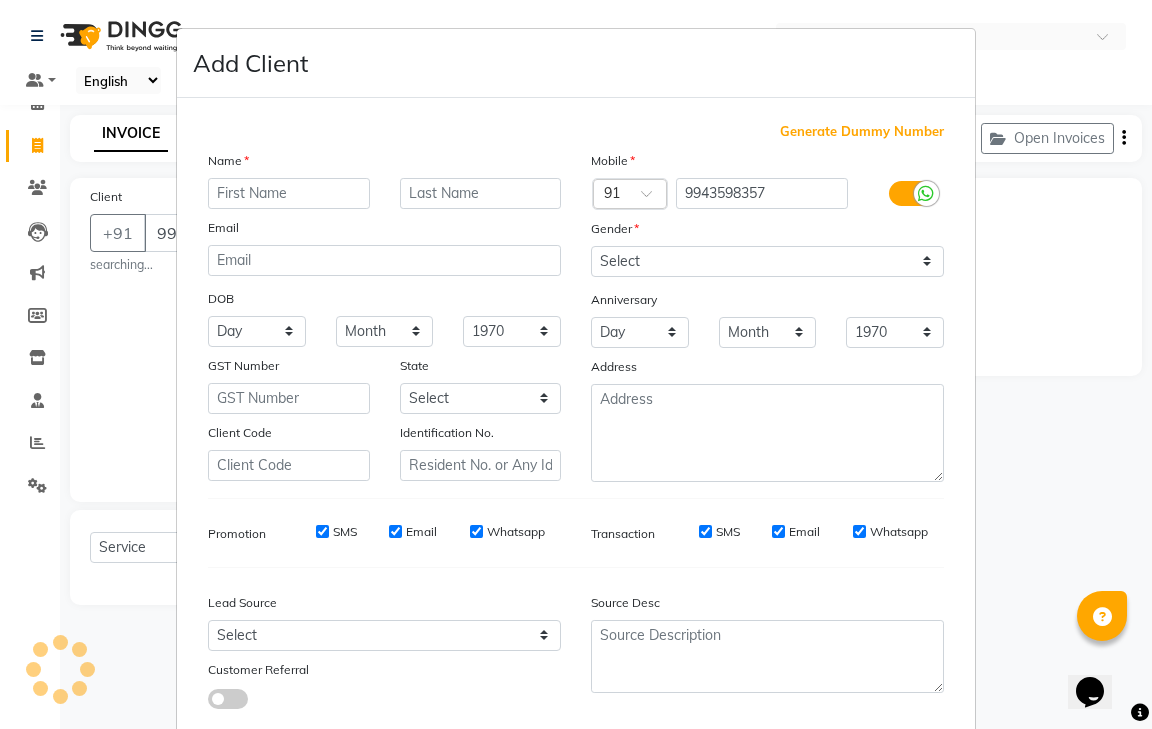 click at bounding box center (289, 193) 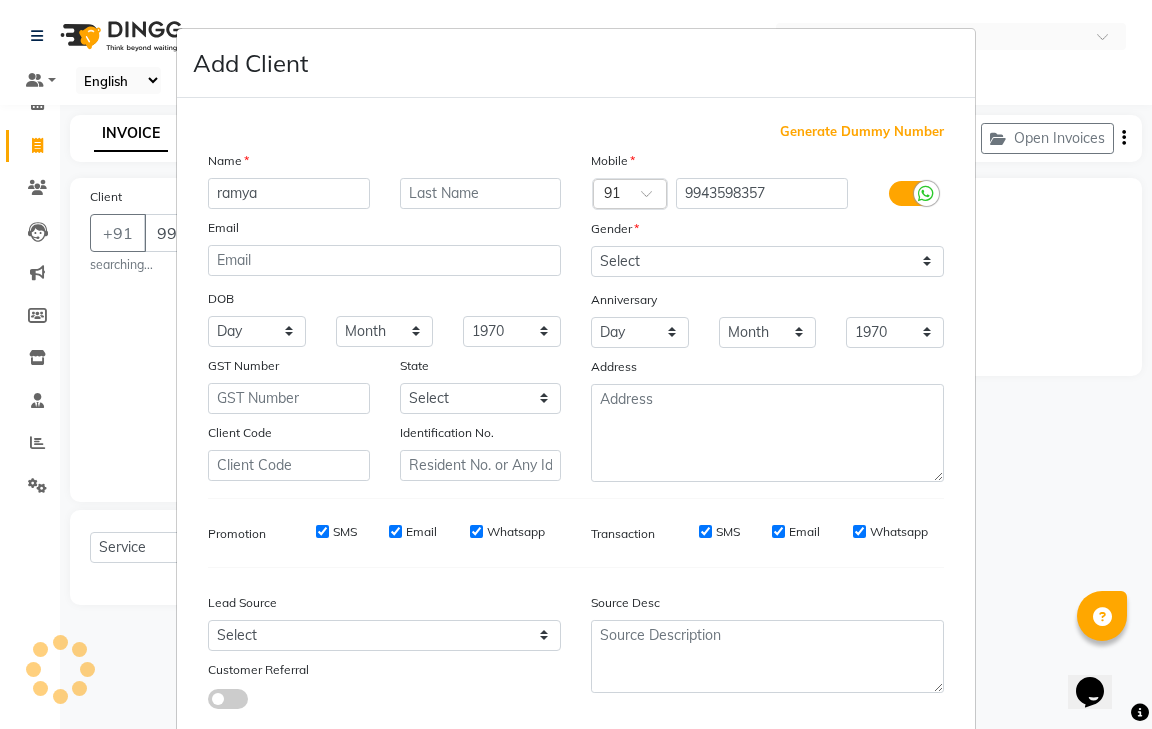 click on "ramya" at bounding box center (289, 193) 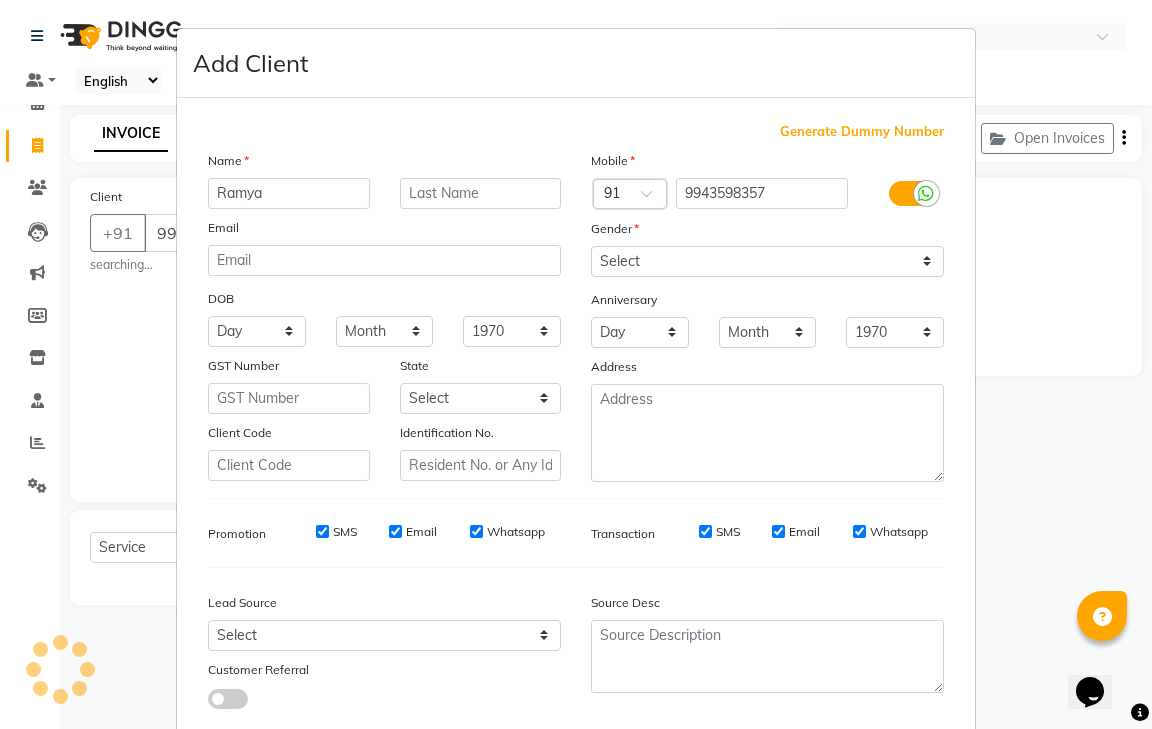 type on "Ramya" 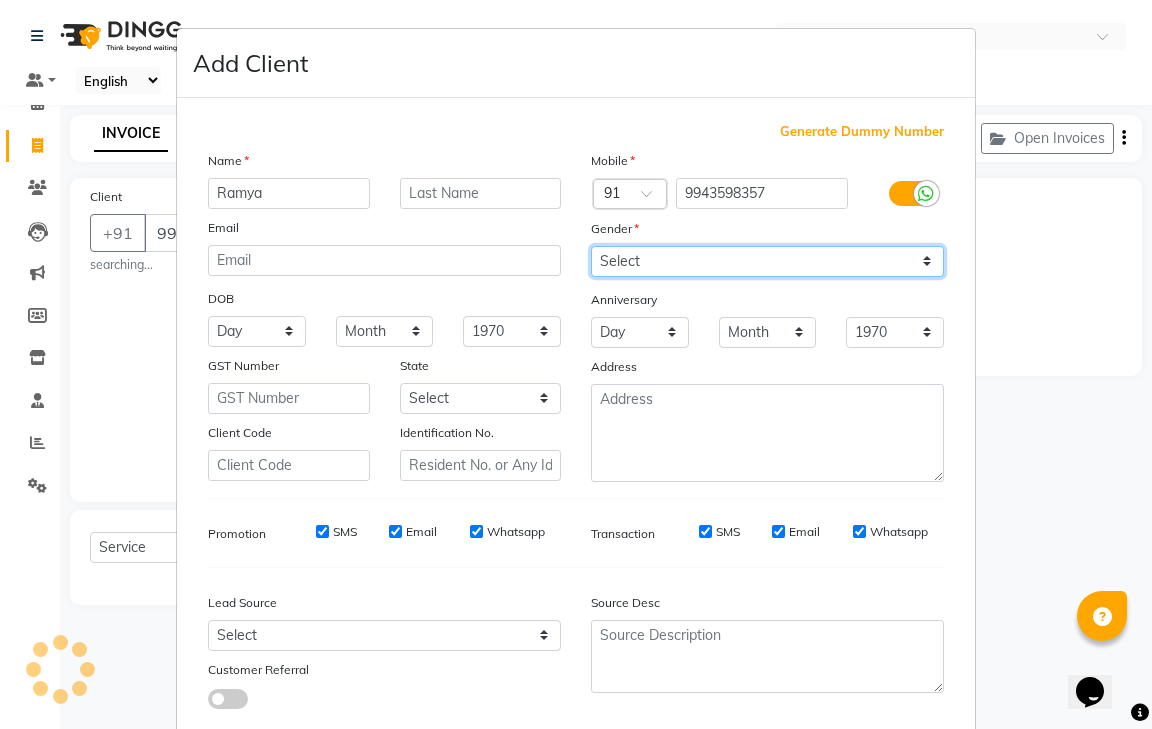 click on "Select [DEMOGRAPHIC_DATA] [DEMOGRAPHIC_DATA] Other Prefer Not To Say" at bounding box center [767, 261] 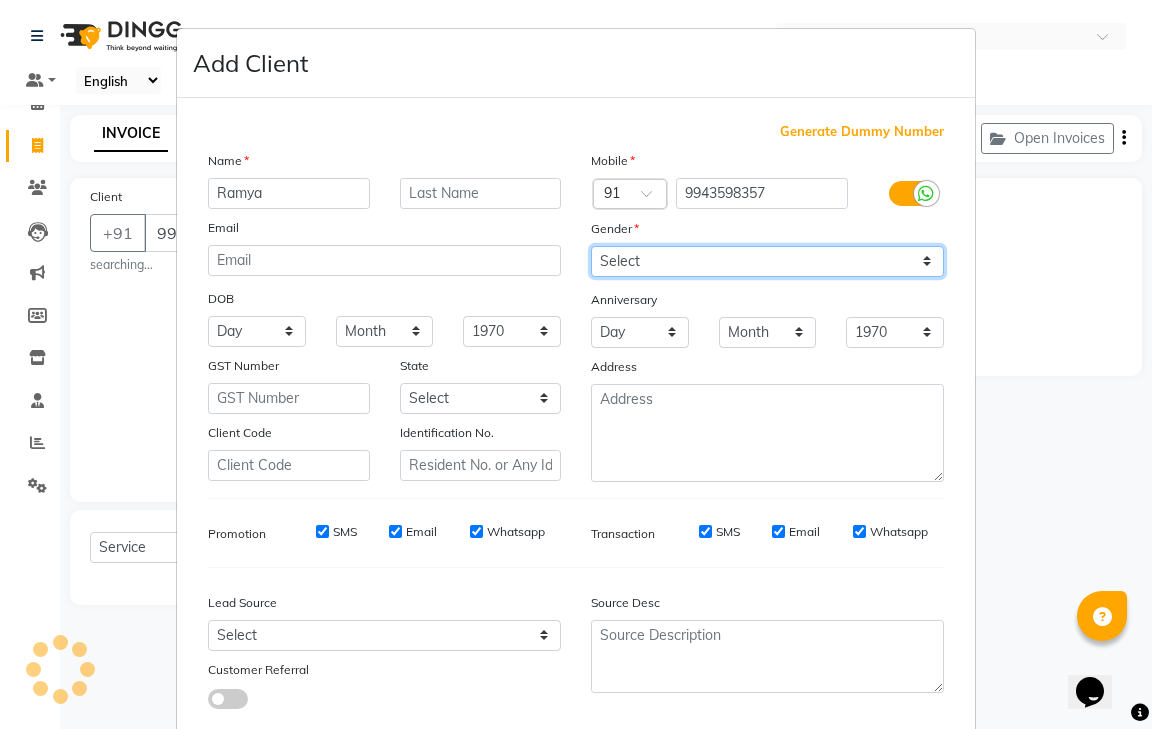 select on "[DEMOGRAPHIC_DATA]" 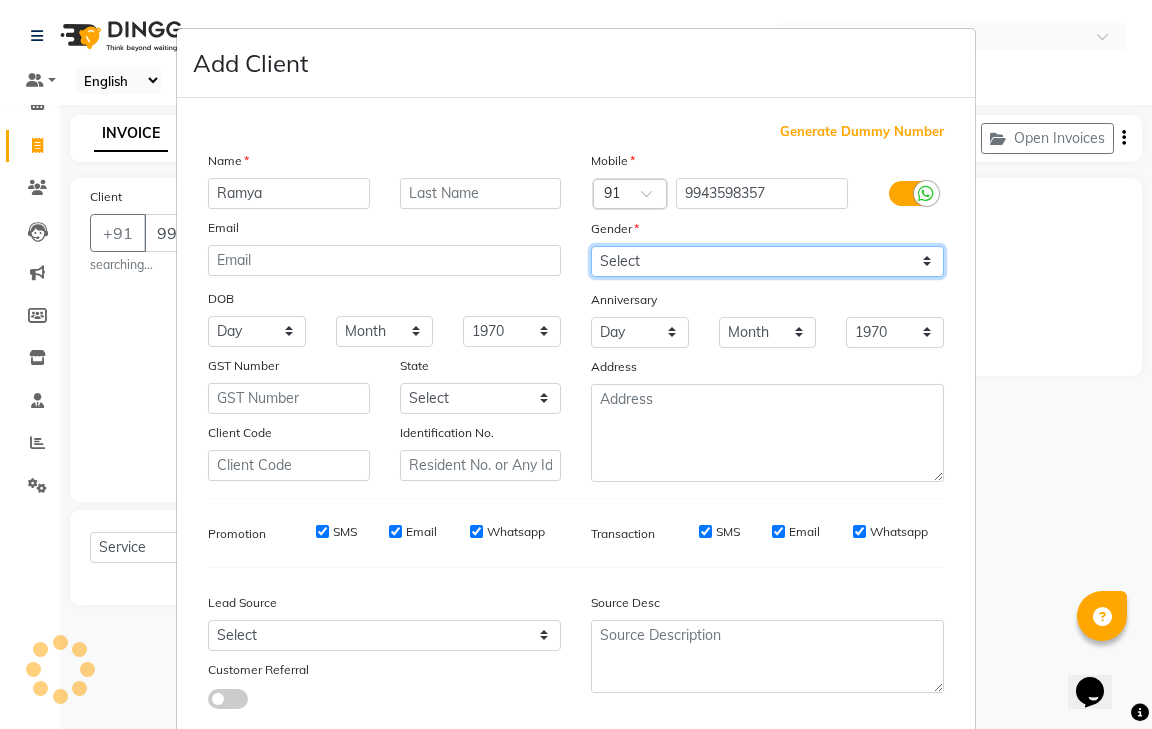 click on "Select [DEMOGRAPHIC_DATA] [DEMOGRAPHIC_DATA] Other Prefer Not To Say" at bounding box center (767, 261) 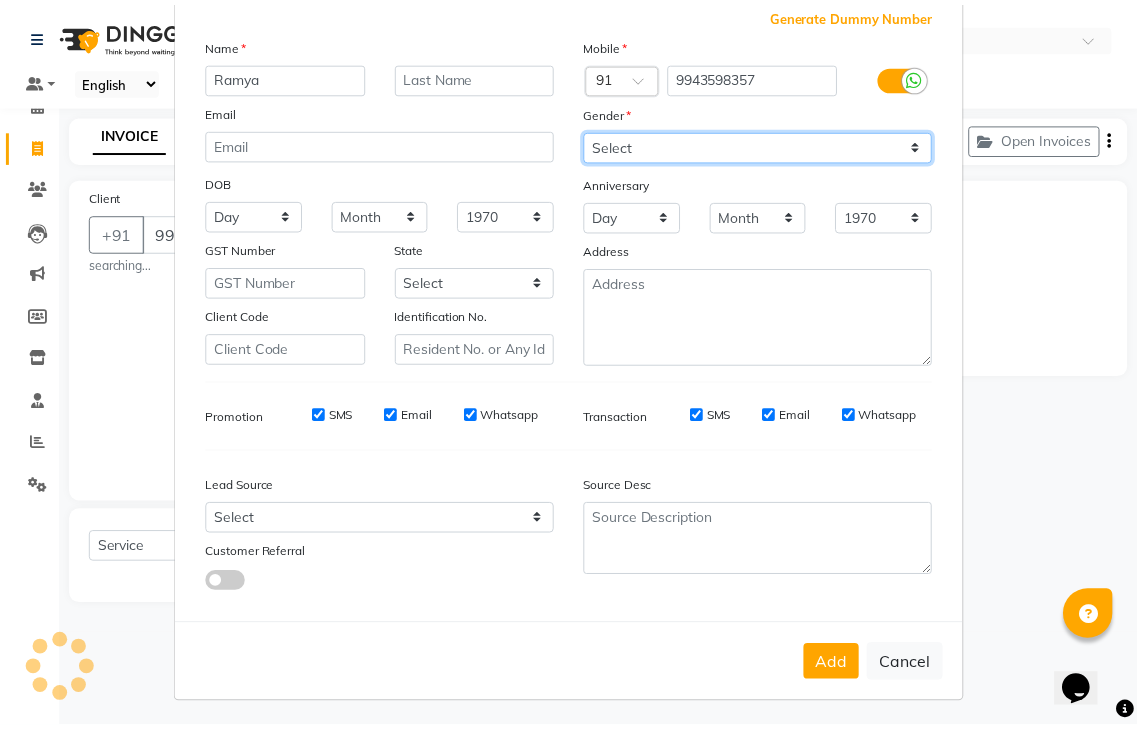 scroll, scrollTop: 120, scrollLeft: 0, axis: vertical 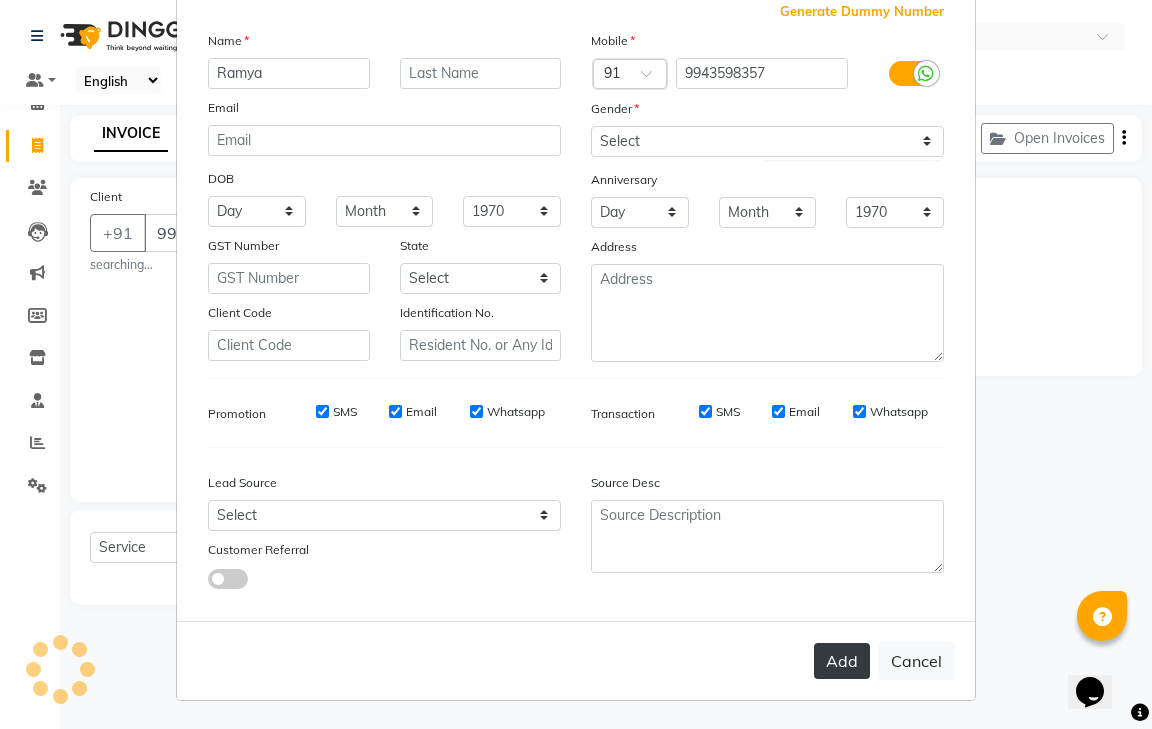 click on "Add" at bounding box center [842, 661] 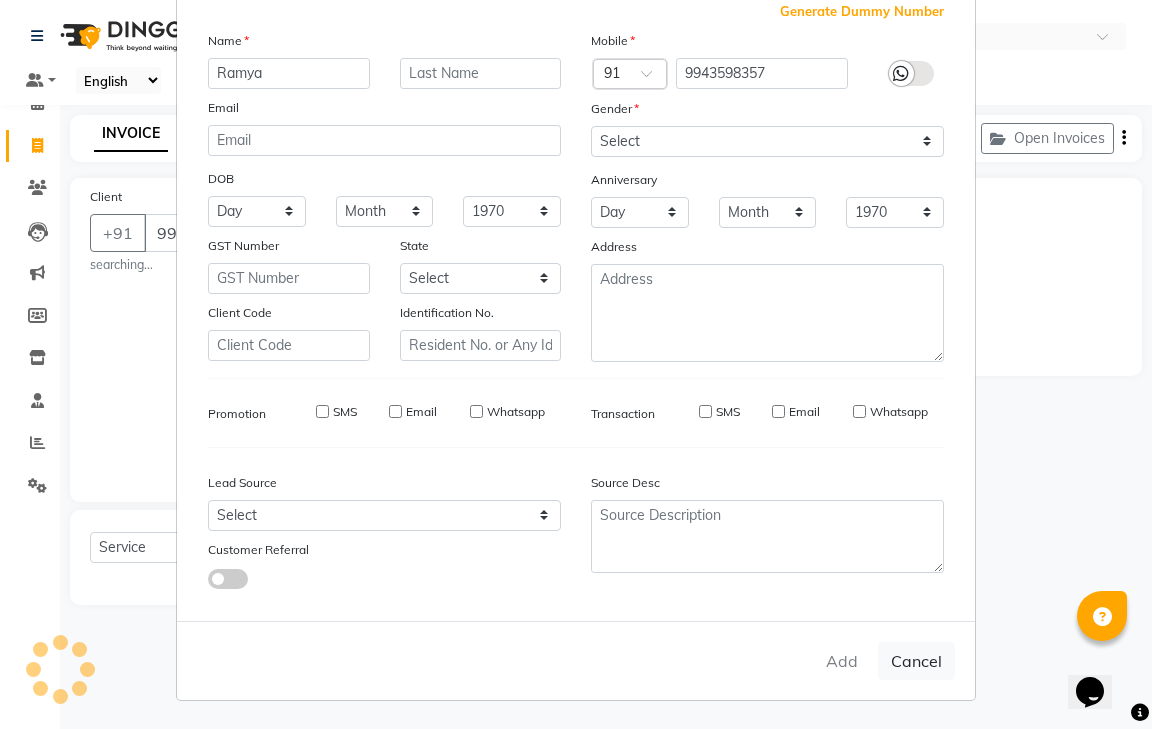type 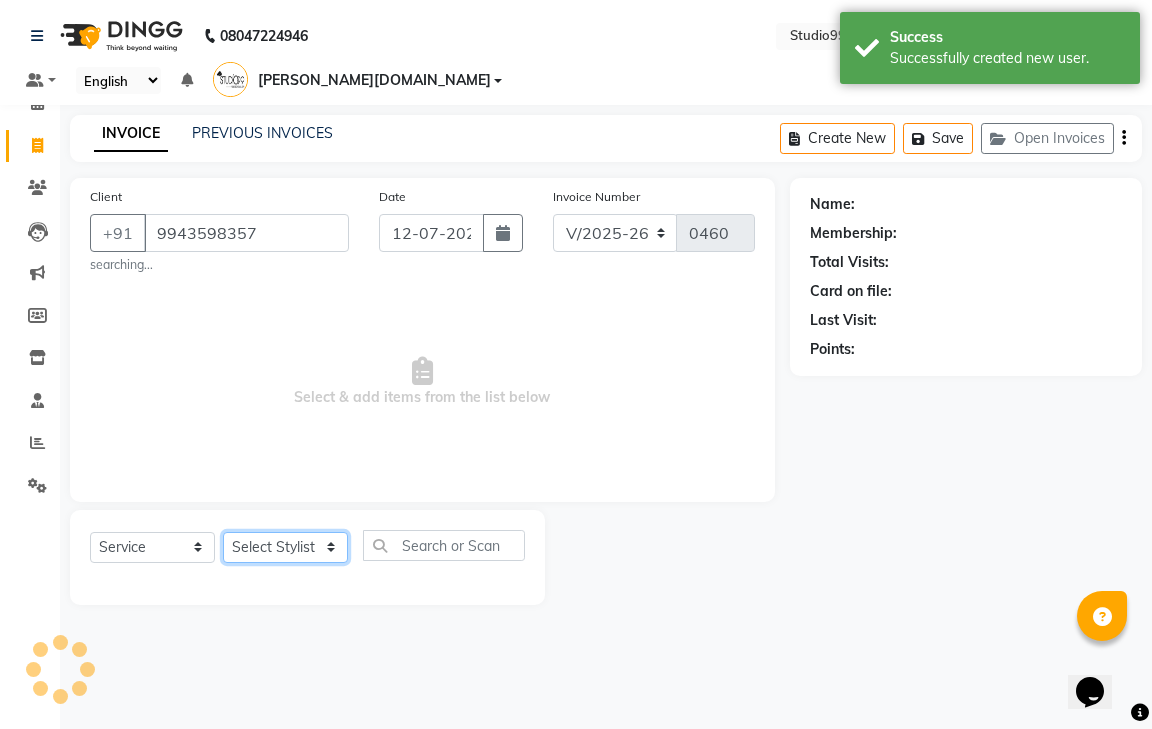 click on "Select Stylist gendral [PERSON_NAME]  jaya priya kothai TK [DATE] sanjay santhosh [DOMAIN_NAME]" 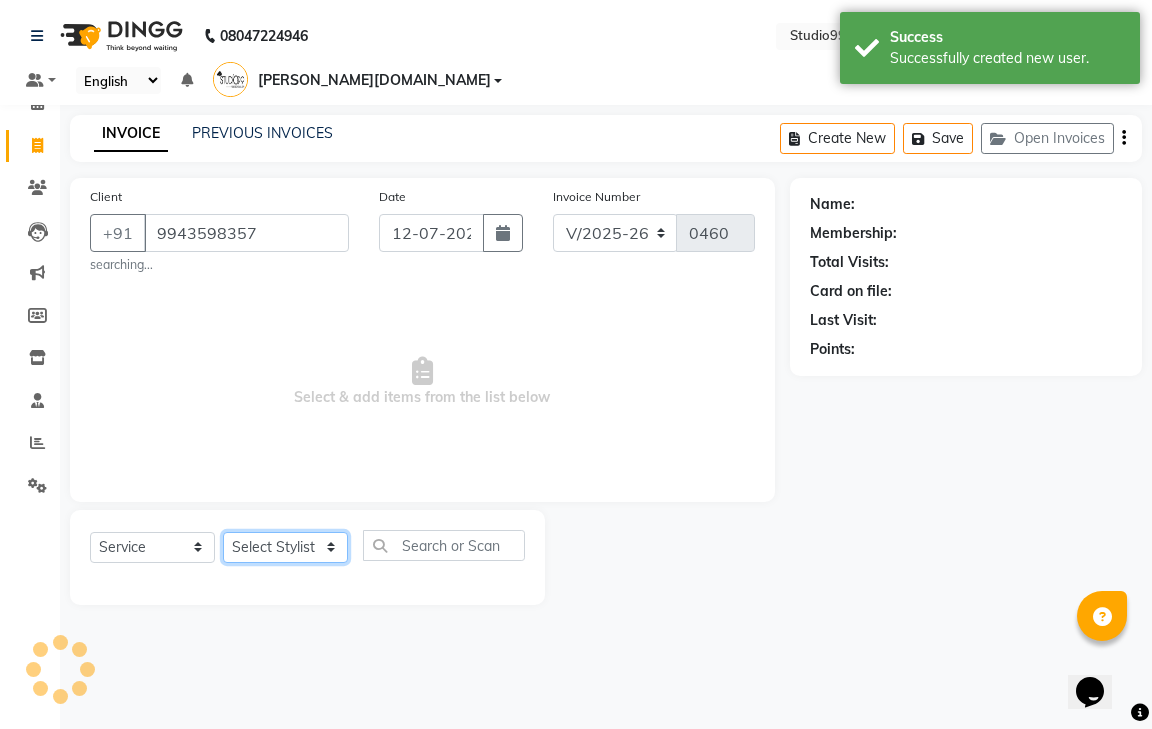 select on "80759" 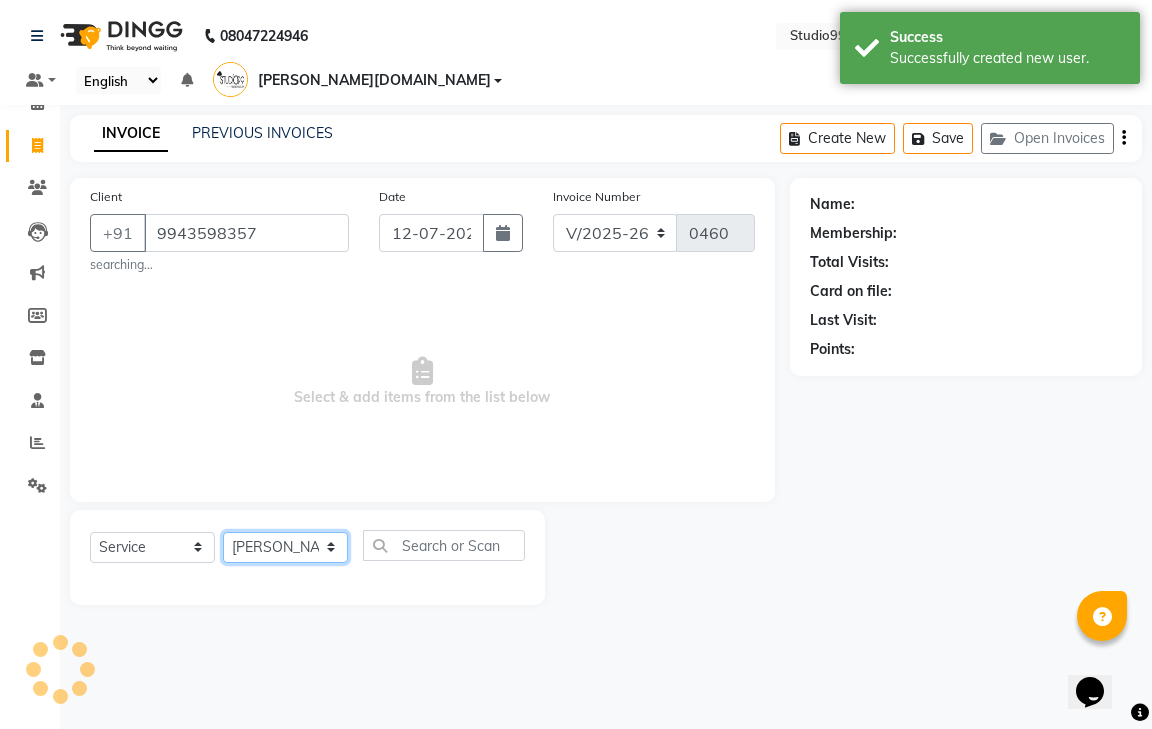 click on "Select Stylist gendral [PERSON_NAME]  jaya priya kothai TK [DATE] sanjay santhosh [DOMAIN_NAME]" 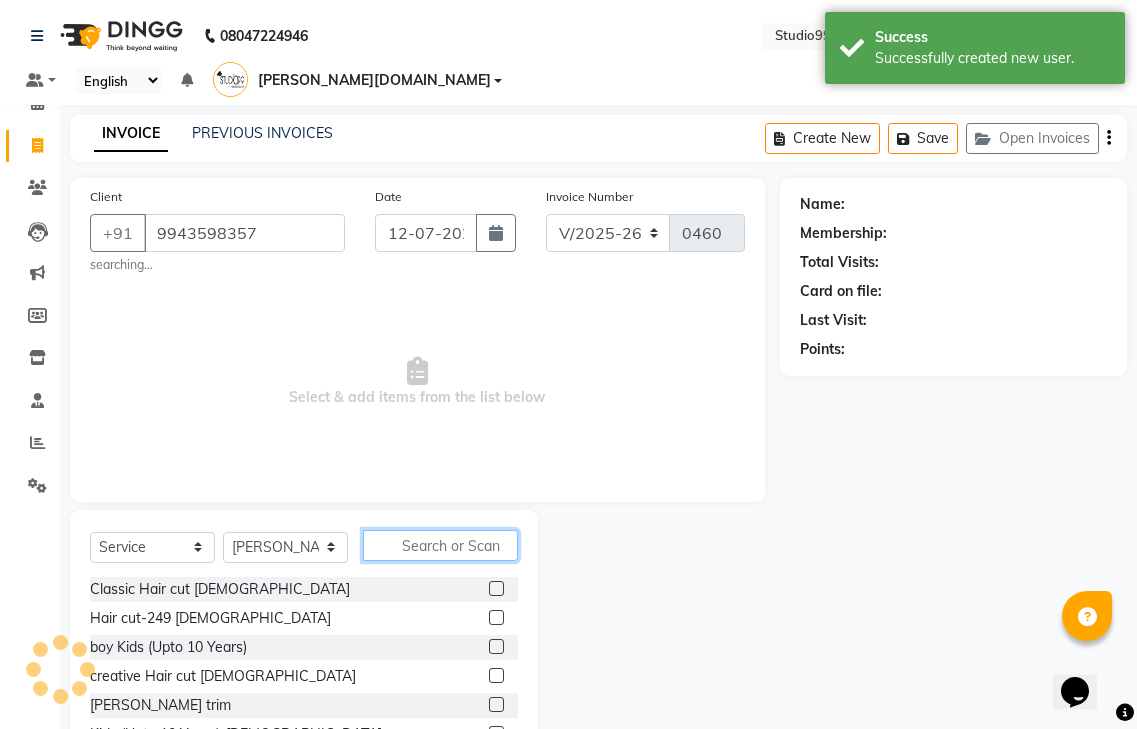 click 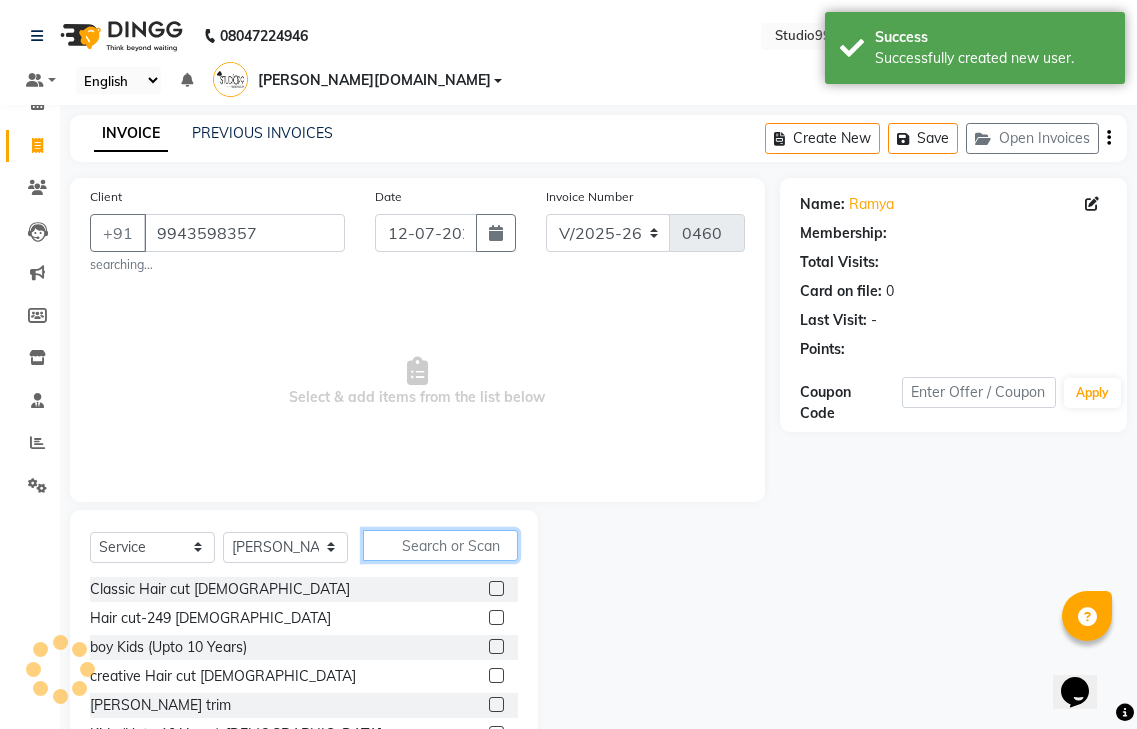 select on "1: Object" 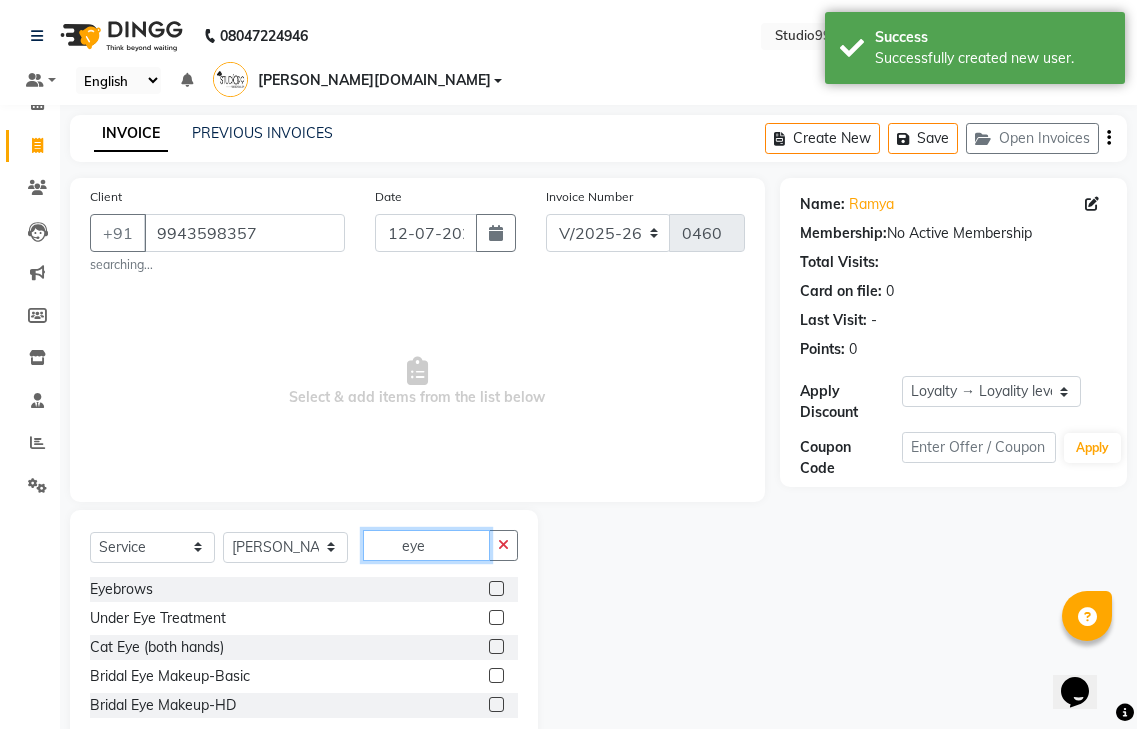 type on "eye" 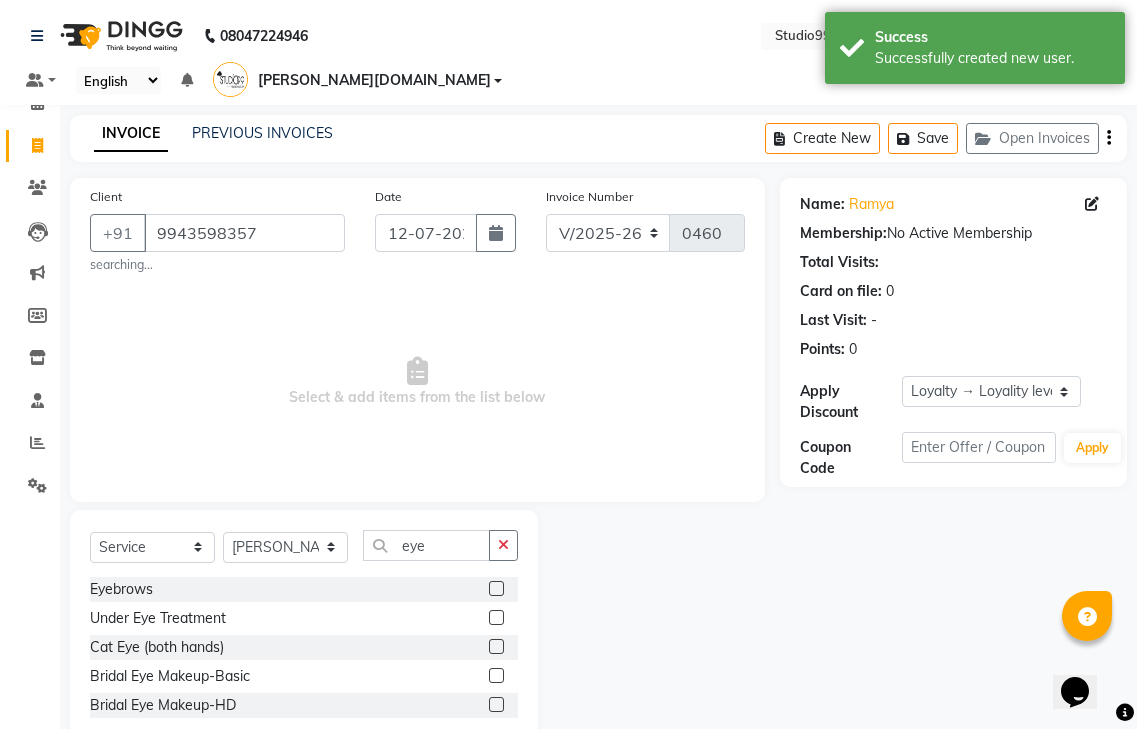 click 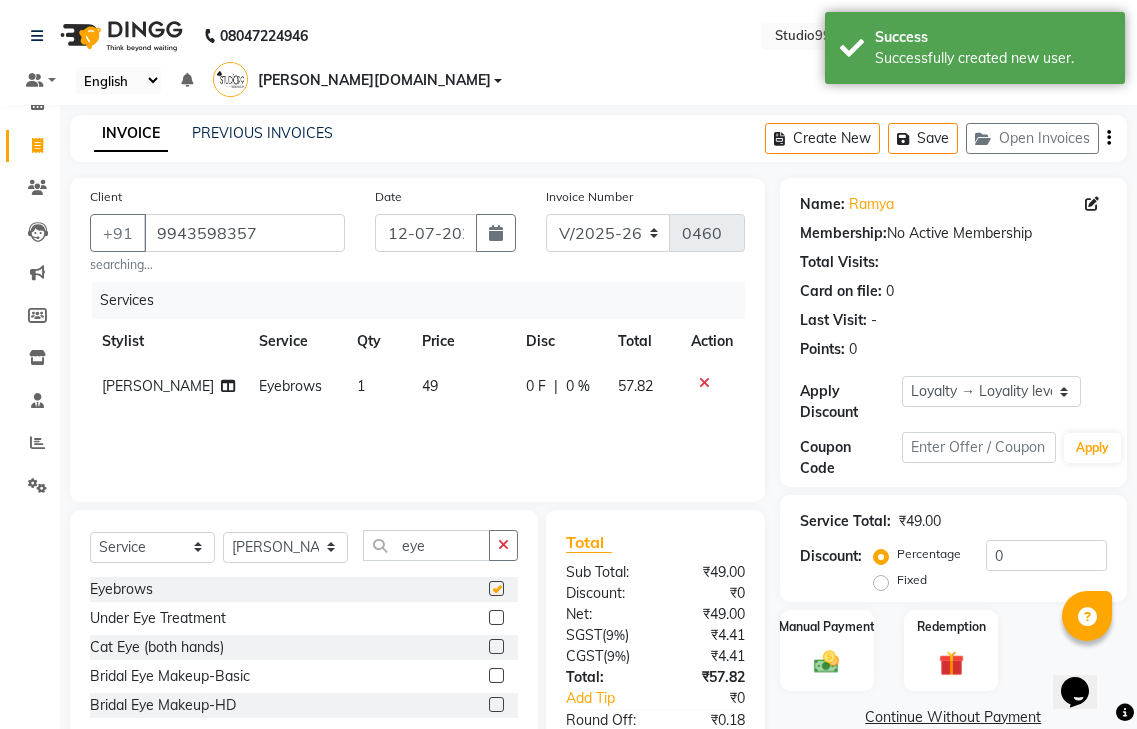 checkbox on "false" 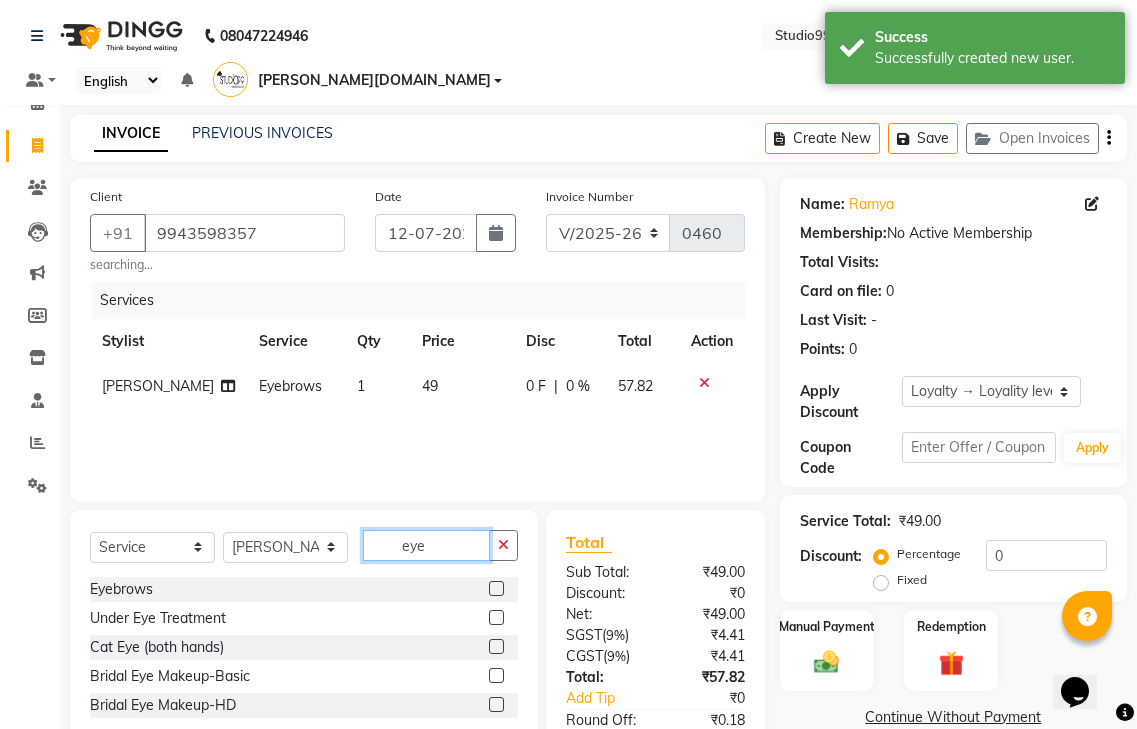 click on "eye" 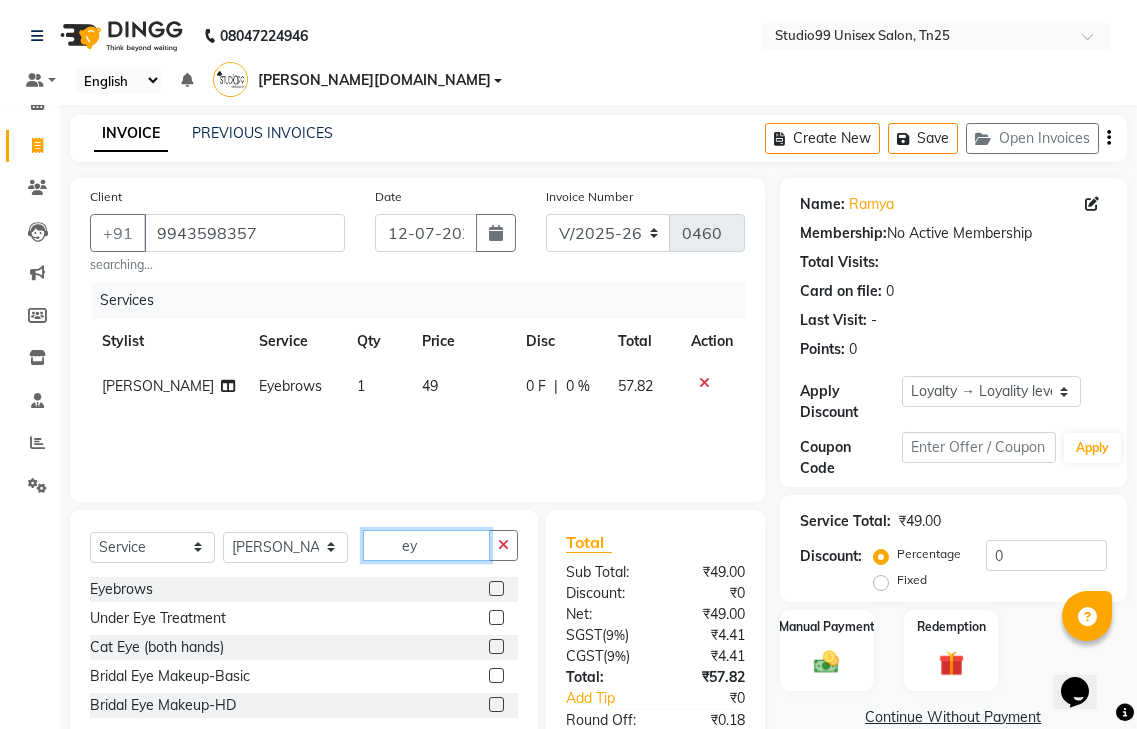 type on "e" 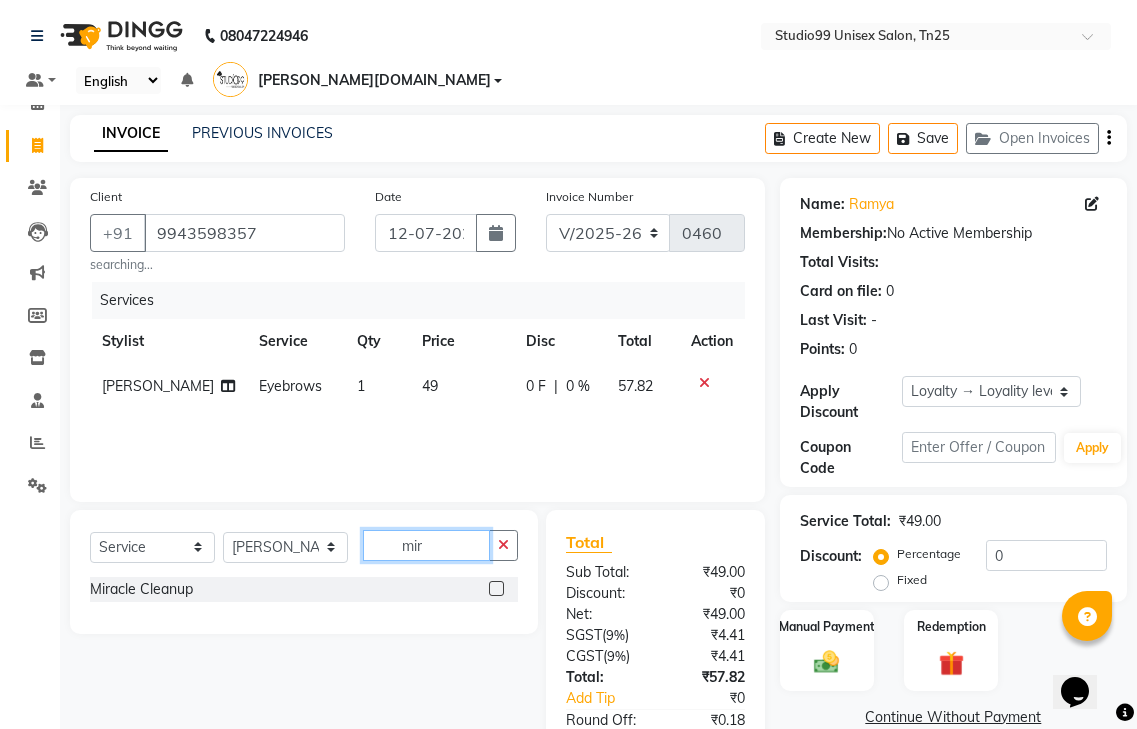 type on "mir" 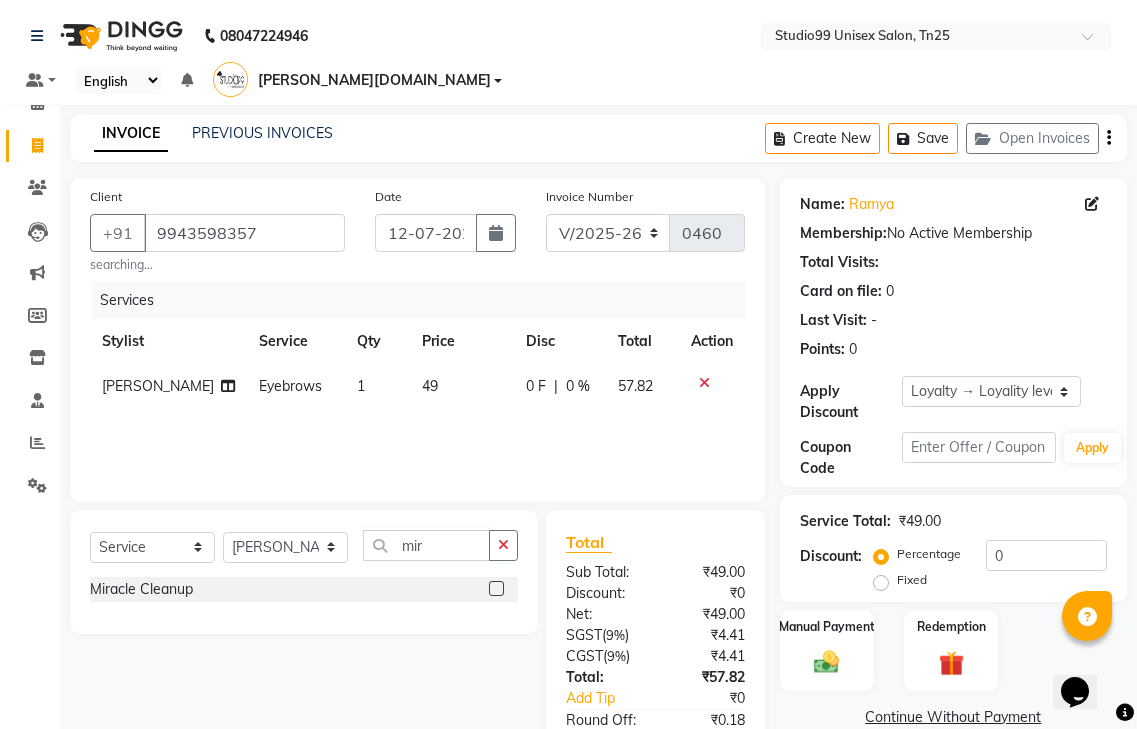 click 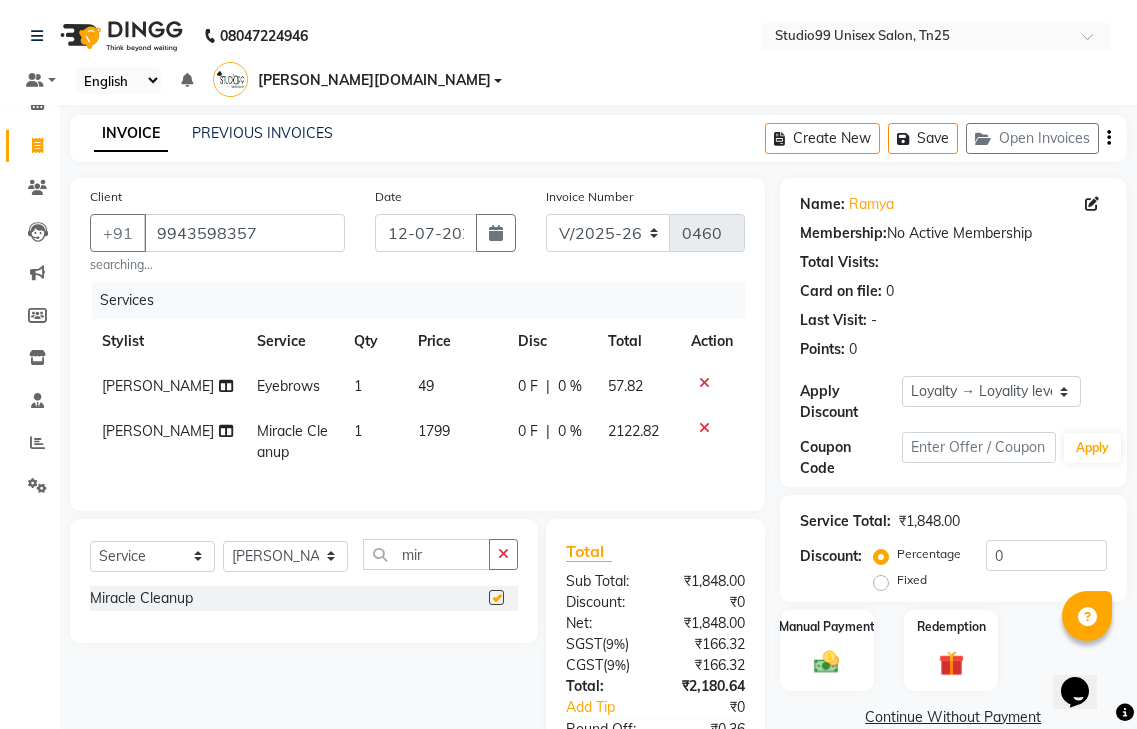 checkbox on "false" 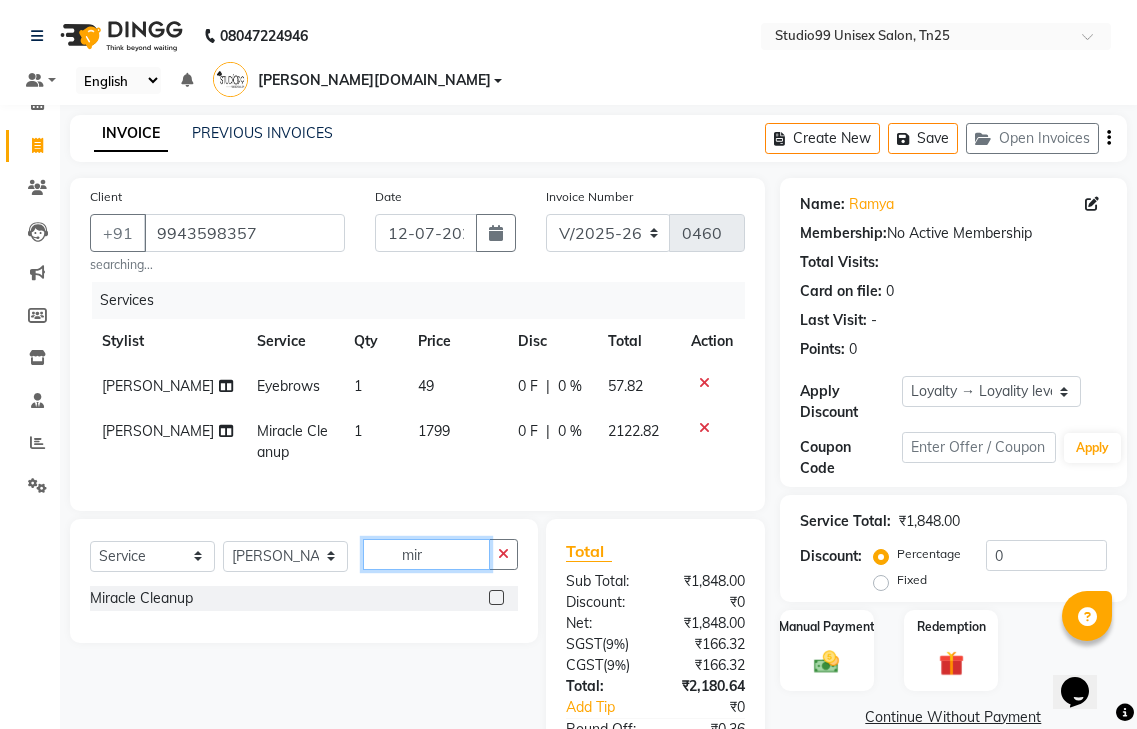 click on "mir" 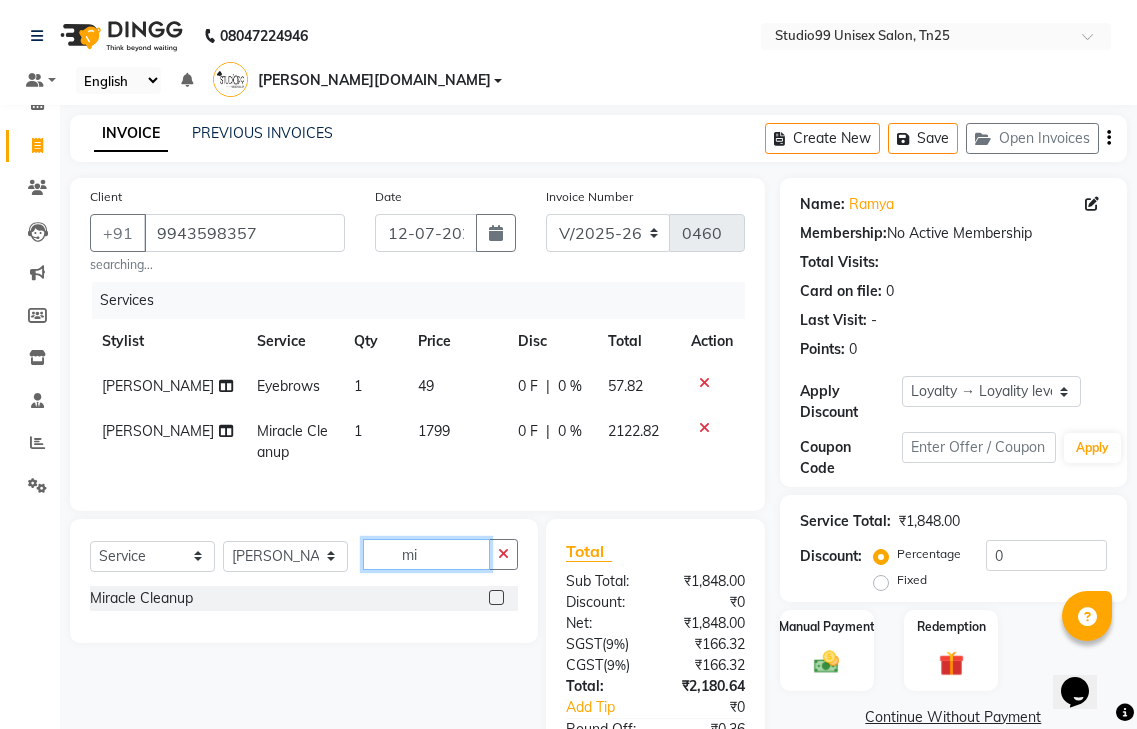type on "m" 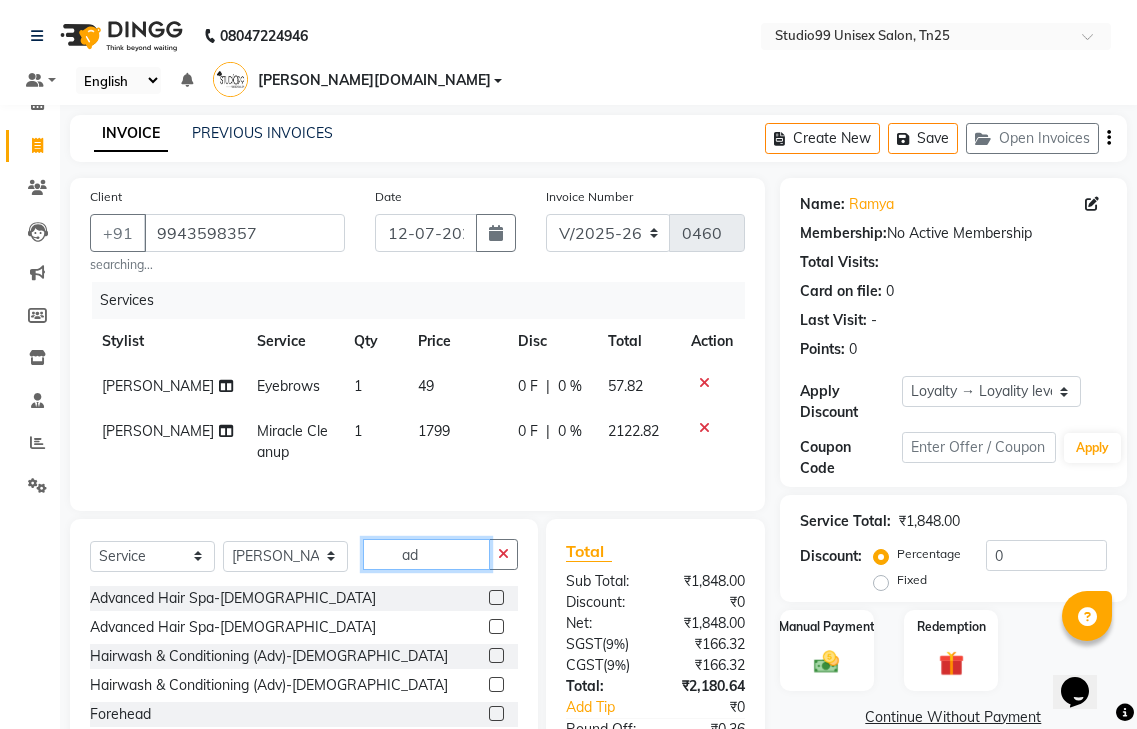 type on "a" 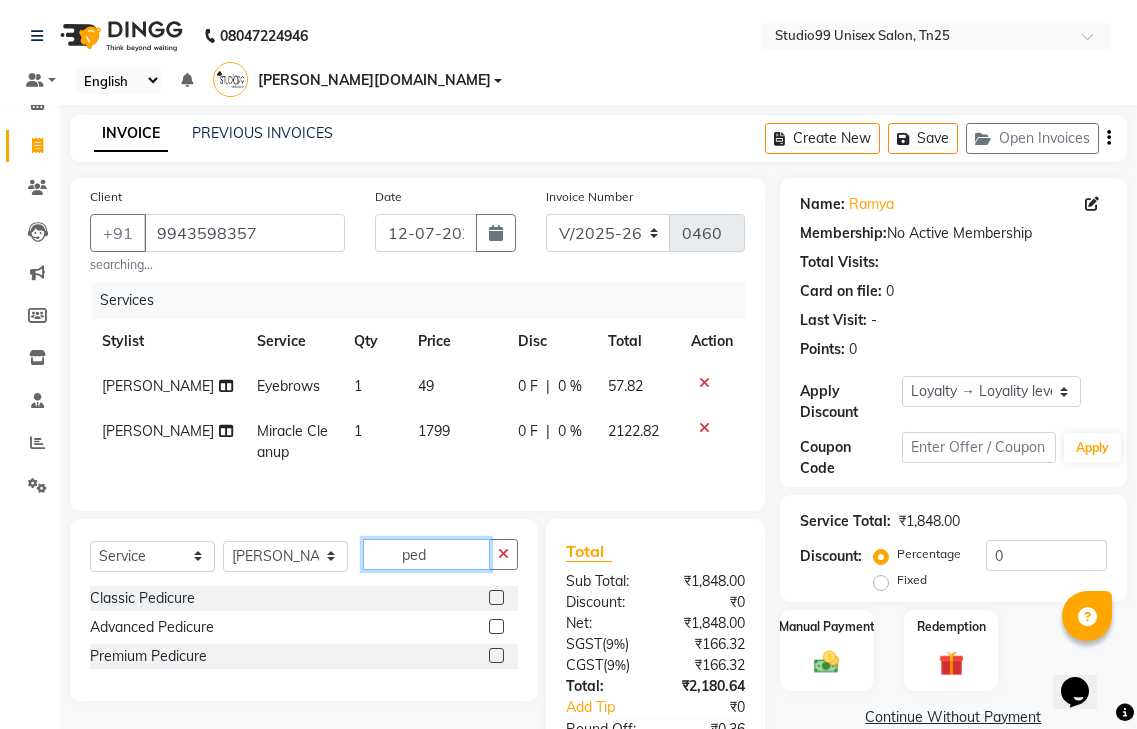 type on "ped" 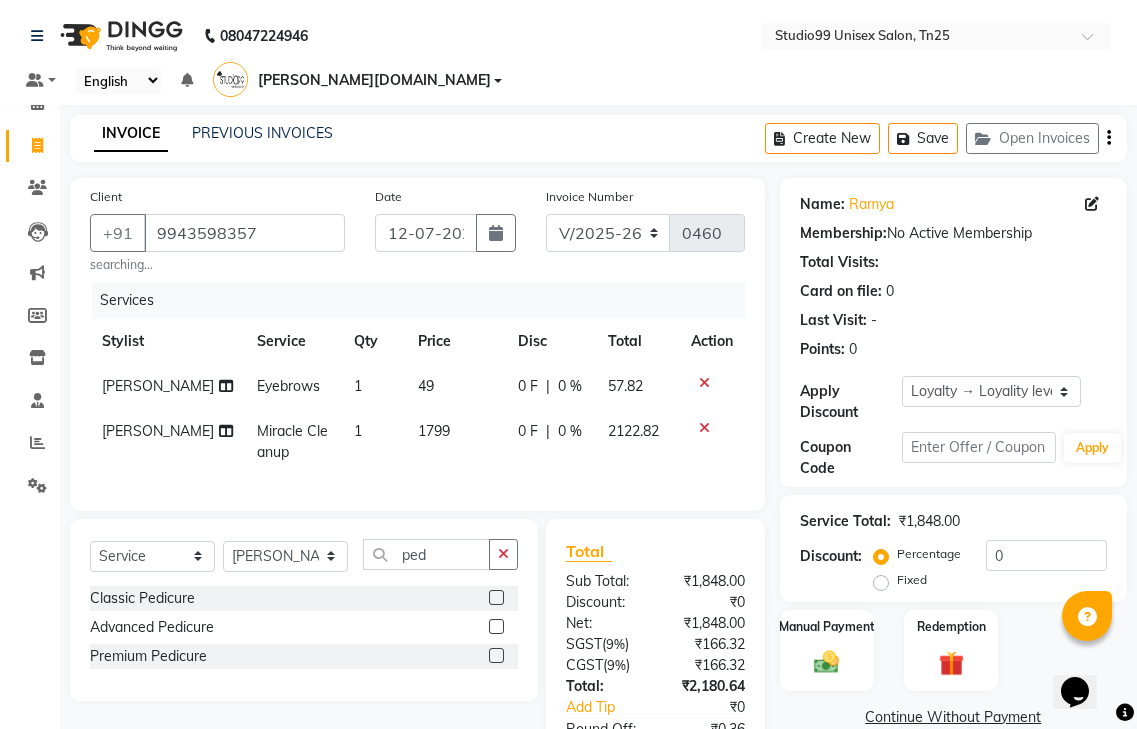 click 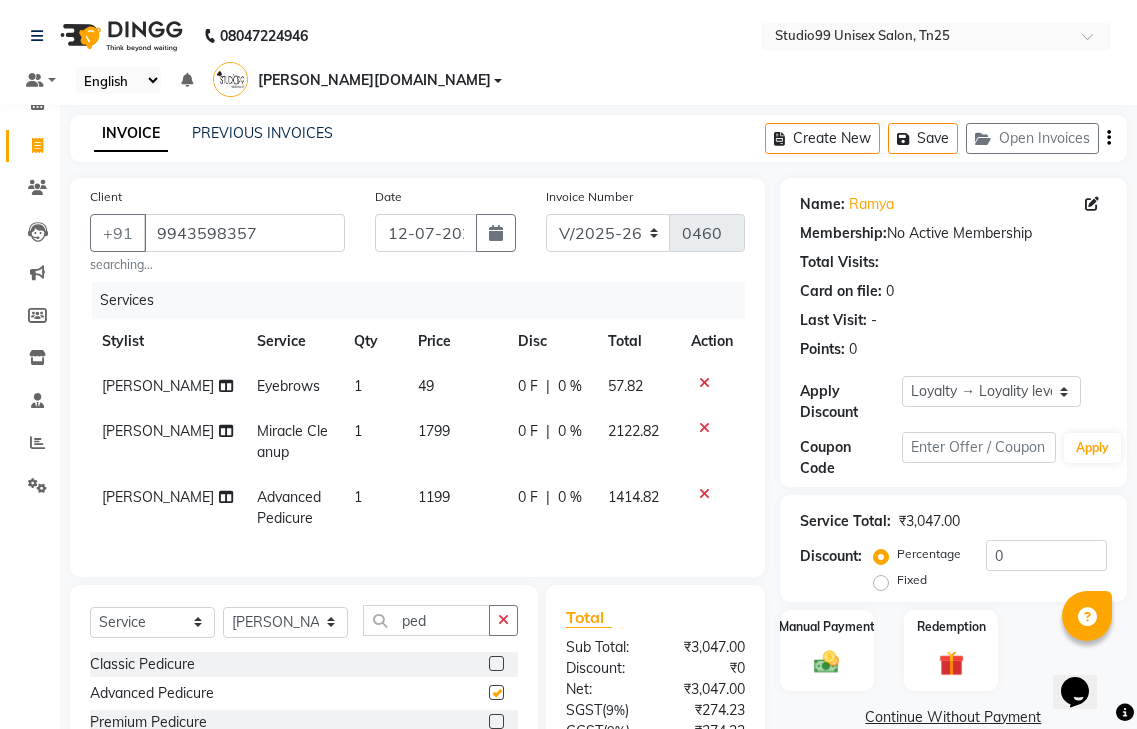 checkbox on "false" 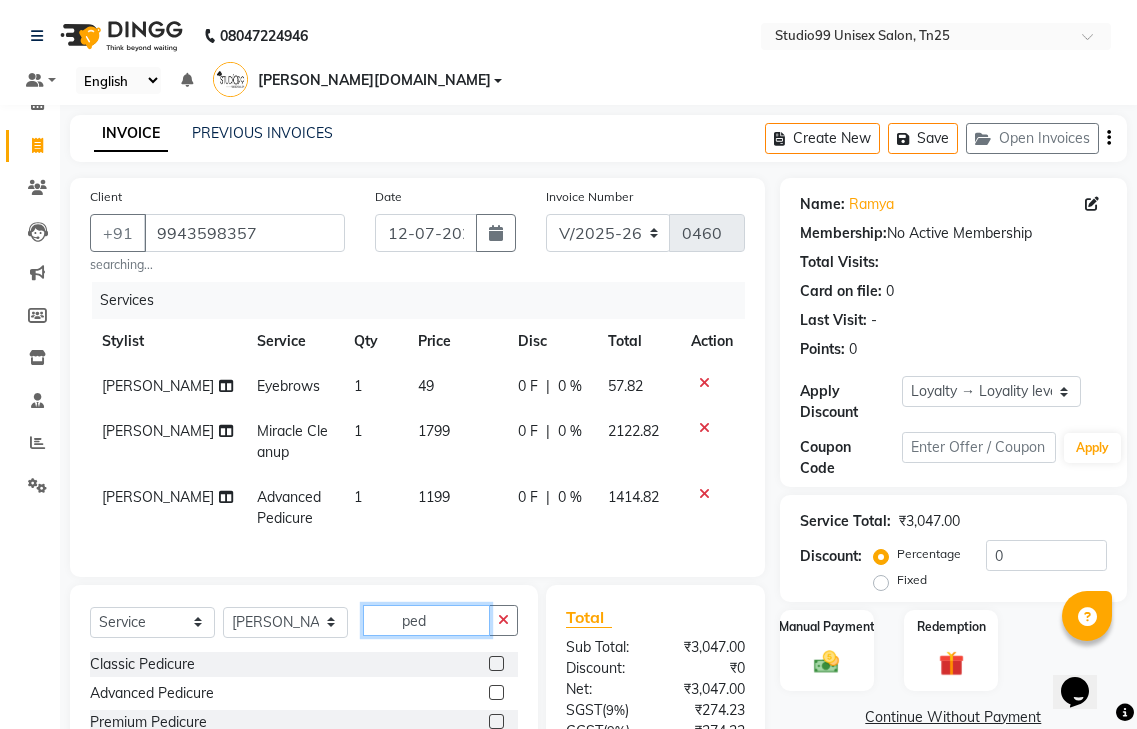 click on "ped" 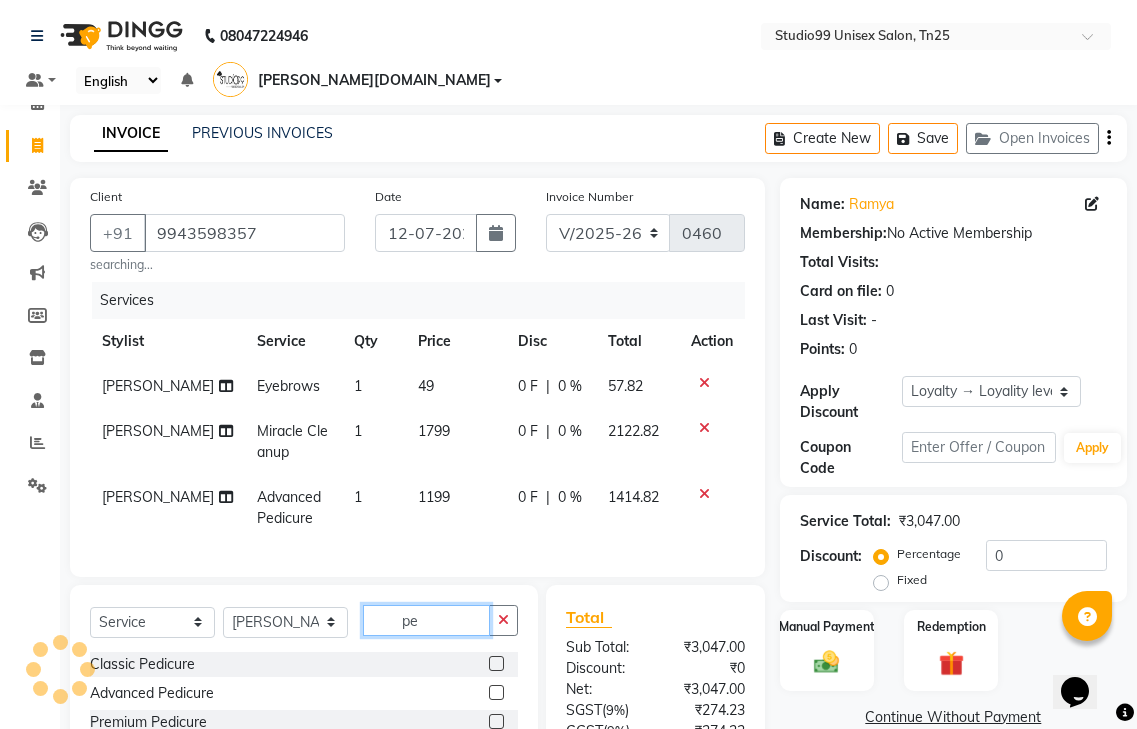 type on "p" 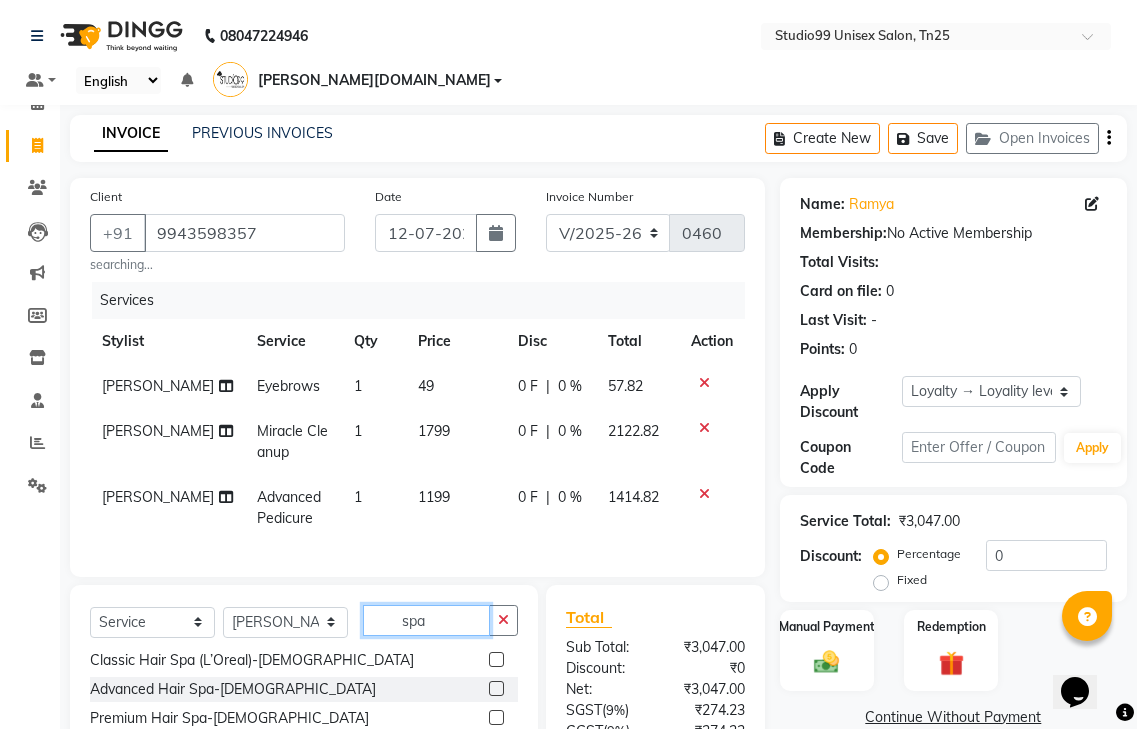 scroll, scrollTop: 61, scrollLeft: 0, axis: vertical 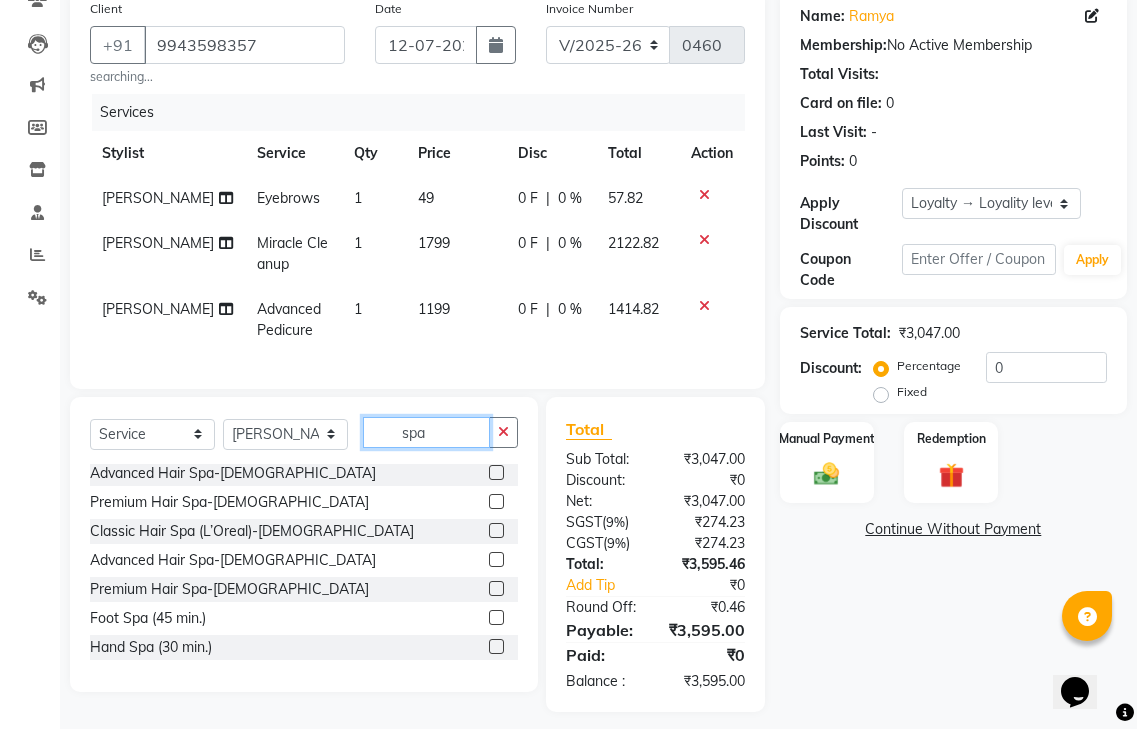 type on "spa" 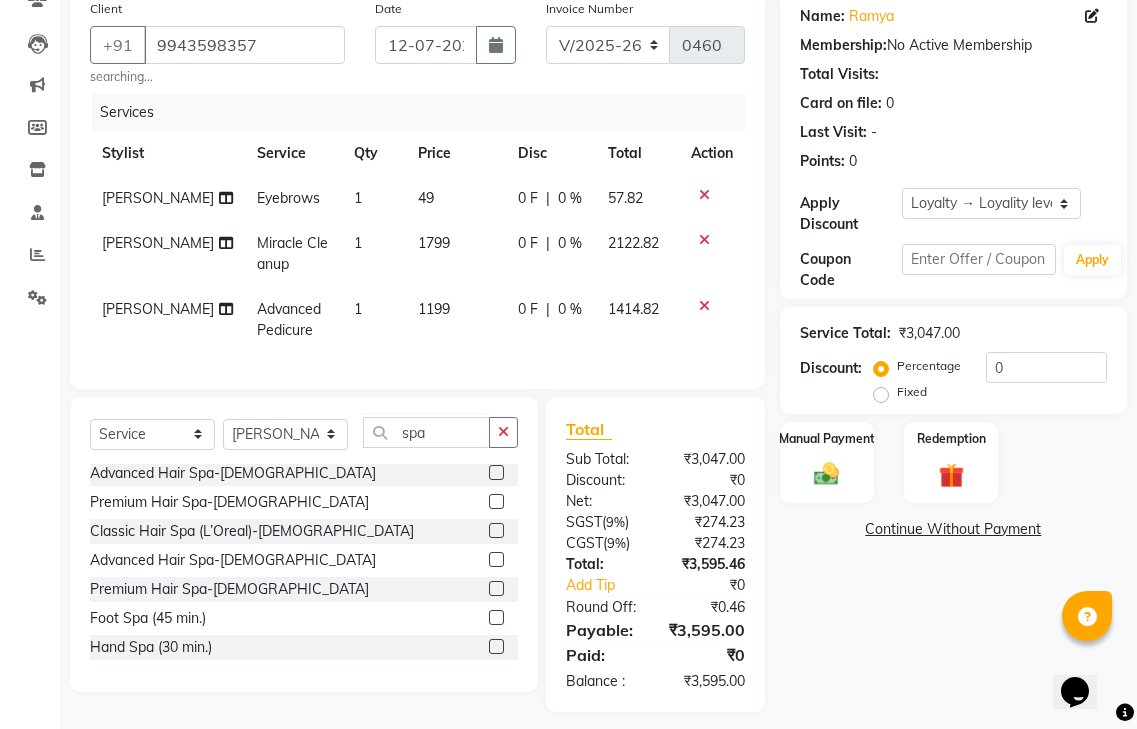 click 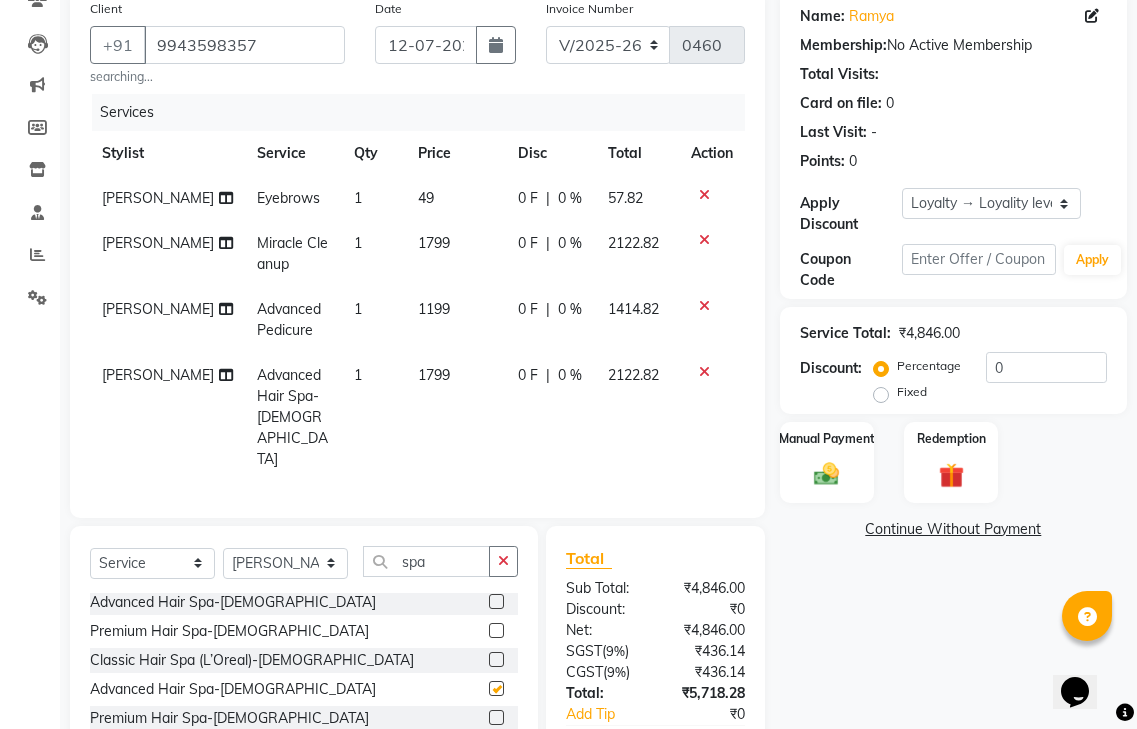 checkbox on "false" 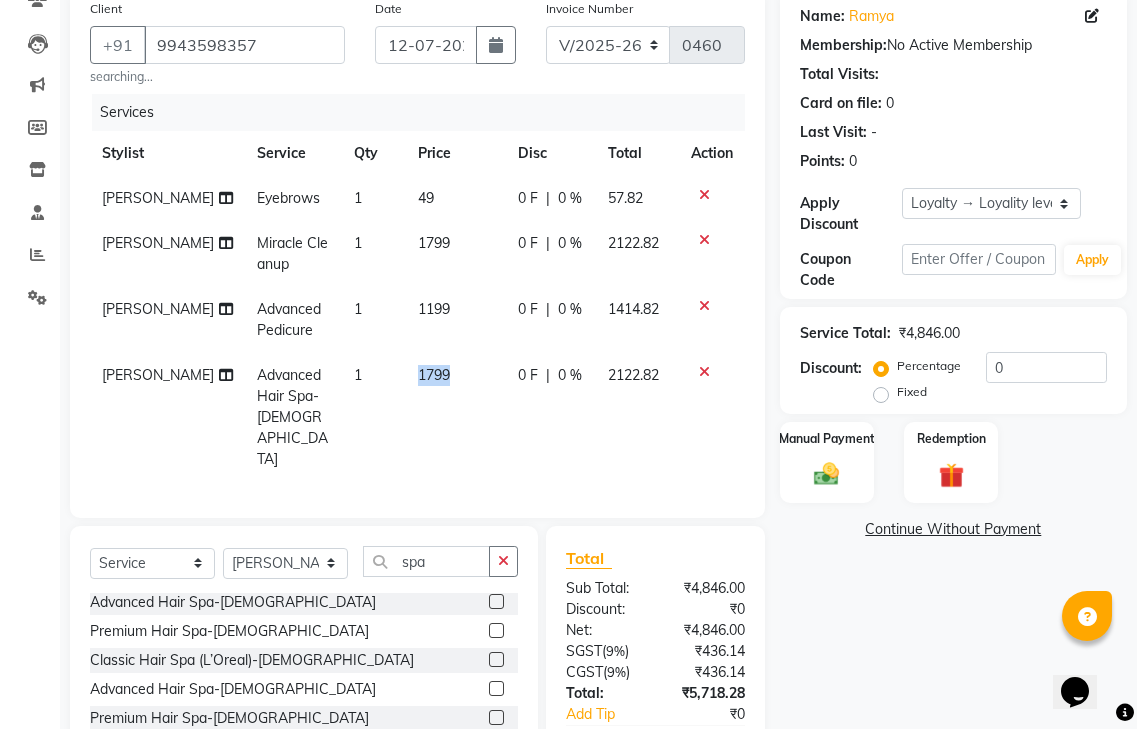 drag, startPoint x: 386, startPoint y: 342, endPoint x: 446, endPoint y: 333, distance: 60.671246 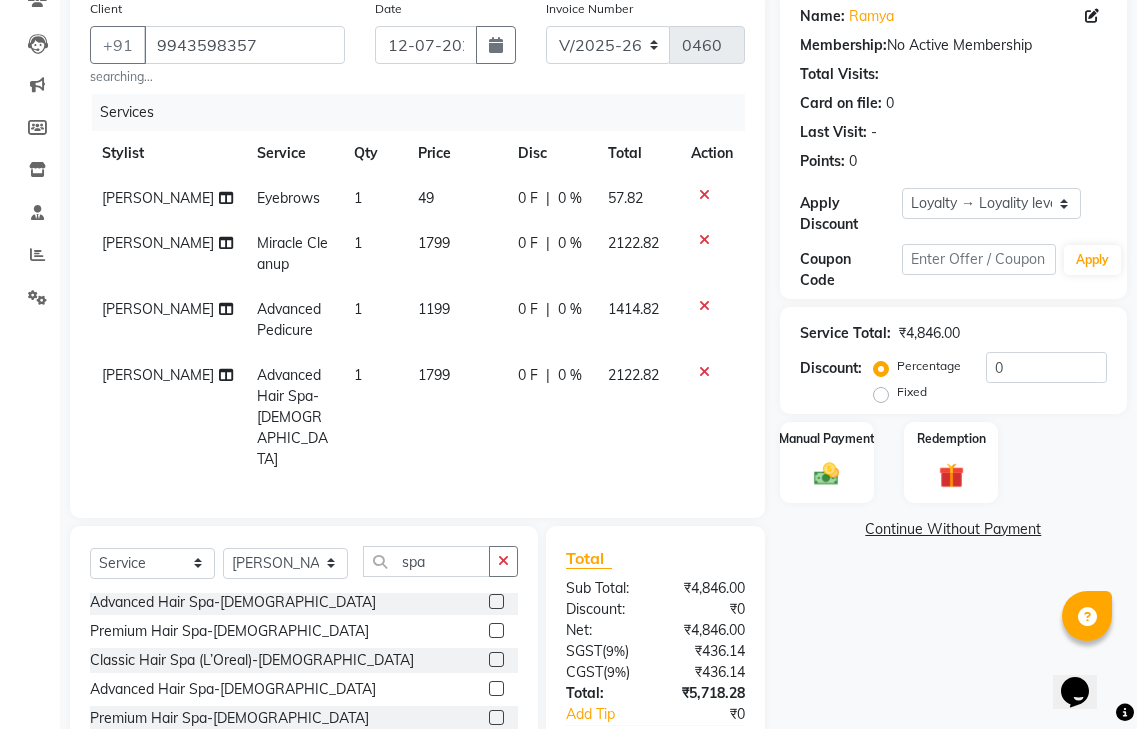 select on "80759" 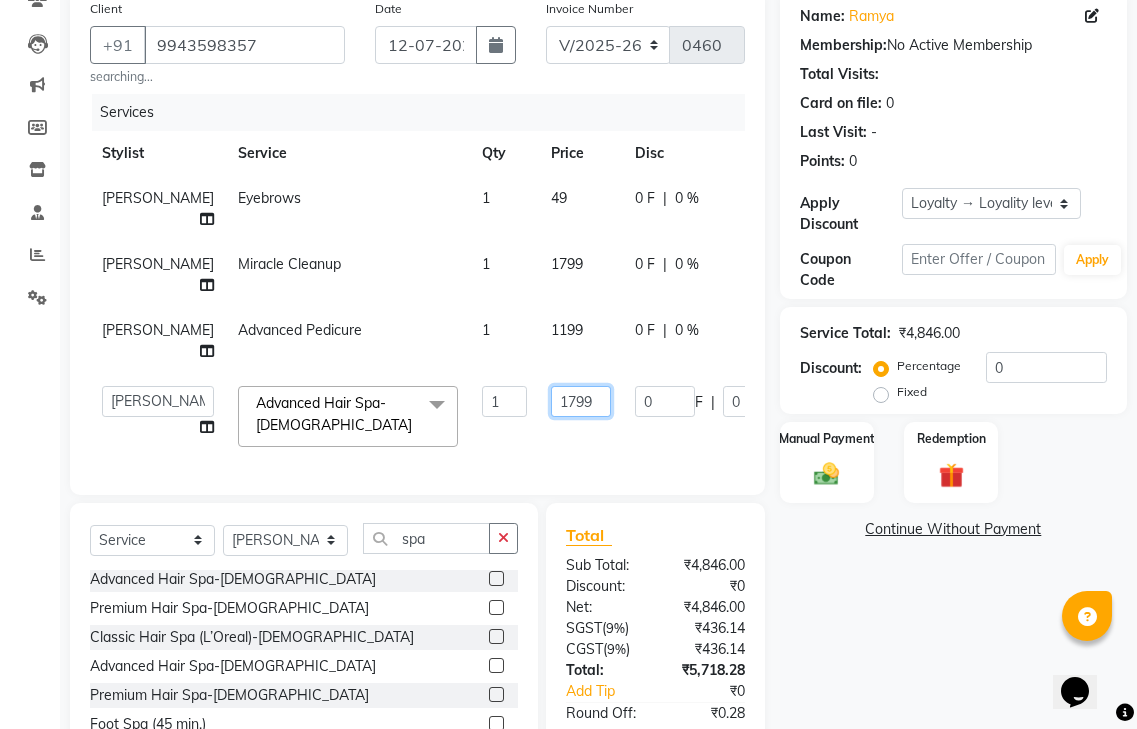 click on "1799" 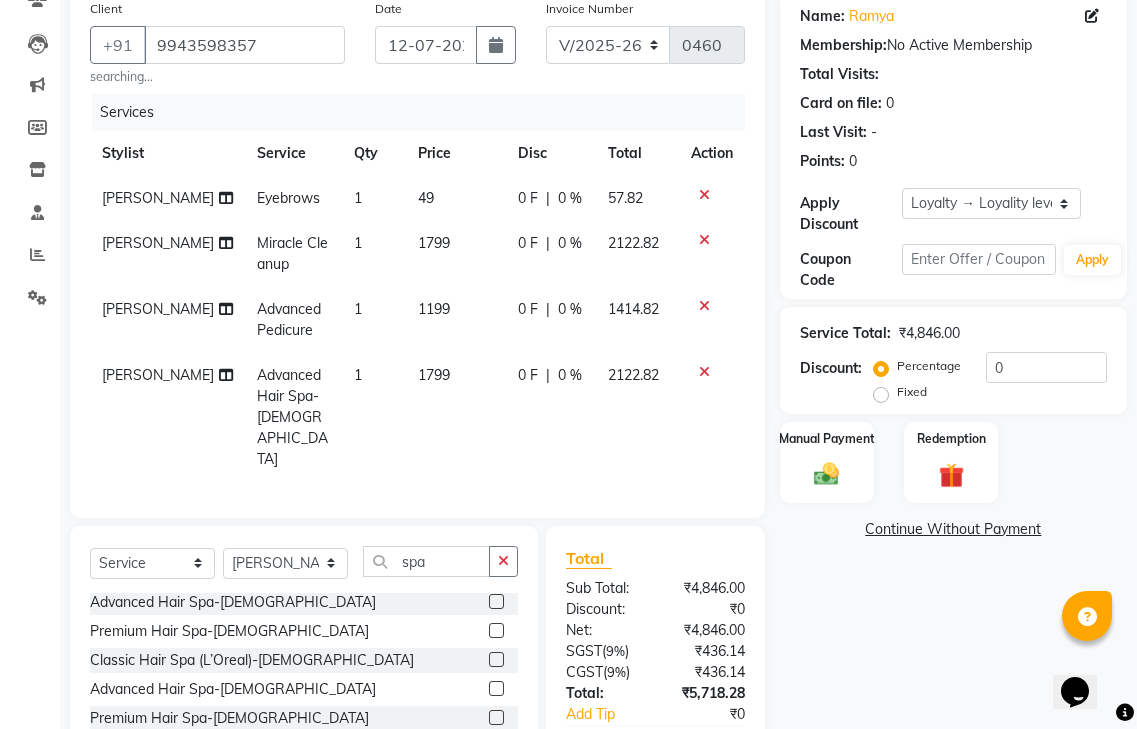 click on "Name: Ramya  Membership:  No Active Membership  Total Visits:   Card on file:  0 Last Visit:   - Points:   0  Apply Discount Select  Loyalty → Loyality level 1  Coupon Code Apply Service Total:  ₹4,846.00  Discount:  Percentage   Fixed  0 Manual Payment Redemption  Continue Without Payment" 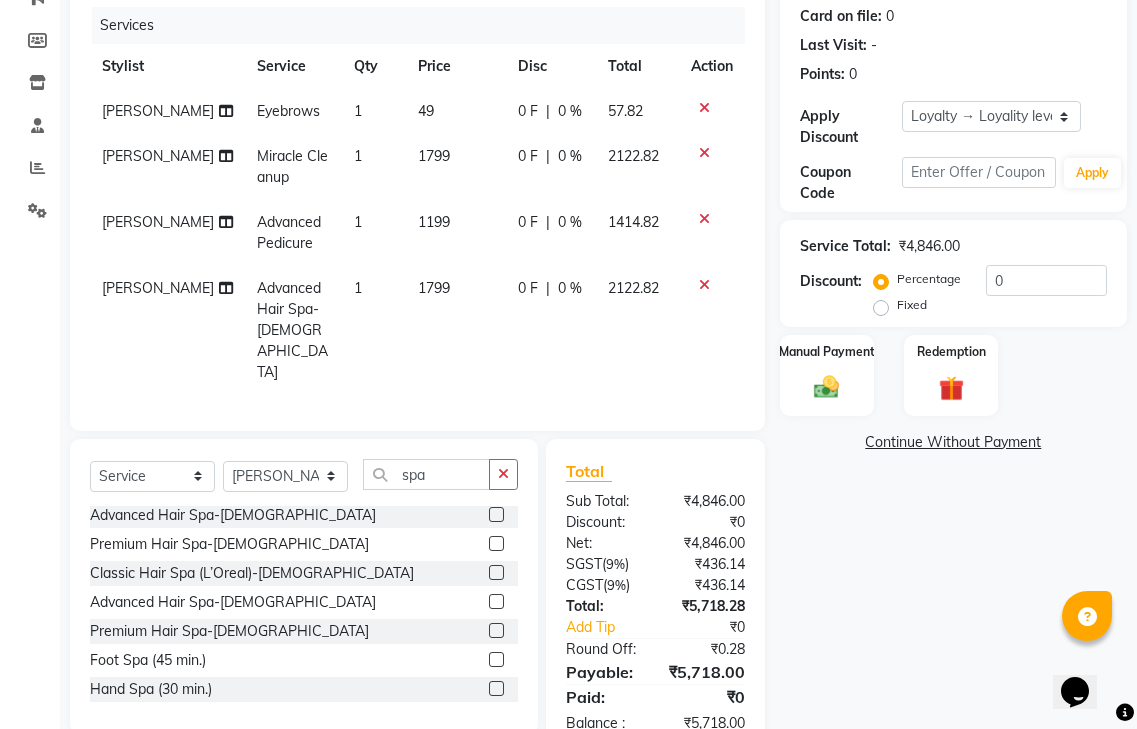 click 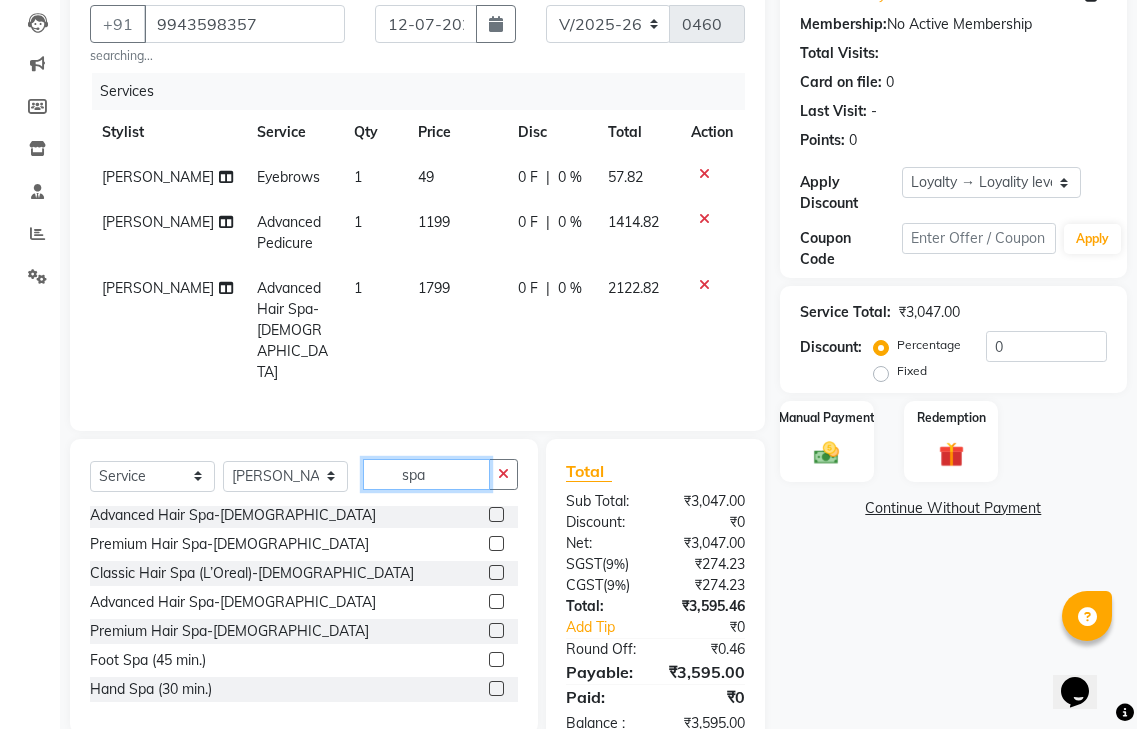 click on "spa" 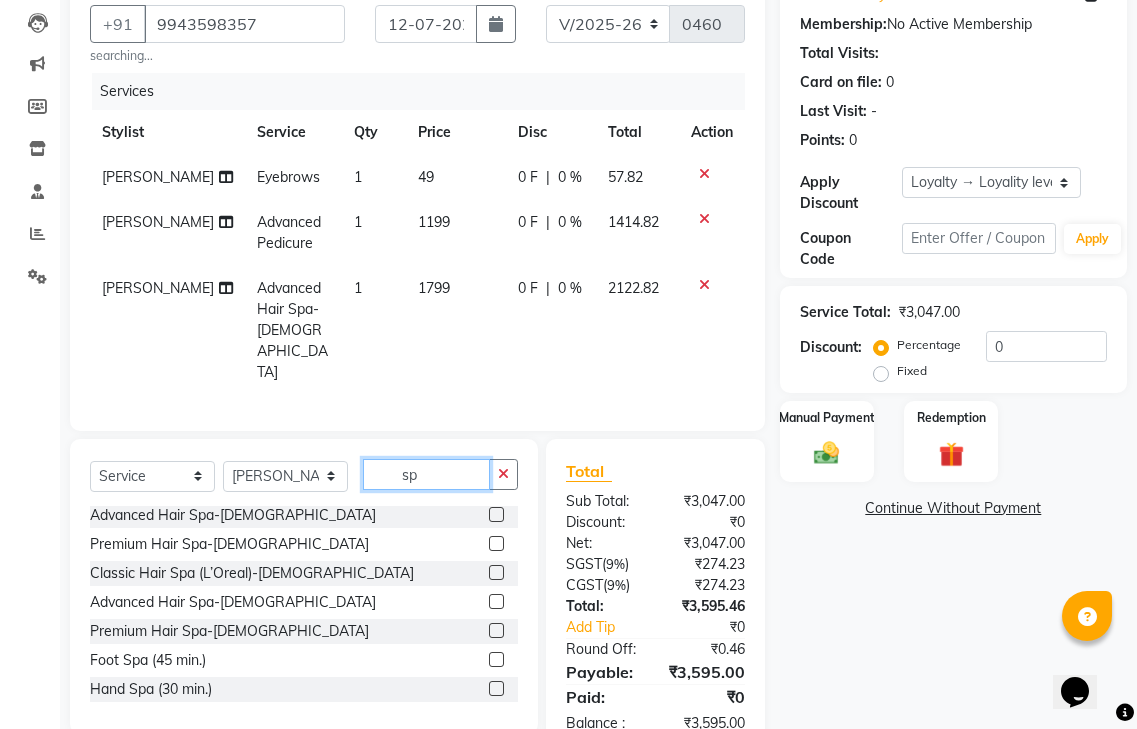 type on "s" 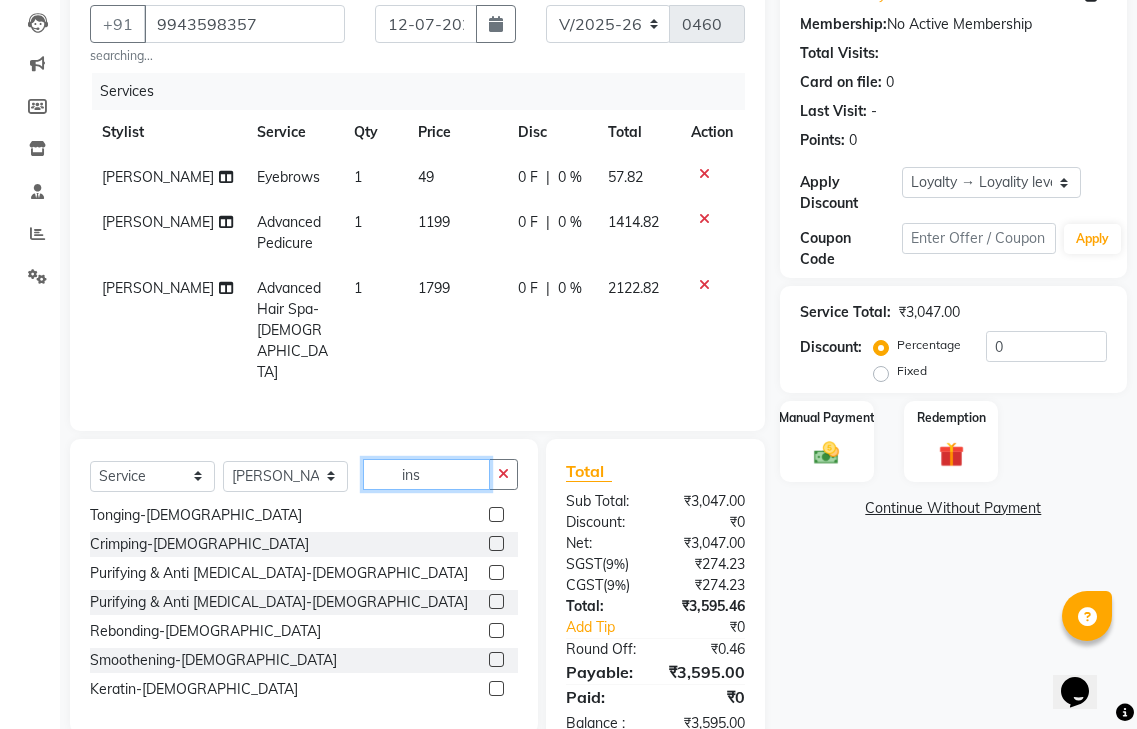 scroll, scrollTop: 0, scrollLeft: 0, axis: both 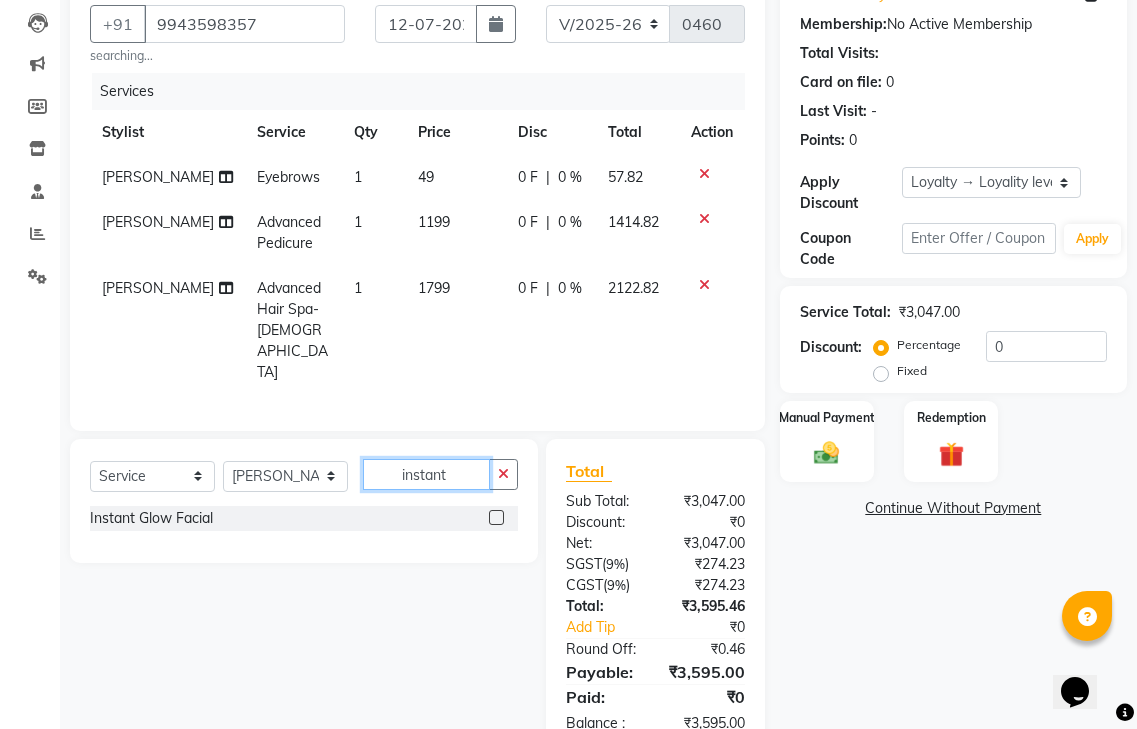 type on "instant" 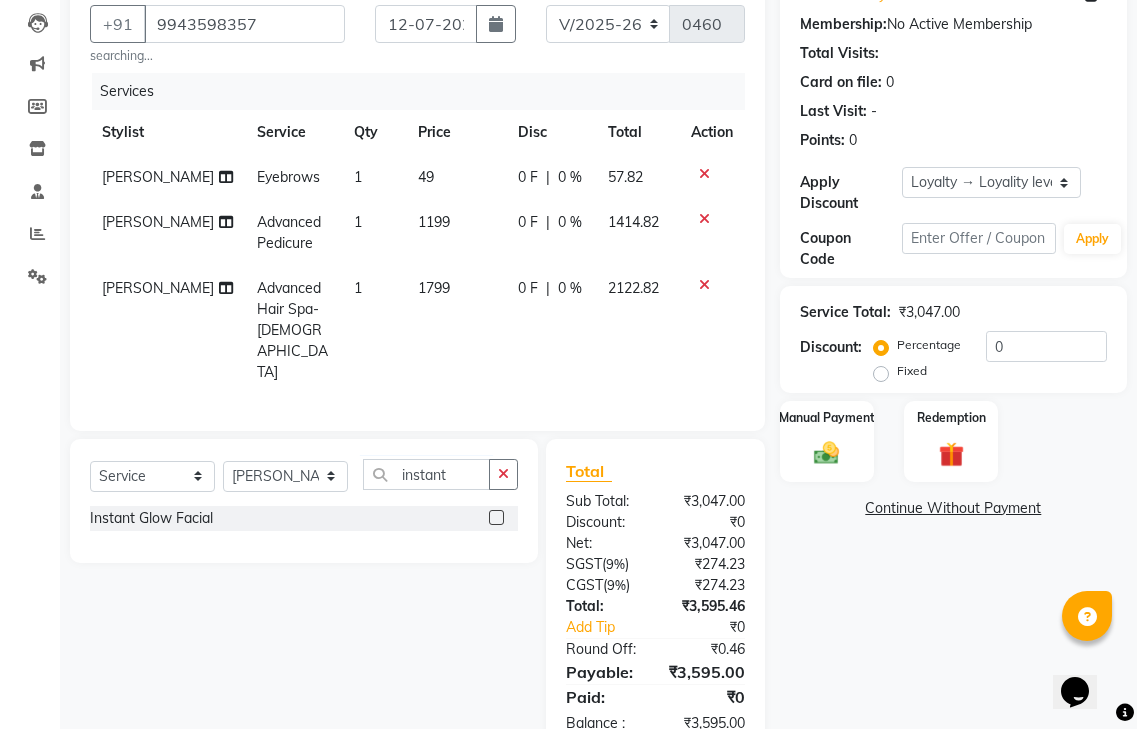 click 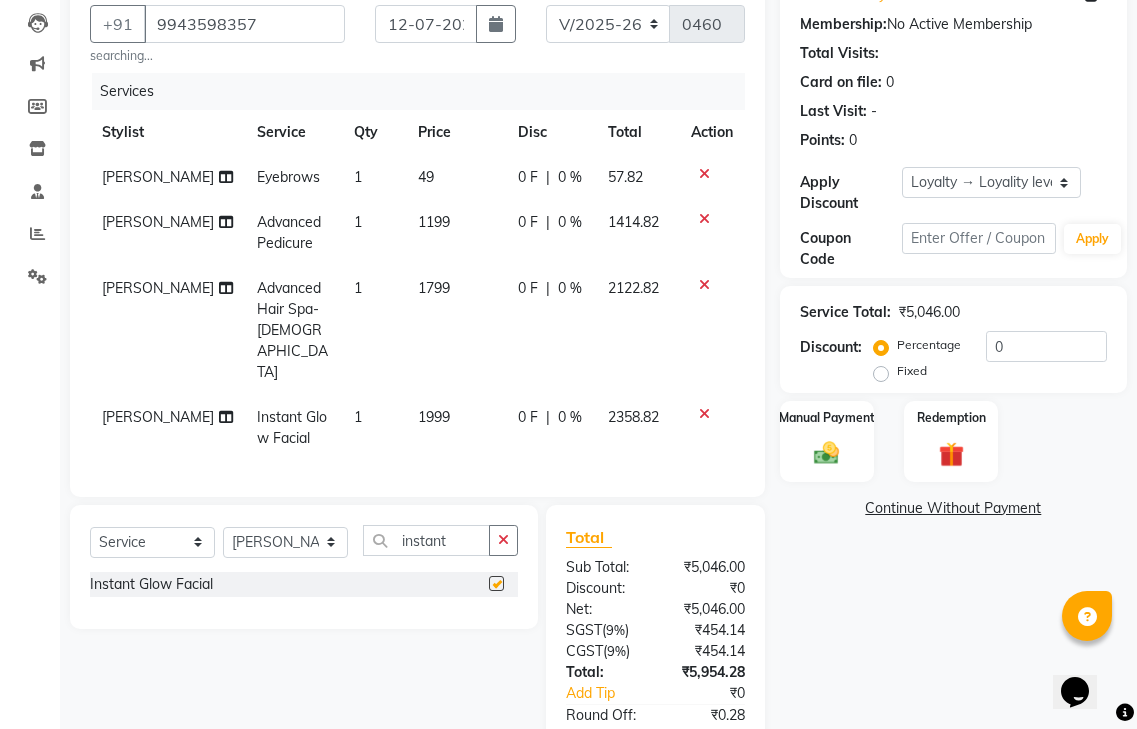 checkbox on "false" 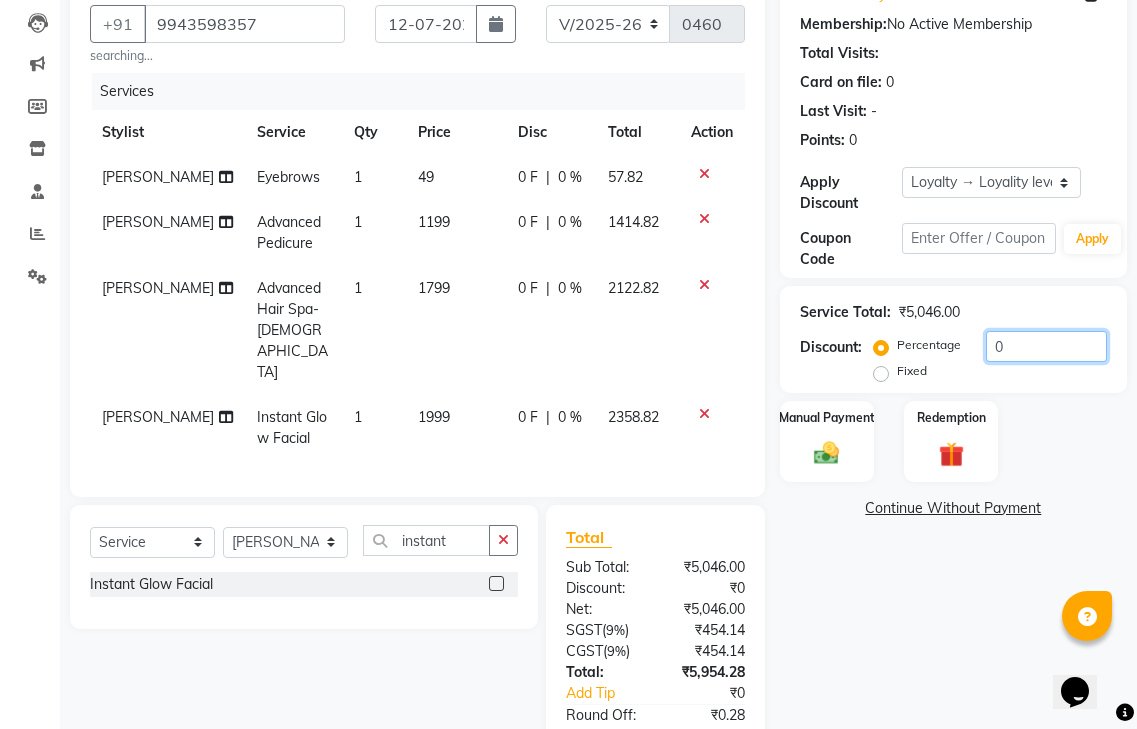 click on "0" 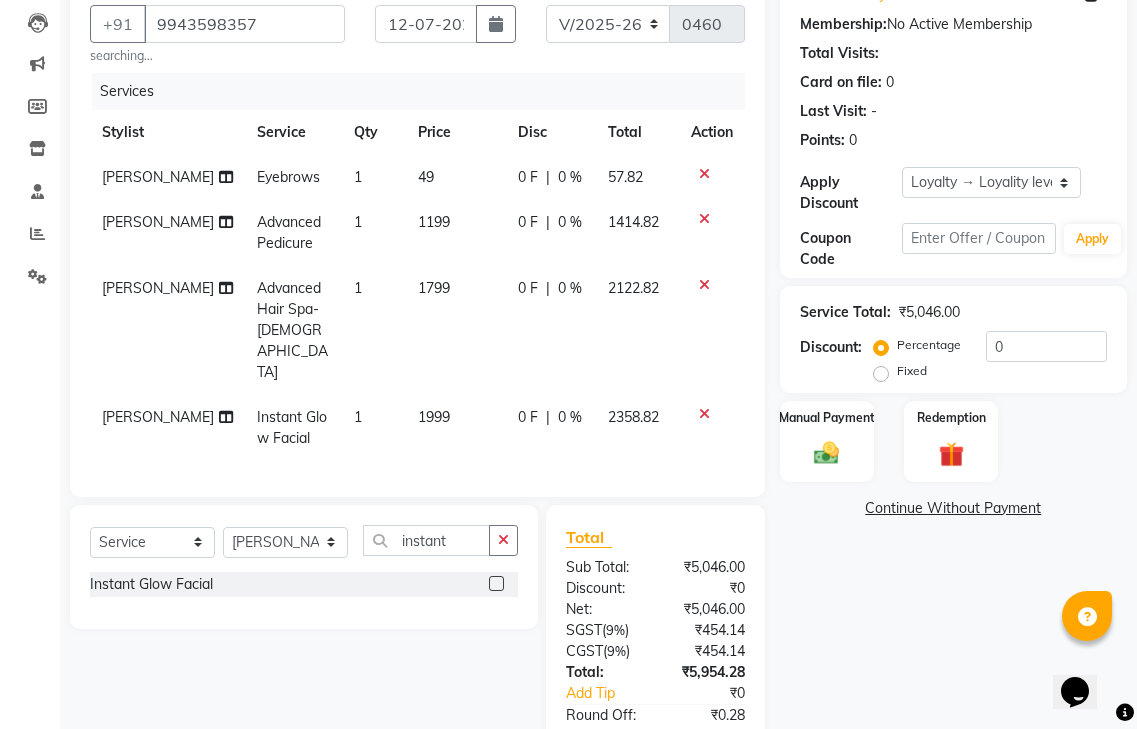 click on "Fixed" 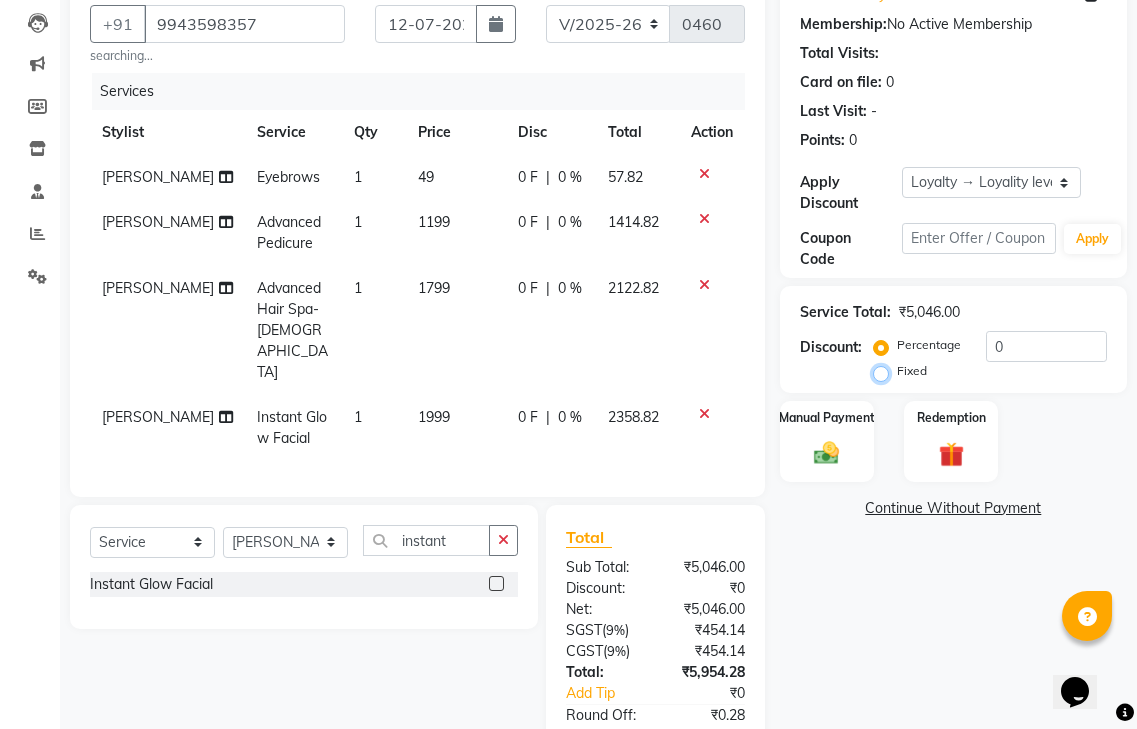 click on "Fixed" at bounding box center (885, 371) 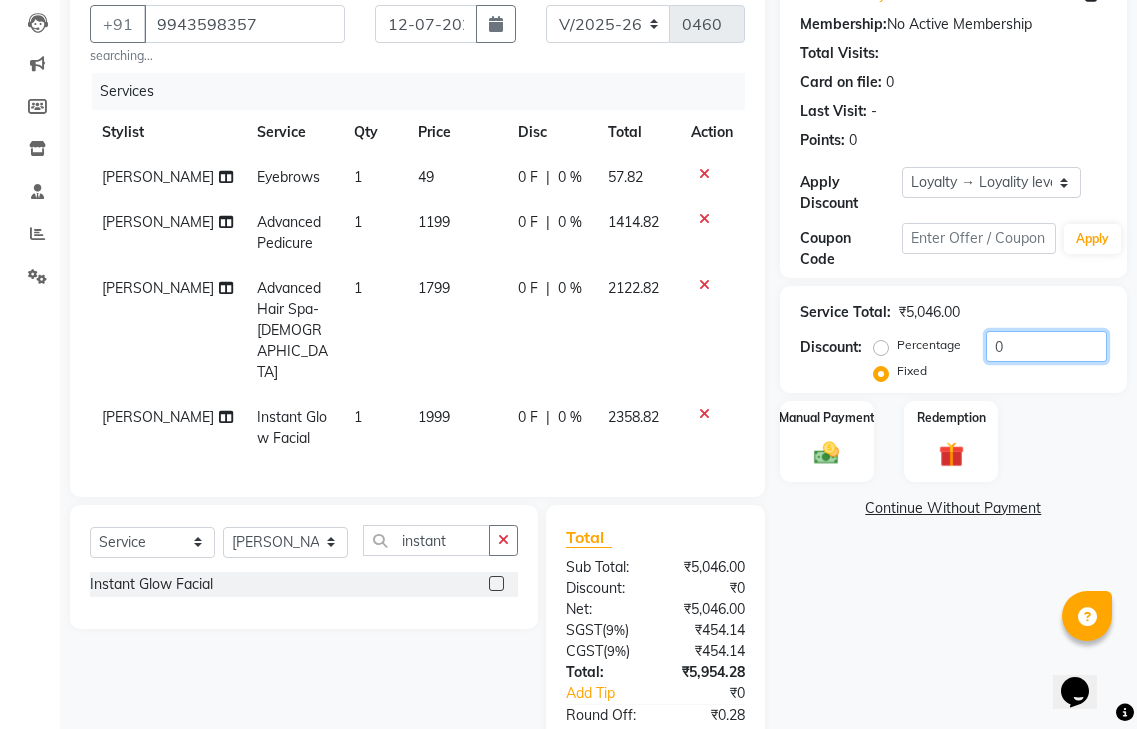 click on "0" 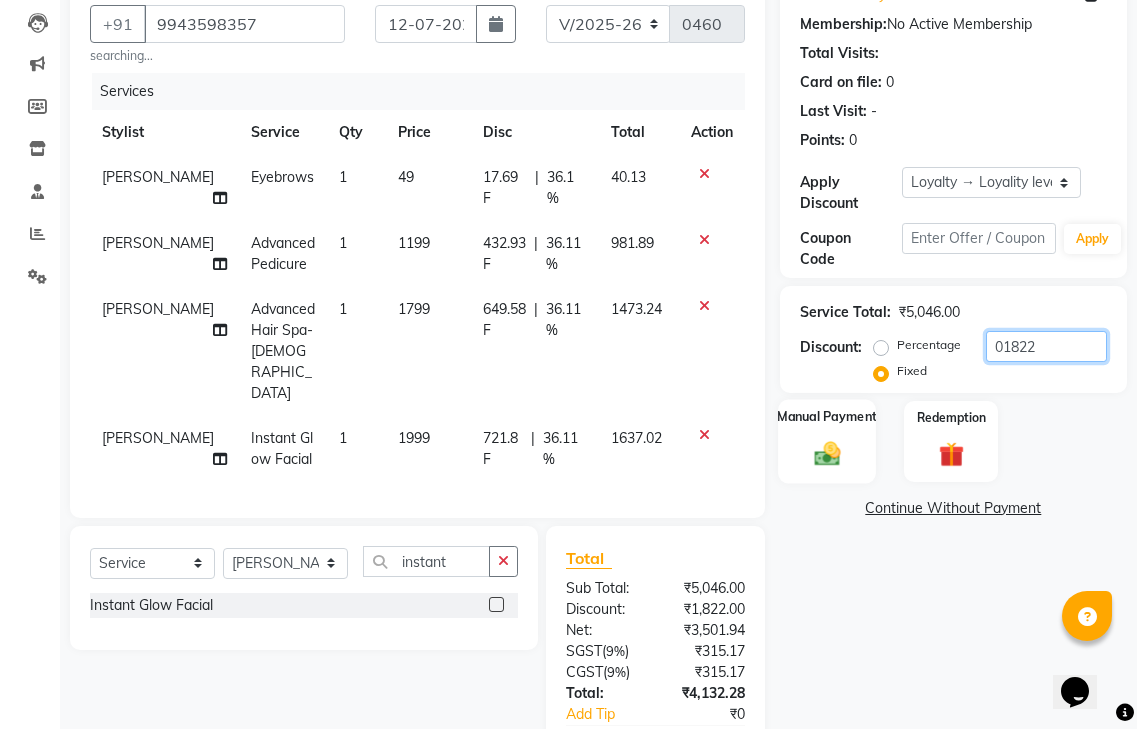 type on "01822" 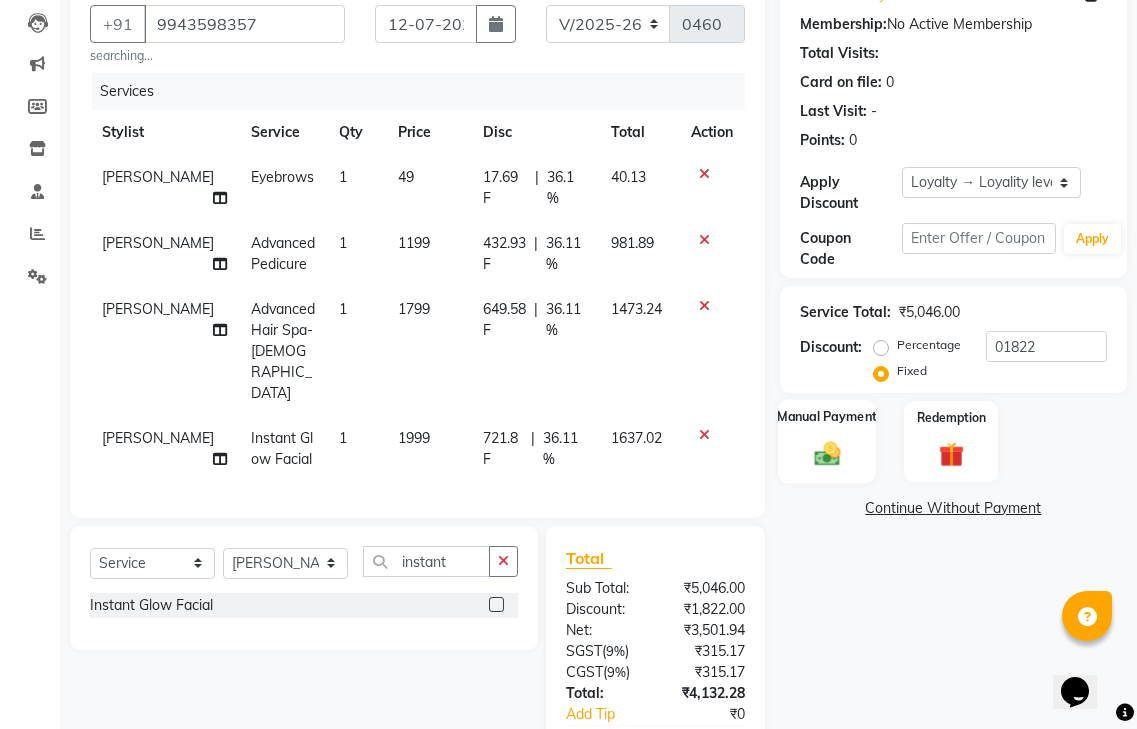 click on "Manual Payment" 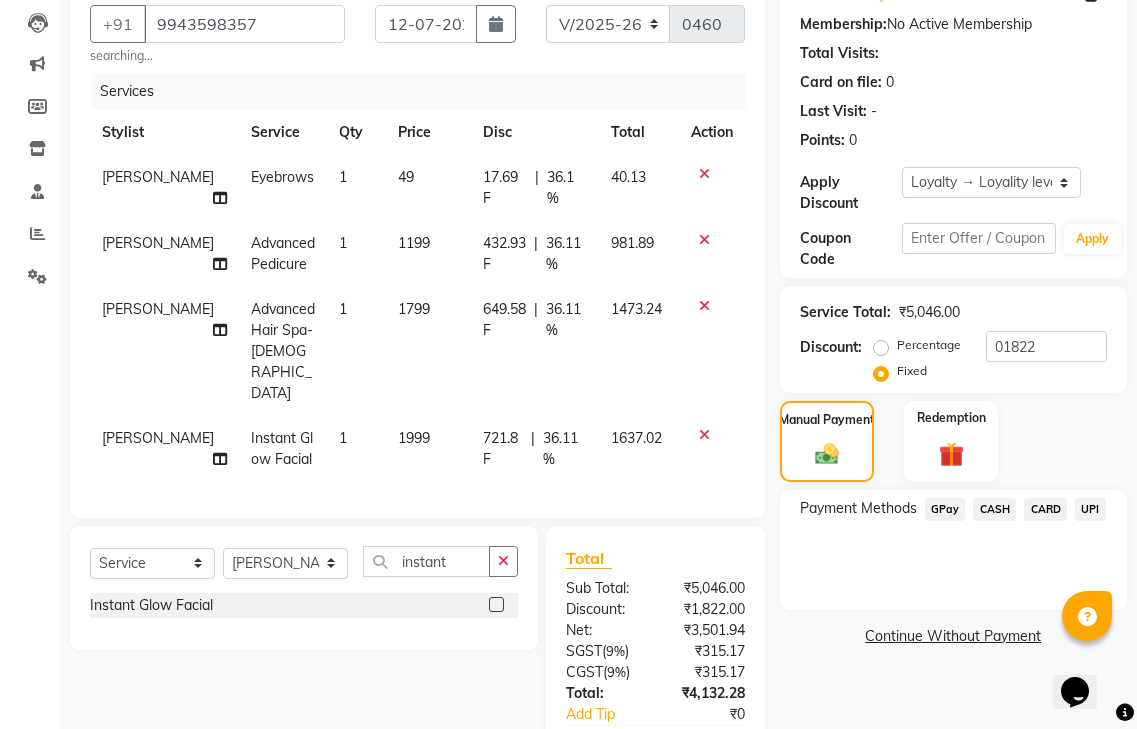 click on "GPay" 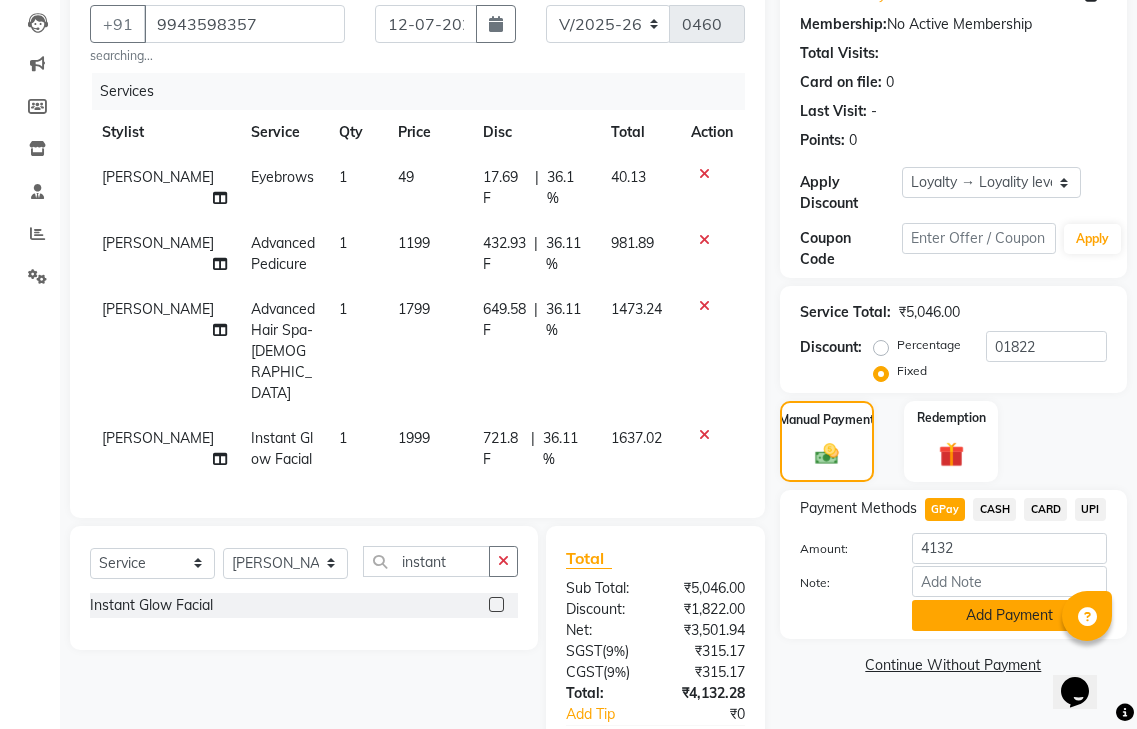 scroll, scrollTop: 296, scrollLeft: 0, axis: vertical 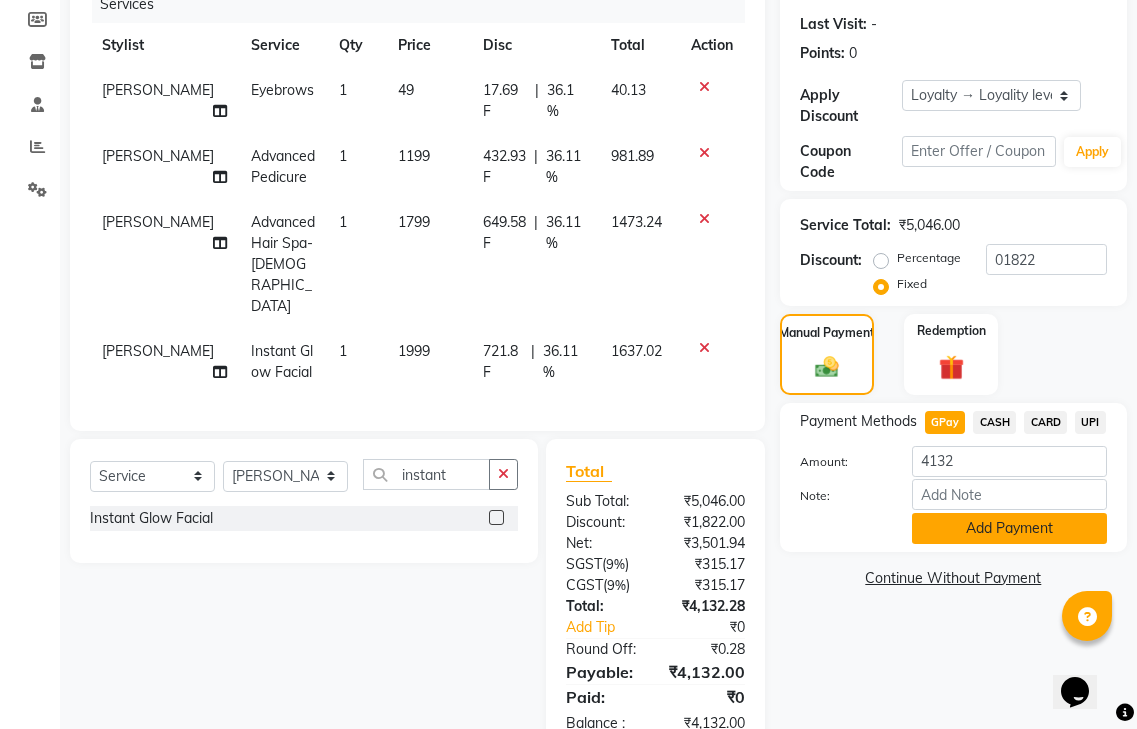 click on "Add Payment" 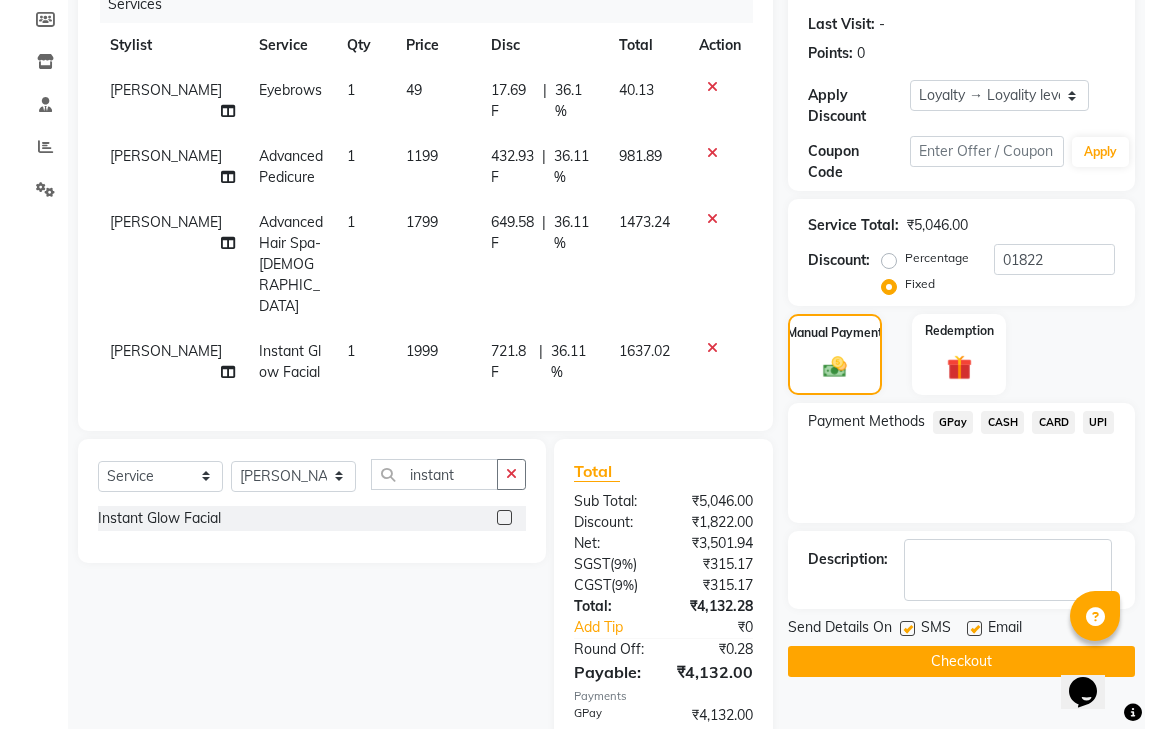 scroll, scrollTop: 520, scrollLeft: 0, axis: vertical 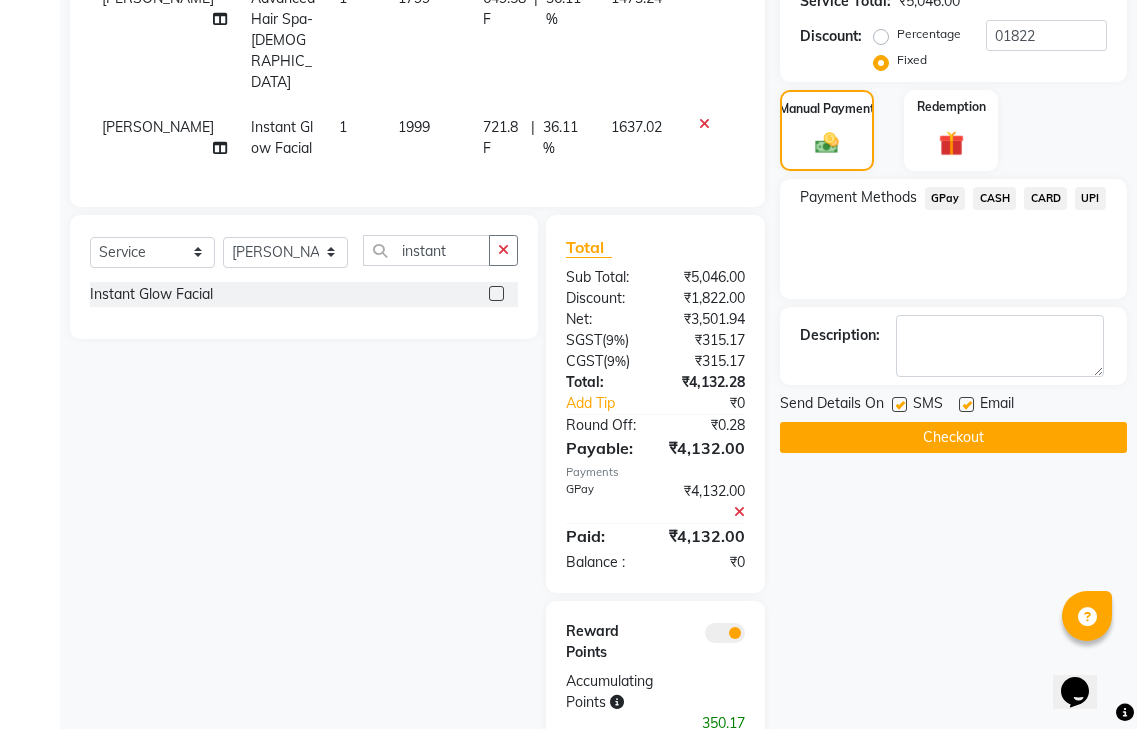 click 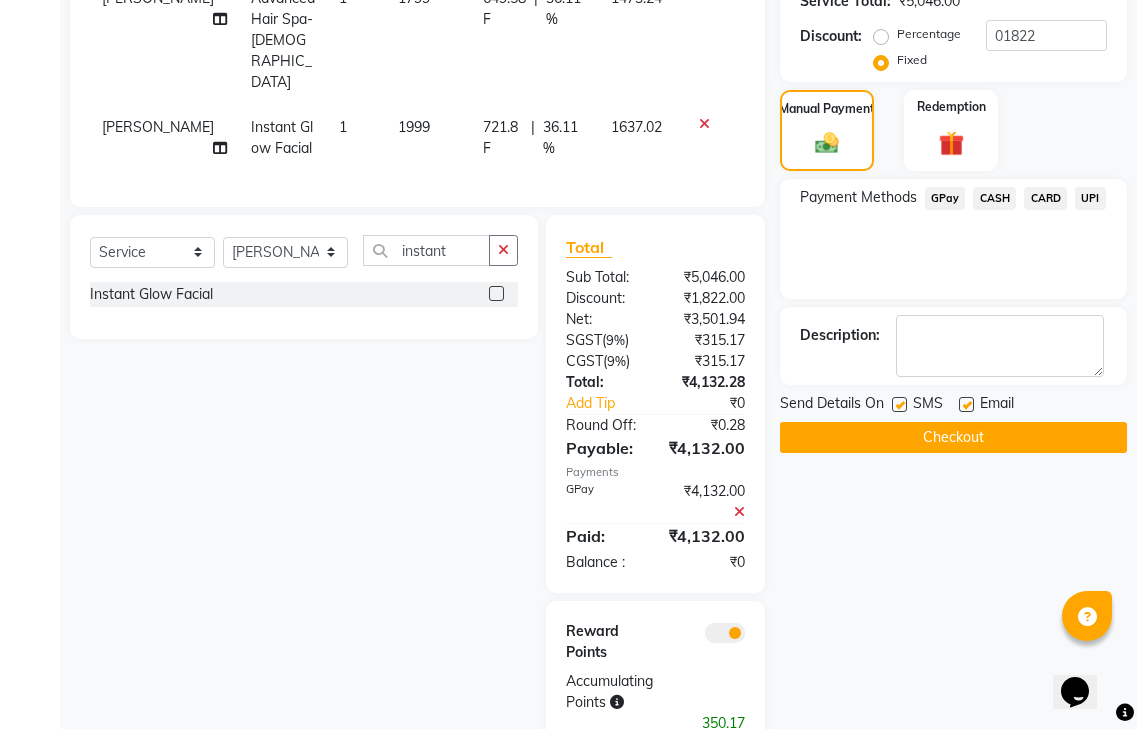 click 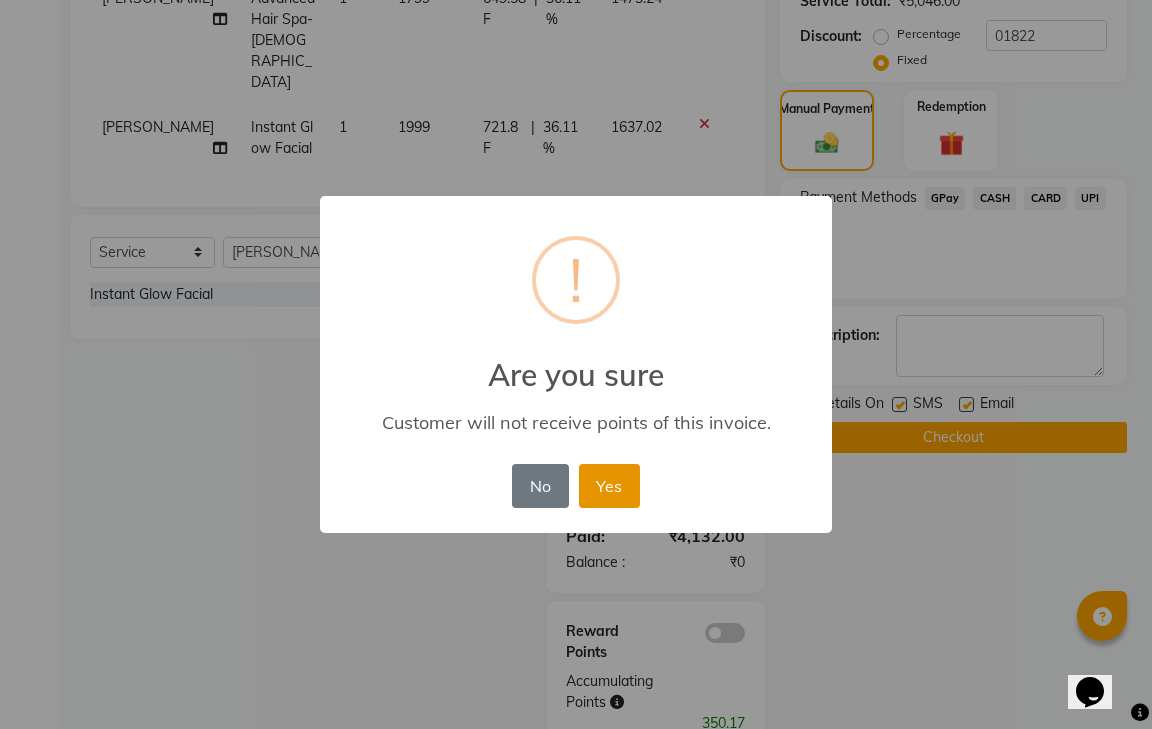 click on "Yes" at bounding box center (609, 486) 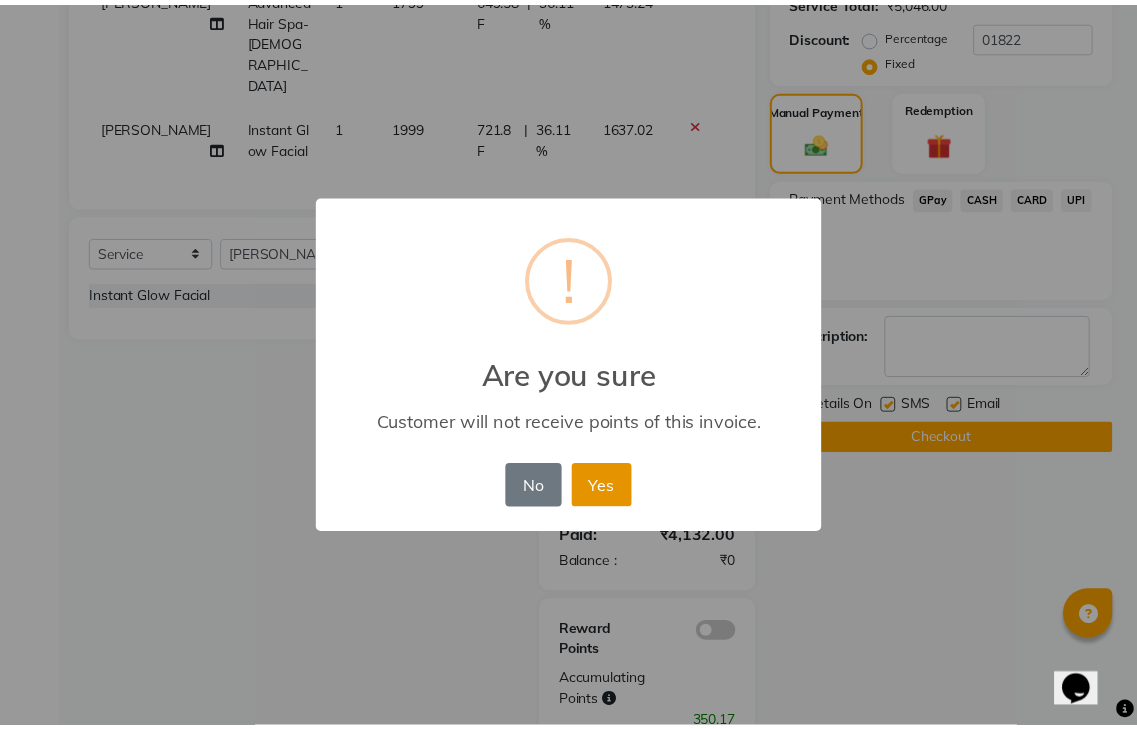 scroll, scrollTop: 449, scrollLeft: 0, axis: vertical 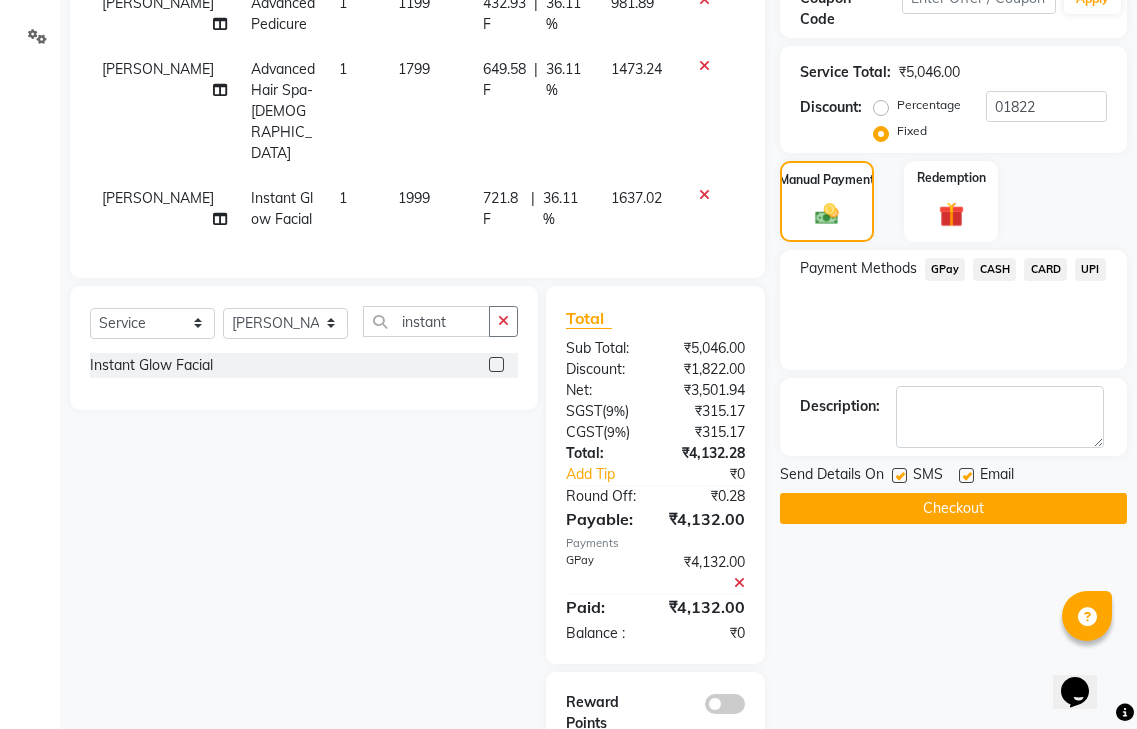 click on "Checkout" 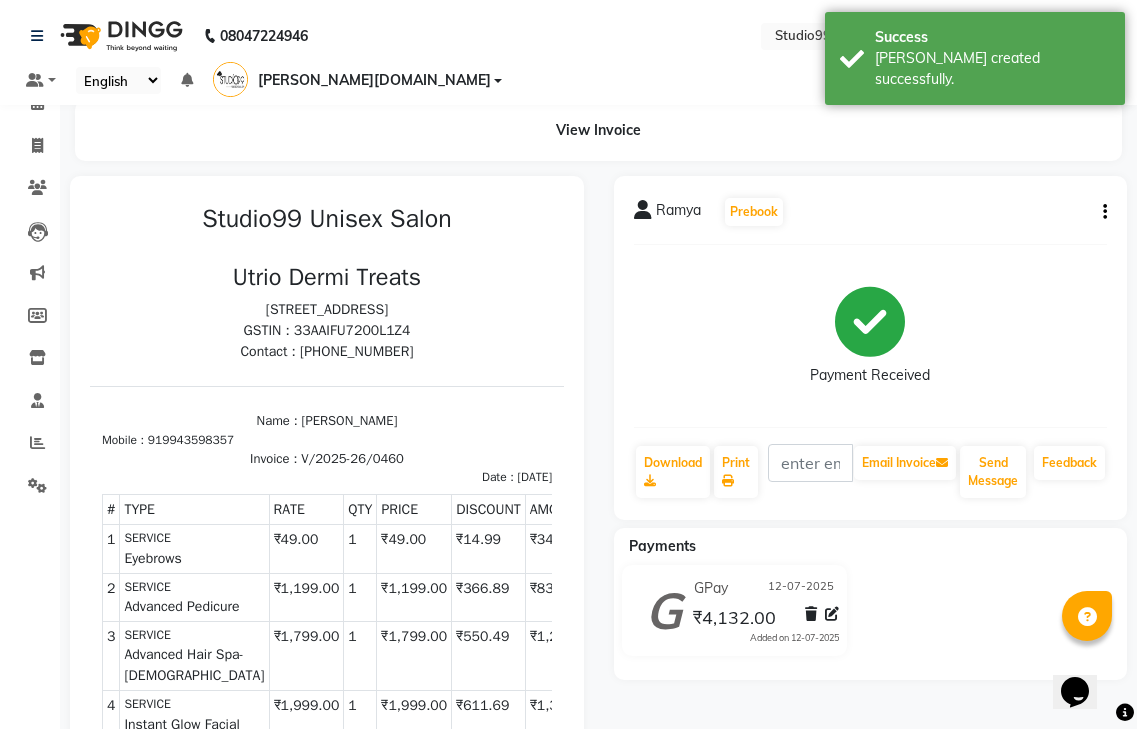 scroll, scrollTop: 0, scrollLeft: 0, axis: both 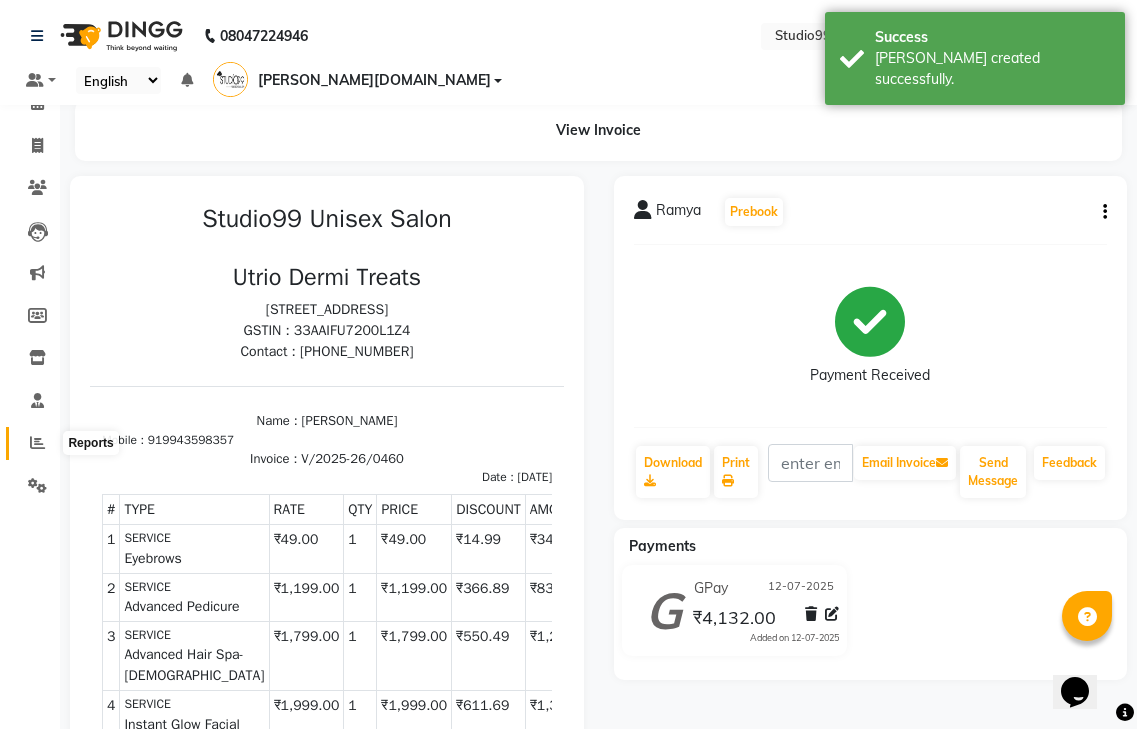 click 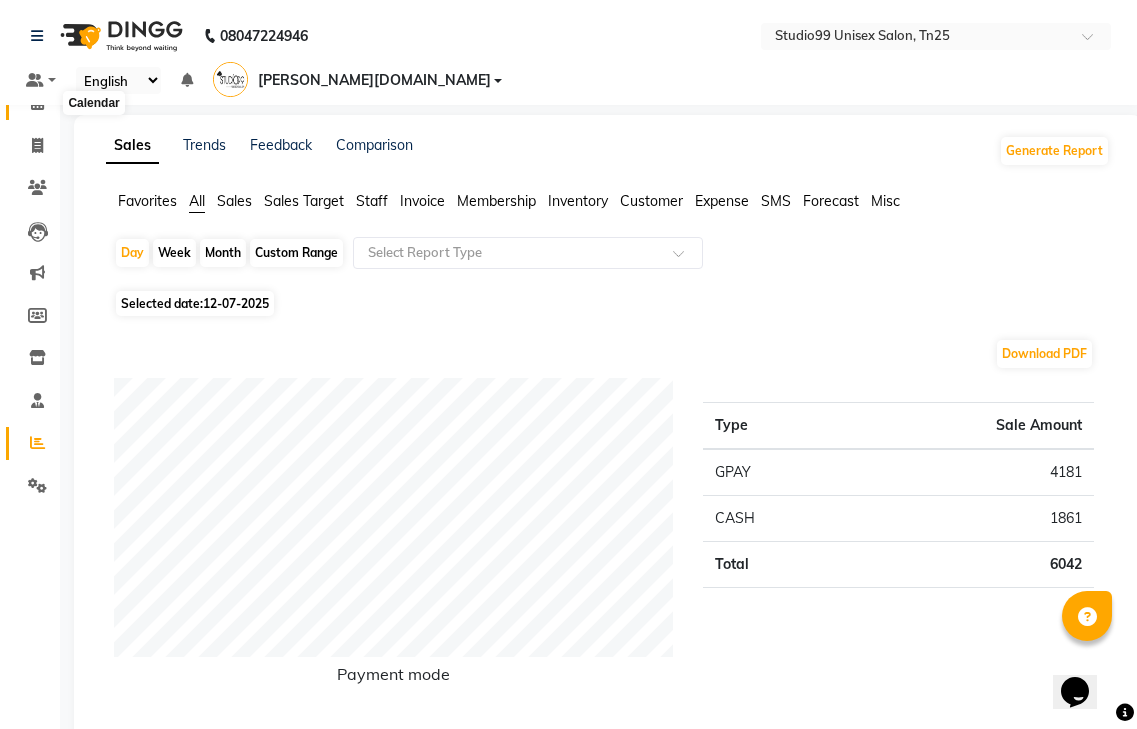 click 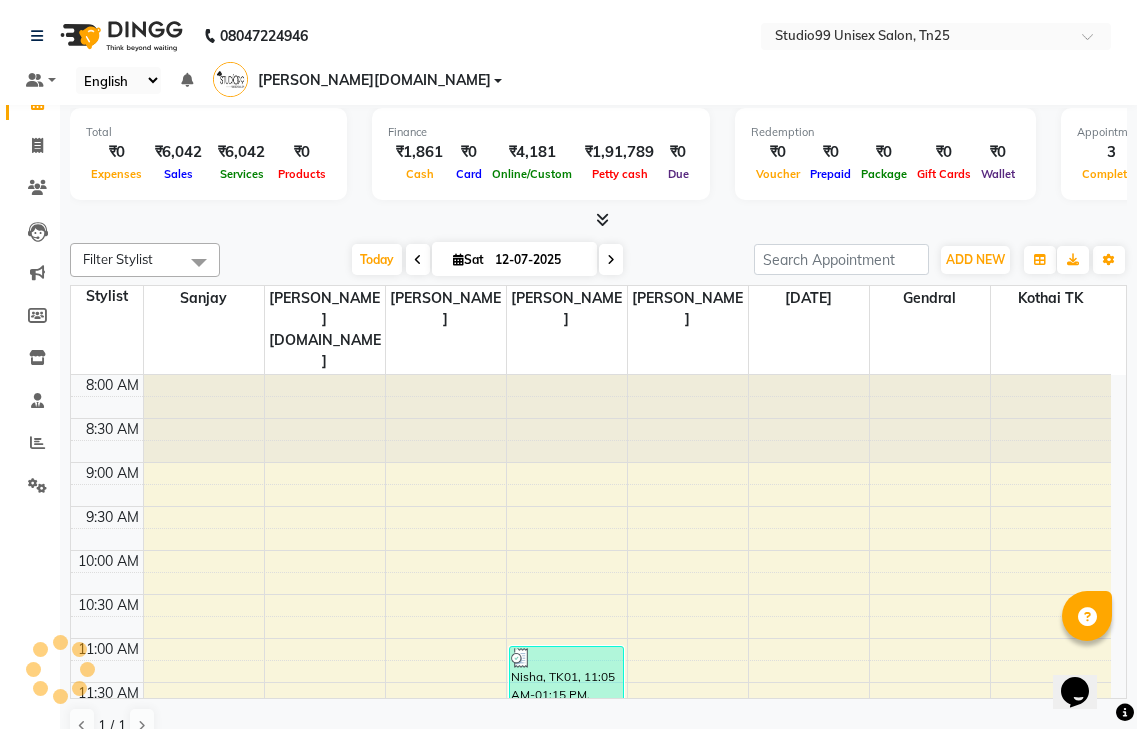 scroll, scrollTop: 0, scrollLeft: 0, axis: both 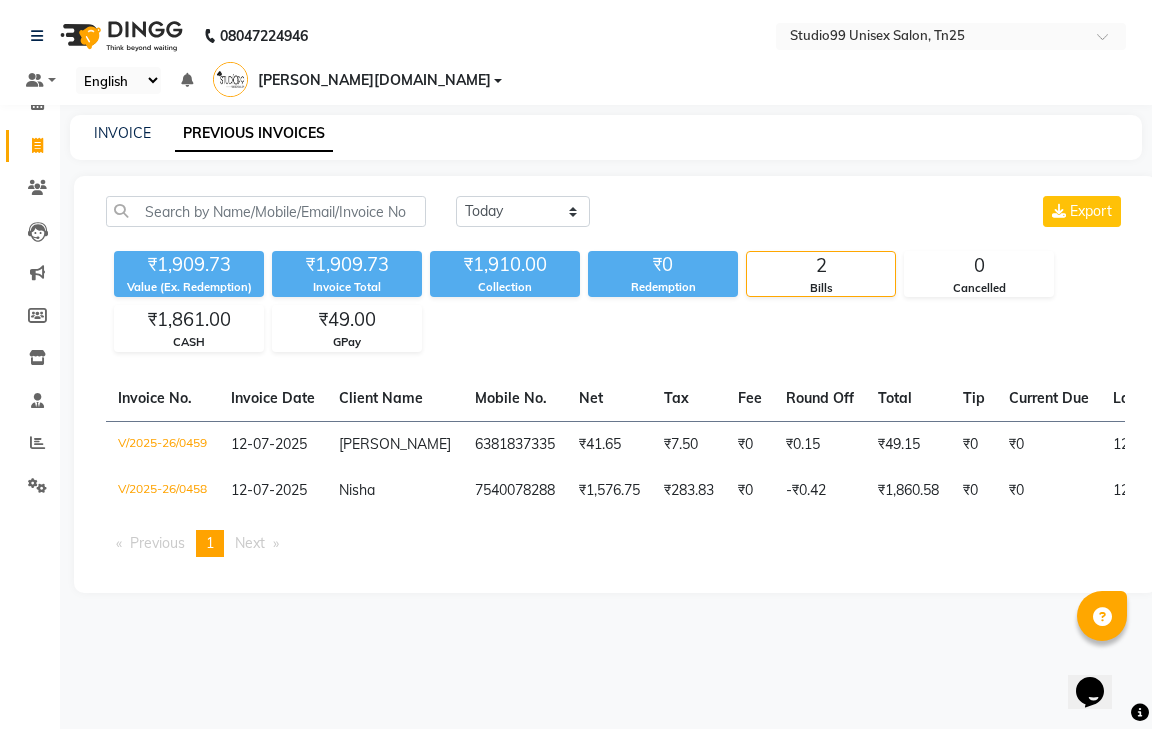 click on "PREVIOUS INVOICES" 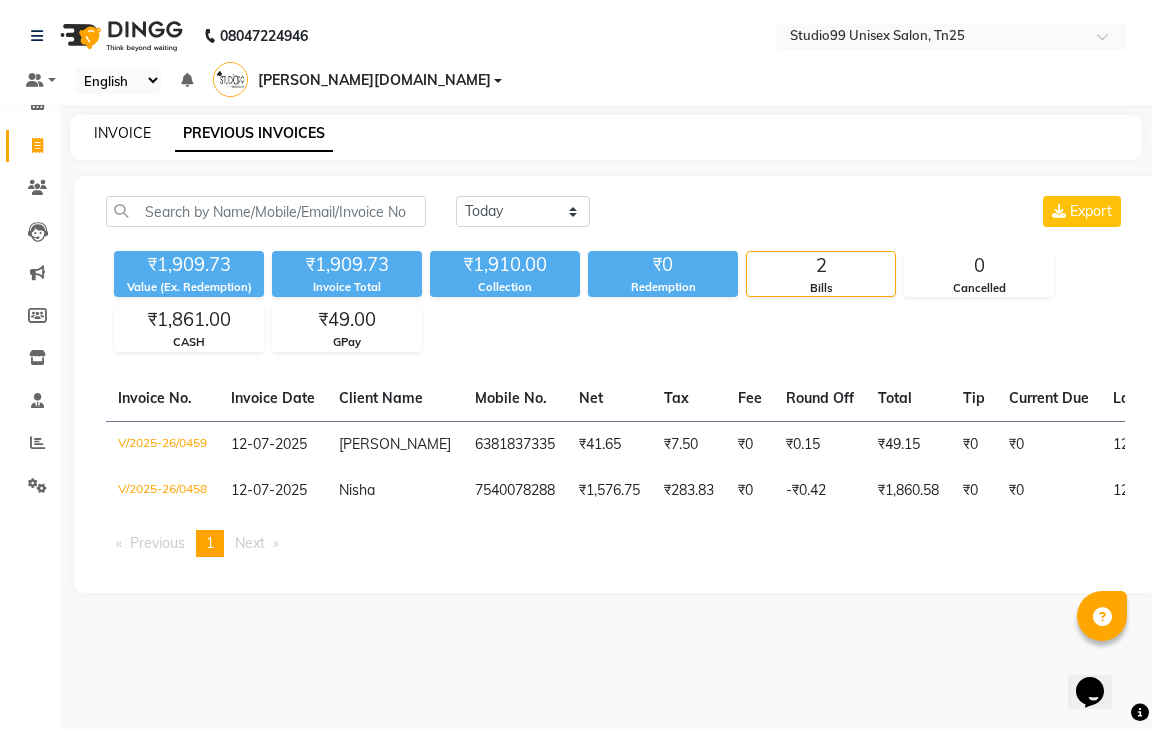 click on "INVOICE" 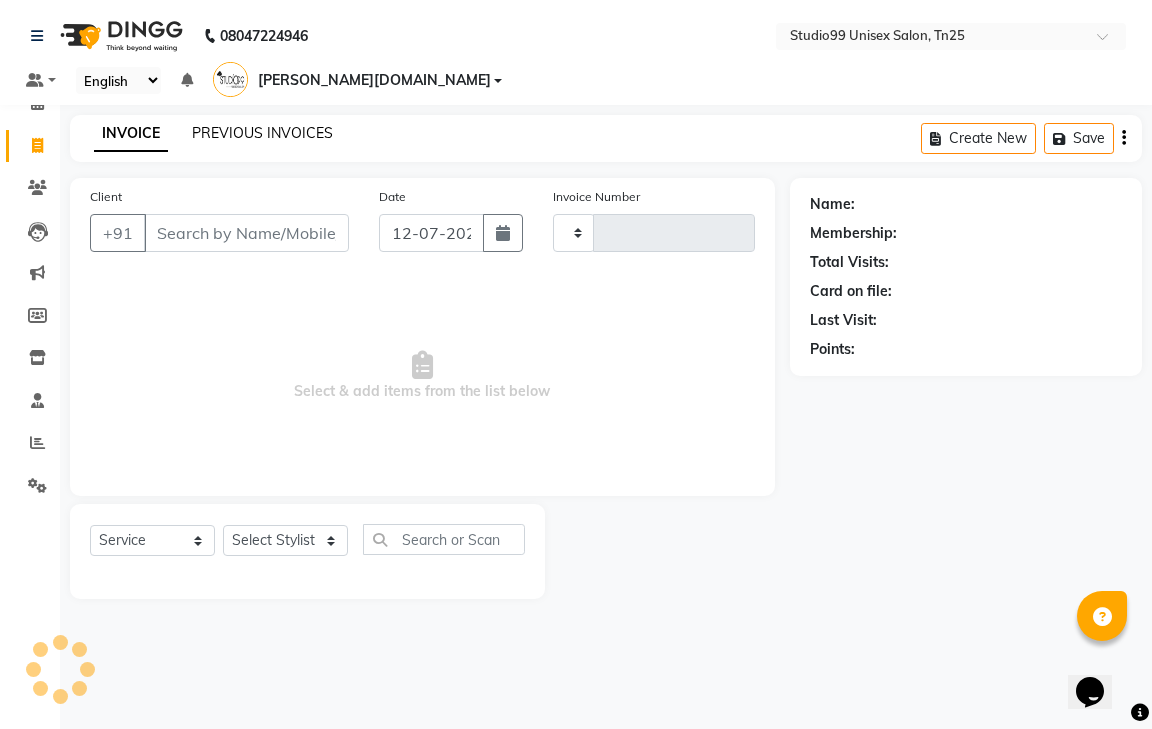 type on "0461" 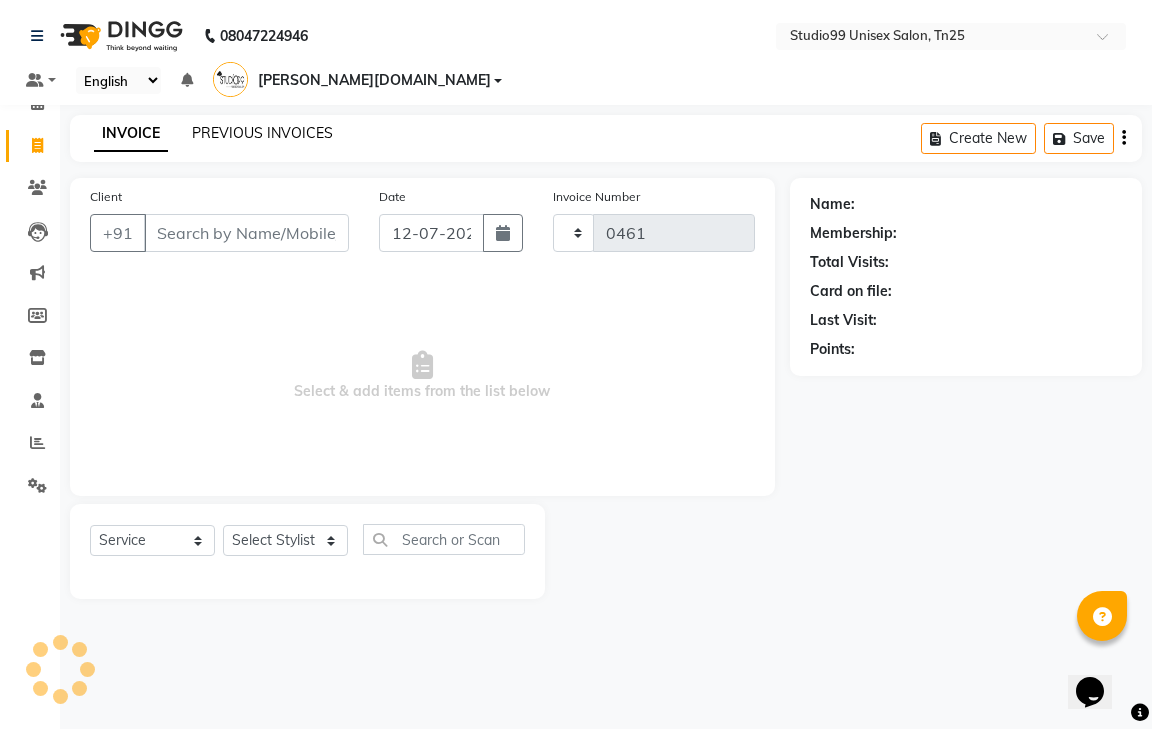 select on "8331" 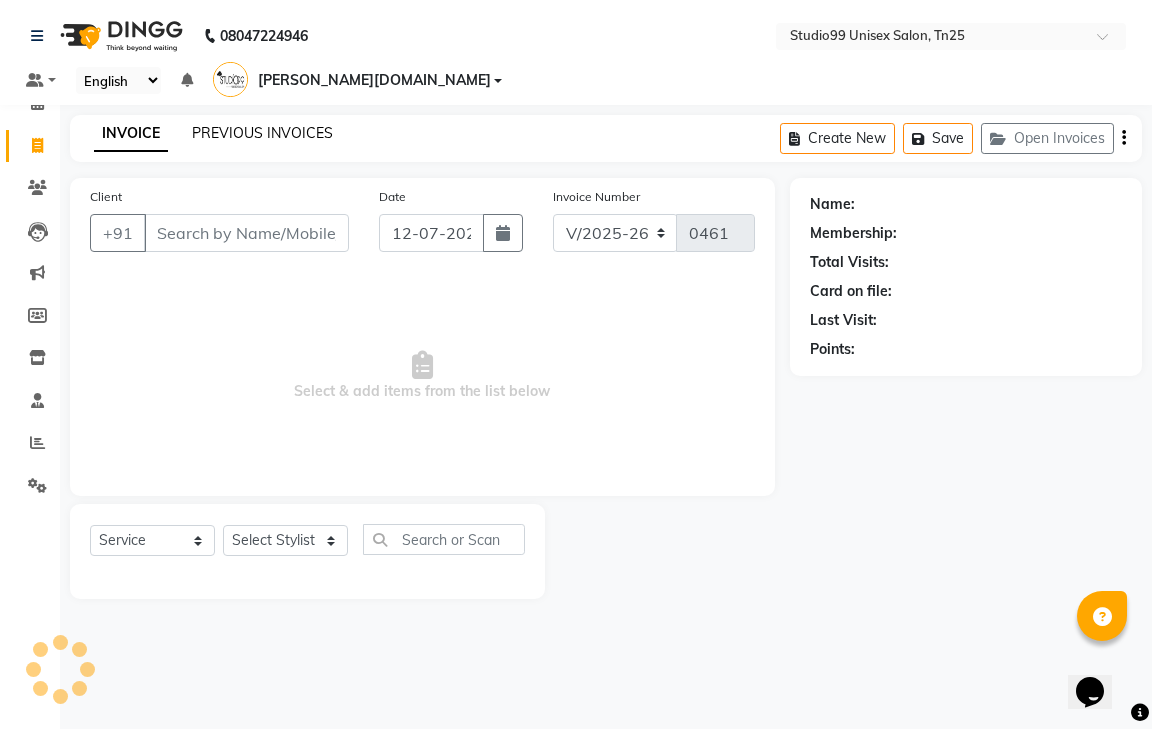 click on "PREVIOUS INVOICES" 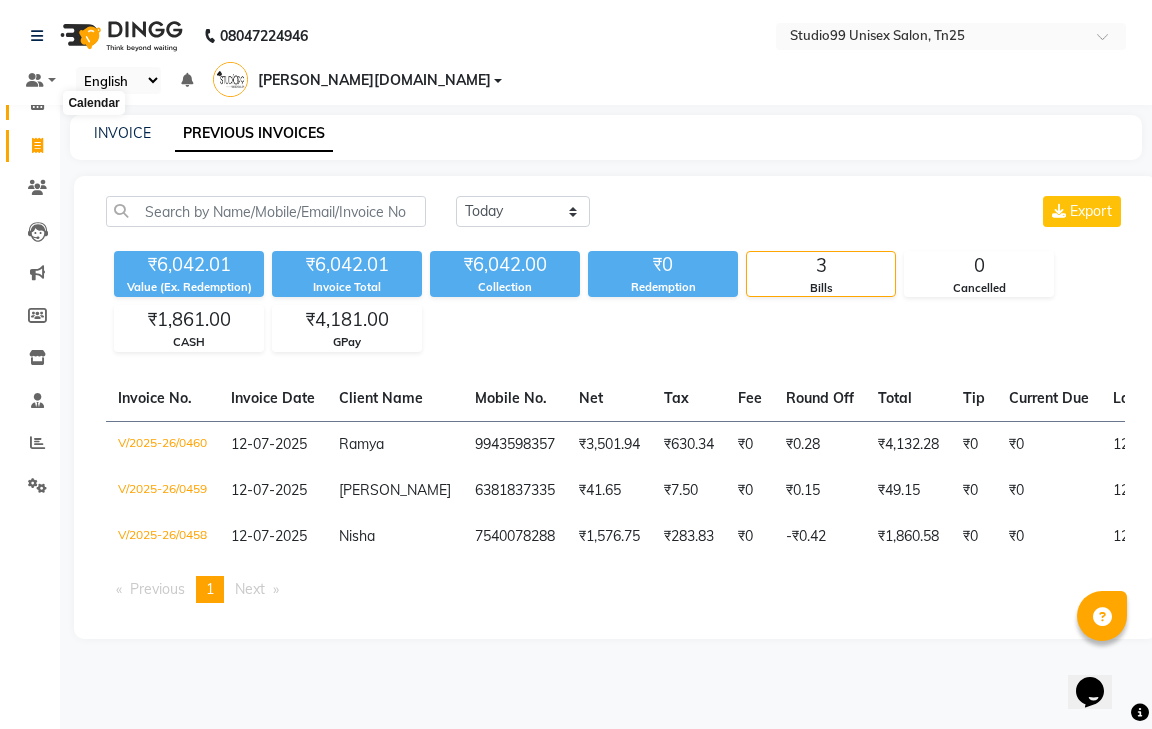 click 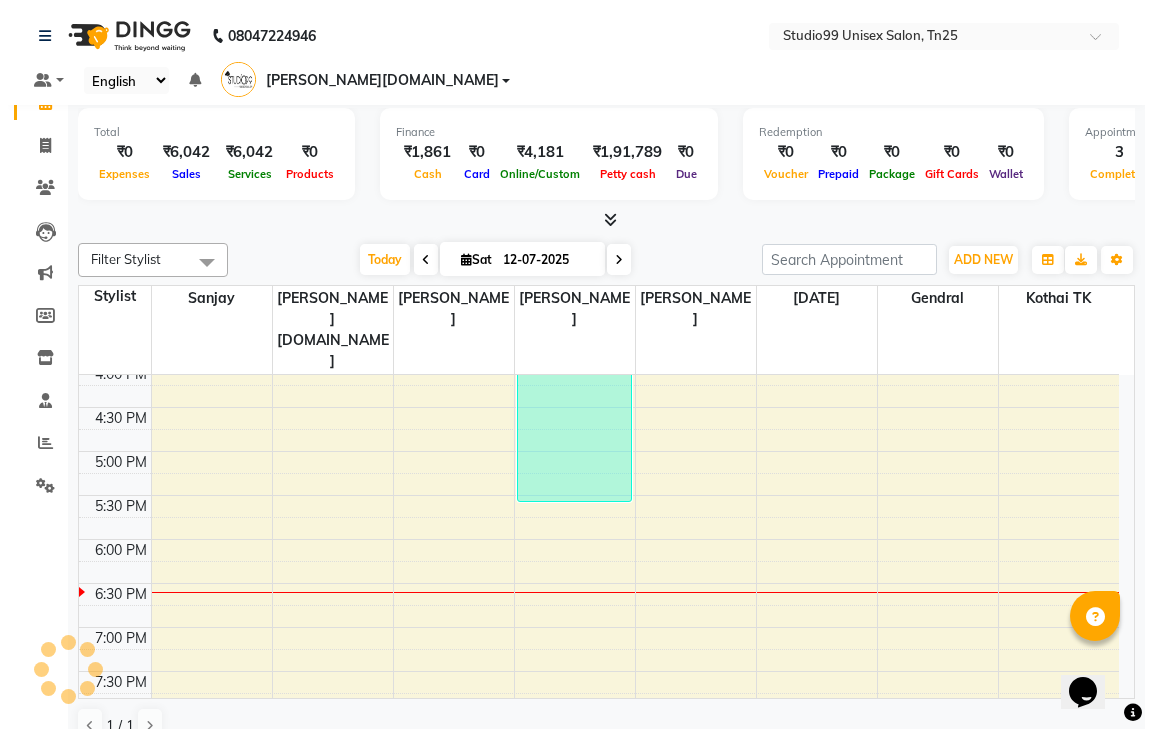scroll, scrollTop: 0, scrollLeft: 0, axis: both 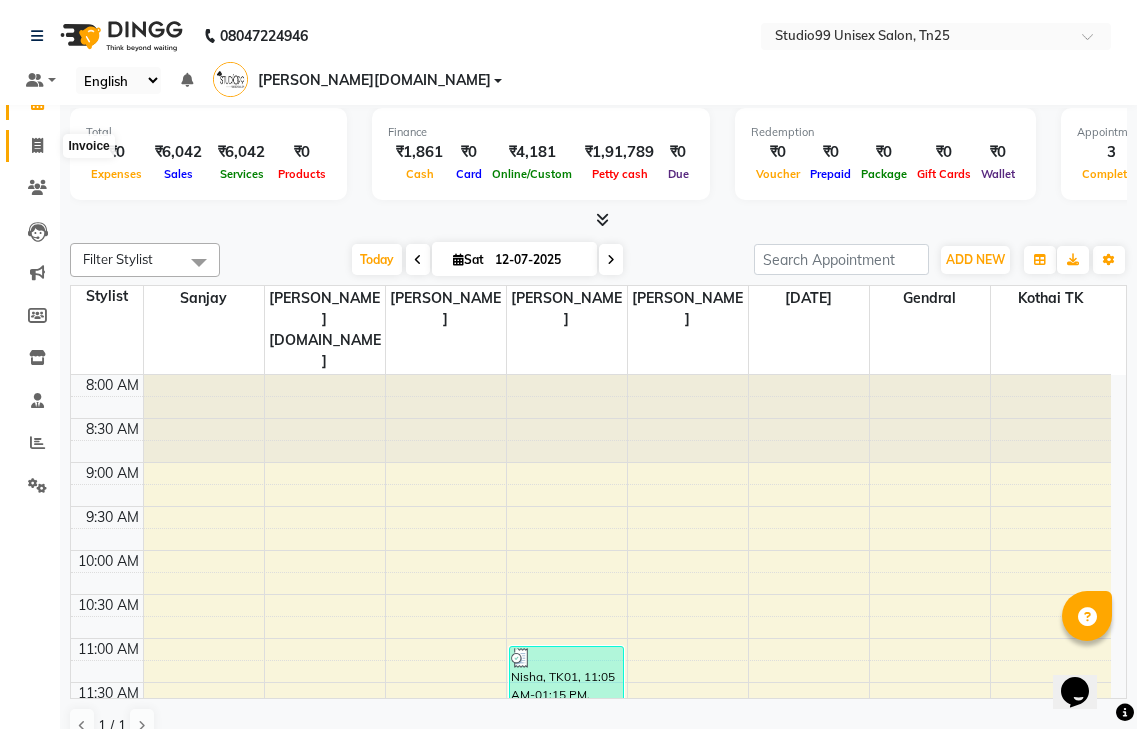 click 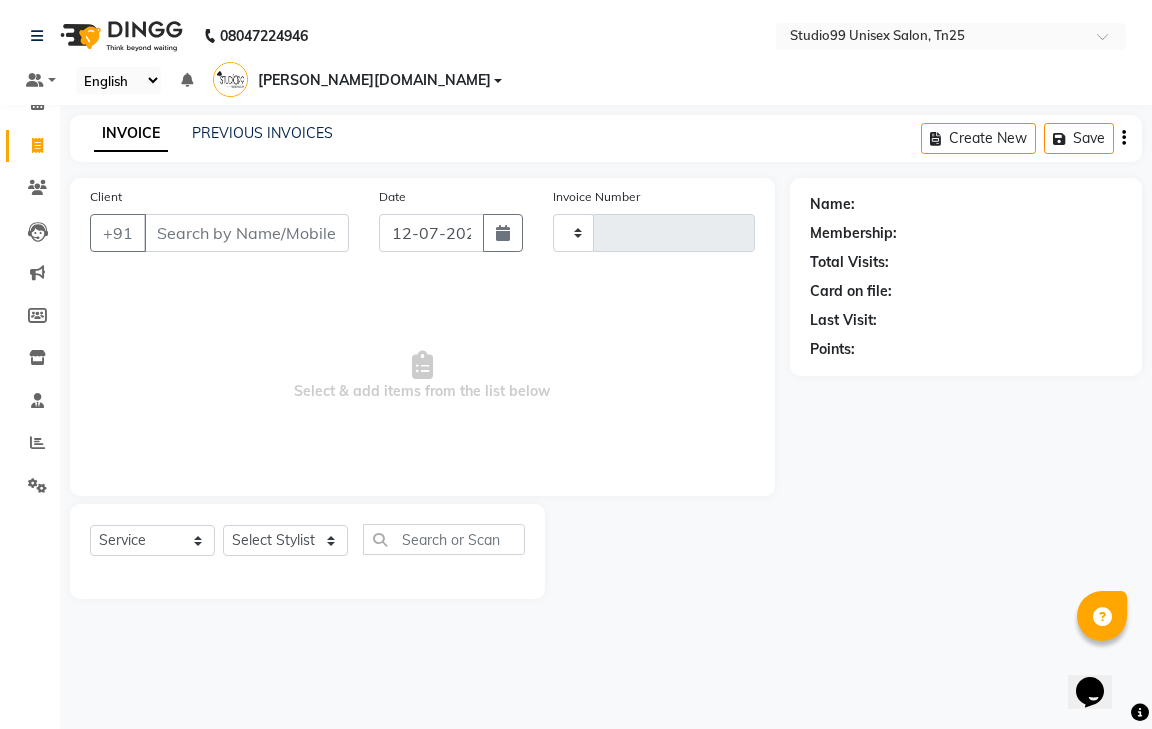 type on "0461" 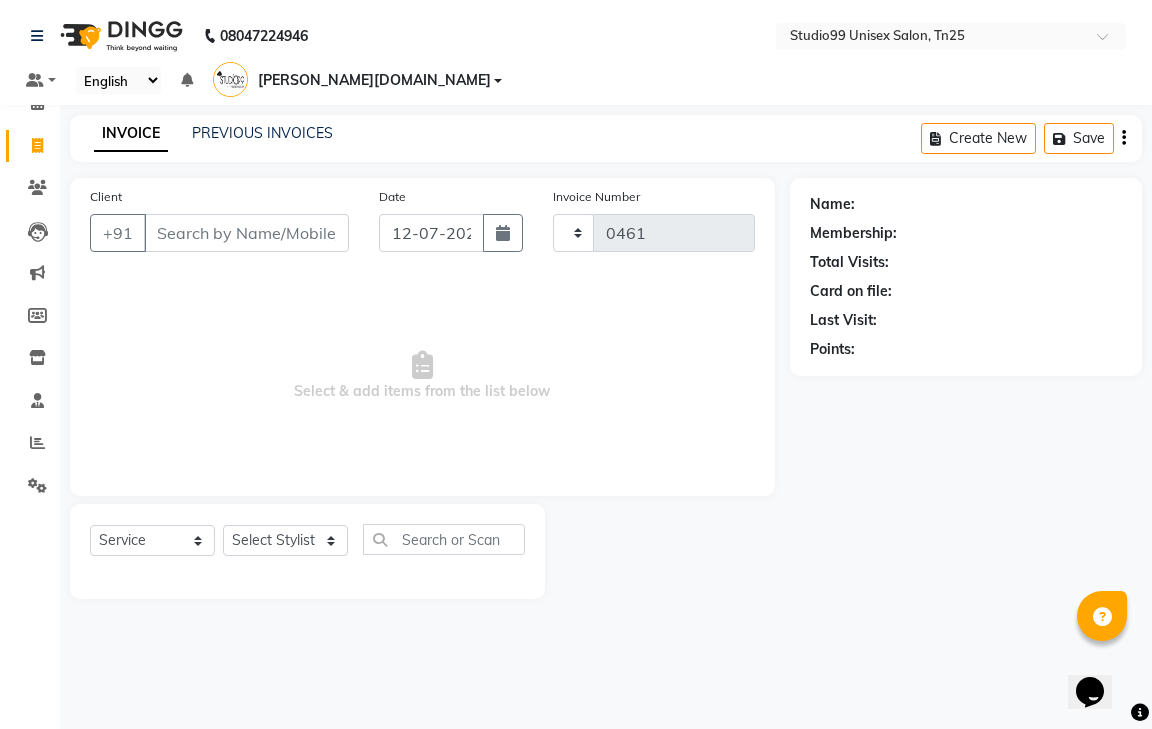 select on "8331" 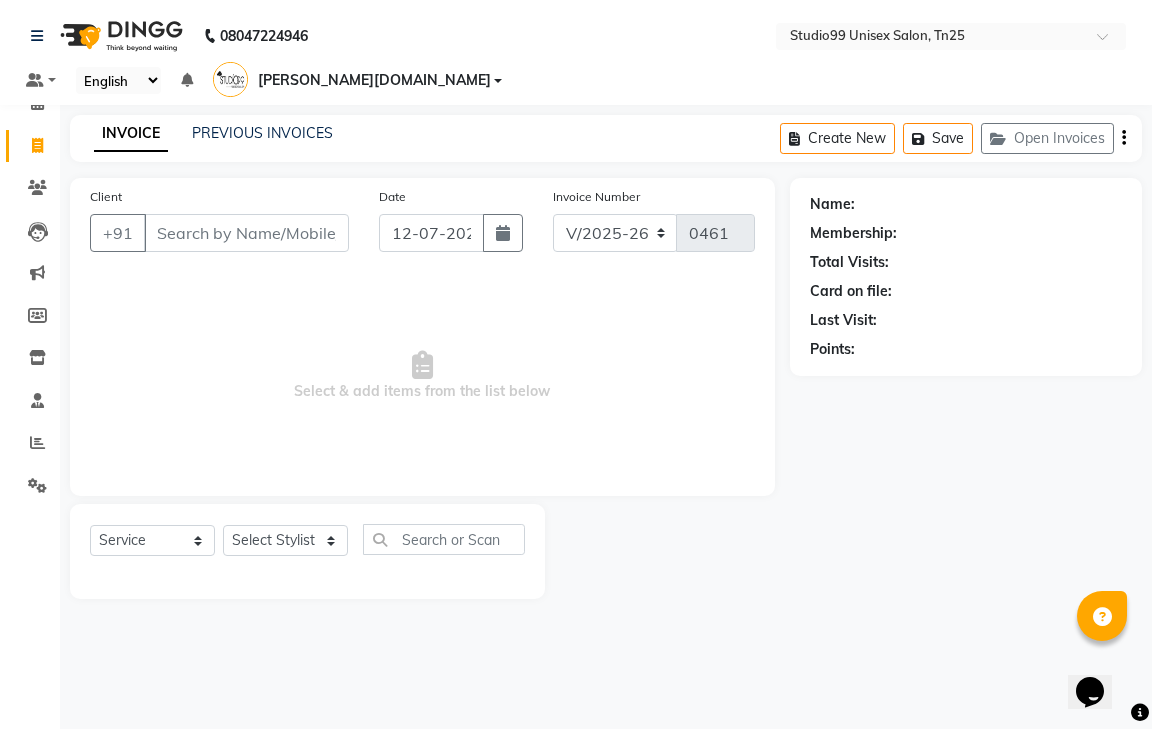 click on "Client" at bounding box center (246, 233) 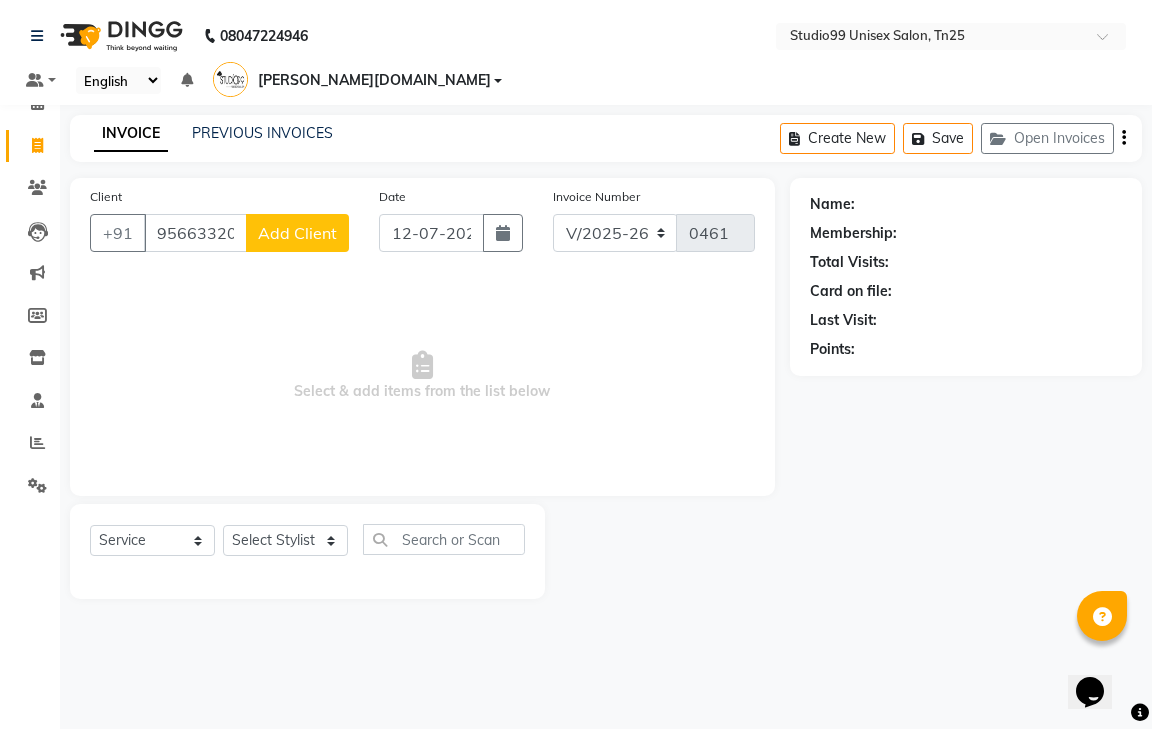 type on "9566332042" 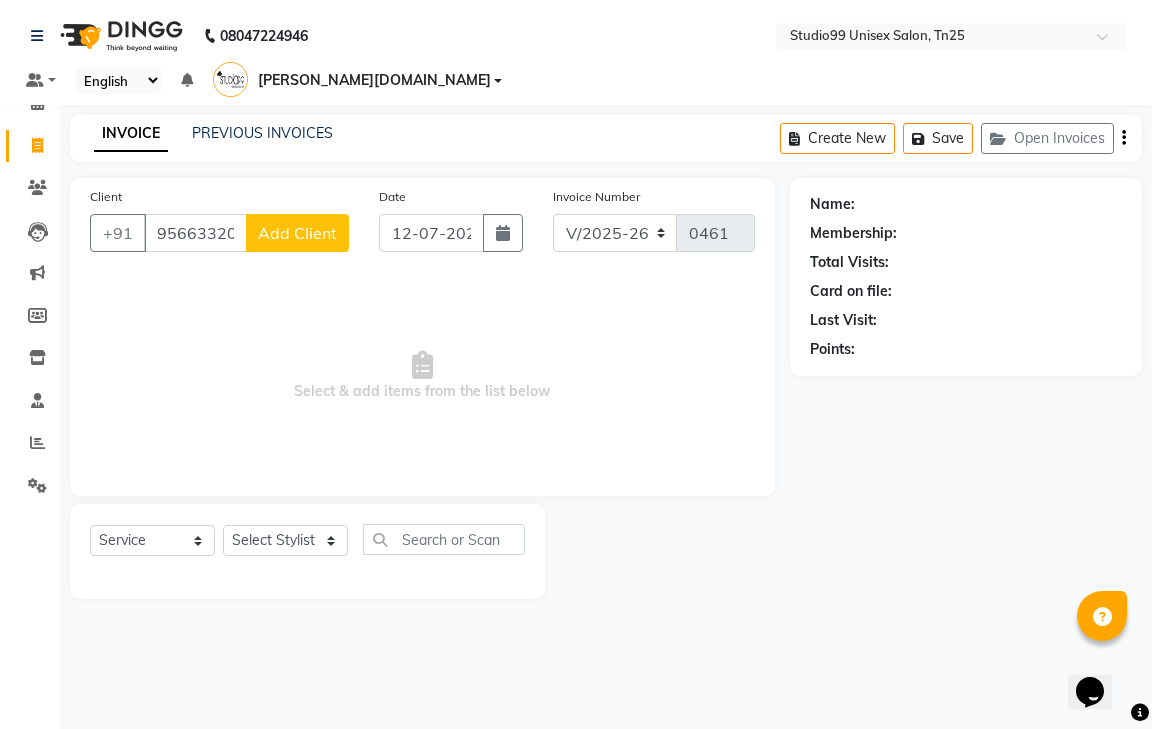 click on "Add Client" 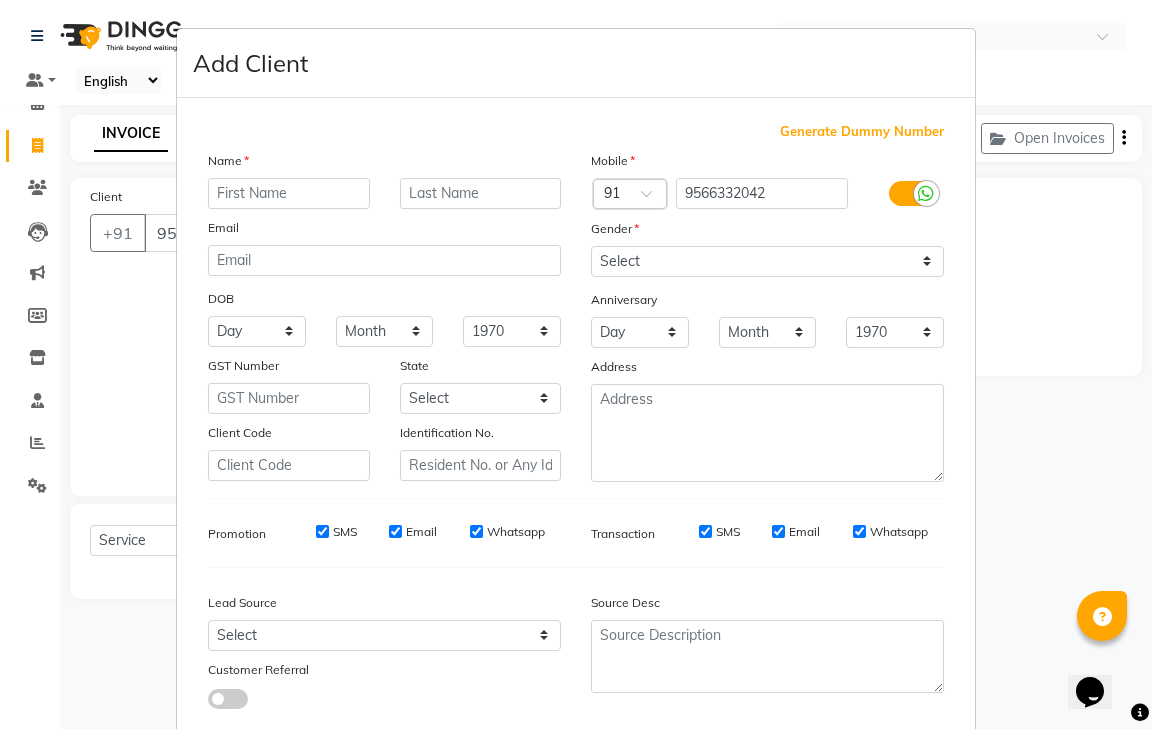 click at bounding box center (289, 193) 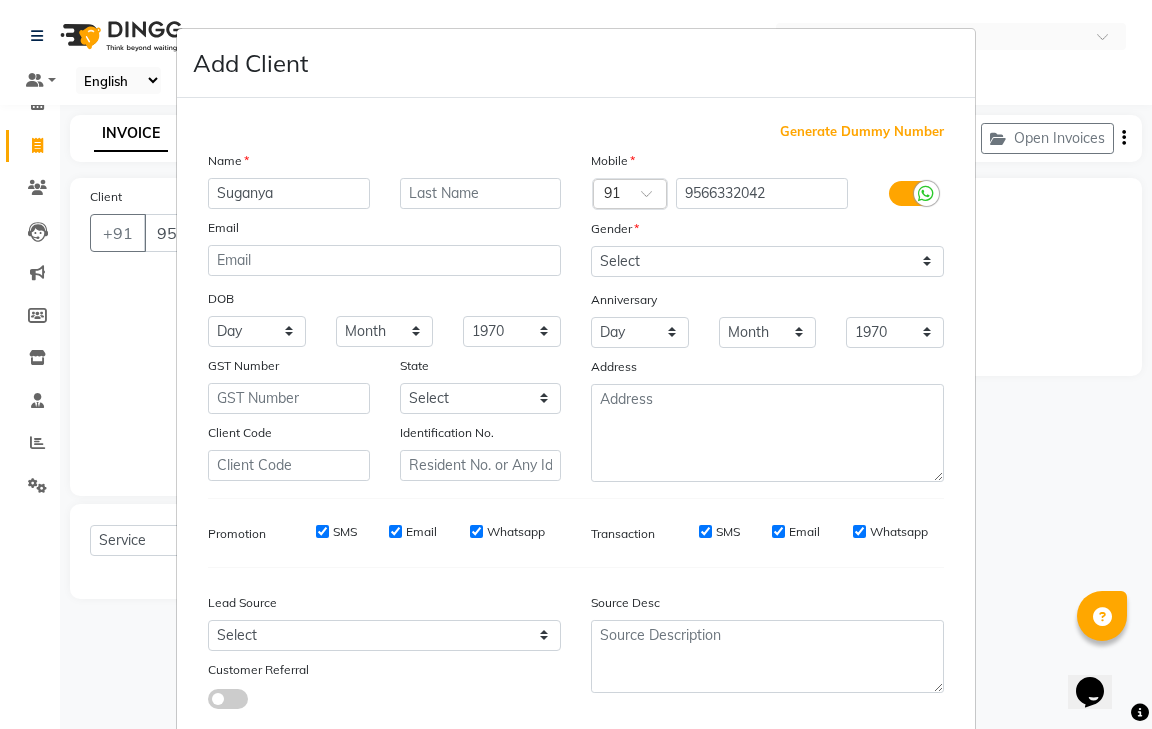 type on "Suganya" 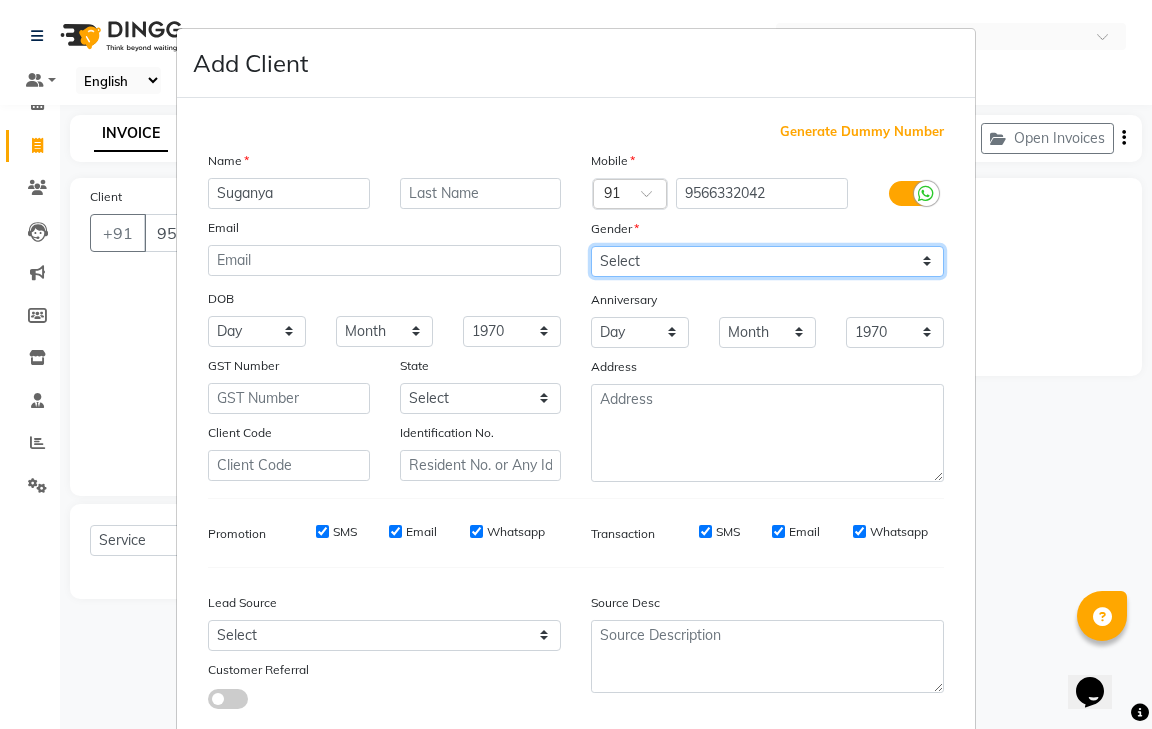 click on "Select [DEMOGRAPHIC_DATA] [DEMOGRAPHIC_DATA] Other Prefer Not To Say" at bounding box center (767, 261) 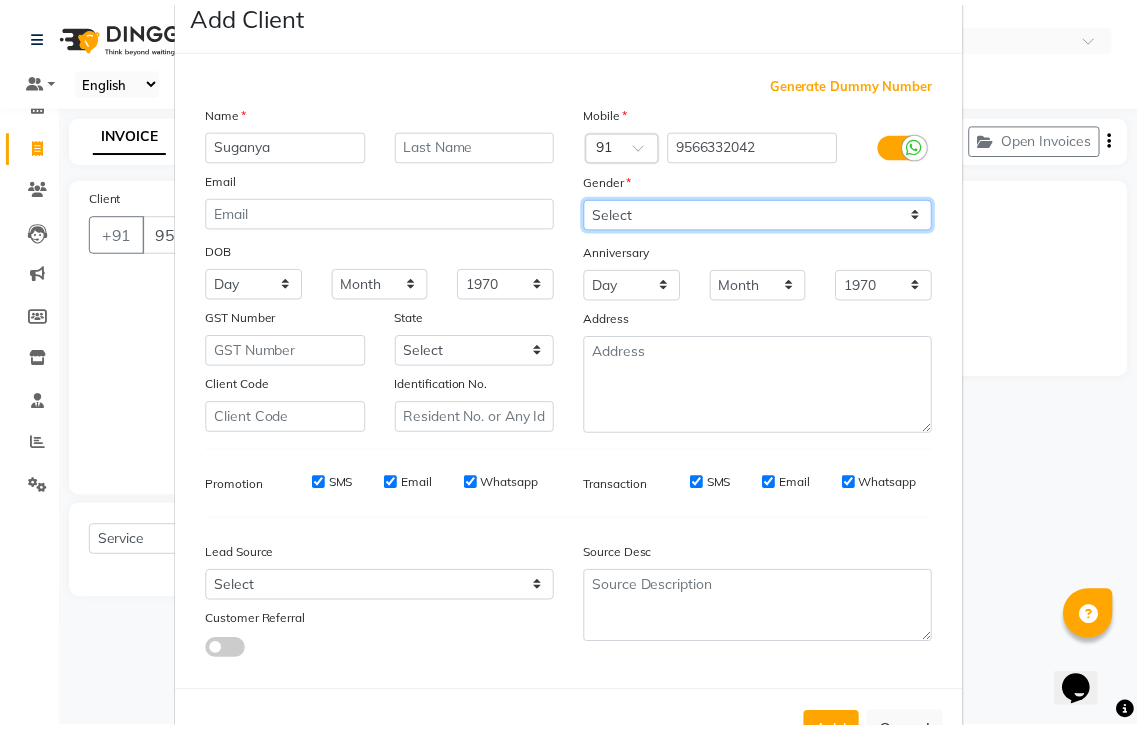 scroll, scrollTop: 120, scrollLeft: 0, axis: vertical 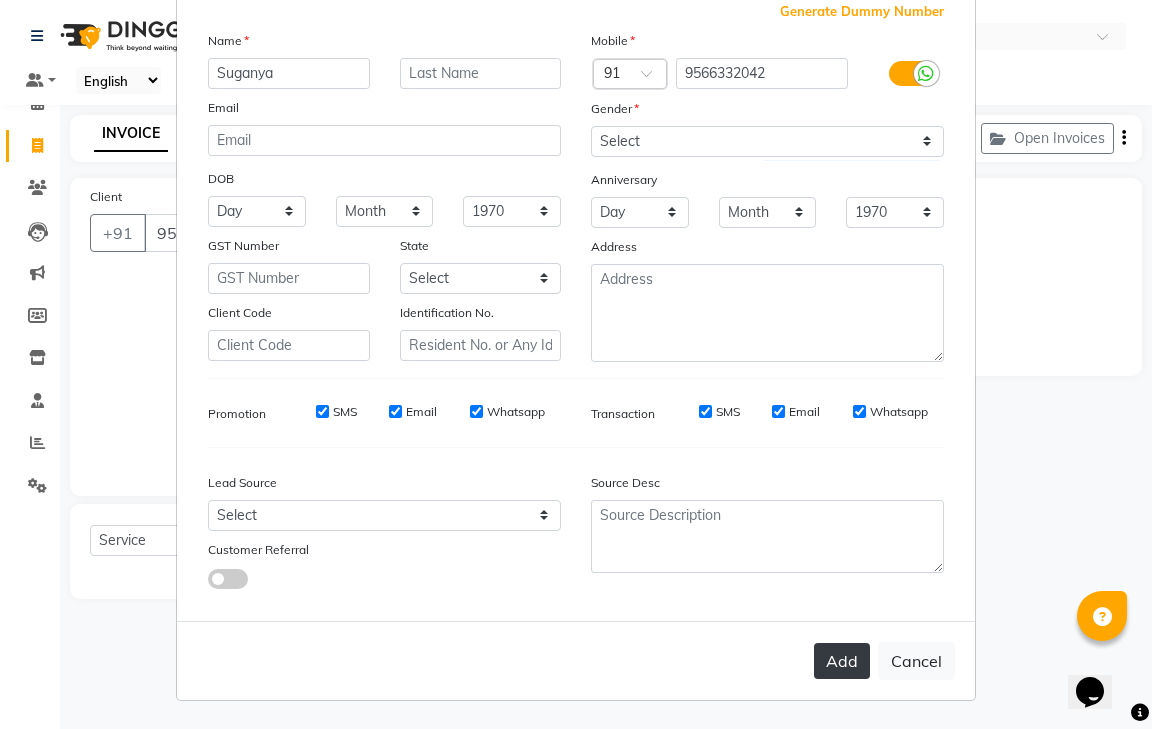drag, startPoint x: 863, startPoint y: 657, endPoint x: 853, endPoint y: 656, distance: 10.049875 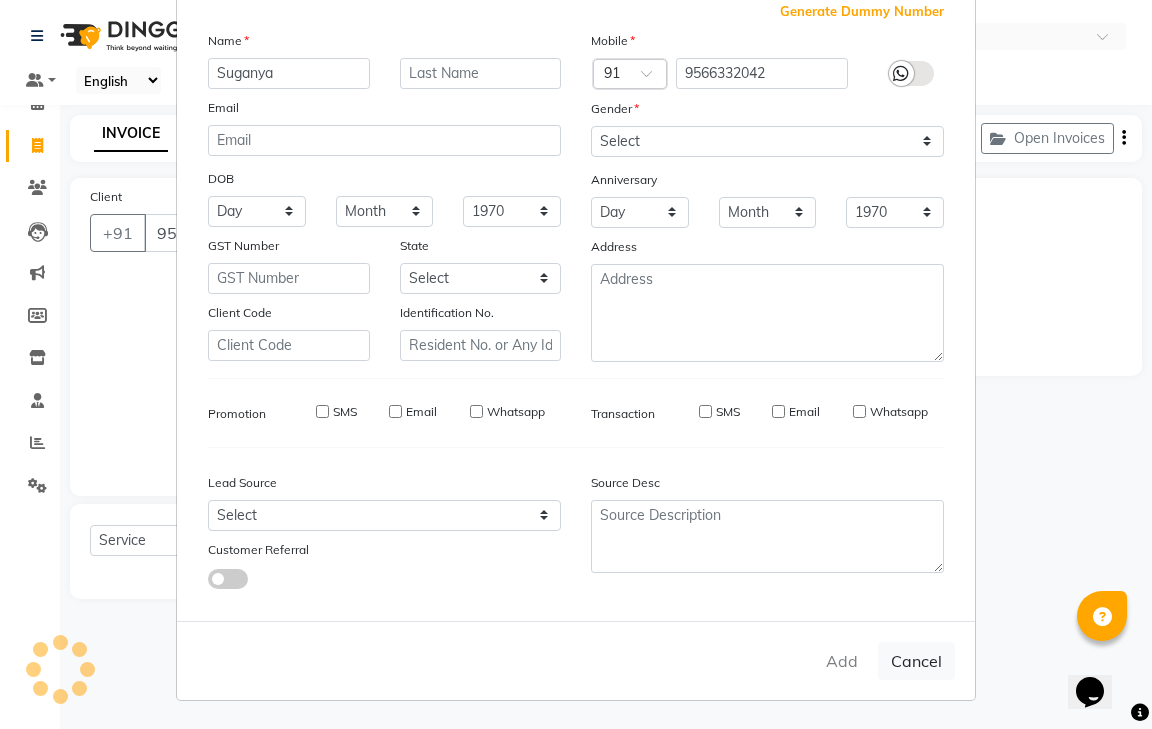 type 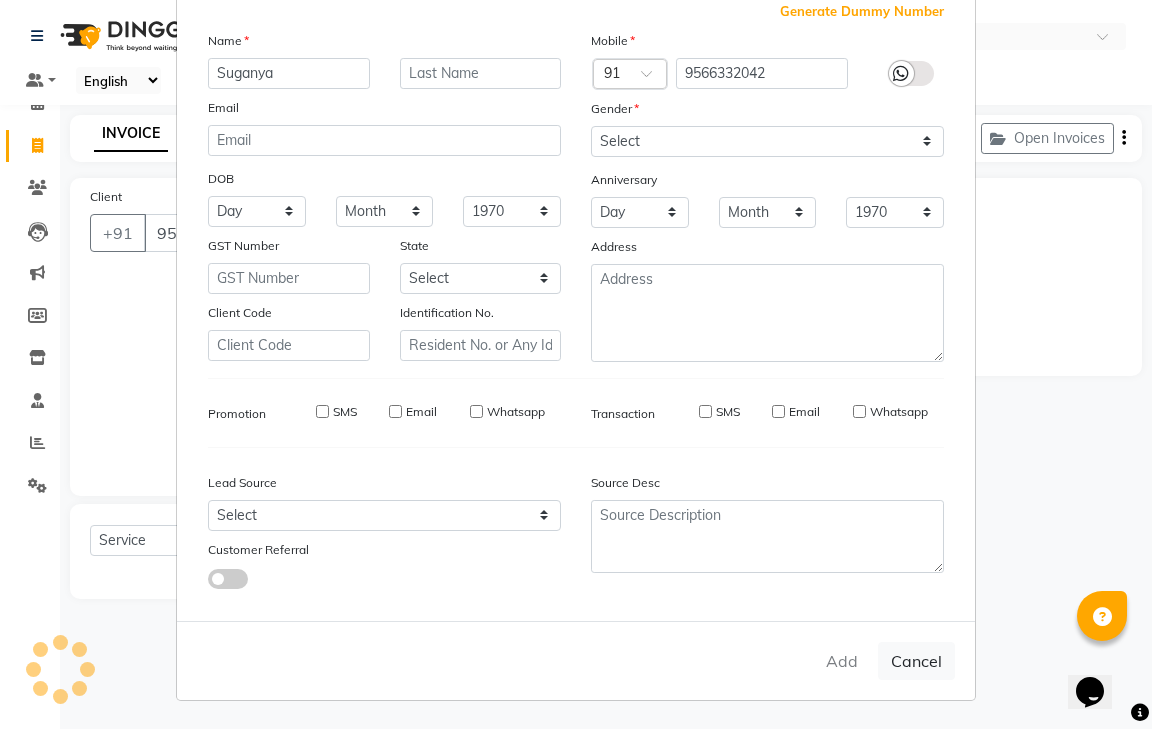 select 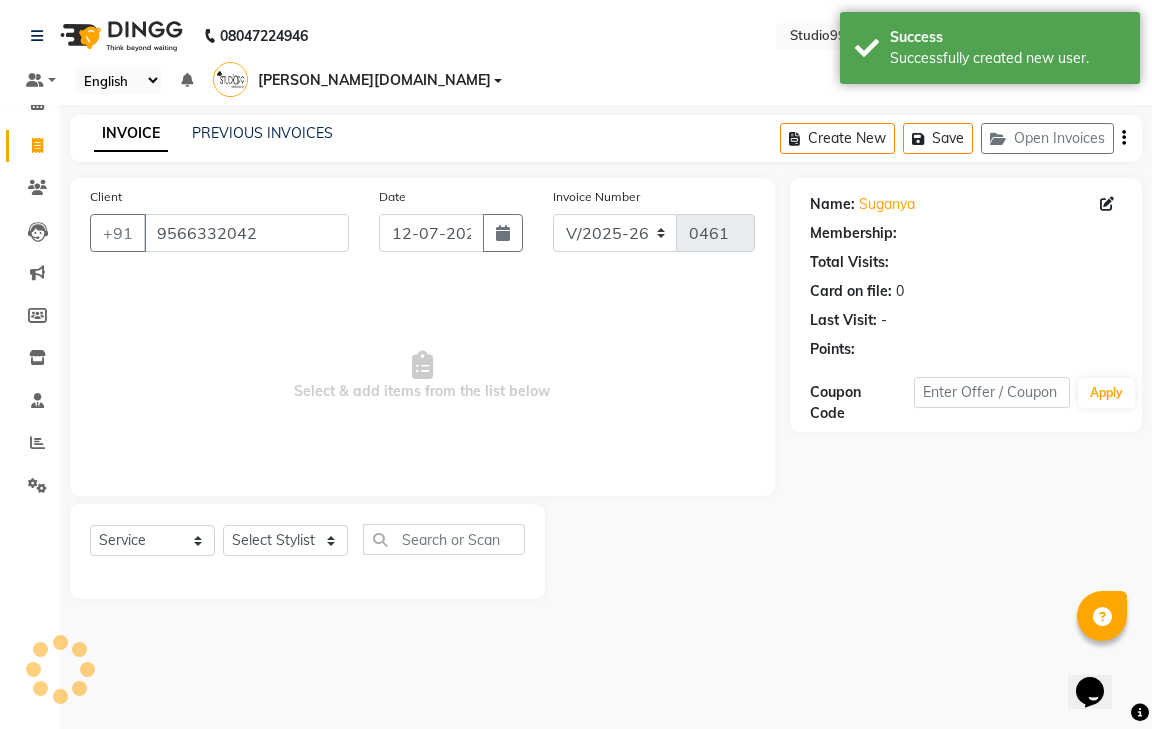 select on "1: Object" 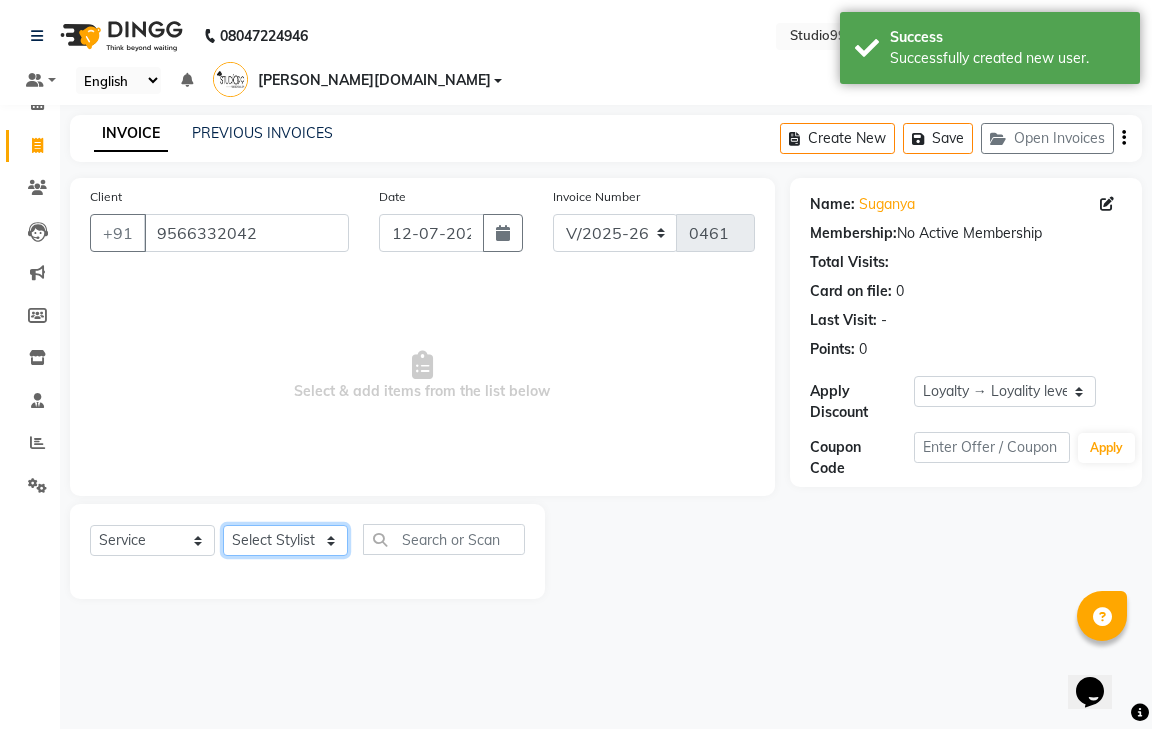 click on "Select Stylist gendral [PERSON_NAME]  jaya priya kothai TK [DATE] sanjay santhosh [DOMAIN_NAME]" 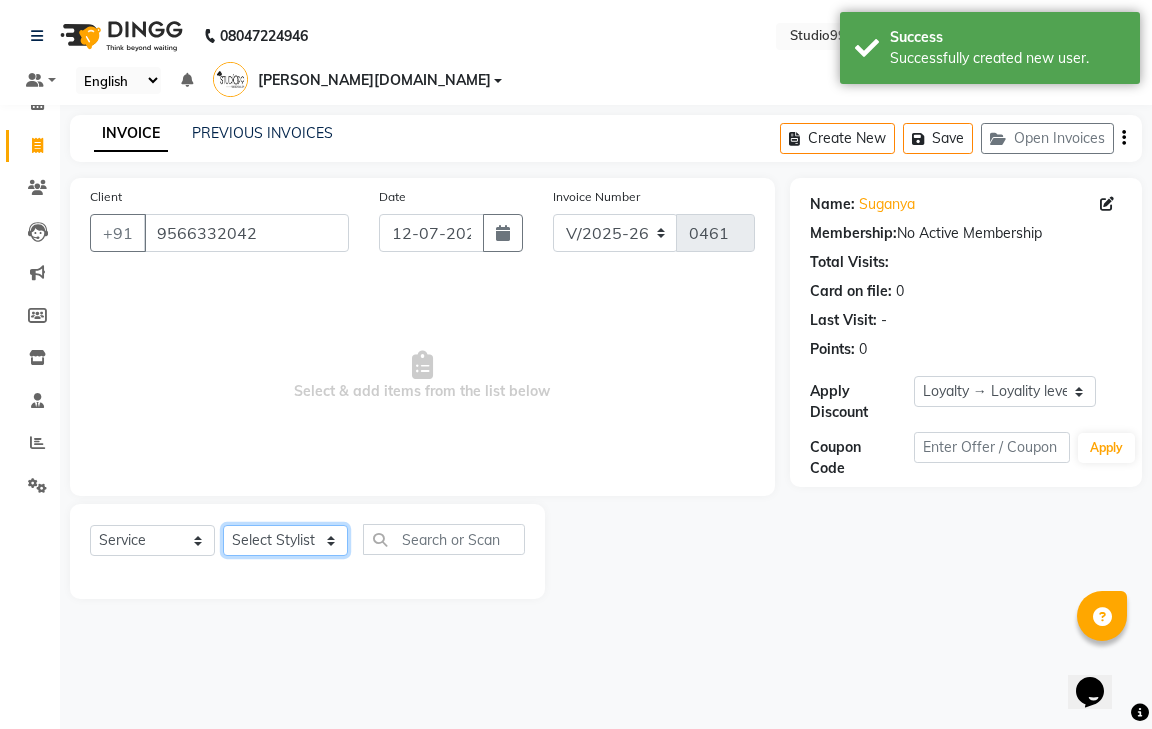 select on "80759" 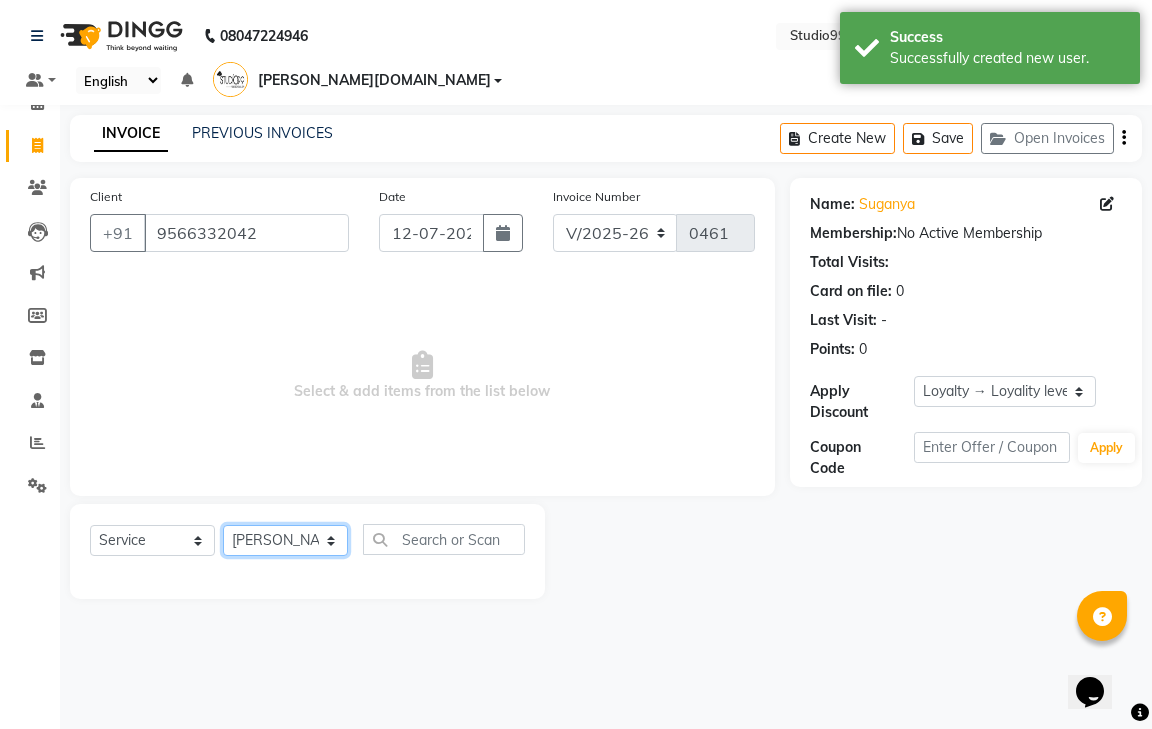 click on "Select Stylist gendral [PERSON_NAME]  jaya priya kothai TK [DATE] sanjay santhosh [DOMAIN_NAME]" 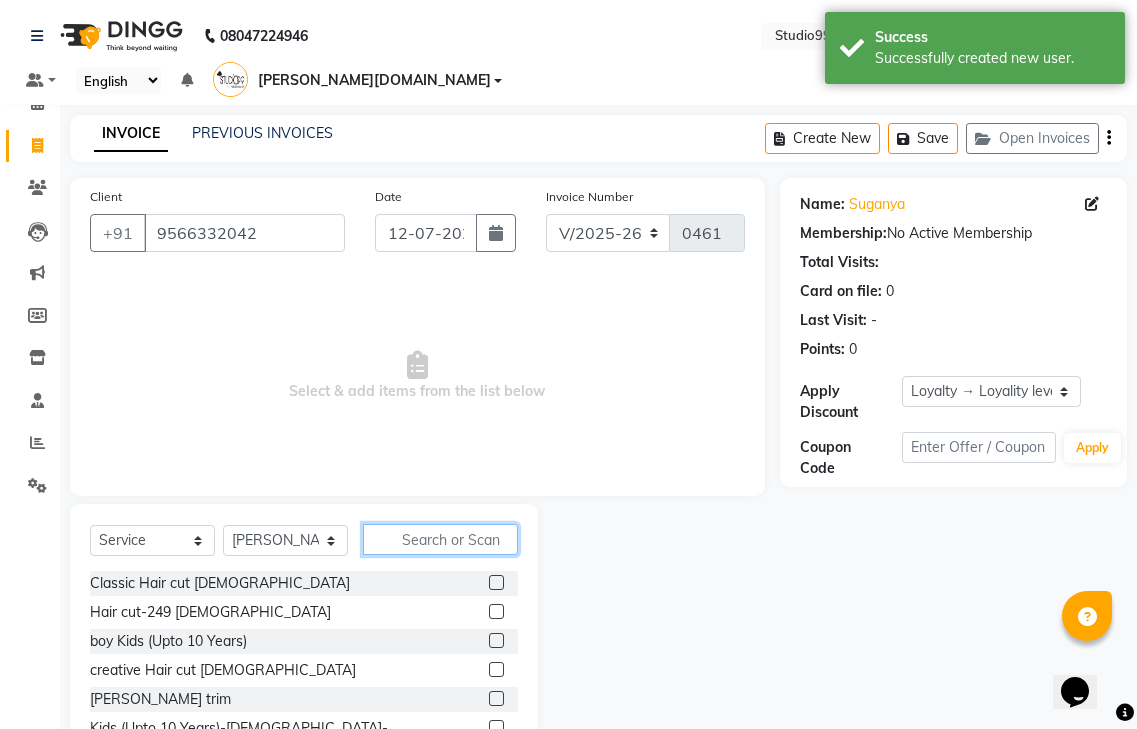 click 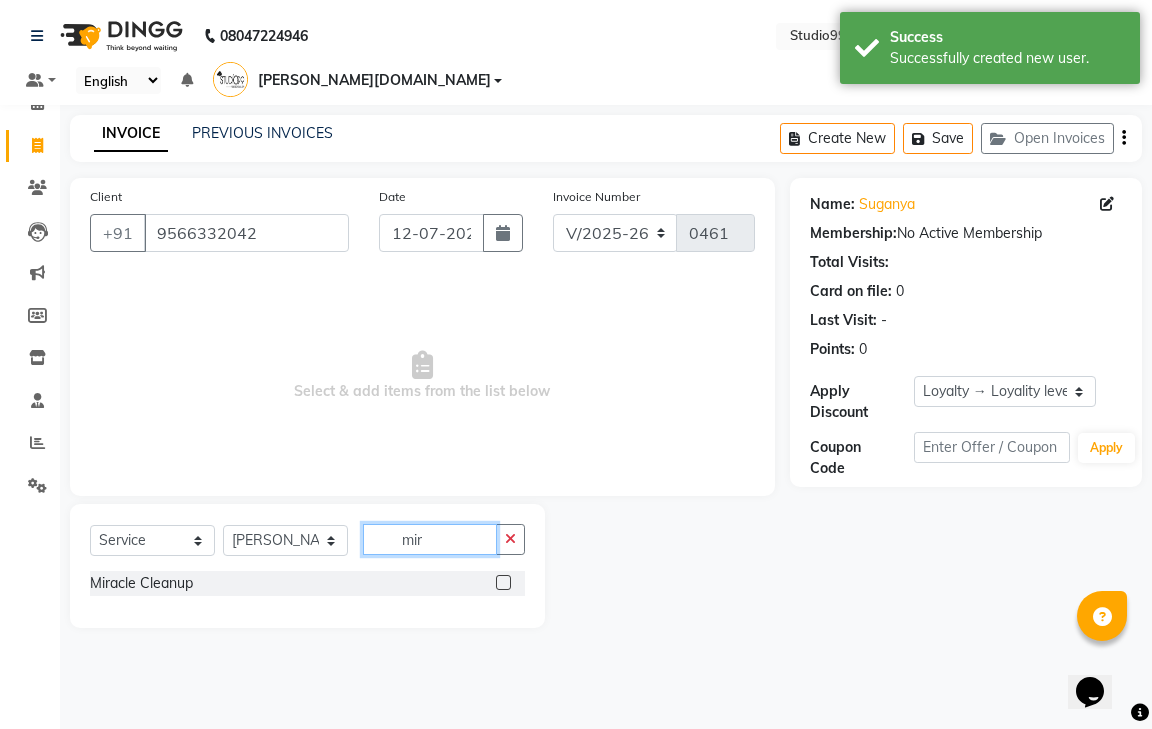 type on "mir" 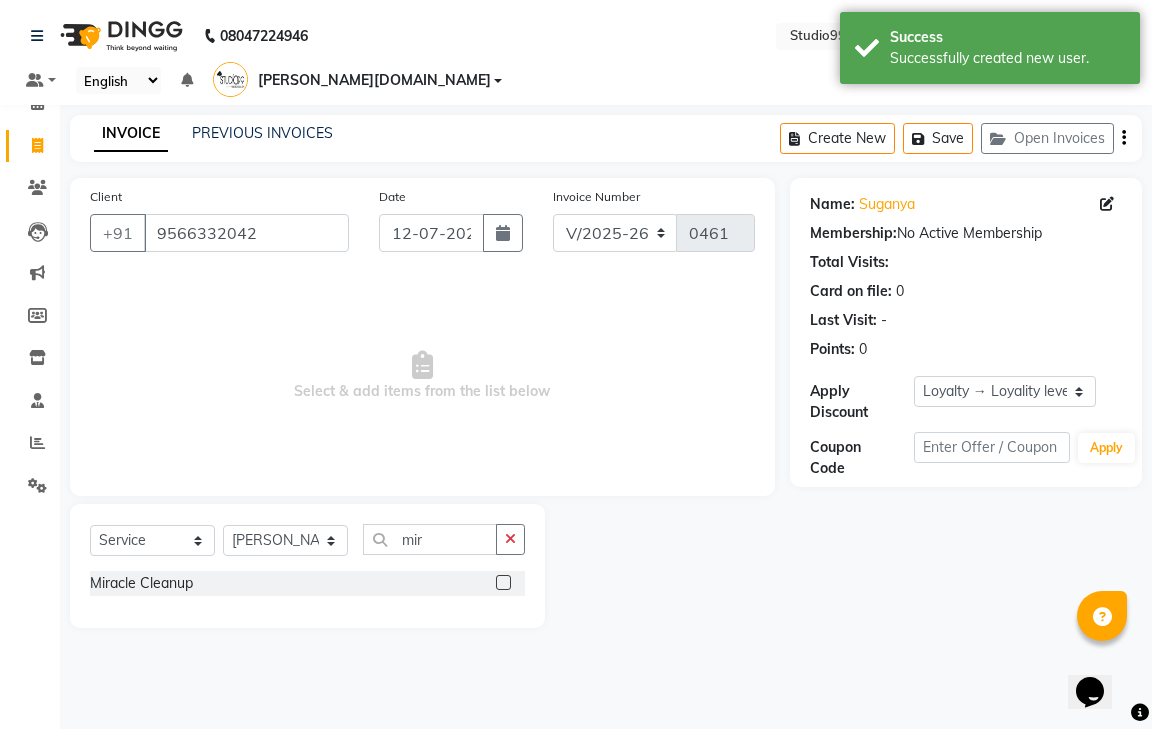 click 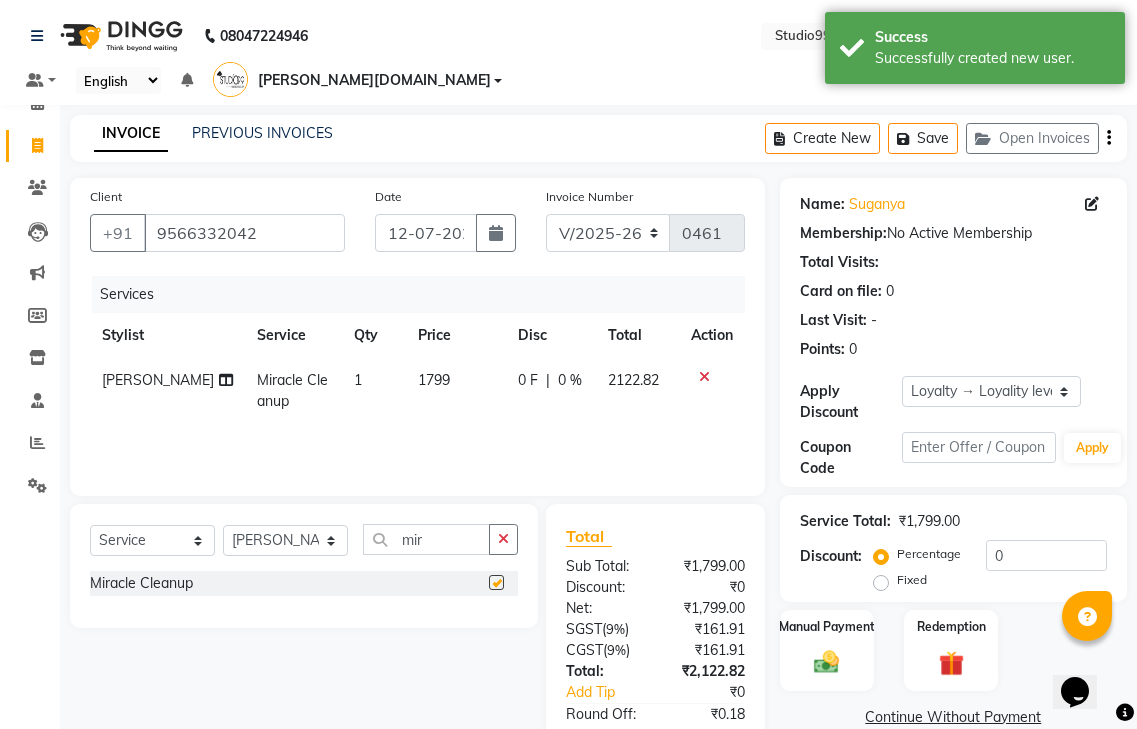checkbox on "false" 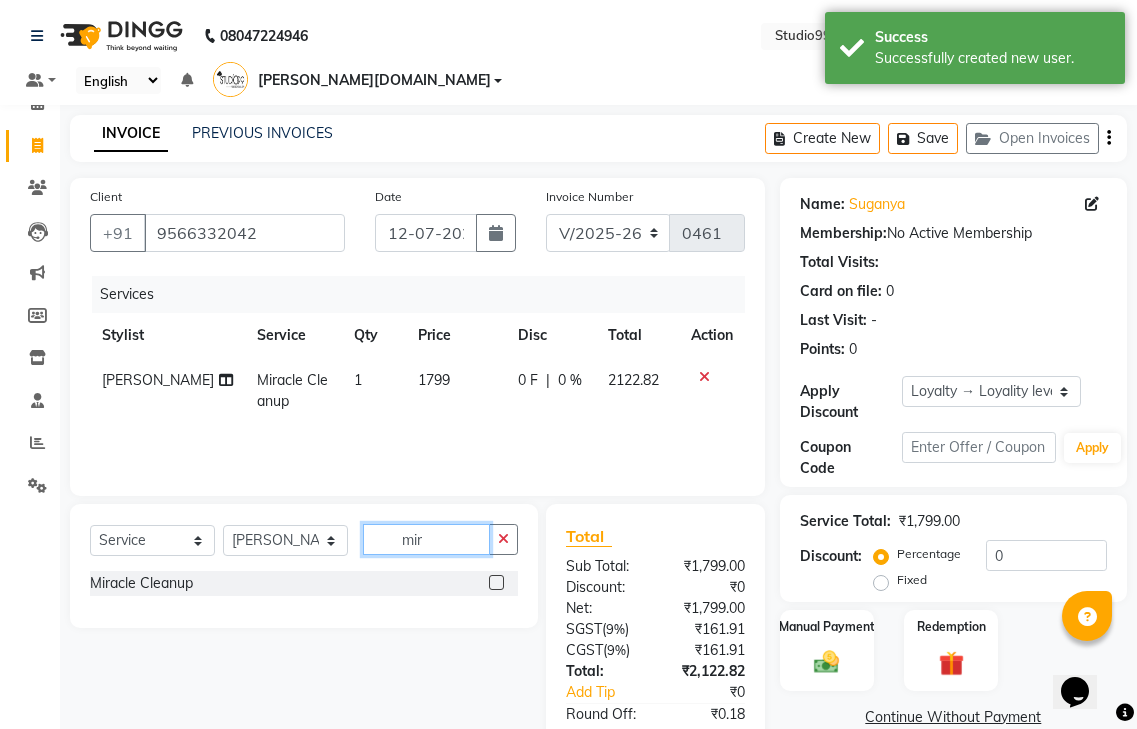 click on "mir" 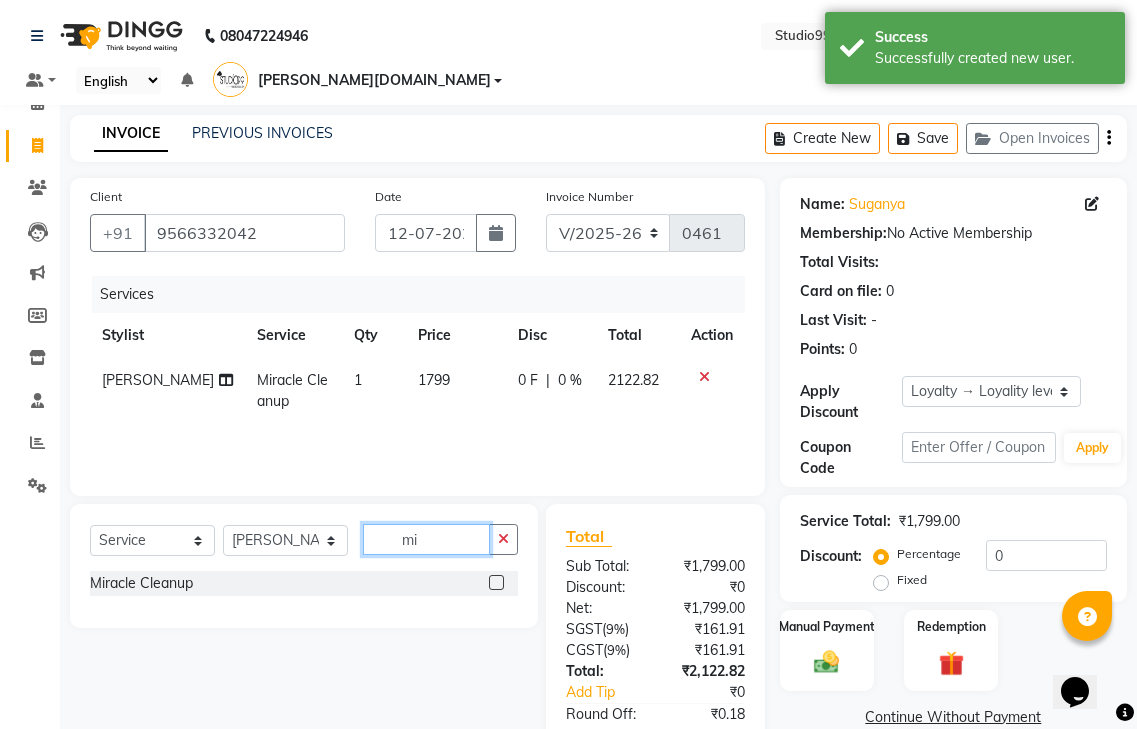 type on "m" 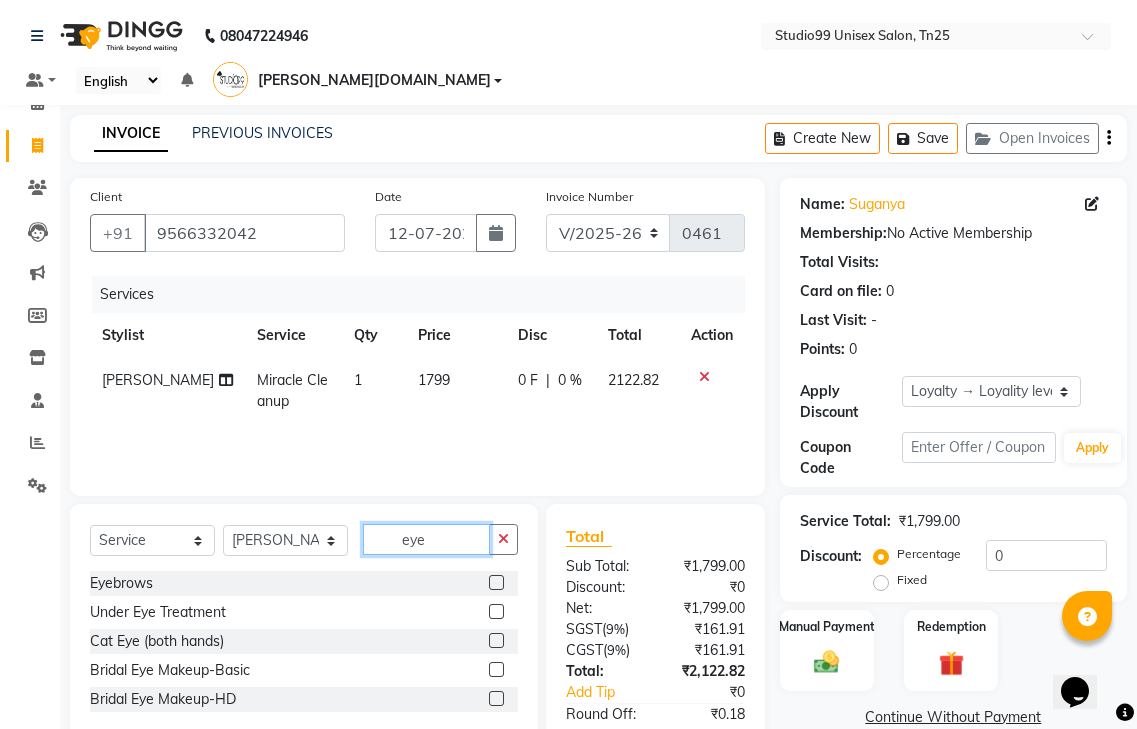 type on "eye" 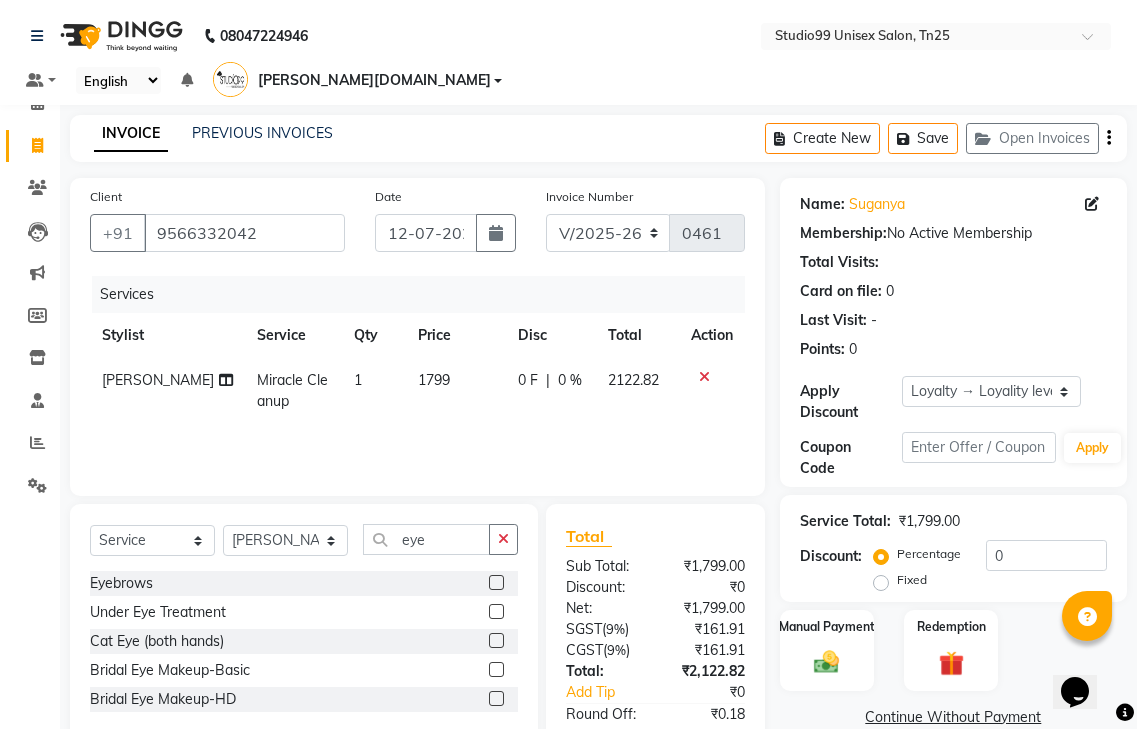 click 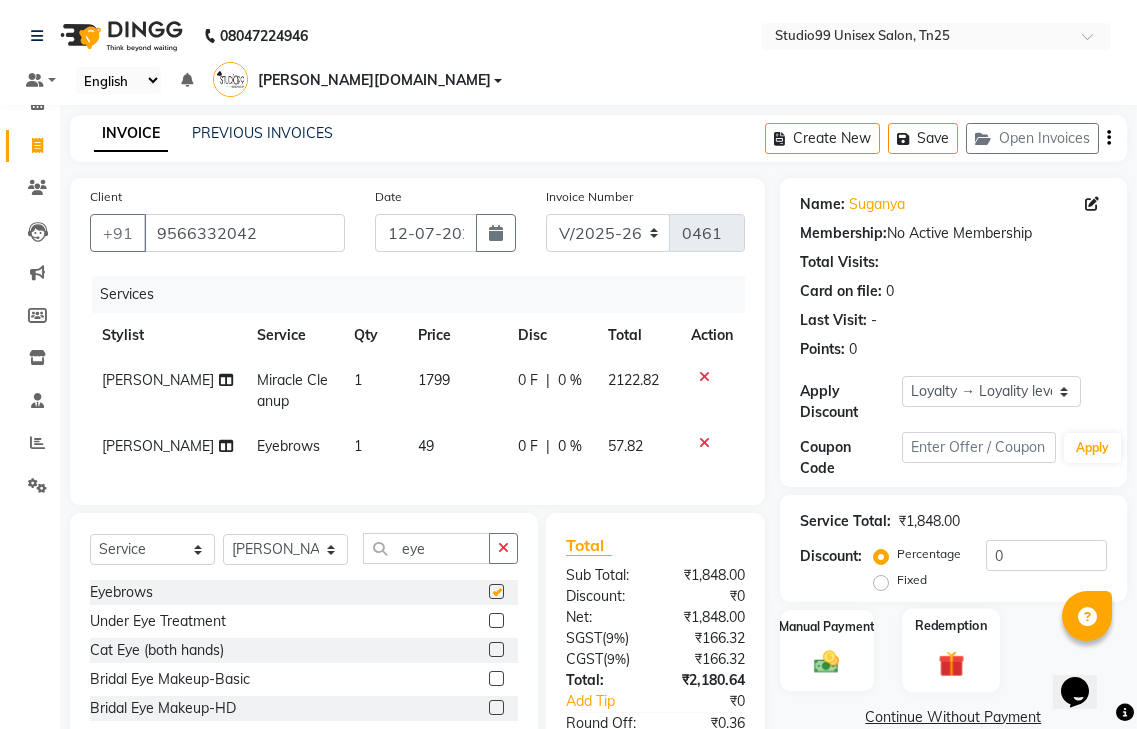 checkbox on "false" 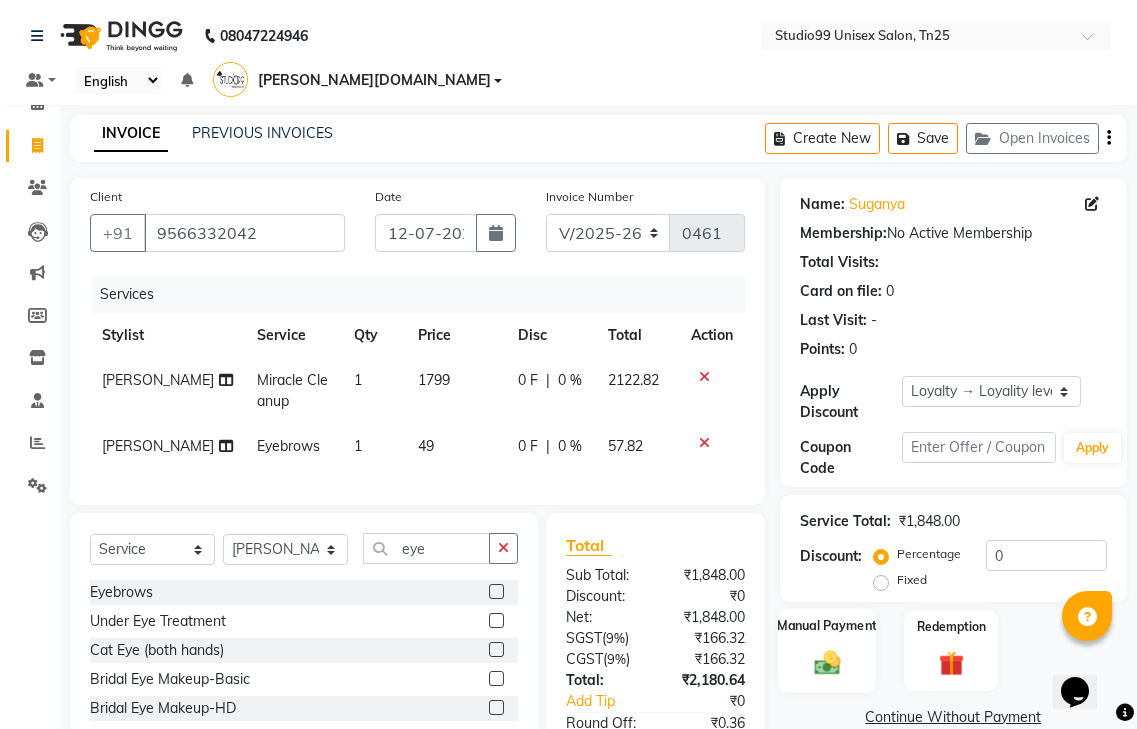 click on "Manual Payment" 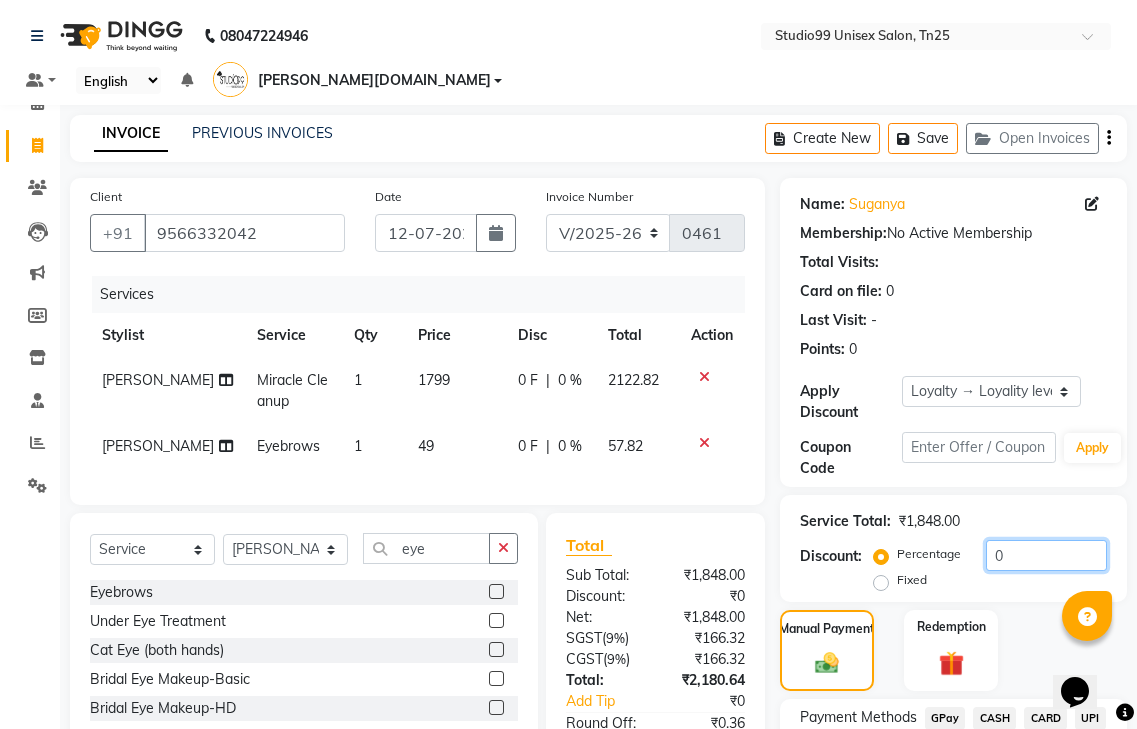 click on "0" 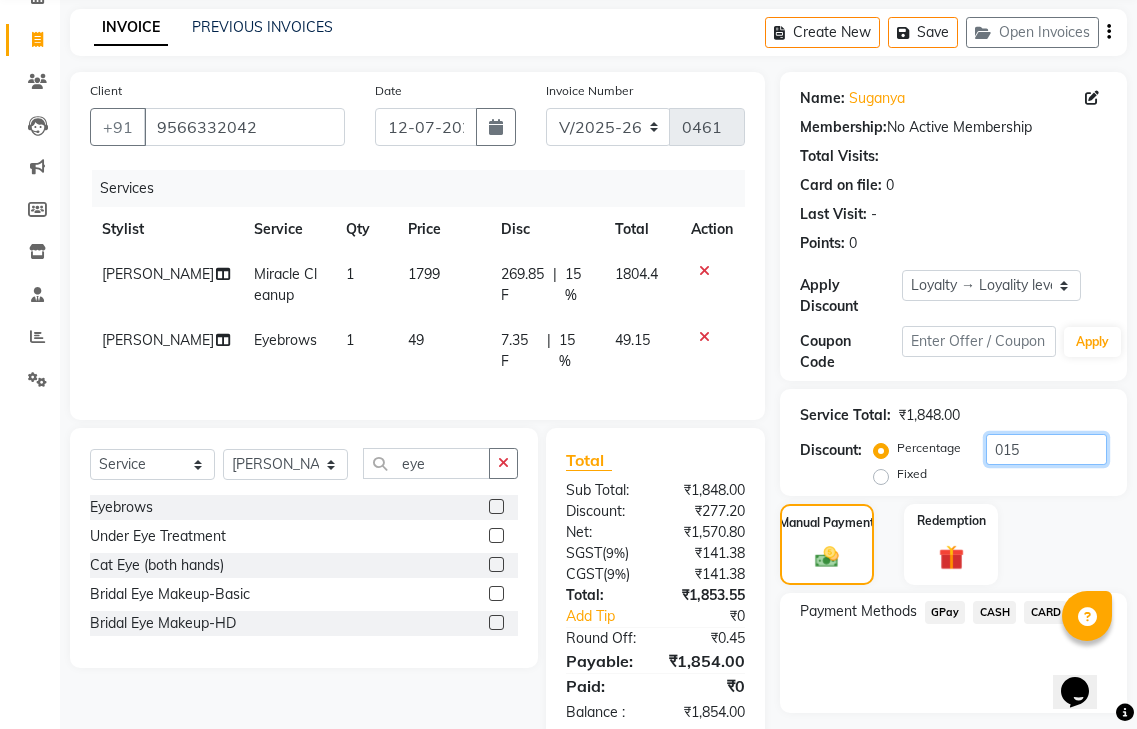 scroll, scrollTop: 133, scrollLeft: 0, axis: vertical 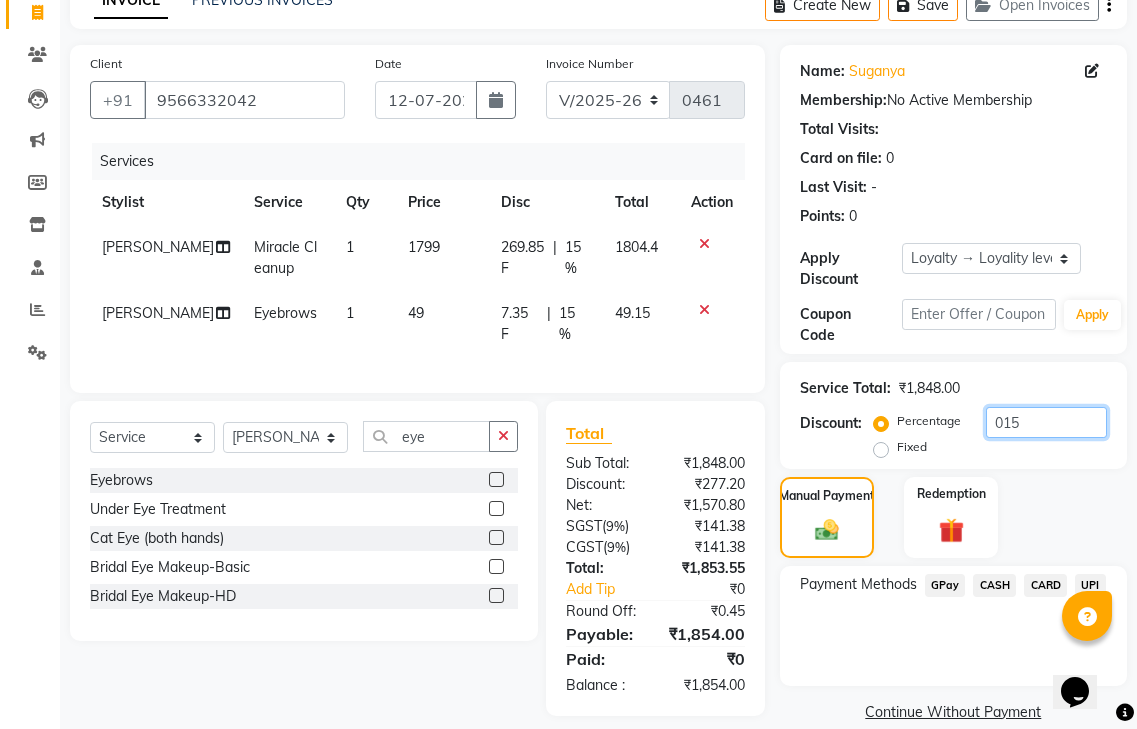 type on "015" 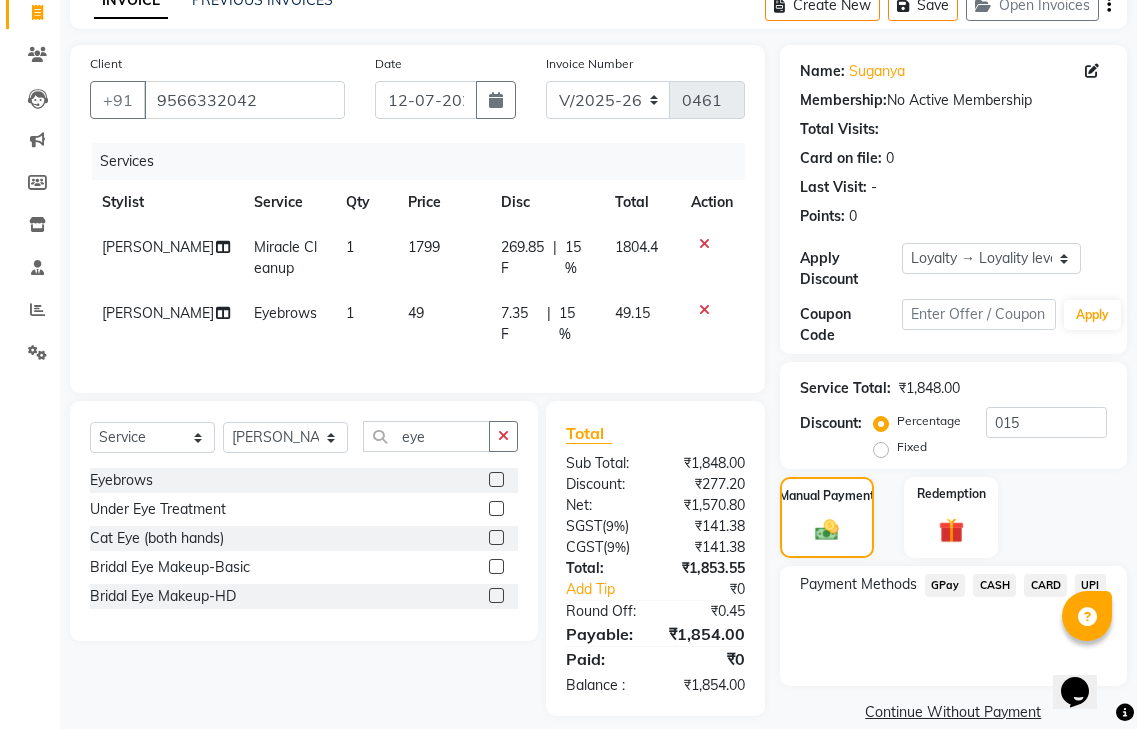 click on "GPay" 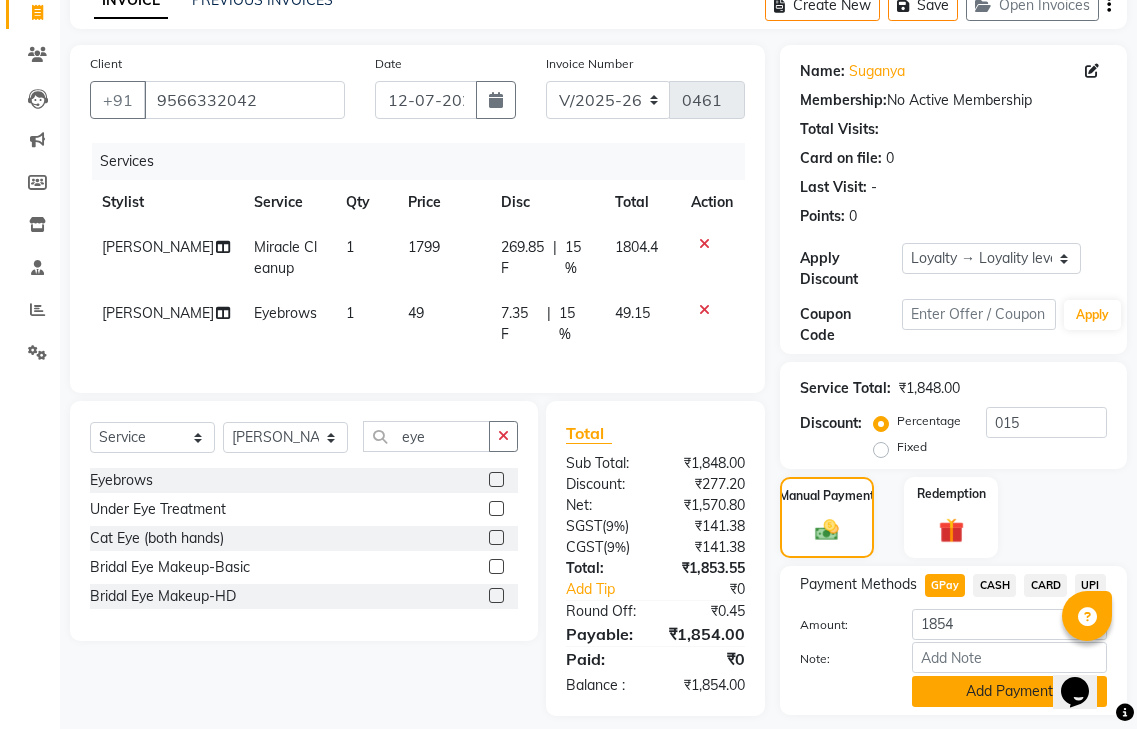 click on "Add Payment" 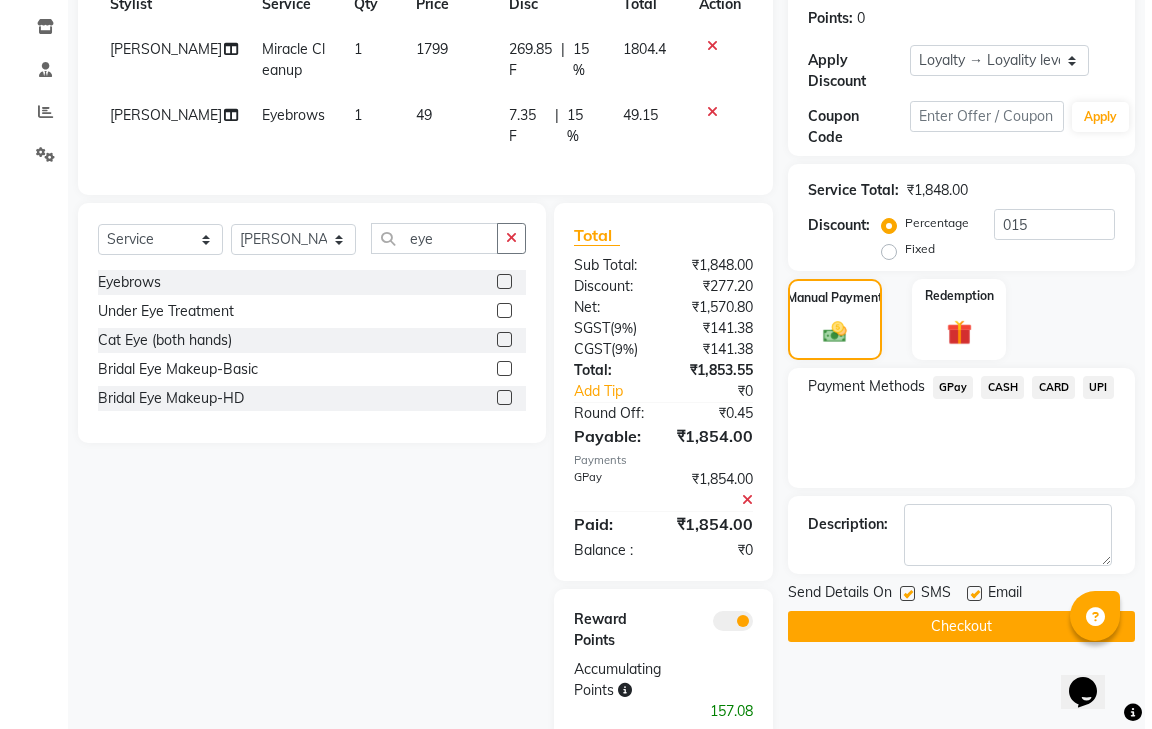 scroll, scrollTop: 340, scrollLeft: 0, axis: vertical 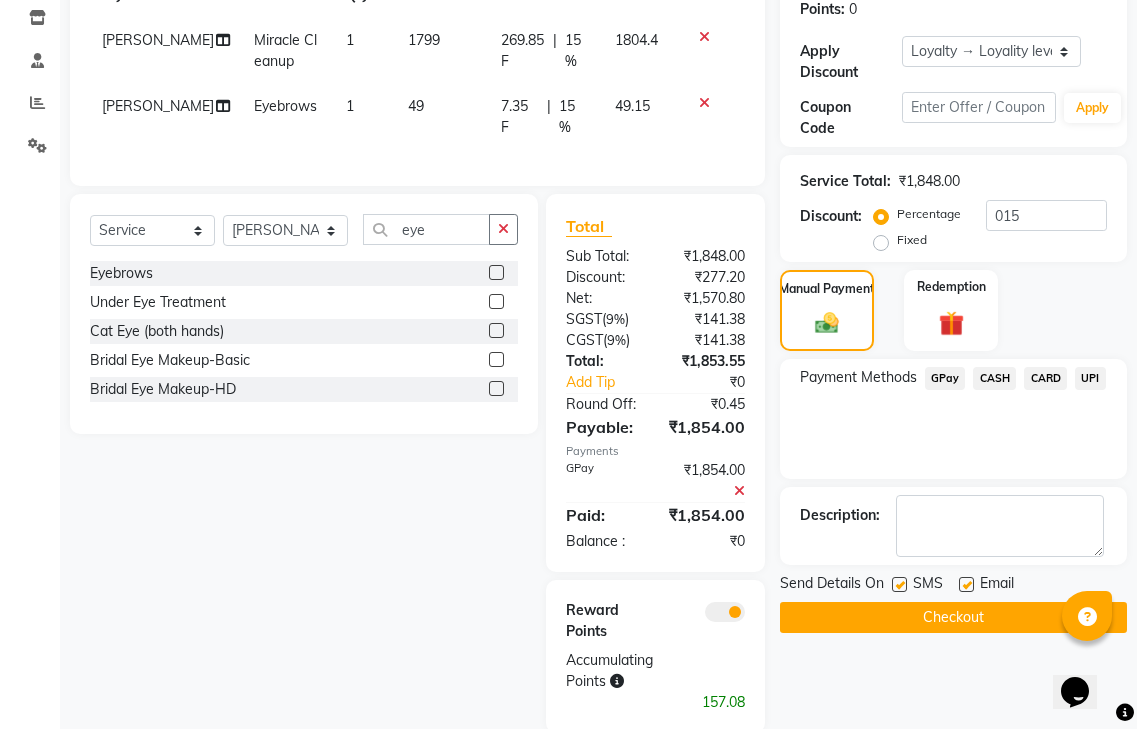 click 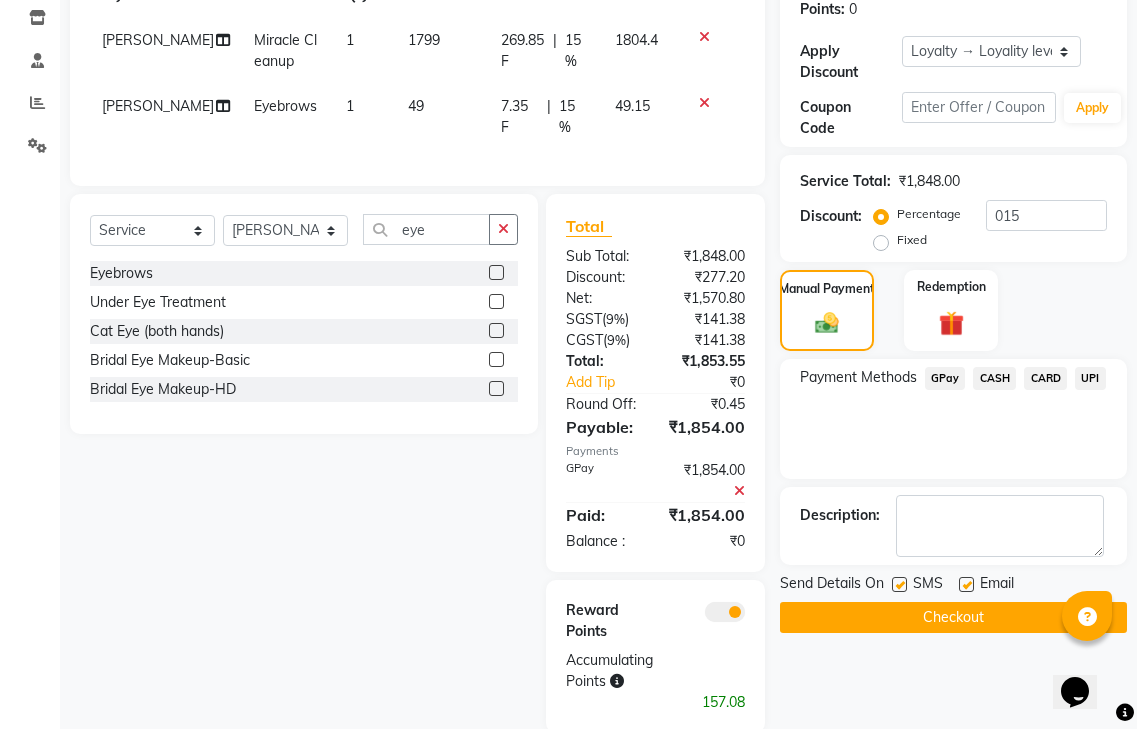 click 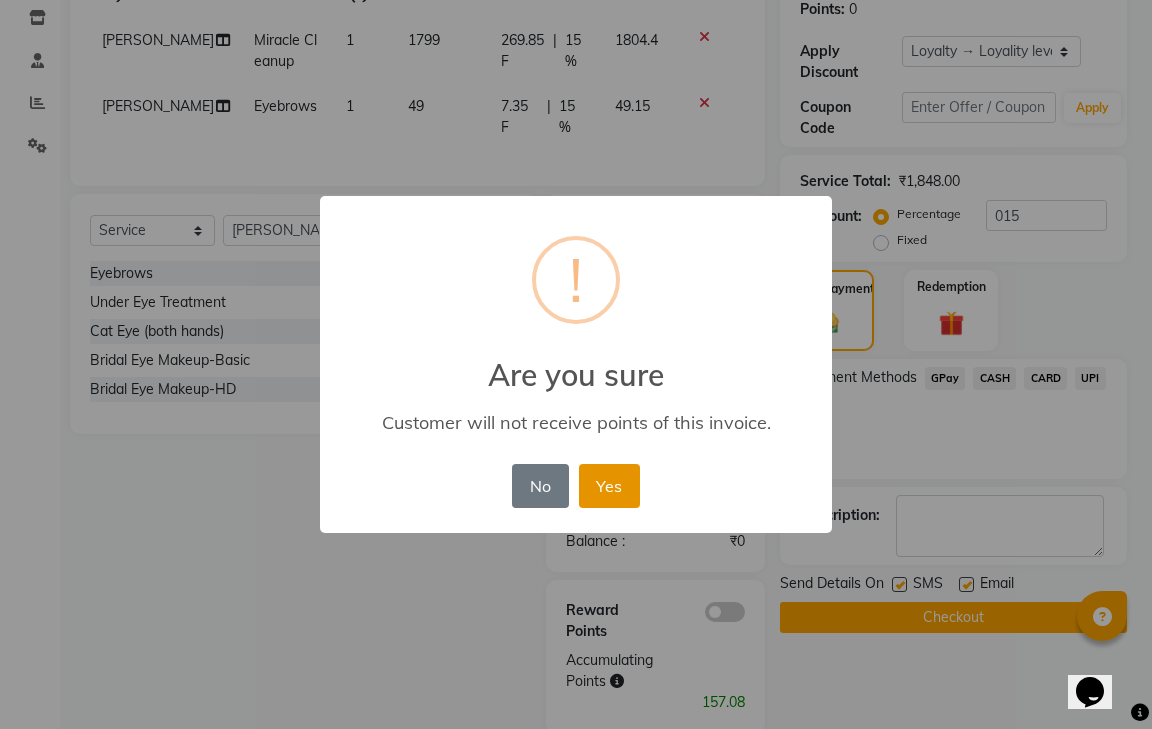 click on "Yes" at bounding box center (609, 486) 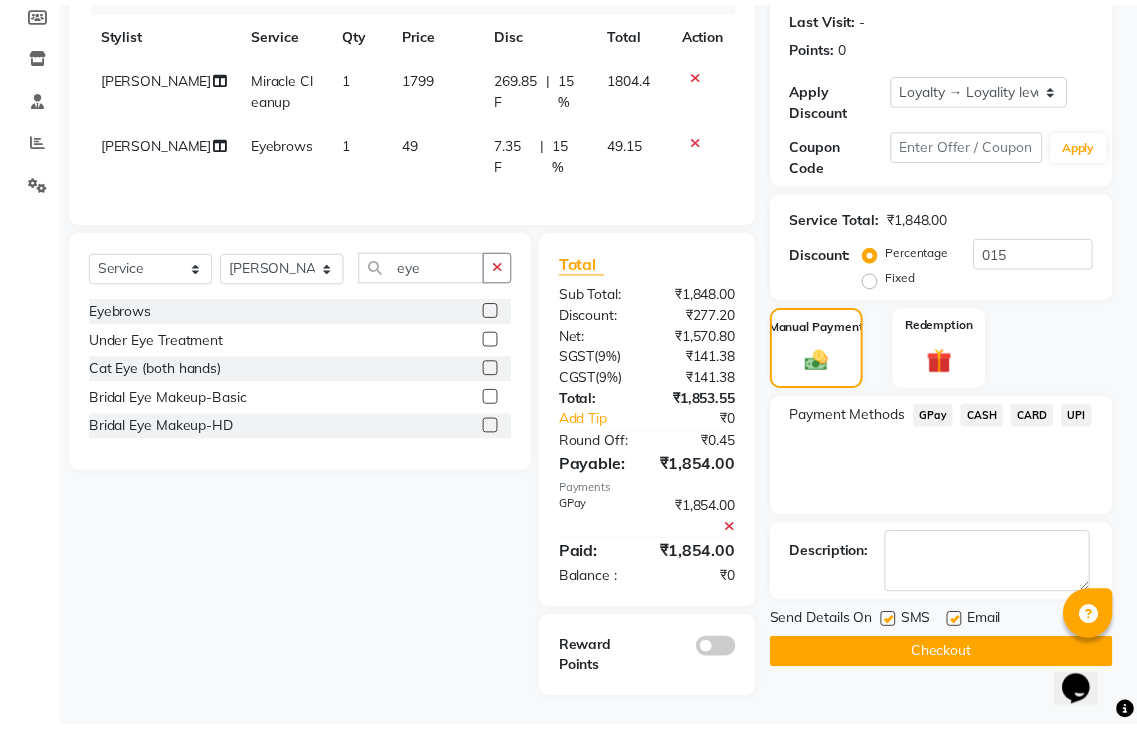 scroll, scrollTop: 269, scrollLeft: 0, axis: vertical 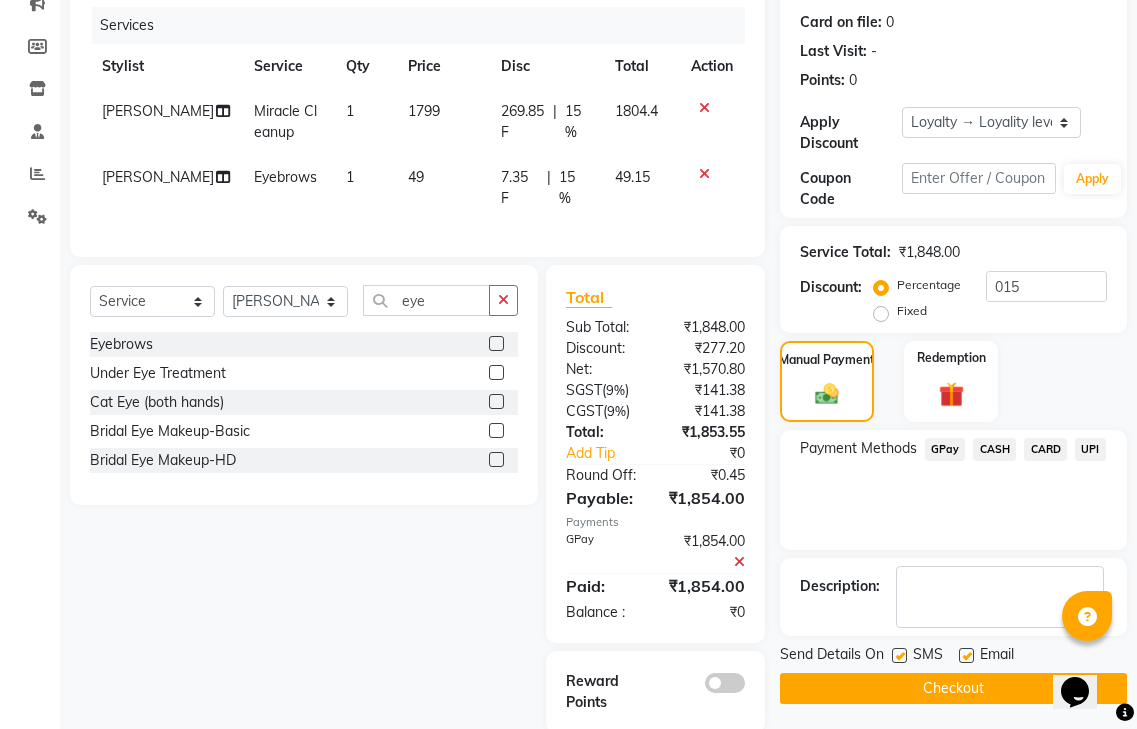 click on "Checkout" 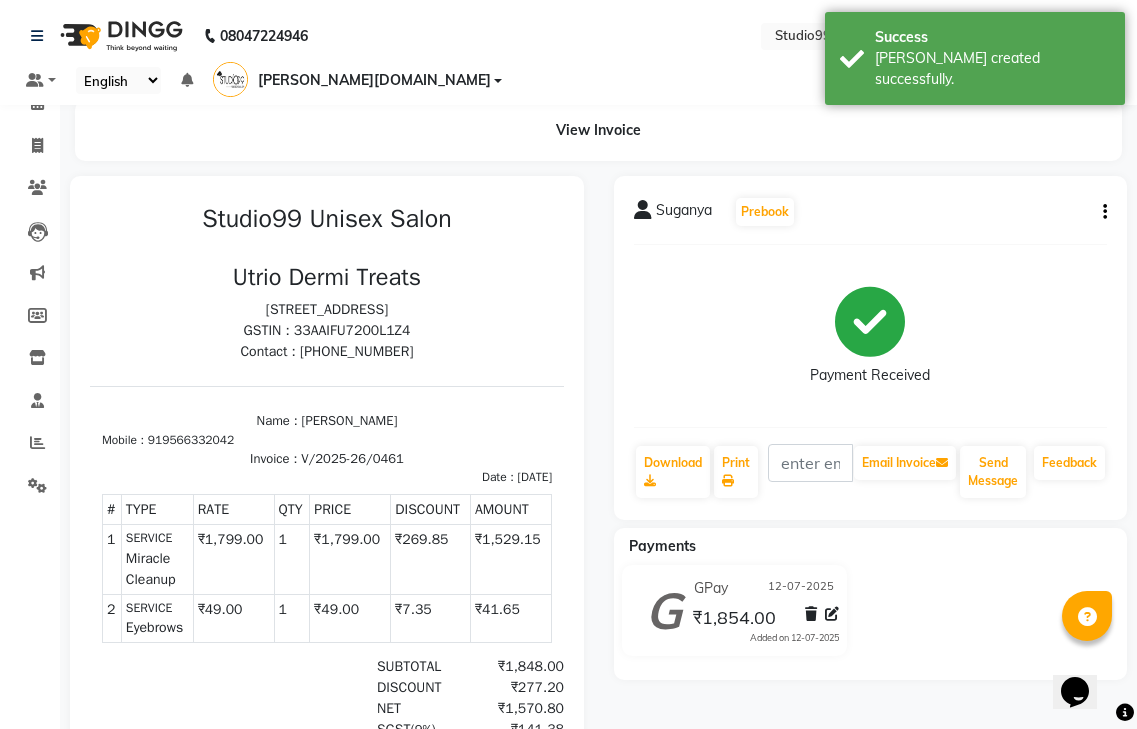 scroll, scrollTop: 0, scrollLeft: 0, axis: both 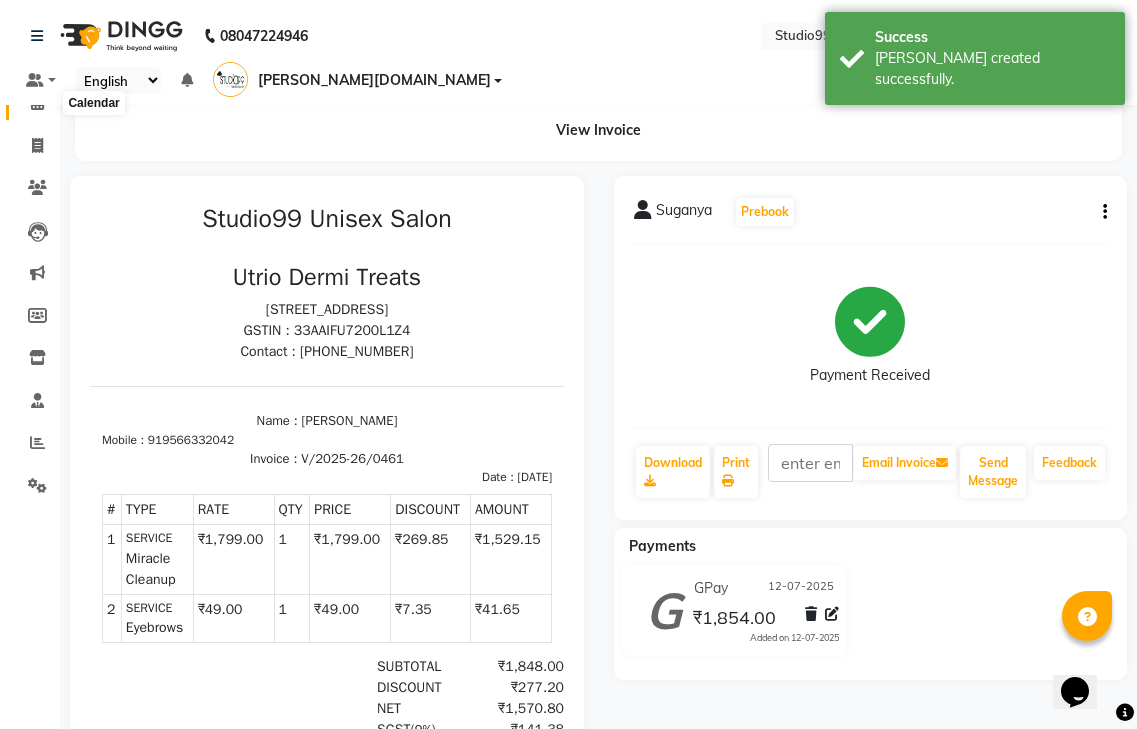 click 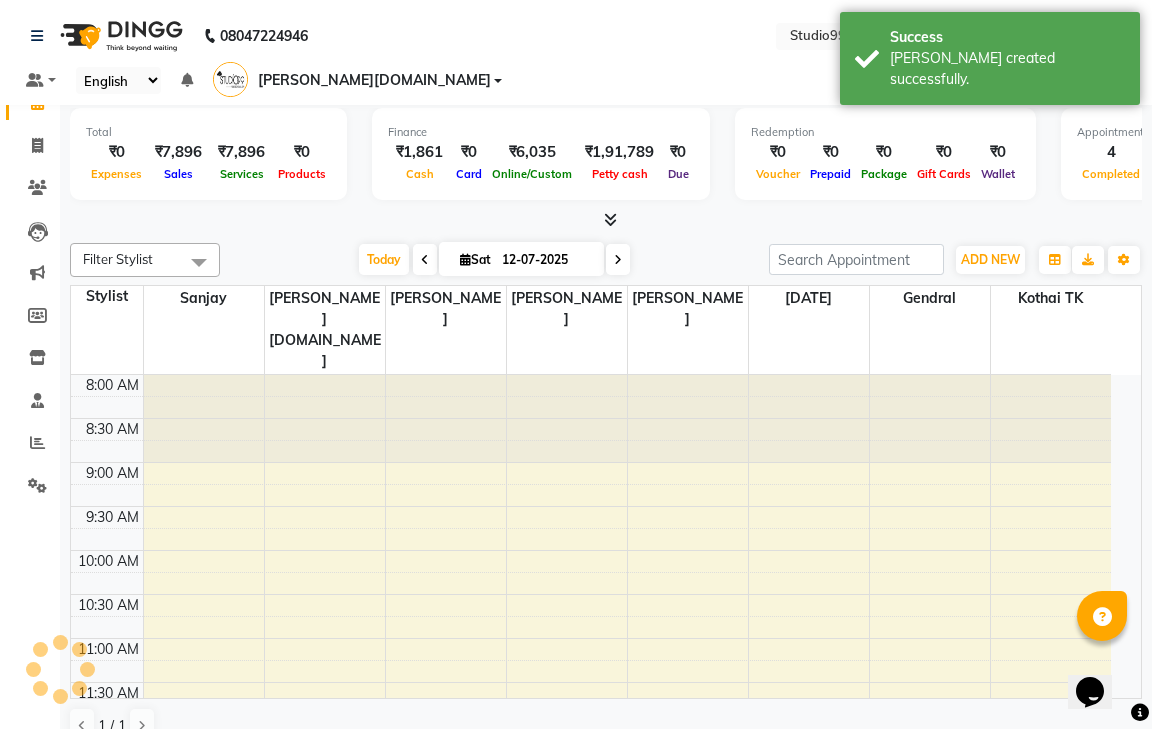 scroll, scrollTop: 0, scrollLeft: 0, axis: both 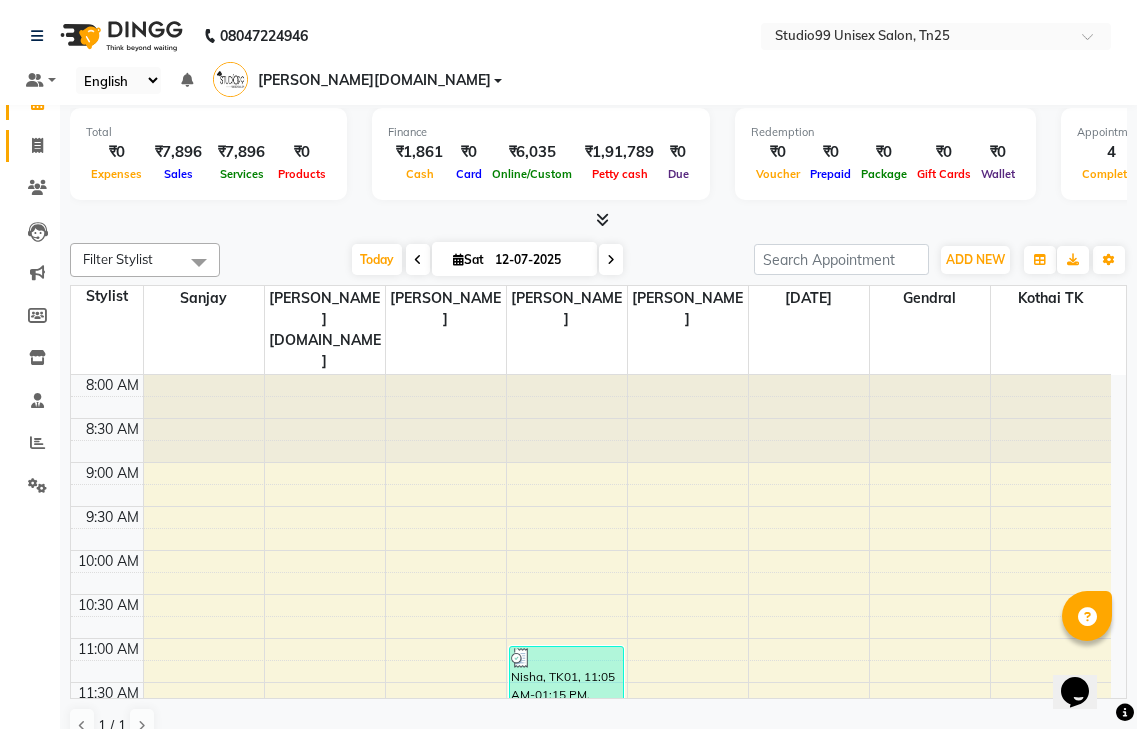 click on "Invoice" 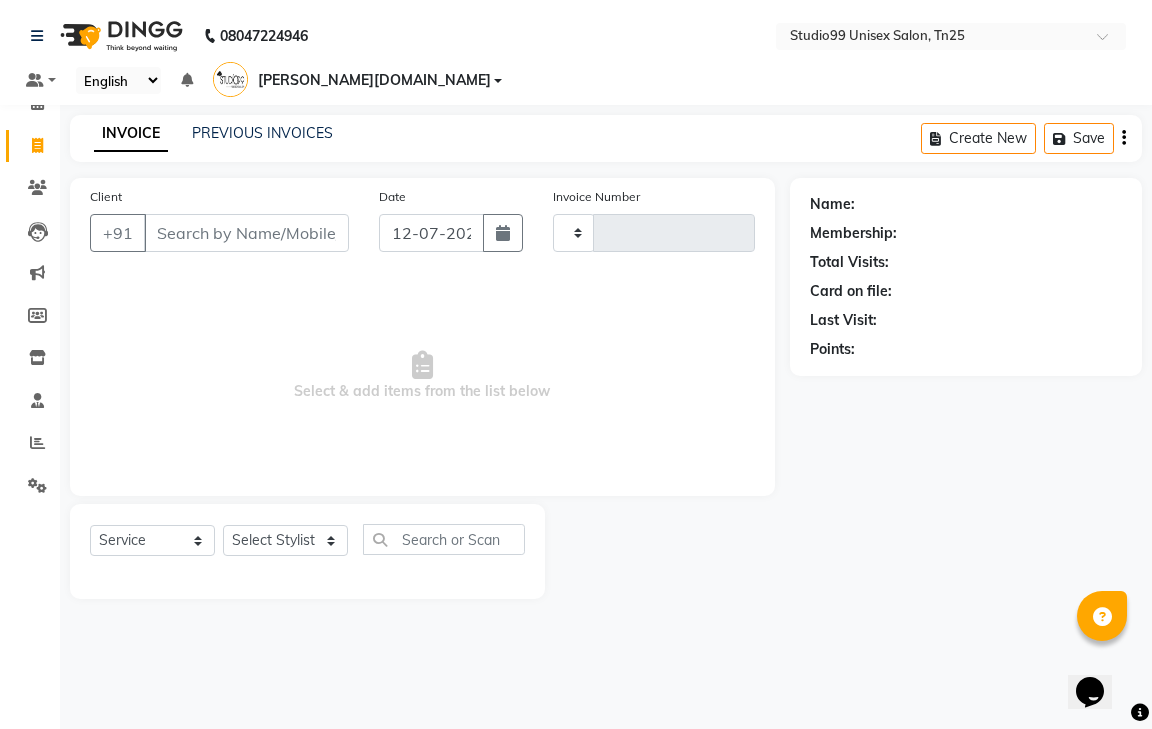 type on "0462" 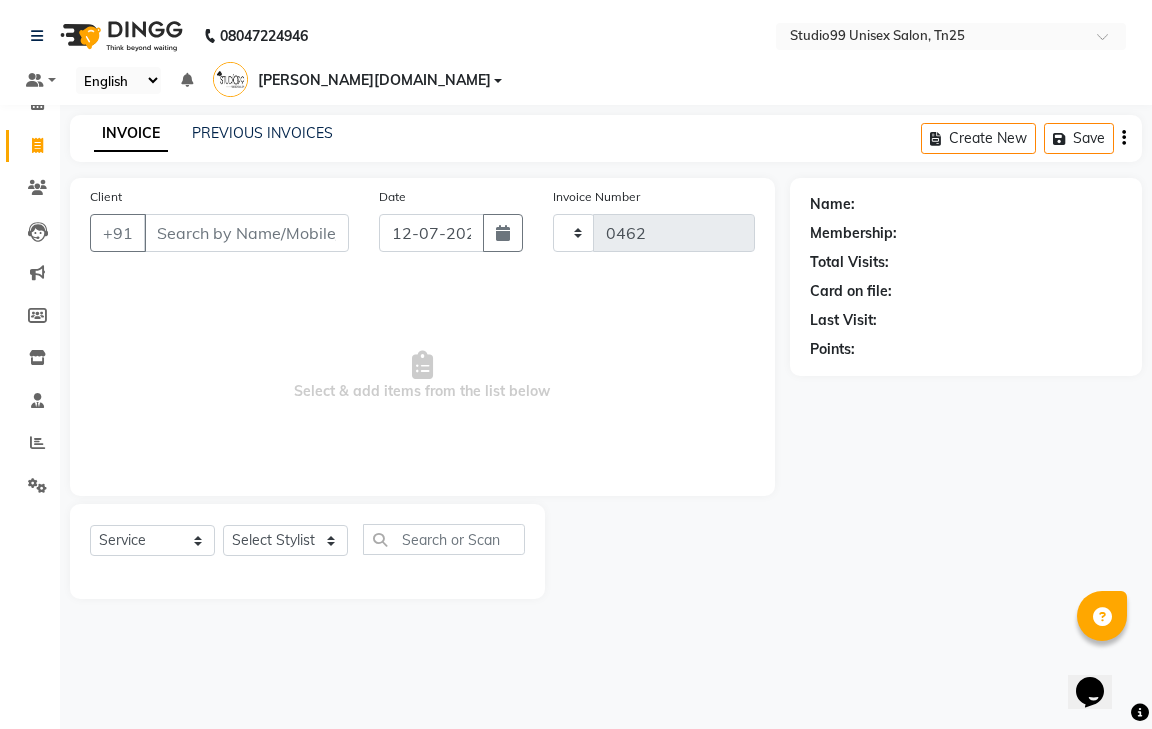 select on "8331" 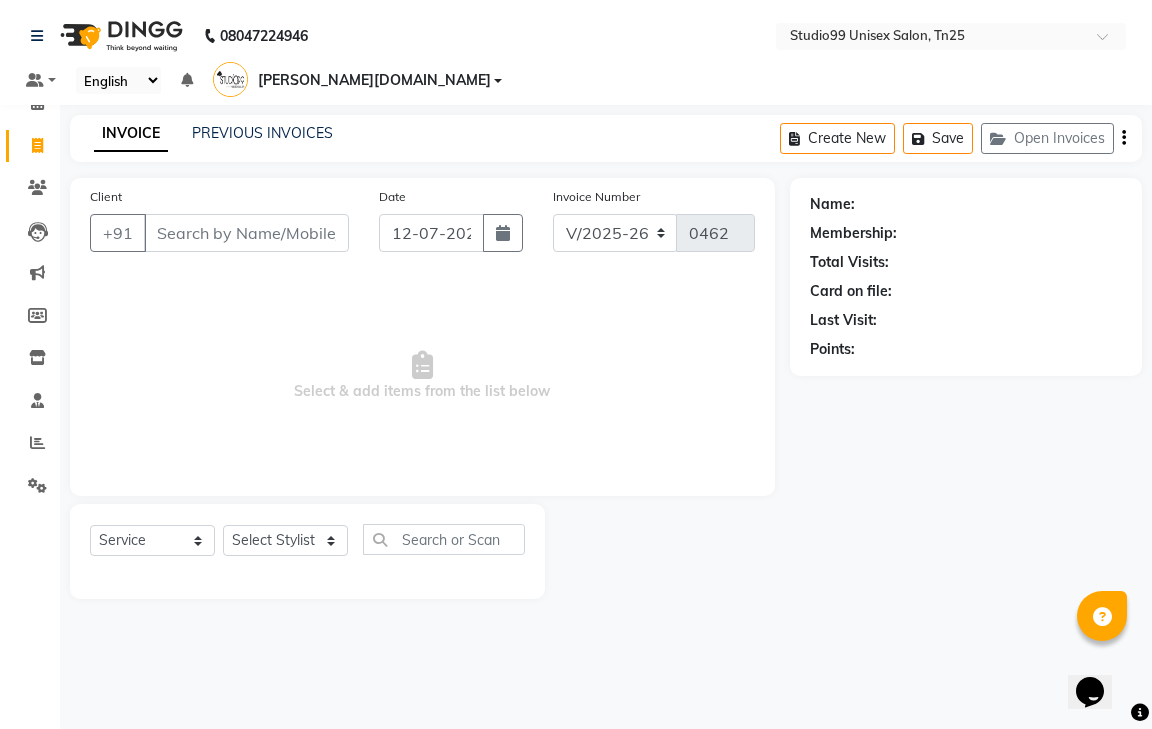 click on "Client" at bounding box center [246, 233] 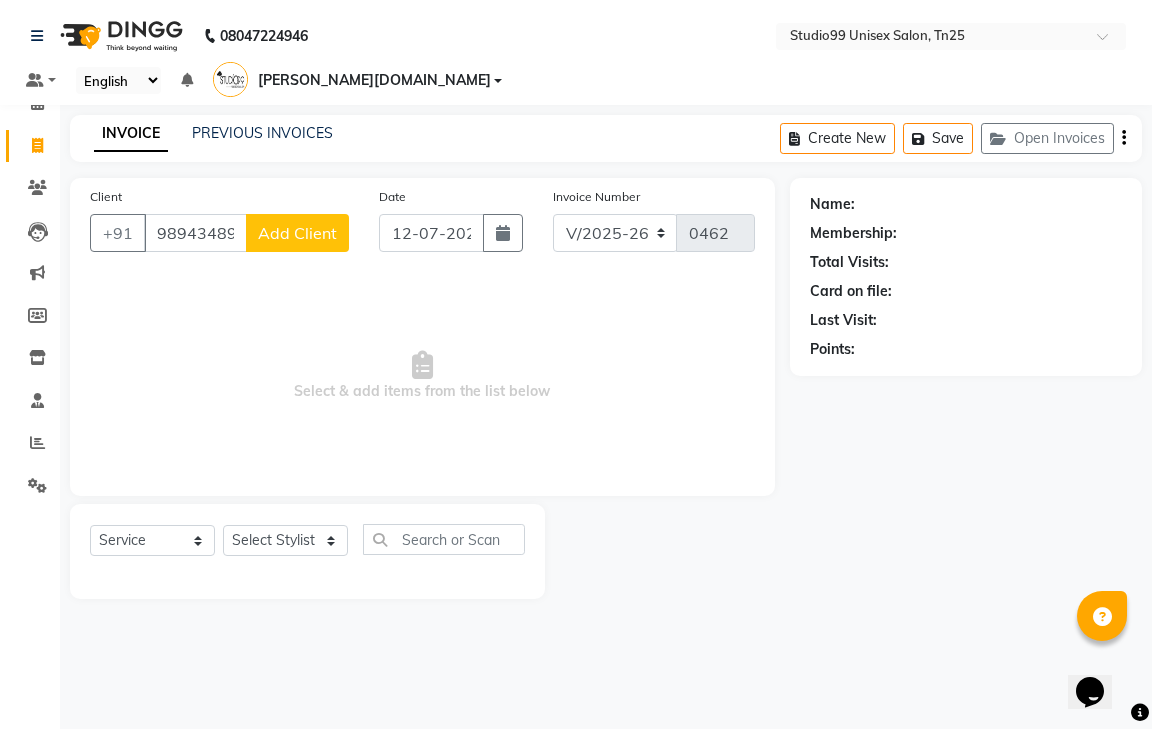 type on "9894348998" 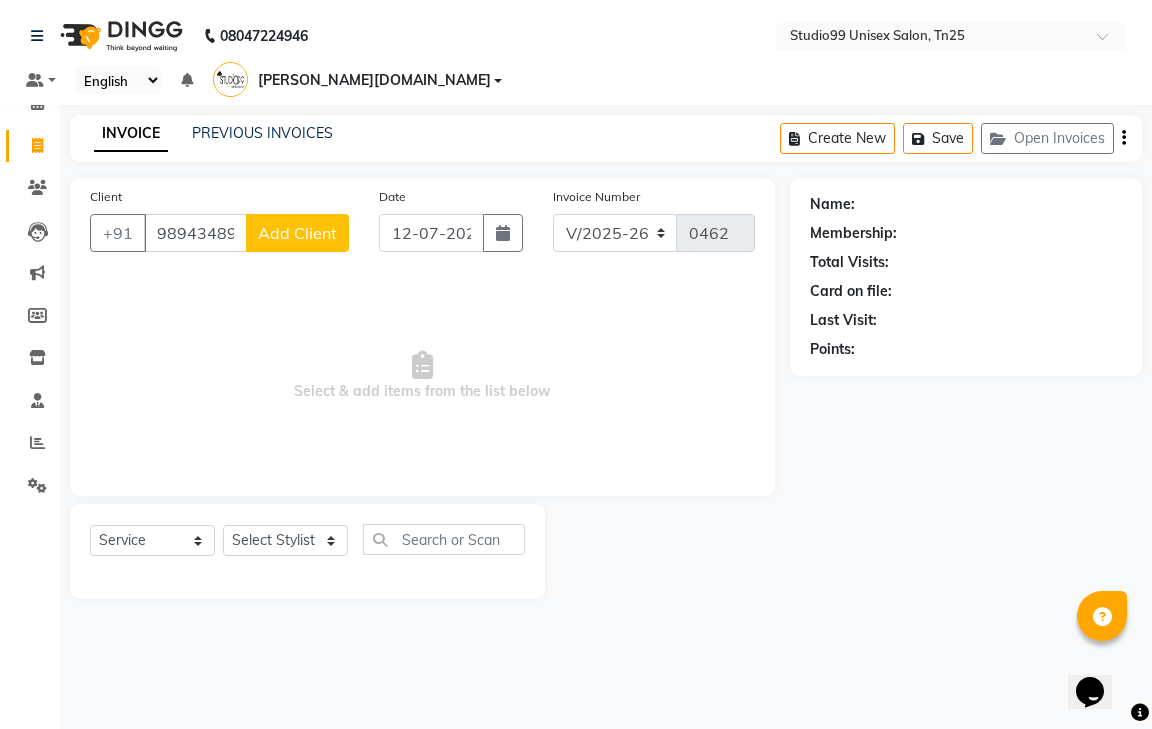 click on "Add Client" 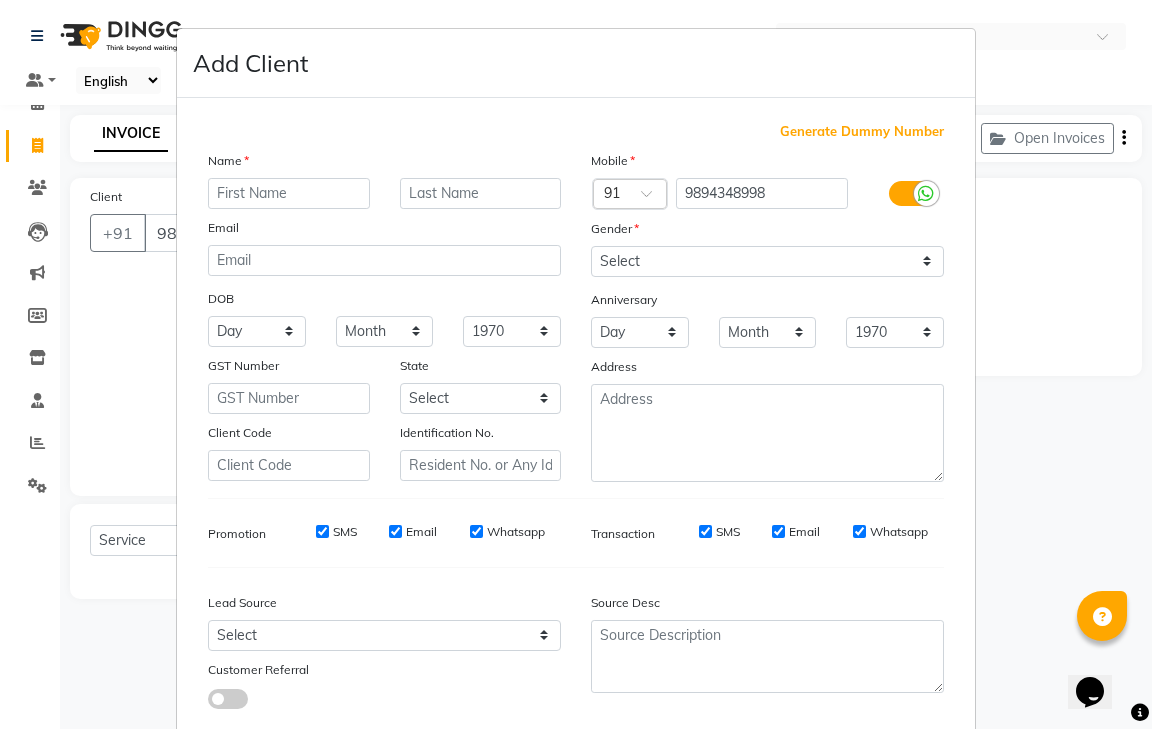 click at bounding box center [289, 193] 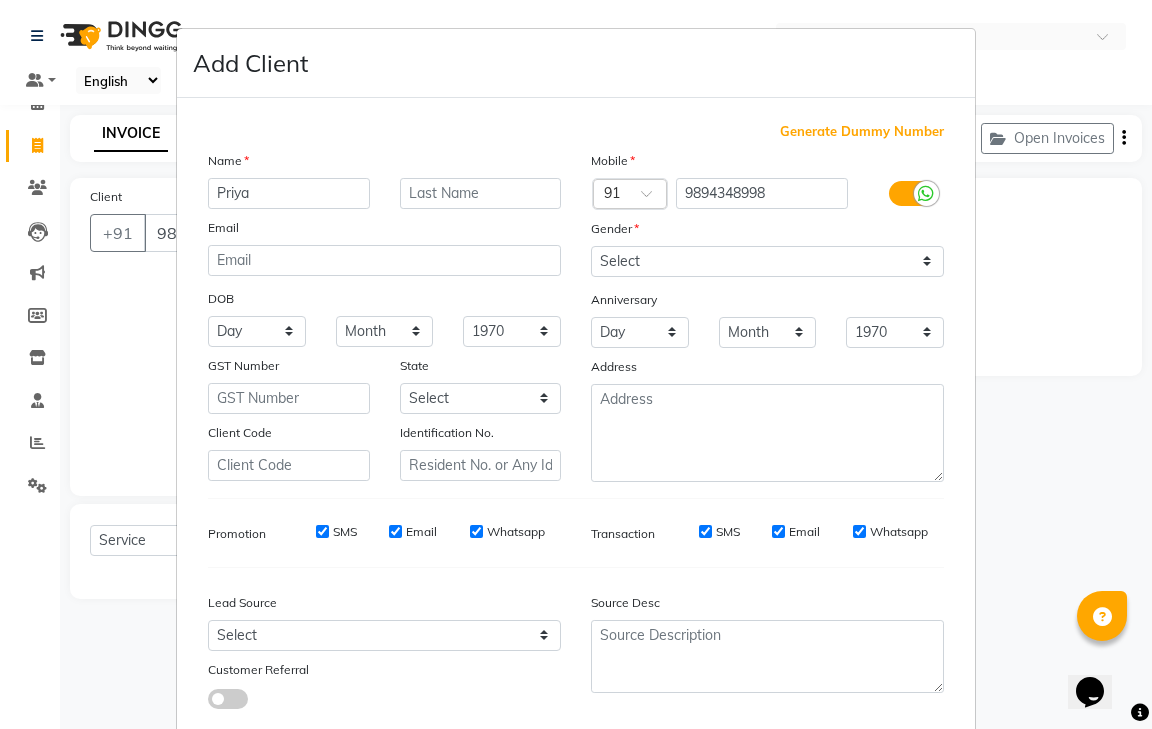 type on "Priya" 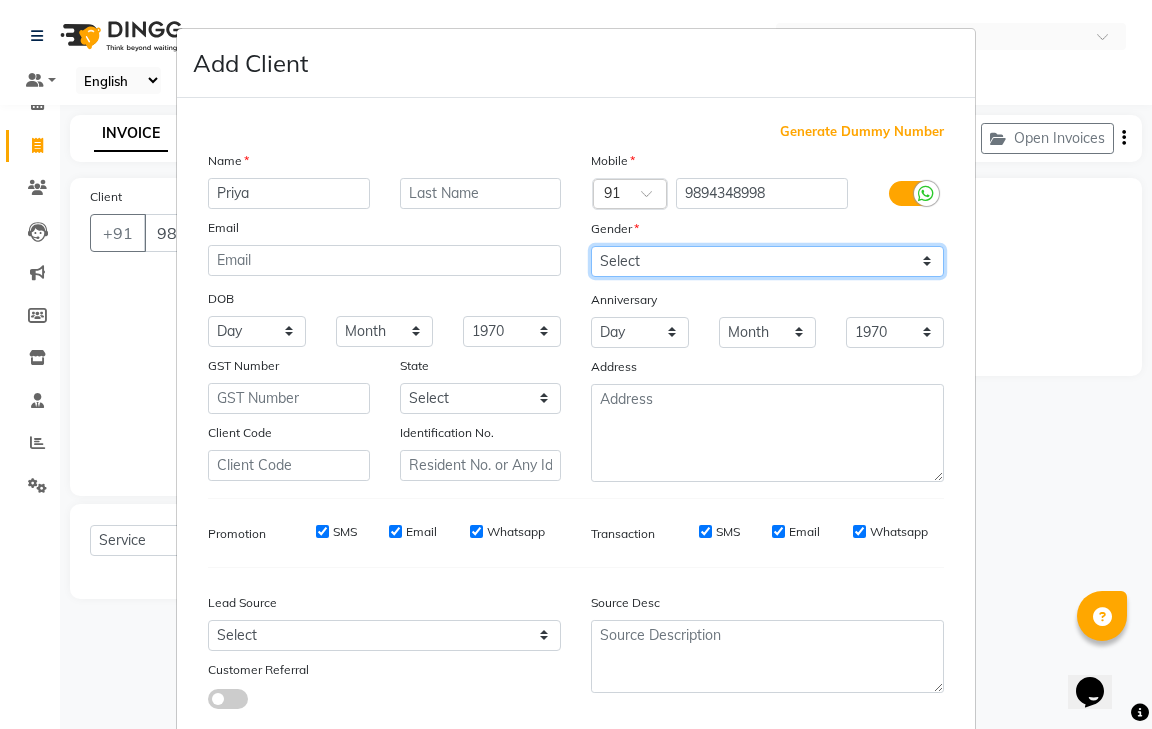 click on "Select [DEMOGRAPHIC_DATA] [DEMOGRAPHIC_DATA] Other Prefer Not To Say" at bounding box center (767, 261) 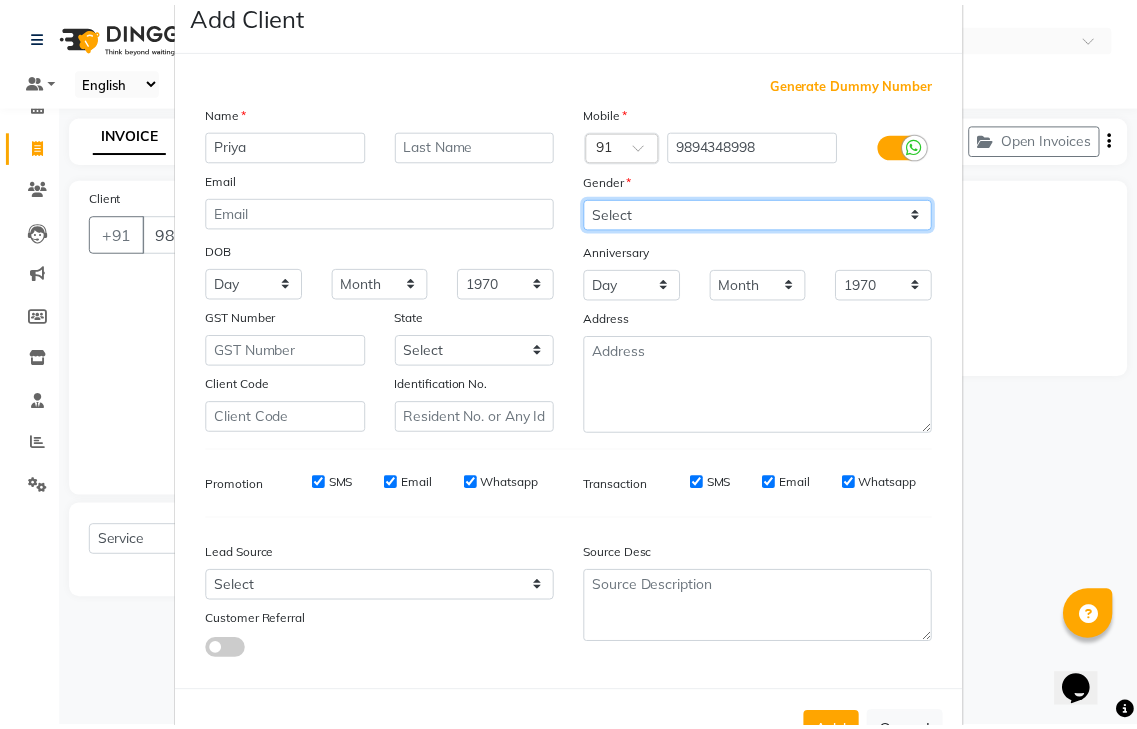 scroll, scrollTop: 120, scrollLeft: 0, axis: vertical 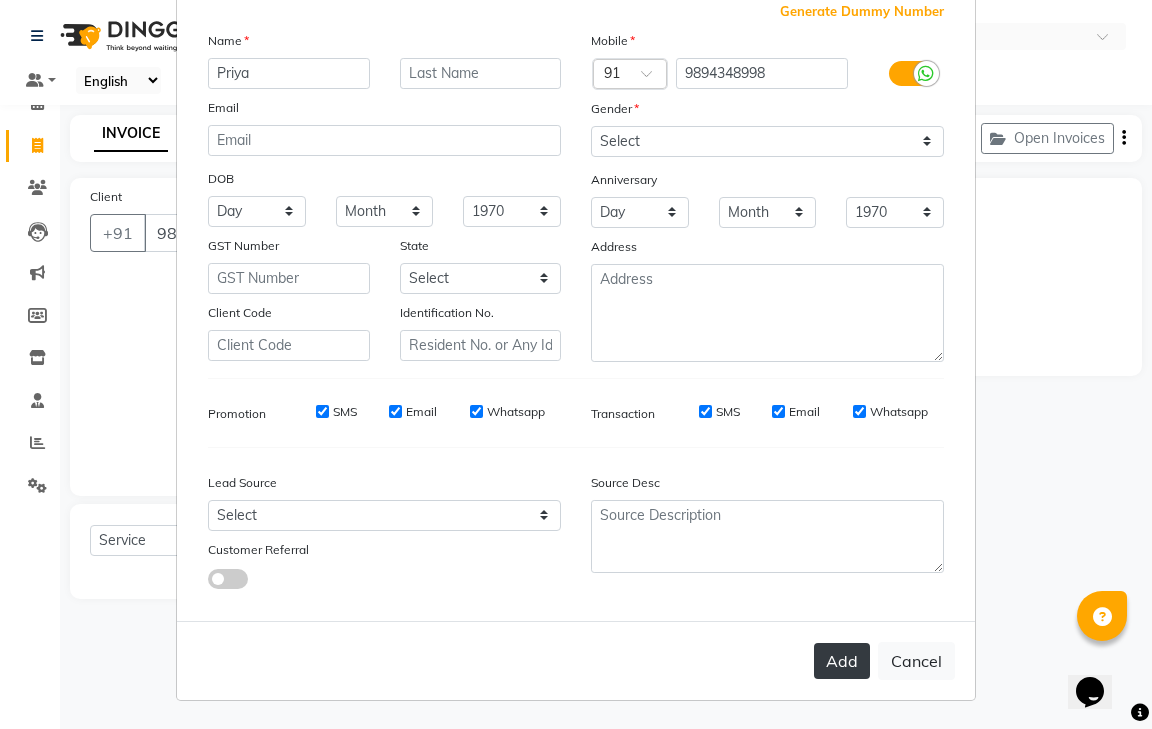 click on "Add" at bounding box center (842, 661) 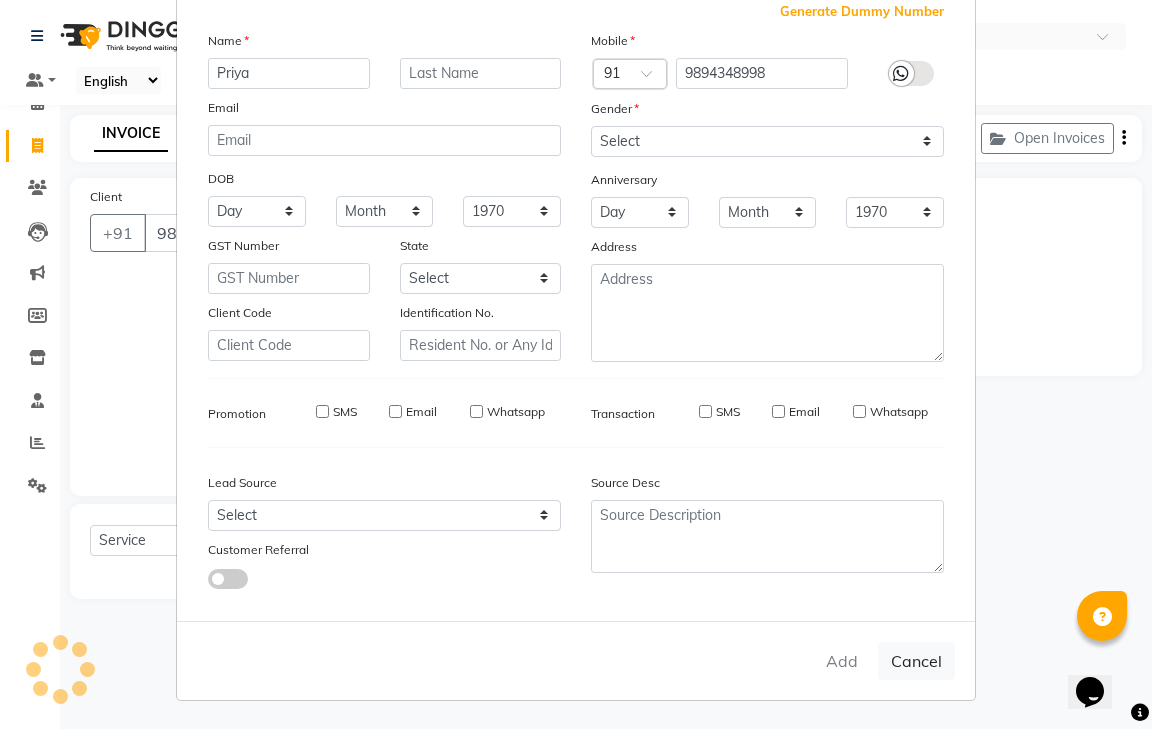 type 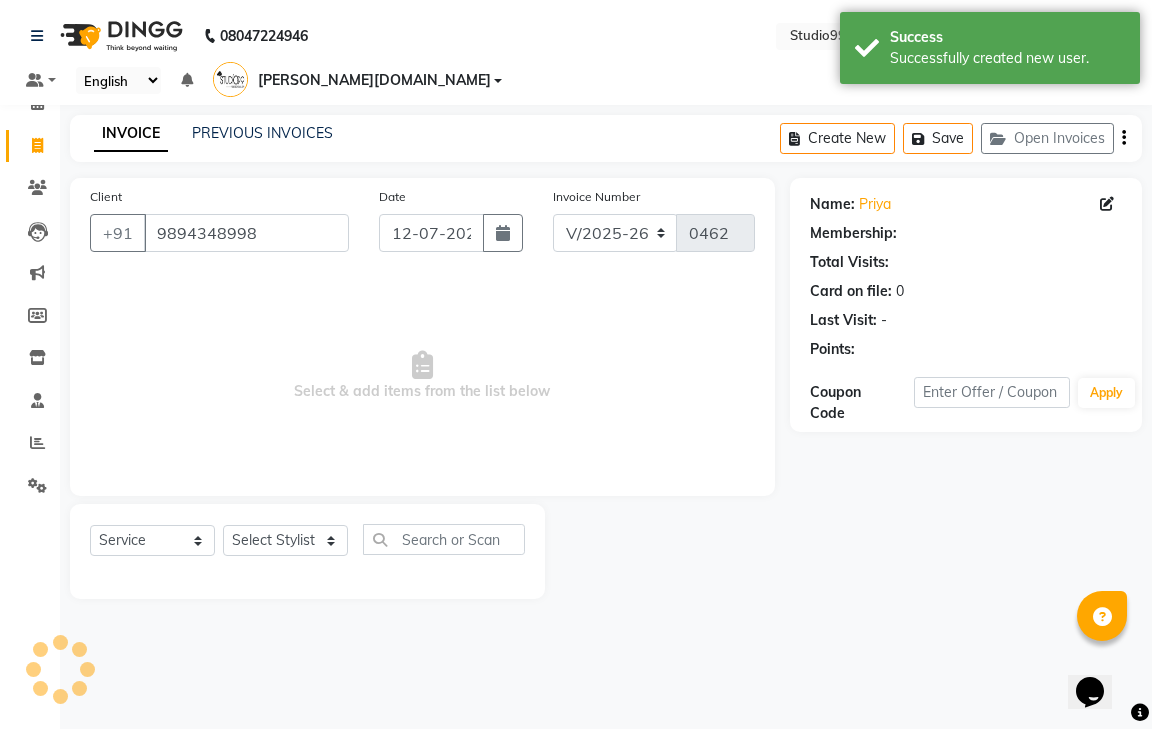 select on "1: Object" 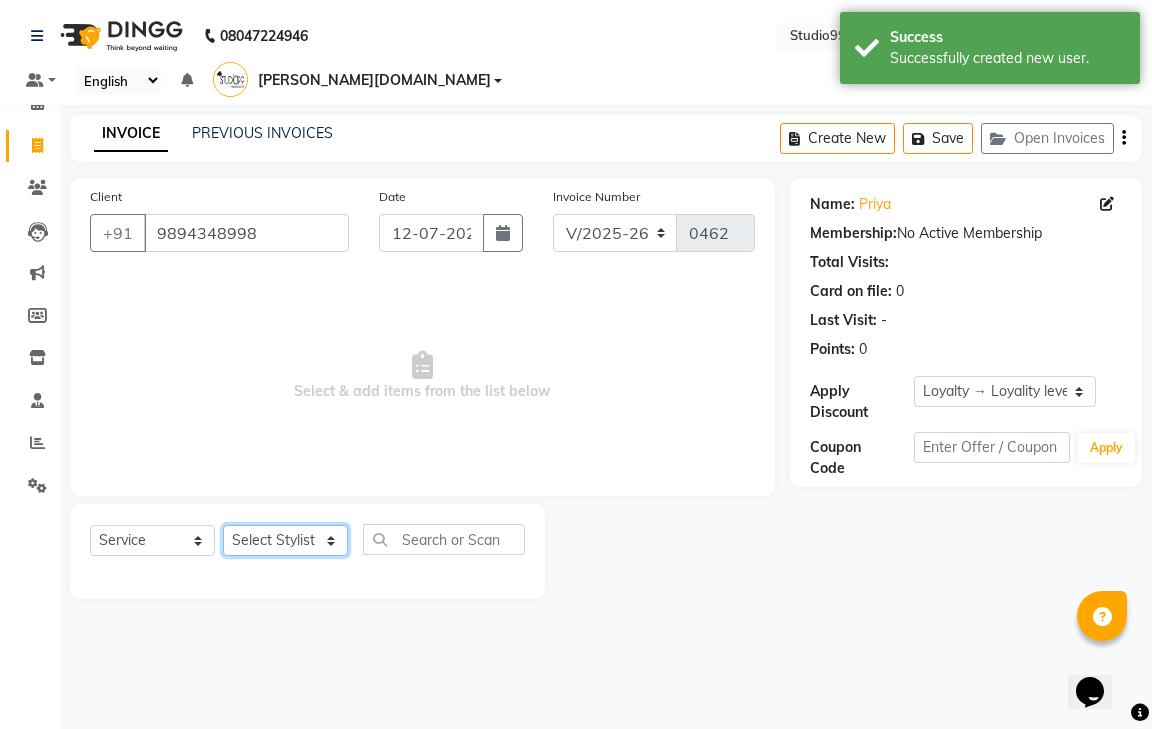 click on "Select Stylist gendral [PERSON_NAME]  jaya priya kothai TK [DATE] sanjay santhosh [DOMAIN_NAME]" 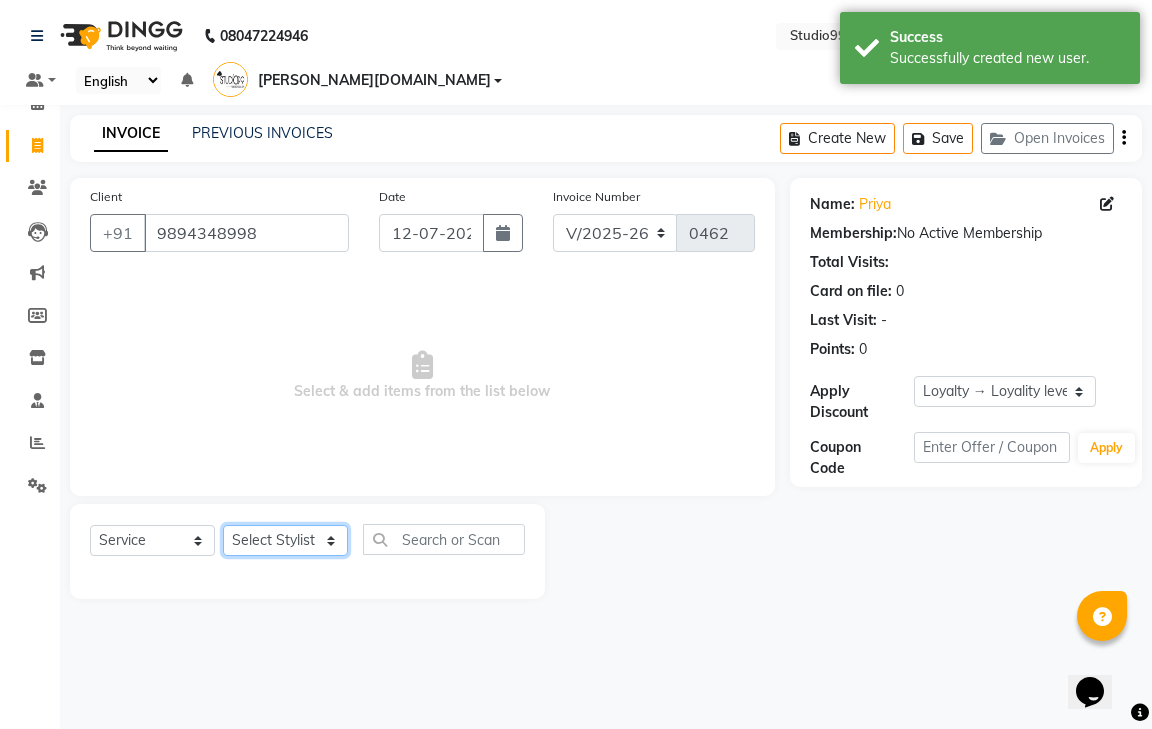 select on "80761" 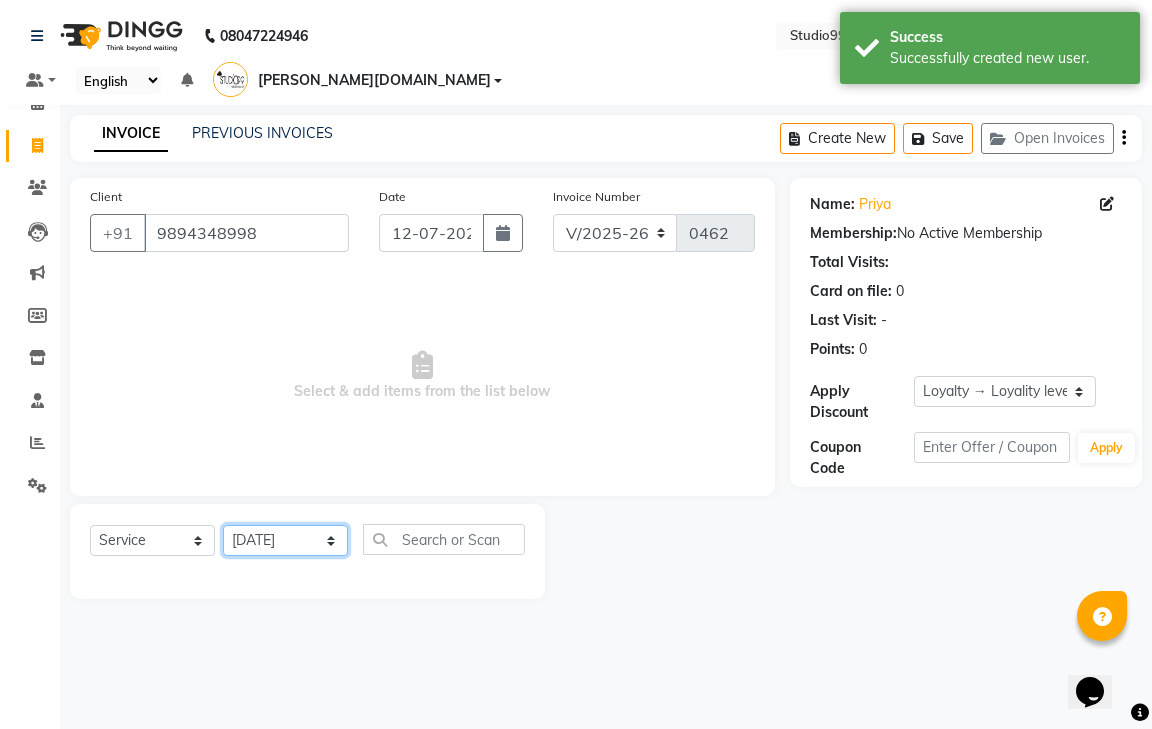 click on "Select Stylist gendral [PERSON_NAME]  jaya priya kothai TK [DATE] sanjay santhosh [DOMAIN_NAME]" 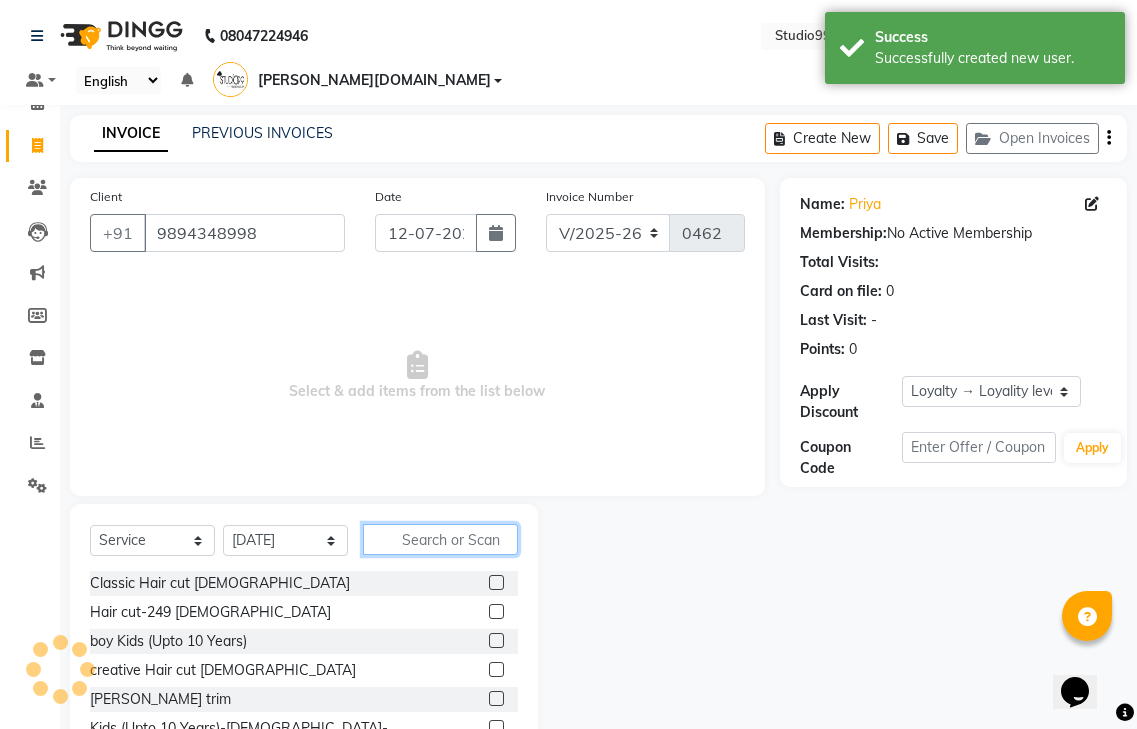 click 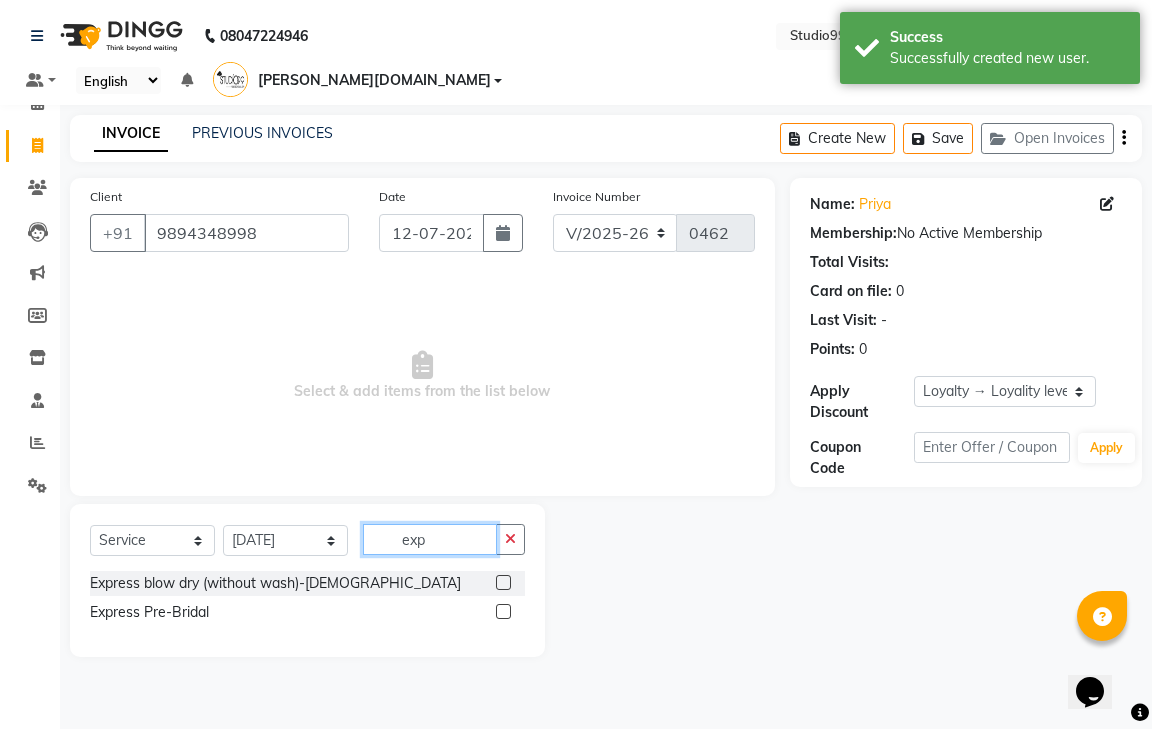 type on "exp" 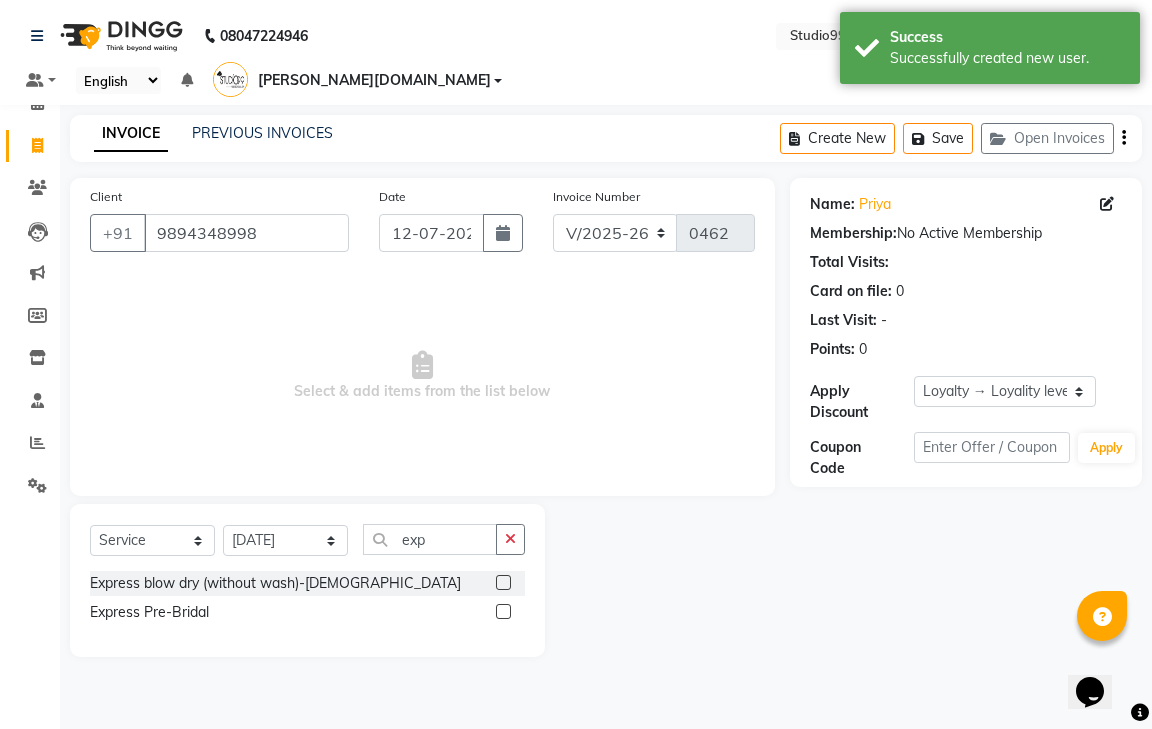 click 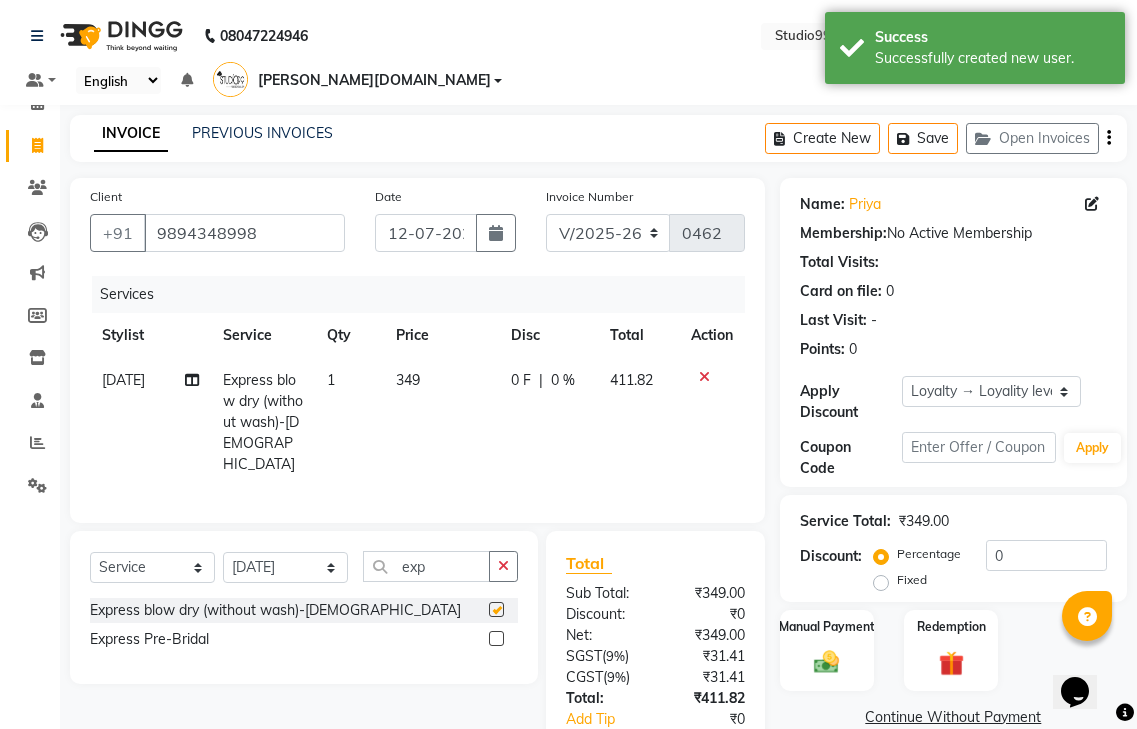 checkbox on "false" 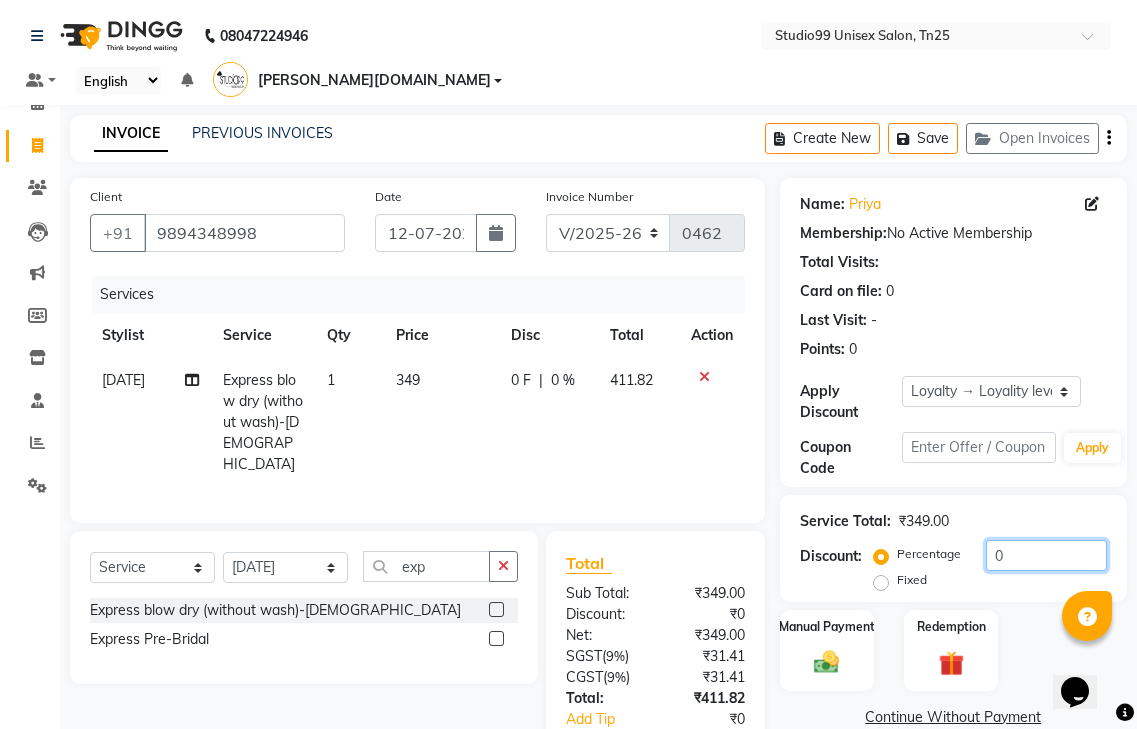 click on "0" 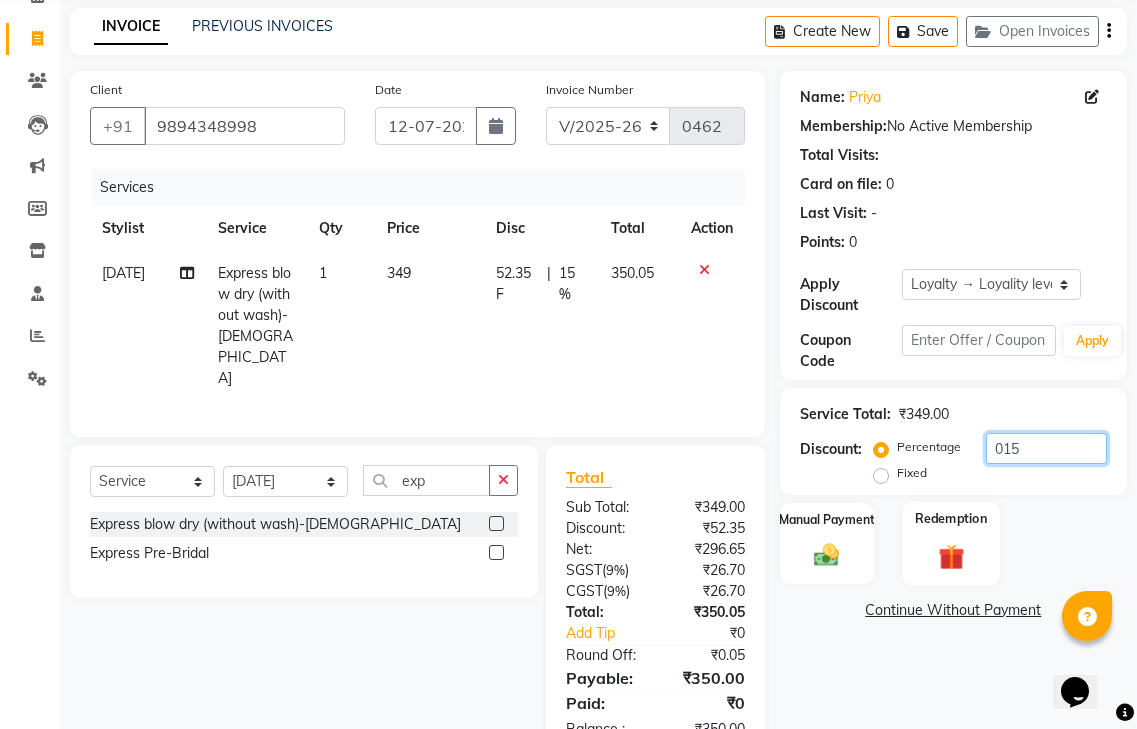 scroll, scrollTop: 113, scrollLeft: 0, axis: vertical 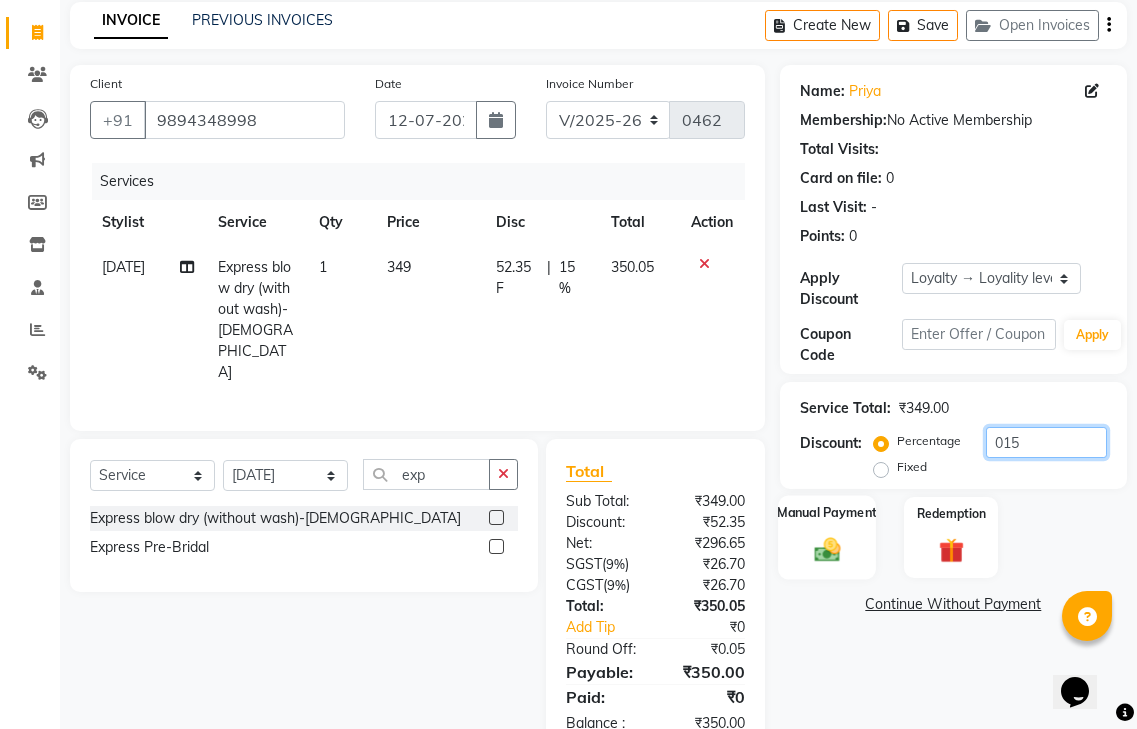 type on "015" 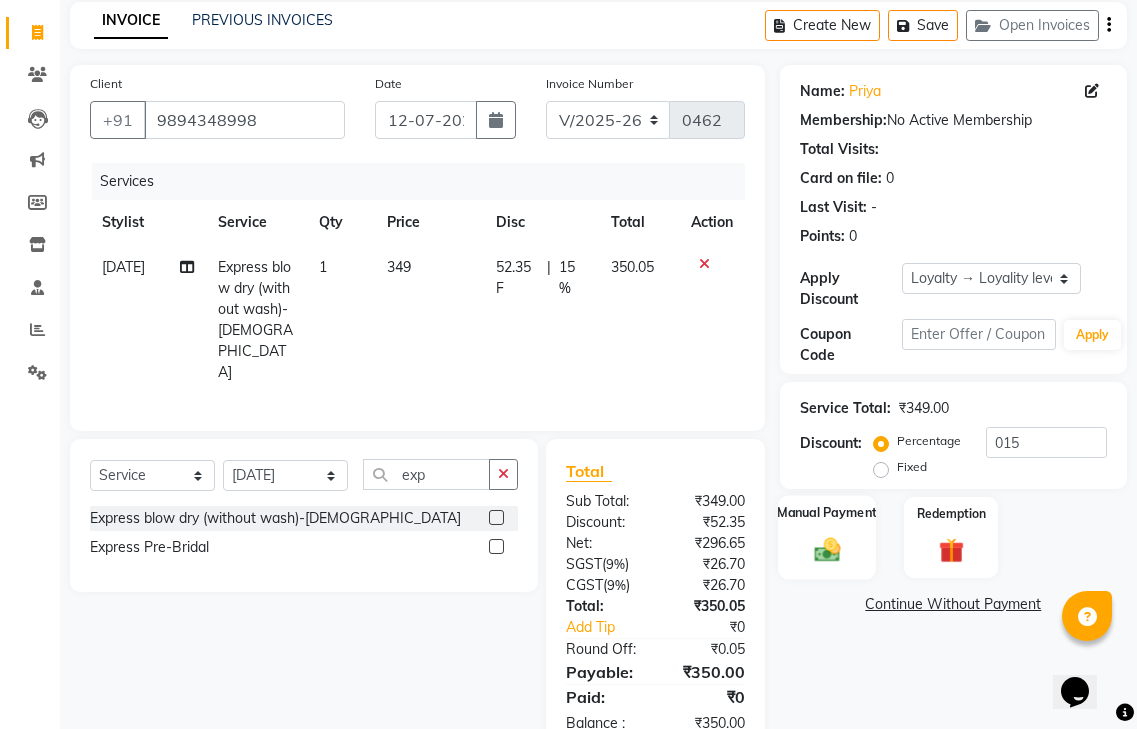 click 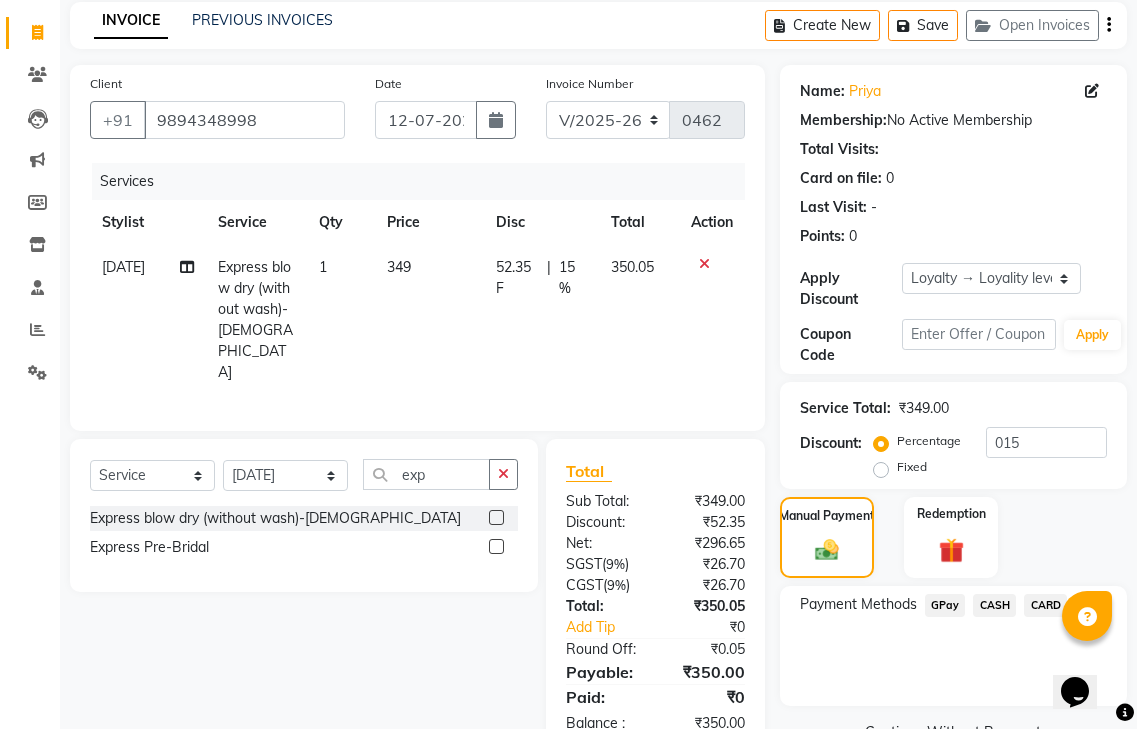 click on "GPay" 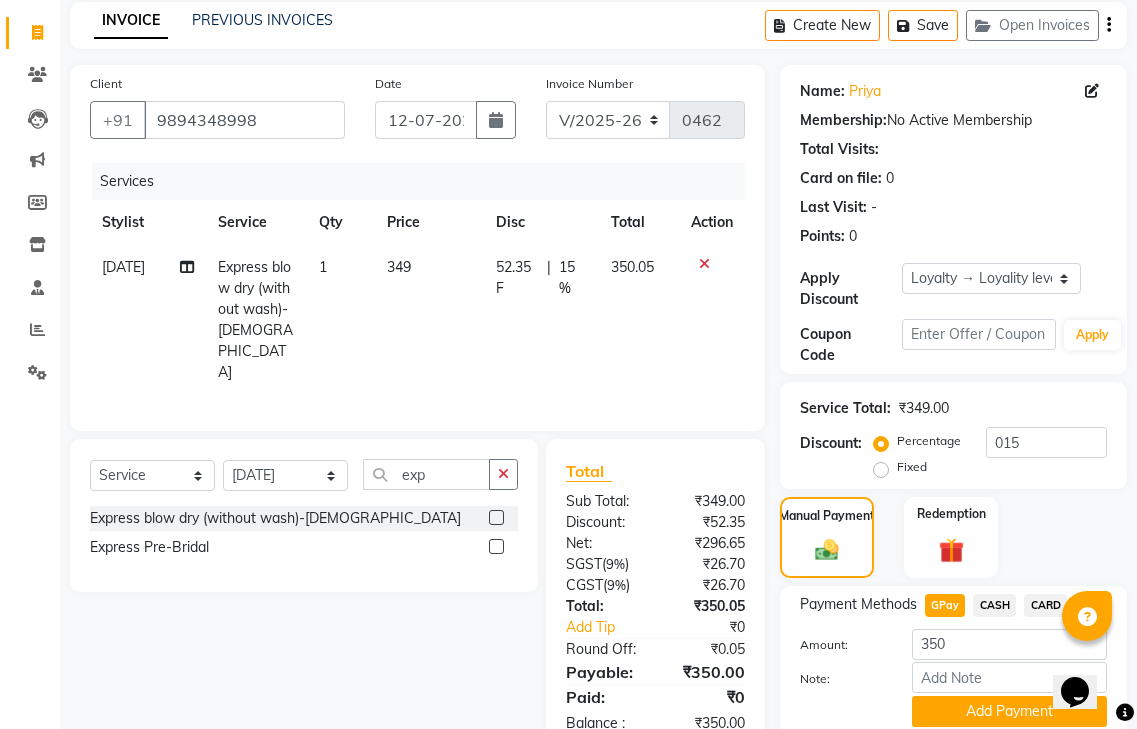 scroll, scrollTop: 162, scrollLeft: 0, axis: vertical 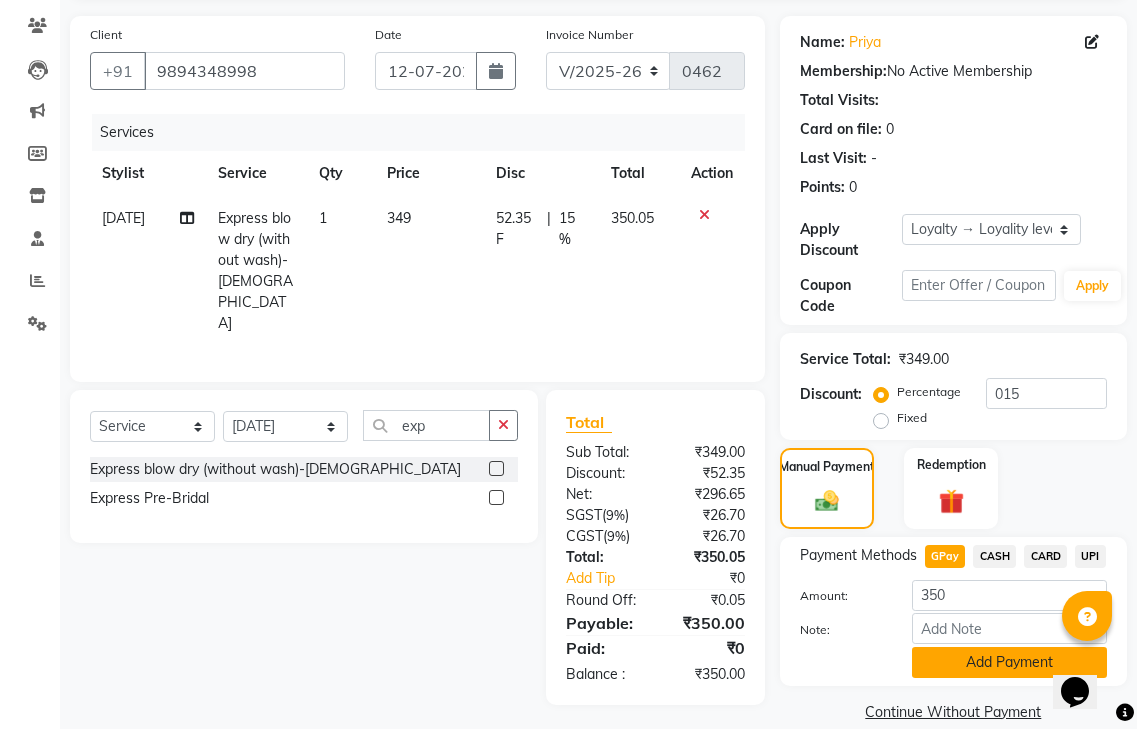 click on "Add Payment" 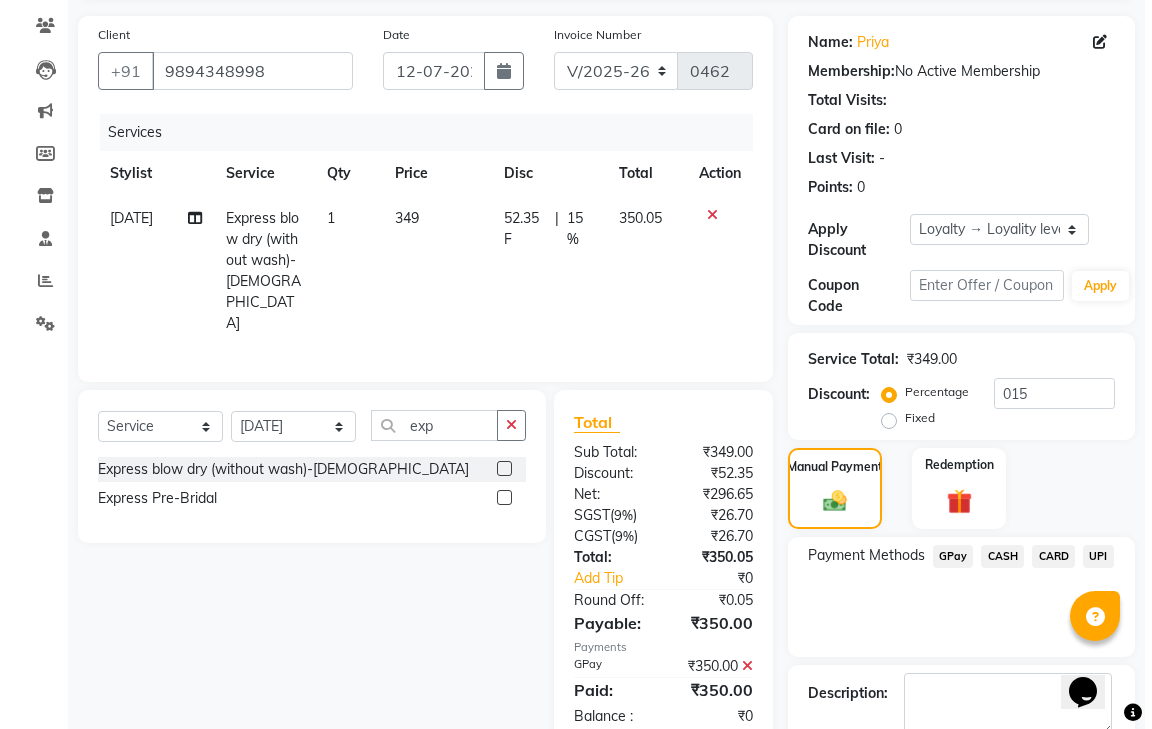 scroll, scrollTop: 316, scrollLeft: 0, axis: vertical 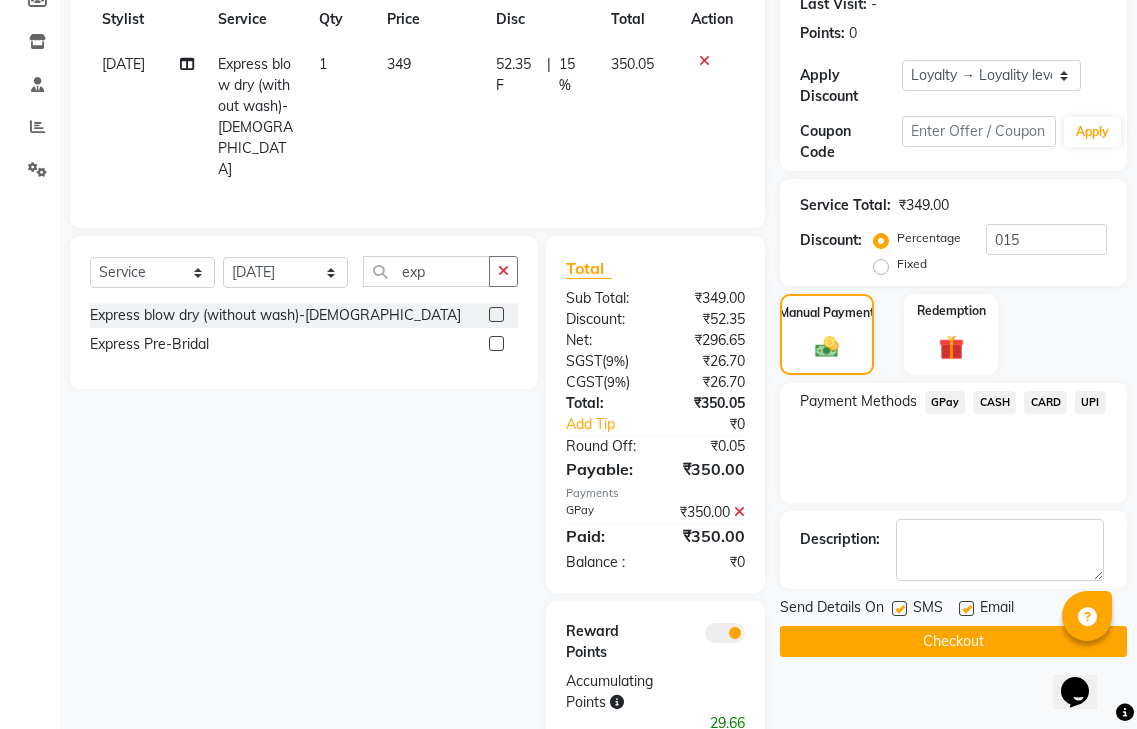 click 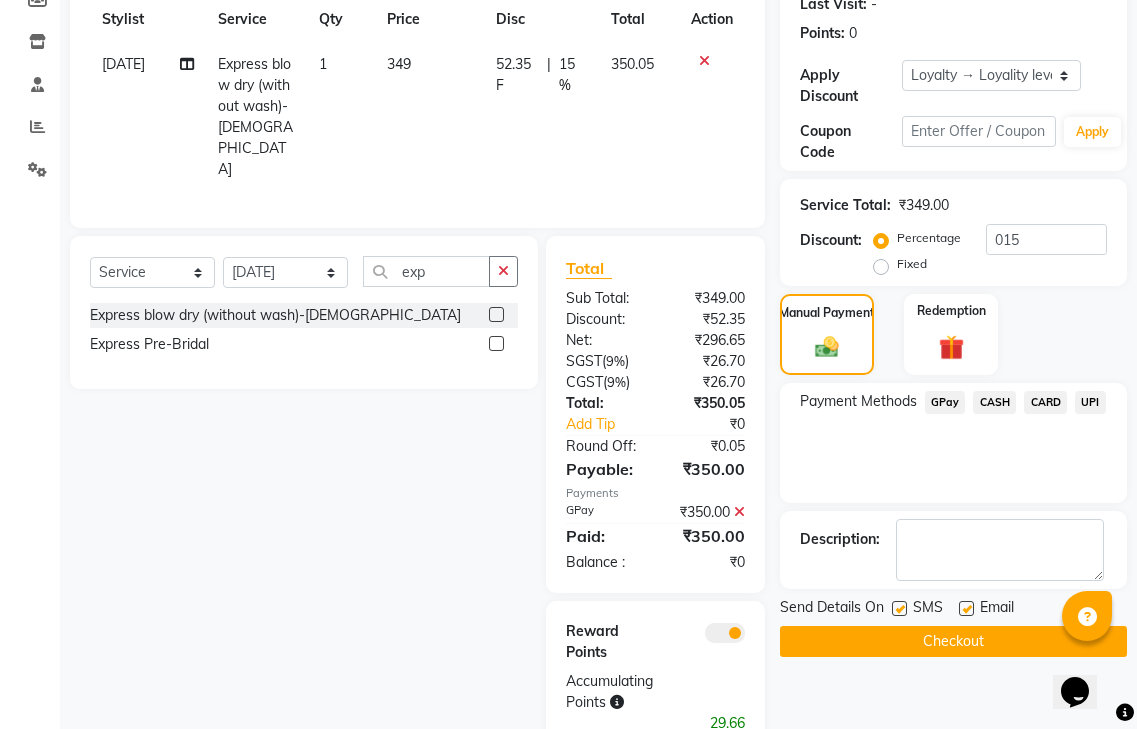 click 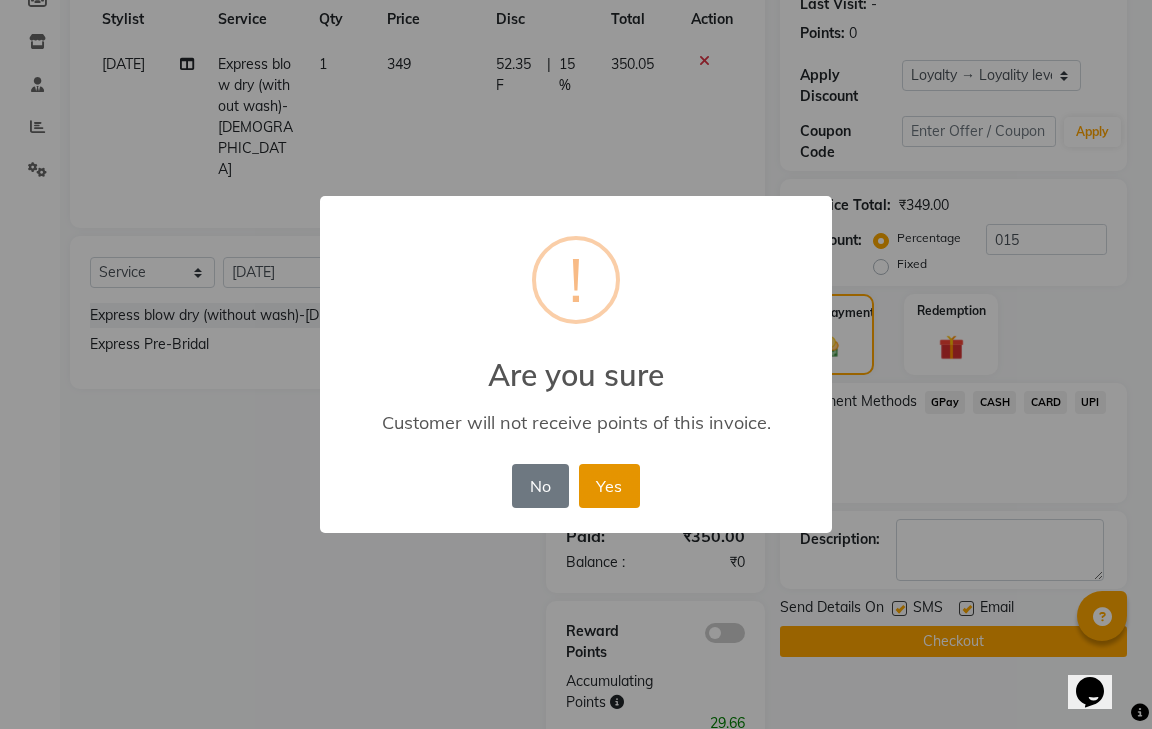 click on "Yes" at bounding box center (609, 486) 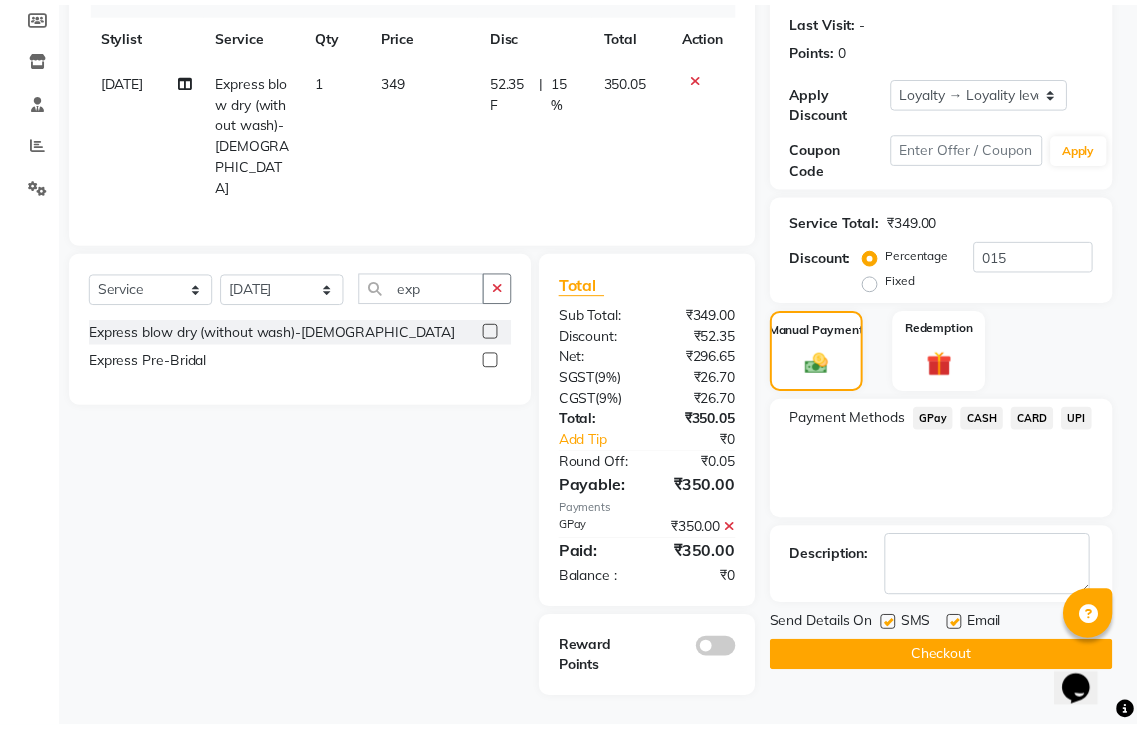 scroll, scrollTop: 246, scrollLeft: 0, axis: vertical 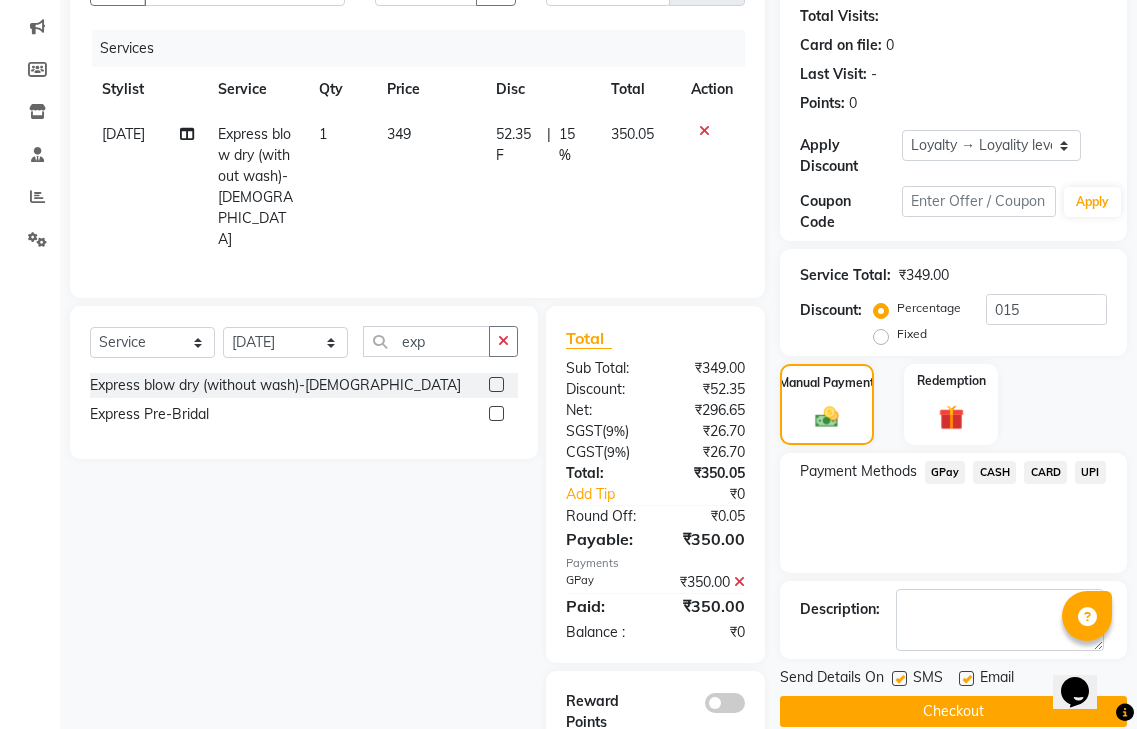 click on "Checkout" 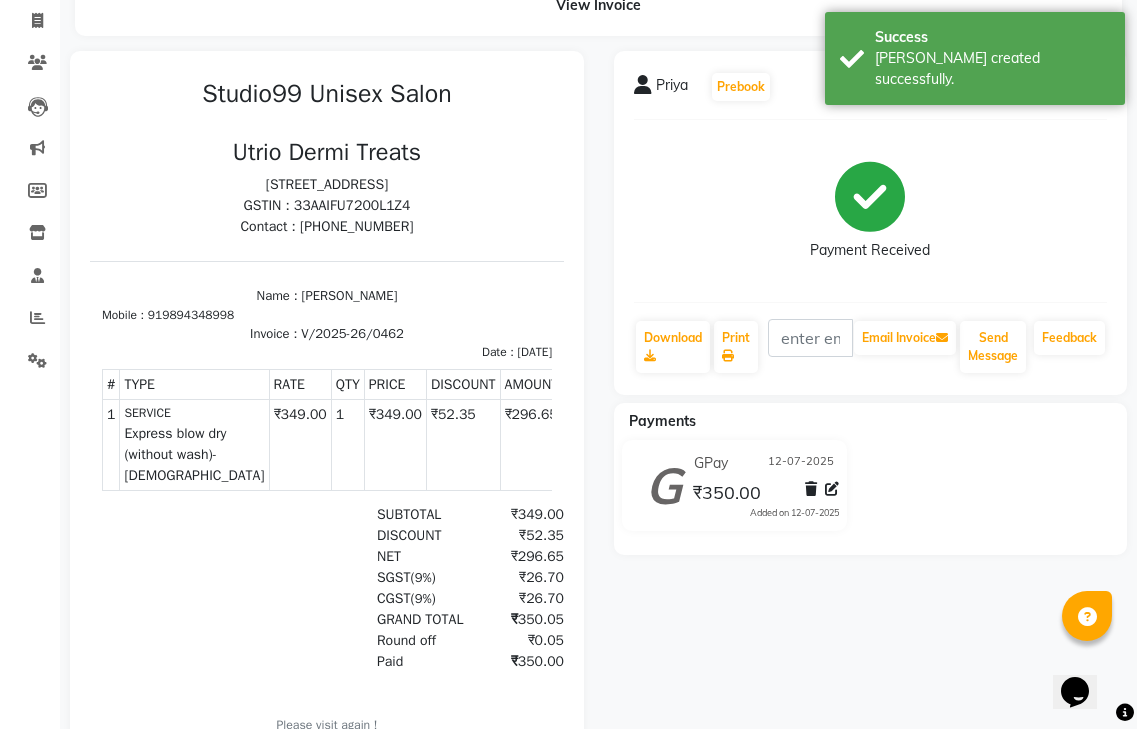 scroll, scrollTop: 0, scrollLeft: 0, axis: both 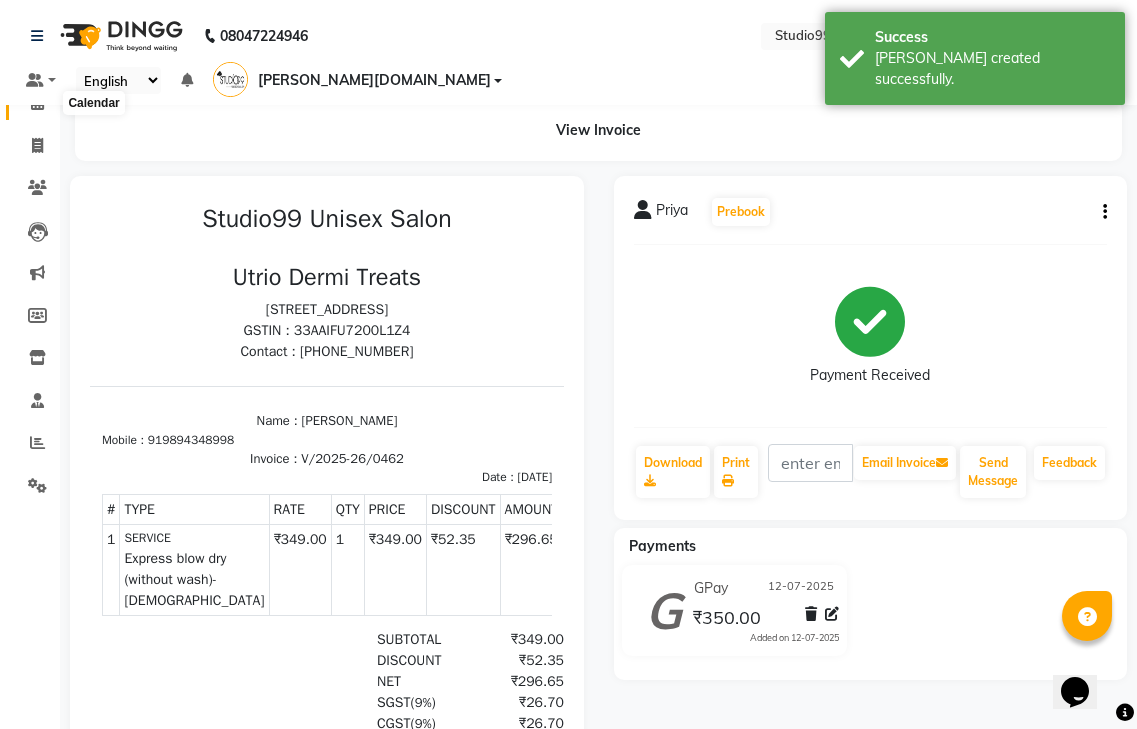 click 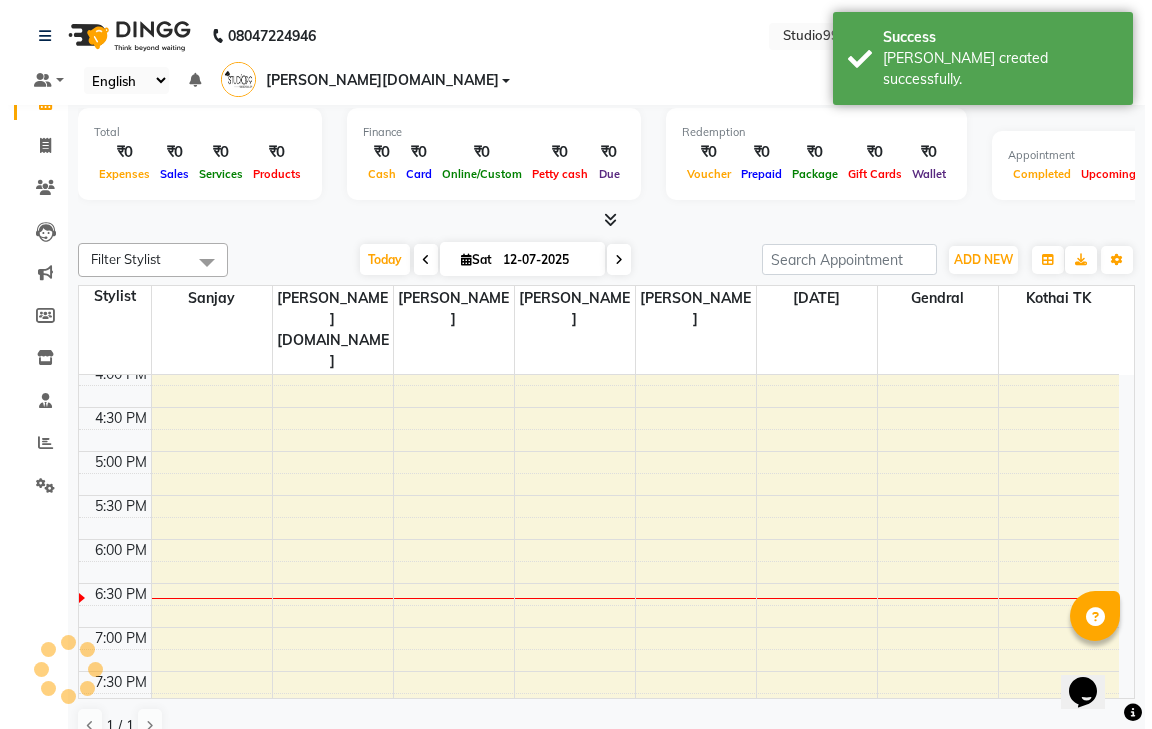 scroll, scrollTop: 0, scrollLeft: 0, axis: both 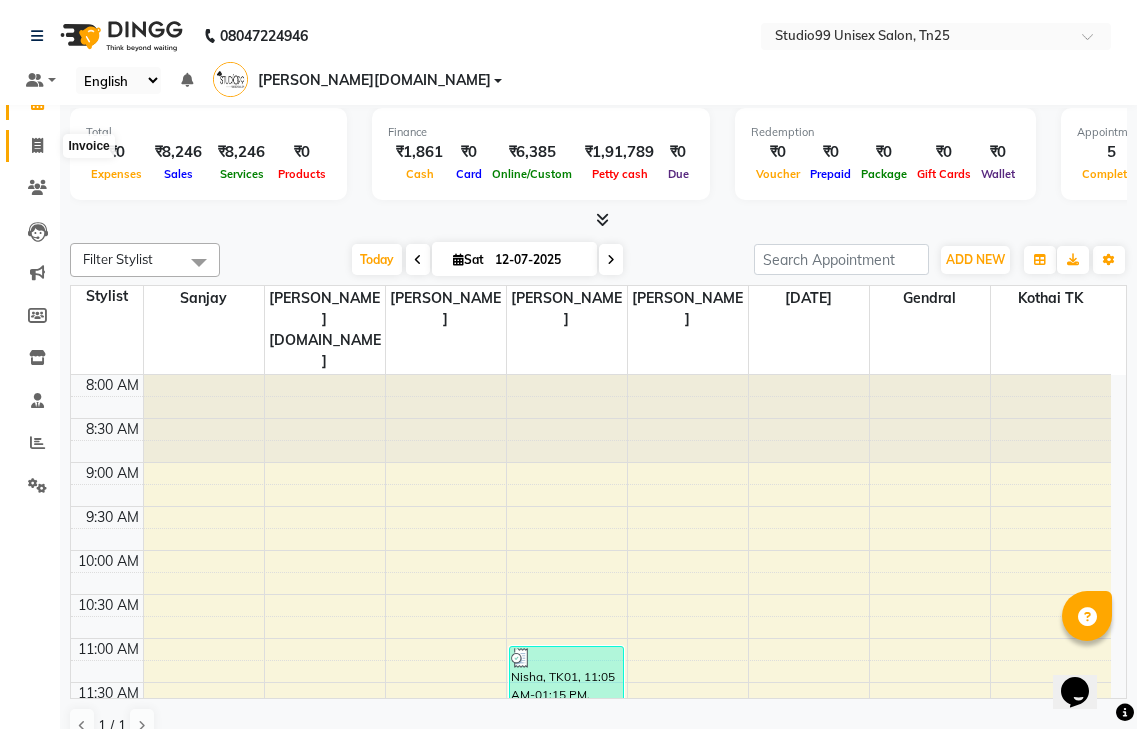 click 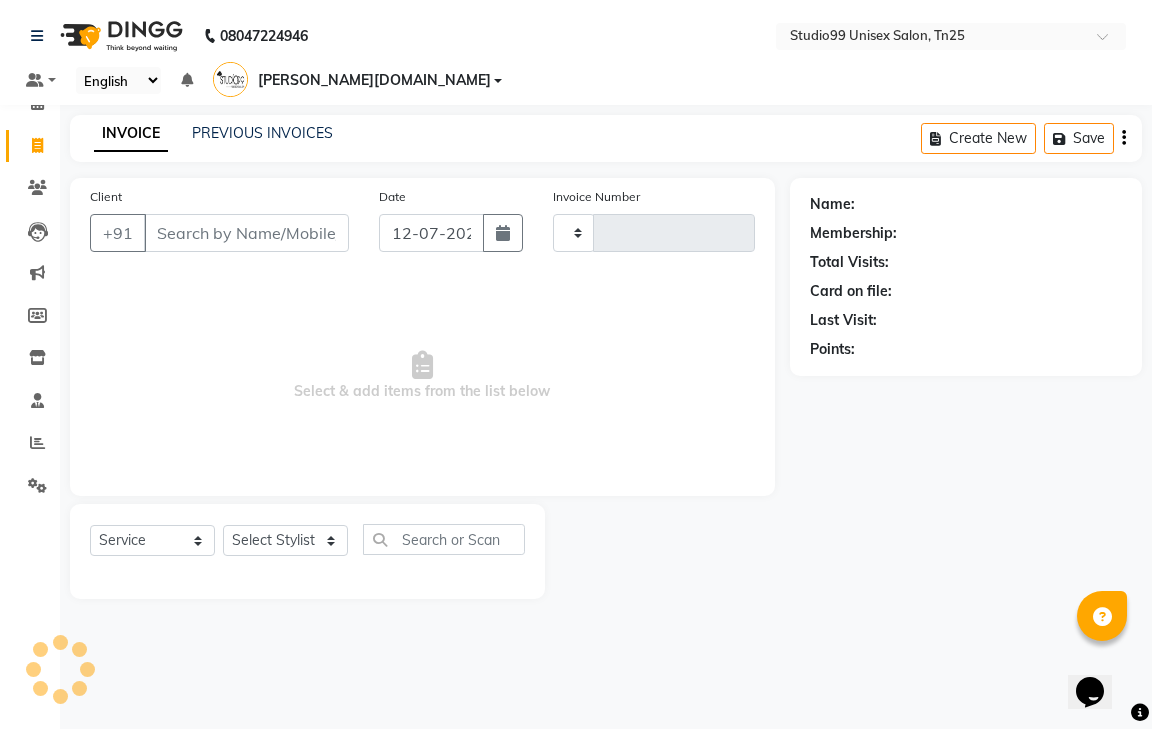 type on "0463" 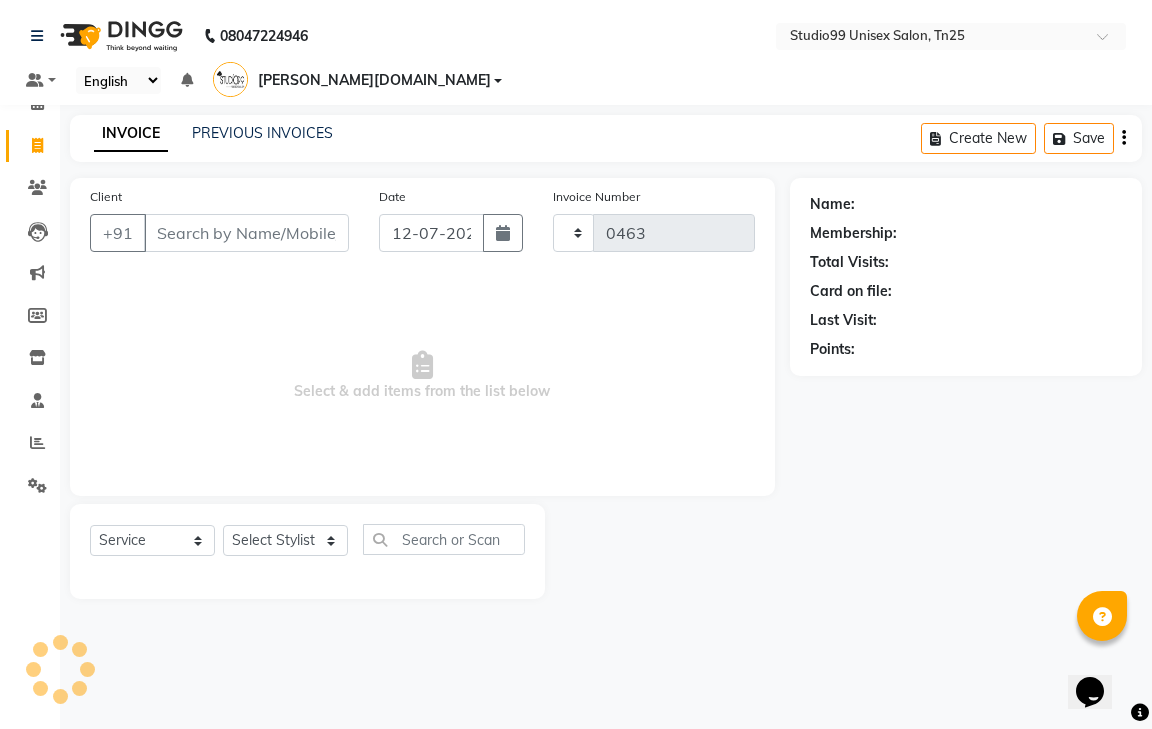 select on "8331" 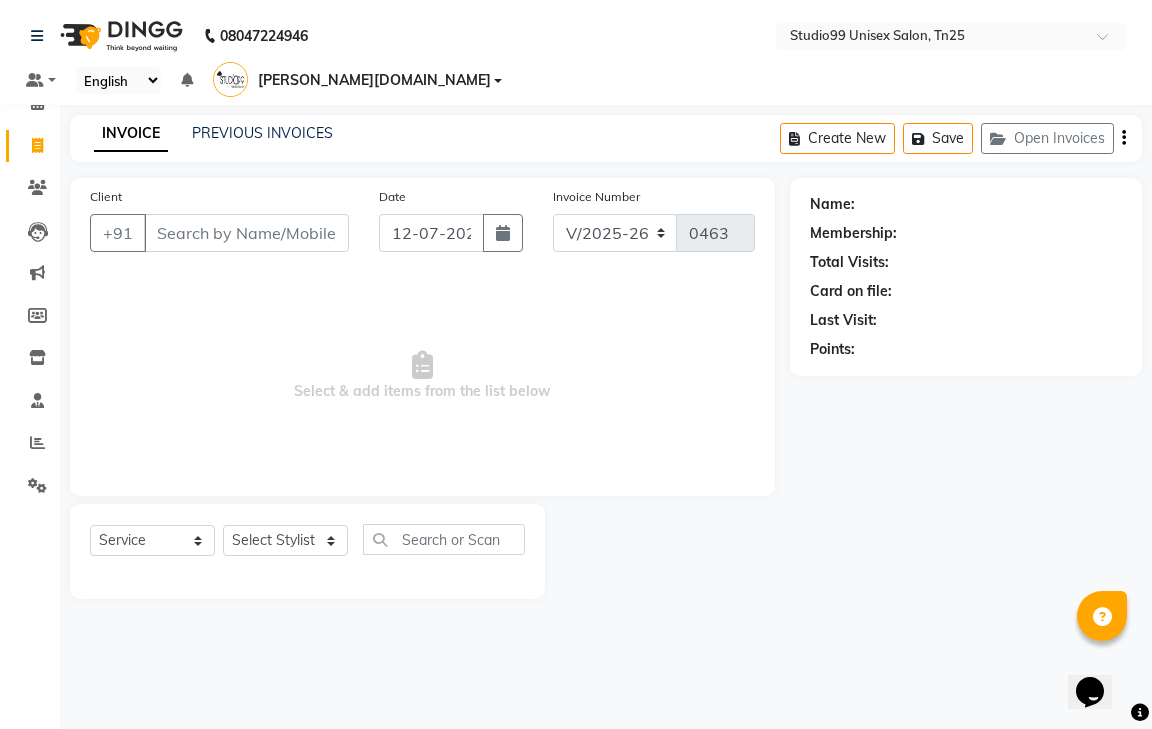 click on "Client" at bounding box center [246, 233] 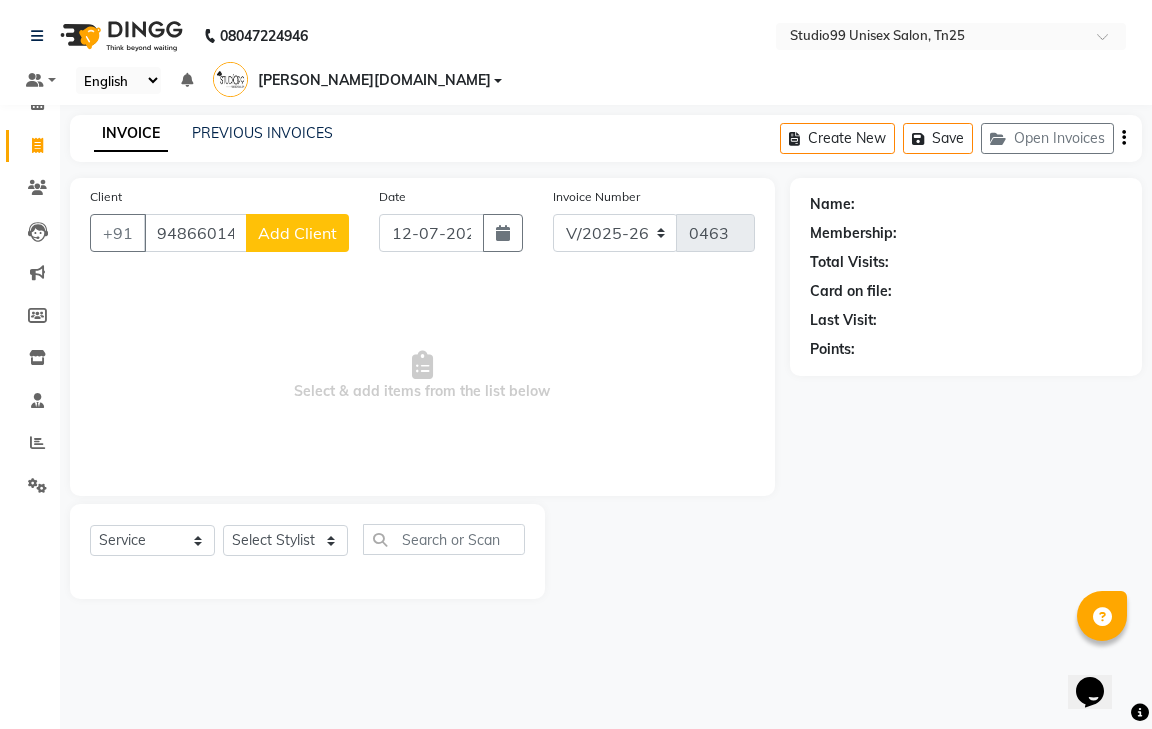 type on "9486601466" 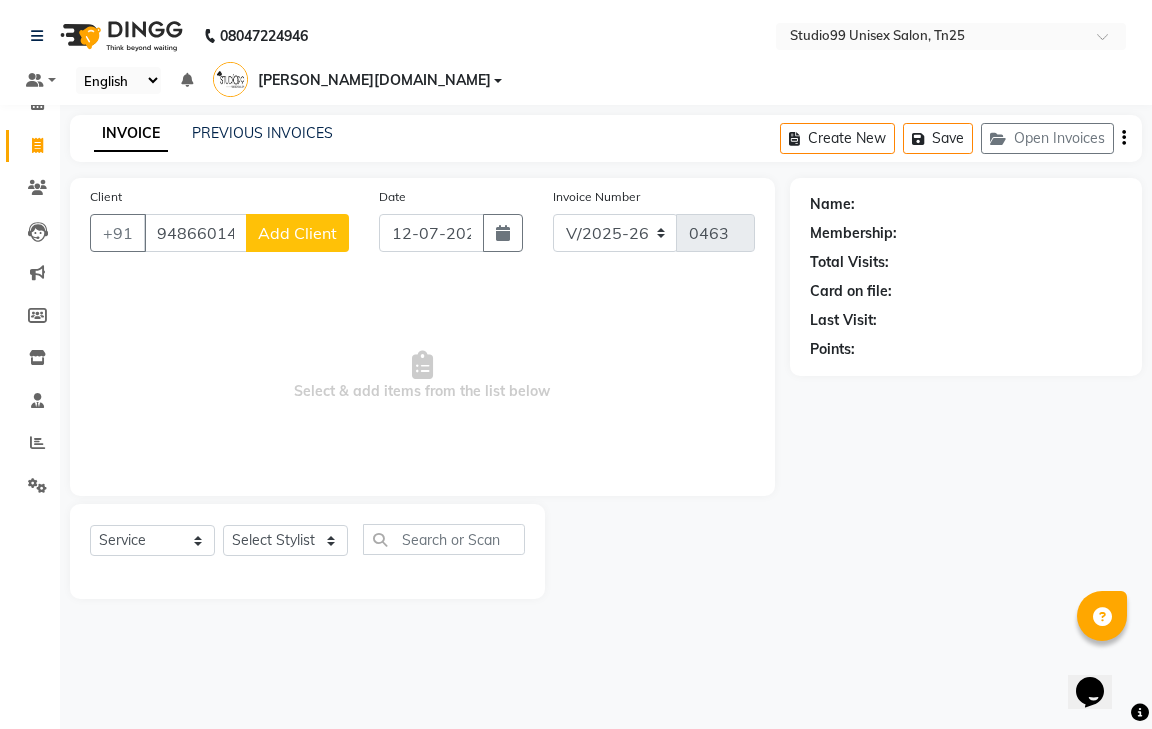 click on "Add Client" 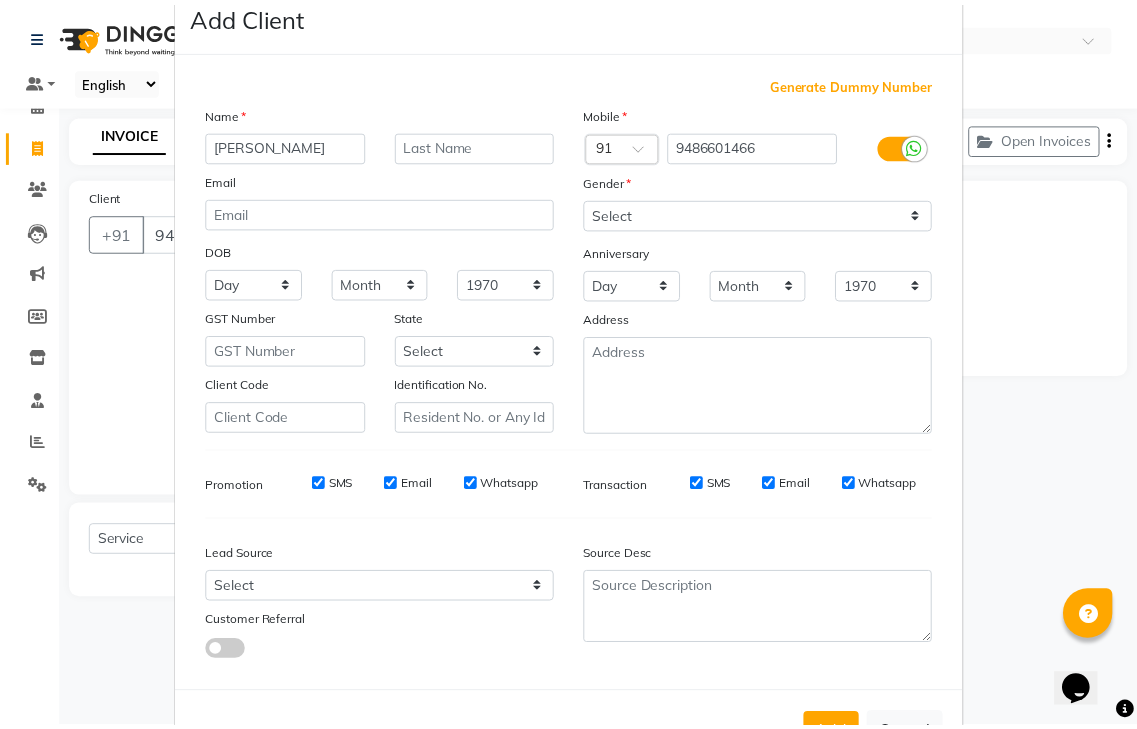 scroll, scrollTop: 120, scrollLeft: 0, axis: vertical 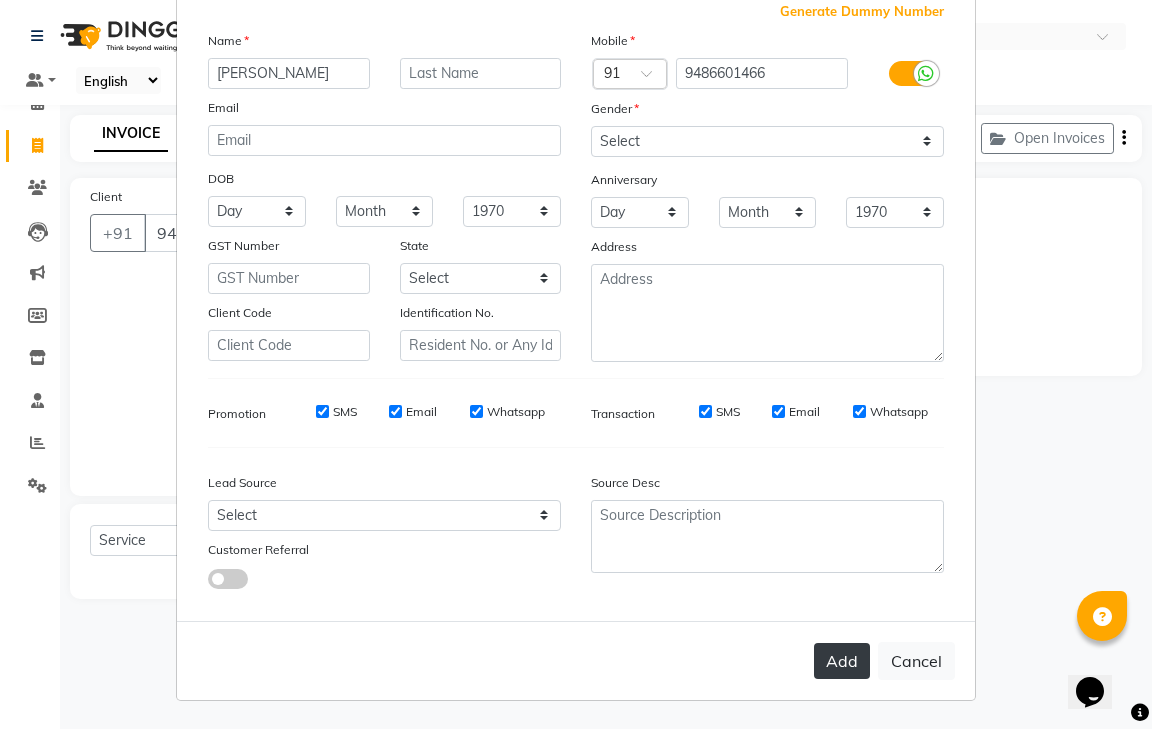 type on "[PERSON_NAME]" 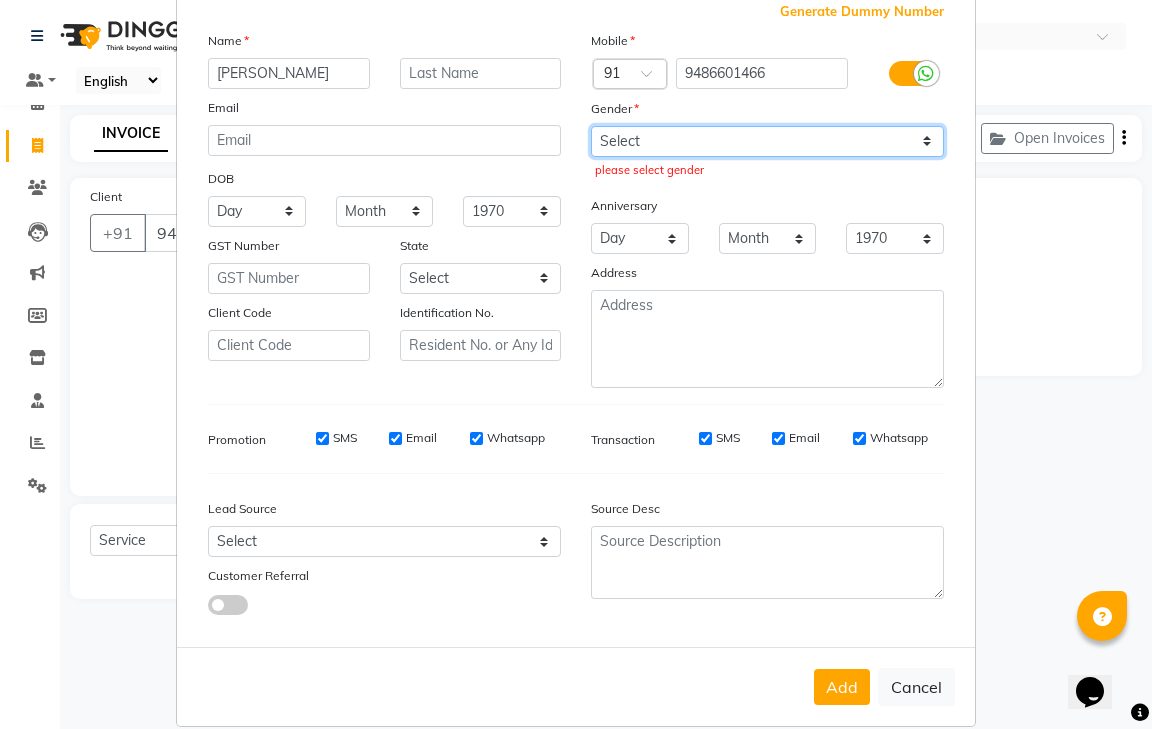 click on "Select [DEMOGRAPHIC_DATA] [DEMOGRAPHIC_DATA] Other Prefer Not To Say" at bounding box center (767, 141) 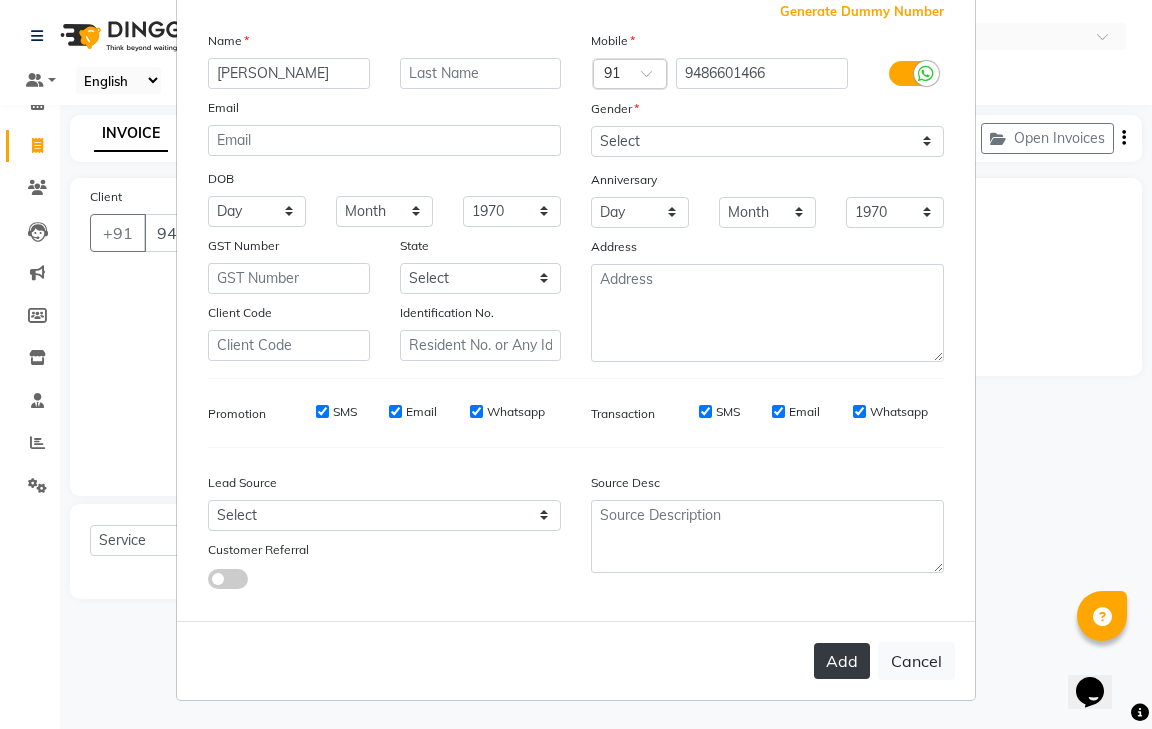click on "Add" at bounding box center [842, 661] 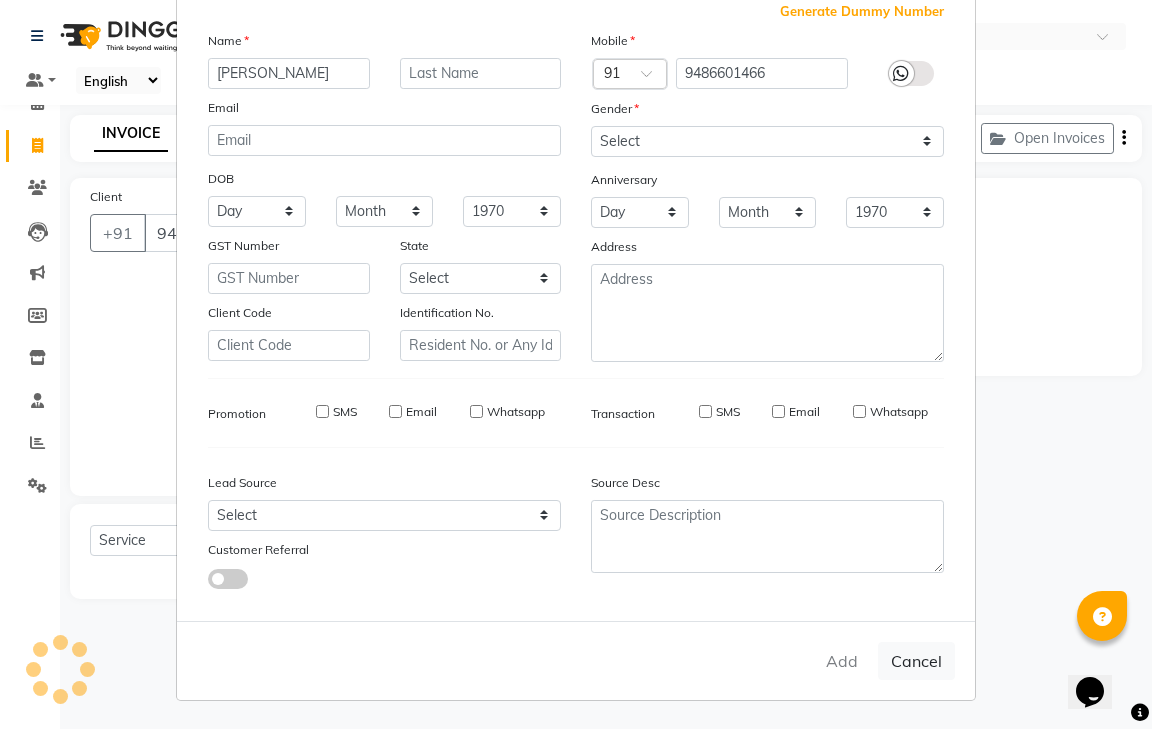 type 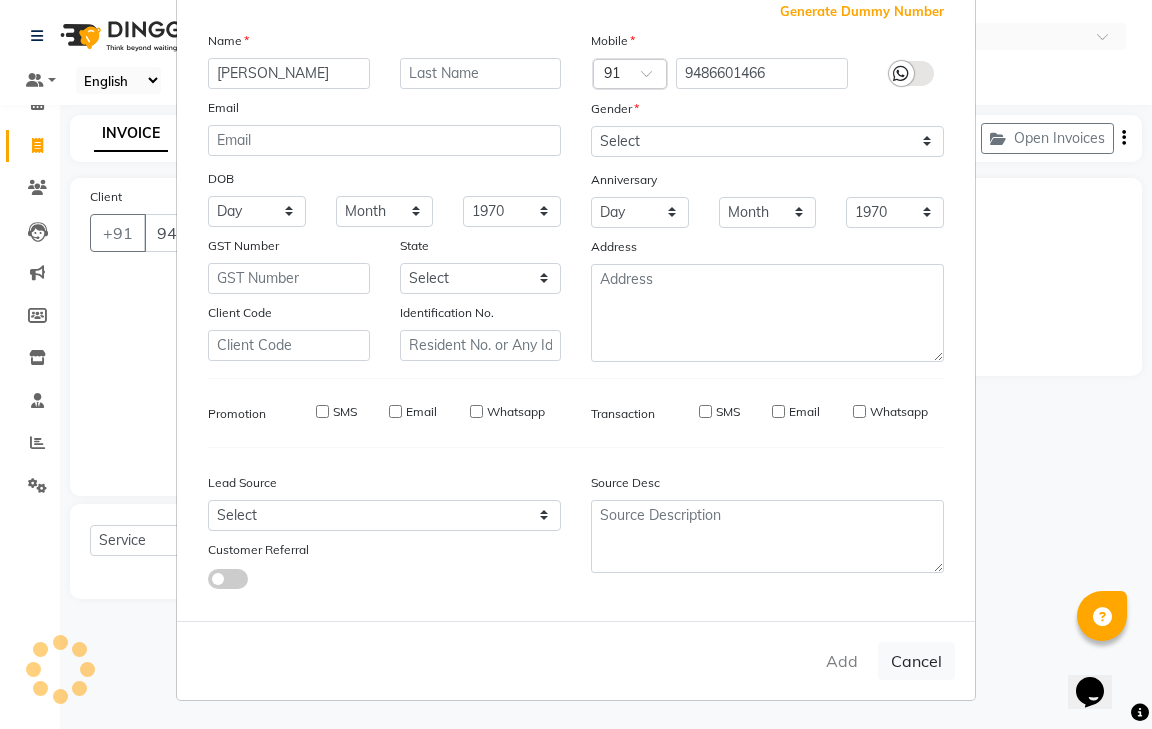 select 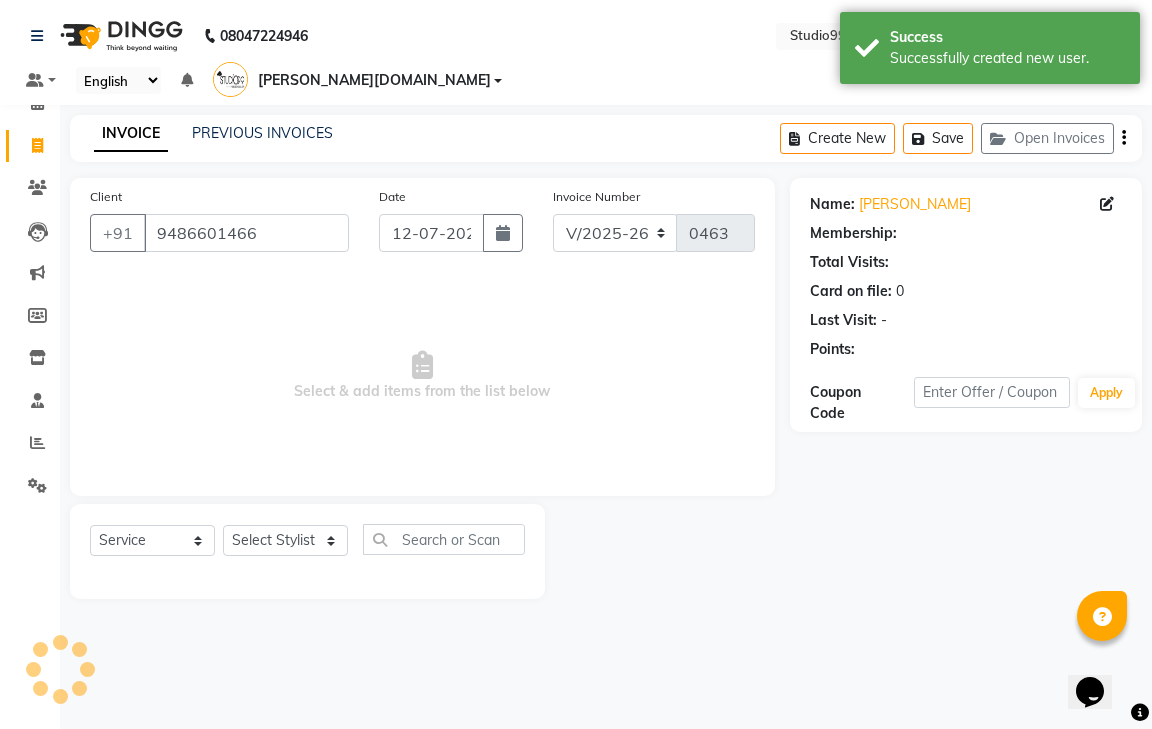 select on "1: Object" 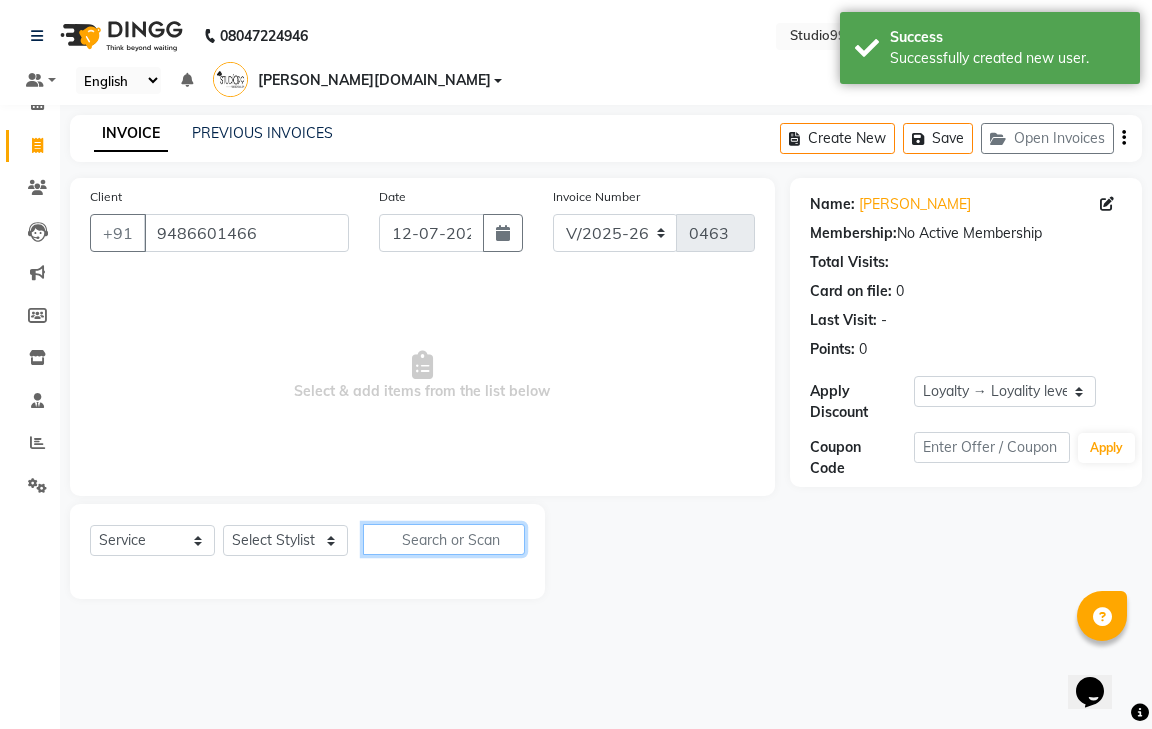 click 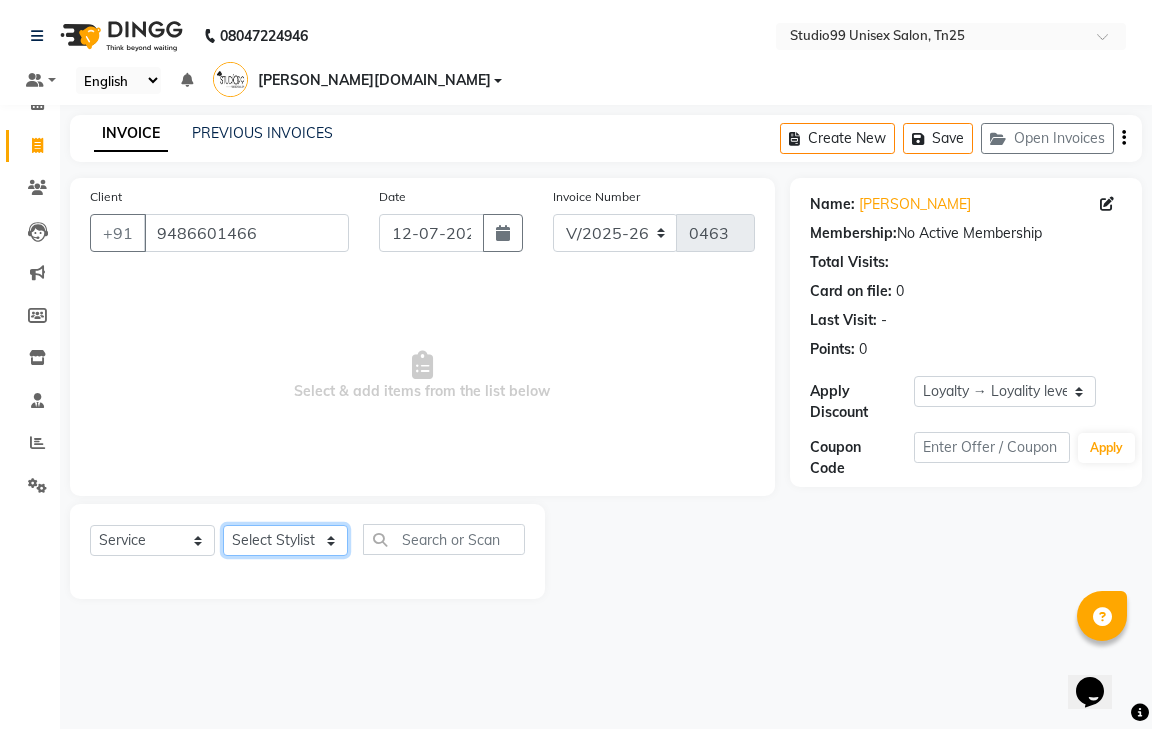 click on "Select Stylist gendral [PERSON_NAME]  jaya priya kothai TK [DATE] sanjay santhosh [DOMAIN_NAME]" 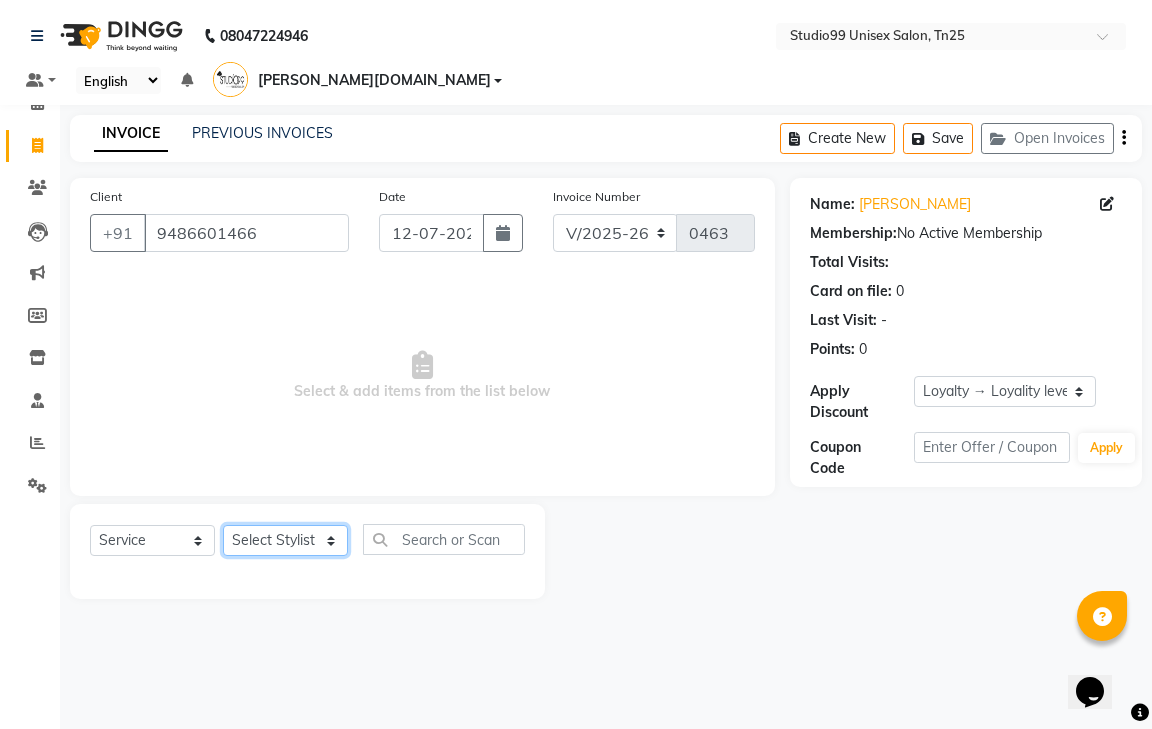 select on "80755" 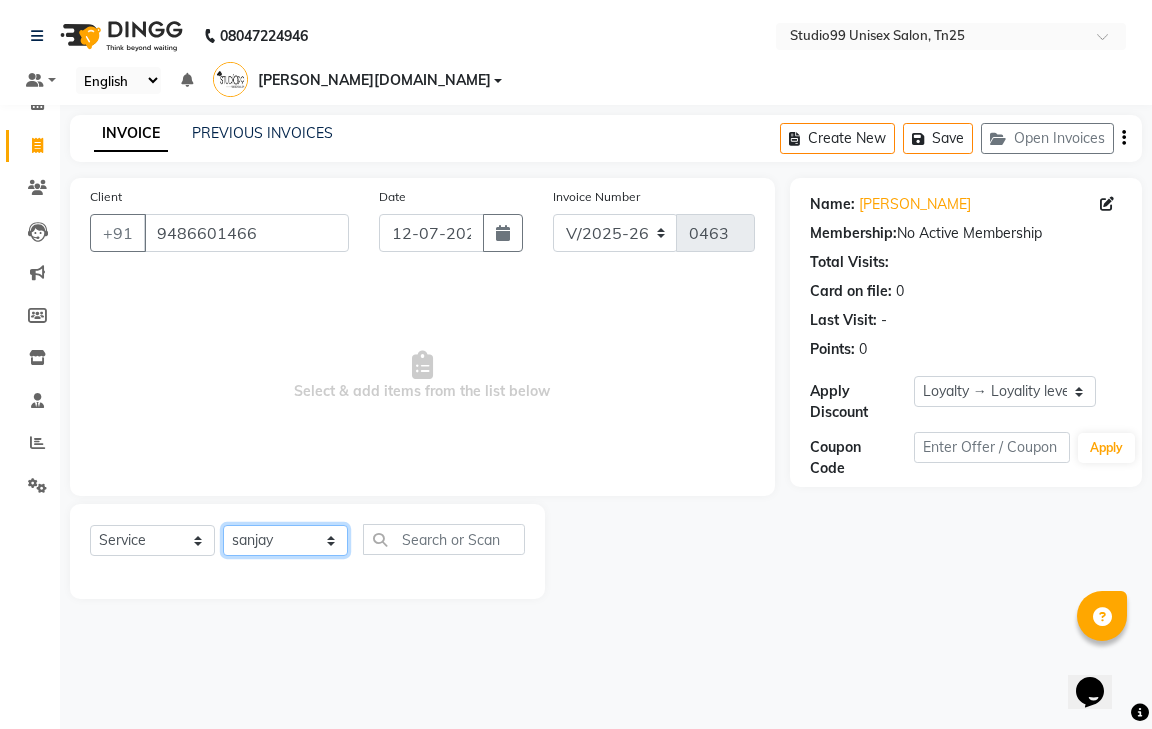 click on "Select Stylist gendral [PERSON_NAME]  jaya priya kothai TK [DATE] sanjay santhosh [DOMAIN_NAME]" 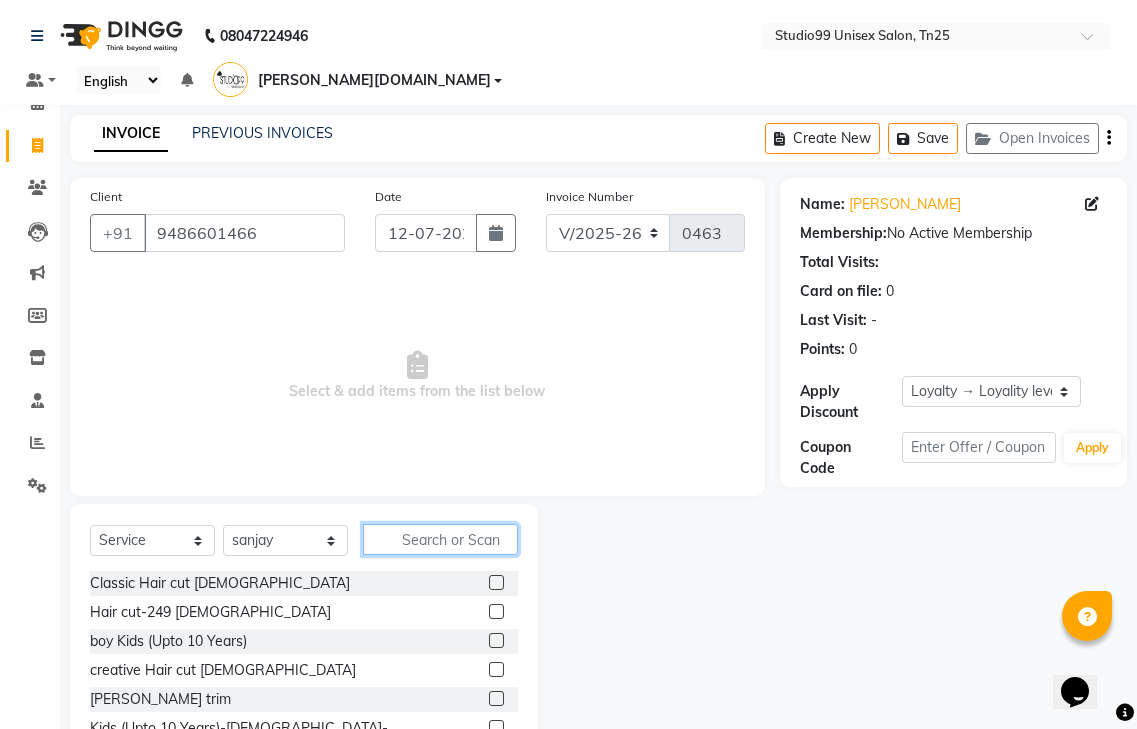 click 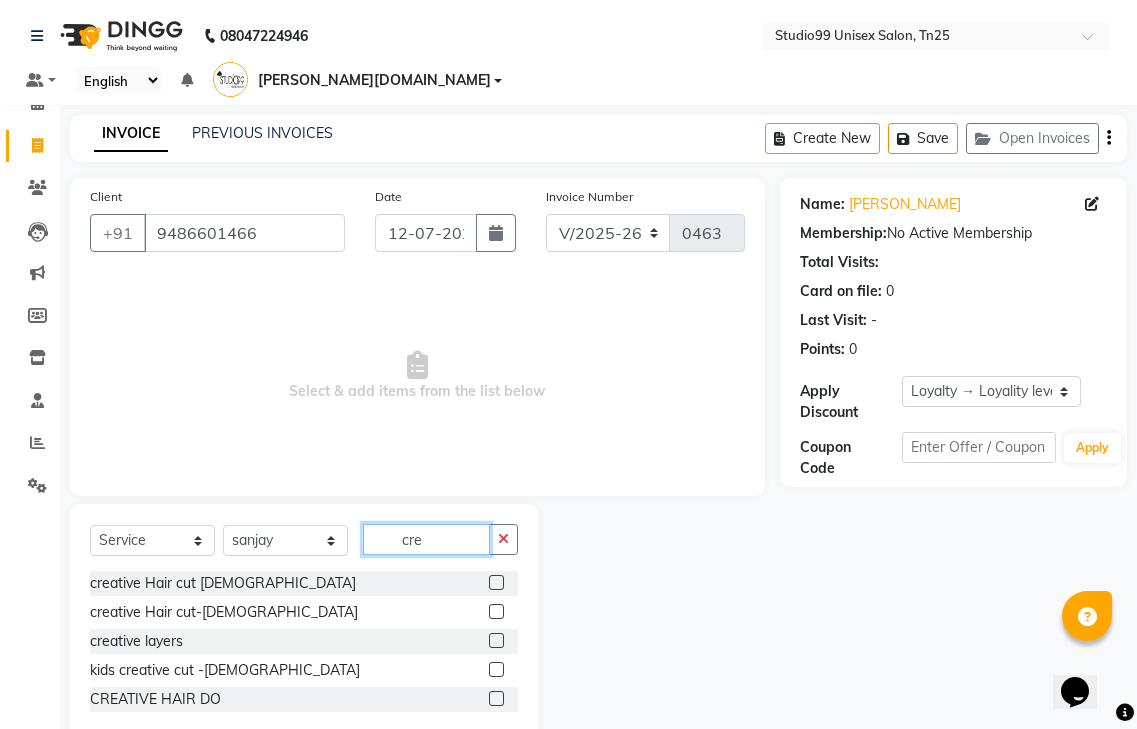 type on "cre" 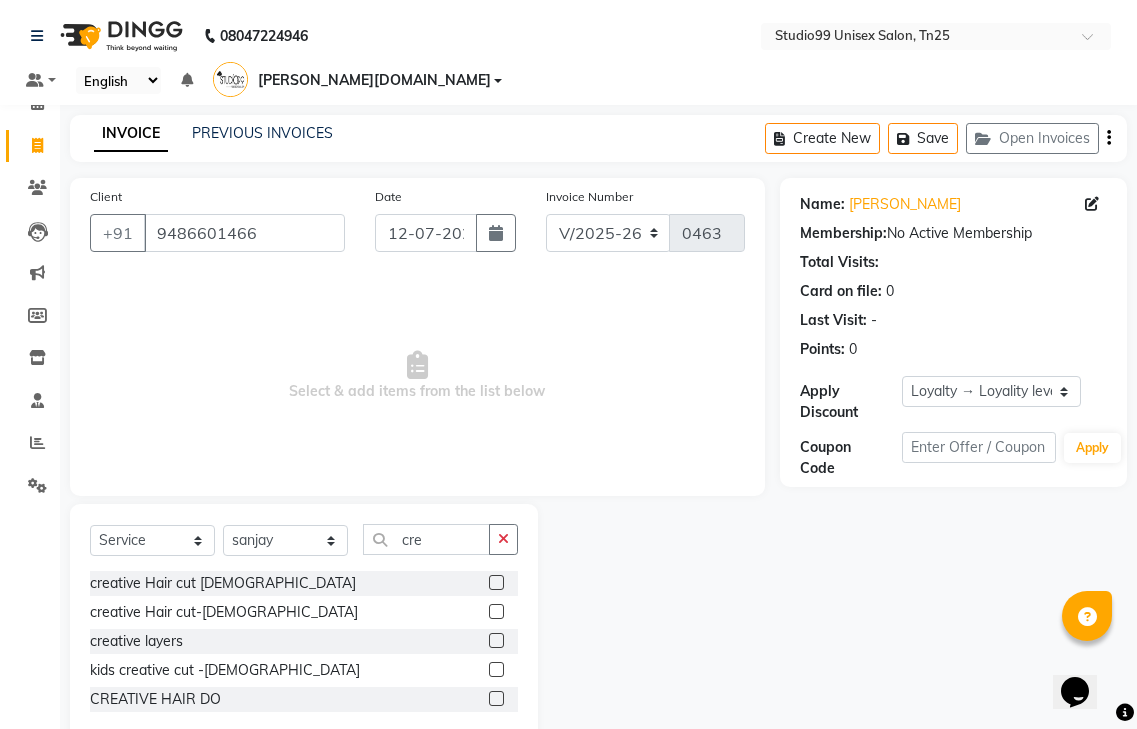 click 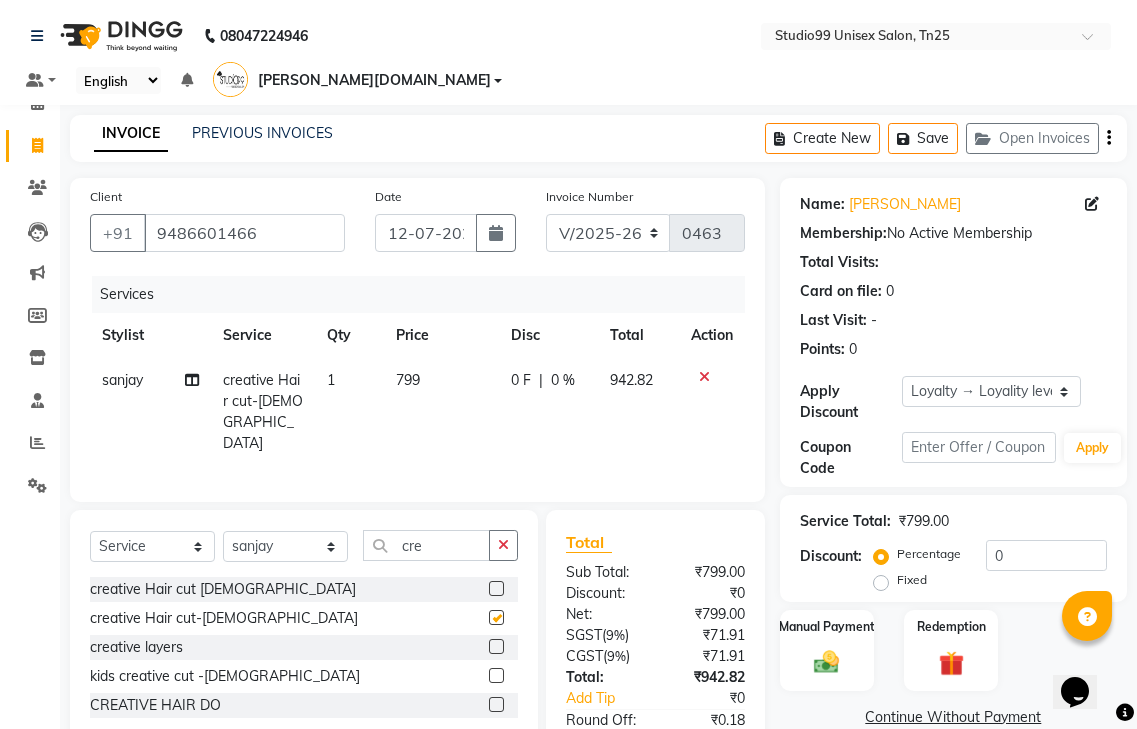 checkbox on "false" 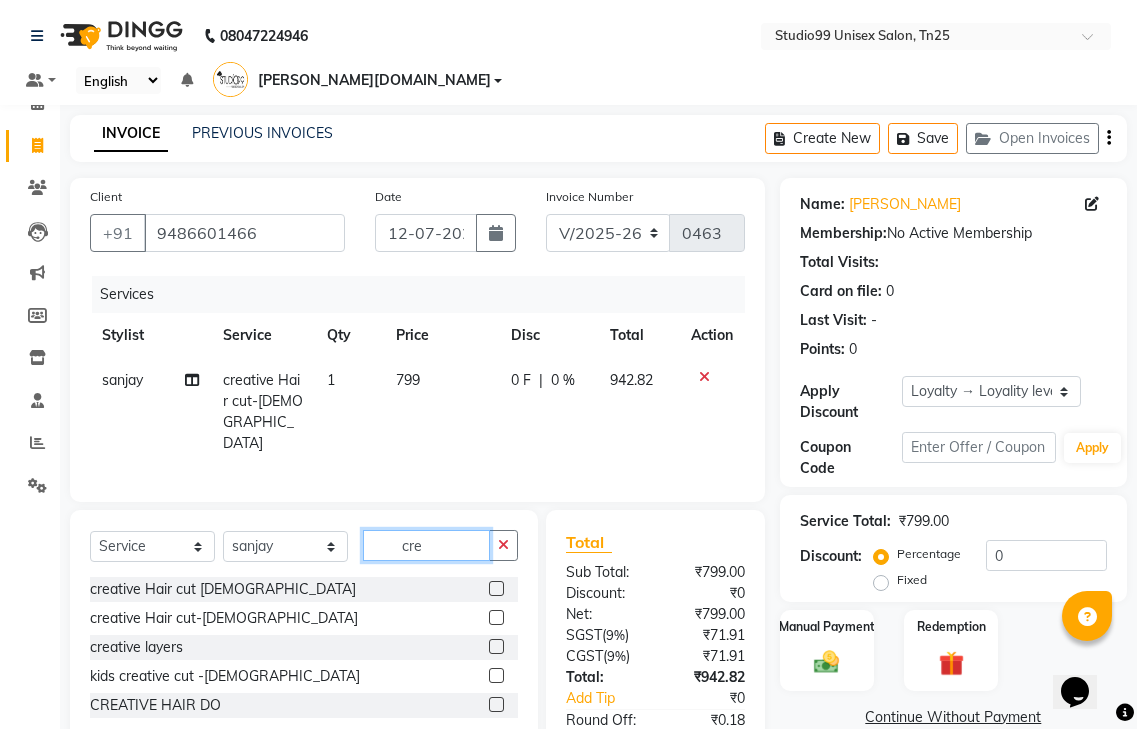 click on "cre" 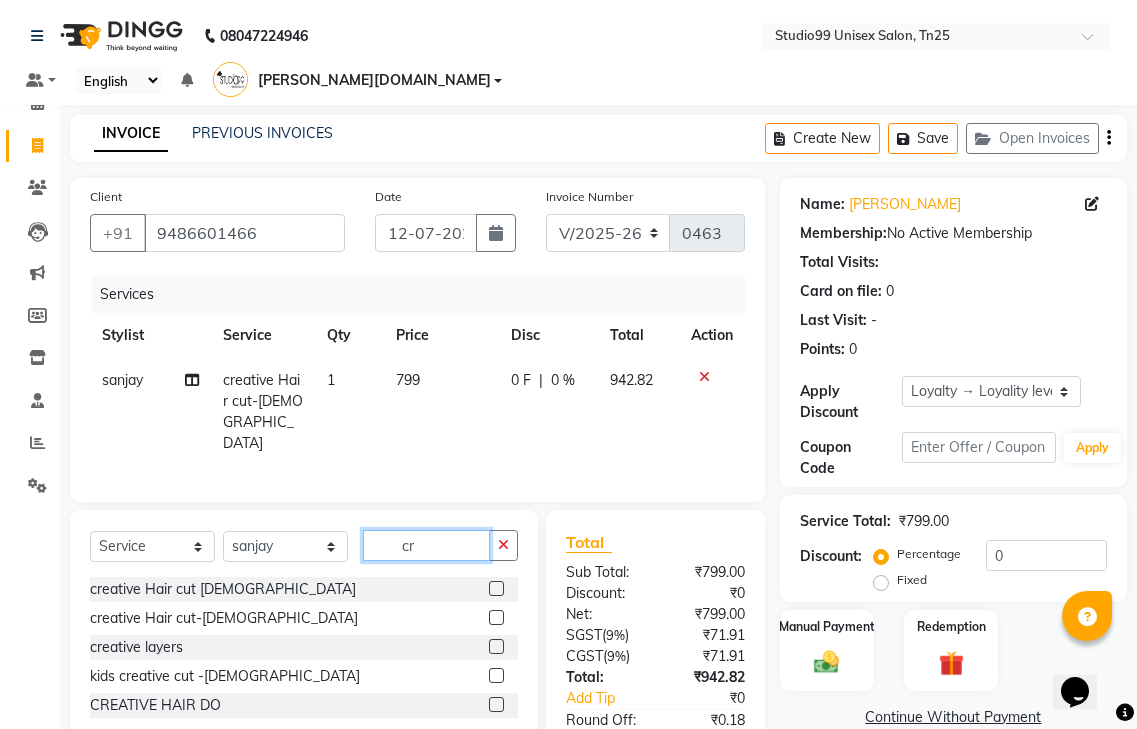 type on "c" 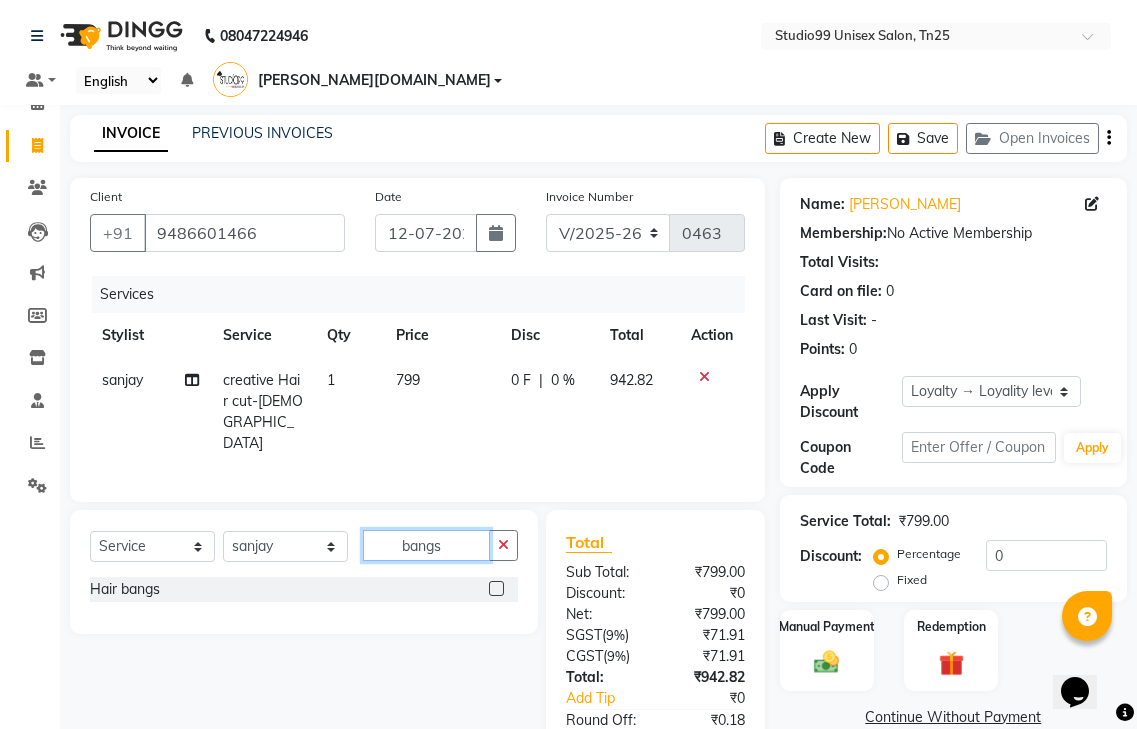 type on "bangs" 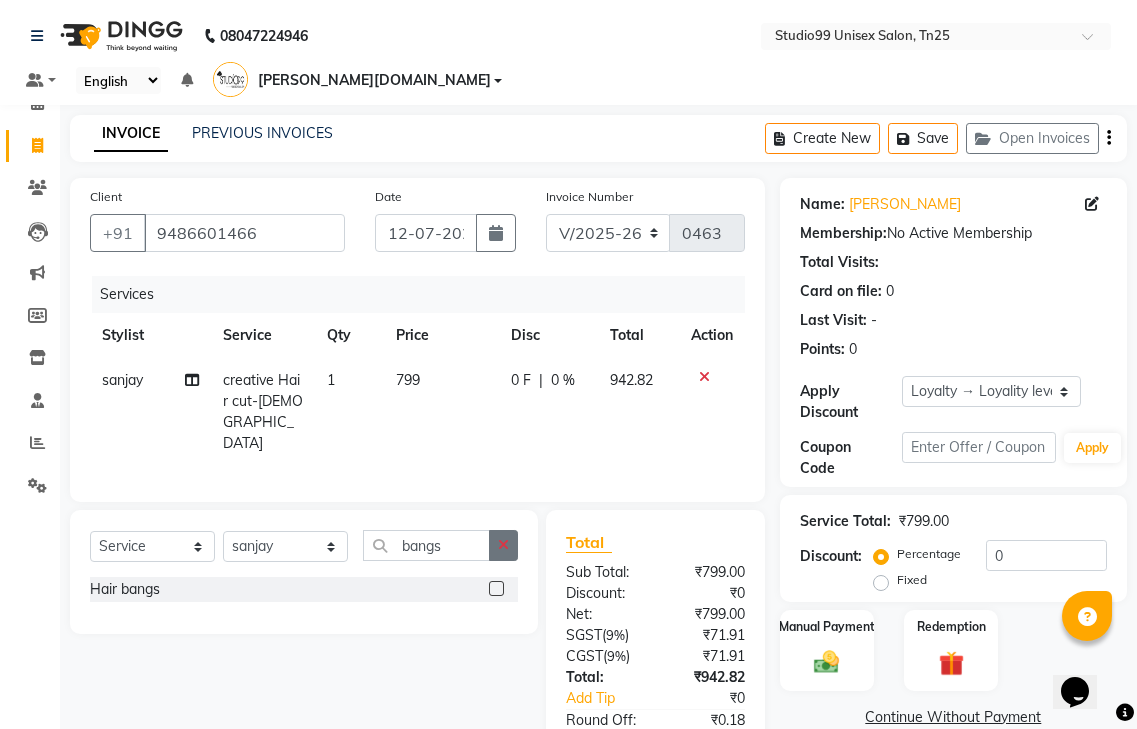 click 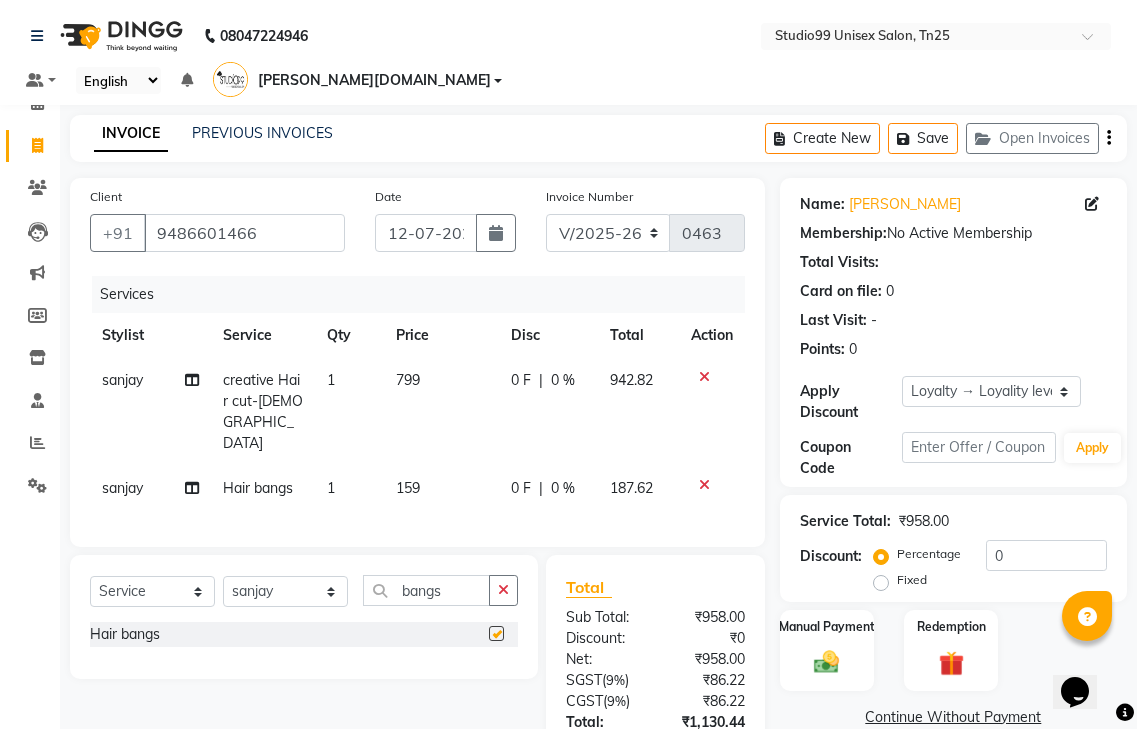 checkbox on "false" 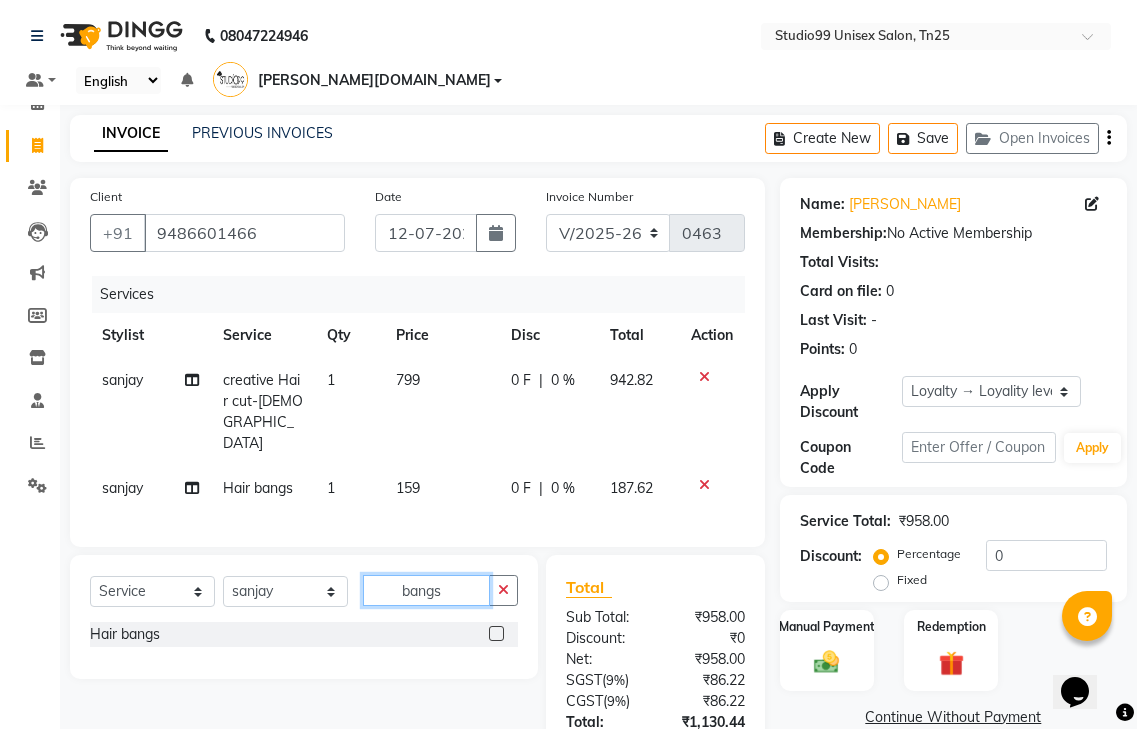 drag, startPoint x: 450, startPoint y: 551, endPoint x: 423, endPoint y: 567, distance: 31.38471 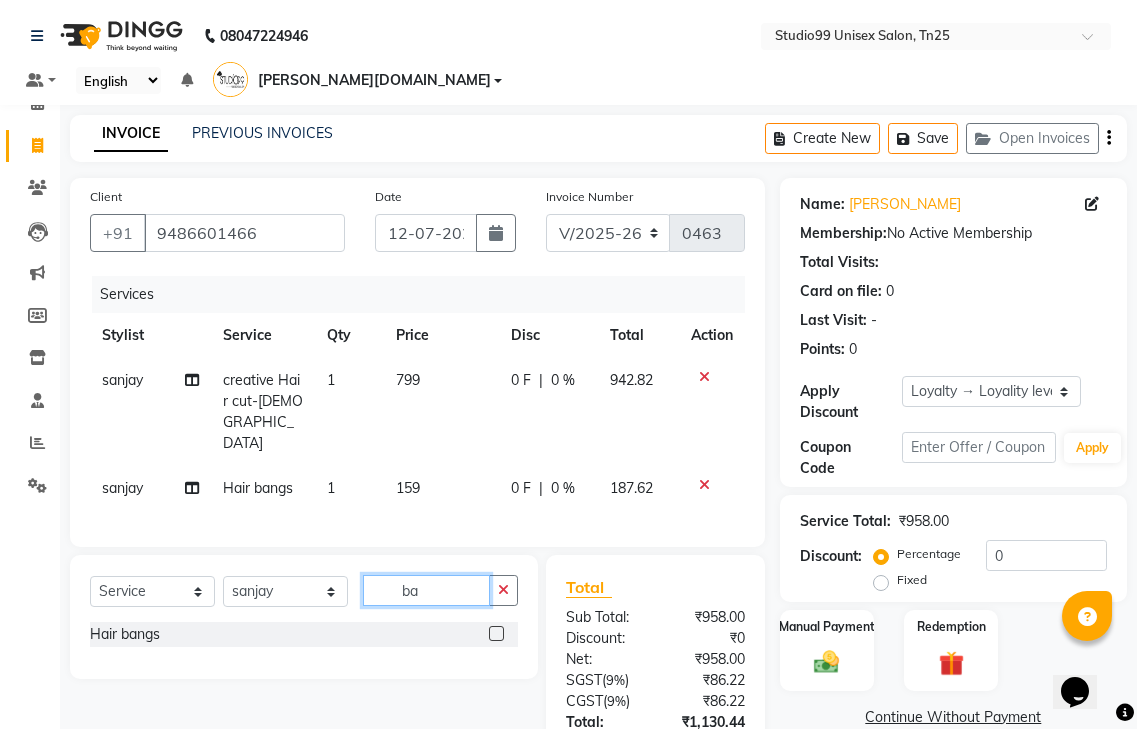 type on "b" 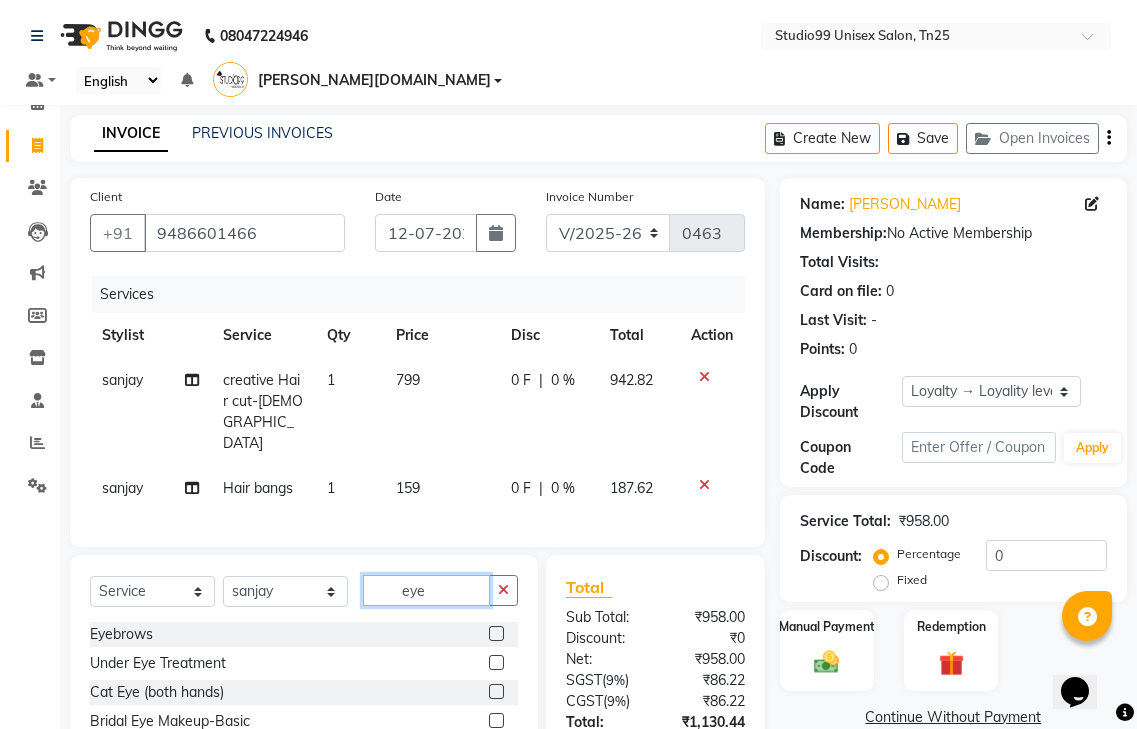 type on "eye" 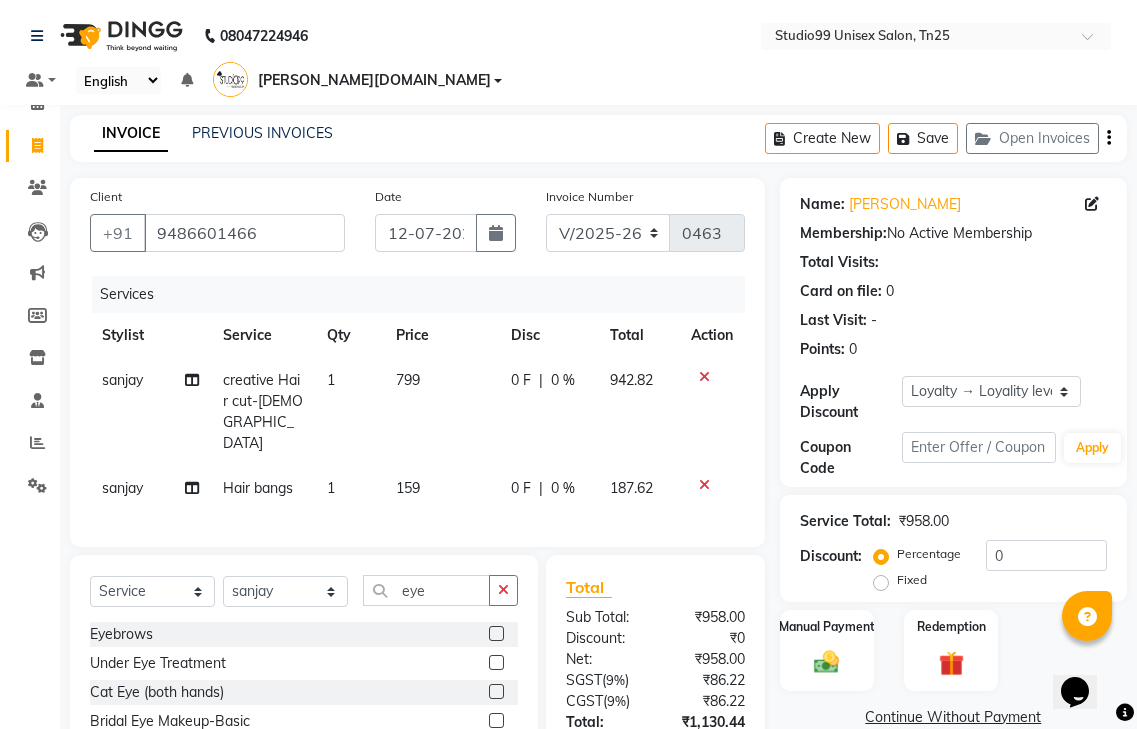 click 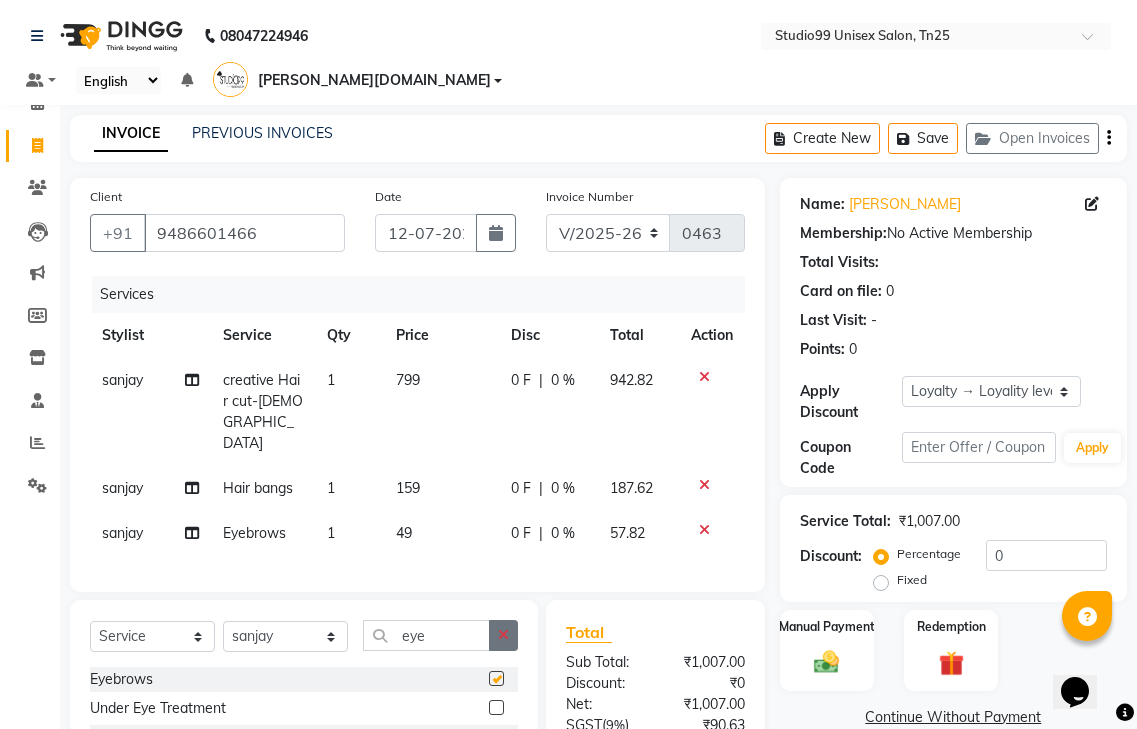 checkbox on "false" 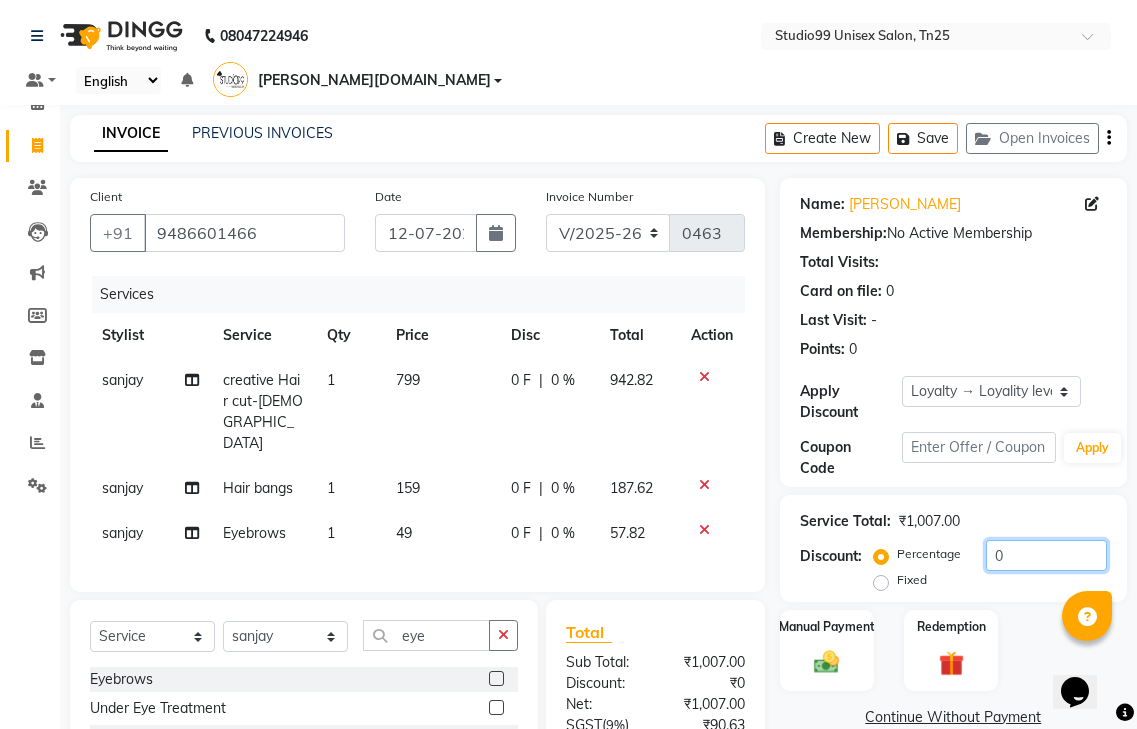 click on "0" 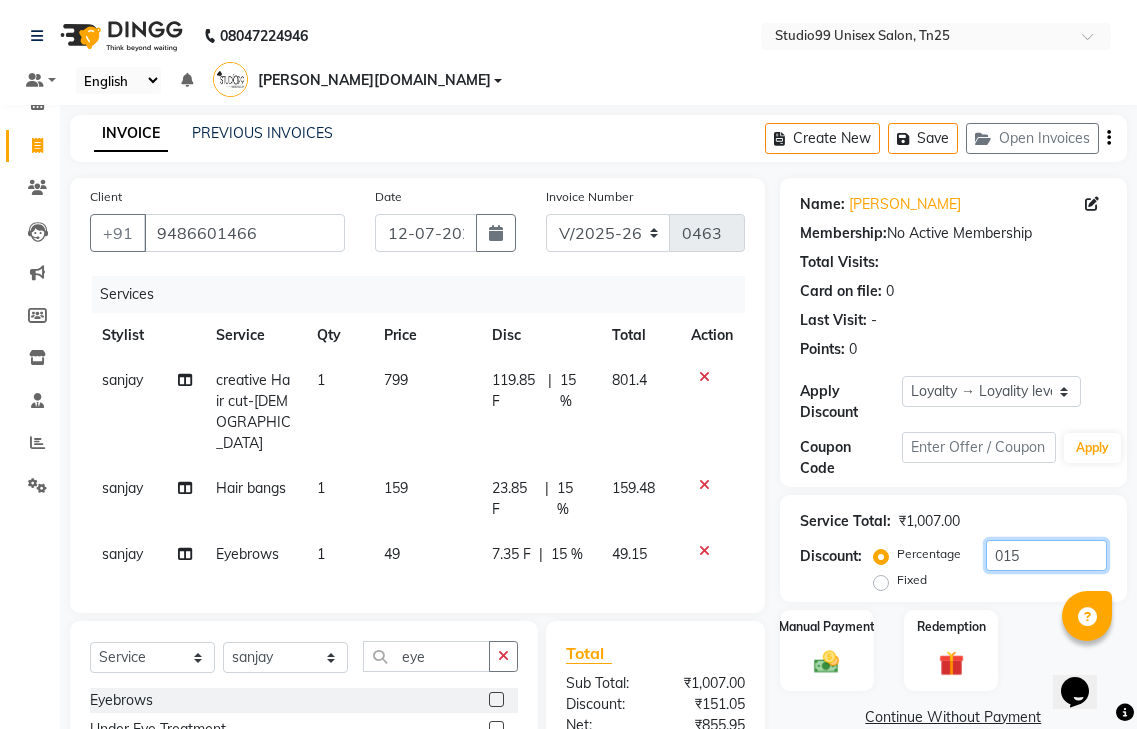 scroll, scrollTop: 203, scrollLeft: 0, axis: vertical 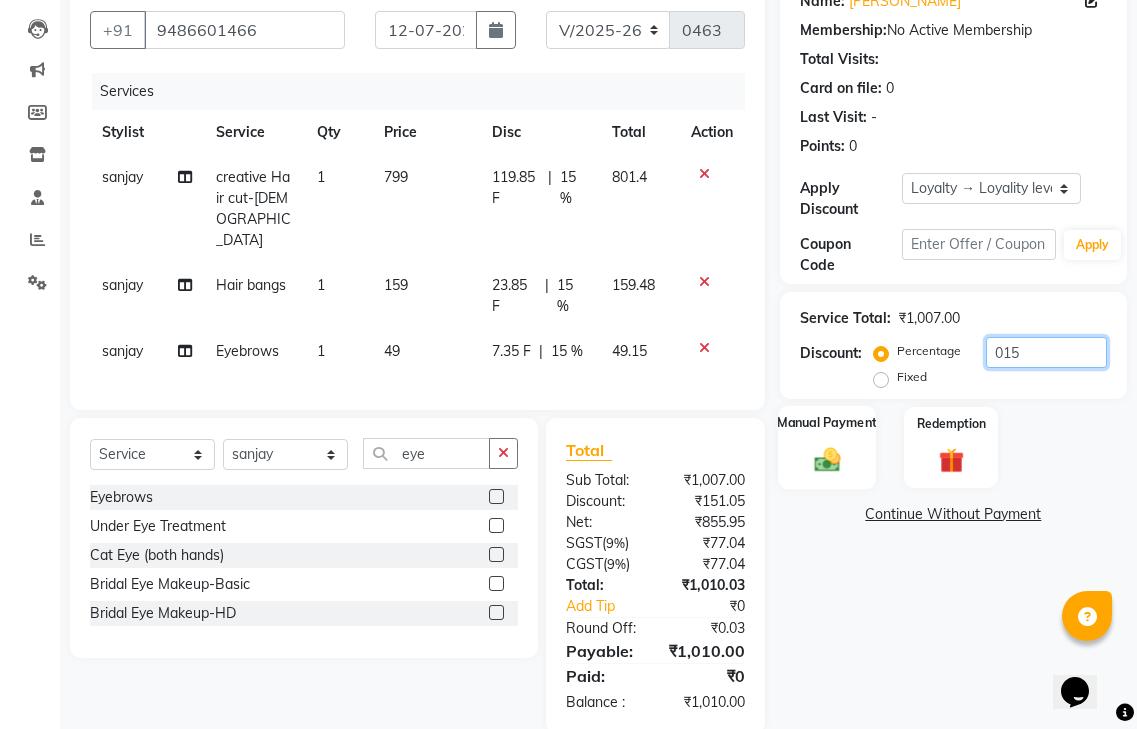 type on "015" 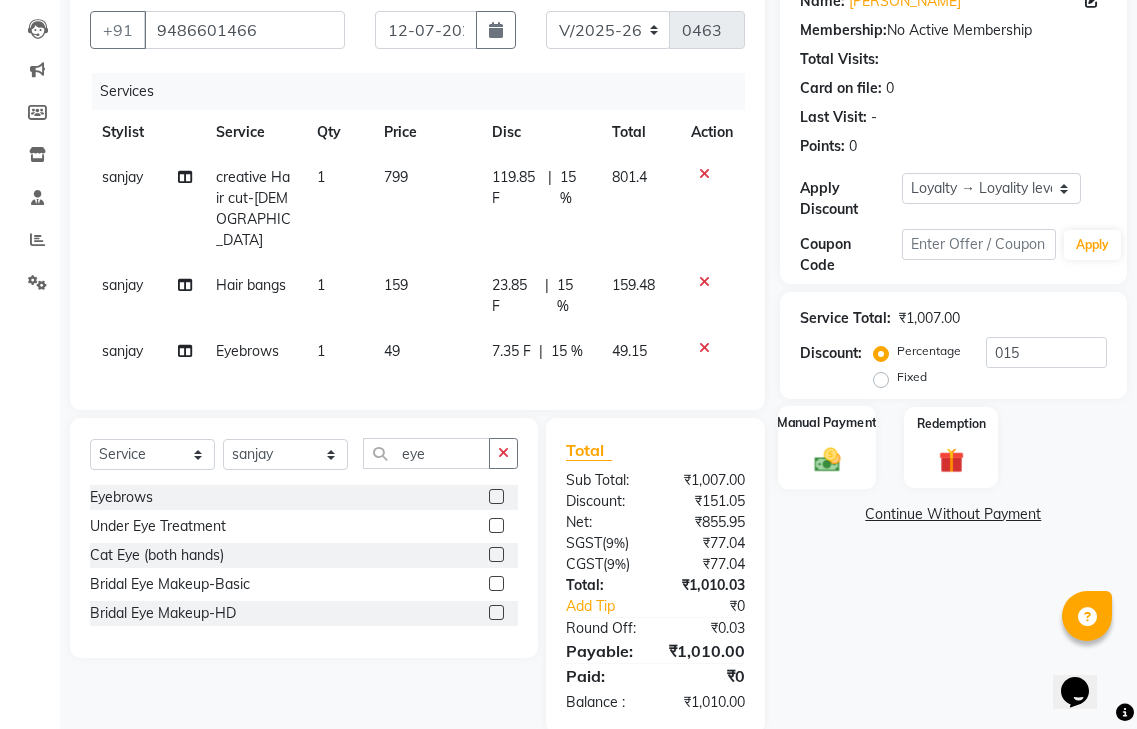 click 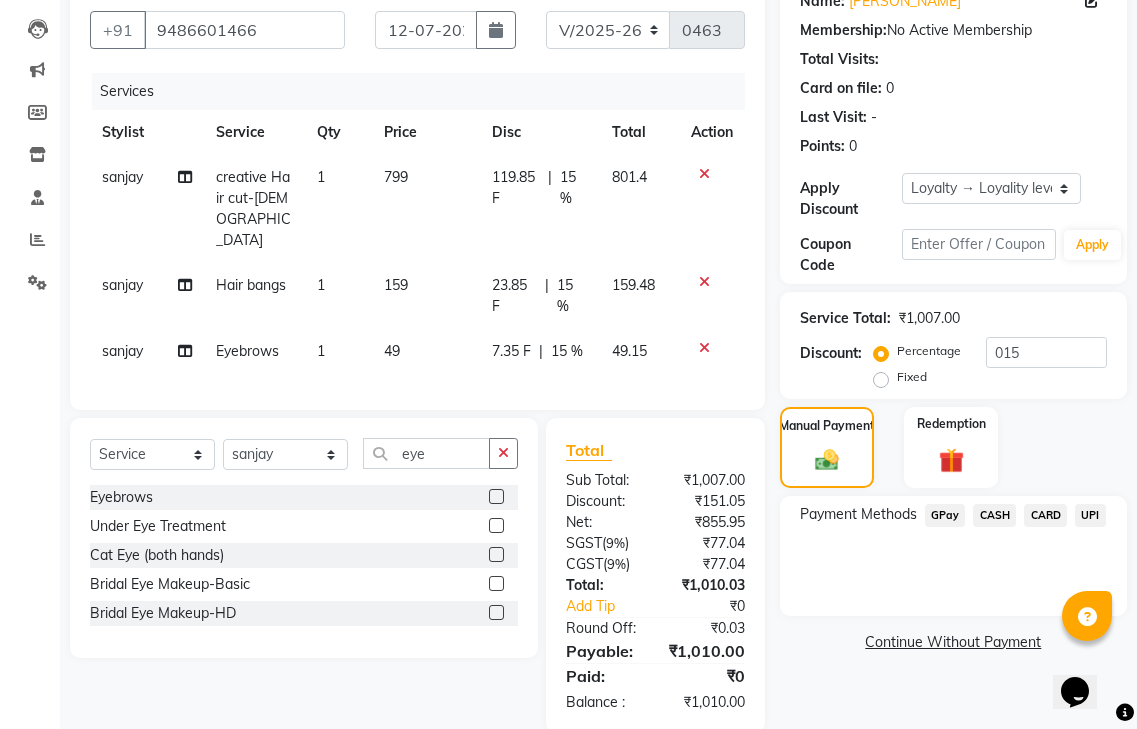 click on "GPay" 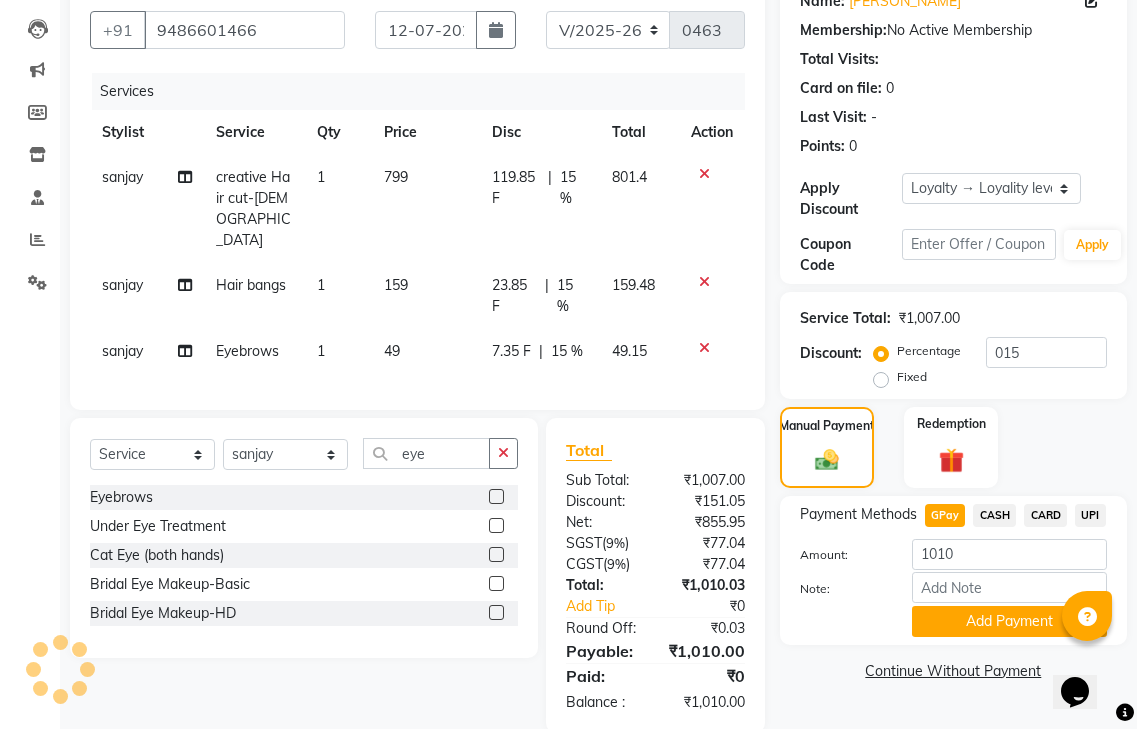 click on "CASH" 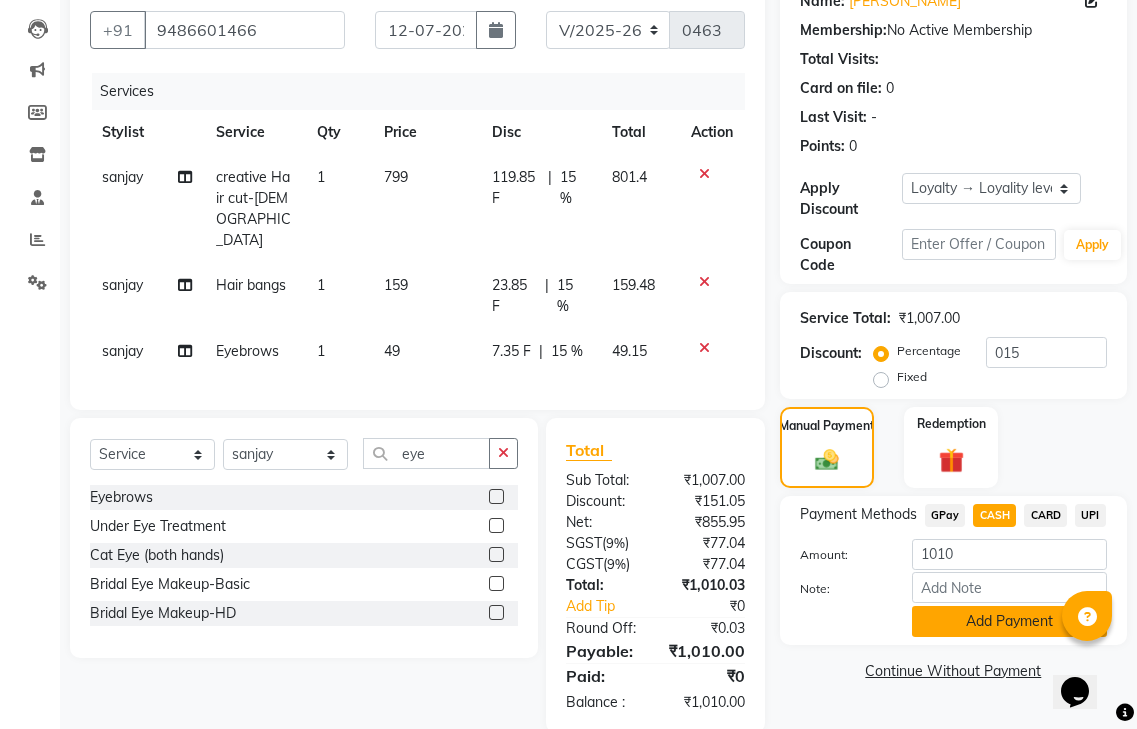 click on "Add Payment" 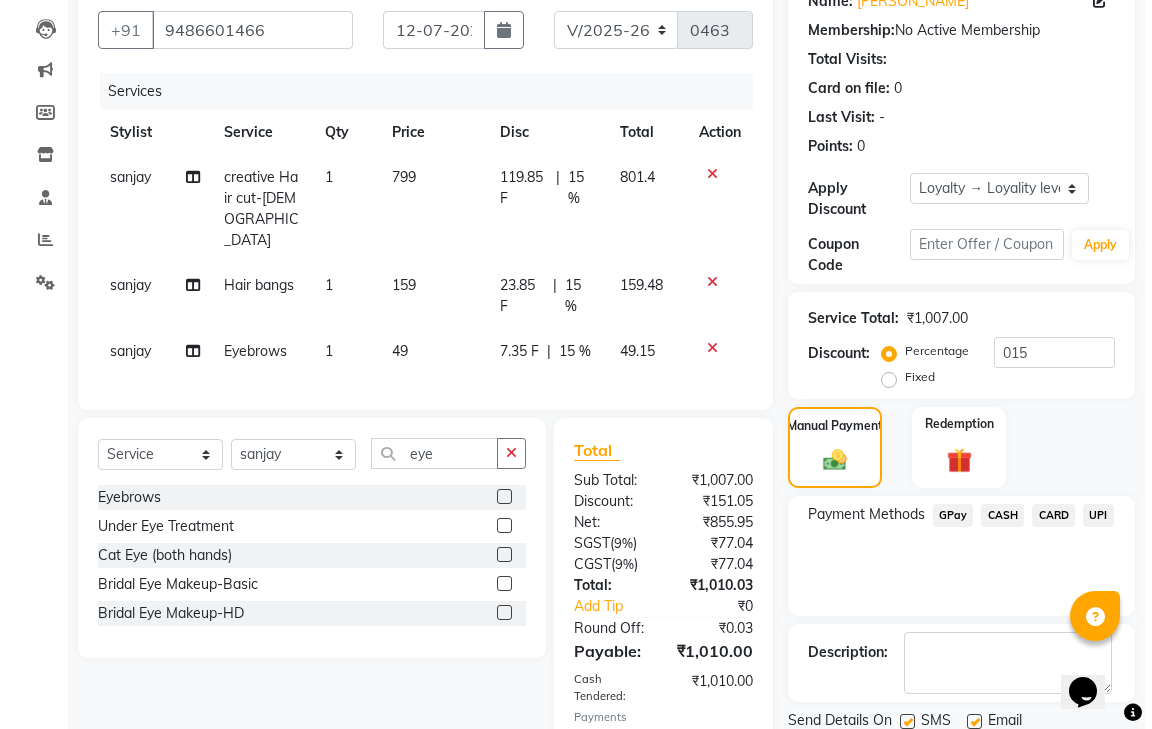 scroll, scrollTop: 468, scrollLeft: 0, axis: vertical 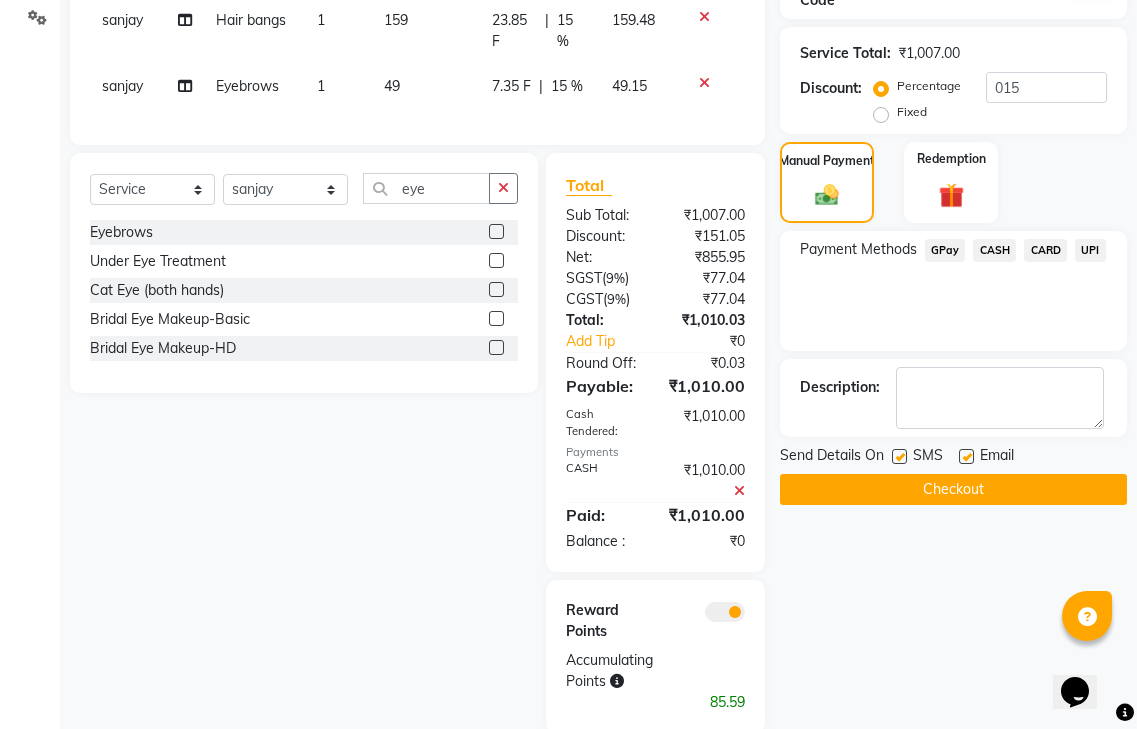 click 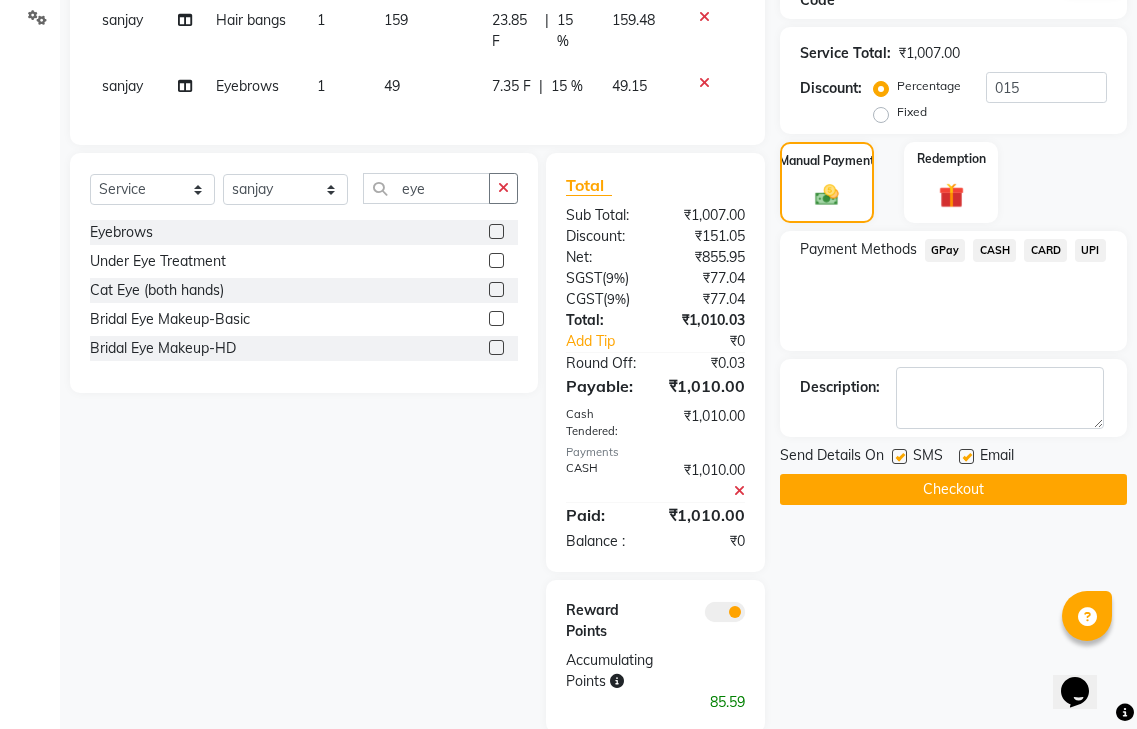 click 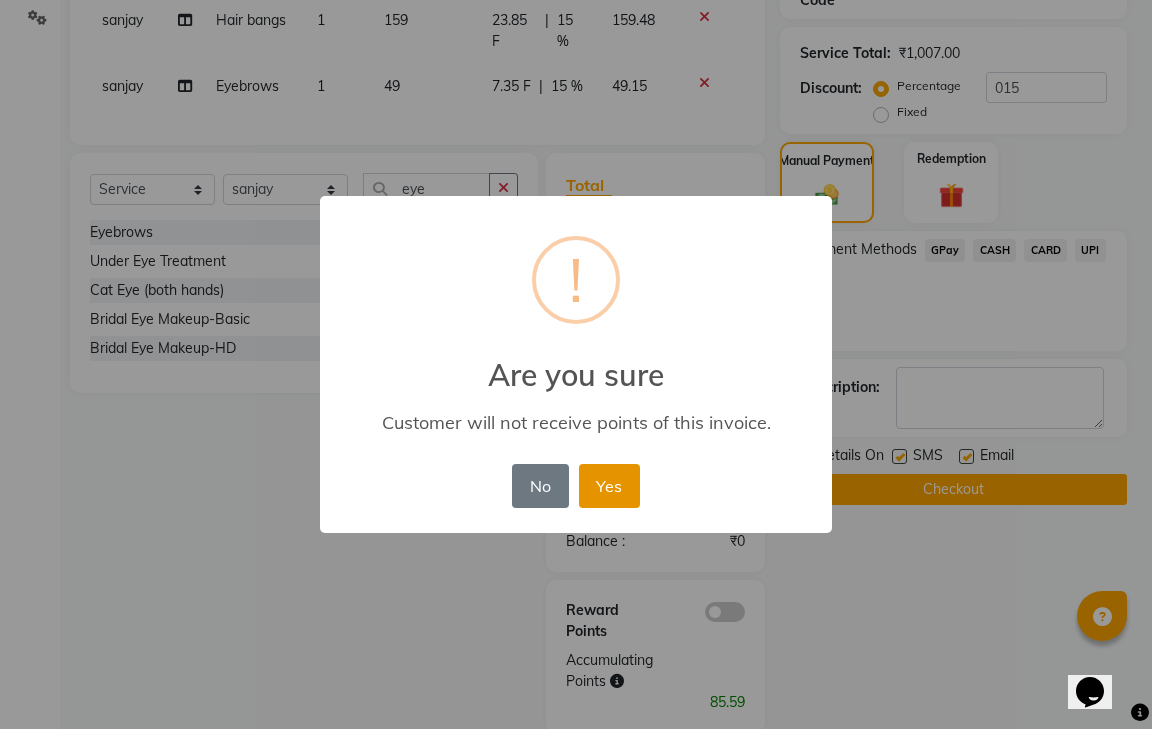 click on "Yes" at bounding box center [609, 486] 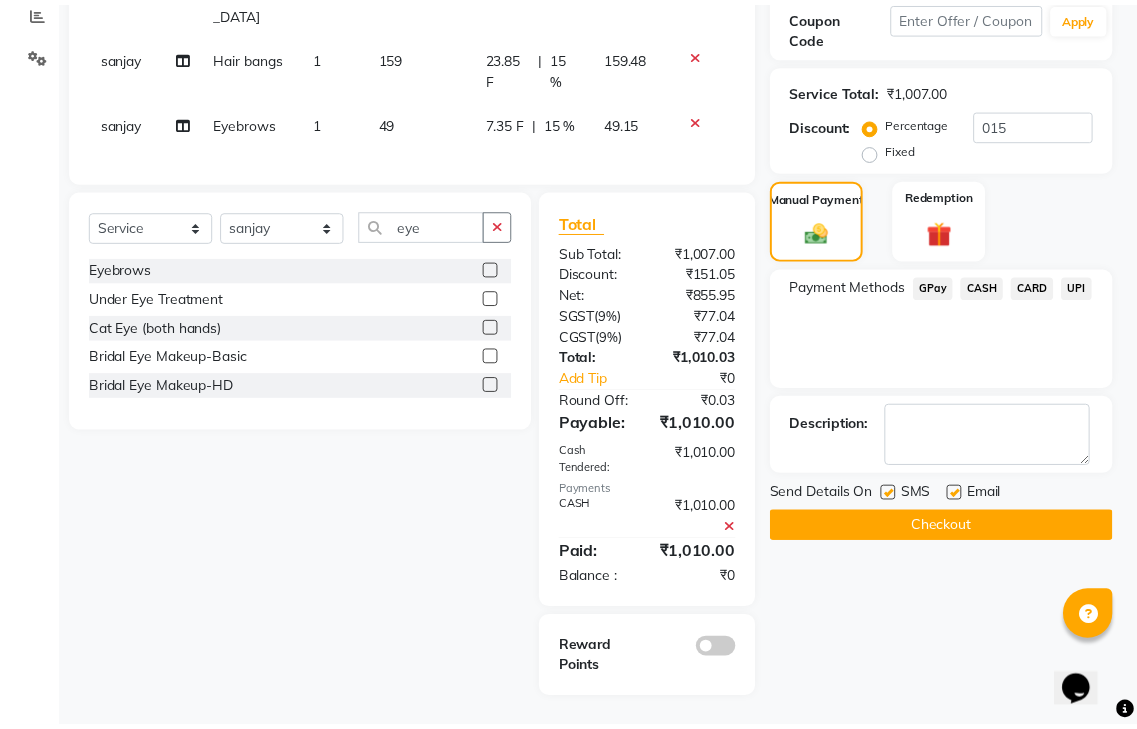 scroll, scrollTop: 397, scrollLeft: 0, axis: vertical 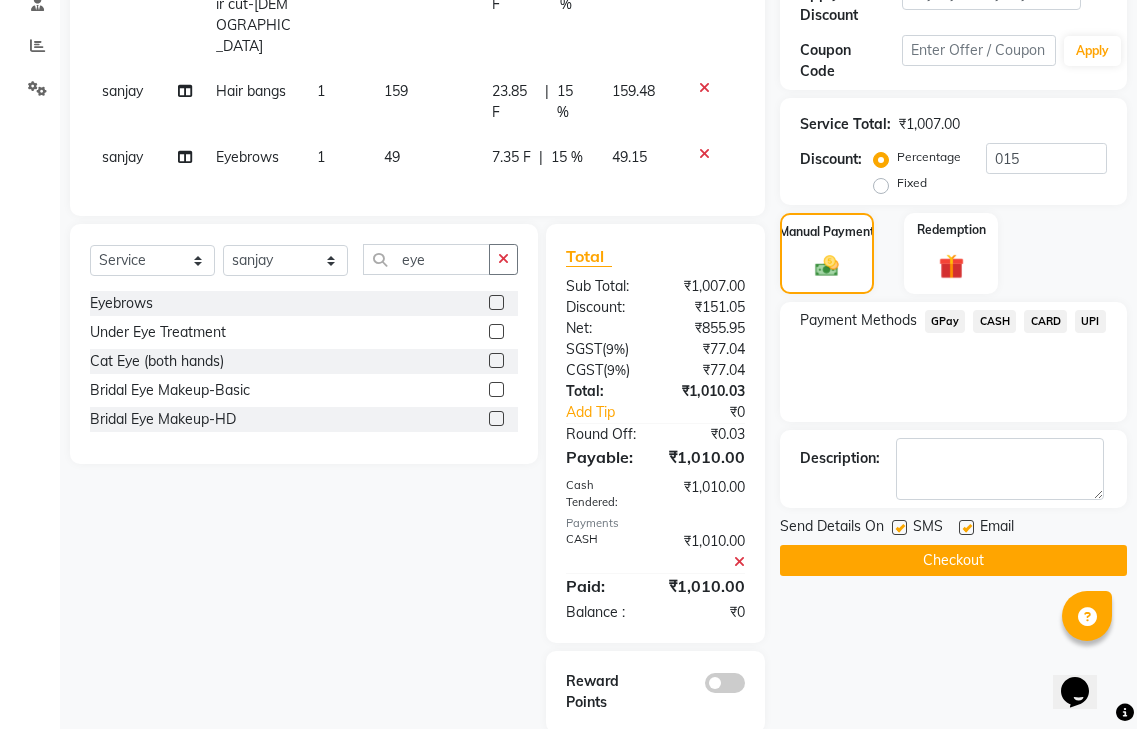 click on "Checkout" 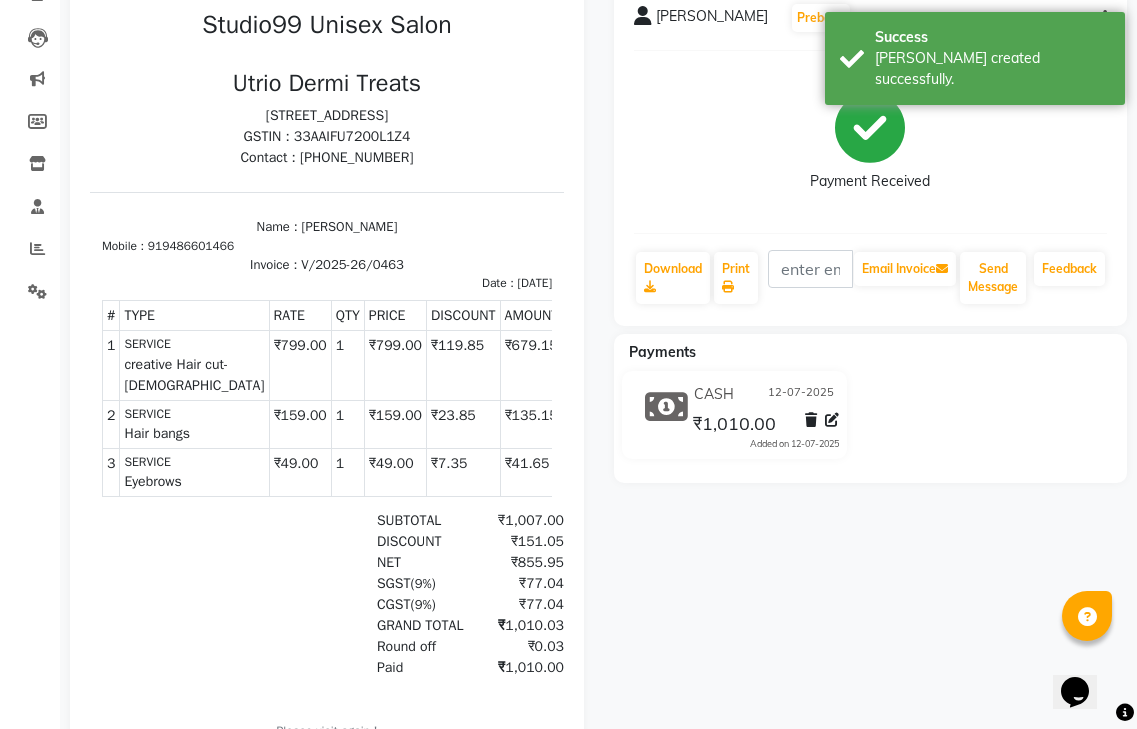 scroll, scrollTop: 0, scrollLeft: 0, axis: both 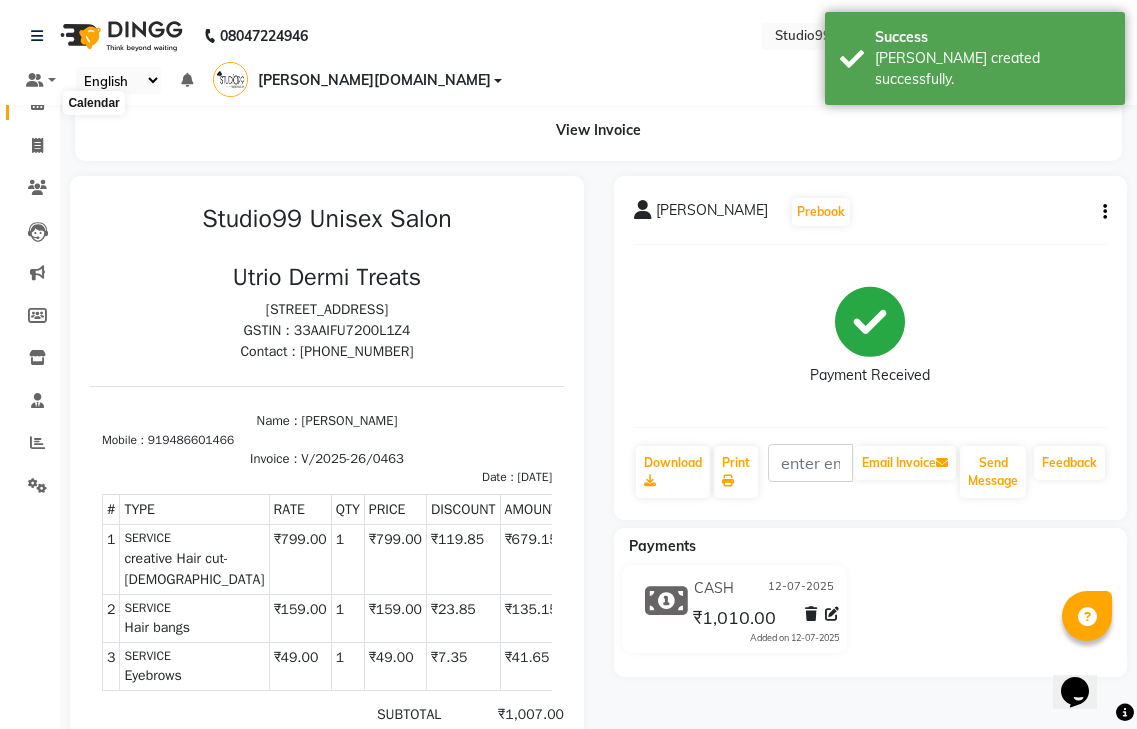 click 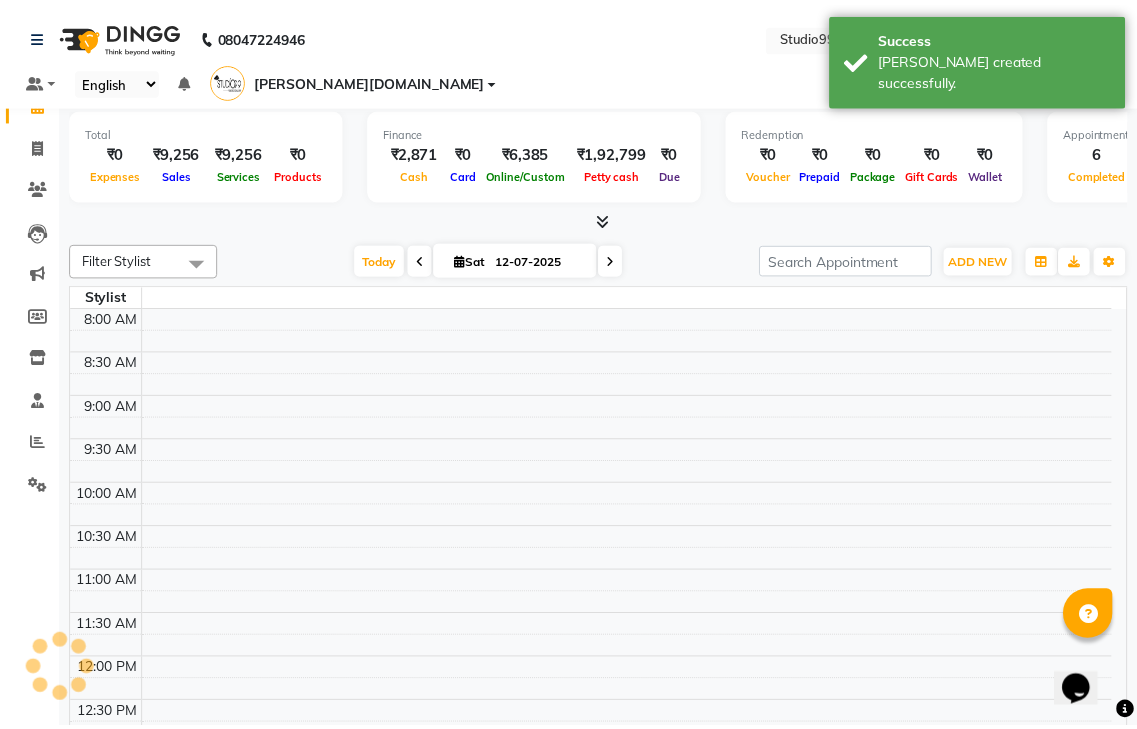scroll, scrollTop: 719, scrollLeft: 0, axis: vertical 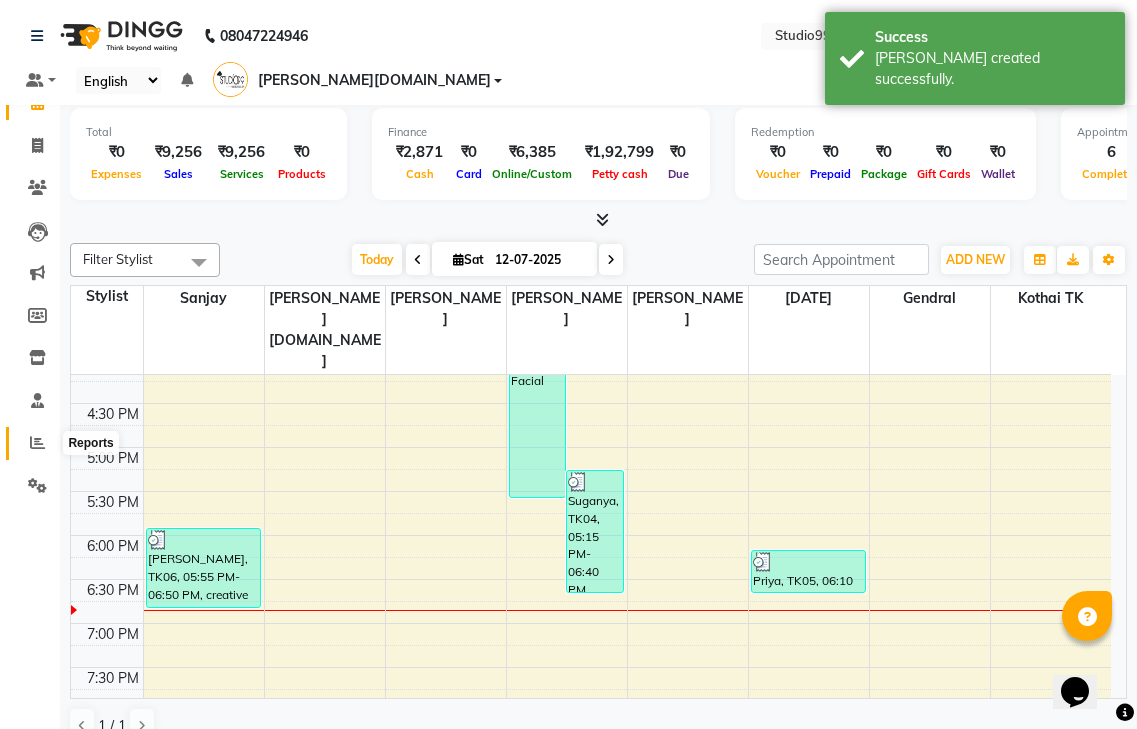 click 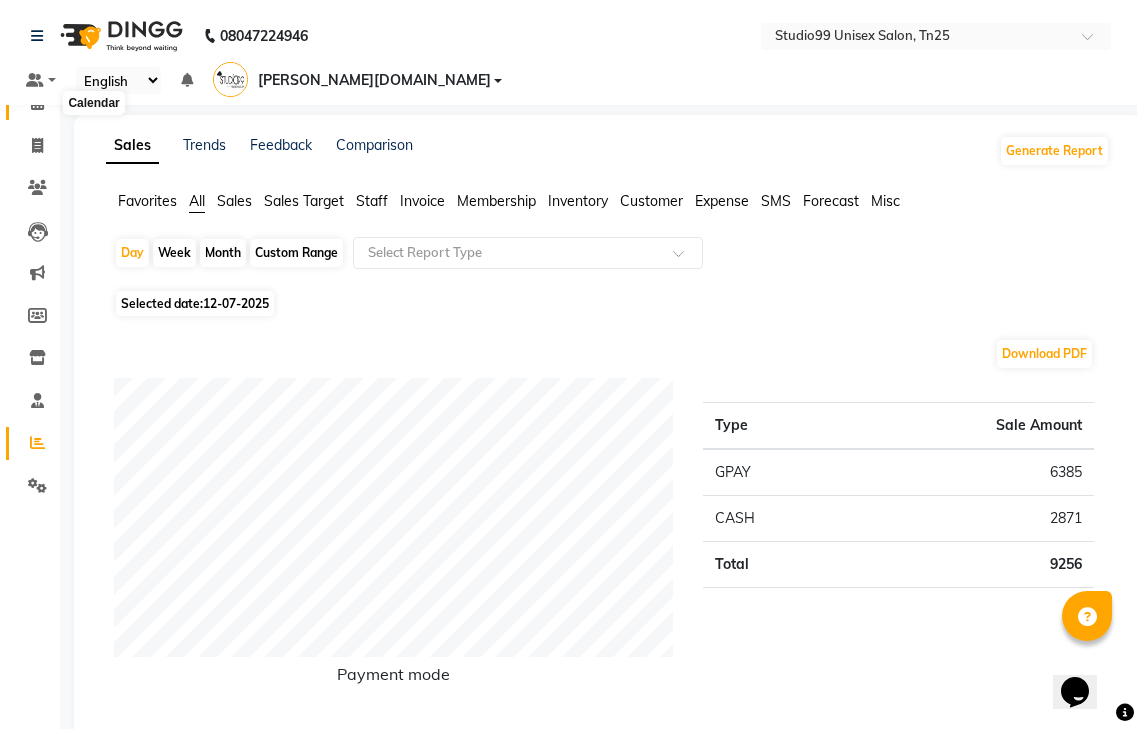 click 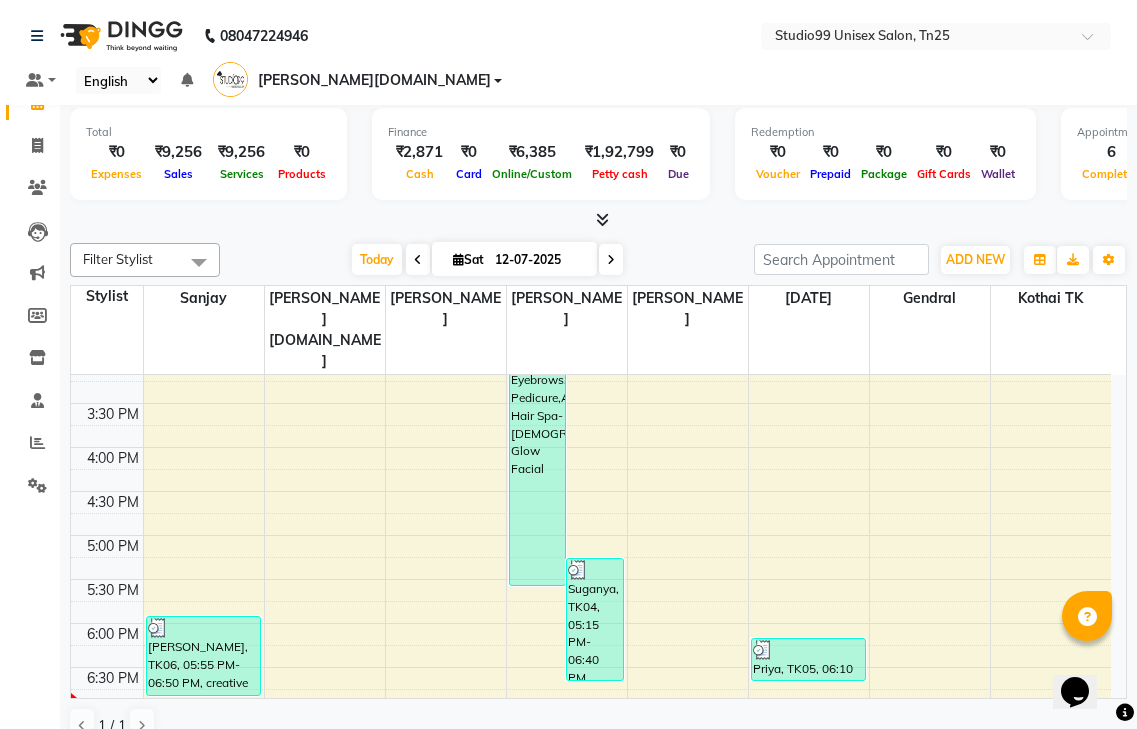 scroll, scrollTop: 0, scrollLeft: 0, axis: both 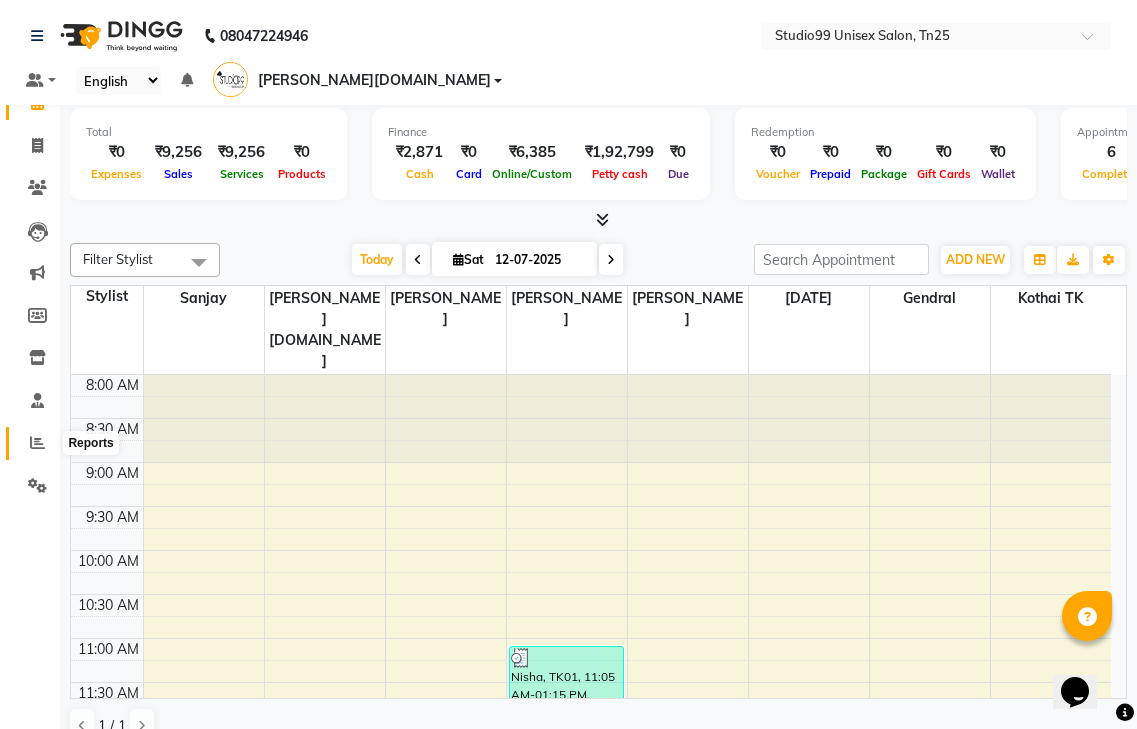 click 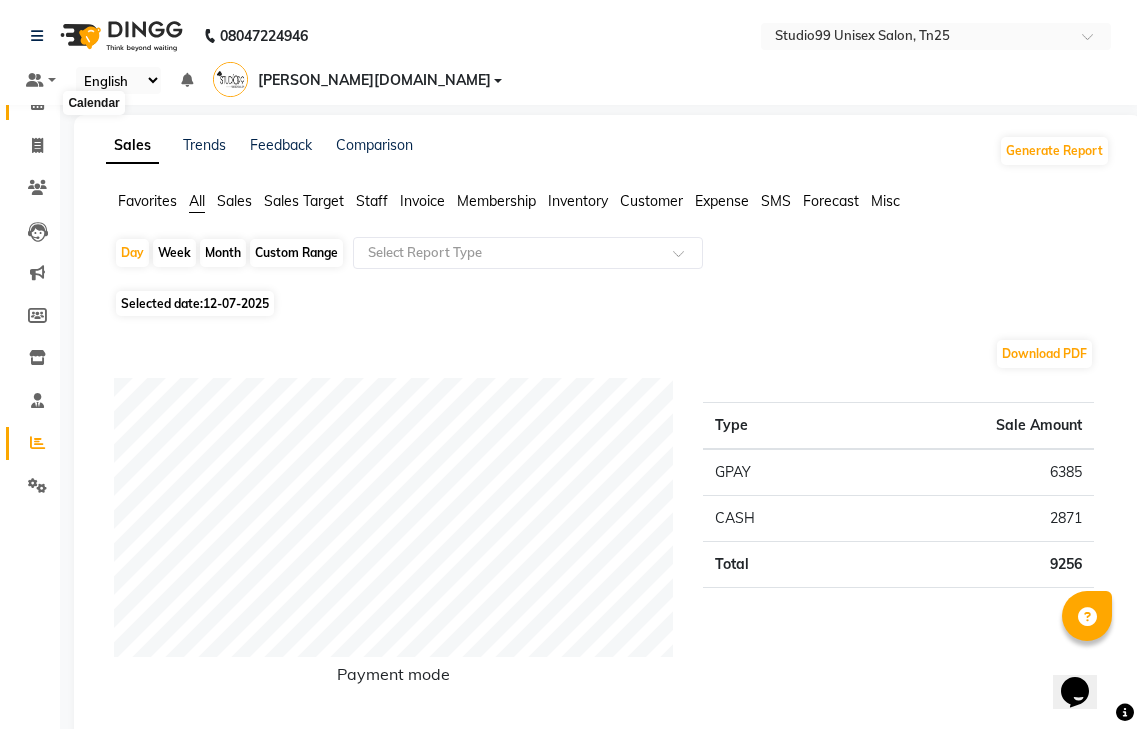 click 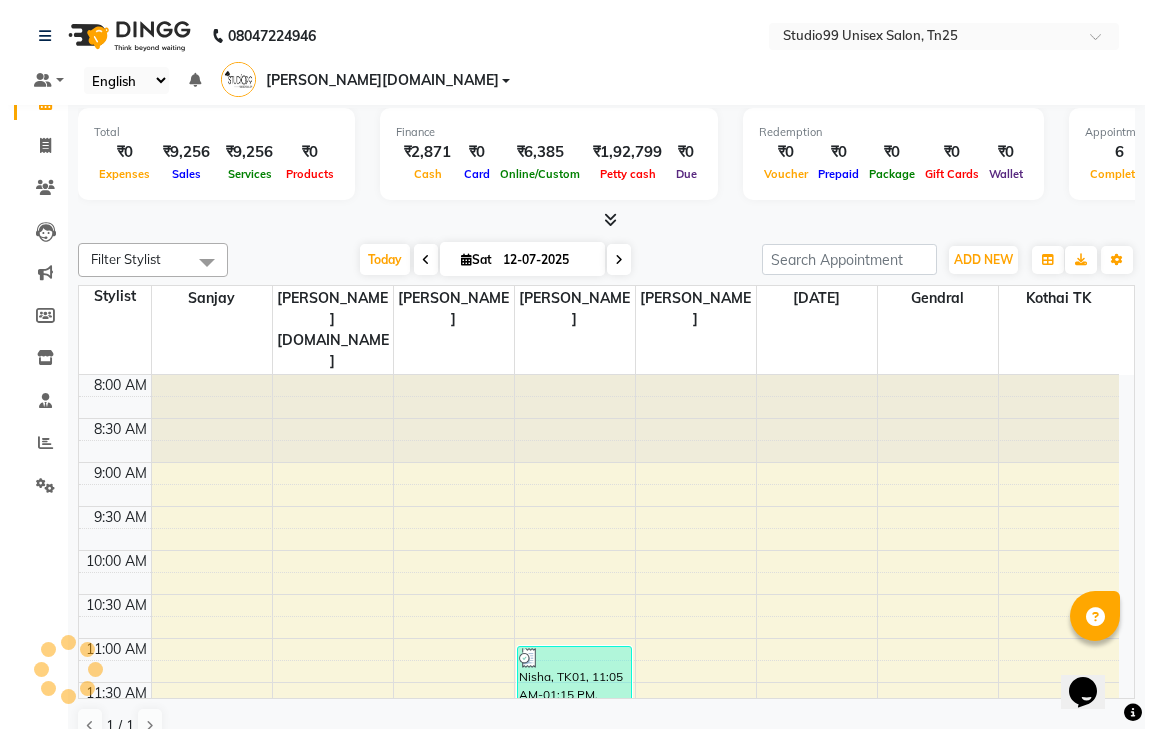 scroll, scrollTop: 0, scrollLeft: 0, axis: both 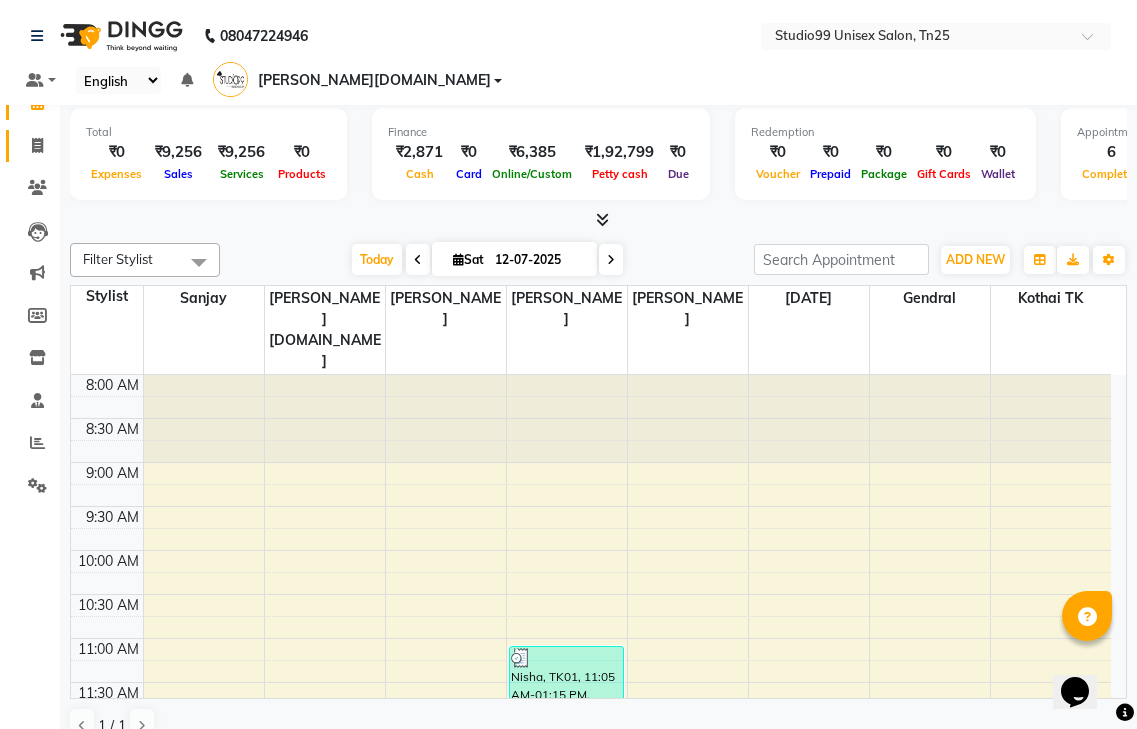 click 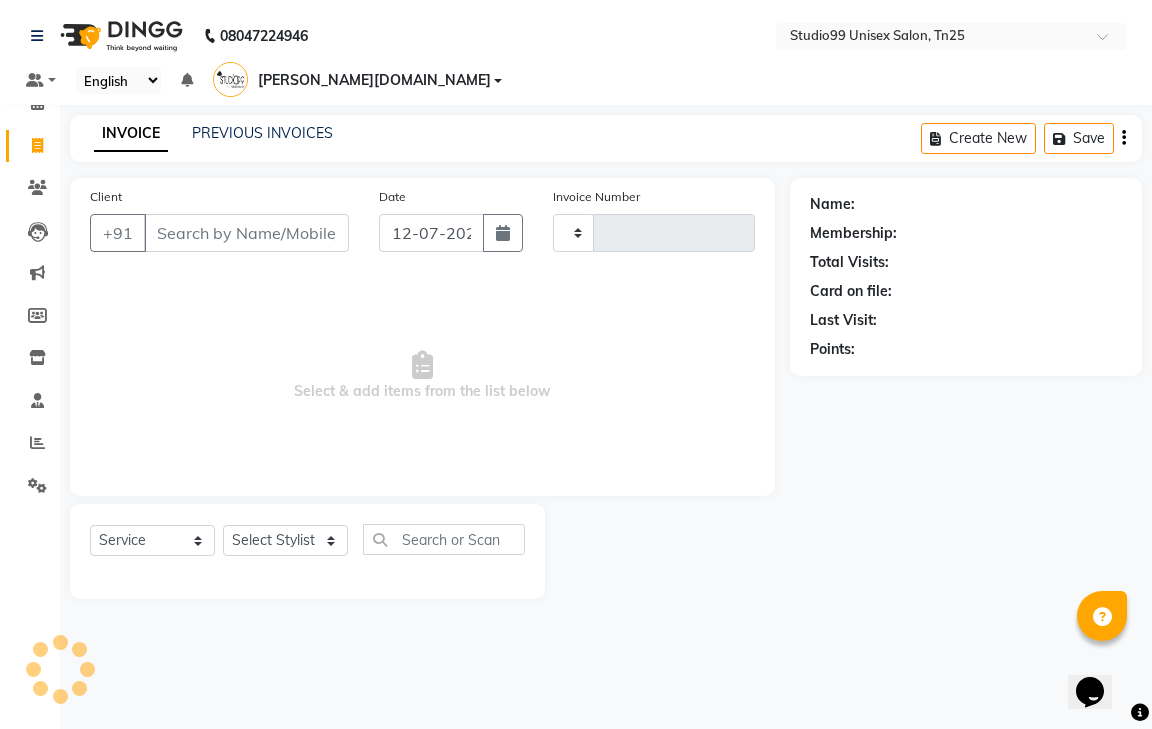 type on "0464" 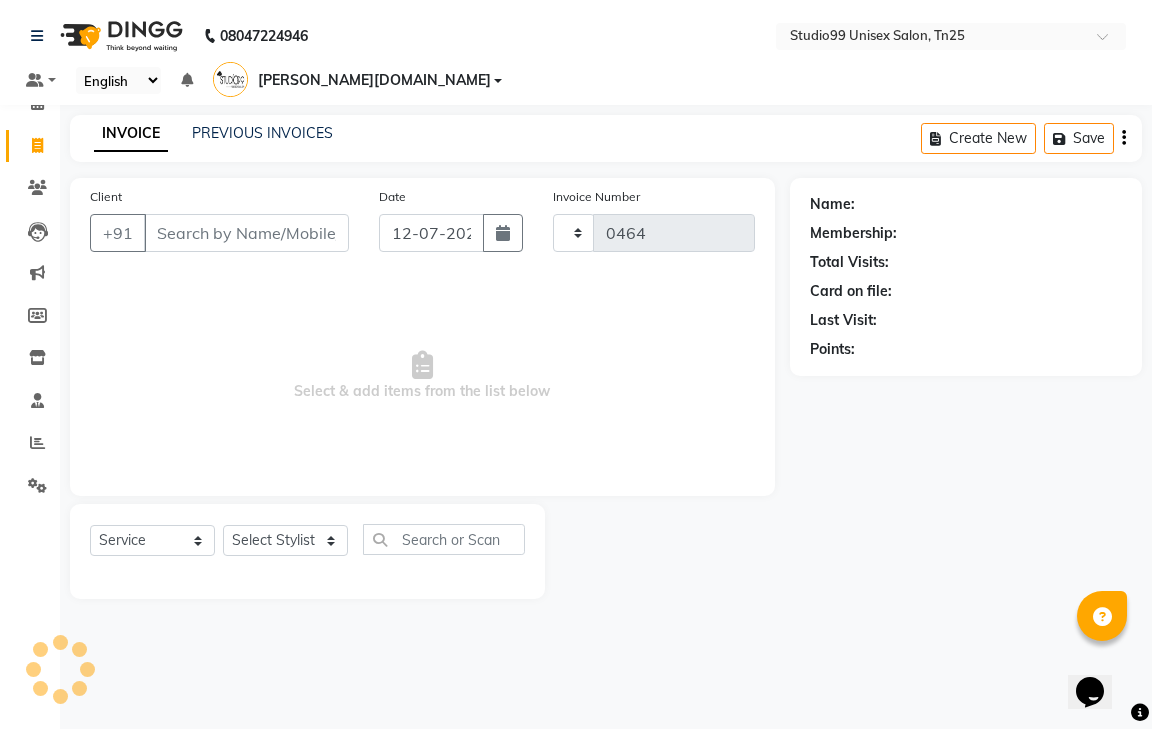 select on "8331" 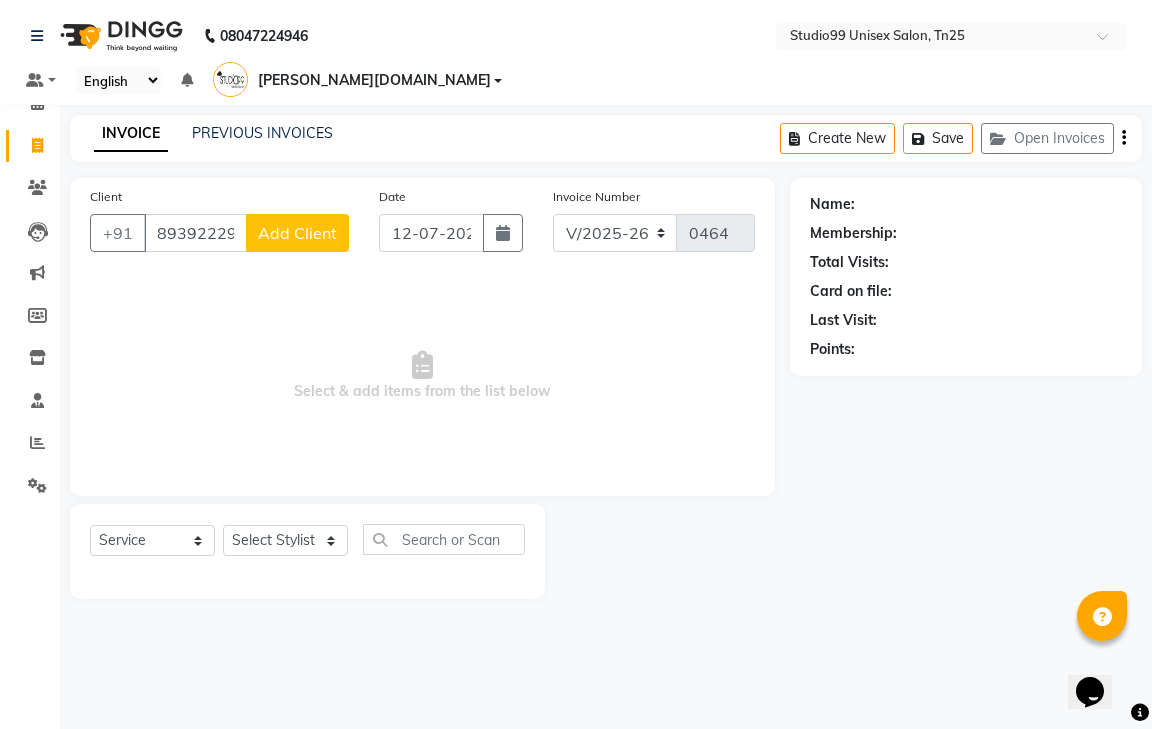 type on "8939222990" 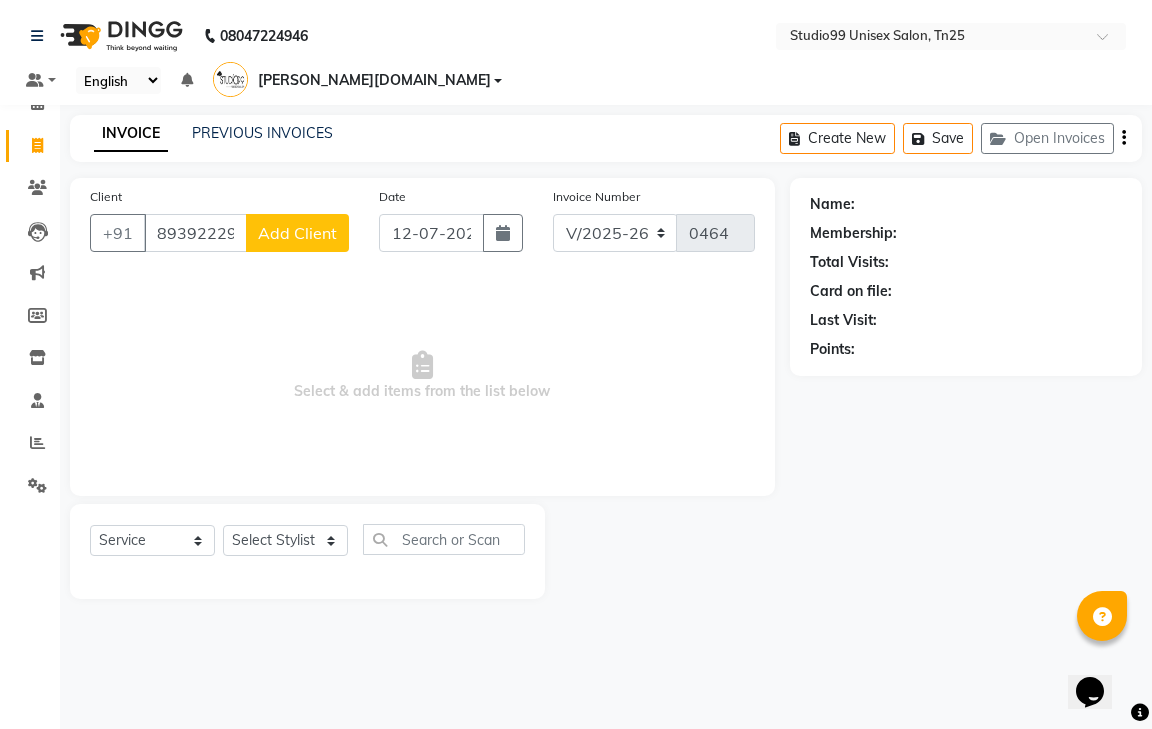 click on "Add Client" 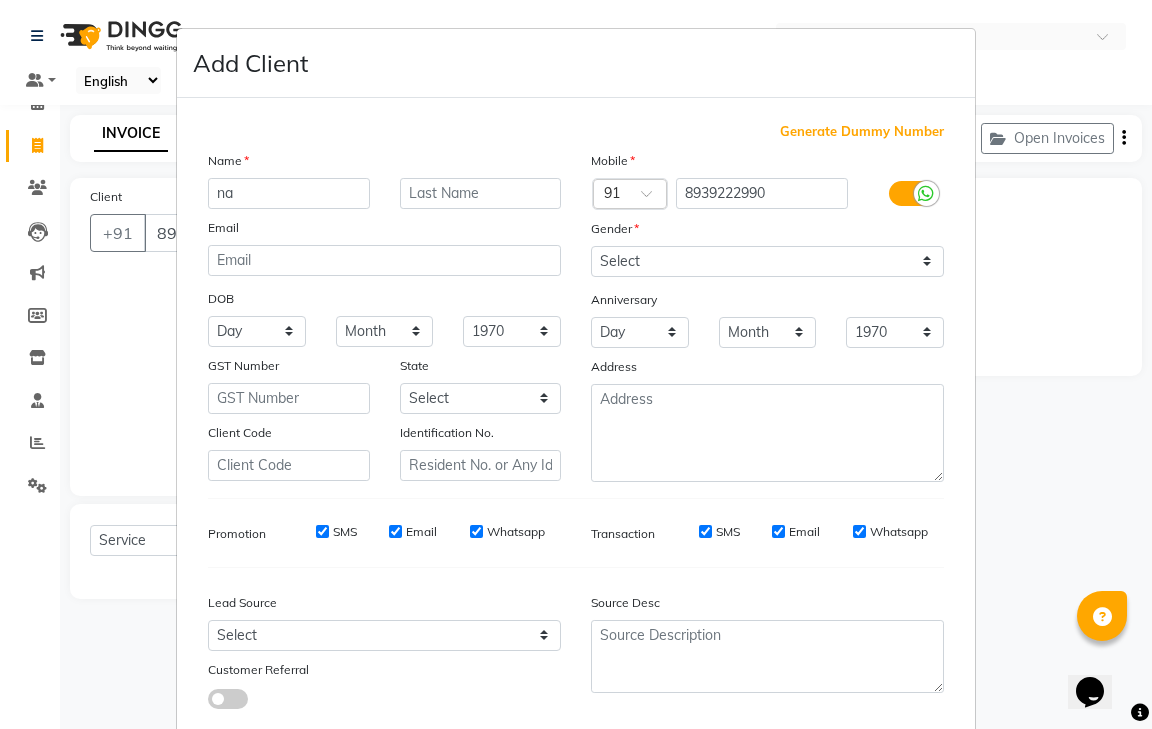 type on "n" 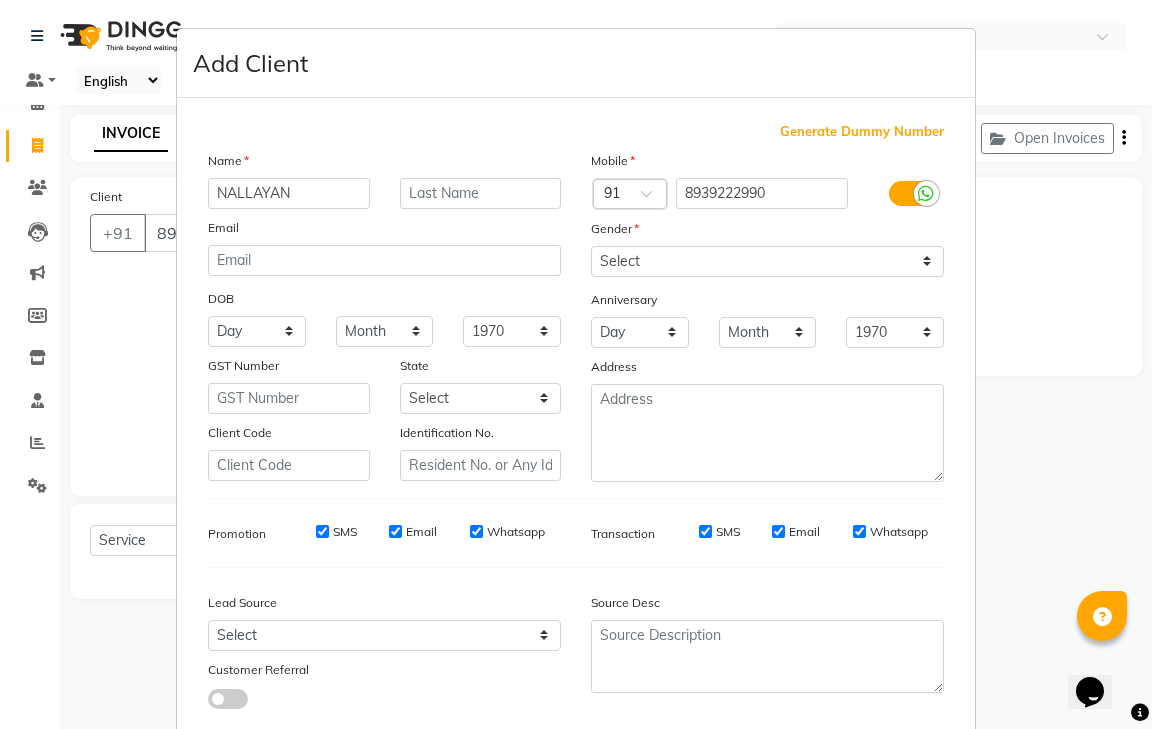 type on "NALLAYAN" 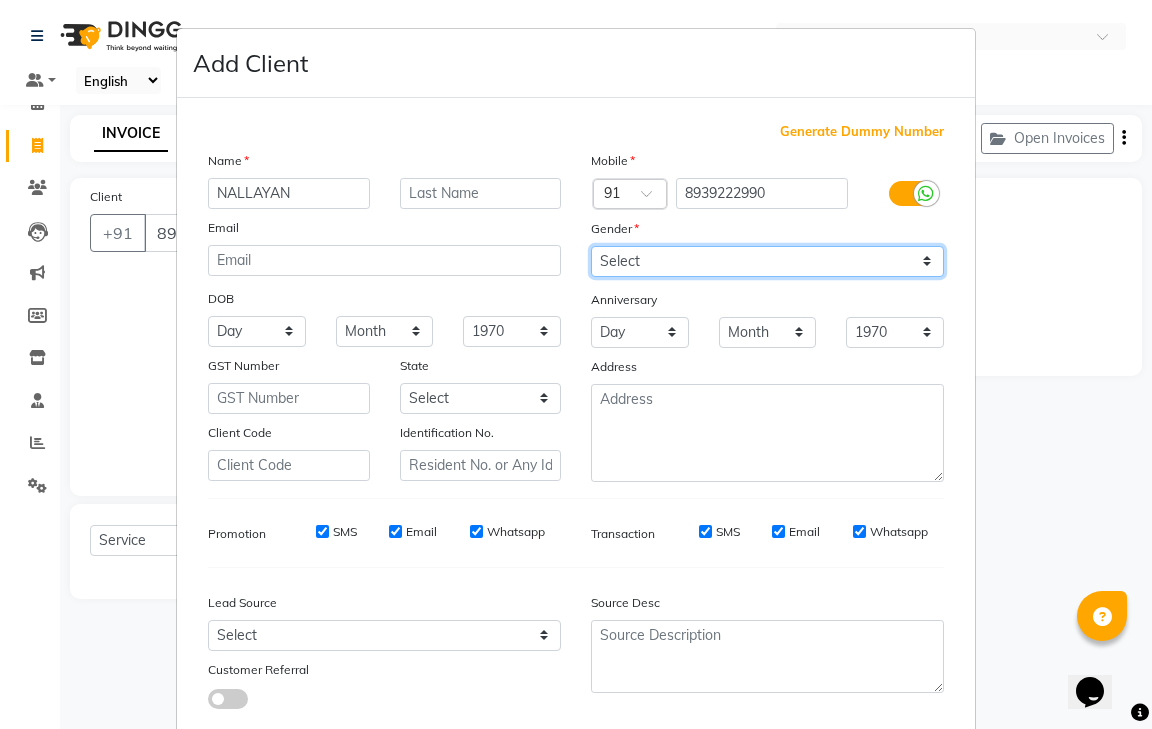 drag, startPoint x: 619, startPoint y: 247, endPoint x: 620, endPoint y: 275, distance: 28.01785 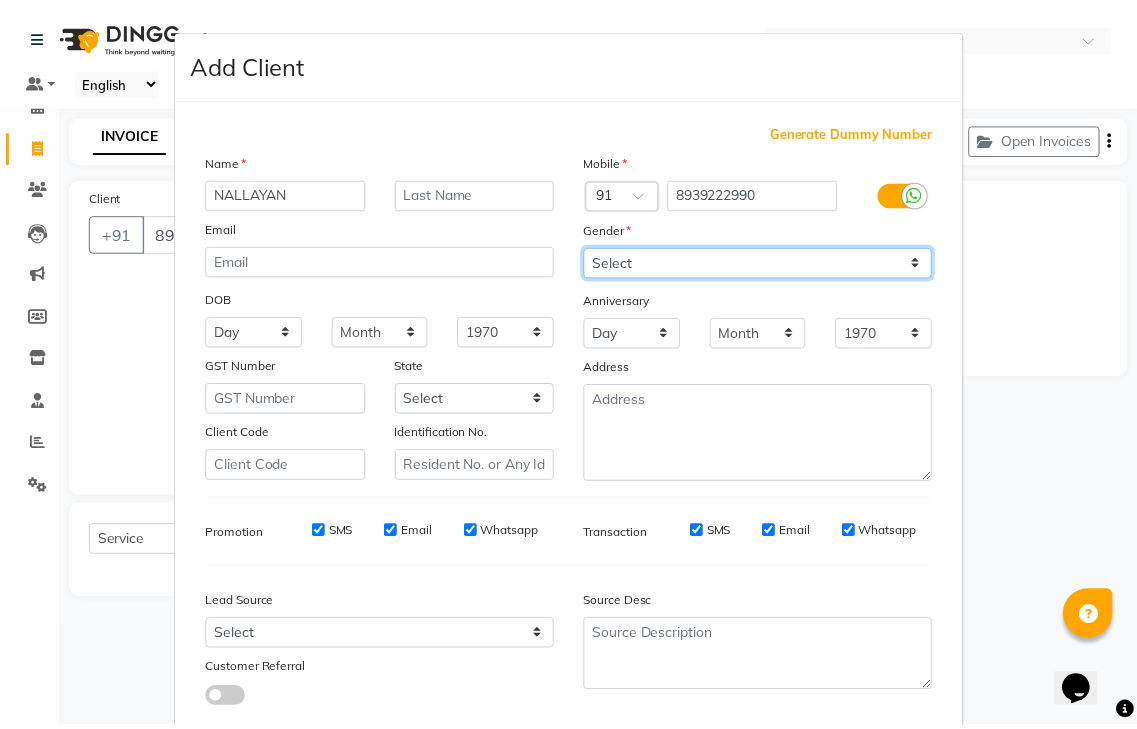 scroll, scrollTop: 120, scrollLeft: 0, axis: vertical 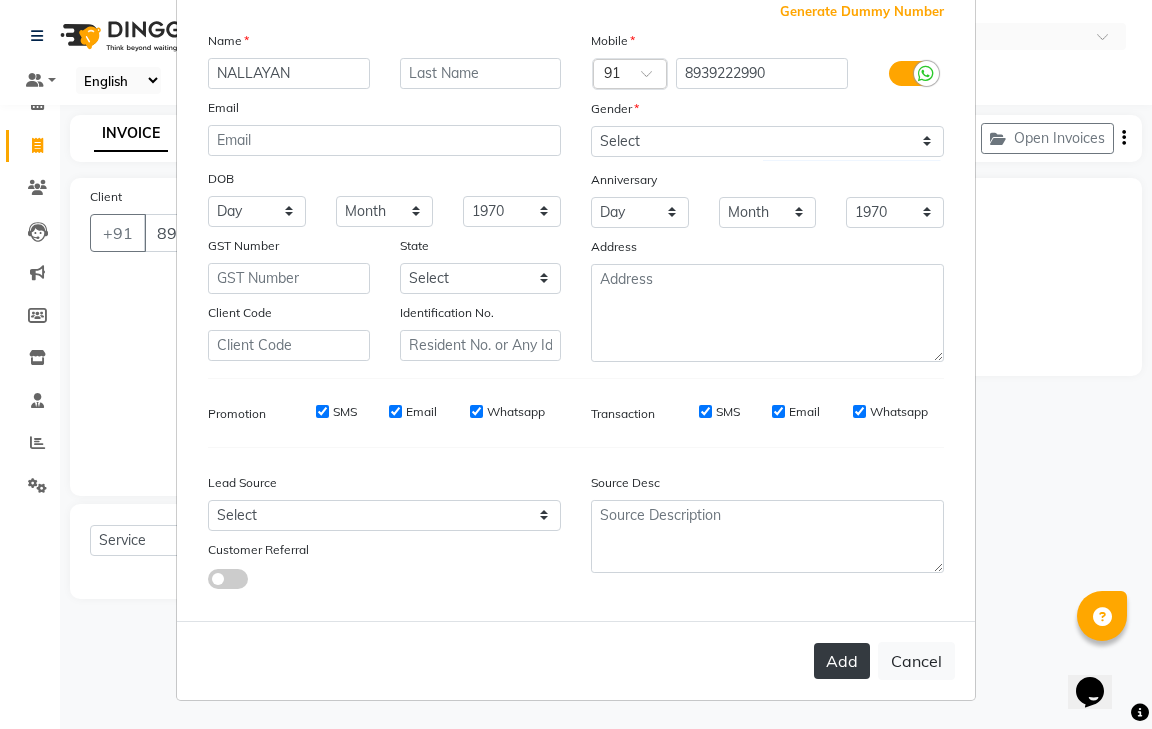 click on "Add" at bounding box center (842, 661) 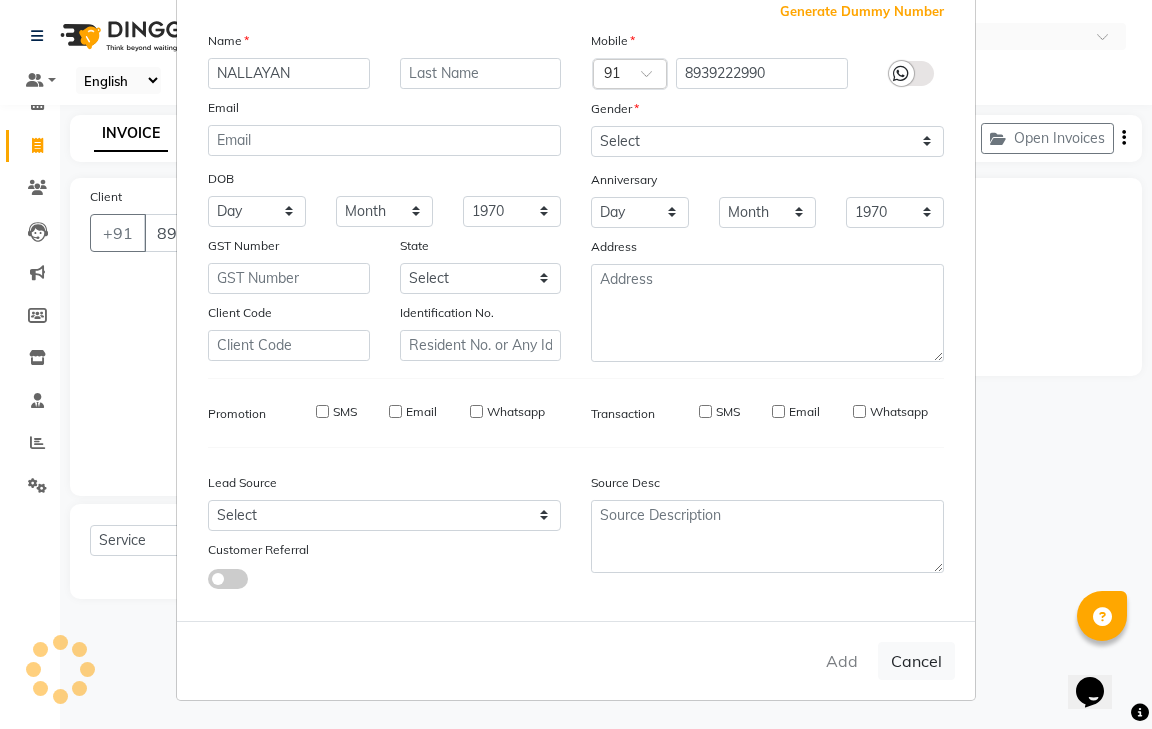 type 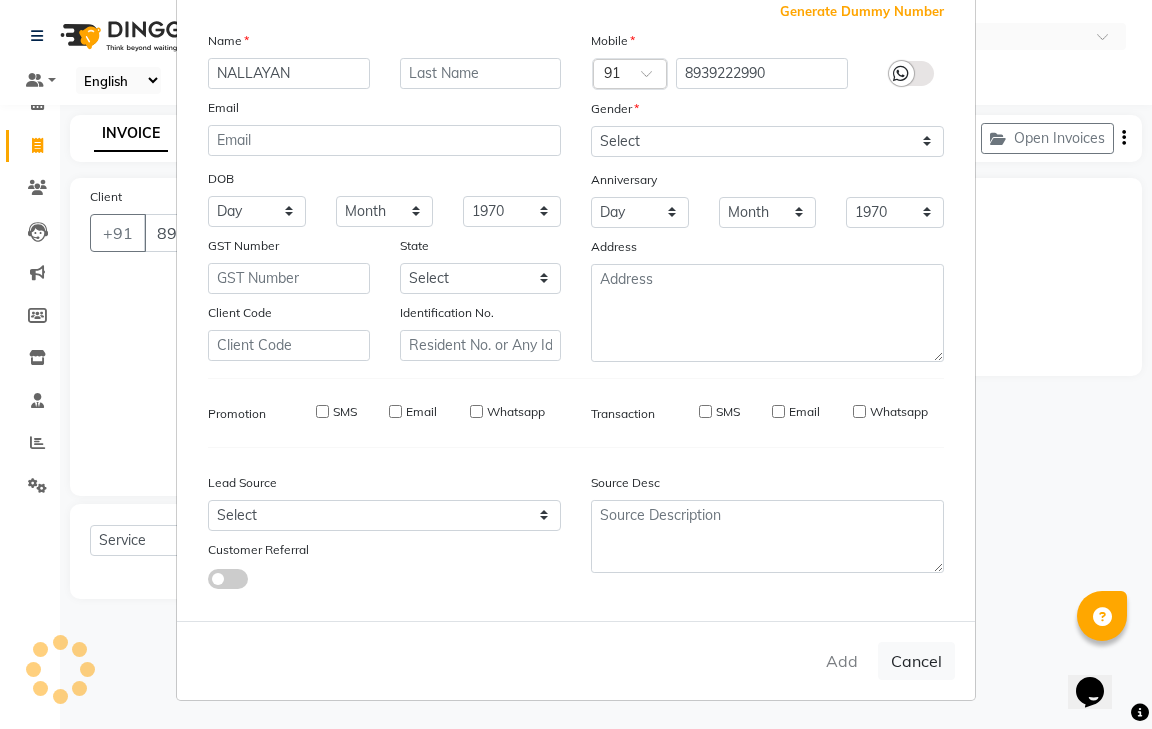 select 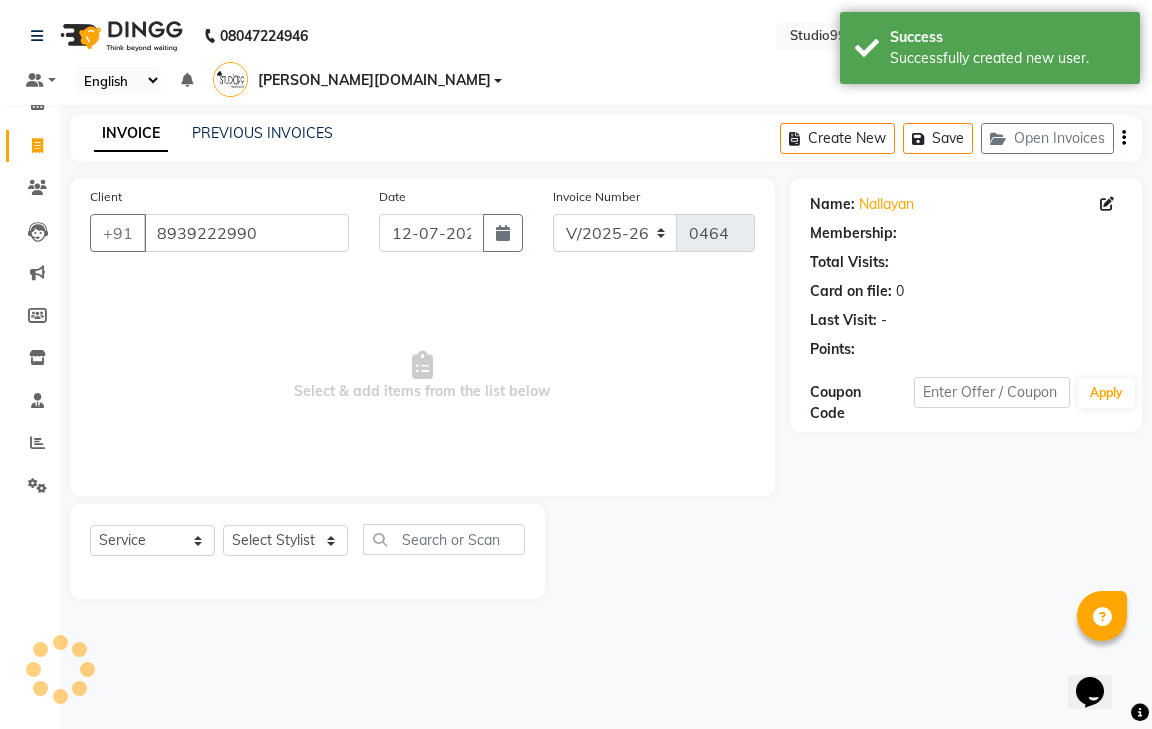 select on "1: Object" 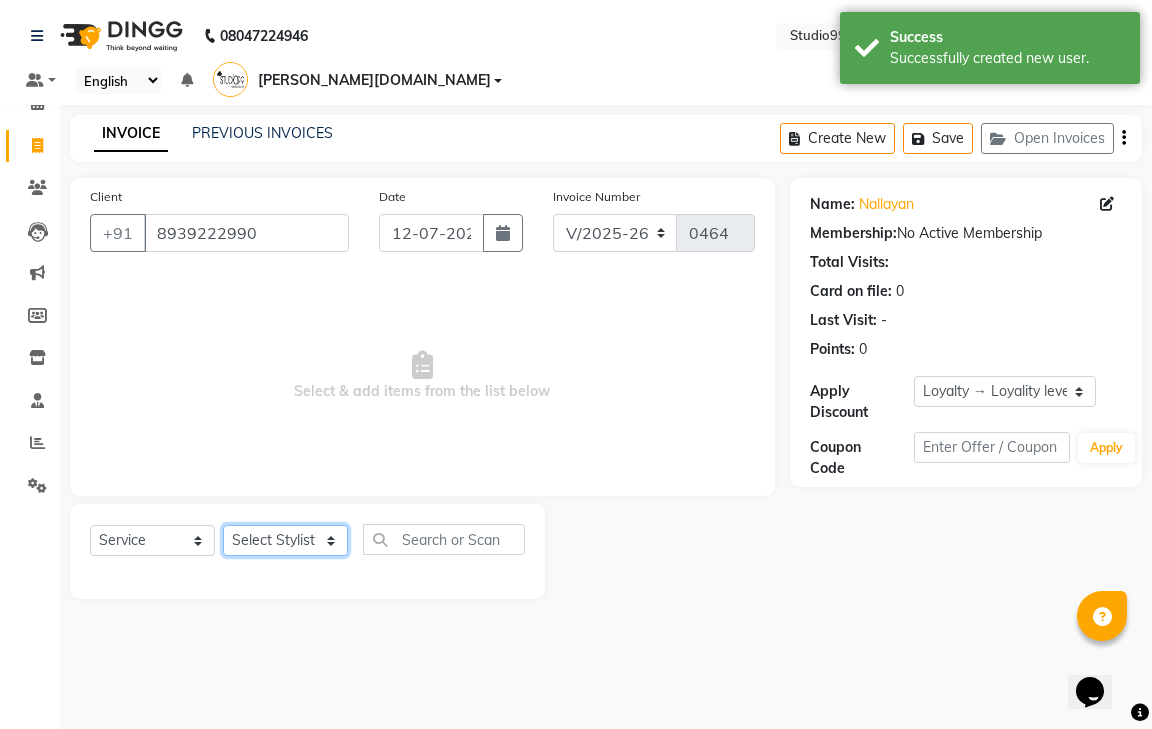 click on "Select Stylist gendral [PERSON_NAME]  jaya priya kothai TK [DATE] sanjay santhosh [DOMAIN_NAME]" 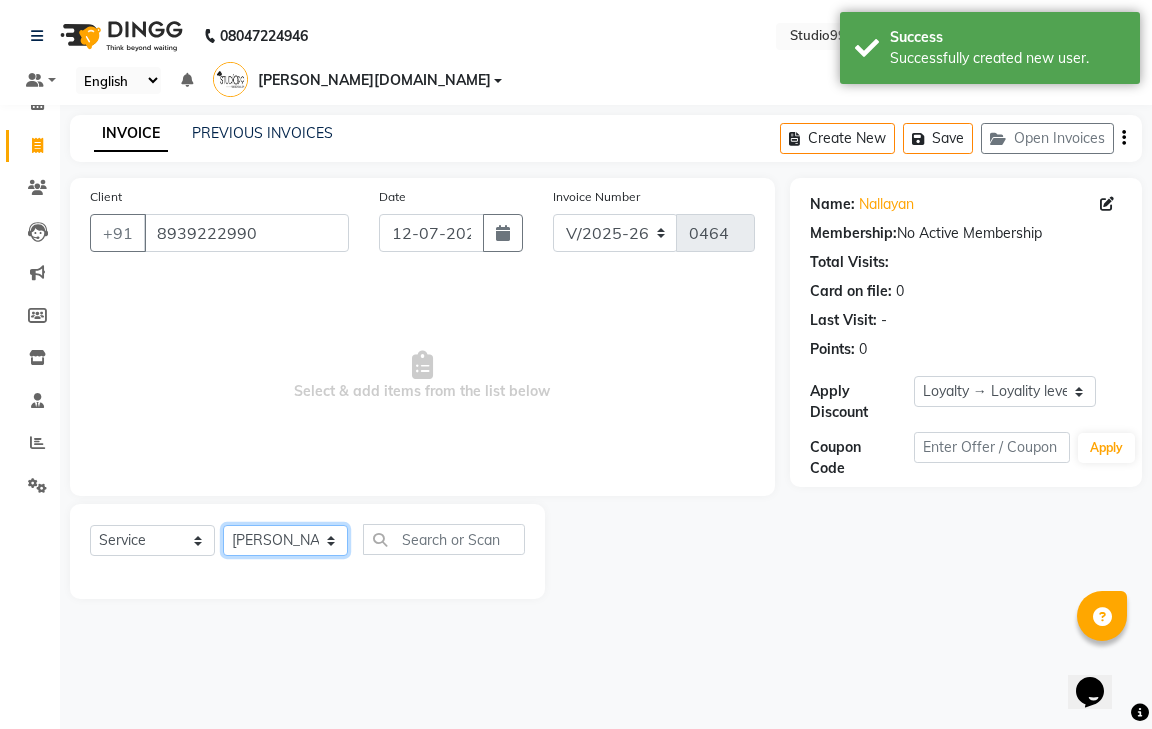 click on "Select Stylist gendral [PERSON_NAME]  jaya priya kothai TK [DATE] sanjay santhosh [DOMAIN_NAME]" 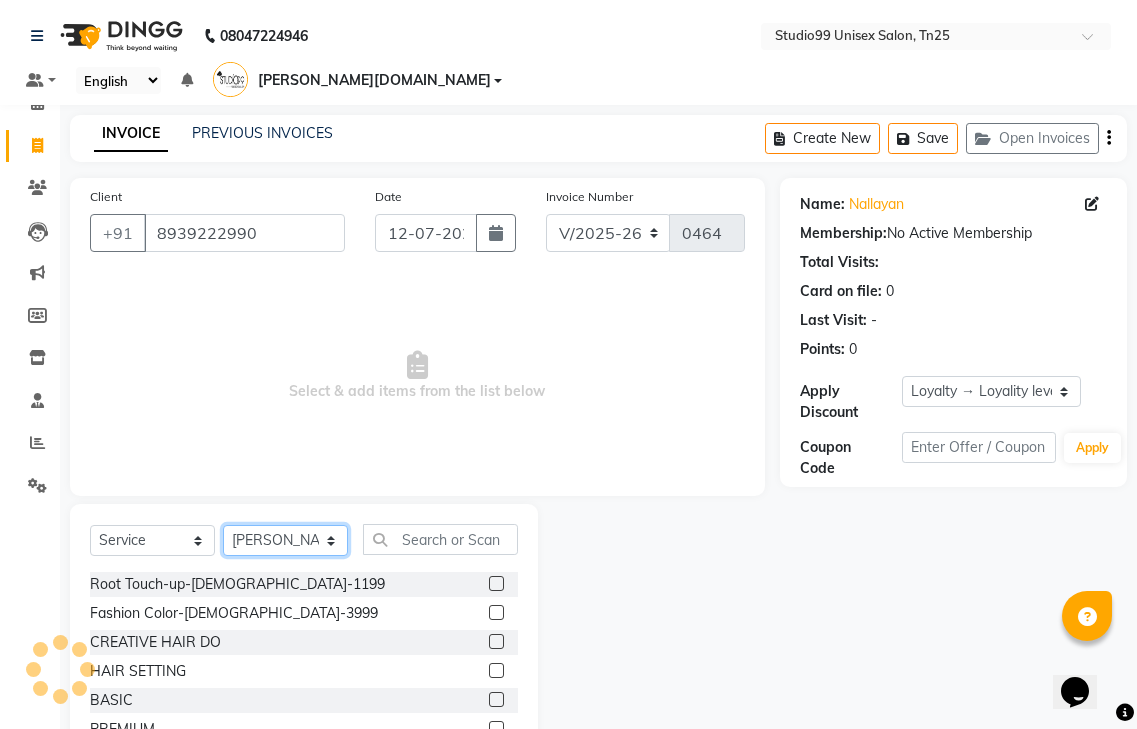 scroll, scrollTop: 119, scrollLeft: 0, axis: vertical 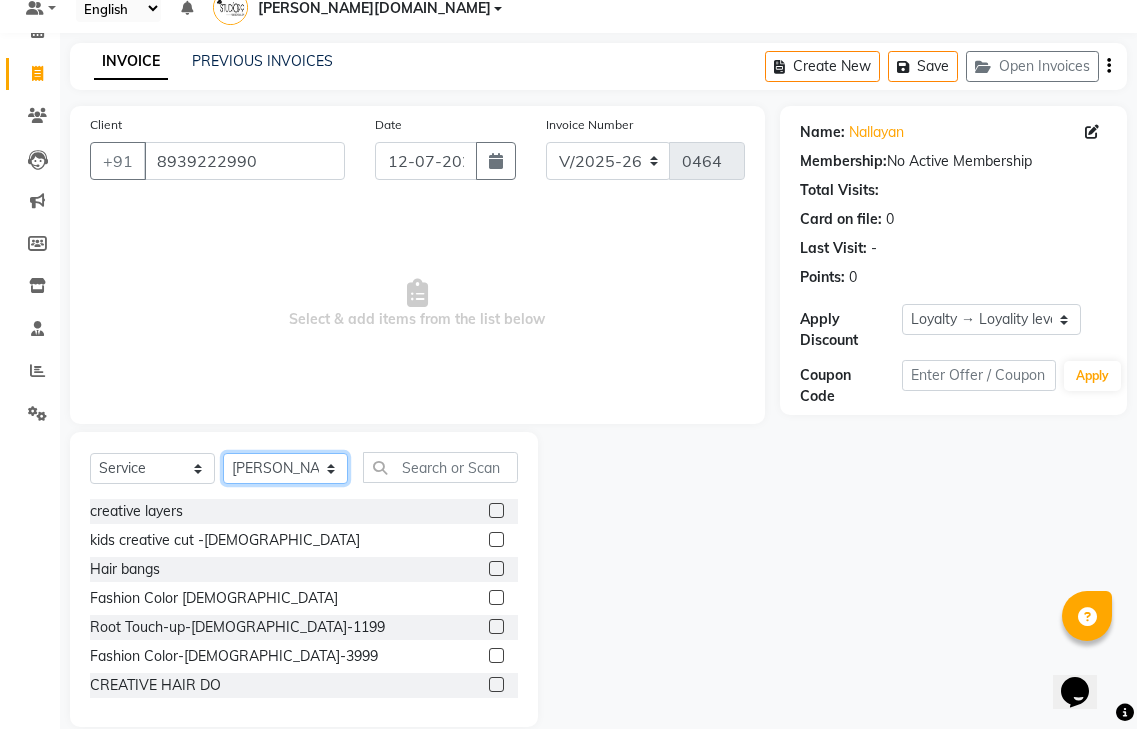 click on "Select Stylist gendral [PERSON_NAME]  jaya priya kothai TK [DATE] sanjay santhosh [DOMAIN_NAME]" 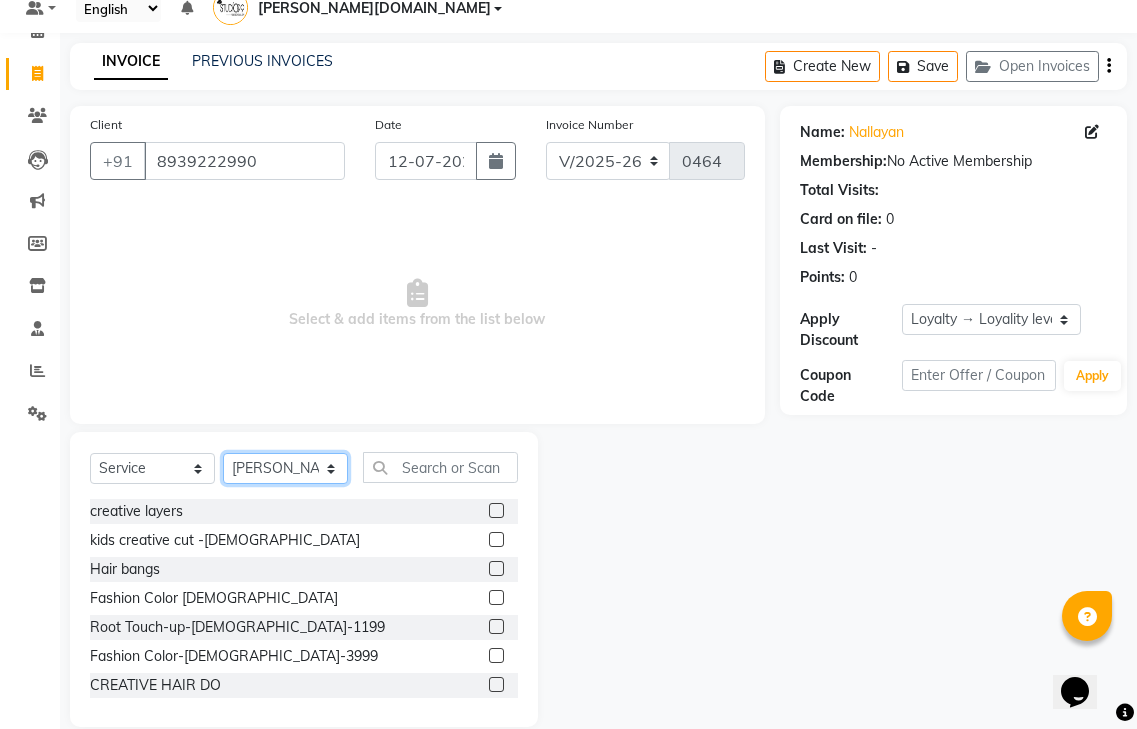 click on "Select Stylist gendral [PERSON_NAME]  jaya priya kothai TK [DATE] sanjay santhosh [DOMAIN_NAME]" 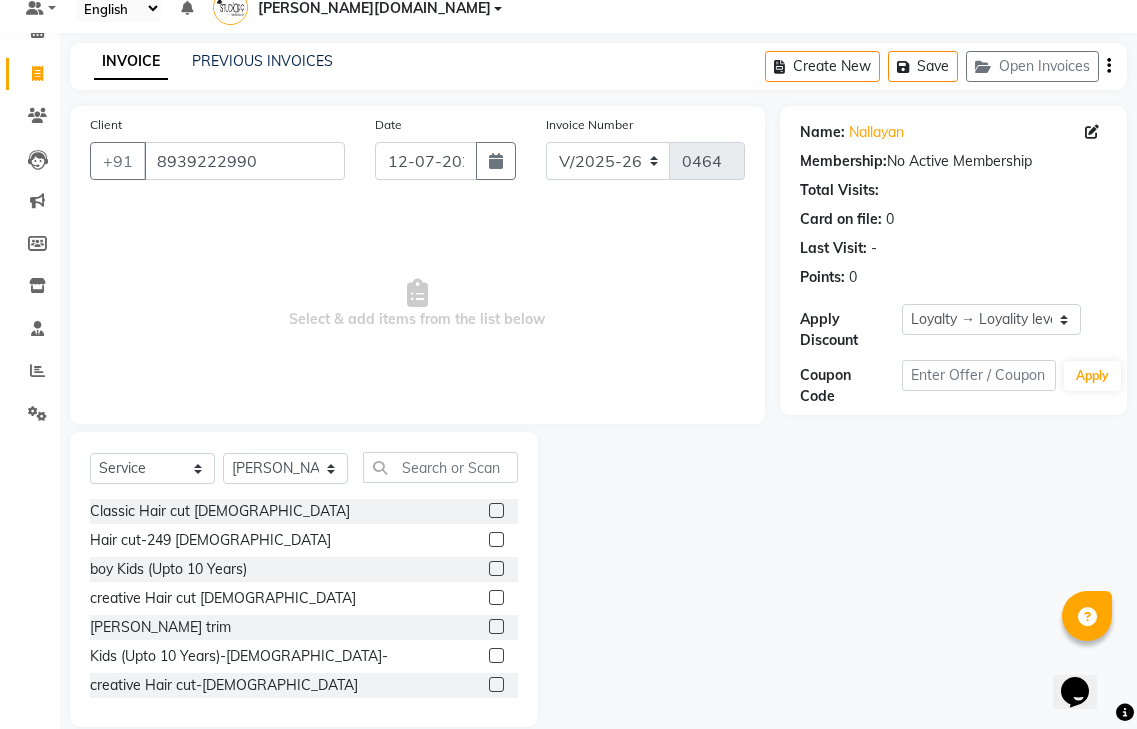 drag, startPoint x: 481, startPoint y: 509, endPoint x: 483, endPoint y: 537, distance: 28.071337 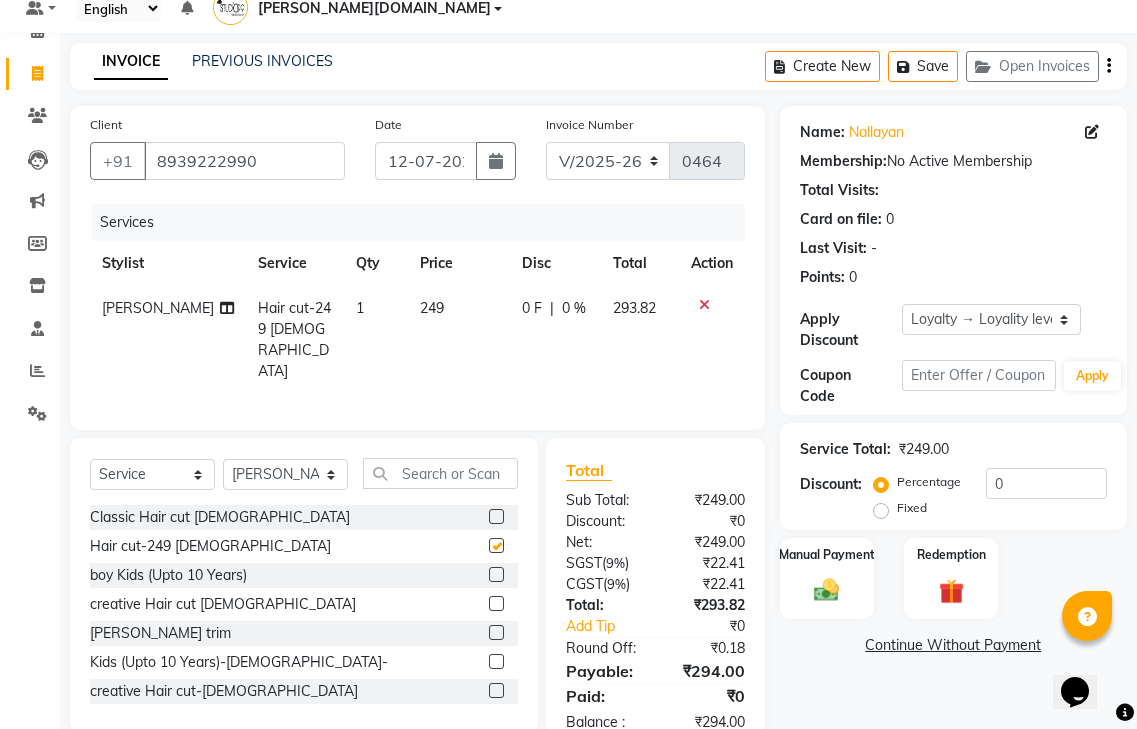 checkbox on "false" 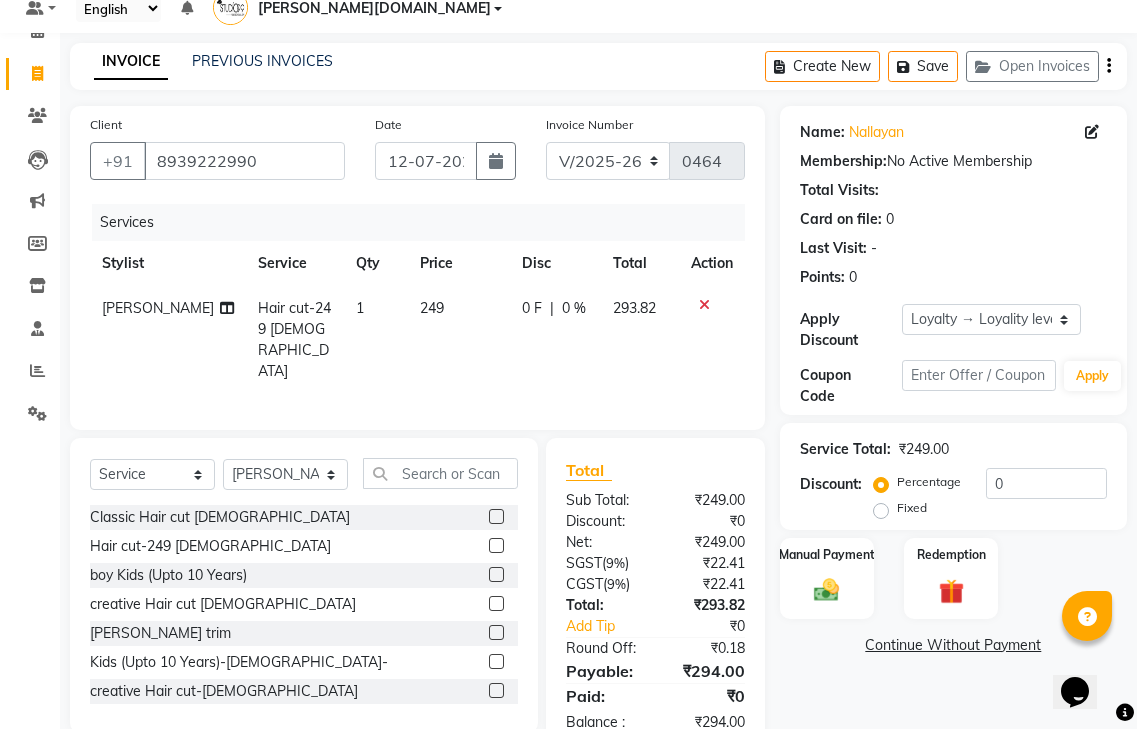 click 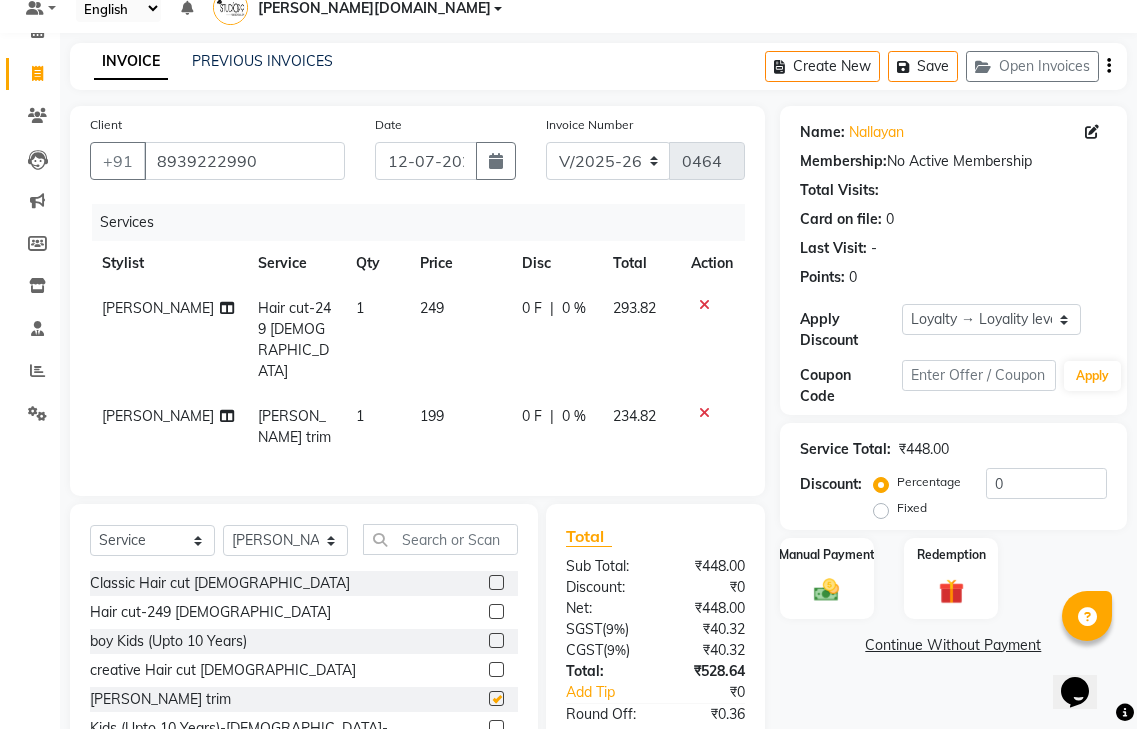 checkbox on "false" 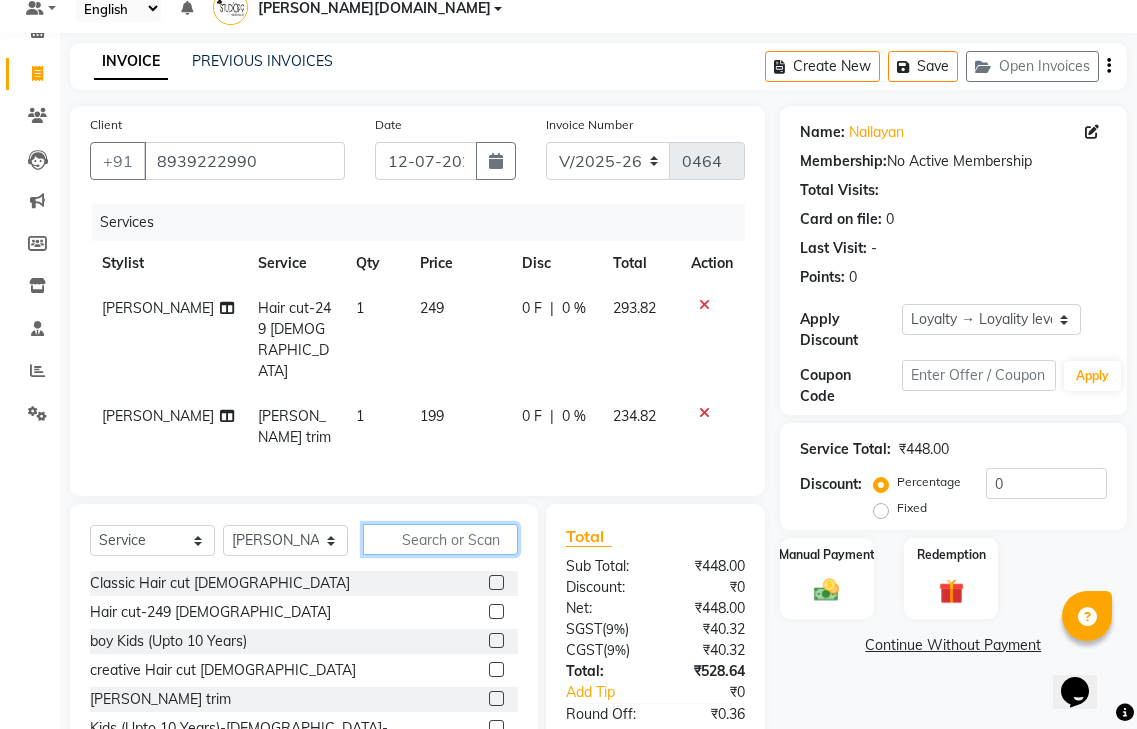 click 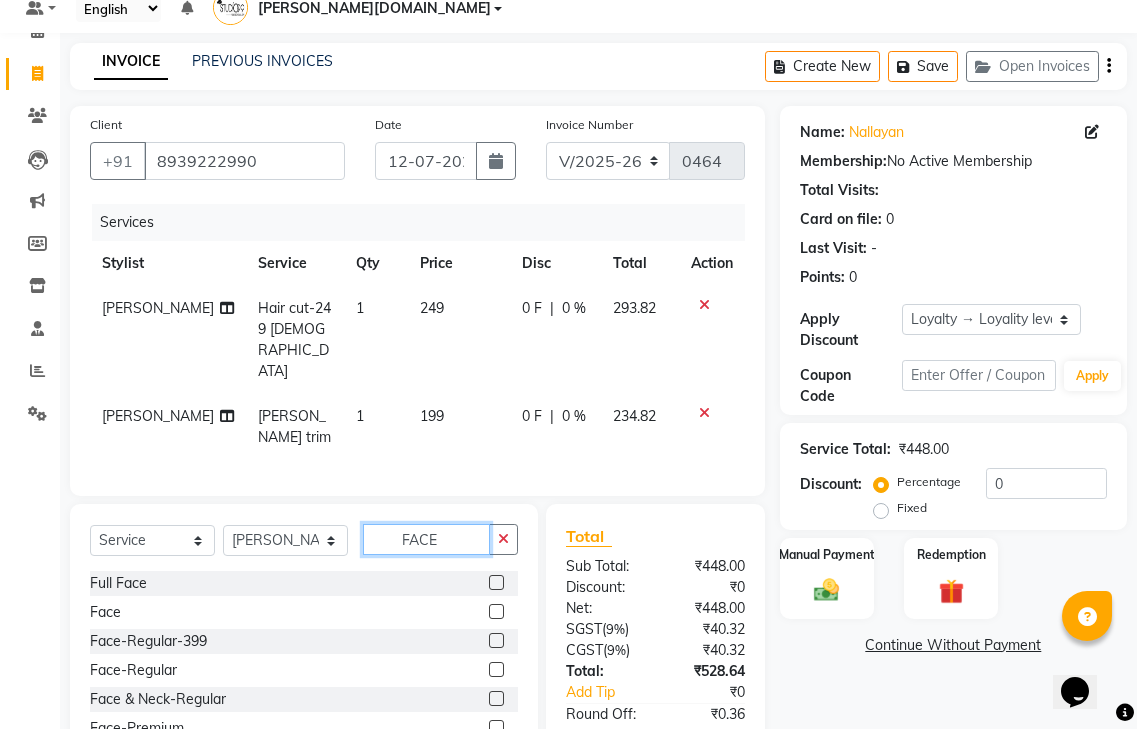 type on "FACE" 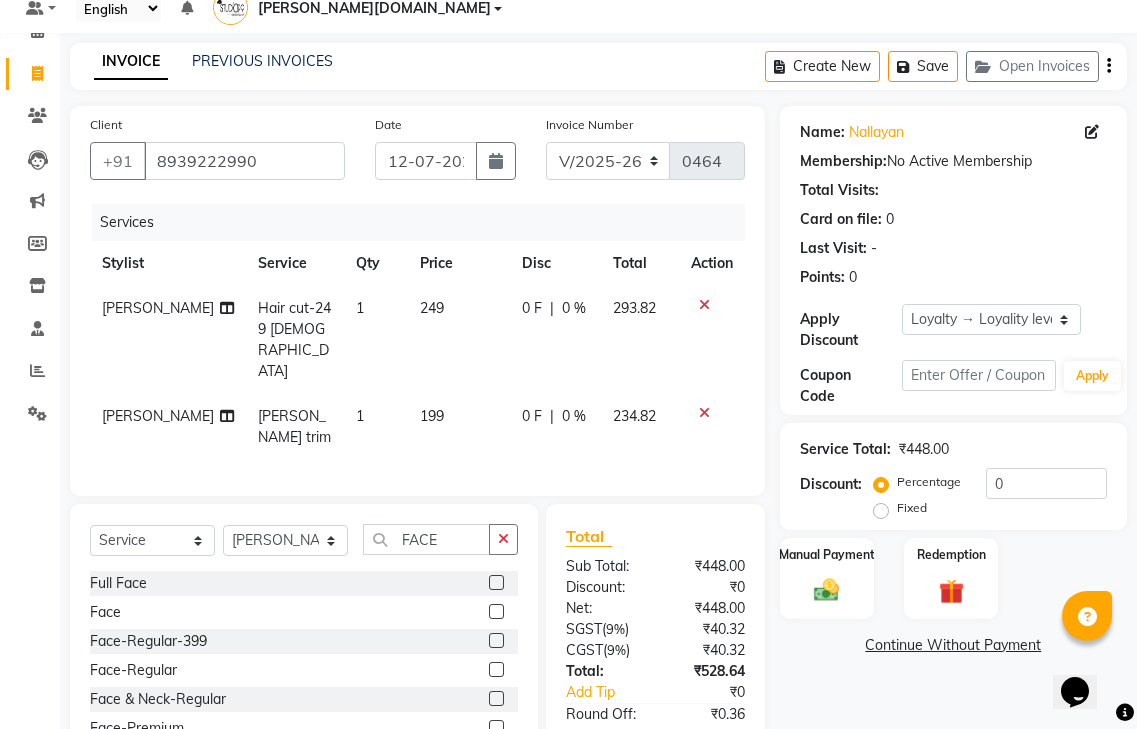 click on "Fixed" 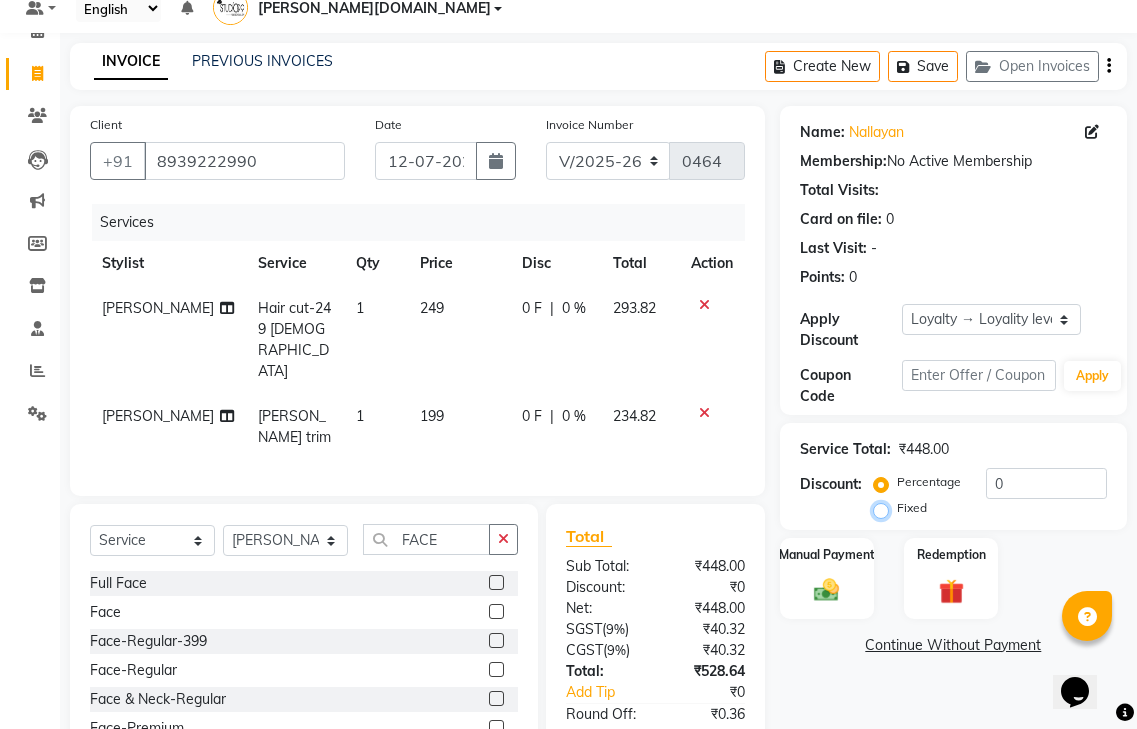 click on "Fixed" at bounding box center [885, 508] 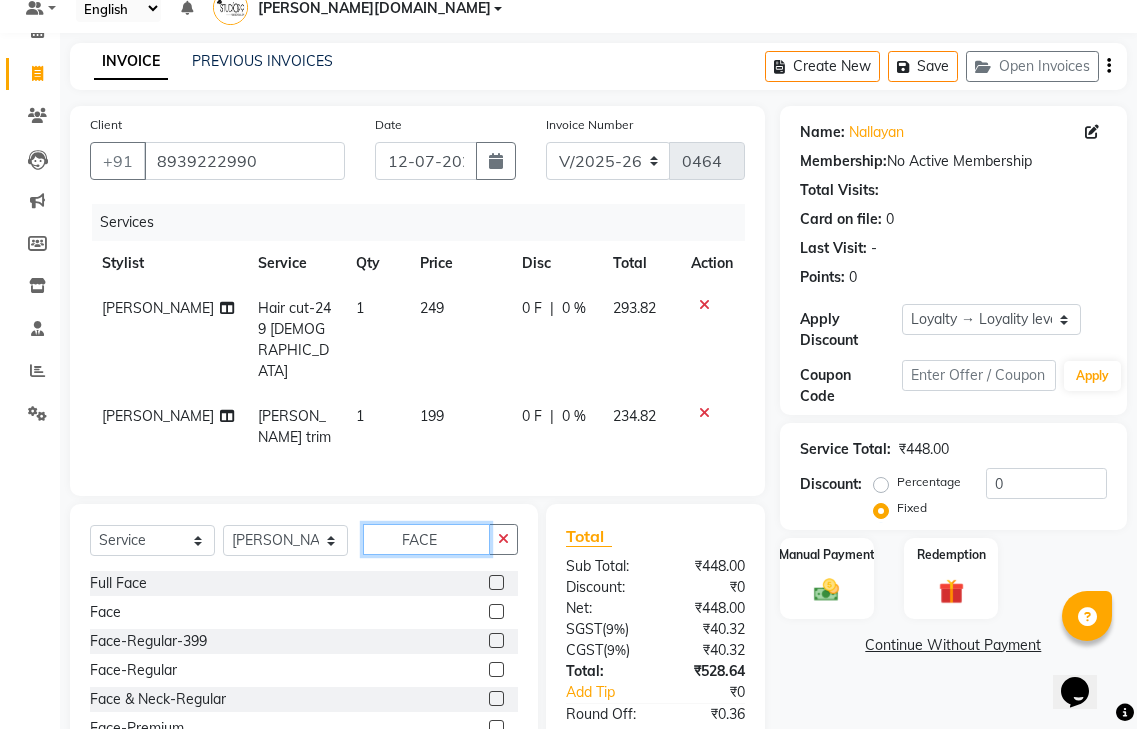click on "FACE" 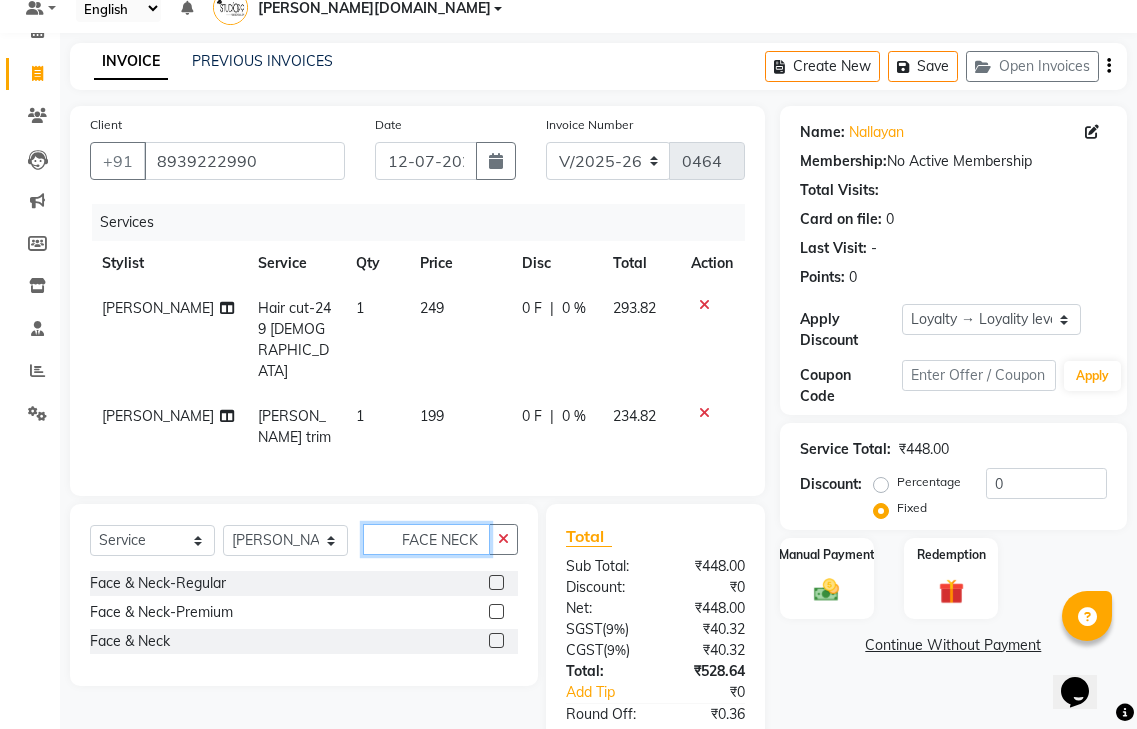type on "FACE NECK" 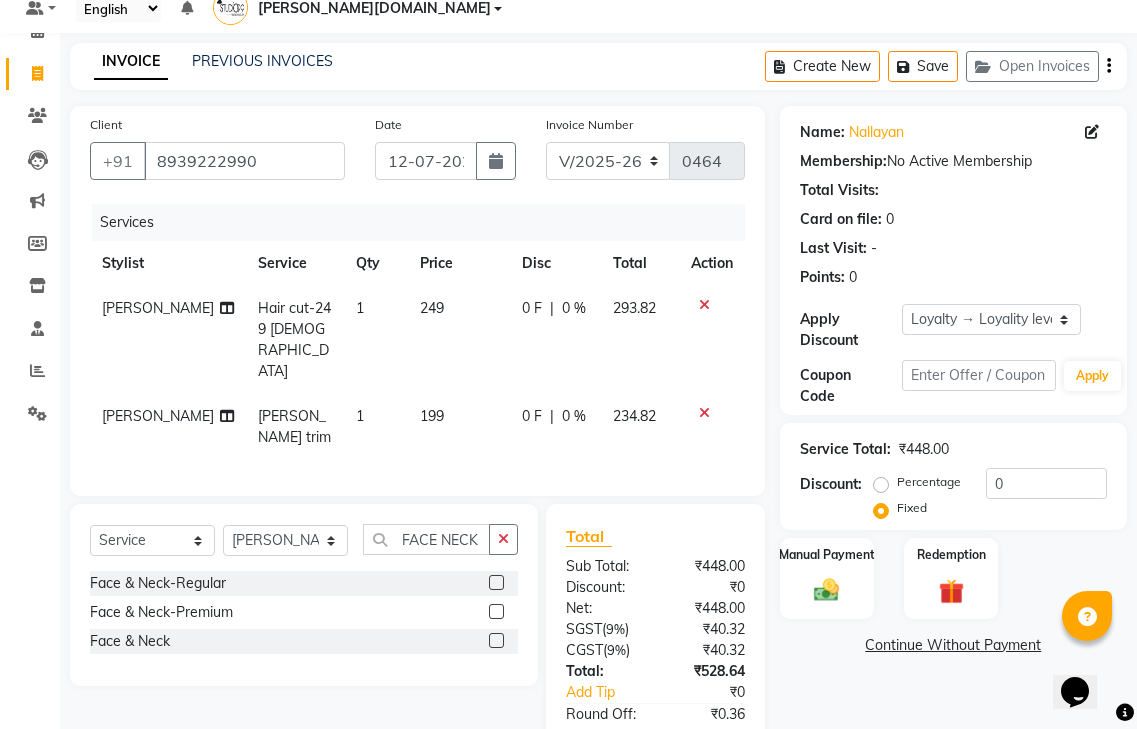 click 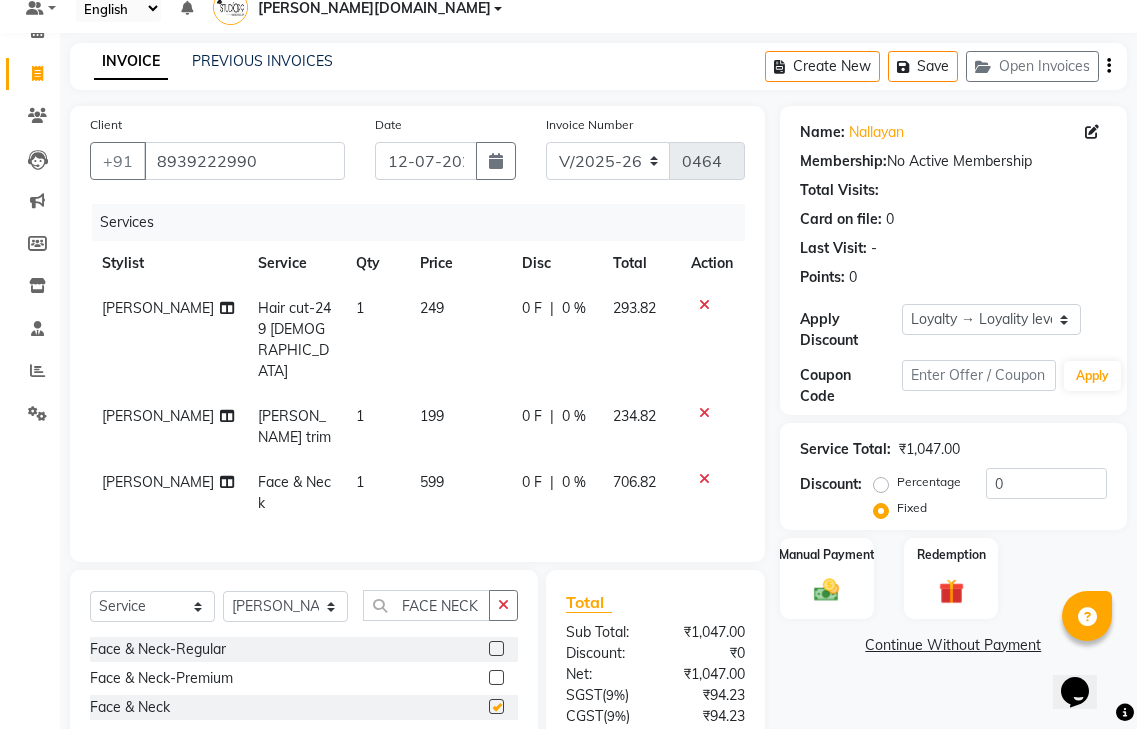 checkbox on "false" 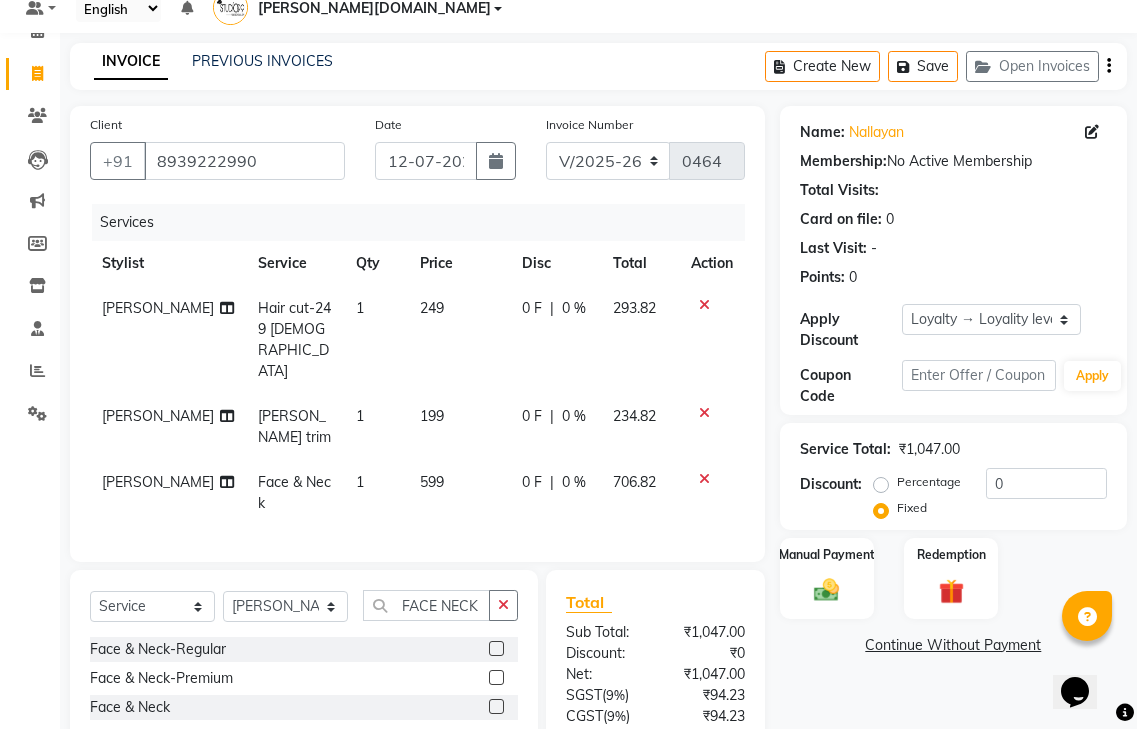 scroll, scrollTop: 182, scrollLeft: 0, axis: vertical 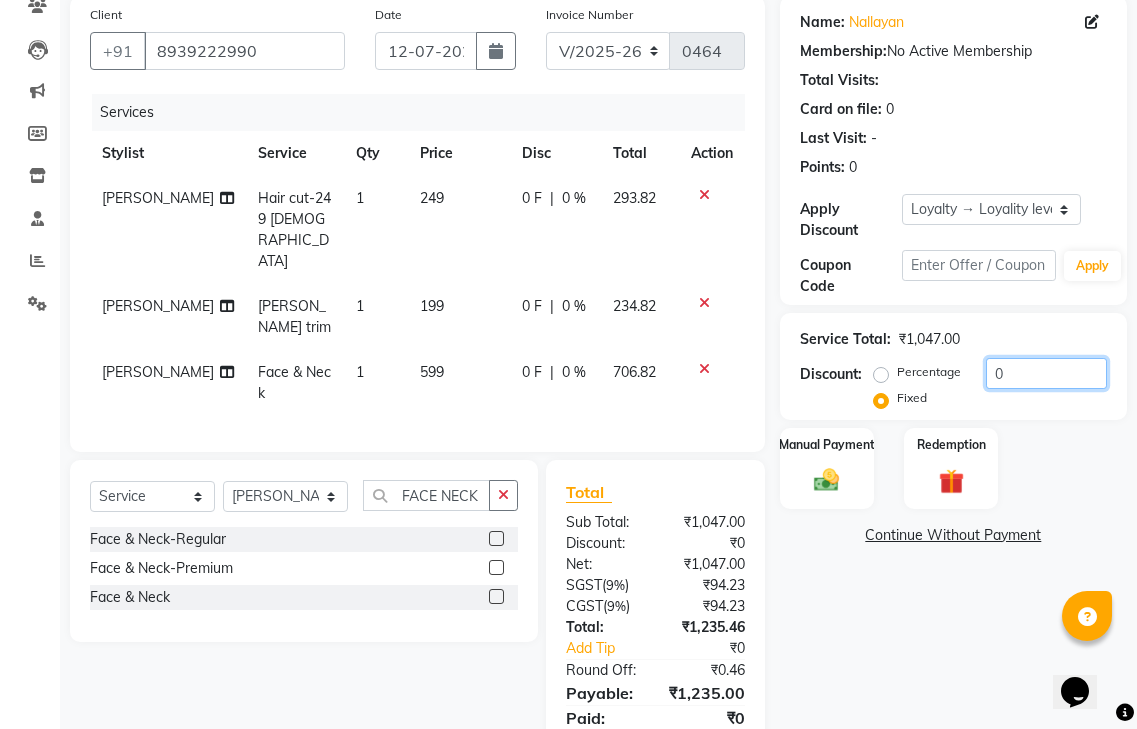 click on "0" 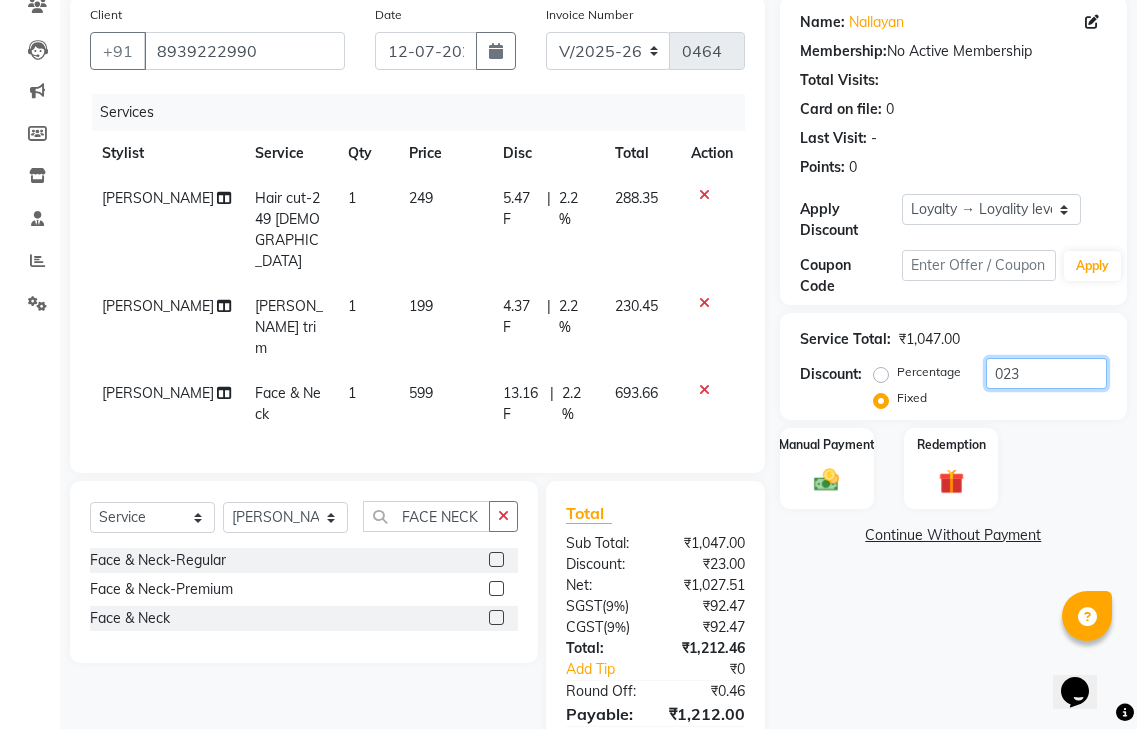 type on "023" 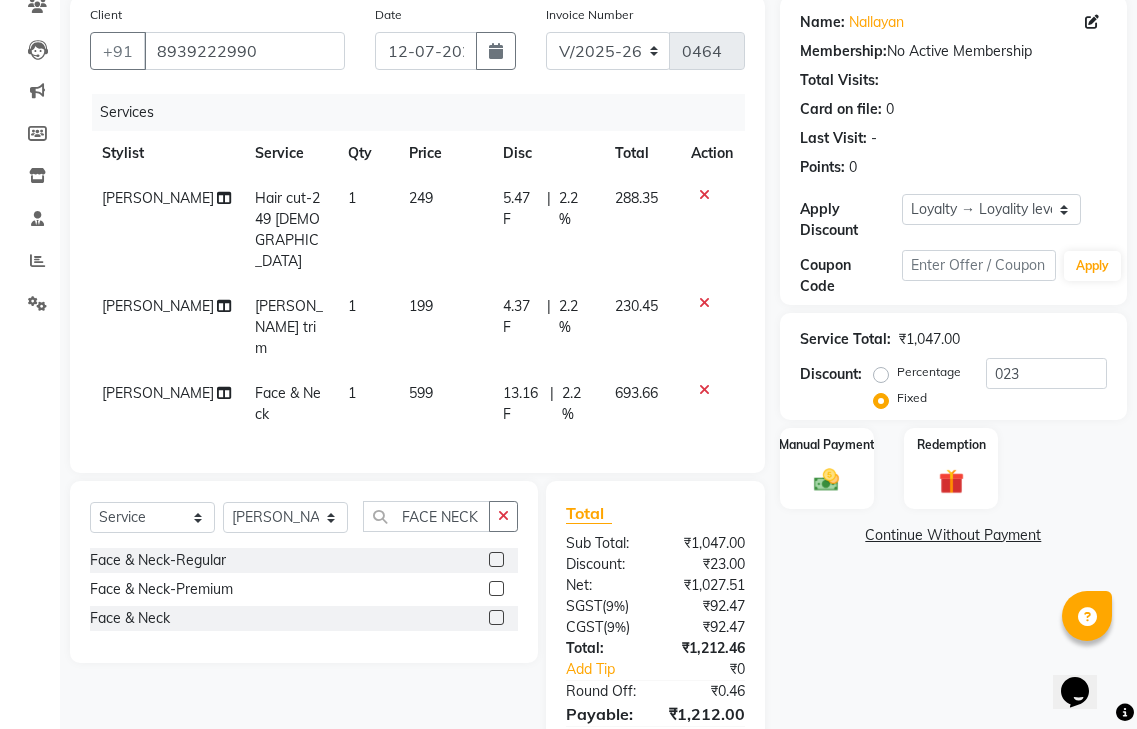 click 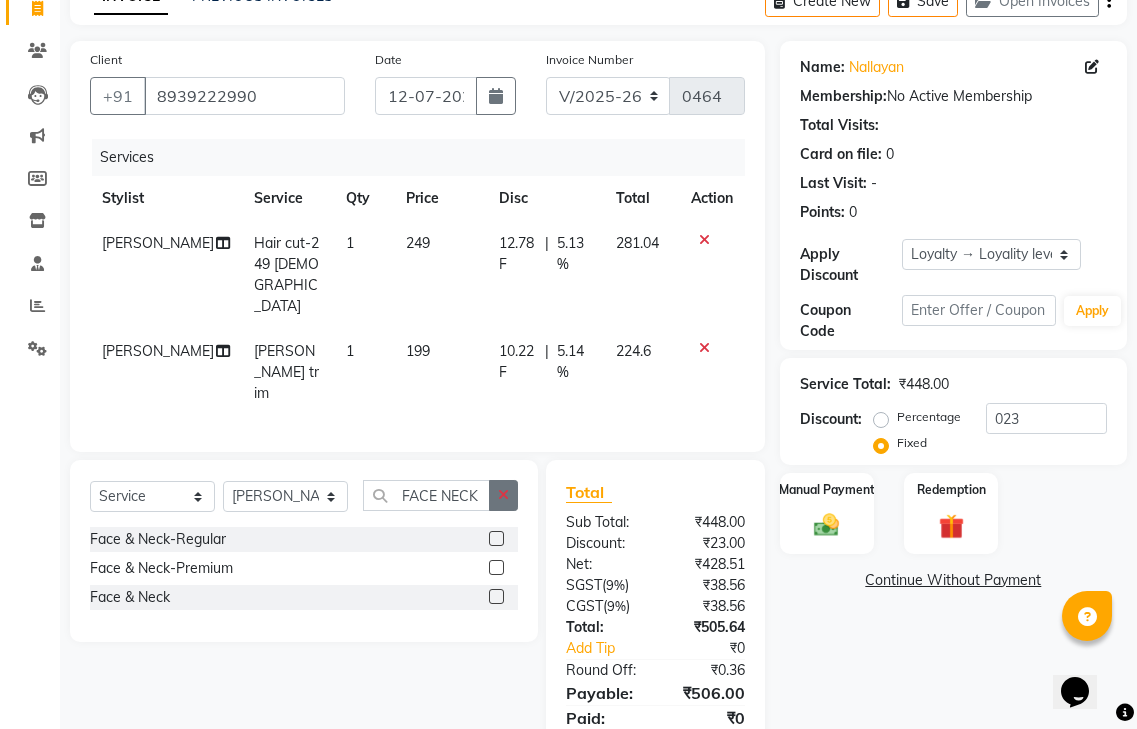 click 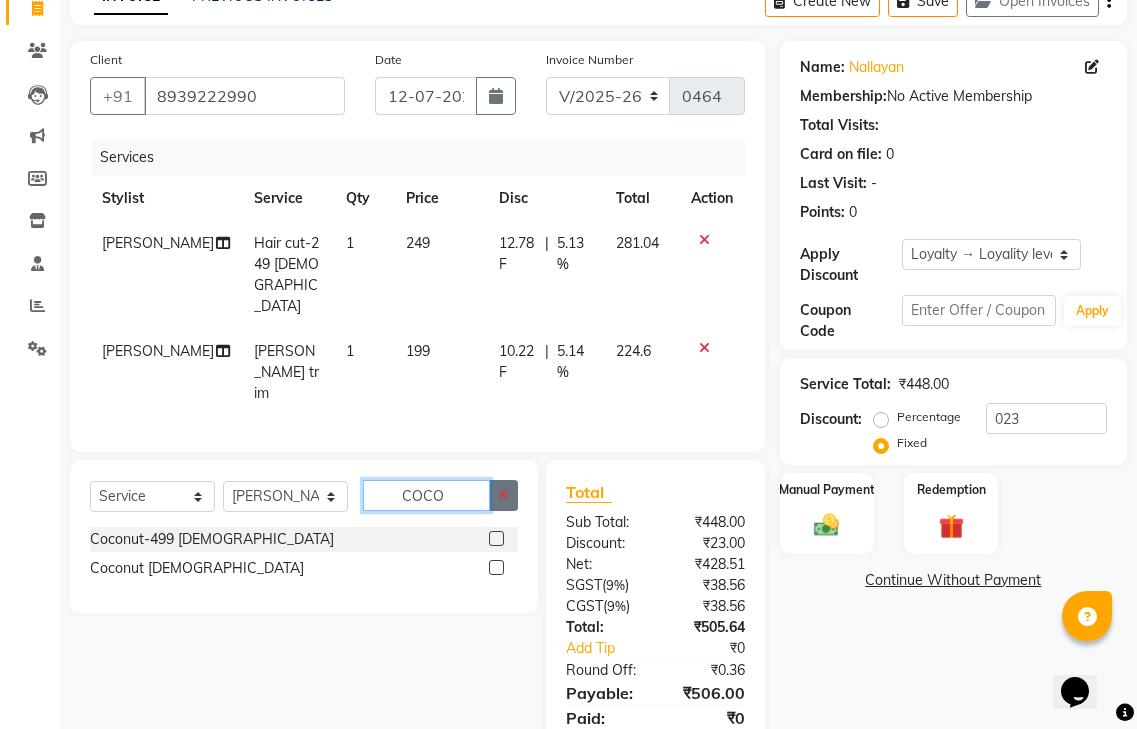 type on "COCO" 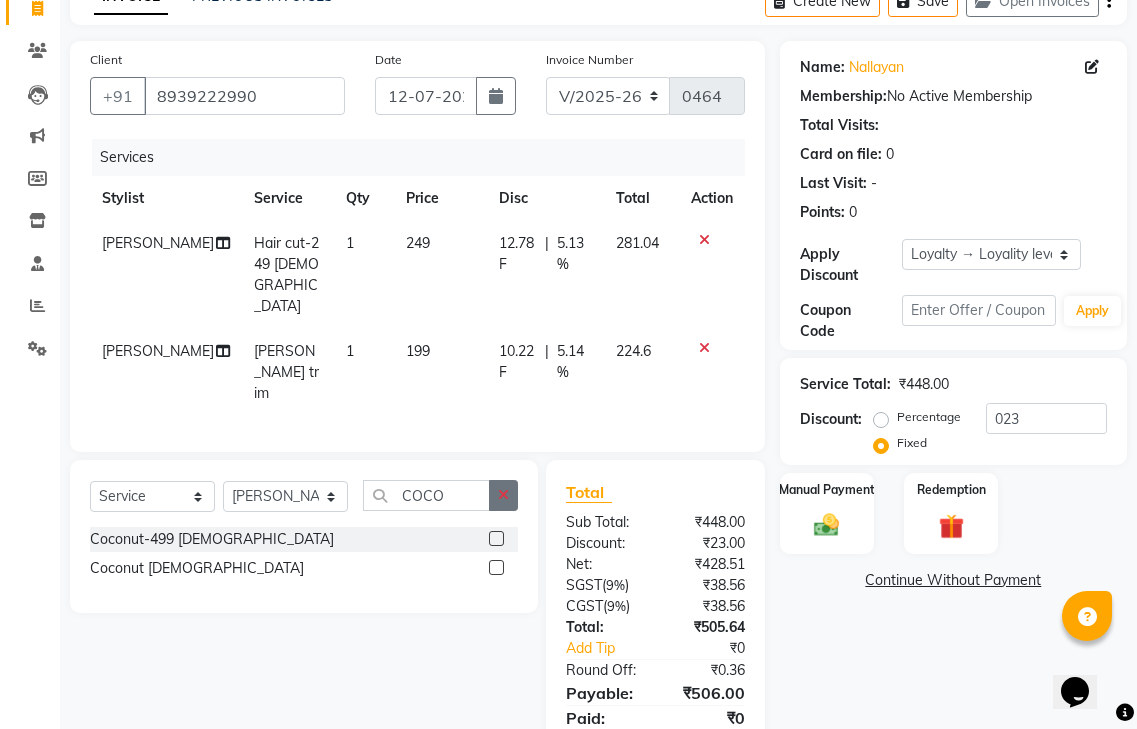 click 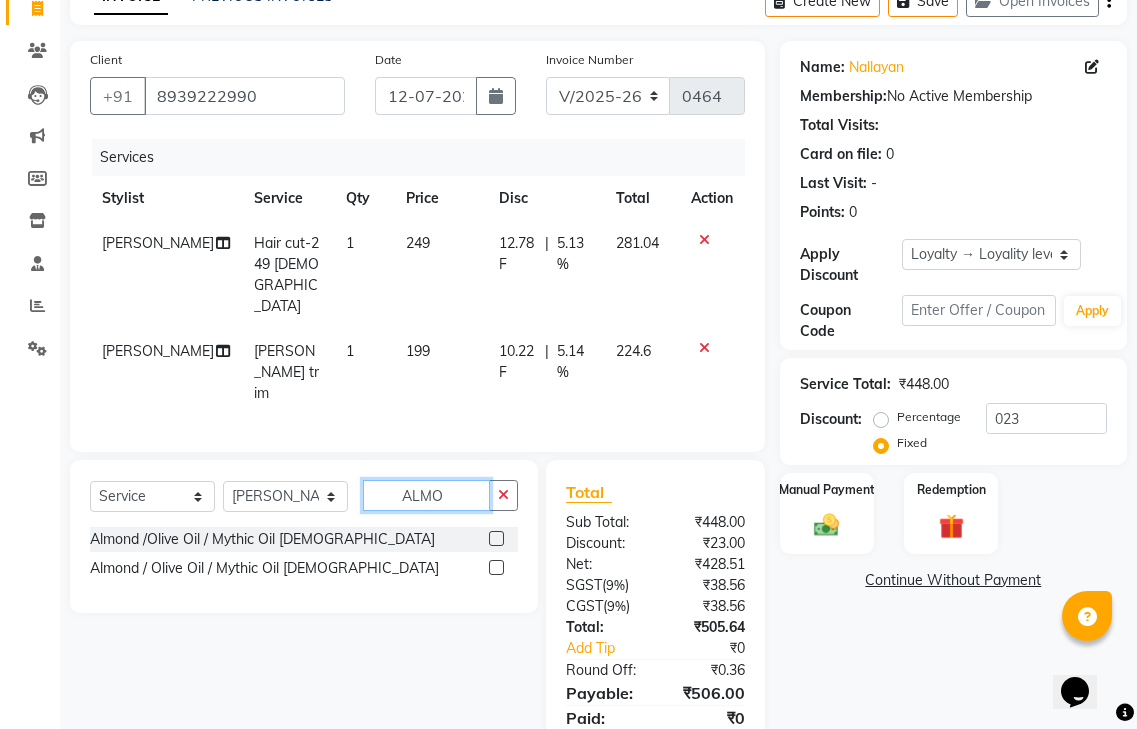 type on "ALMO" 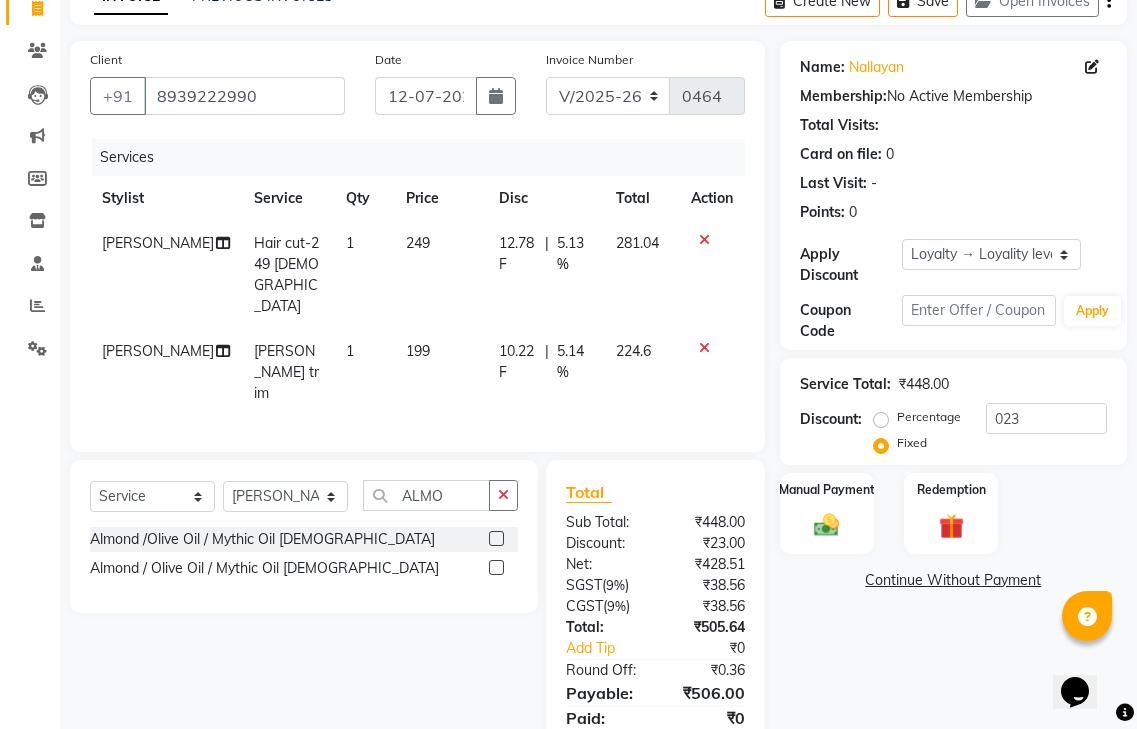 click 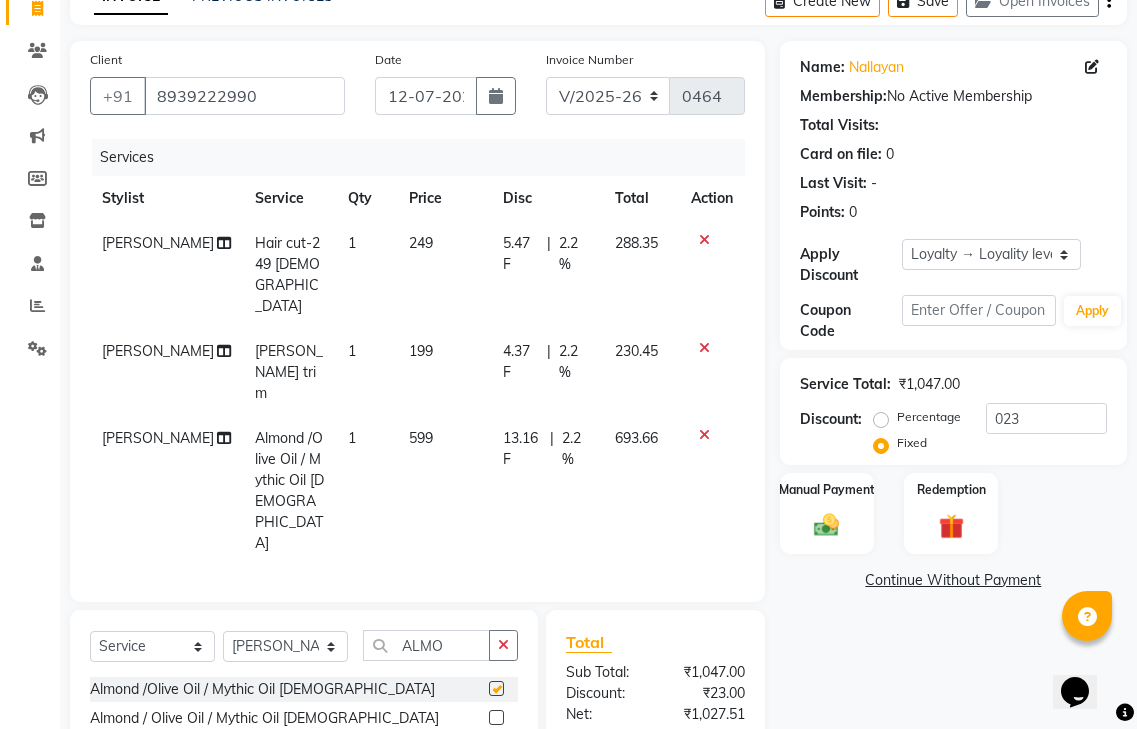 checkbox on "false" 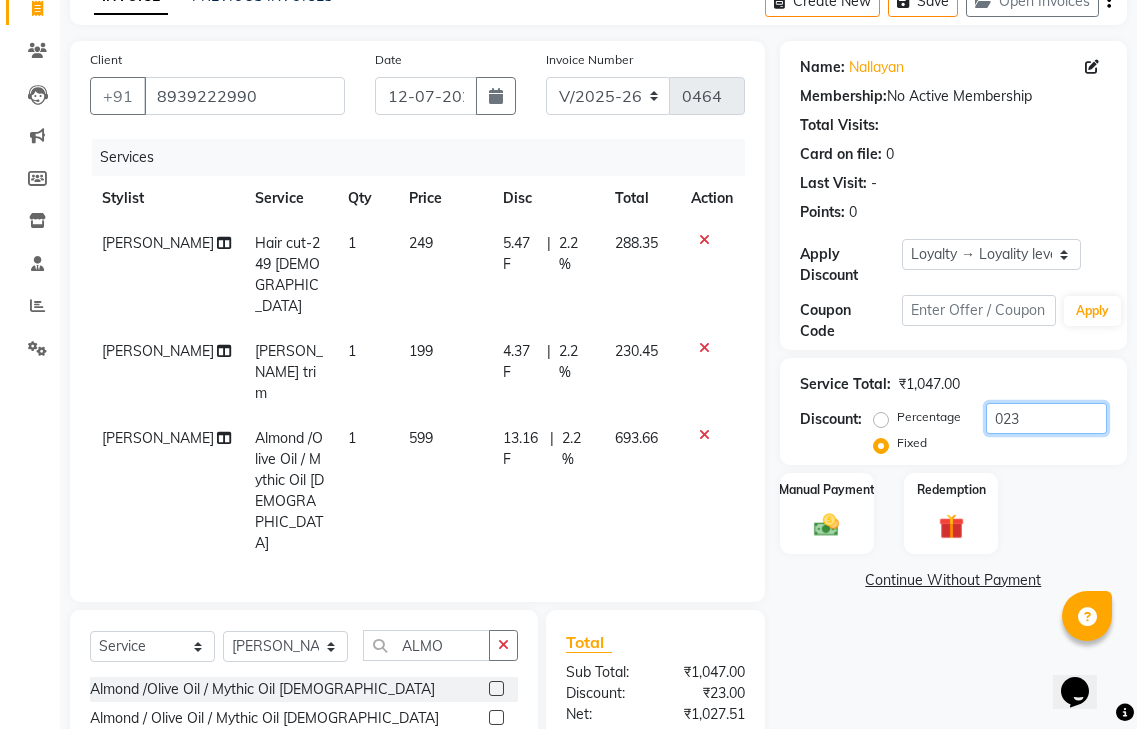 click on "023" 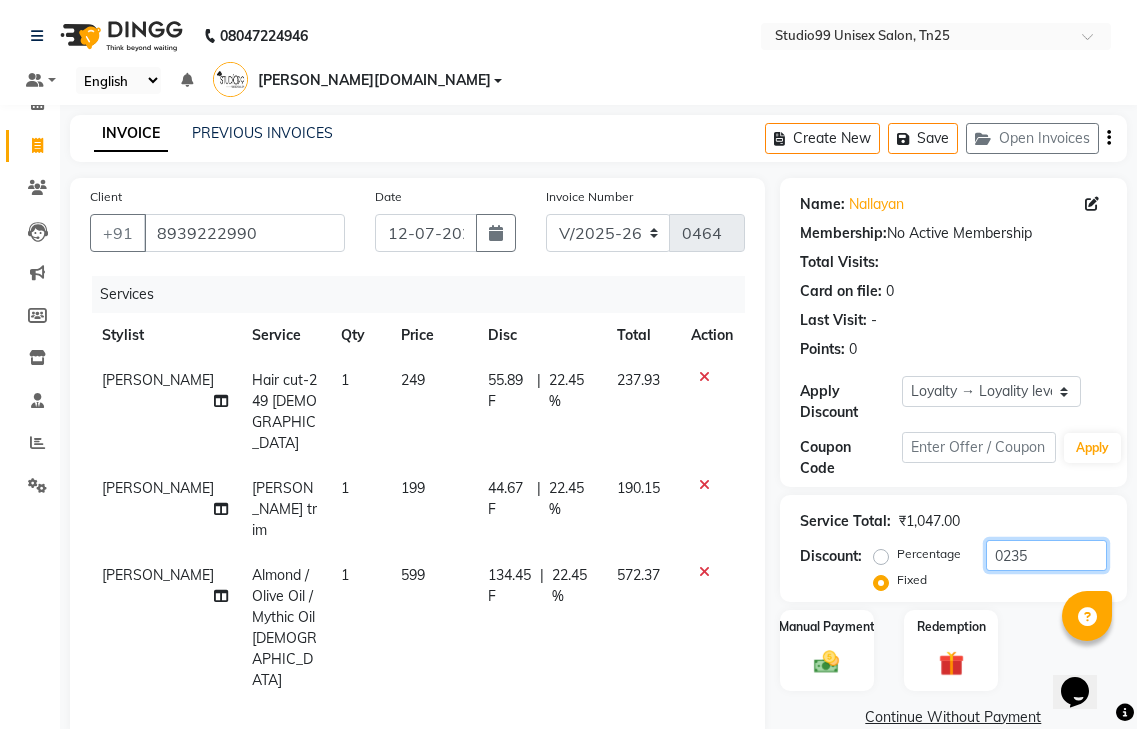 scroll, scrollTop: 245, scrollLeft: 0, axis: vertical 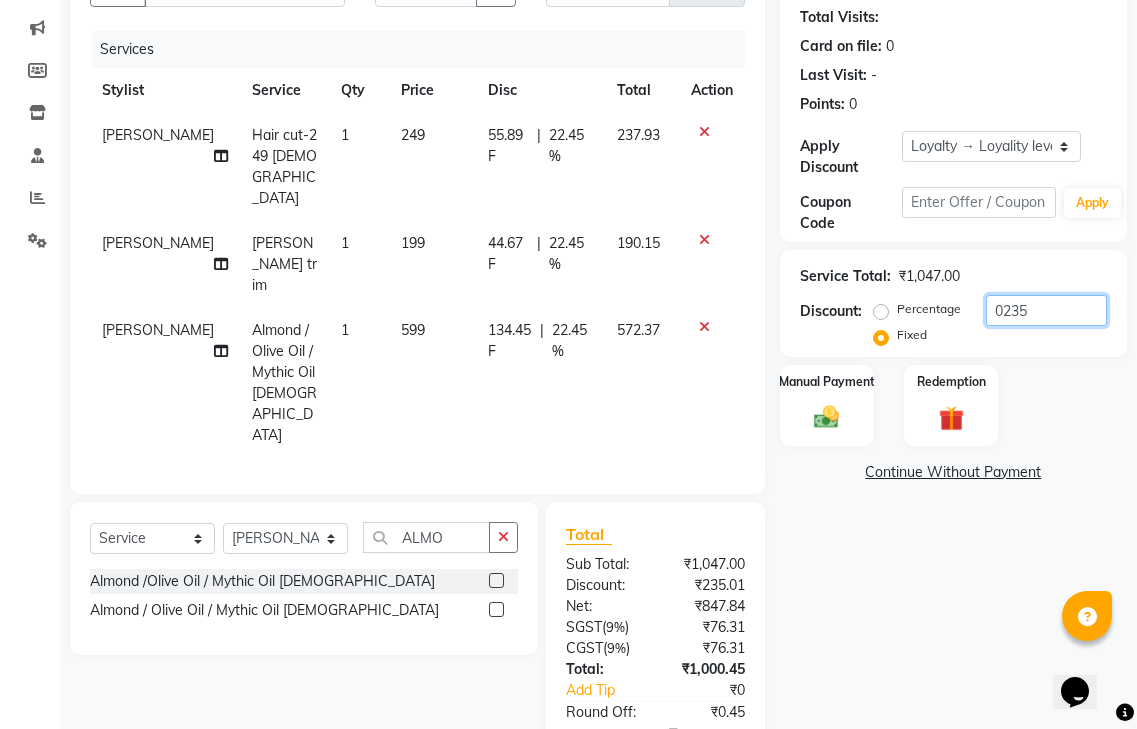type on "0235" 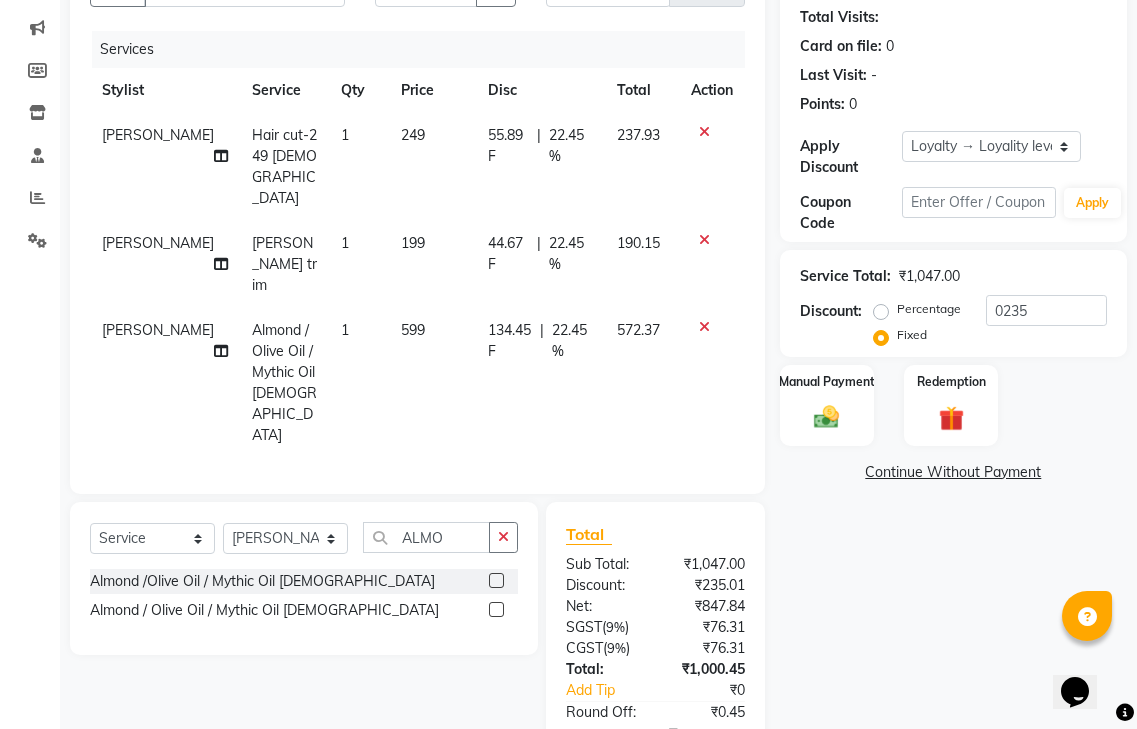 drag, startPoint x: 620, startPoint y: 225, endPoint x: 613, endPoint y: 233, distance: 10.630146 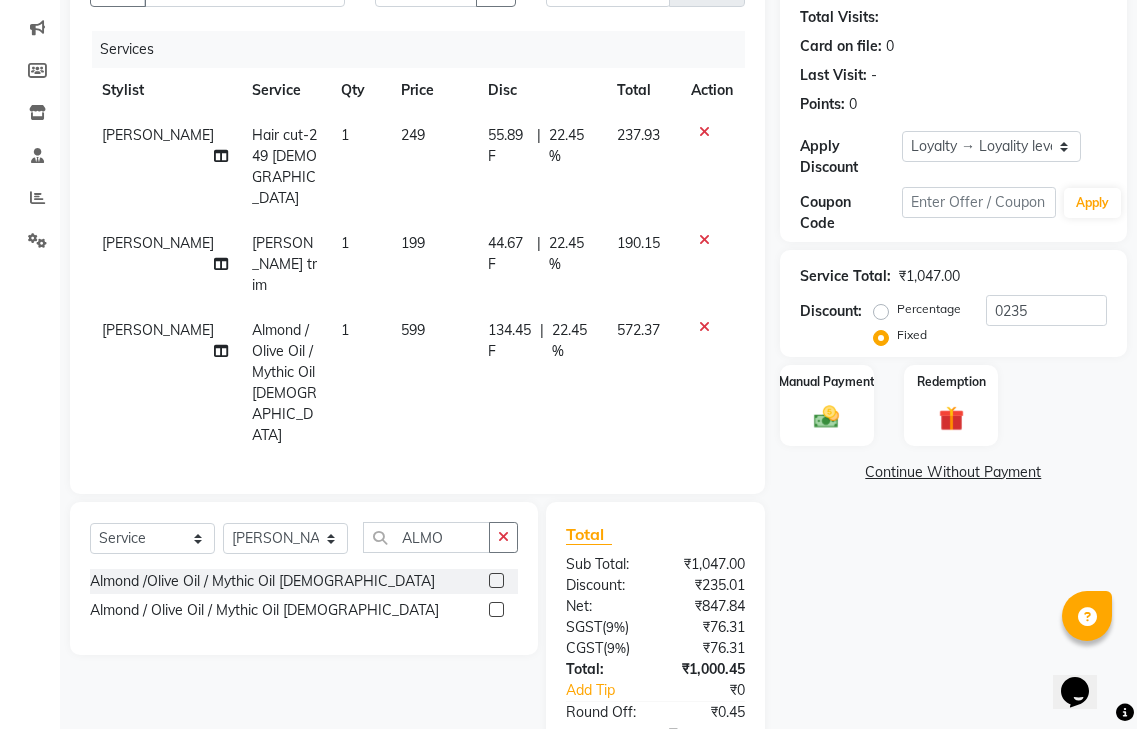 drag, startPoint x: 613, startPoint y: 233, endPoint x: 1044, endPoint y: 576, distance: 550.82666 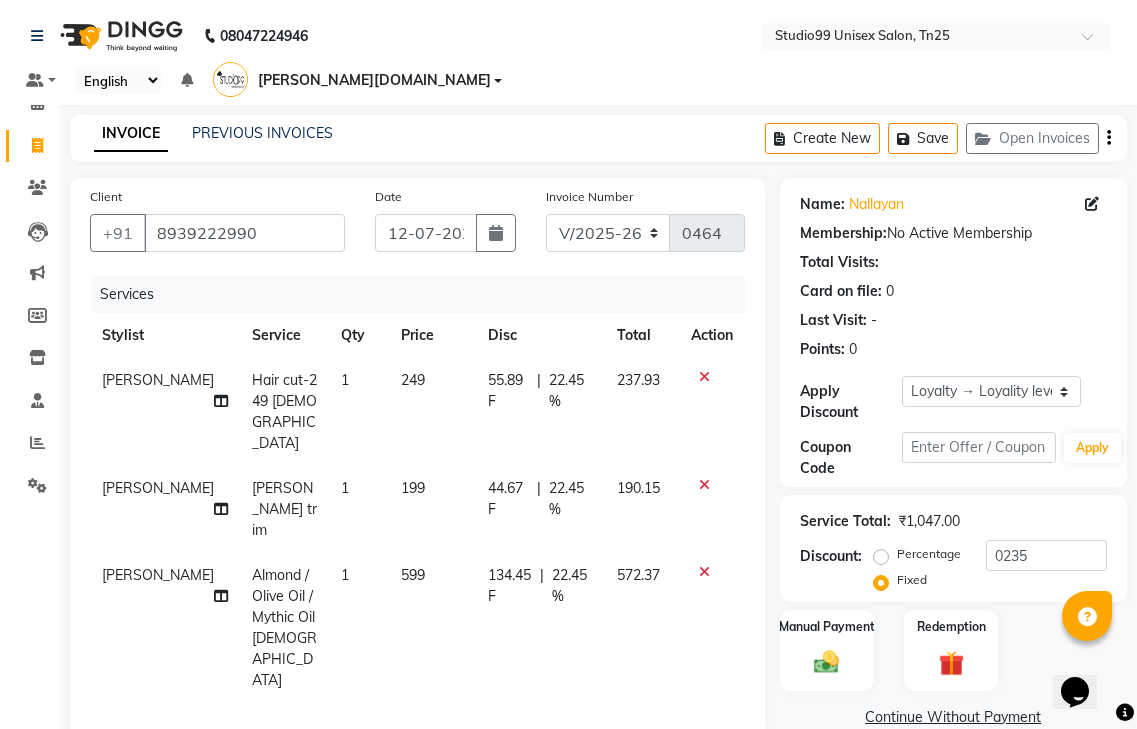 scroll, scrollTop: 245, scrollLeft: 0, axis: vertical 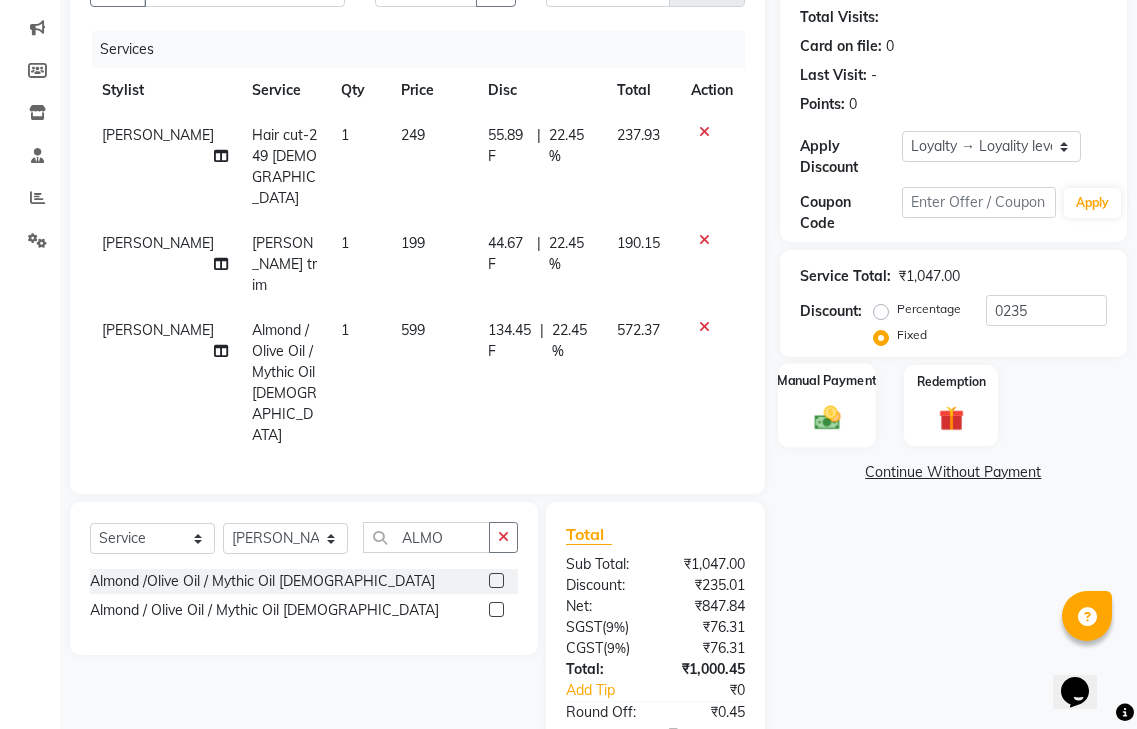 click 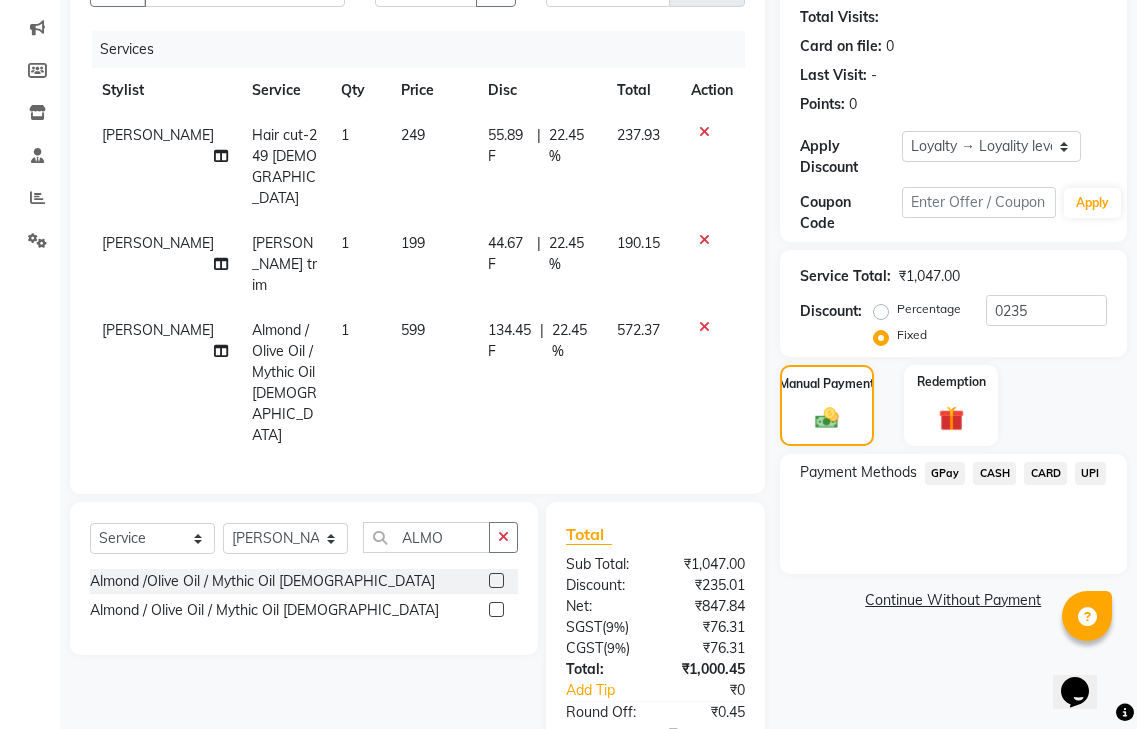 click on "GPay" 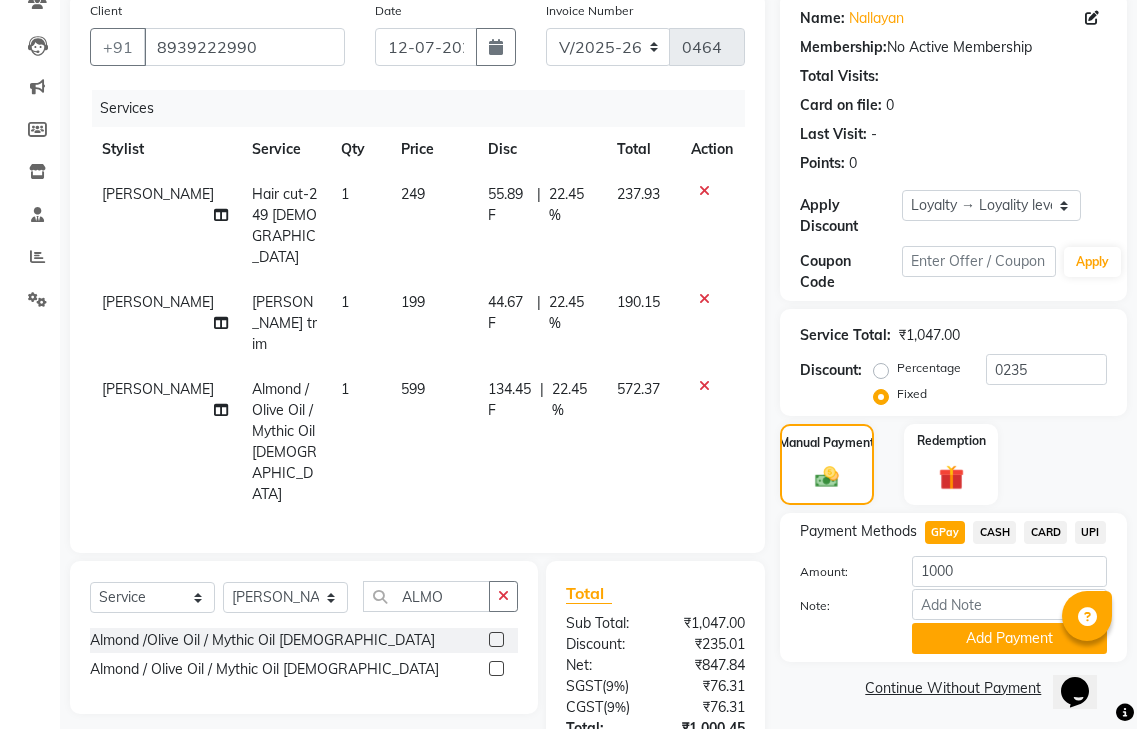 scroll, scrollTop: 245, scrollLeft: 0, axis: vertical 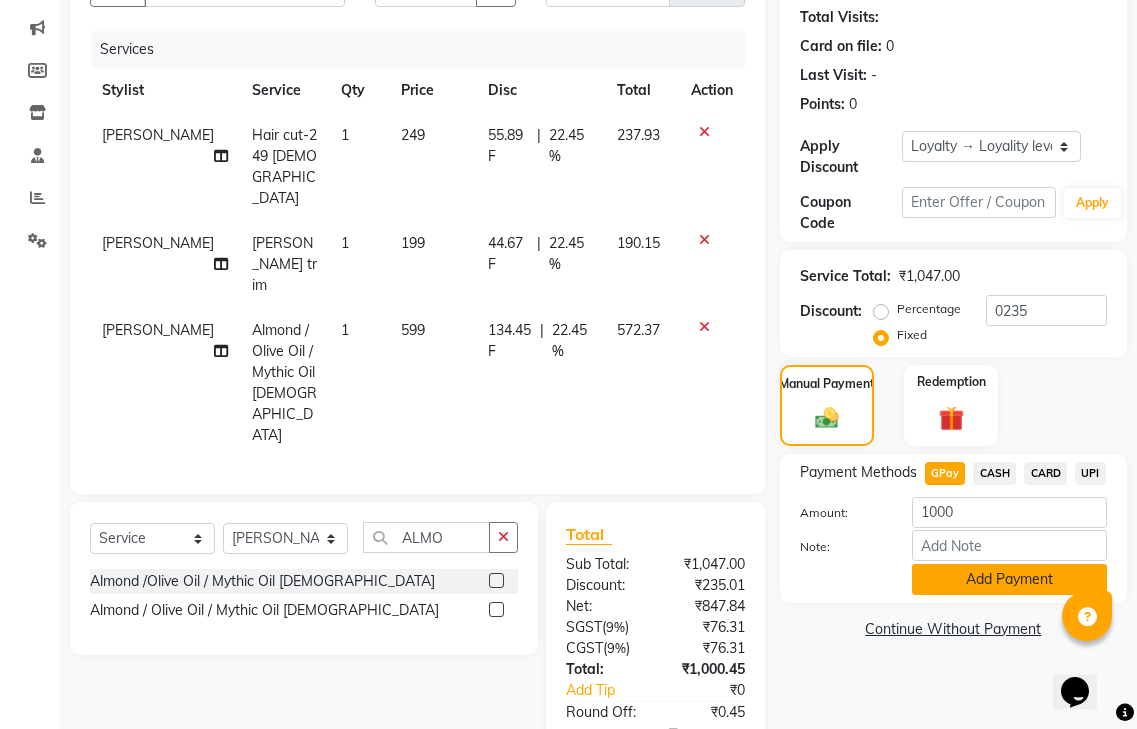 click on "Add Payment" 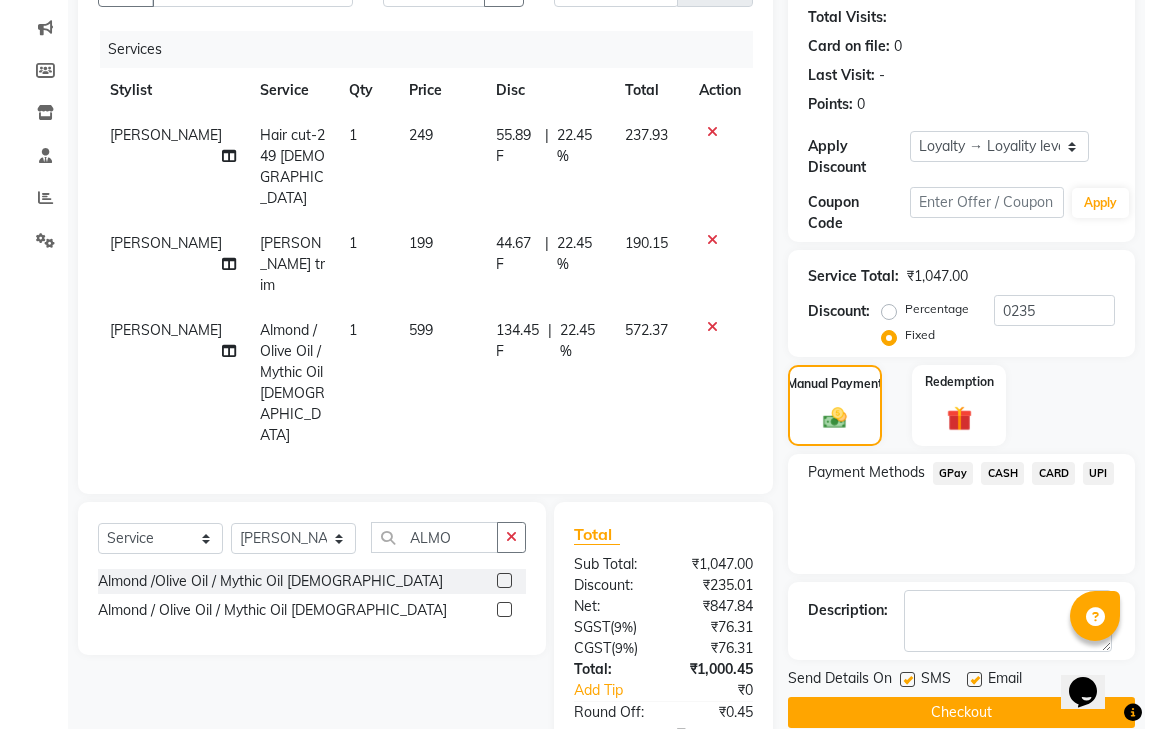 scroll, scrollTop: 469, scrollLeft: 0, axis: vertical 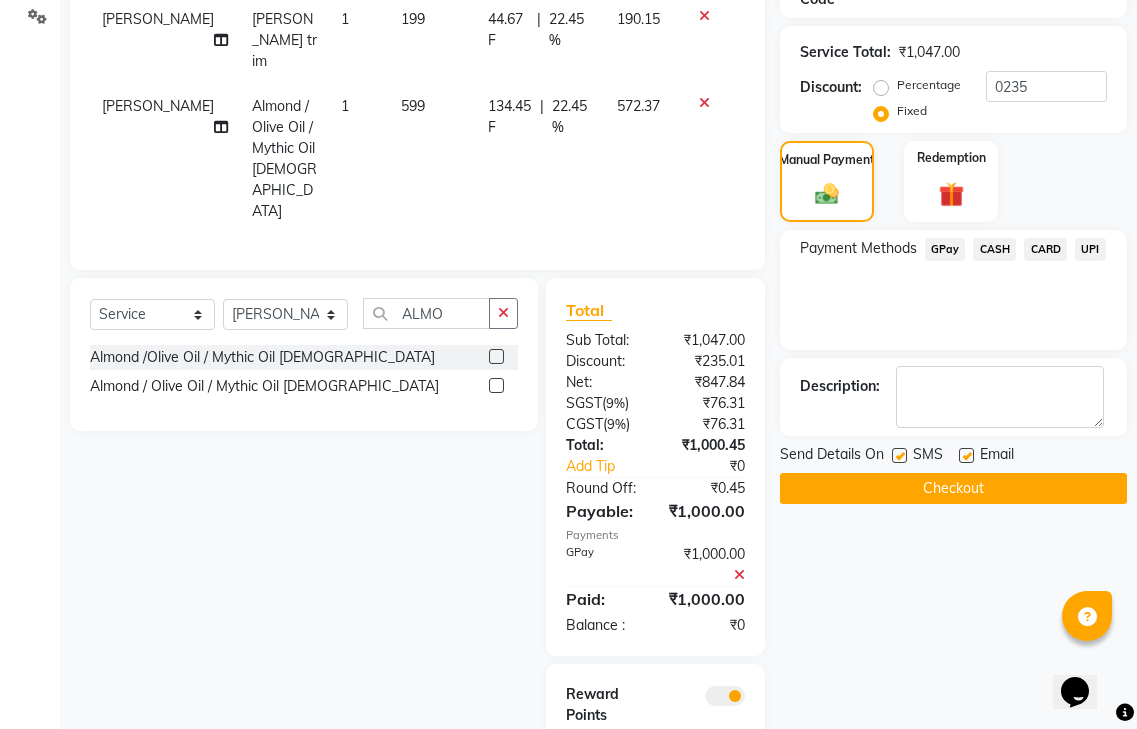 click 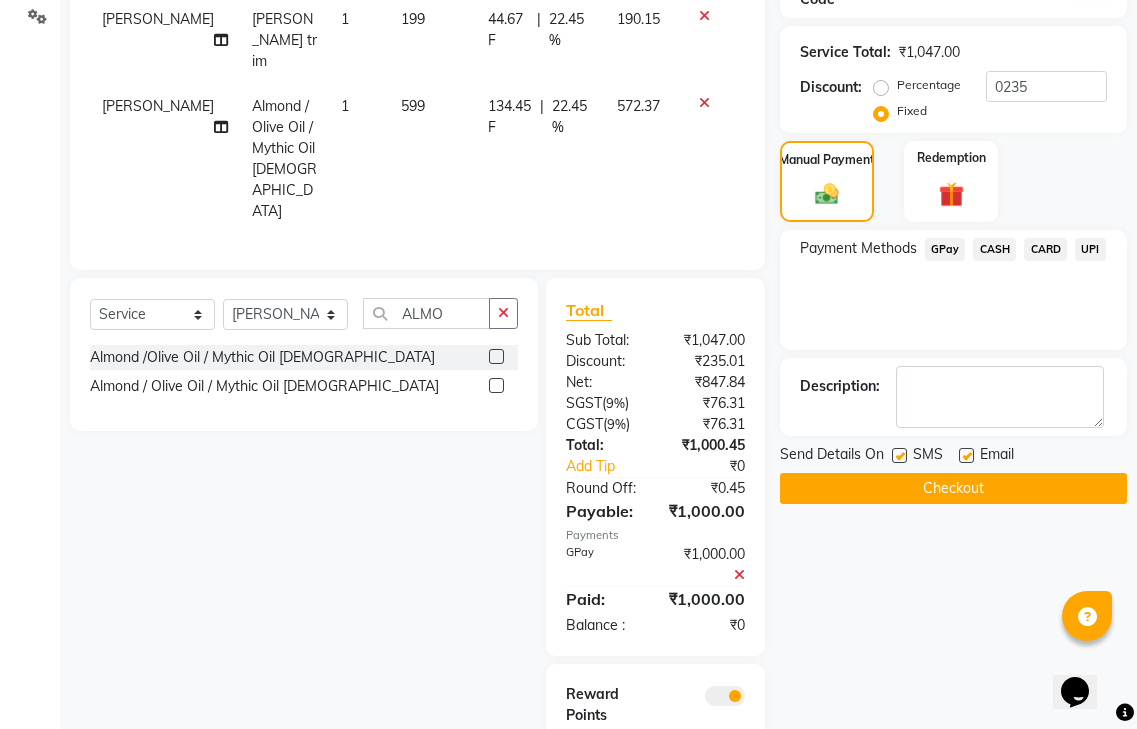 click 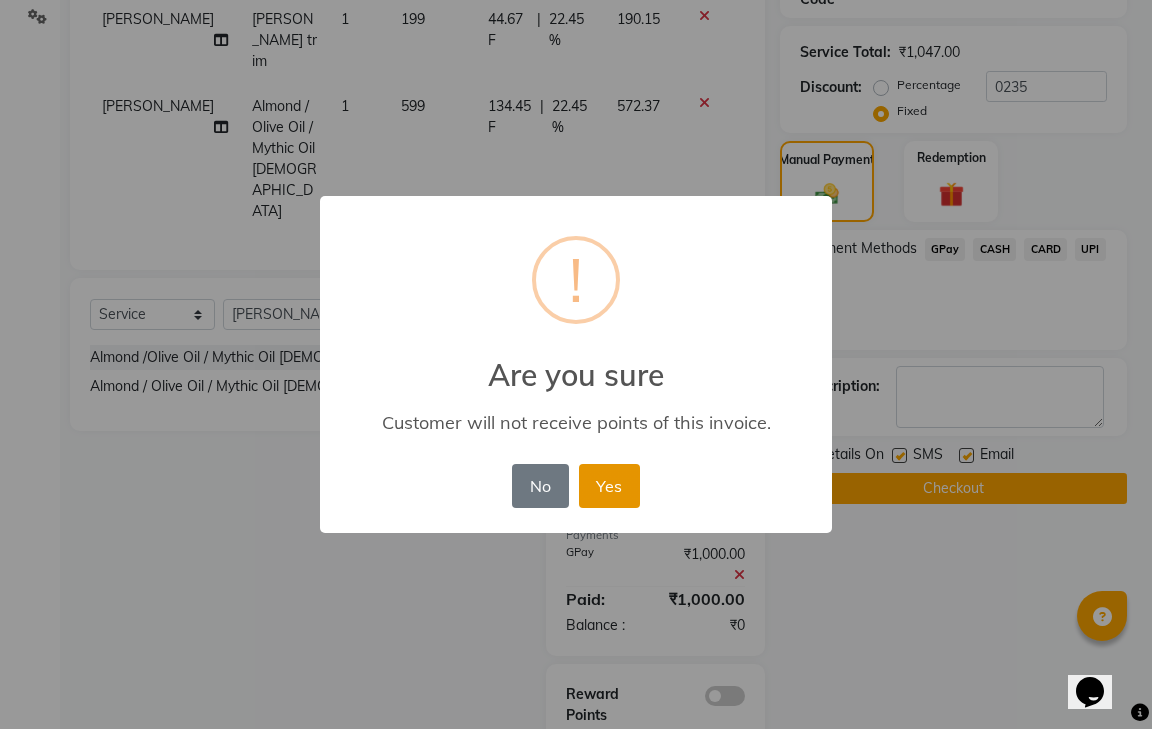 click on "Yes" at bounding box center (609, 486) 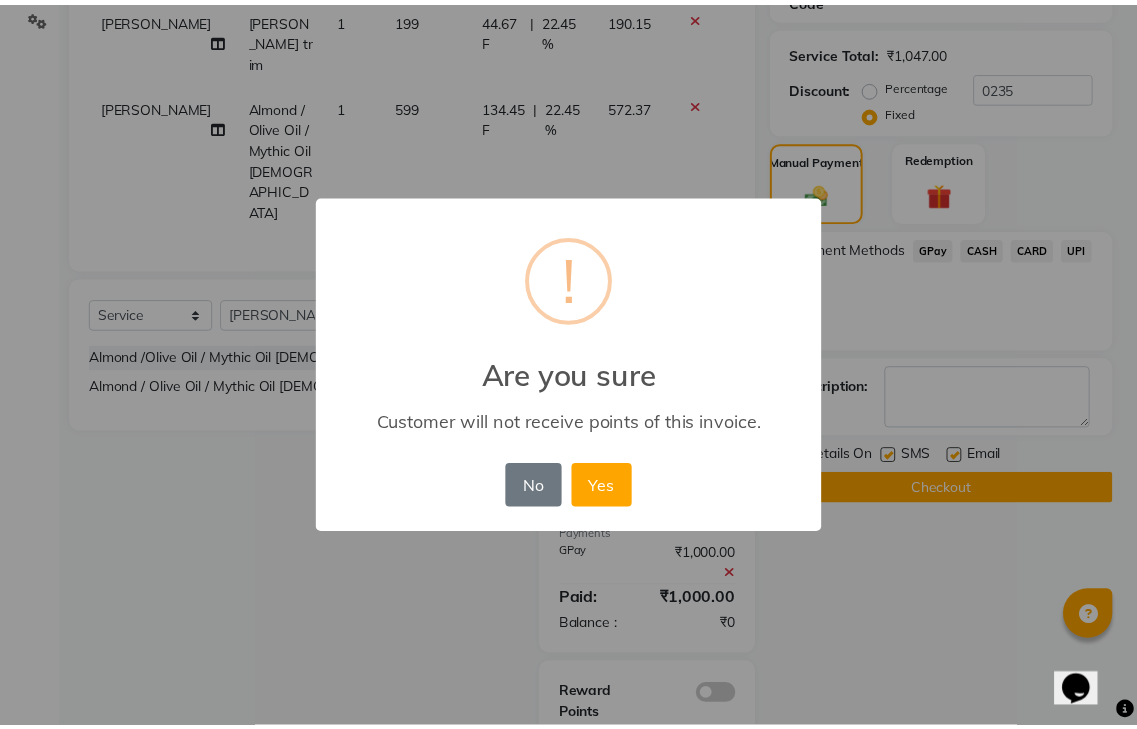 scroll, scrollTop: 398, scrollLeft: 0, axis: vertical 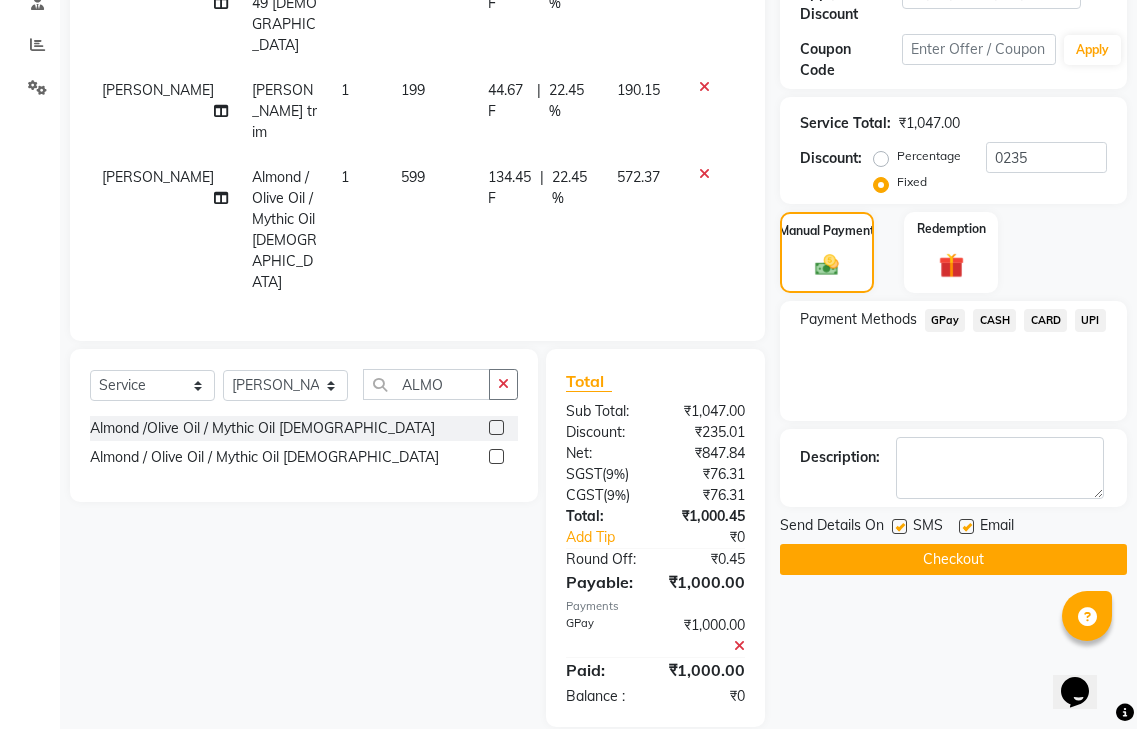 click on "Checkout" 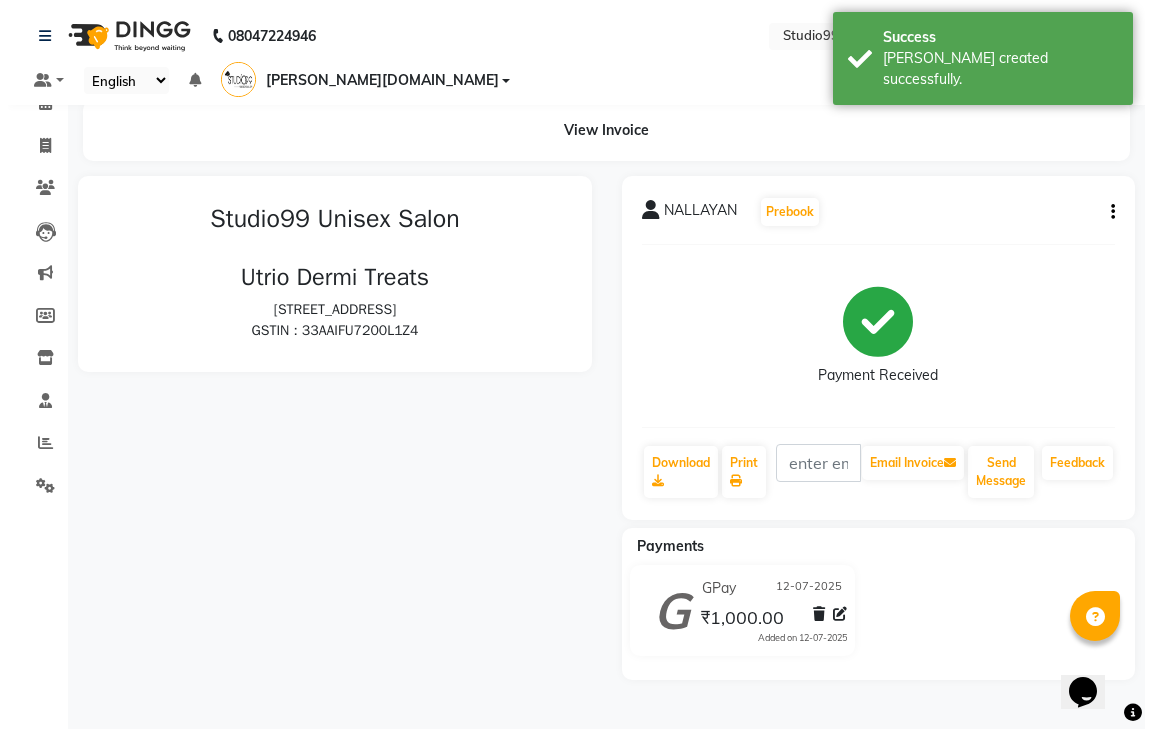 scroll, scrollTop: 0, scrollLeft: 0, axis: both 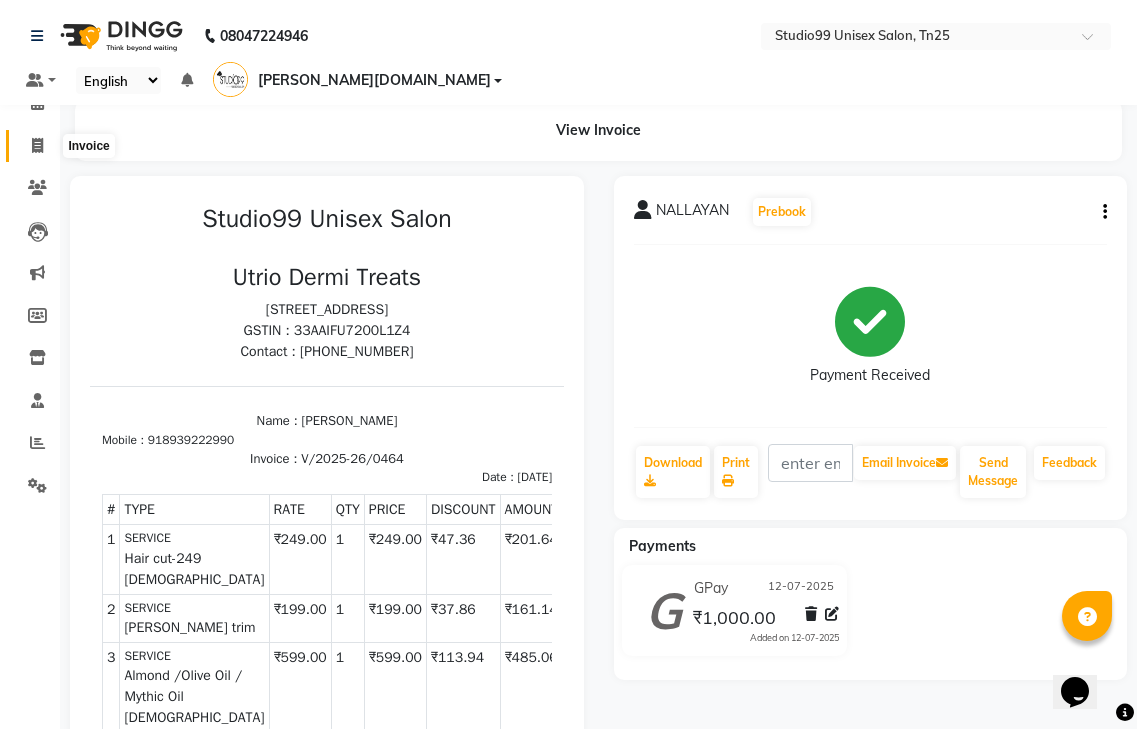 click 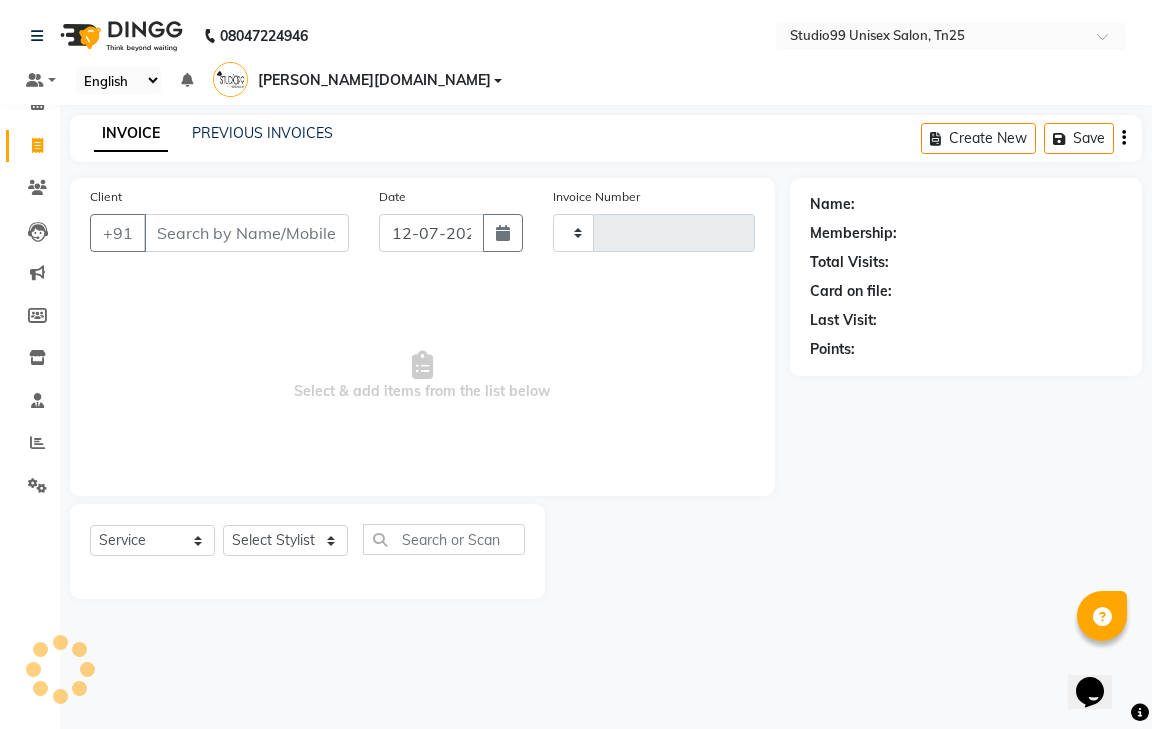 type on "0465" 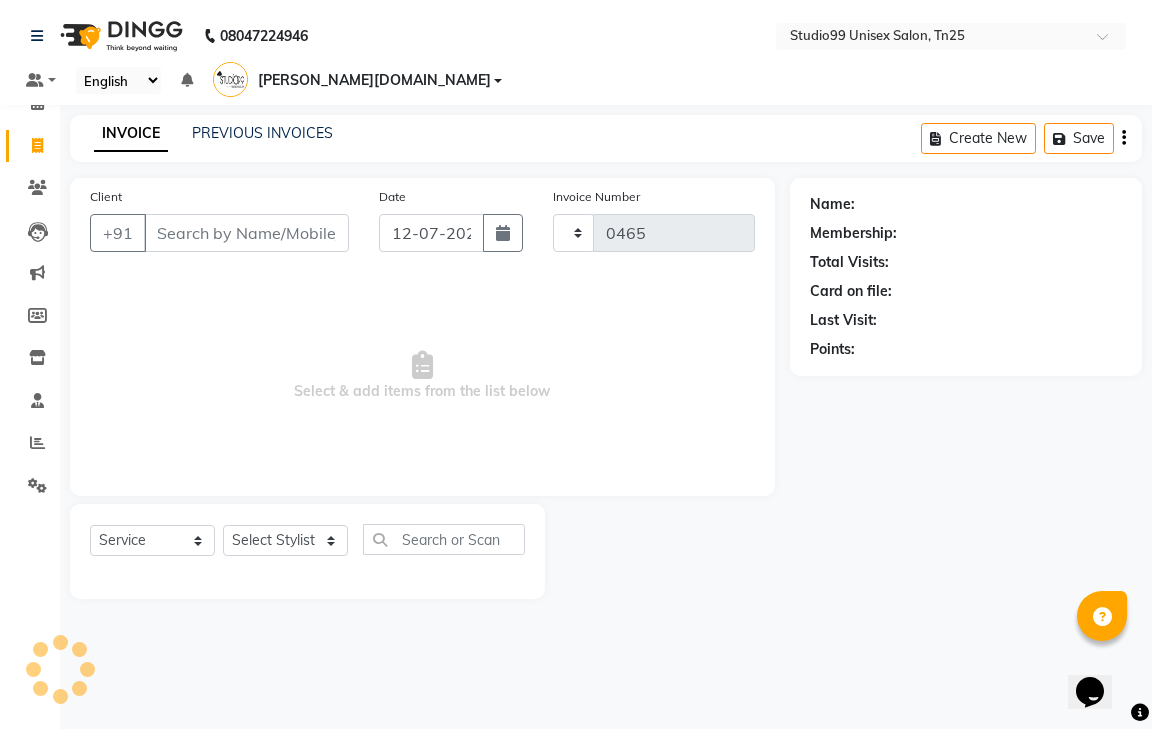 select on "8331" 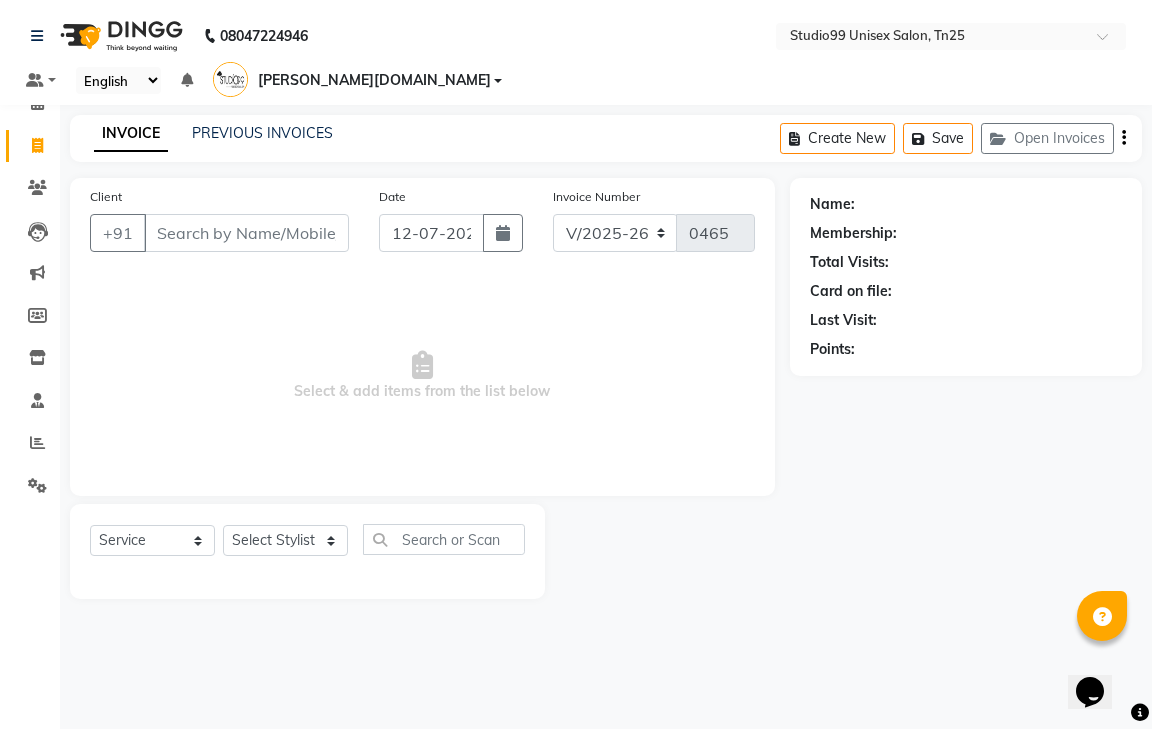 click on "Client" at bounding box center [246, 233] 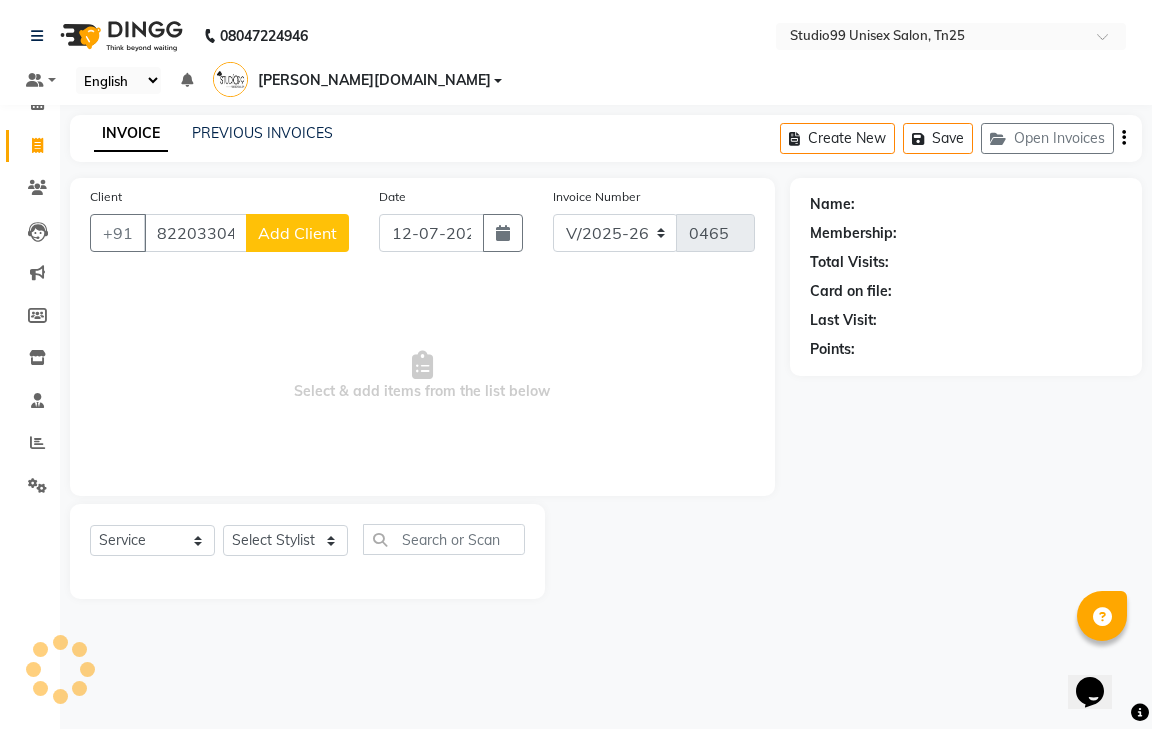 type on "8220330406" 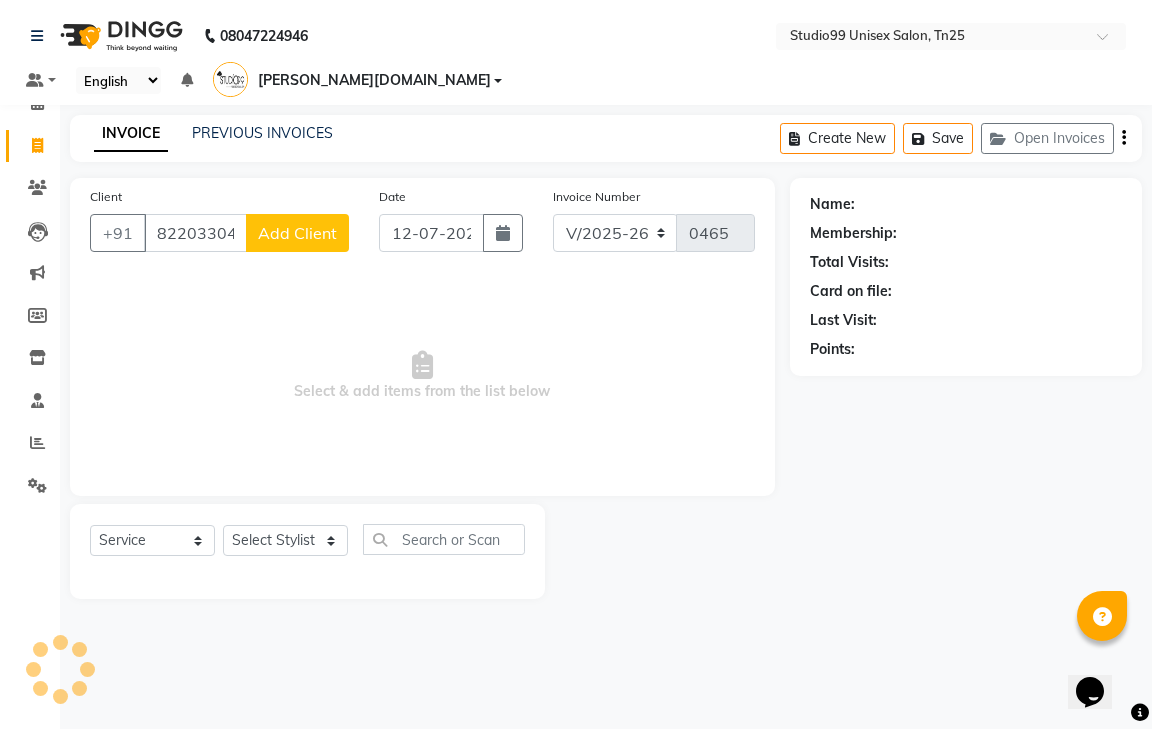 click on "Add Client" 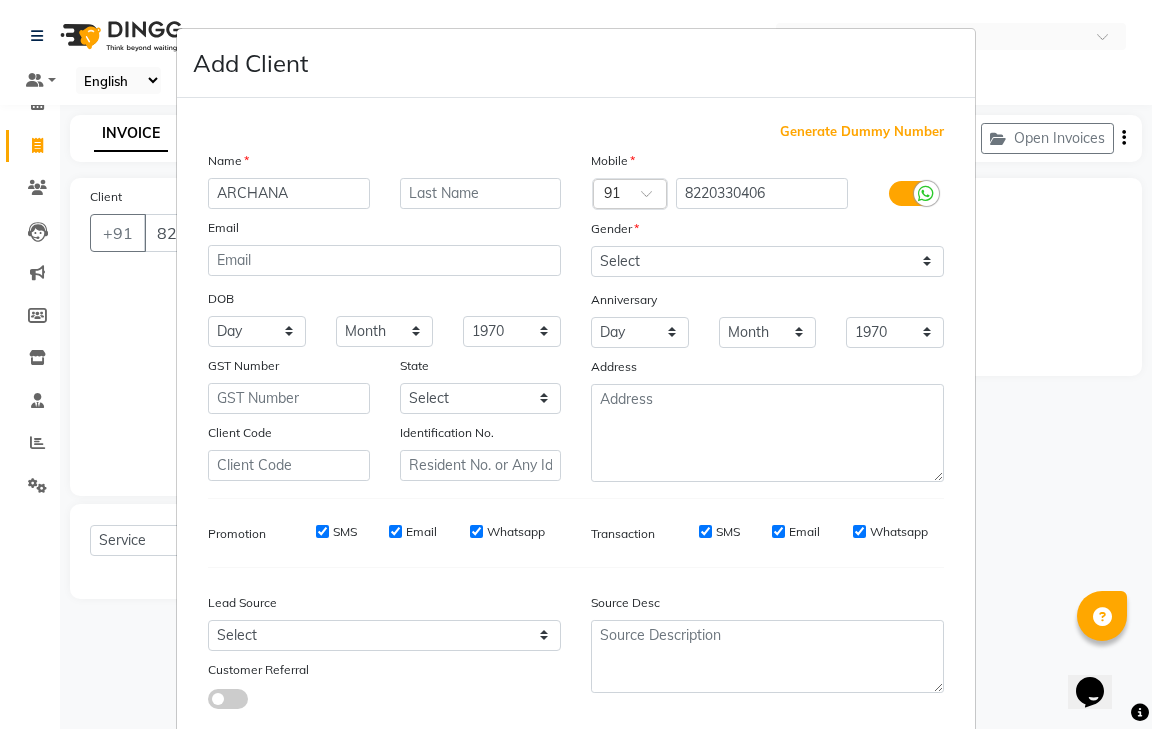 type on "ARCHANA" 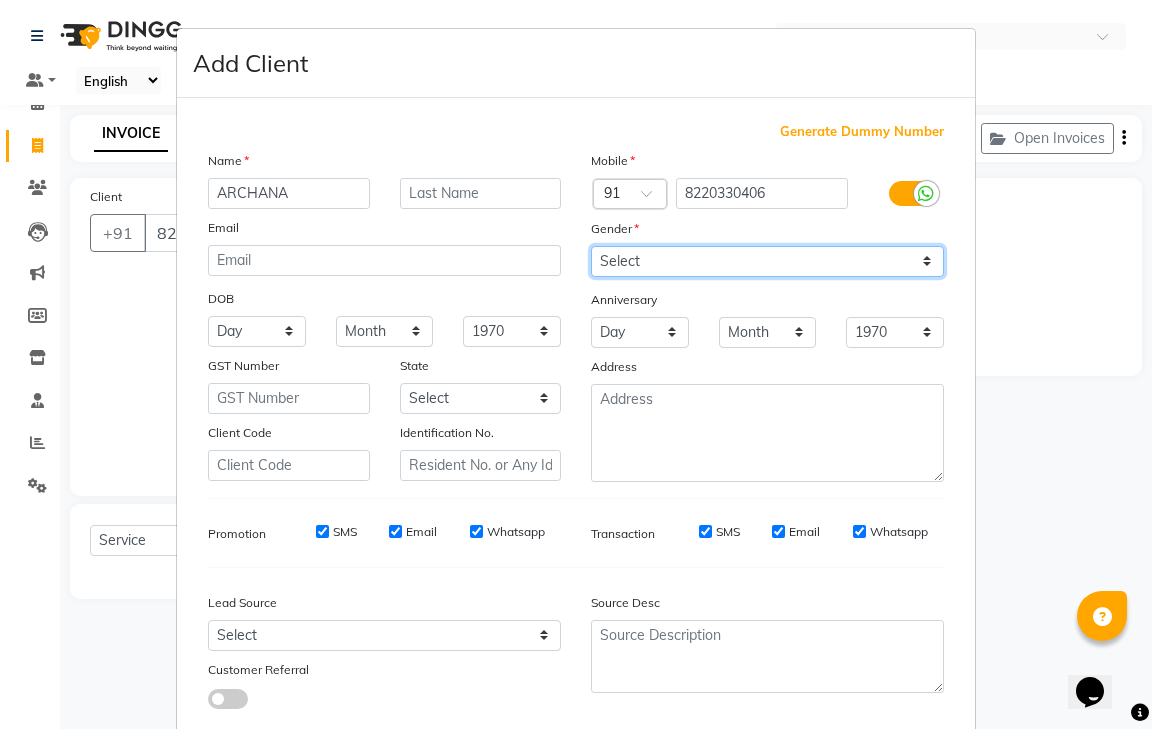 click on "Select [DEMOGRAPHIC_DATA] [DEMOGRAPHIC_DATA] Other Prefer Not To Say" at bounding box center (767, 261) 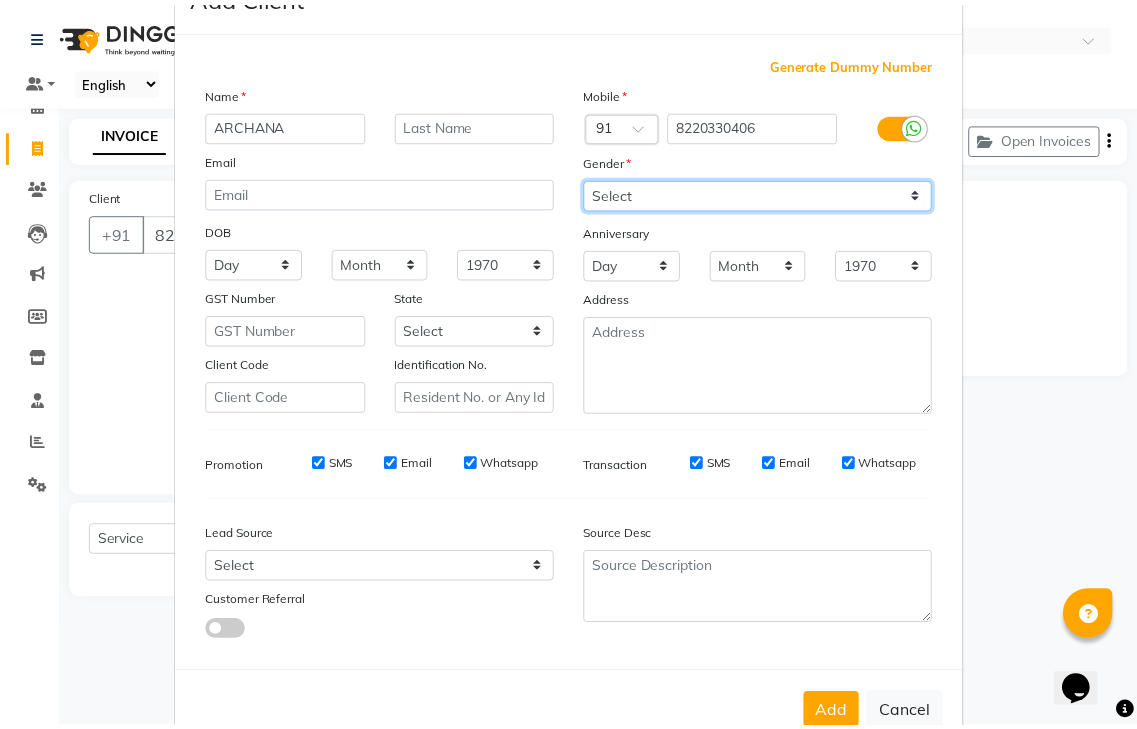 scroll, scrollTop: 120, scrollLeft: 0, axis: vertical 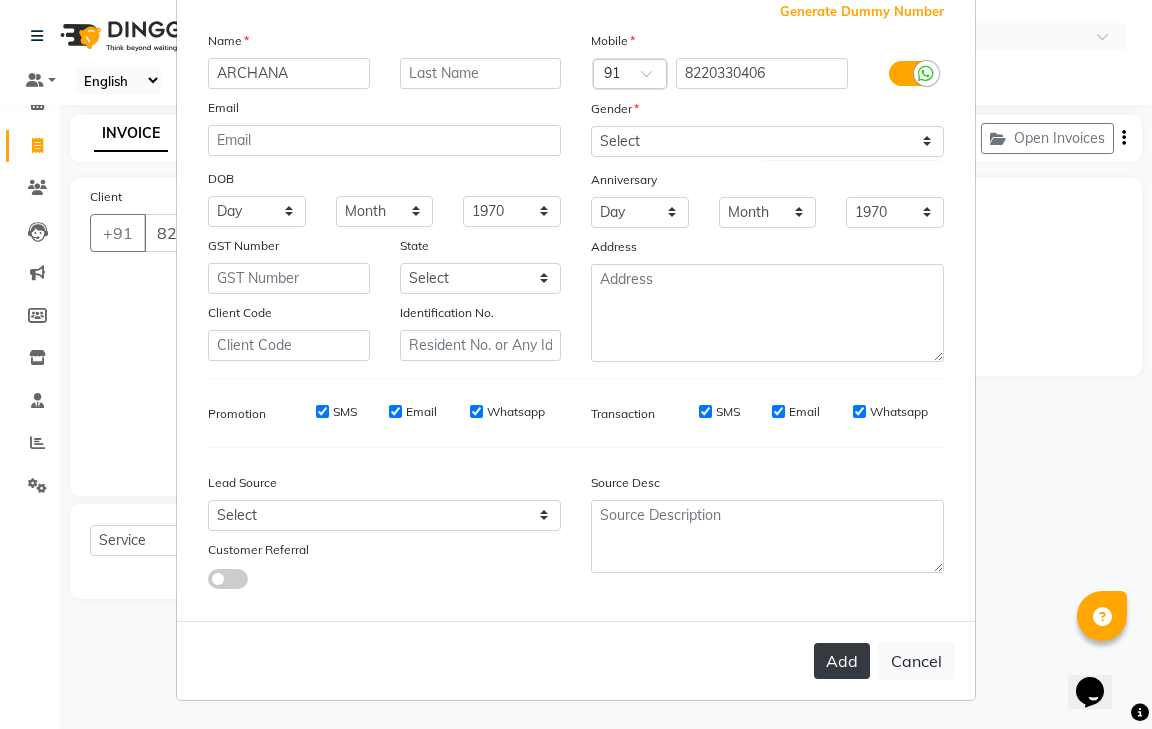 click on "Add" at bounding box center [842, 661] 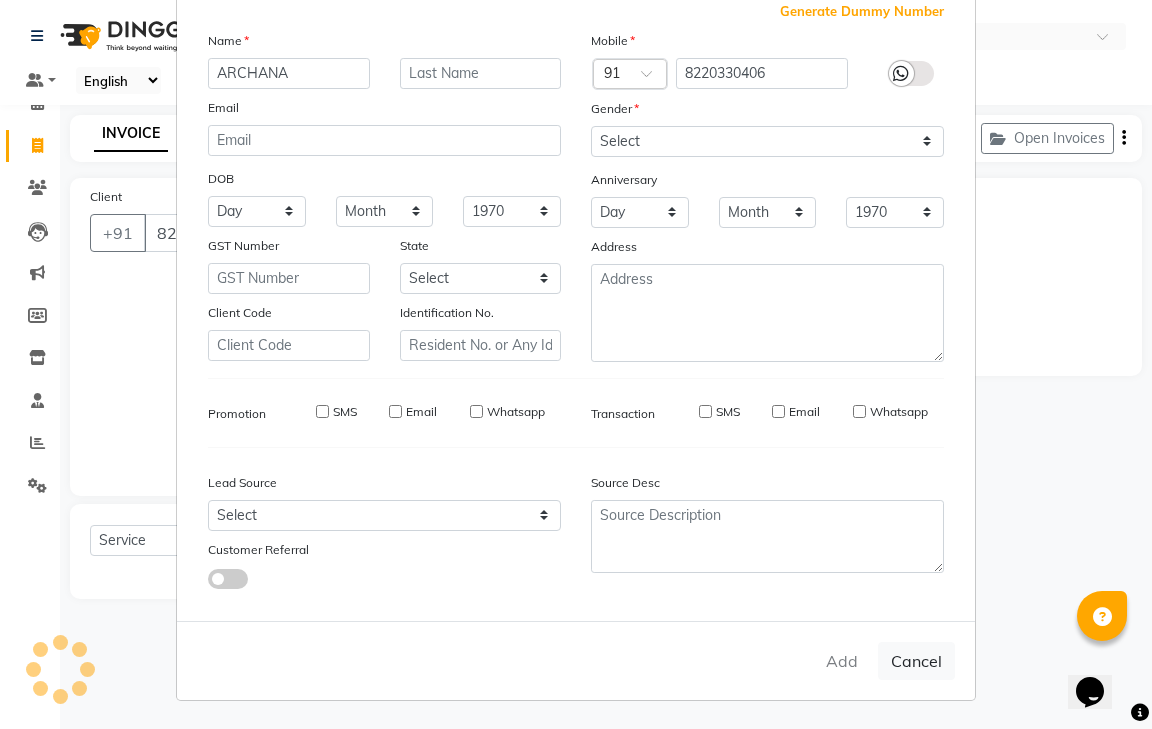 type 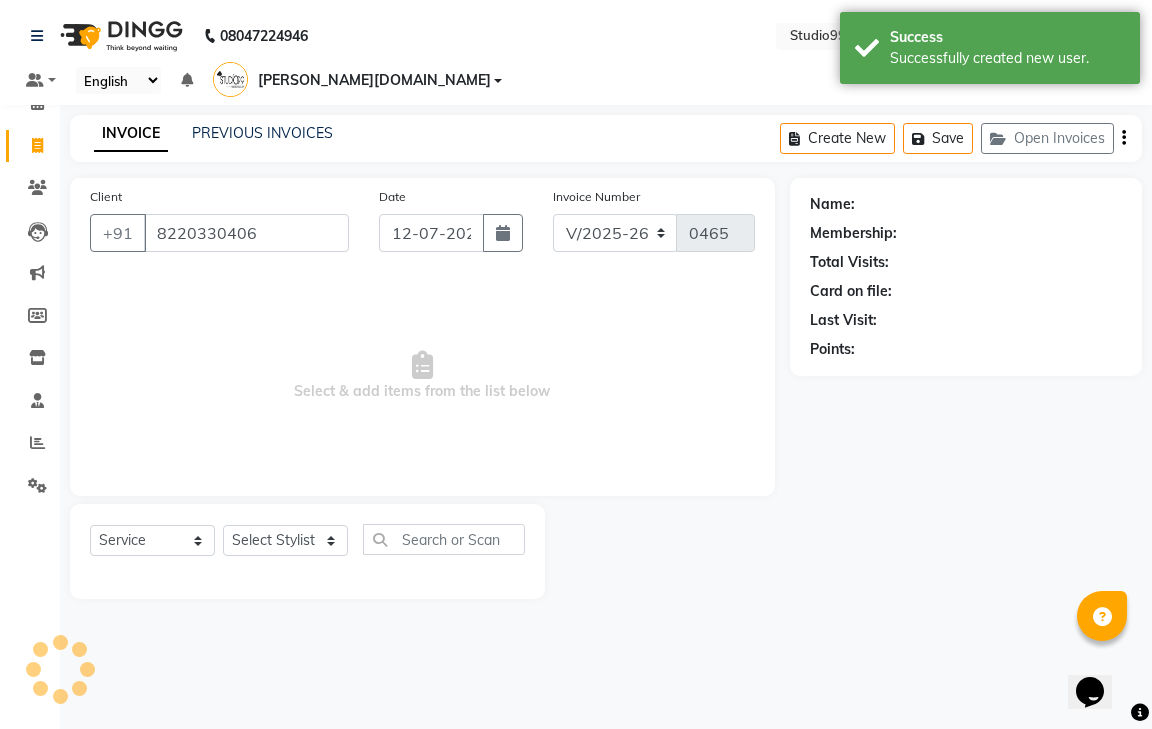 select on "1: Object" 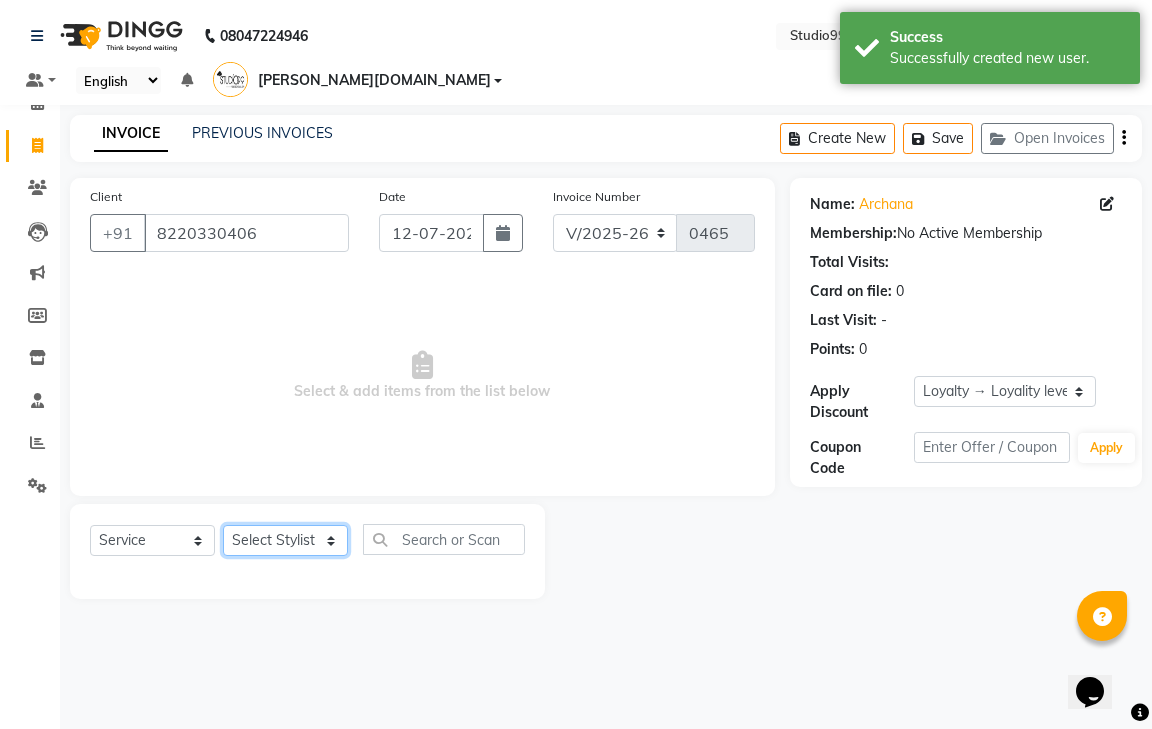 click on "Select Stylist gendral [PERSON_NAME]  jaya priya kothai TK [DATE] sanjay santhosh [DOMAIN_NAME]" 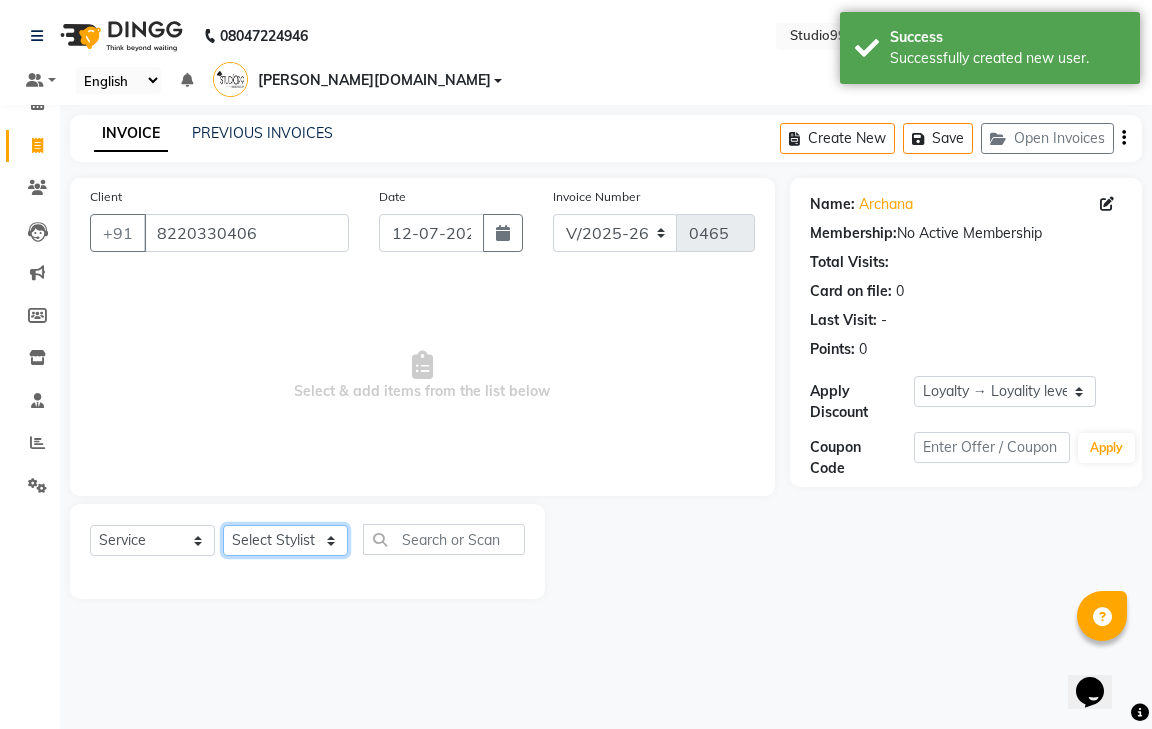 select on "80757" 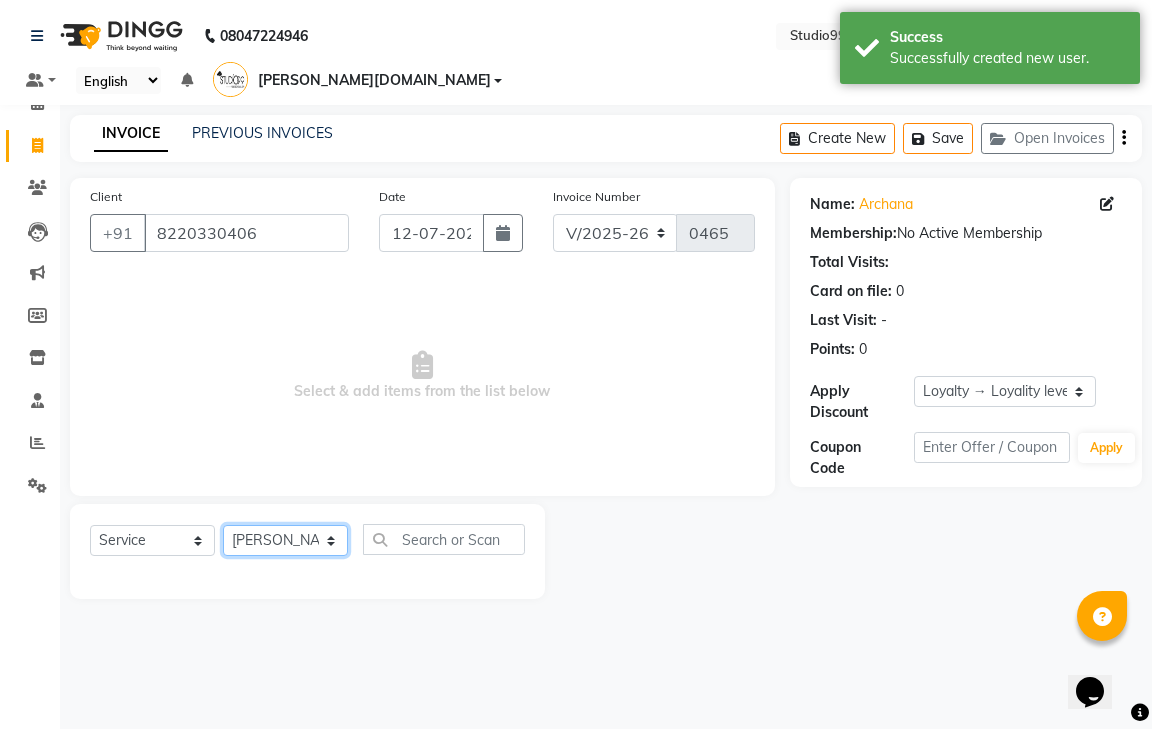 click on "Select Stylist gendral [PERSON_NAME]  jaya priya kothai TK [DATE] sanjay santhosh [DOMAIN_NAME]" 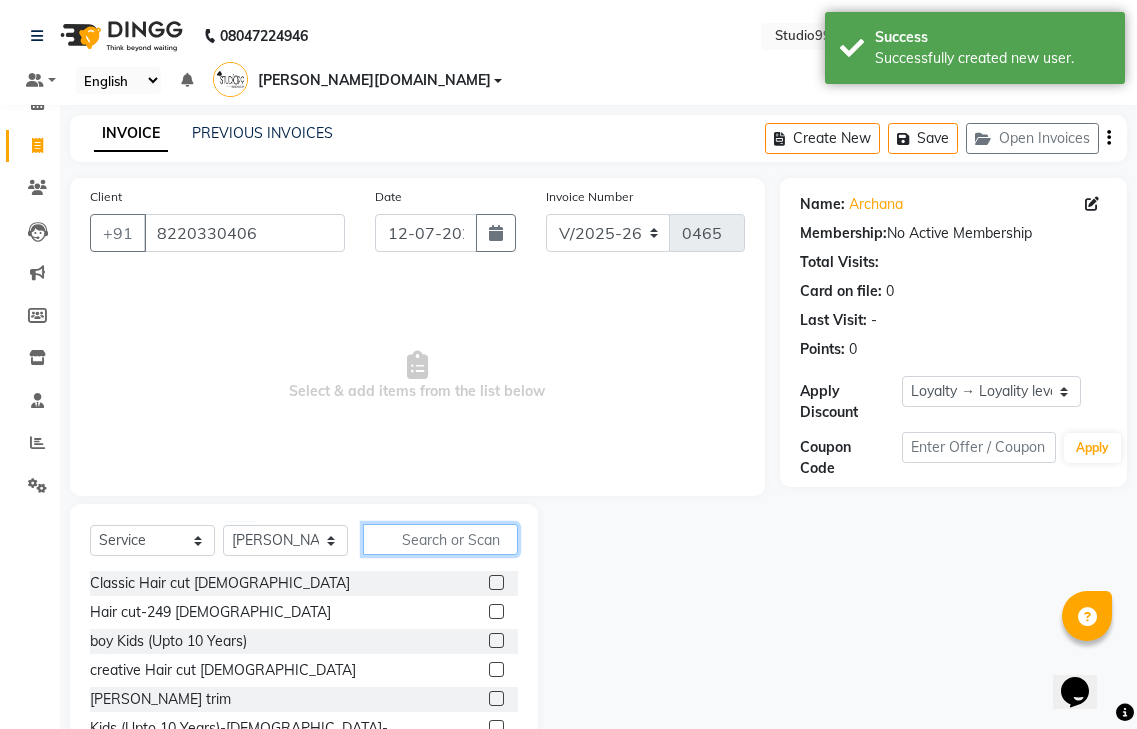 click 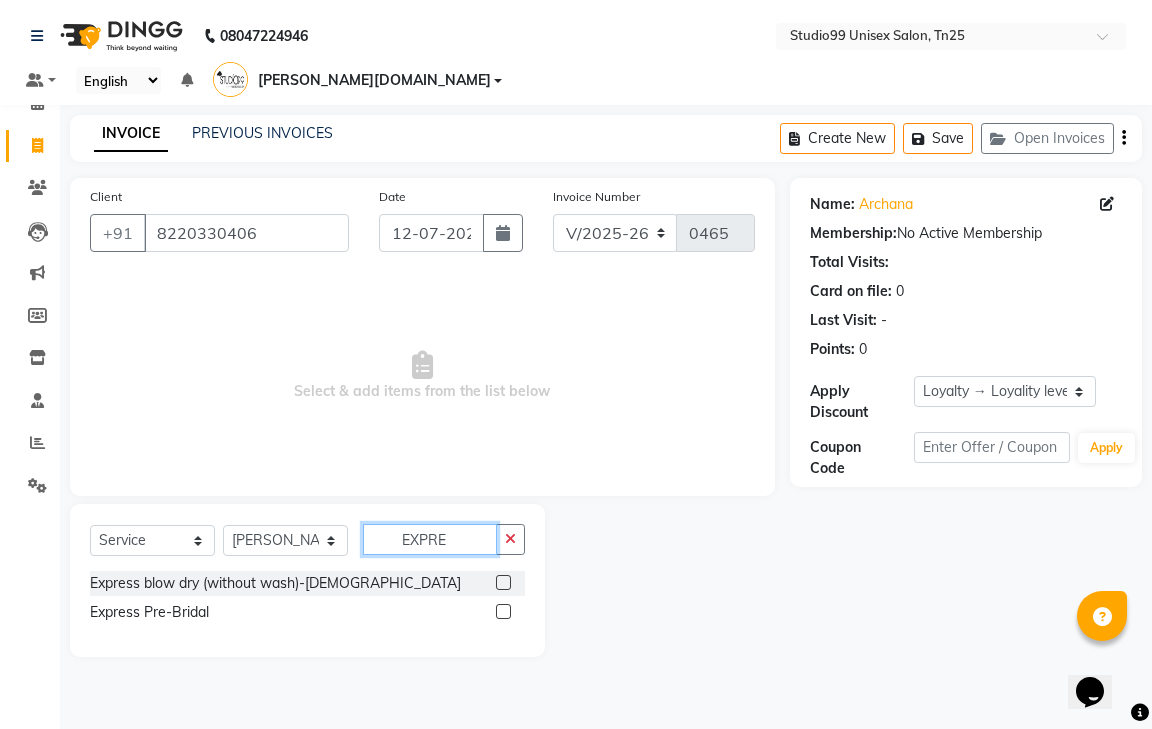 type on "EXPRE" 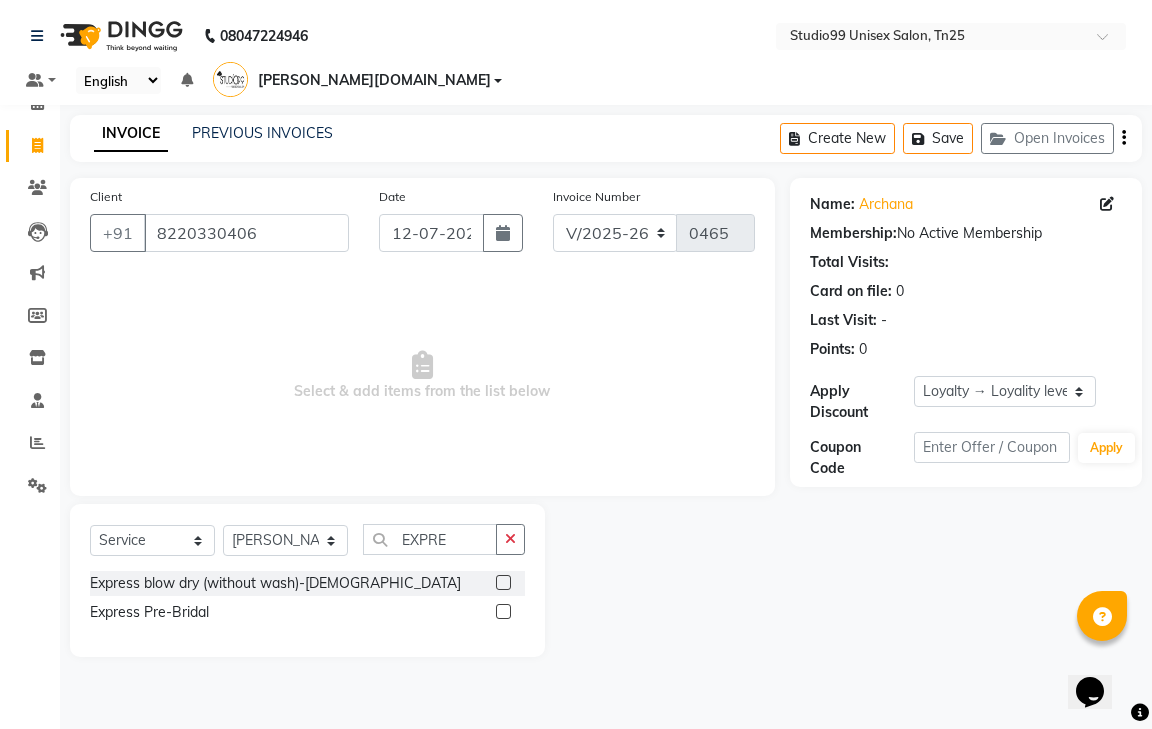 click 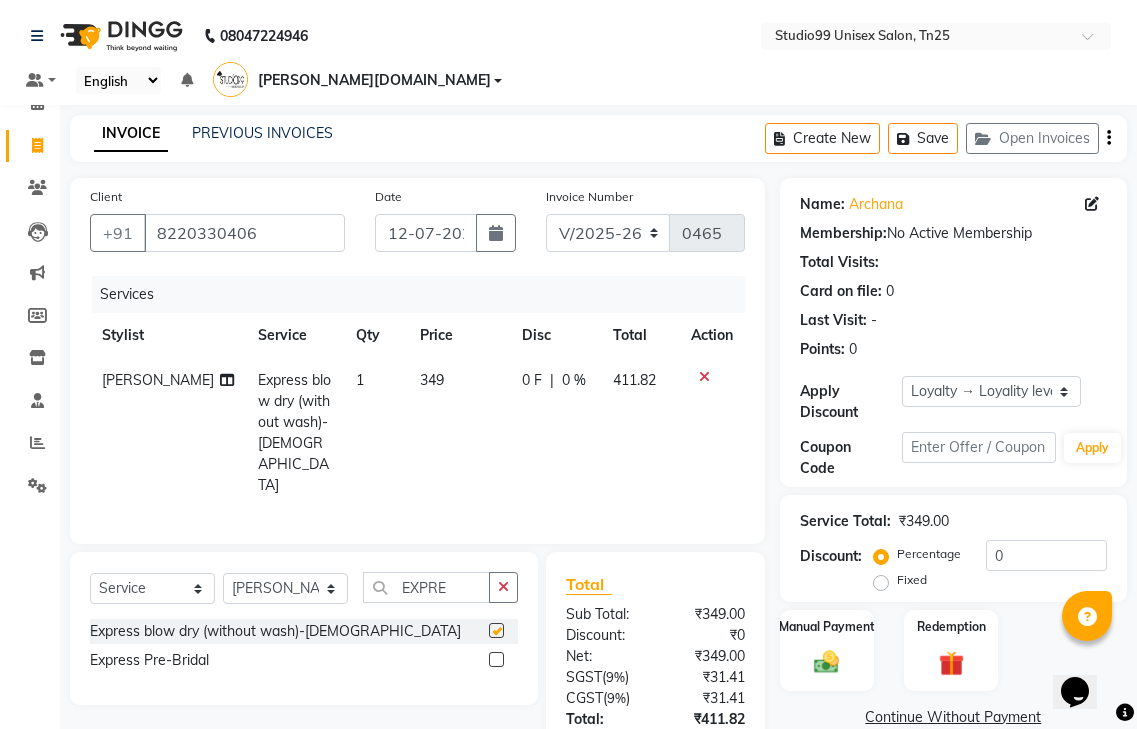 checkbox on "false" 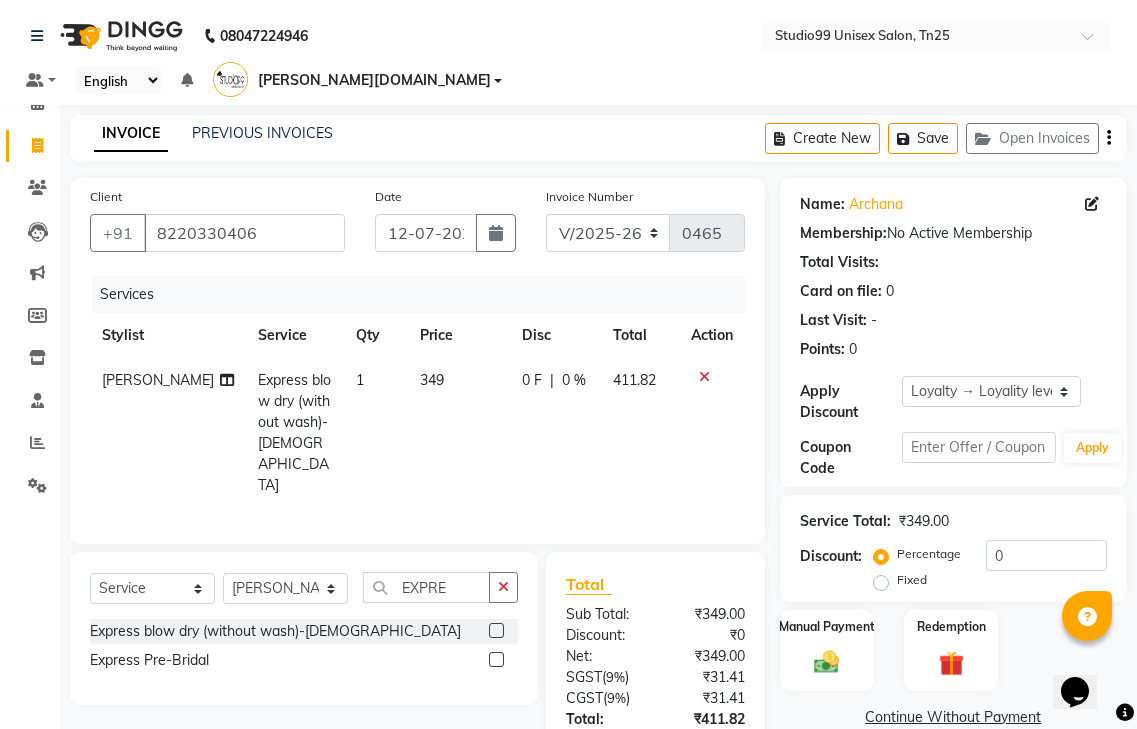 drag, startPoint x: 503, startPoint y: 532, endPoint x: 487, endPoint y: 530, distance: 16.124516 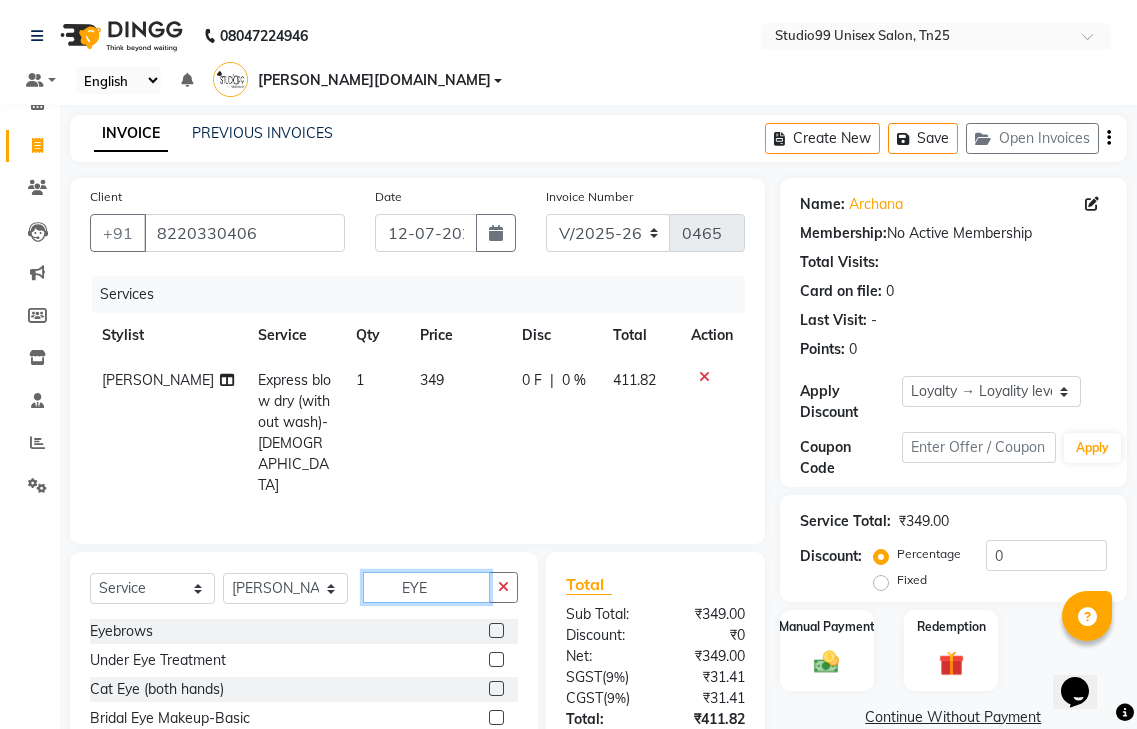 type on "EYE" 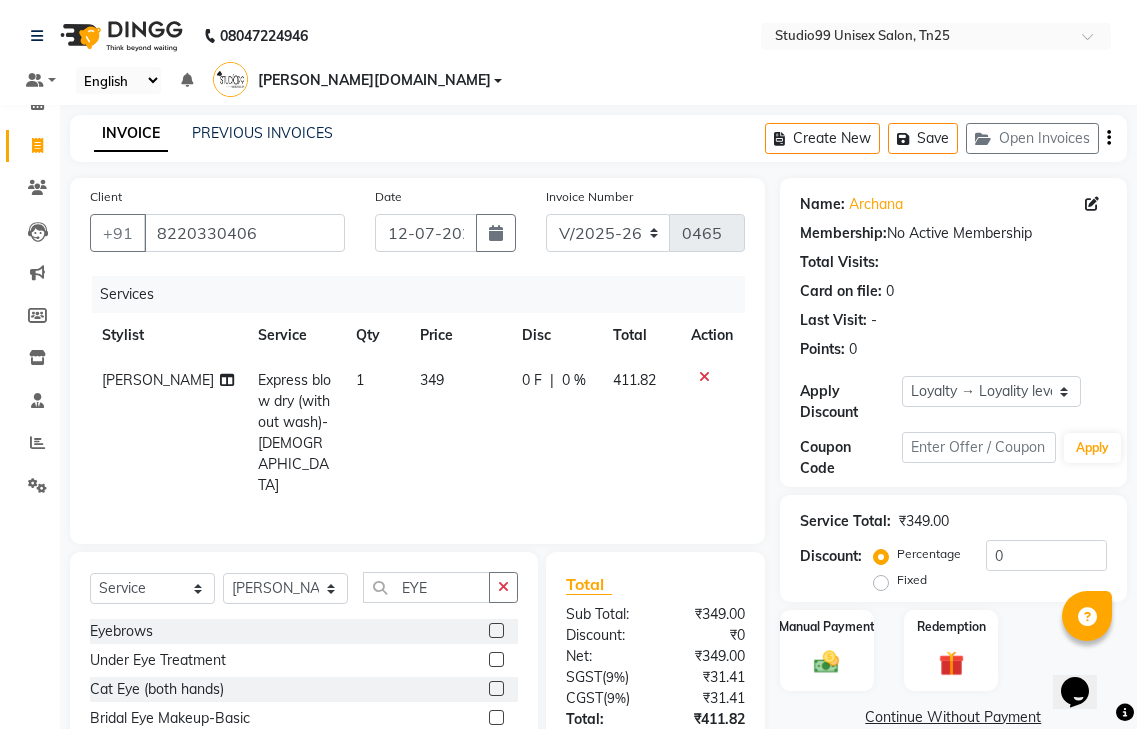 click 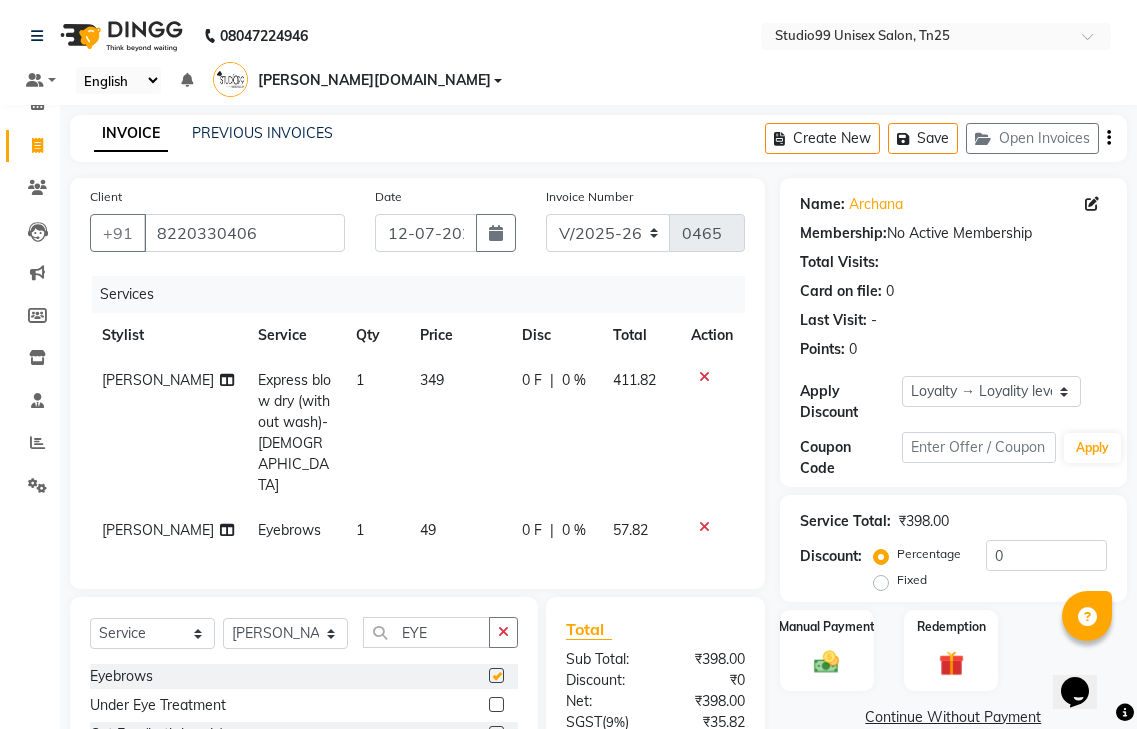 checkbox on "false" 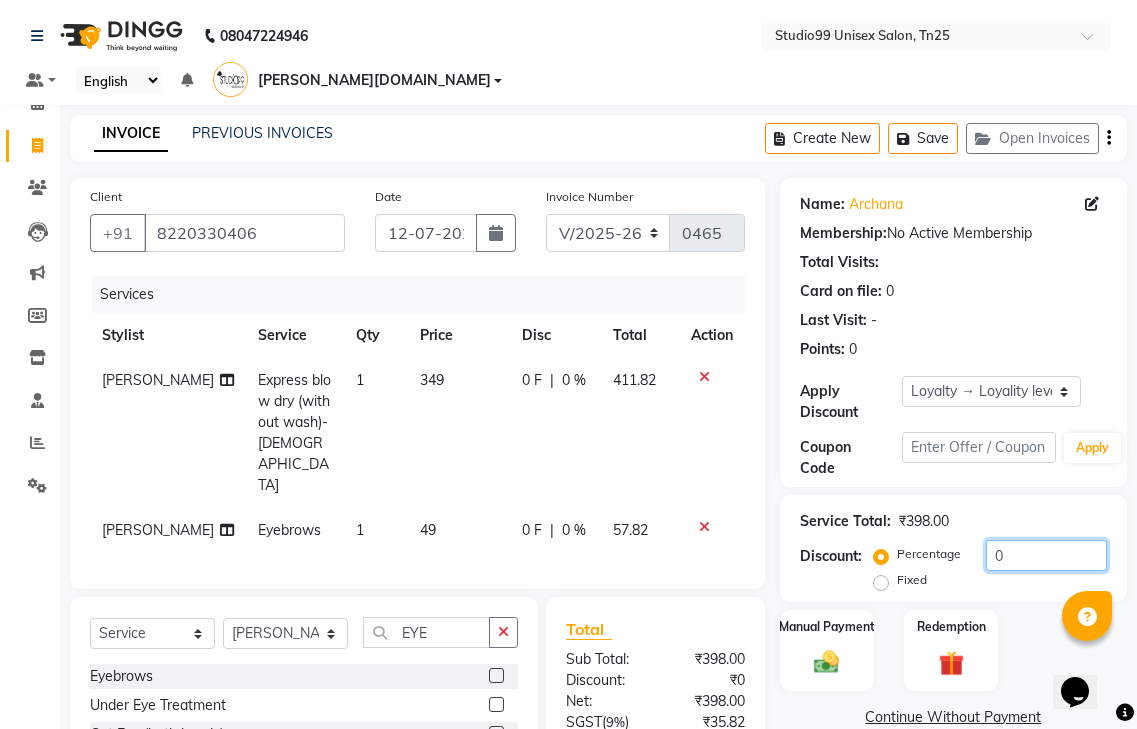 click on "0" 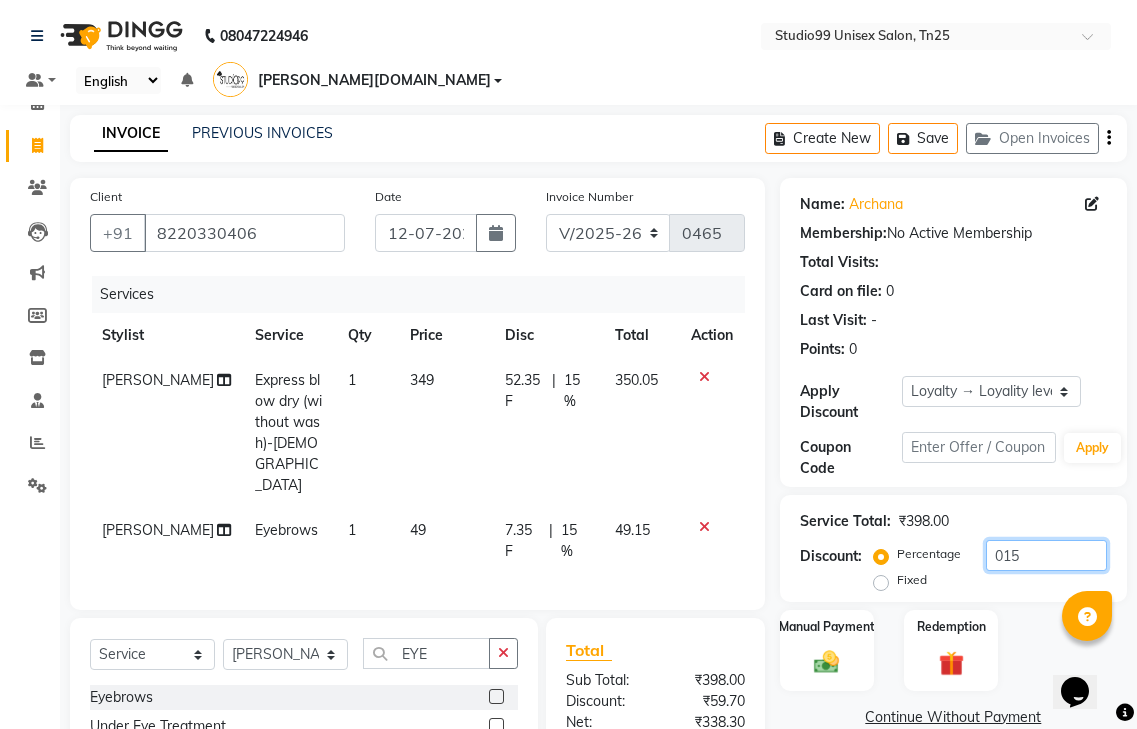 scroll, scrollTop: 158, scrollLeft: 0, axis: vertical 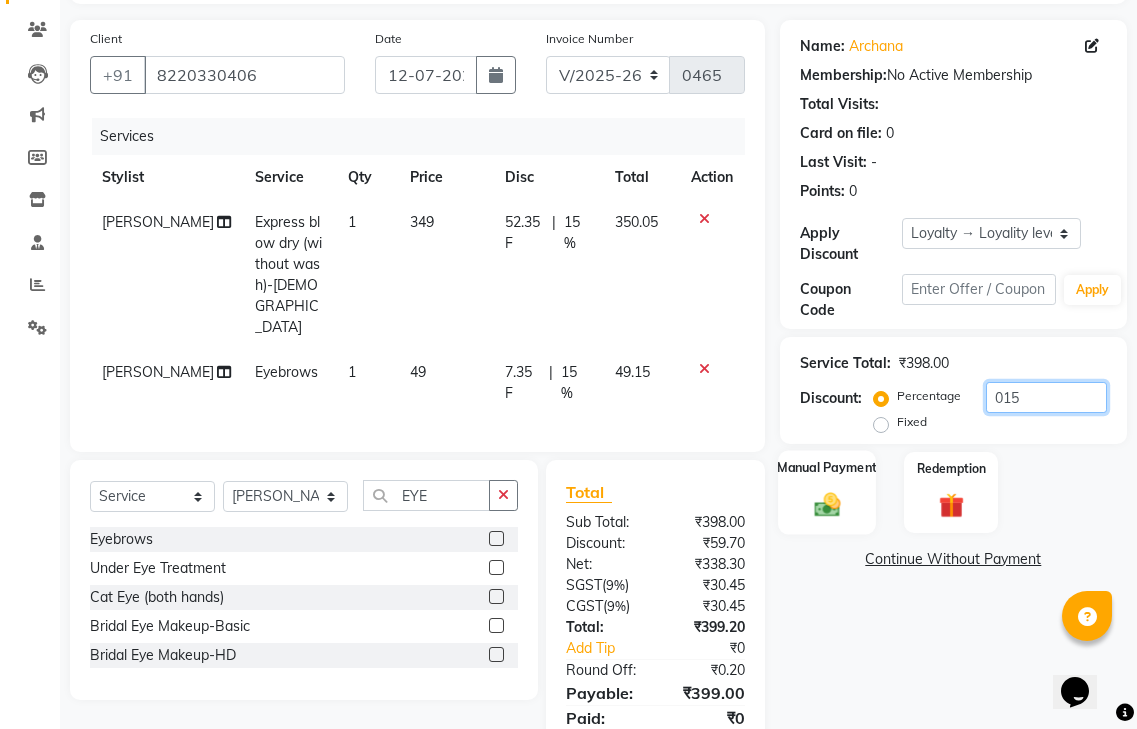 type on "015" 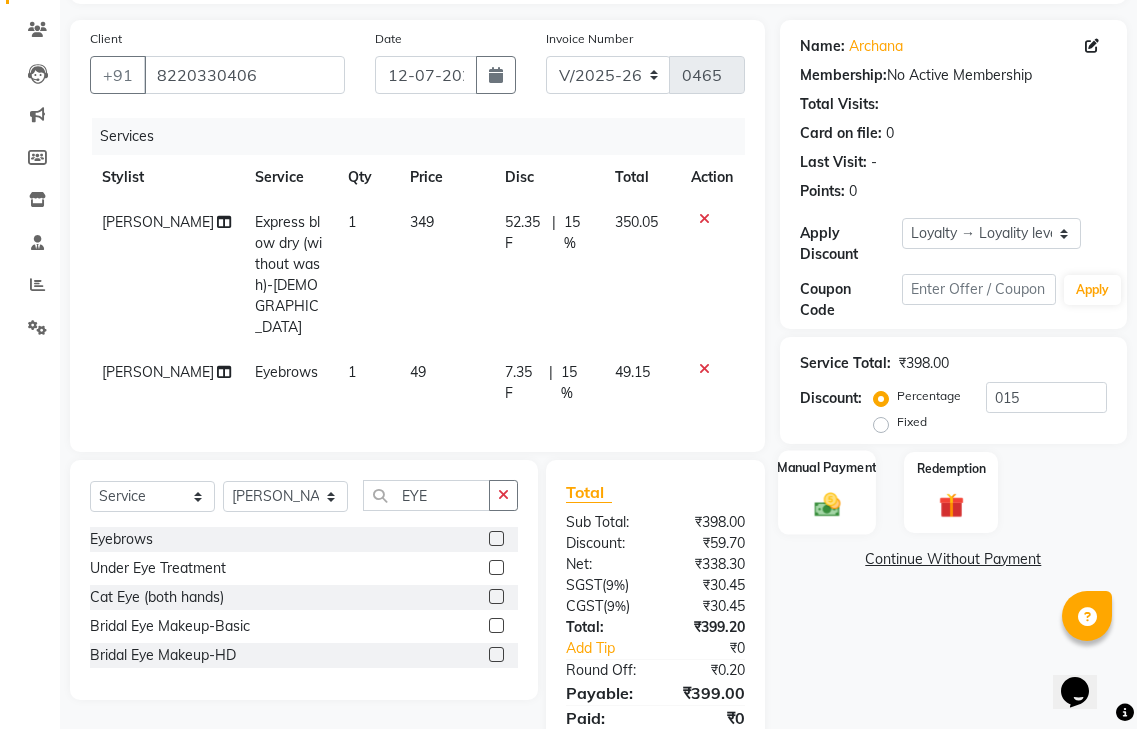 click on "Manual Payment" 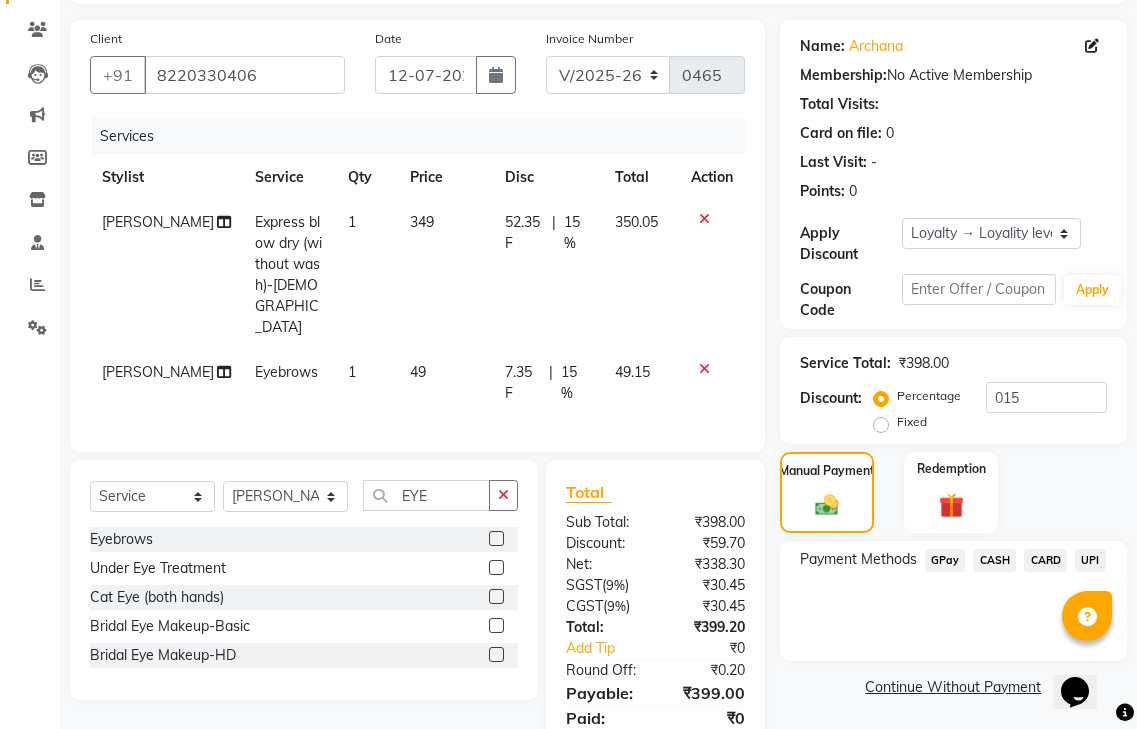 click on "GPay" 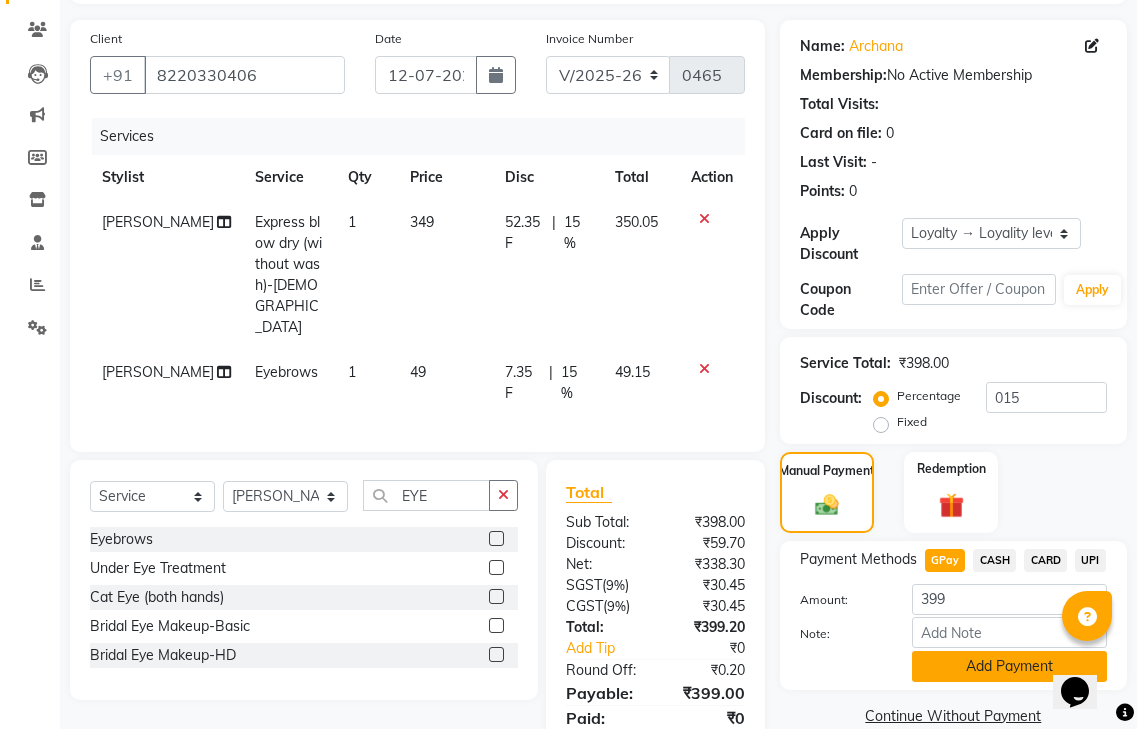 click on "Add Payment" 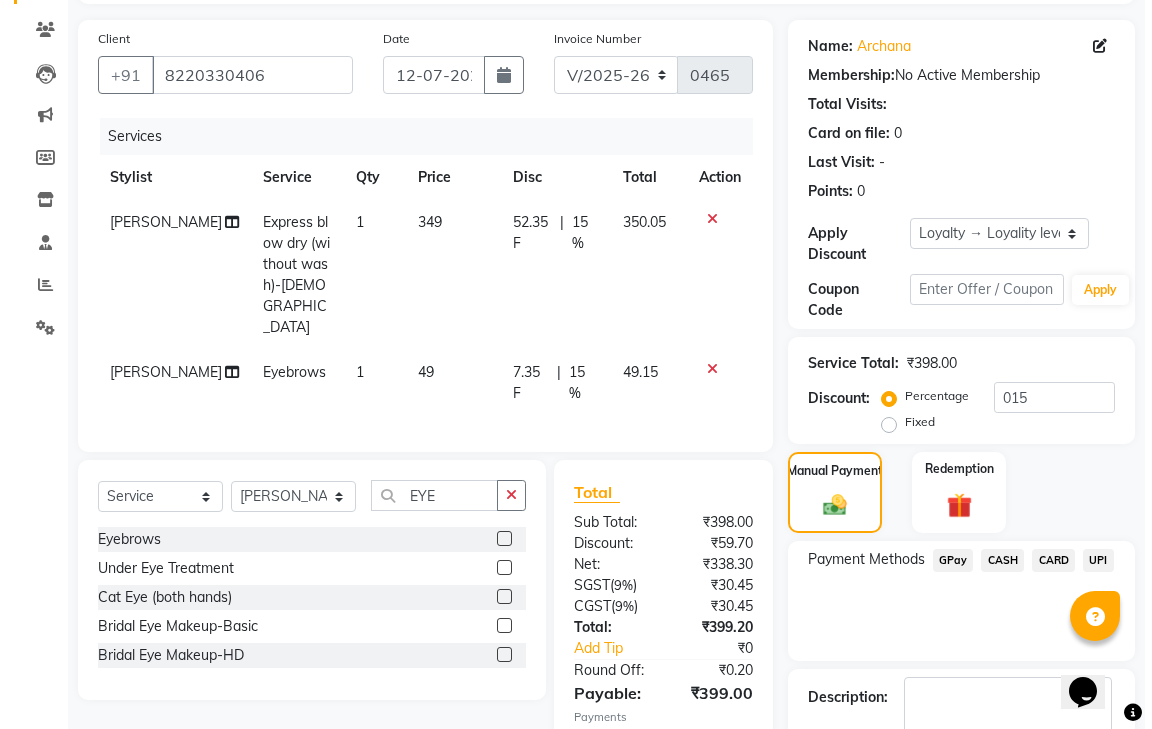 scroll, scrollTop: 361, scrollLeft: 0, axis: vertical 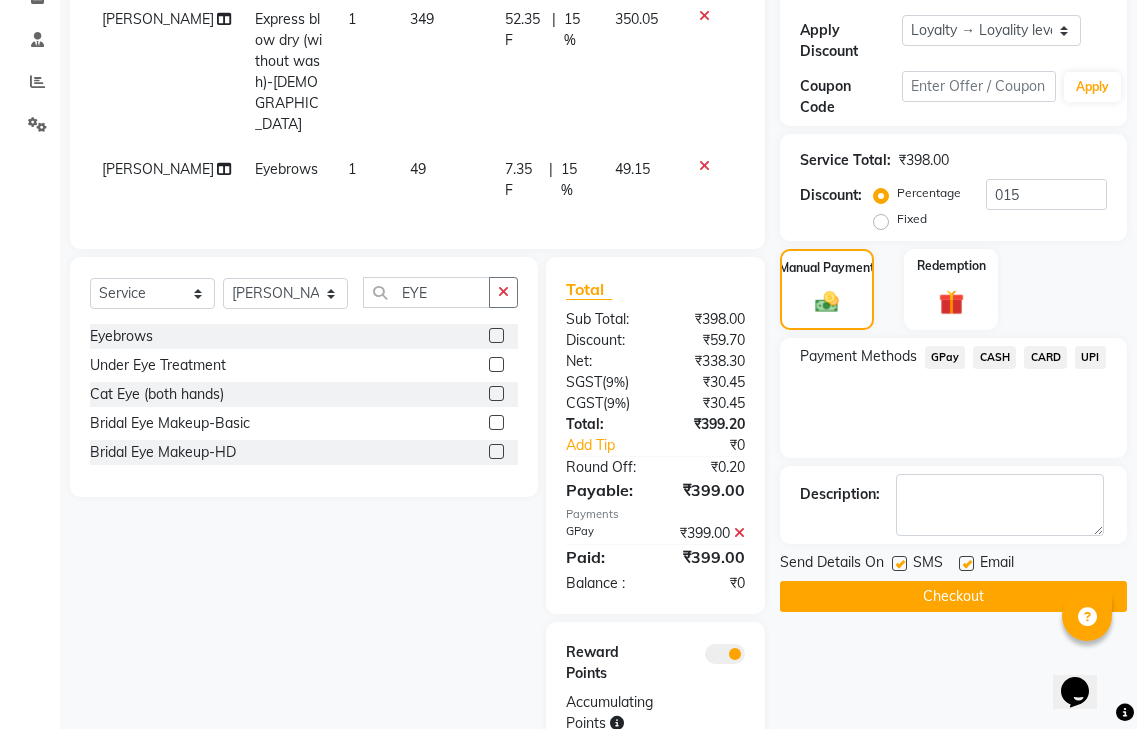 click 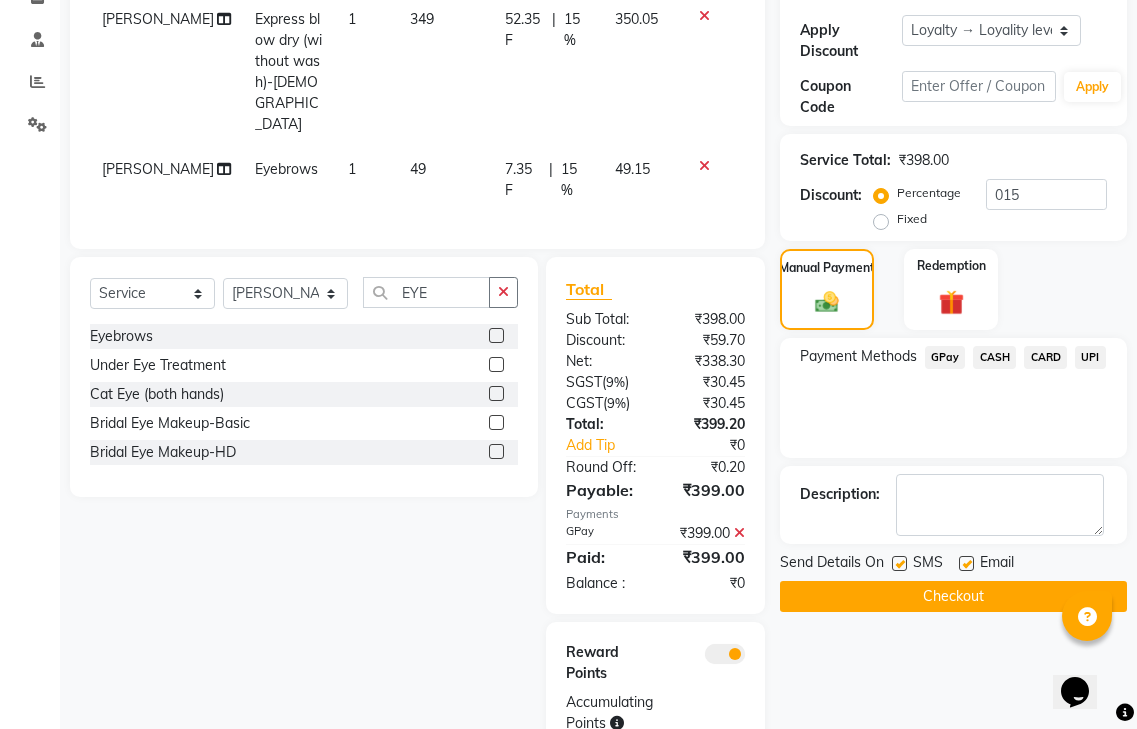 click 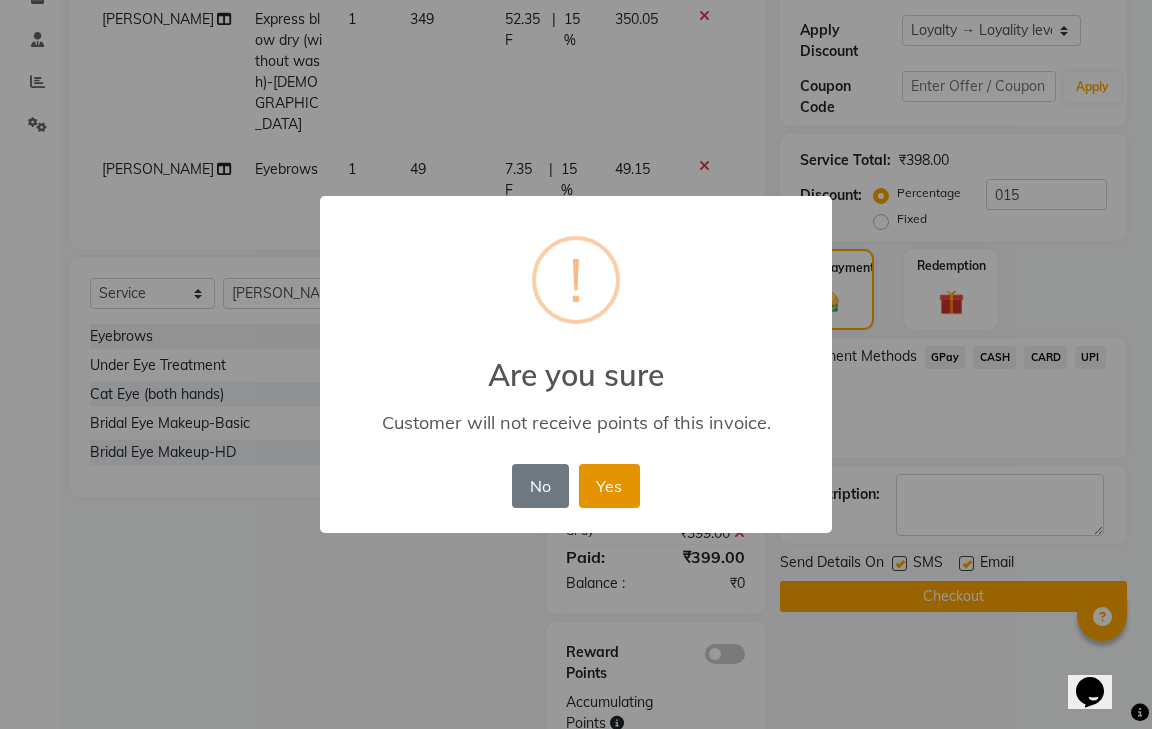 click on "Yes" at bounding box center (609, 486) 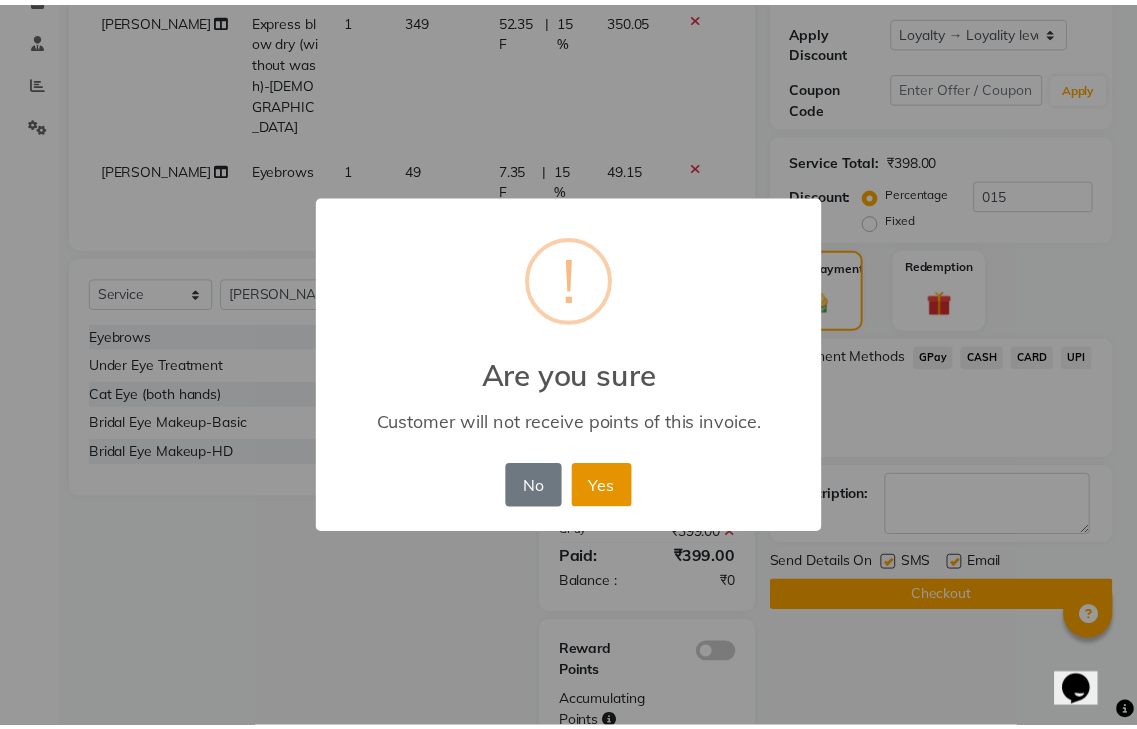 scroll, scrollTop: 290, scrollLeft: 0, axis: vertical 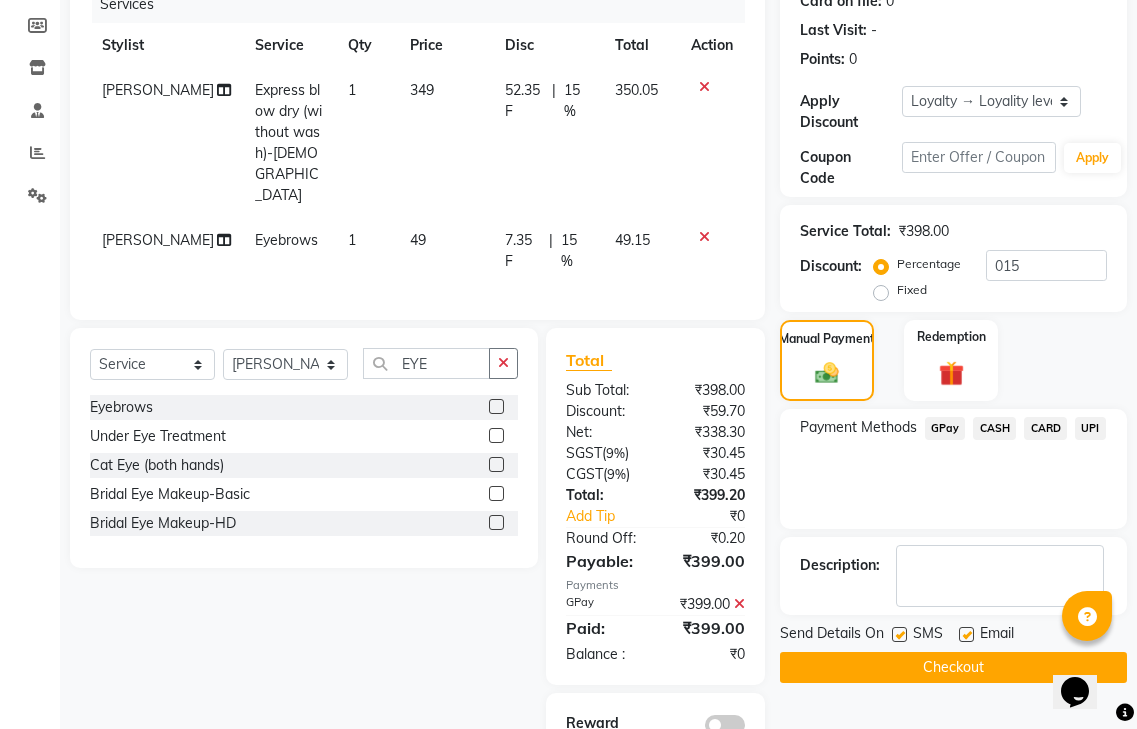 click on "Checkout" 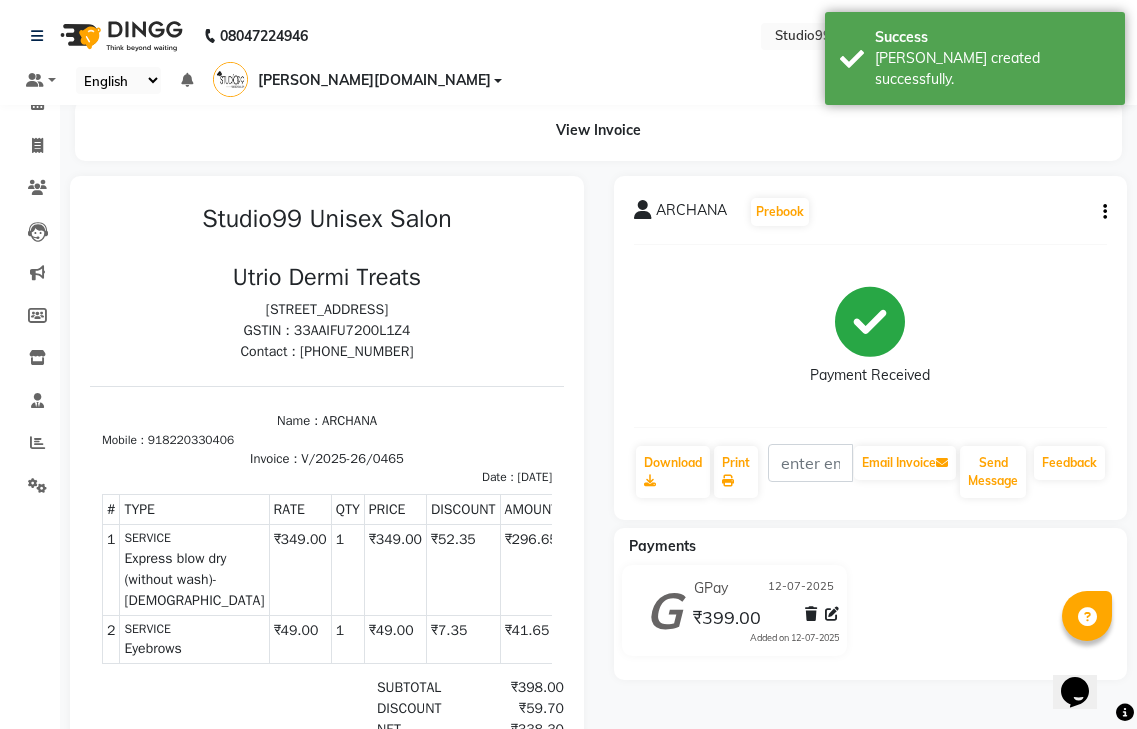 scroll, scrollTop: 0, scrollLeft: 0, axis: both 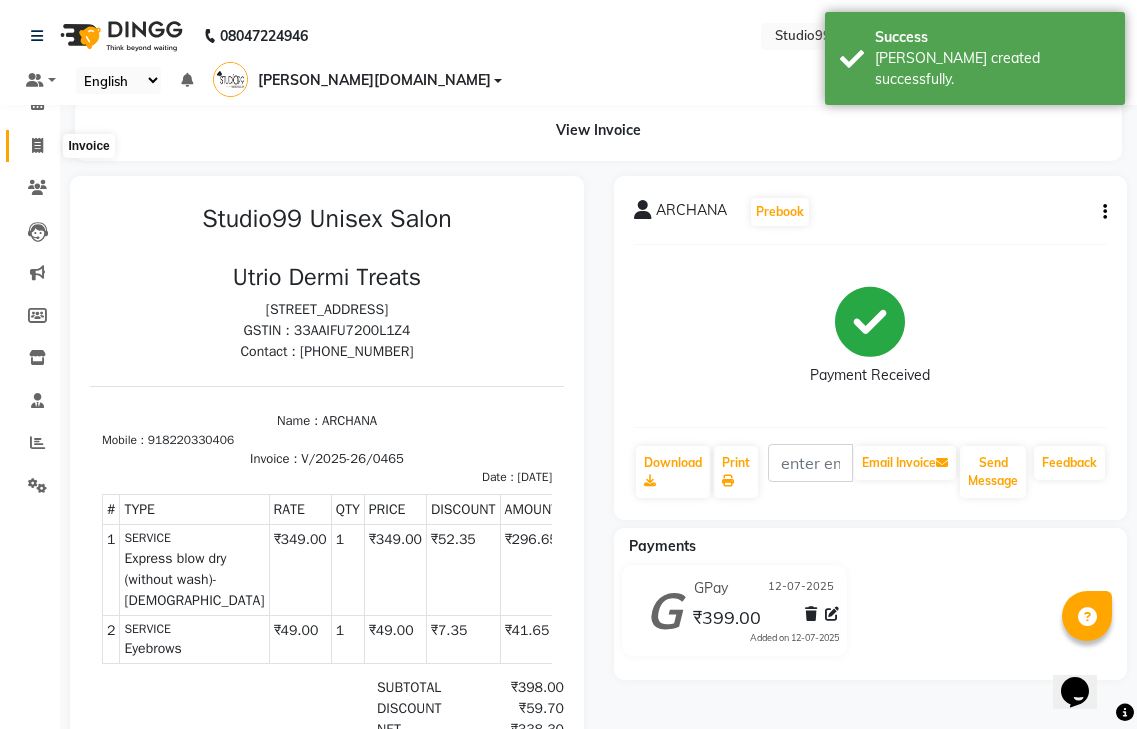 click 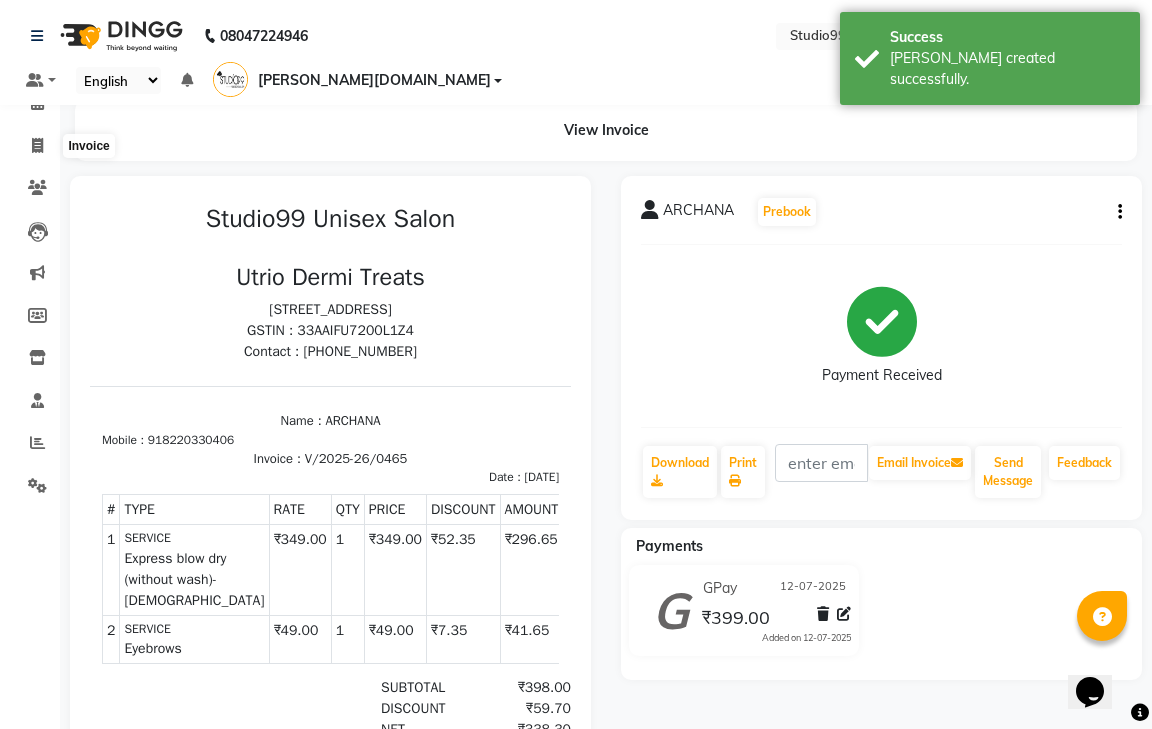 select on "service" 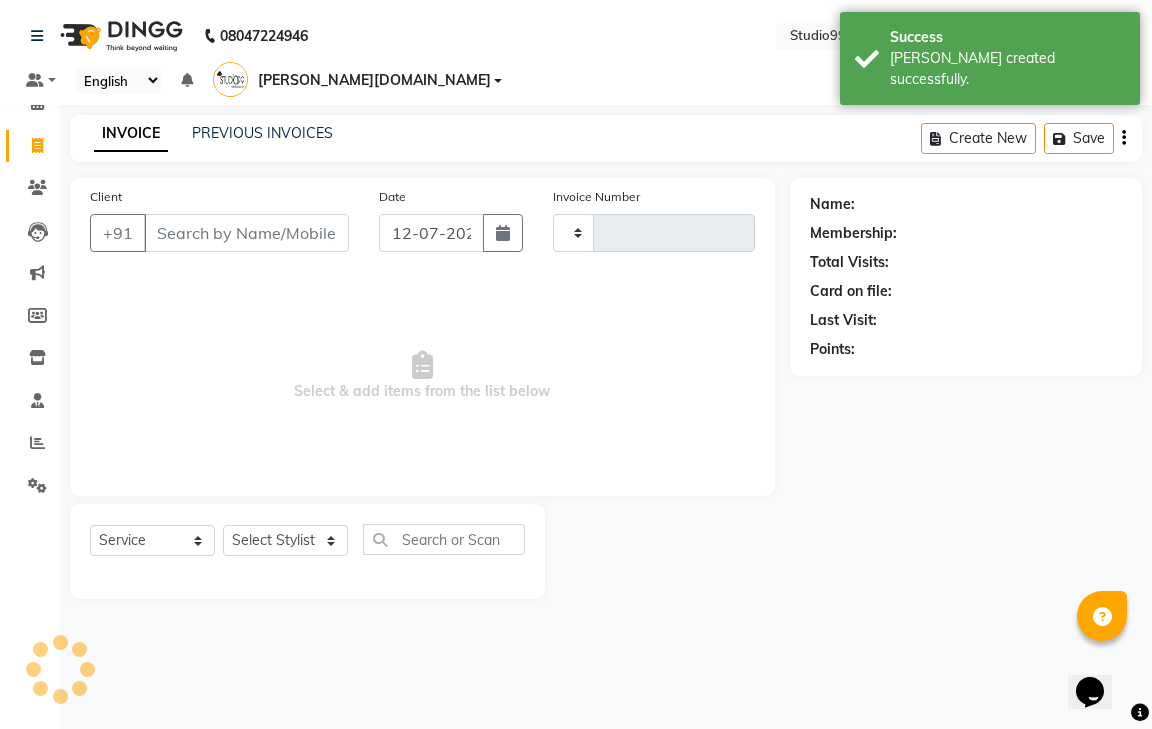 type on "0466" 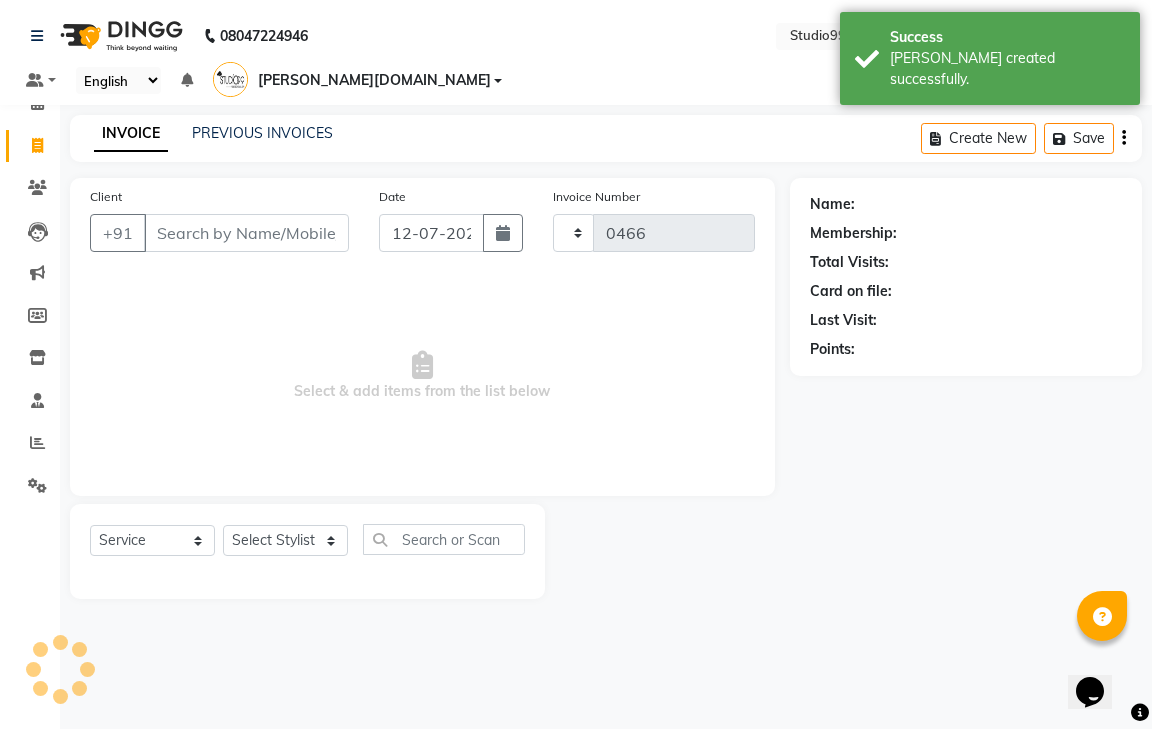 select on "8331" 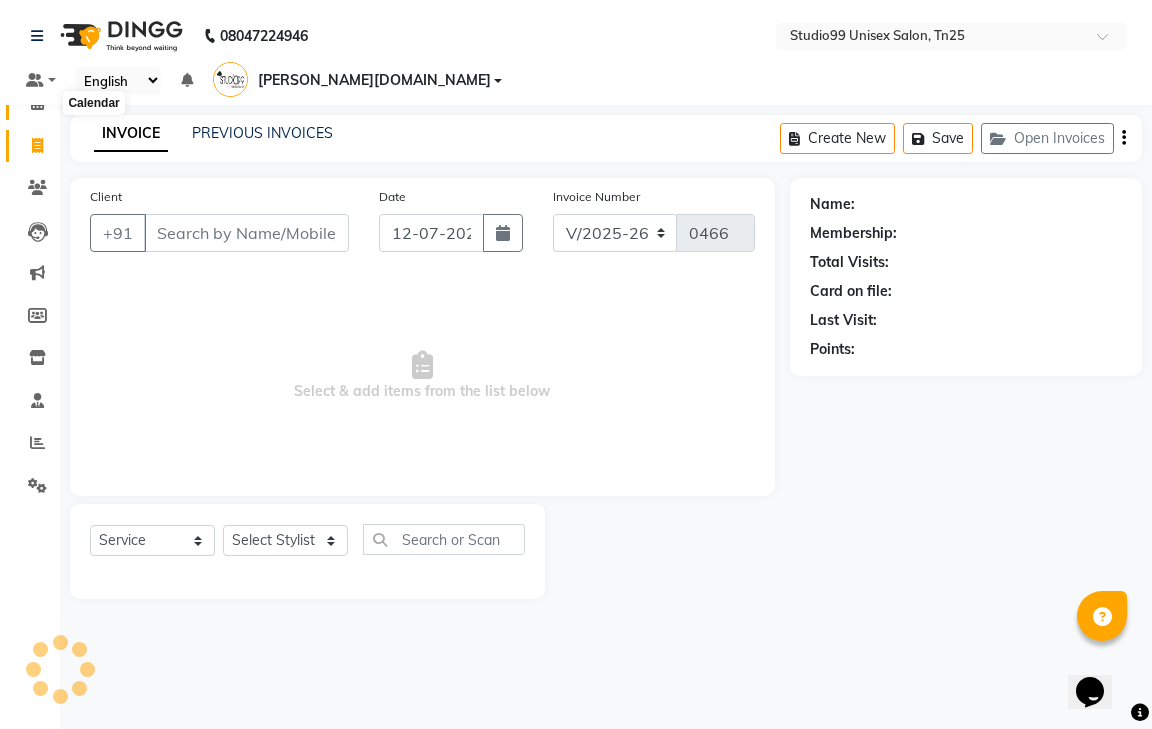 click 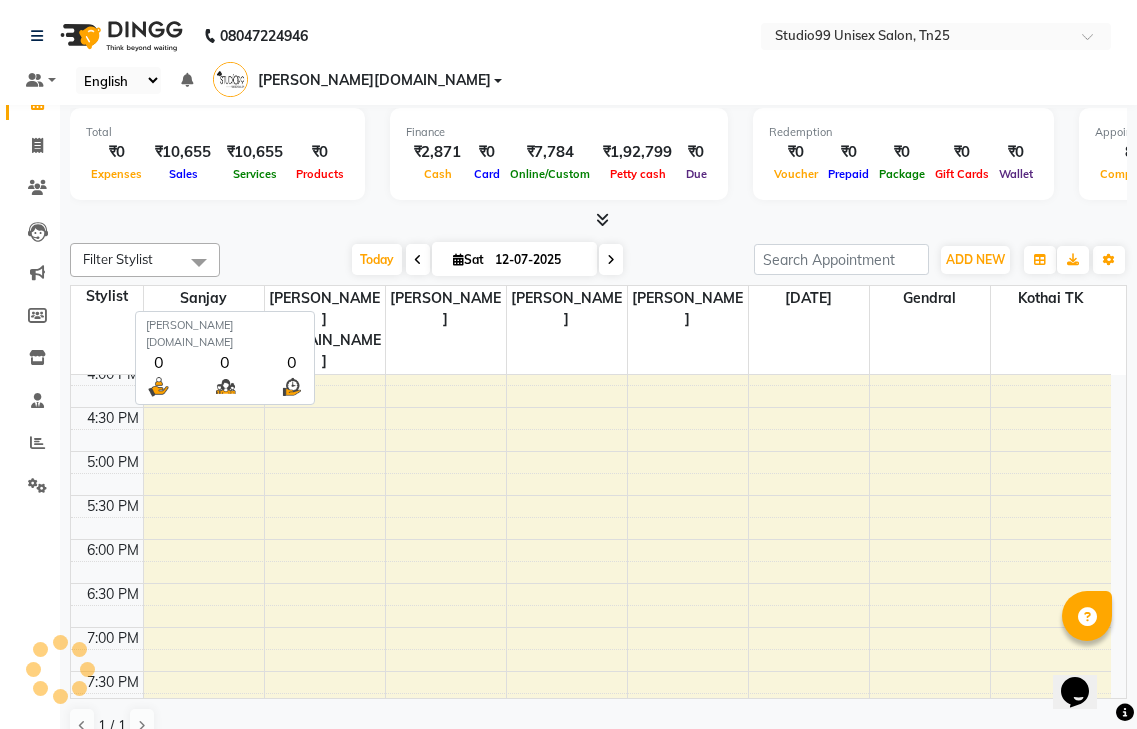 scroll, scrollTop: 0, scrollLeft: 0, axis: both 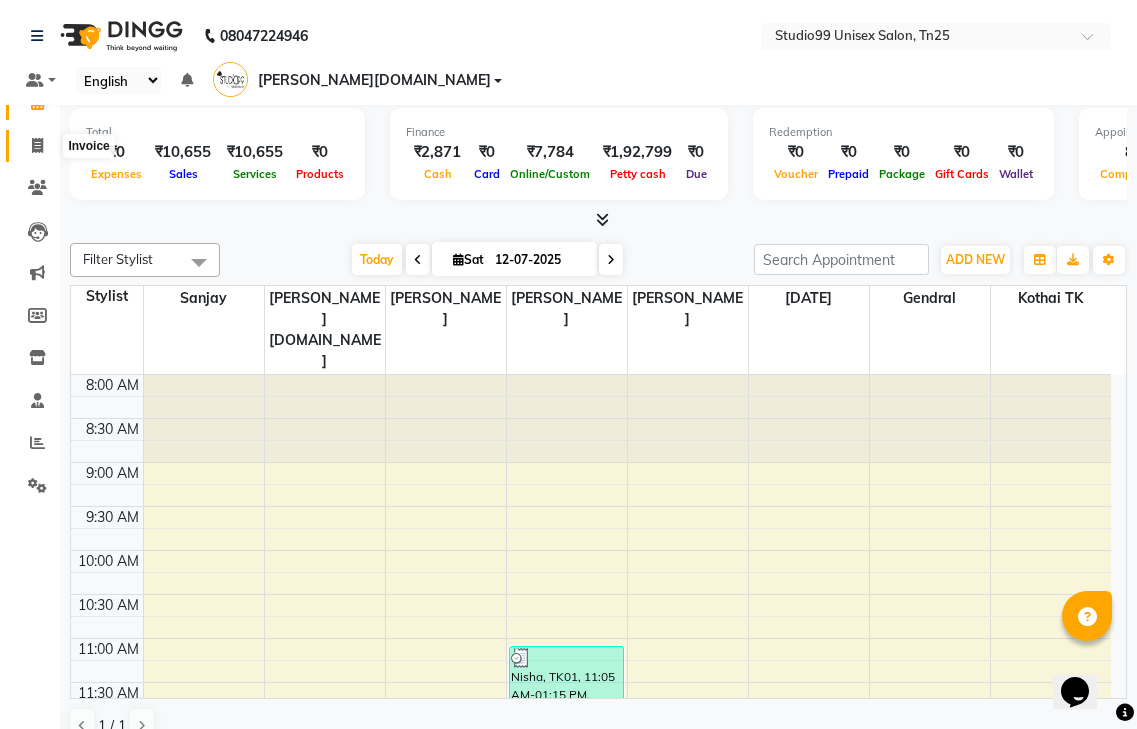click 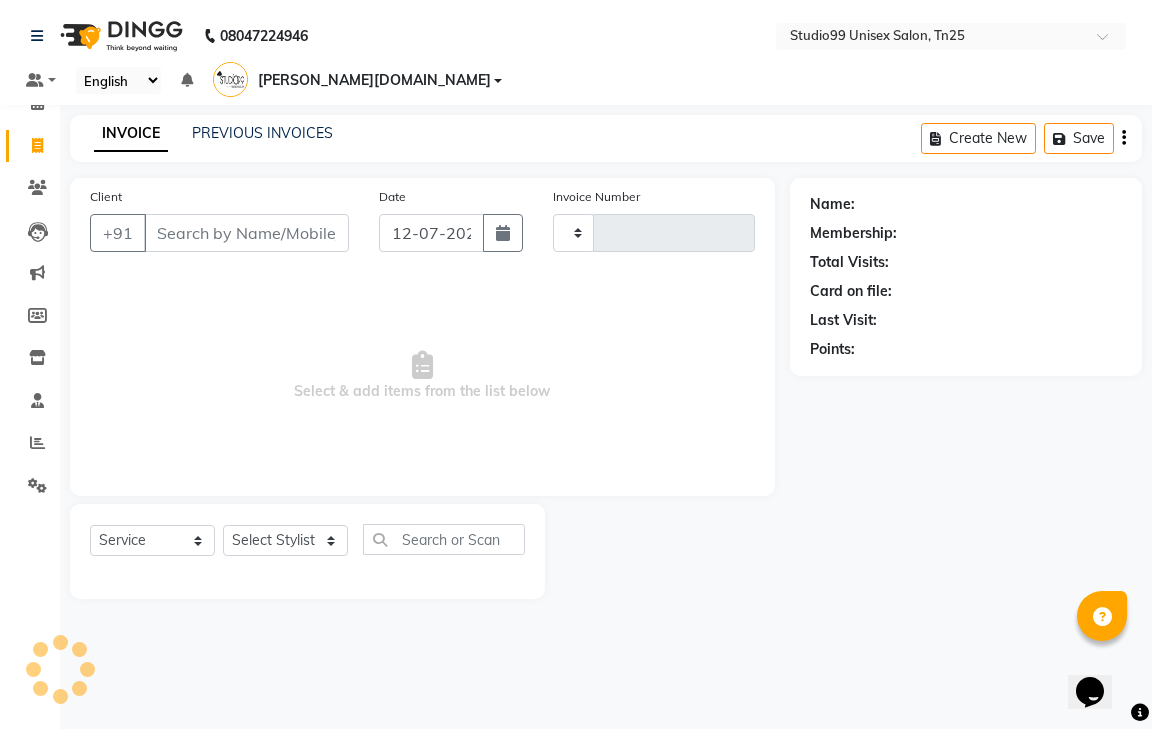 type on "0466" 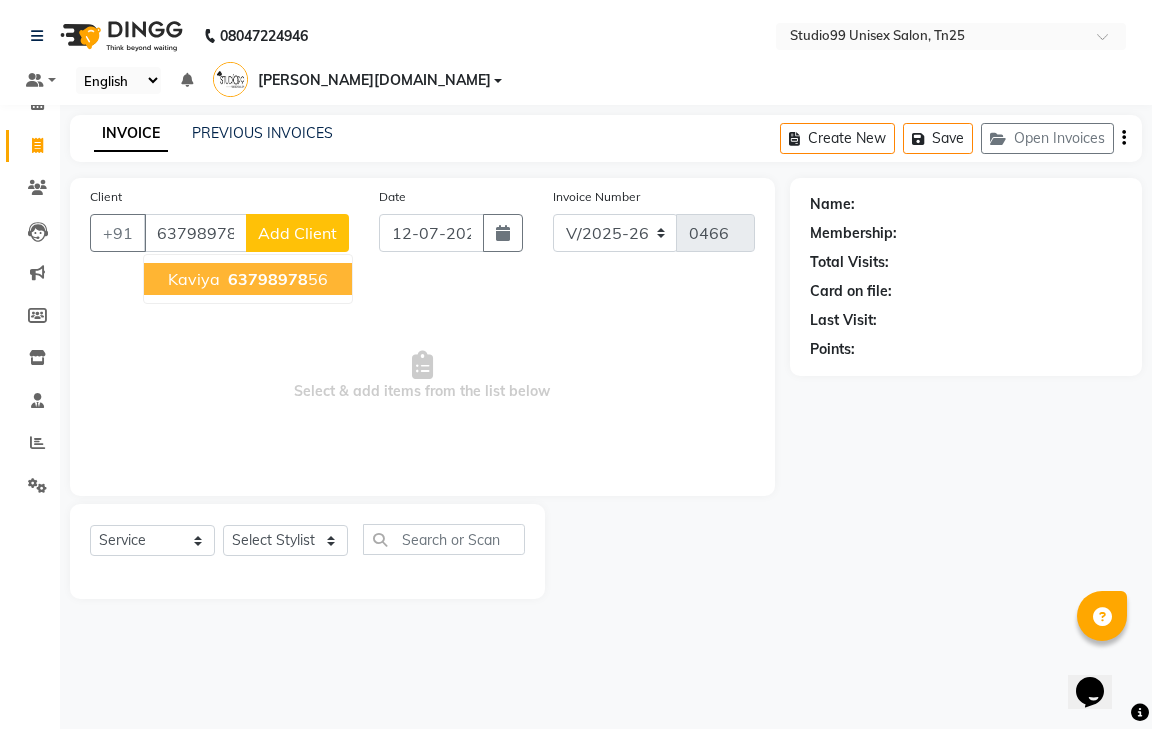 click on "63798978" at bounding box center (268, 279) 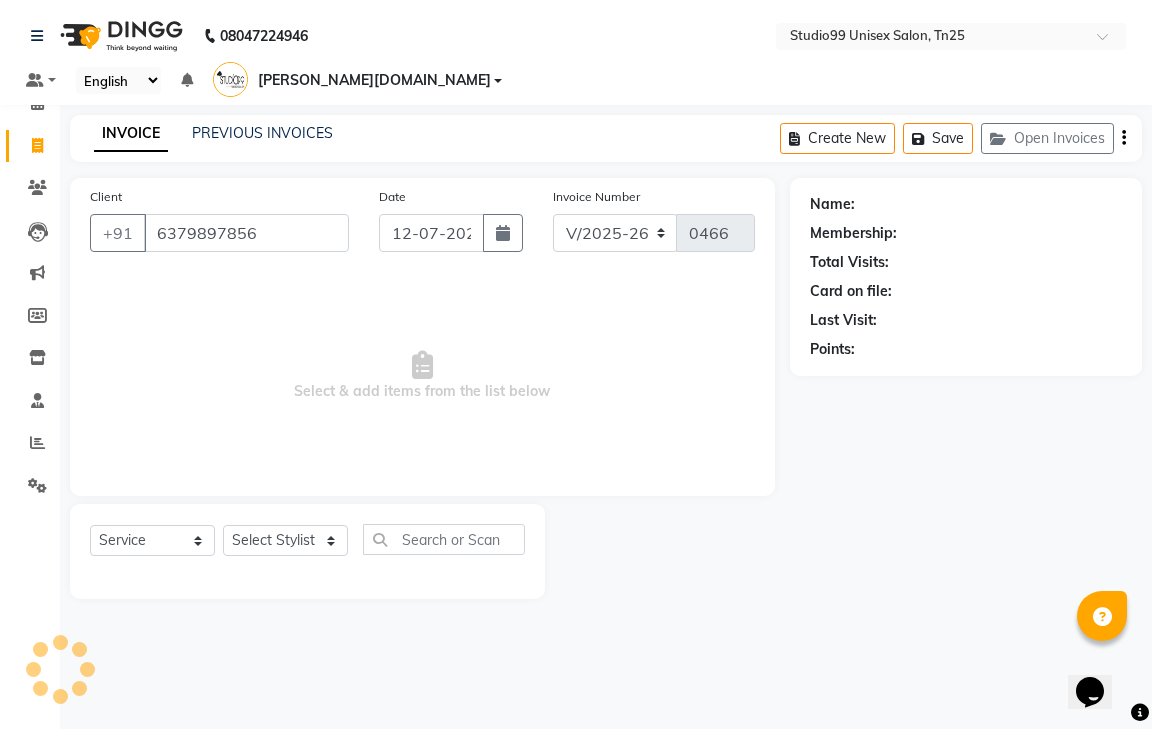type on "6379897856" 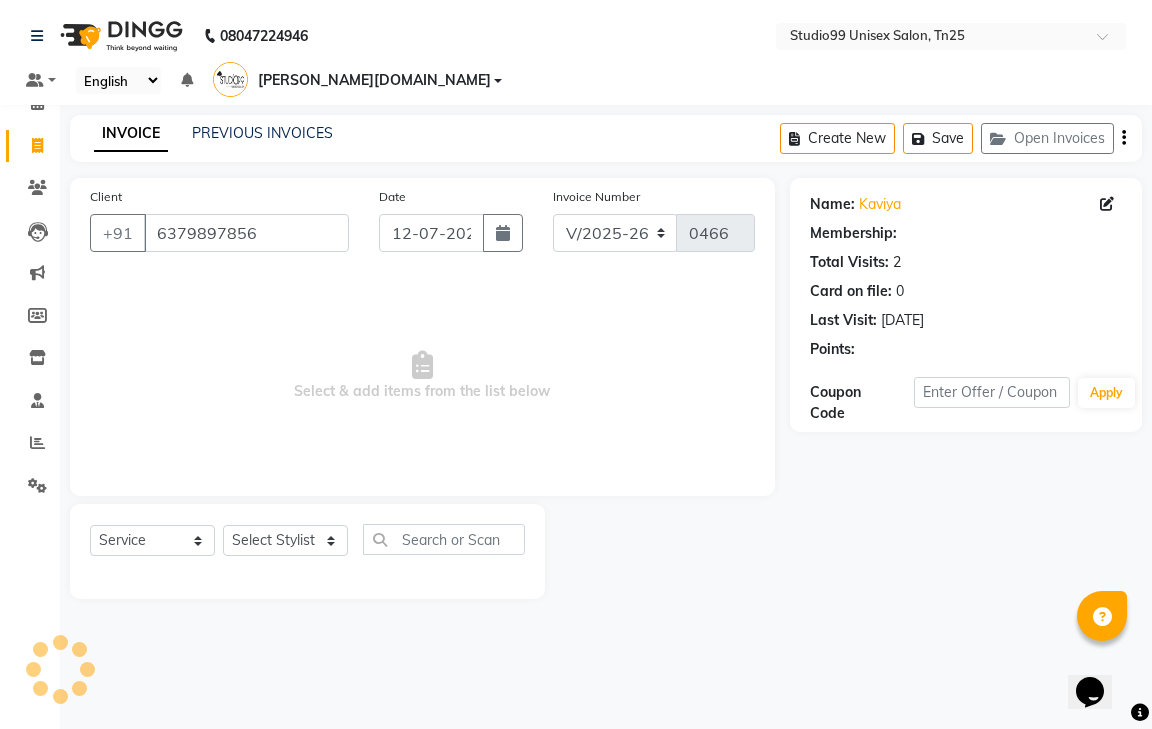 select on "1: Object" 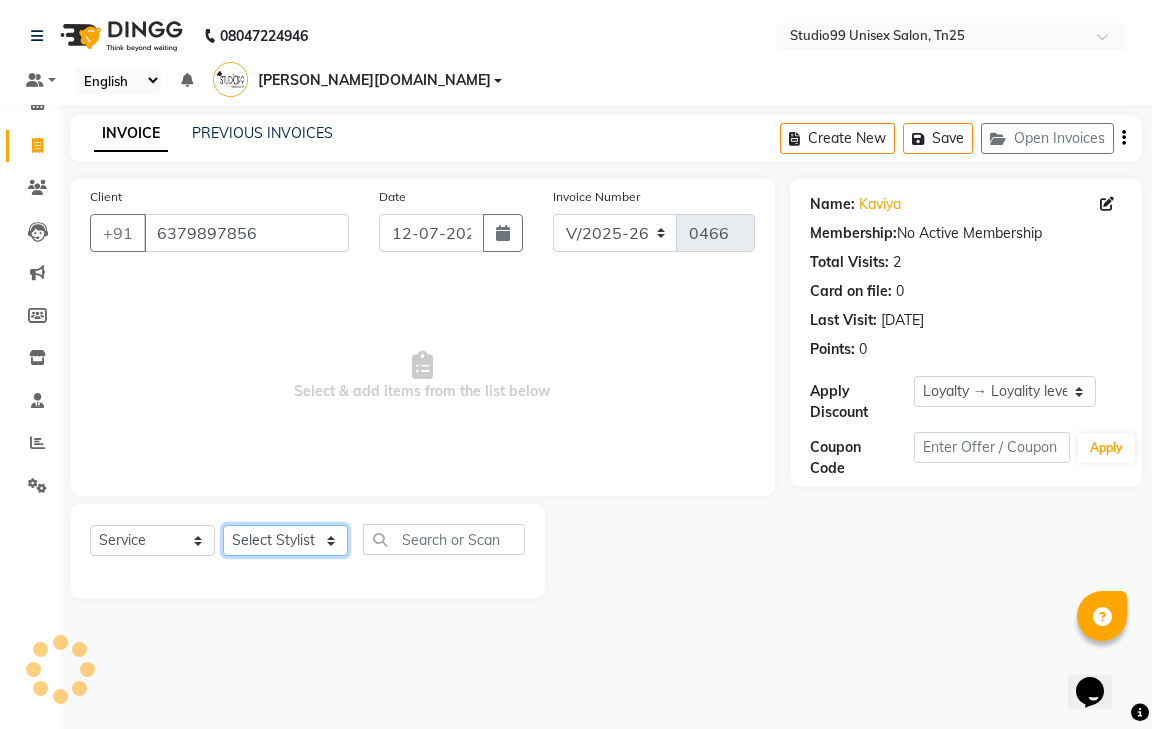 click on "Select Stylist gendral [PERSON_NAME]  jaya priya kothai TK [DATE] sanjay santhosh [DOMAIN_NAME]" 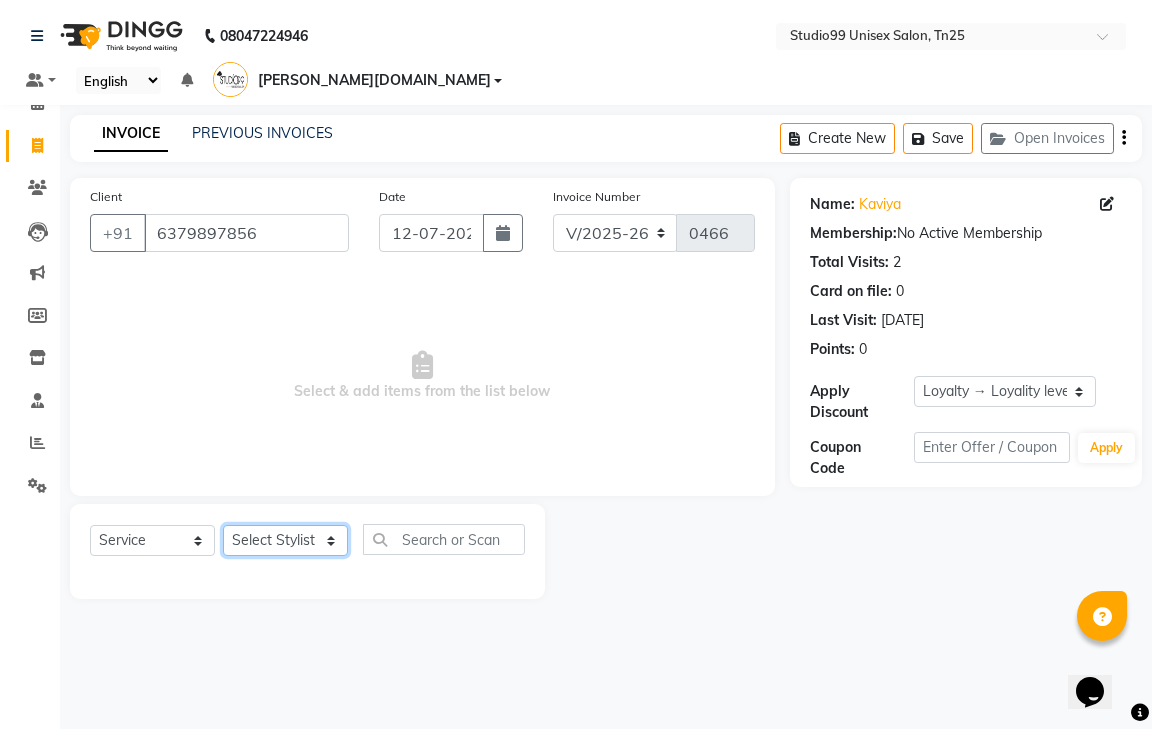 select on "80759" 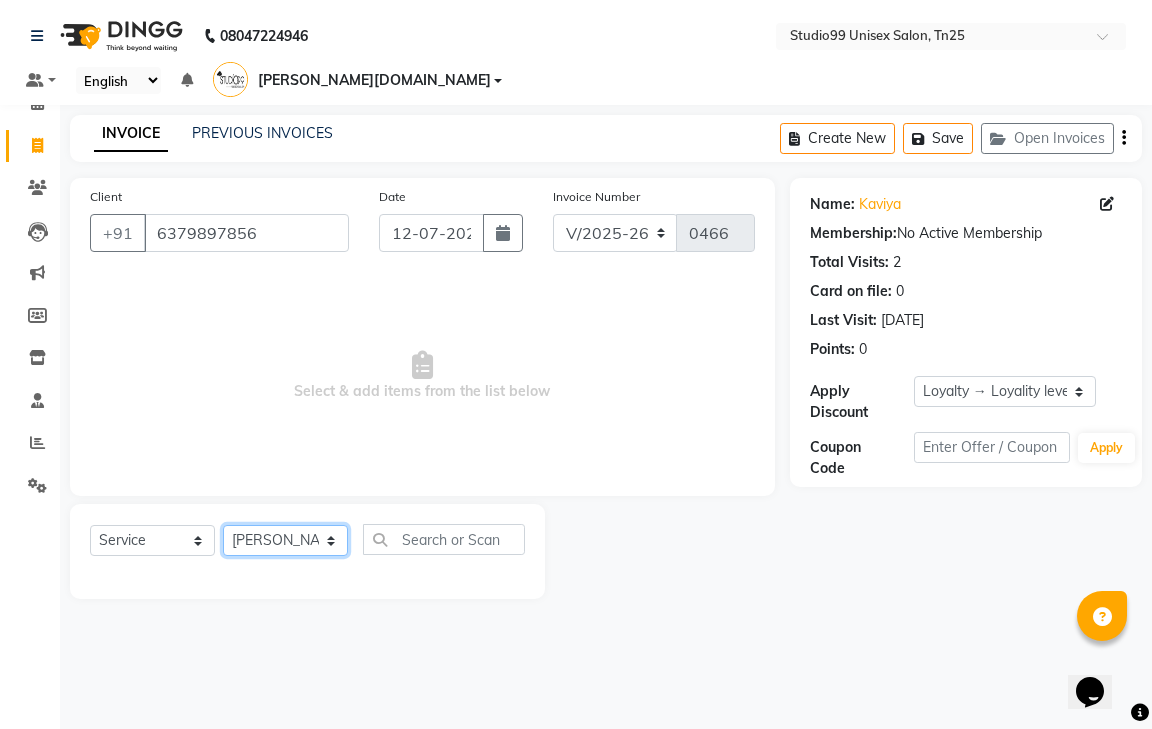 click on "Select Stylist gendral [PERSON_NAME]  jaya priya kothai TK [DATE] sanjay santhosh [DOMAIN_NAME]" 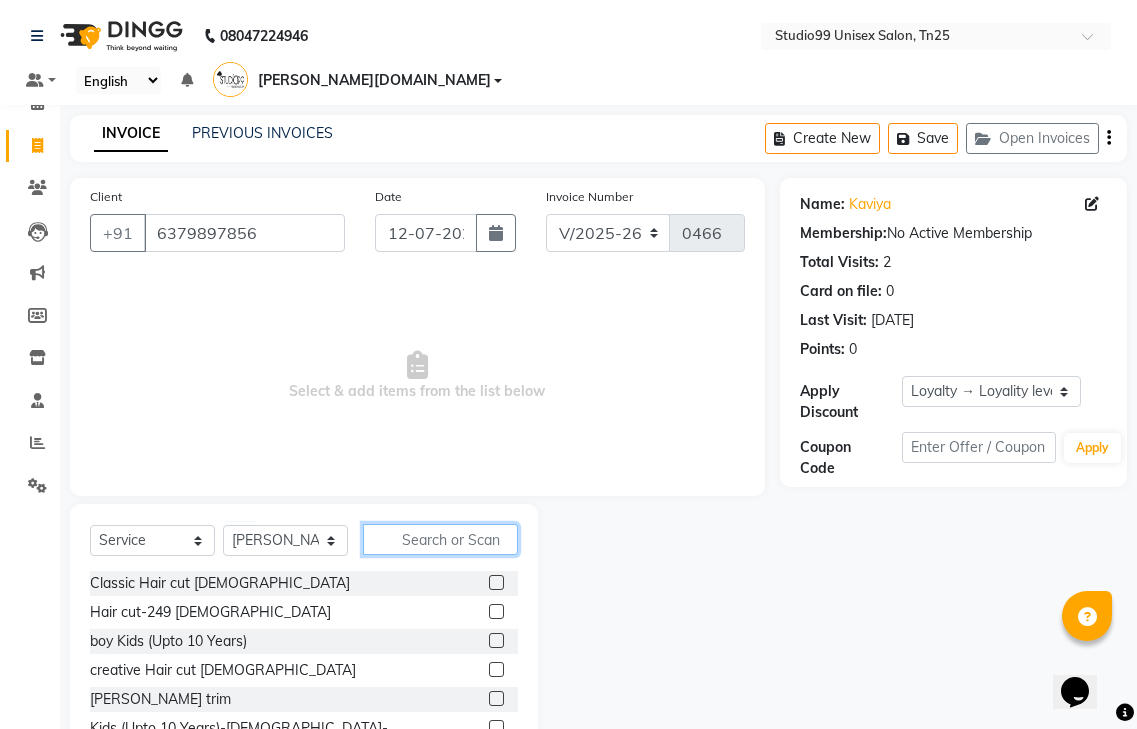 click 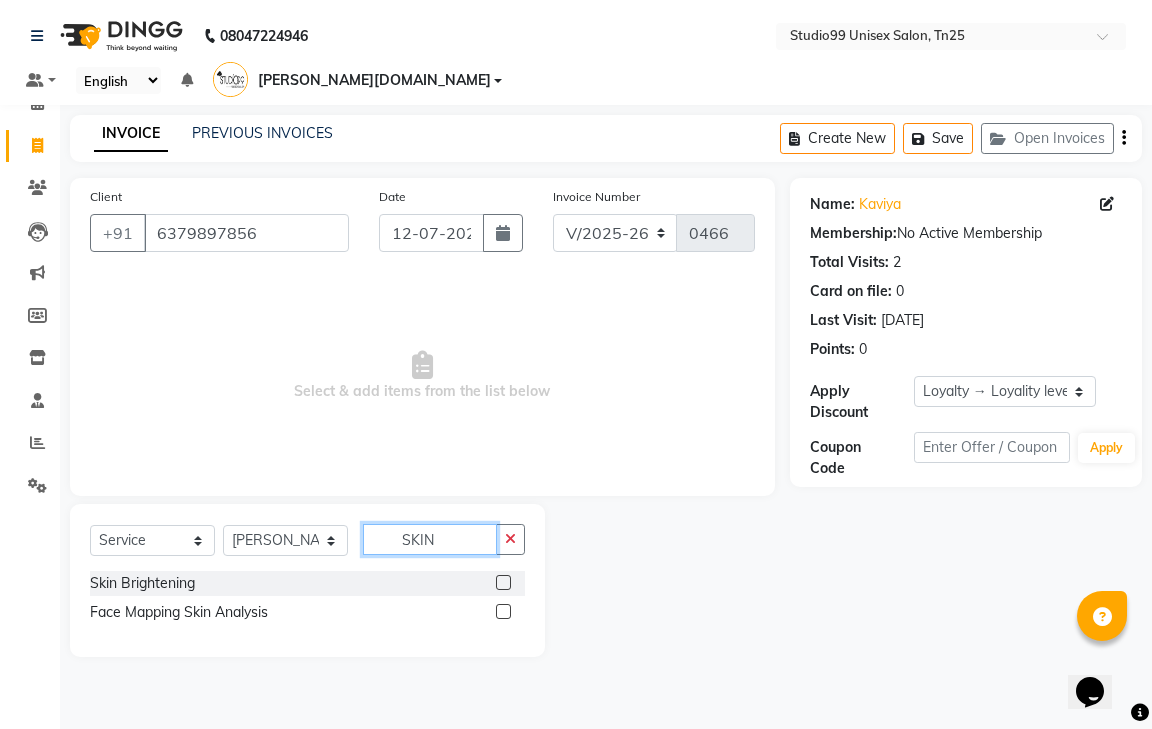 type on "SKIN" 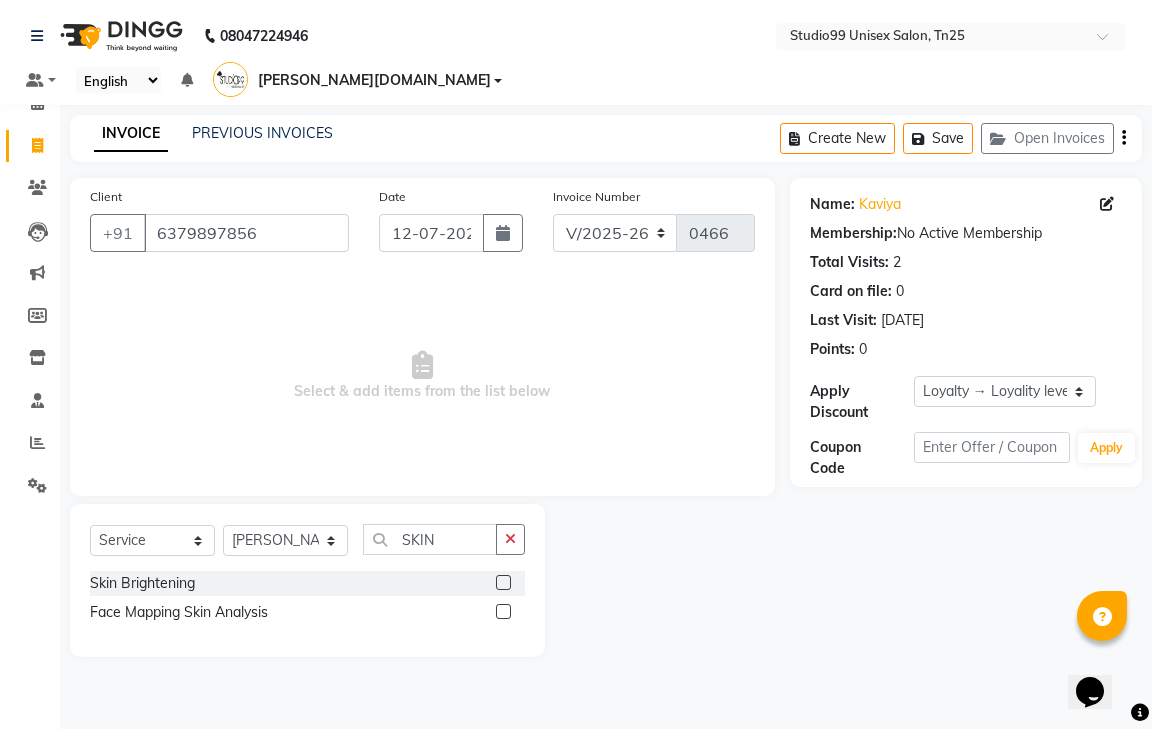 click 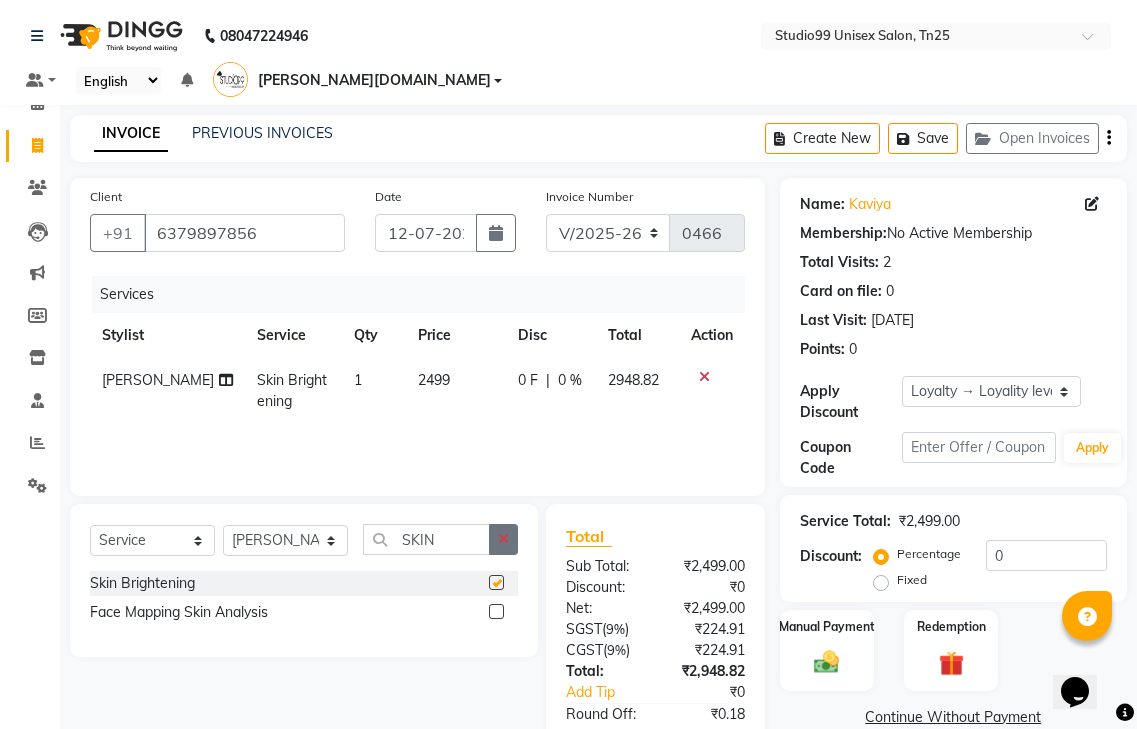 checkbox on "false" 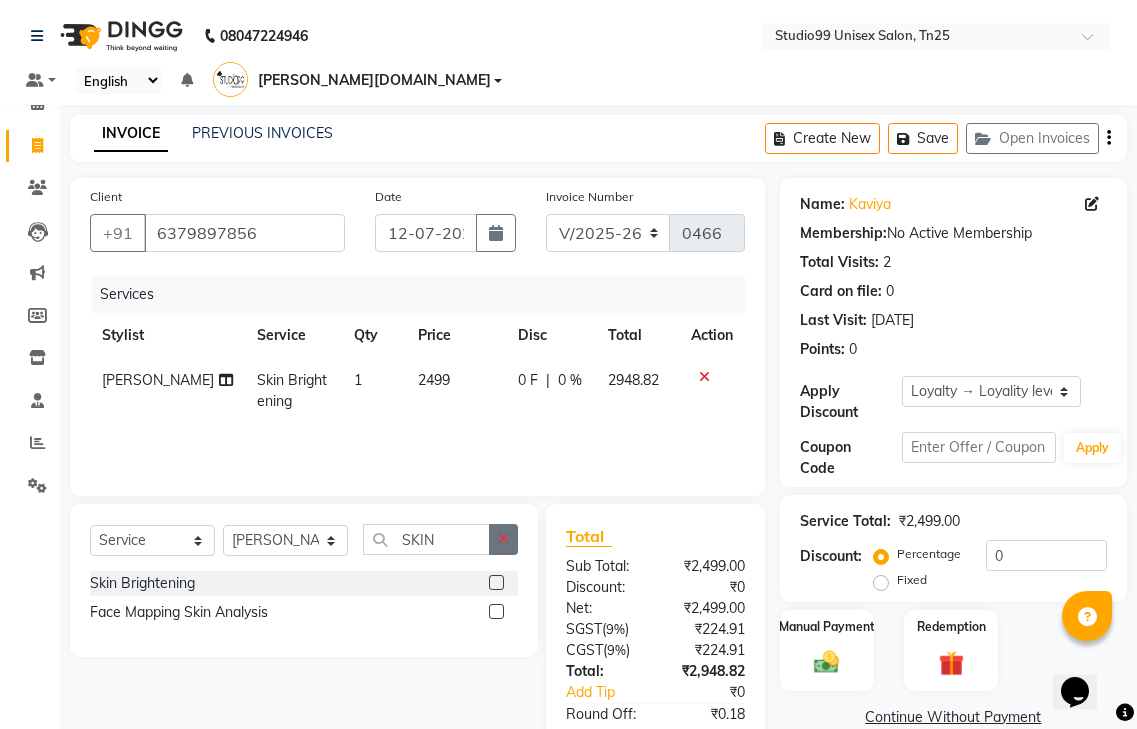 click 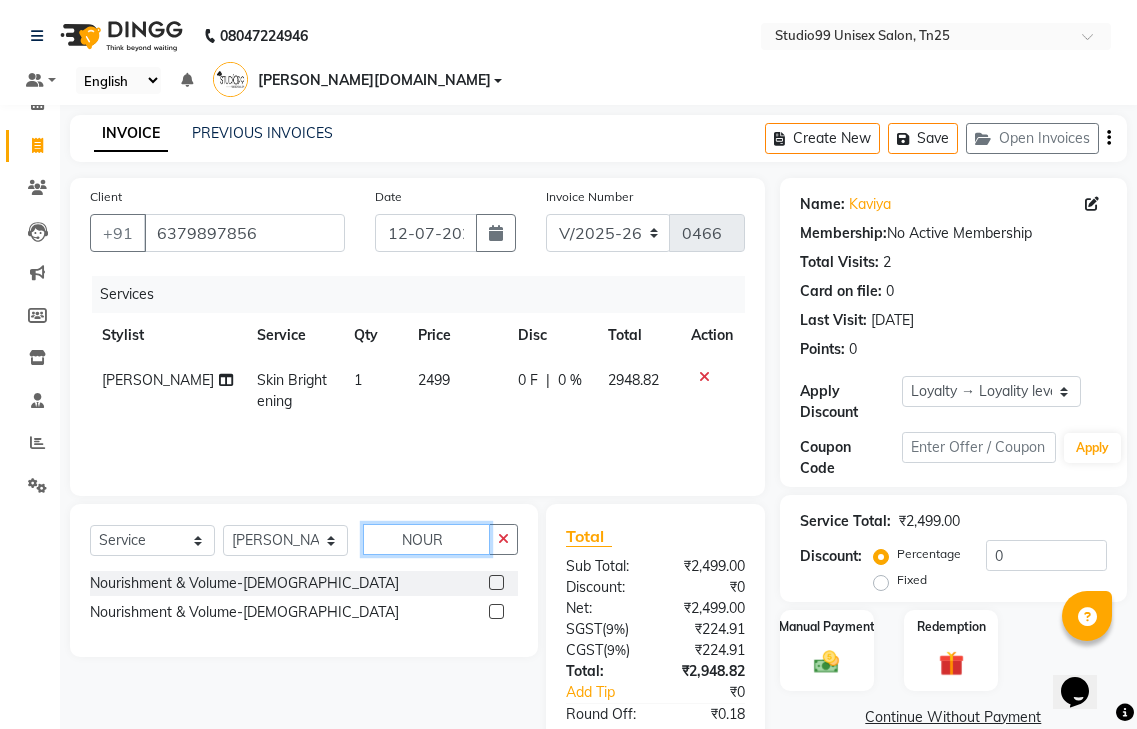 type on "NOUR" 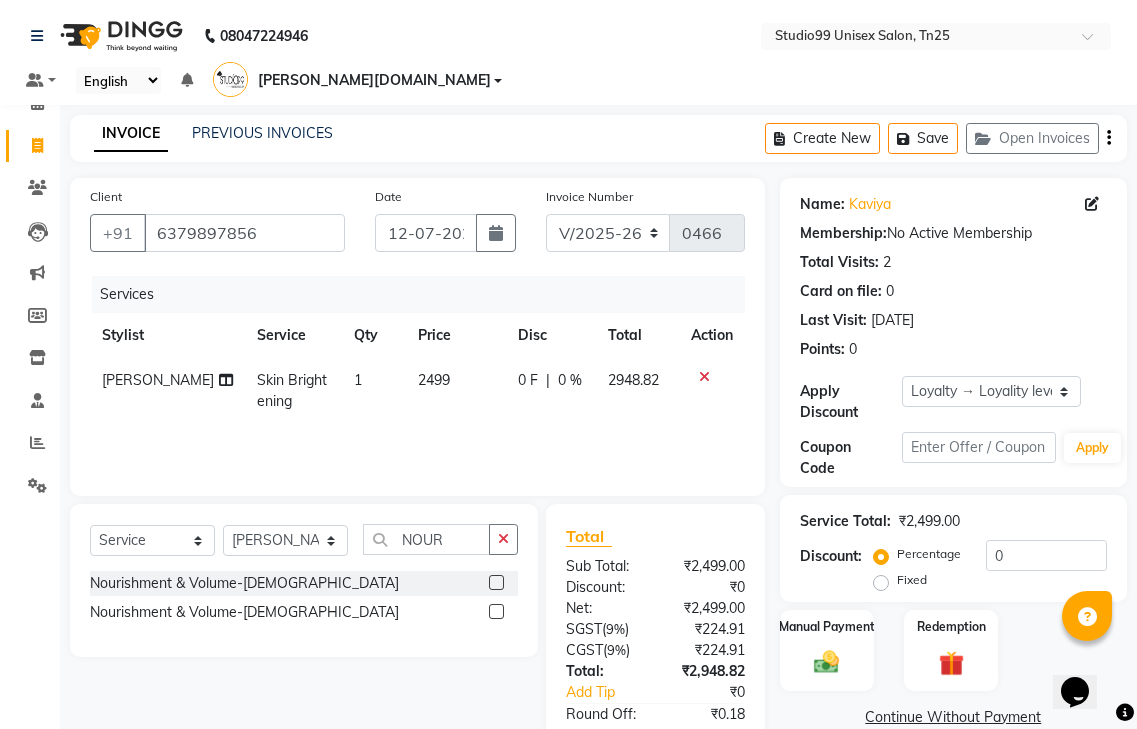 click 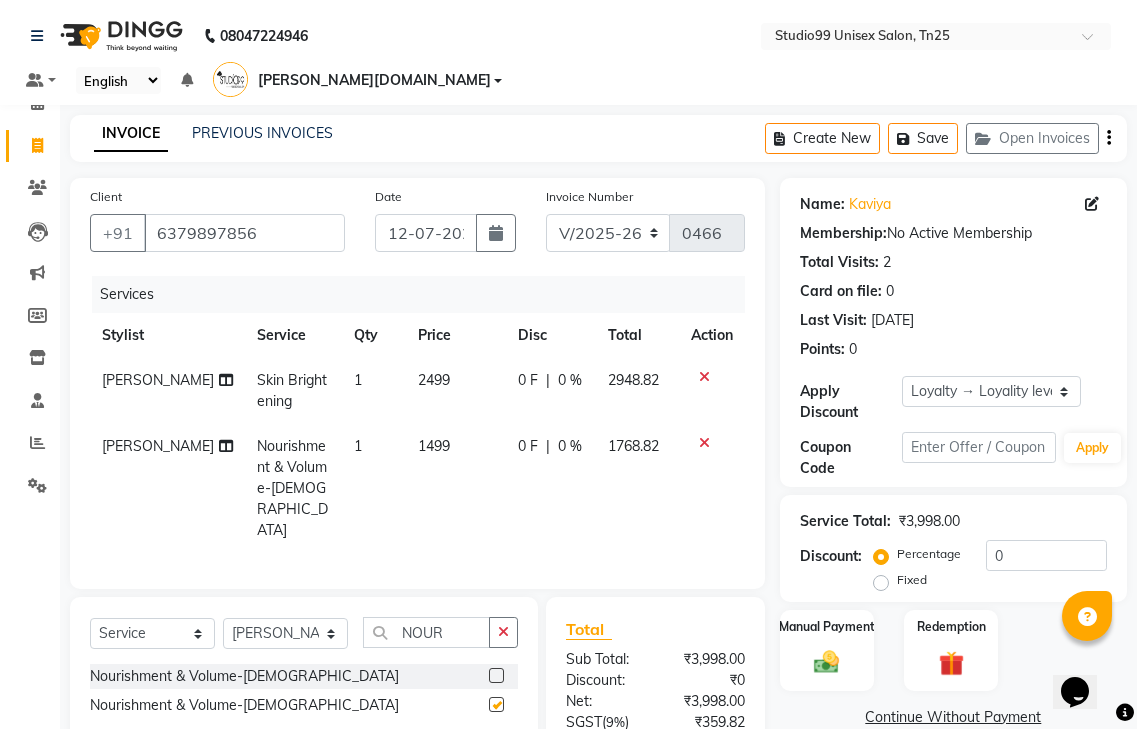 checkbox on "false" 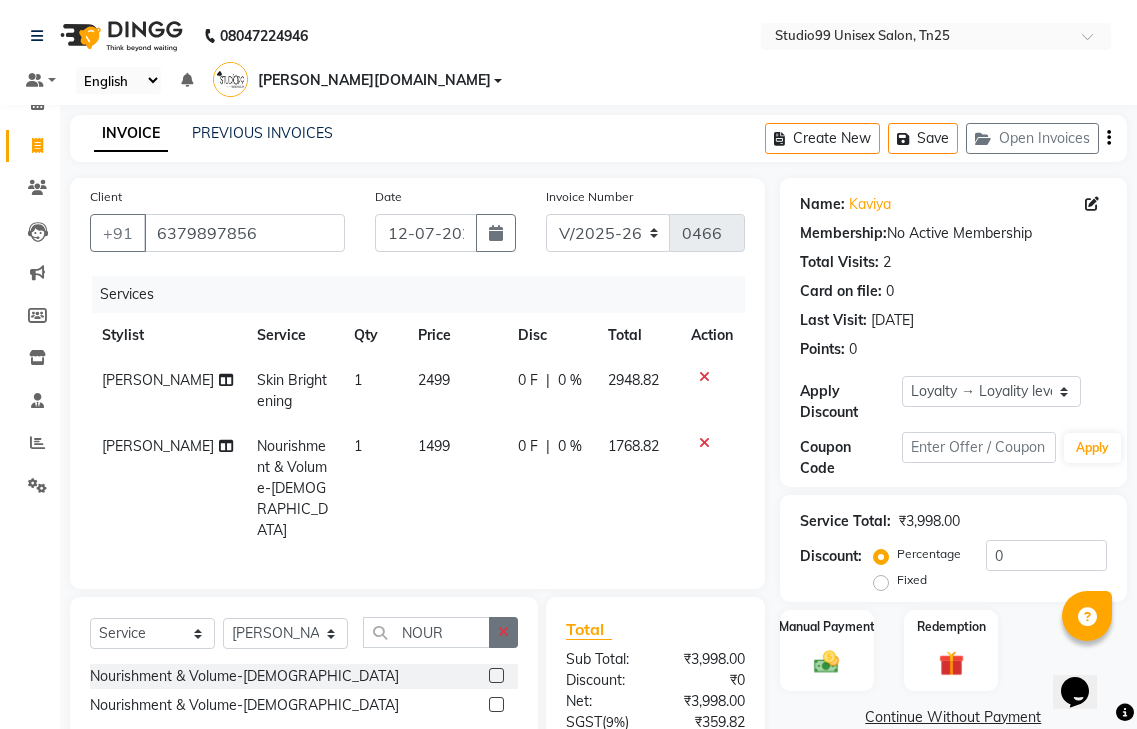 click 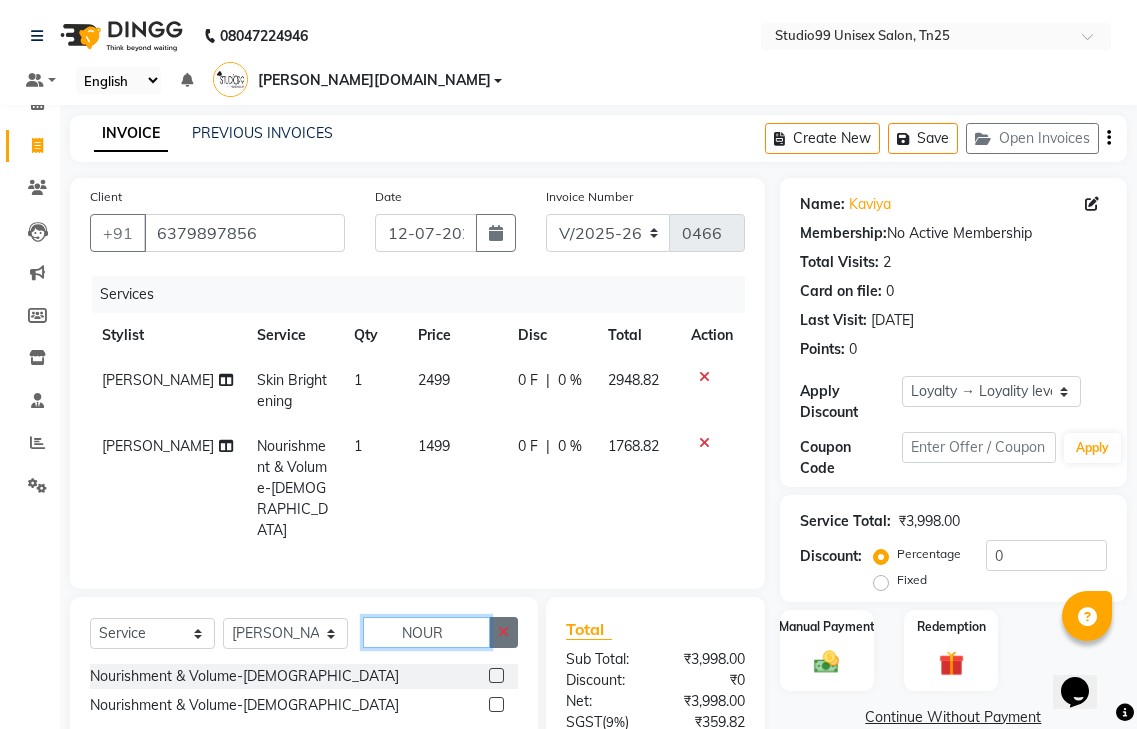 type 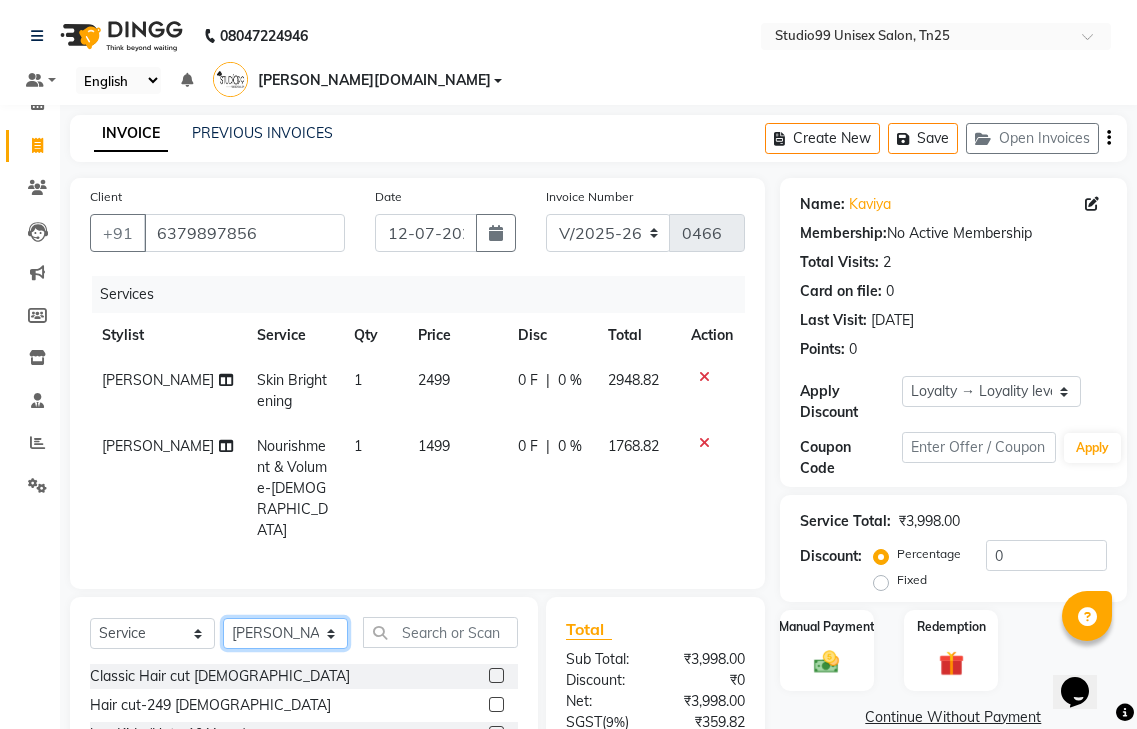 click on "Select Stylist gendral [PERSON_NAME]  jaya priya kothai TK [DATE] sanjay santhosh [DOMAIN_NAME]" 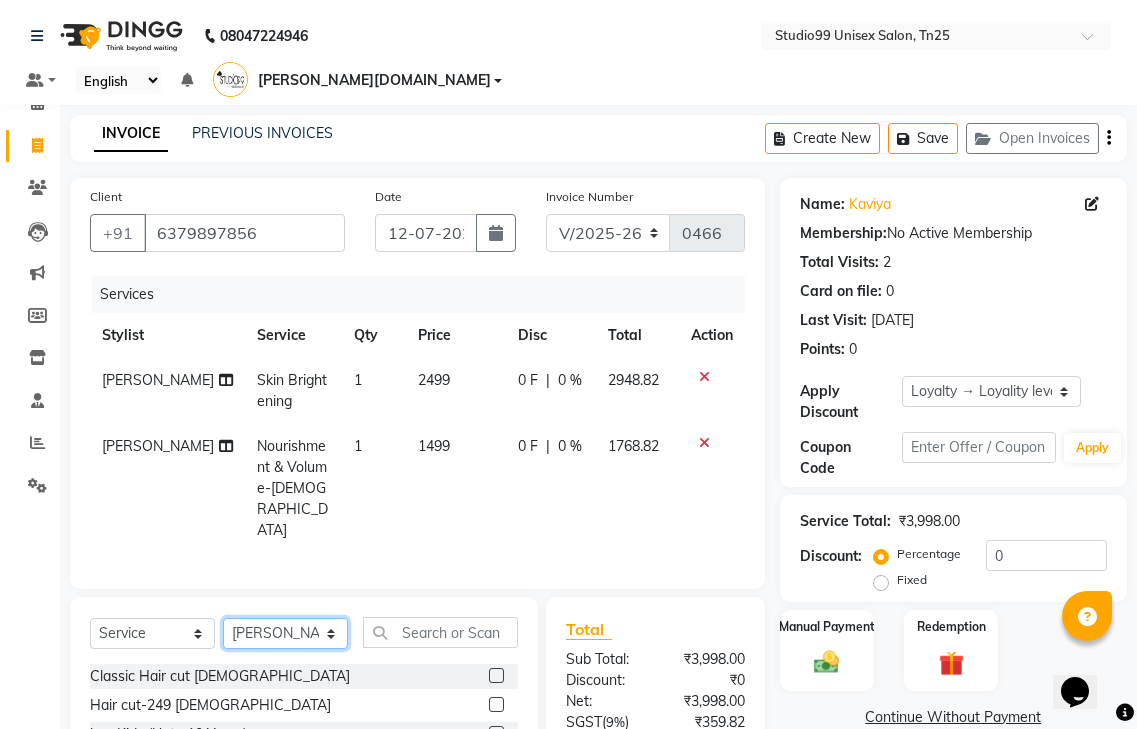 select on "80757" 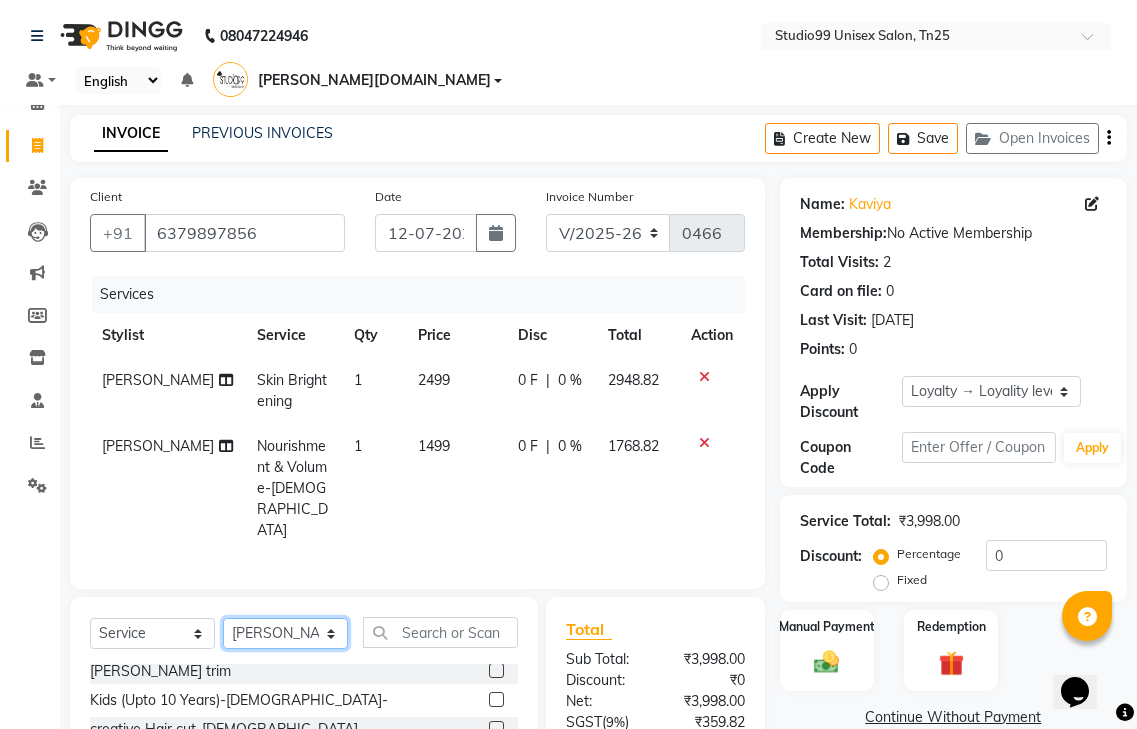 scroll, scrollTop: 400, scrollLeft: 0, axis: vertical 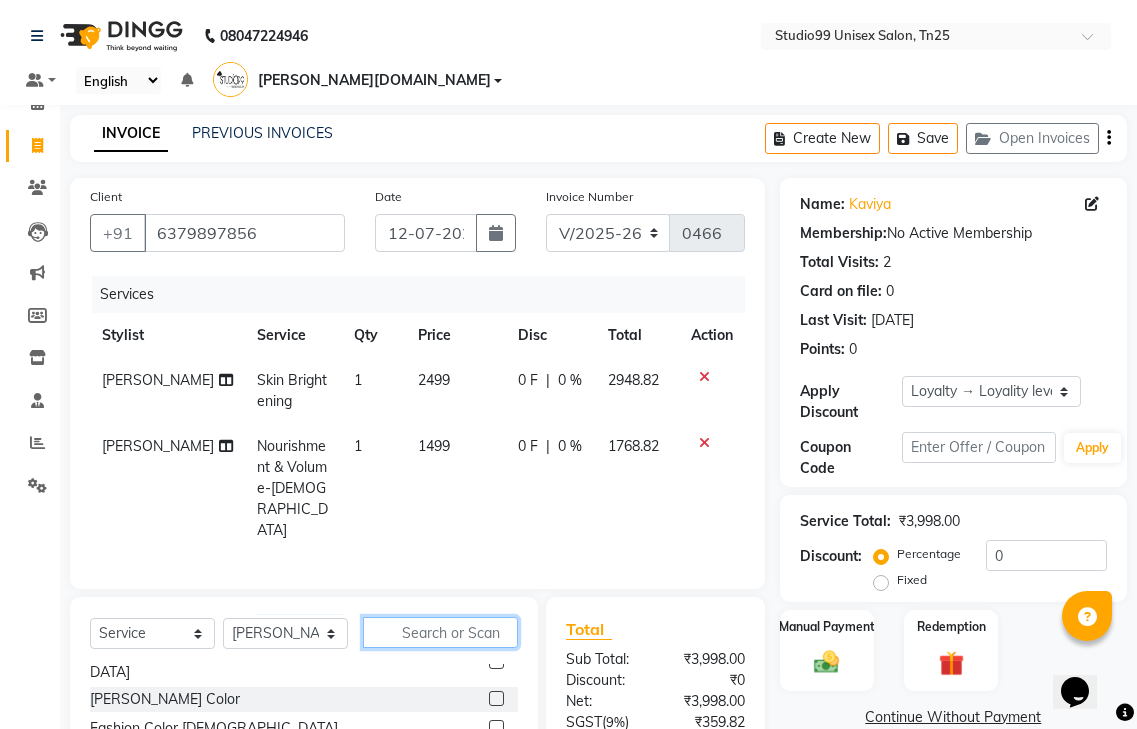 click 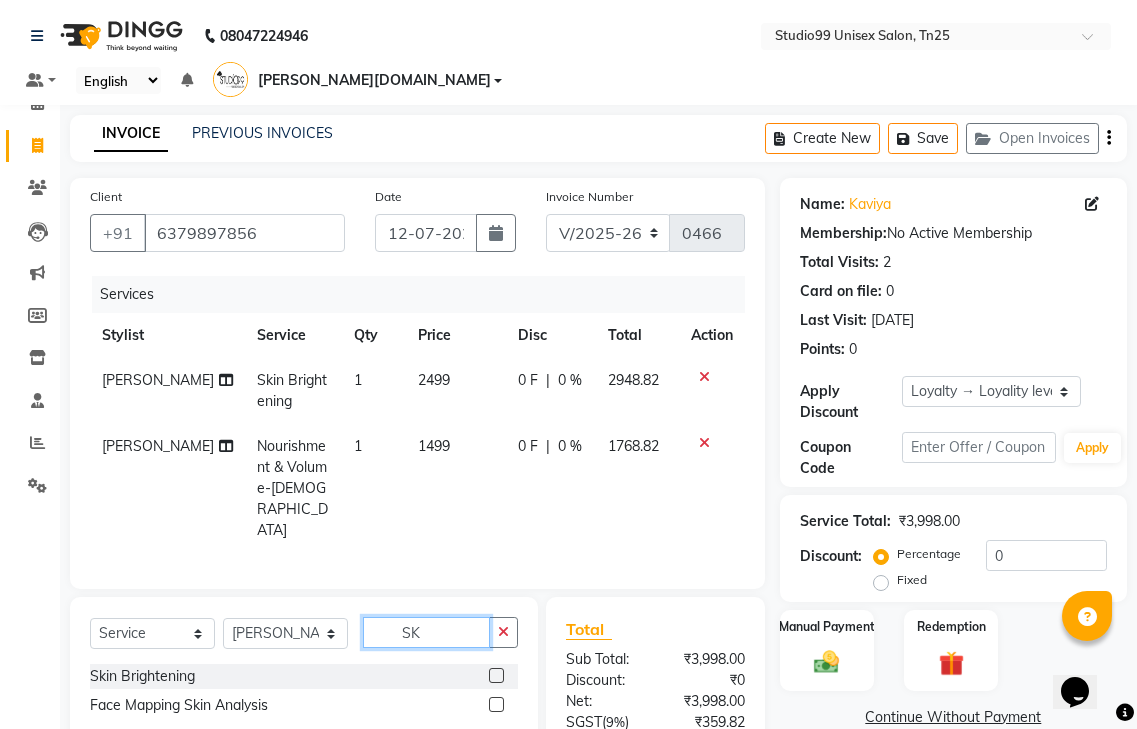 scroll, scrollTop: 0, scrollLeft: 0, axis: both 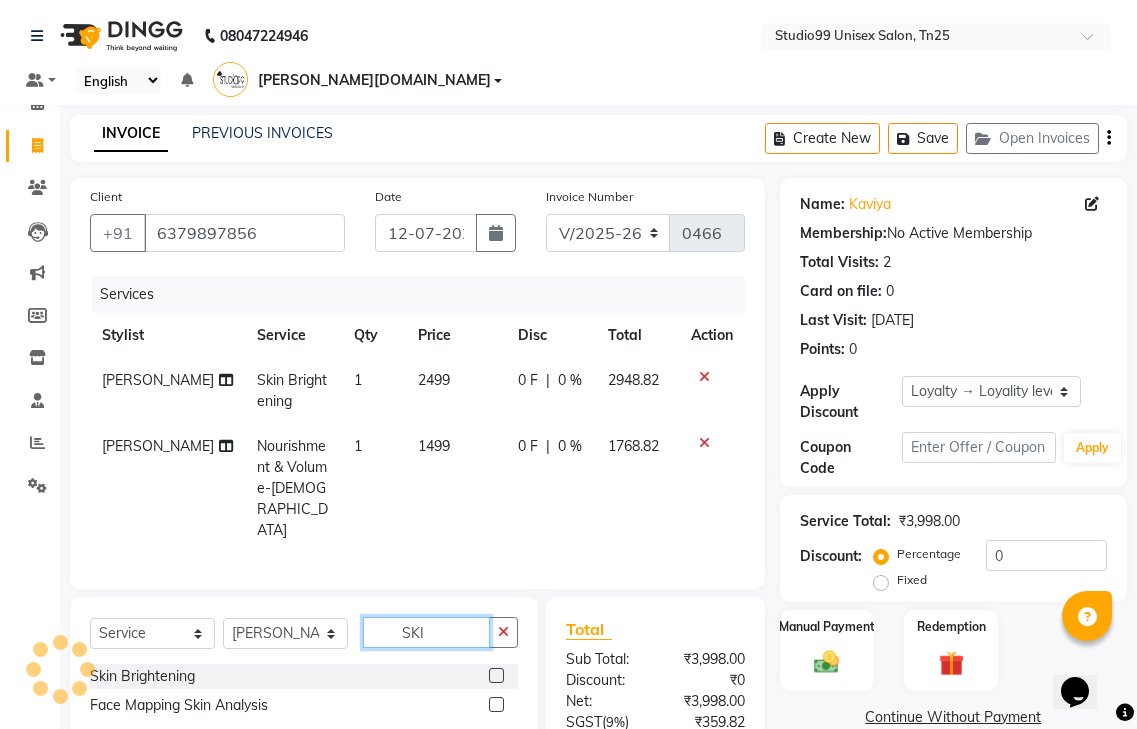 type on "SKI" 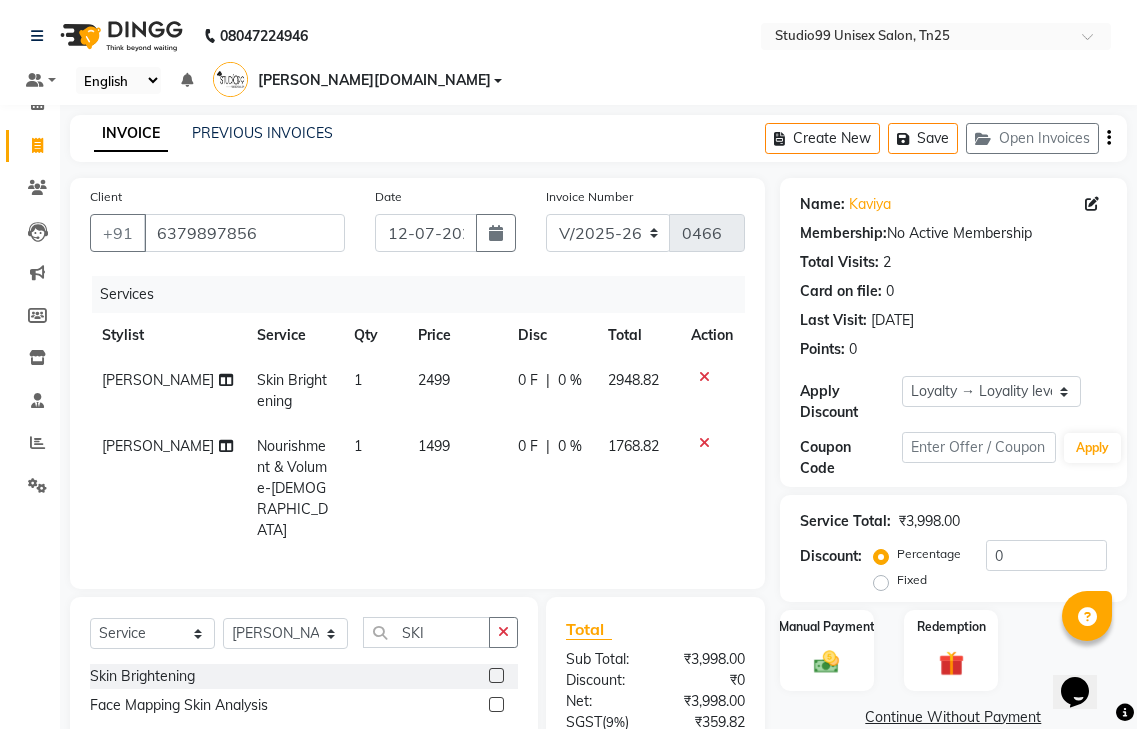 click 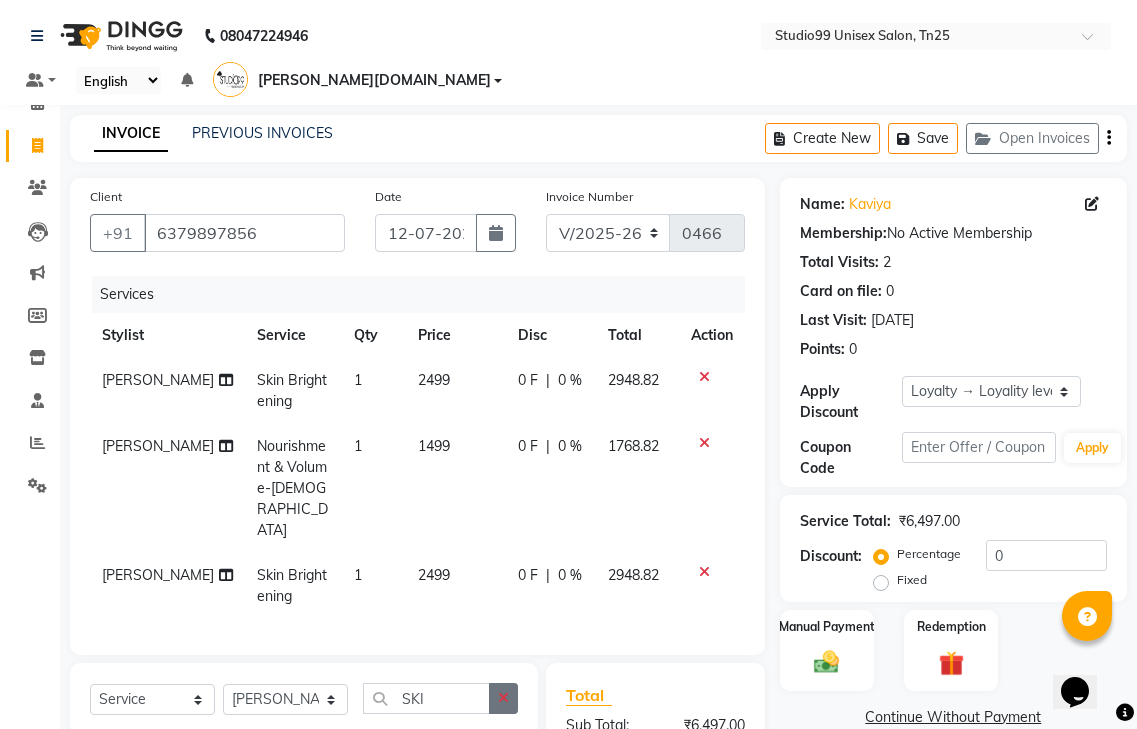 checkbox on "false" 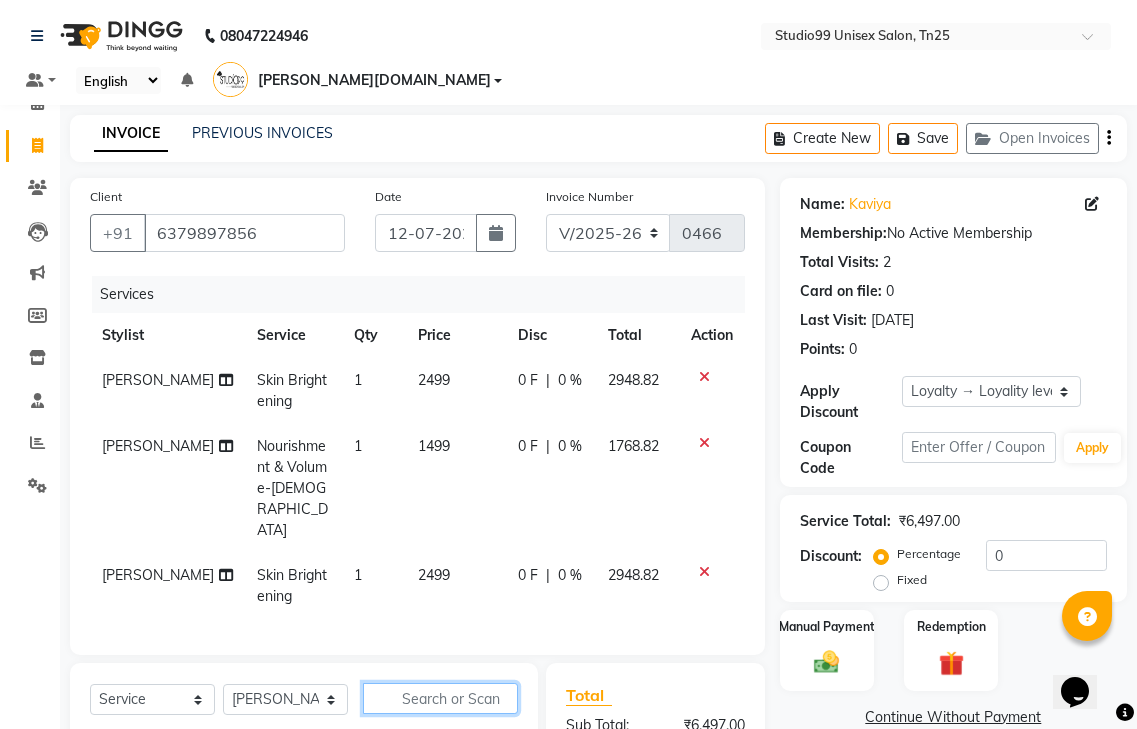 scroll, scrollTop: 300, scrollLeft: 0, axis: vertical 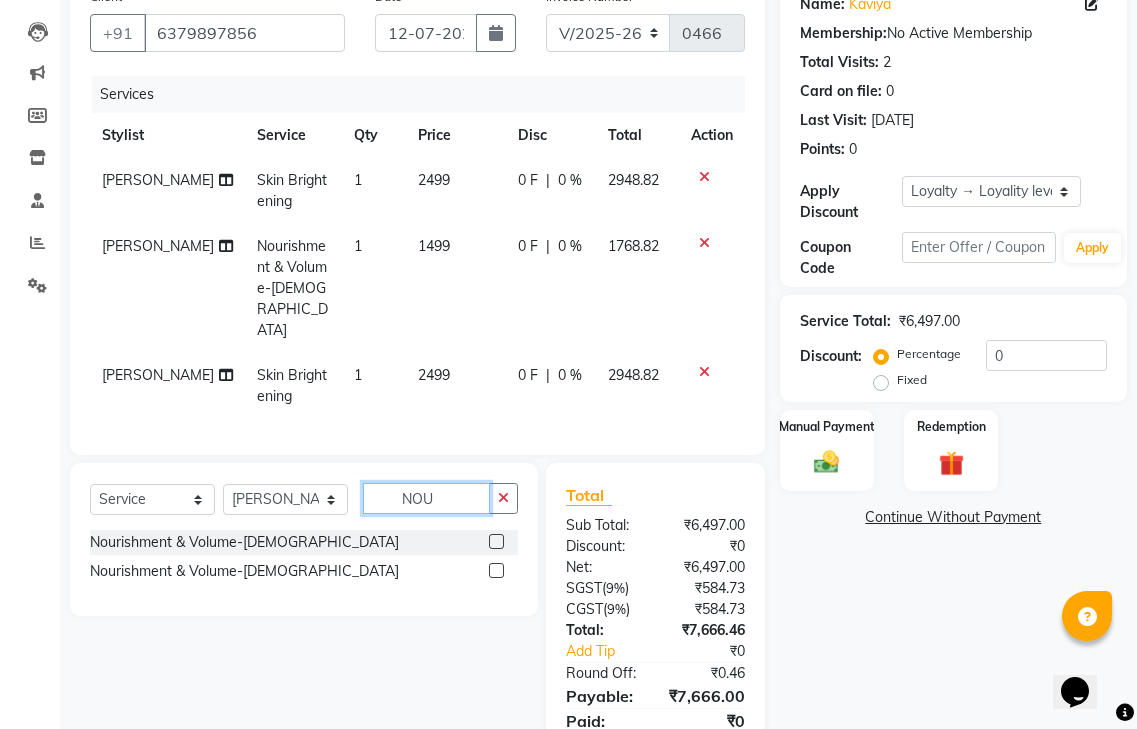 type on "NOU" 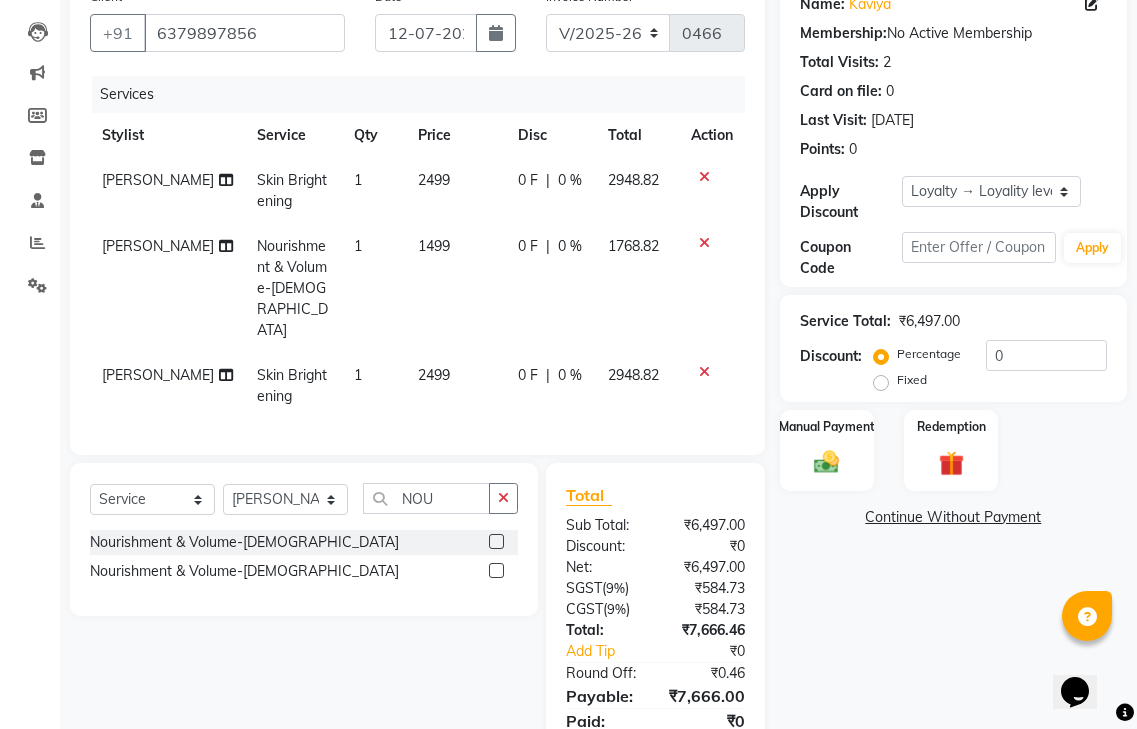click 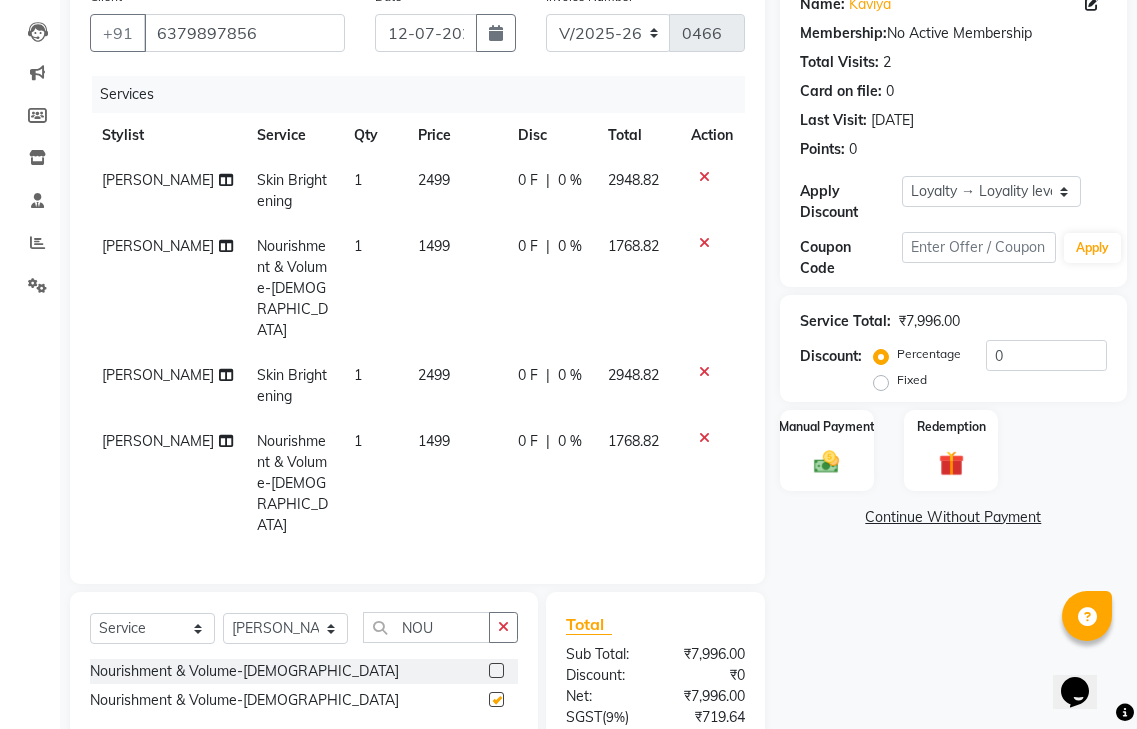 checkbox on "false" 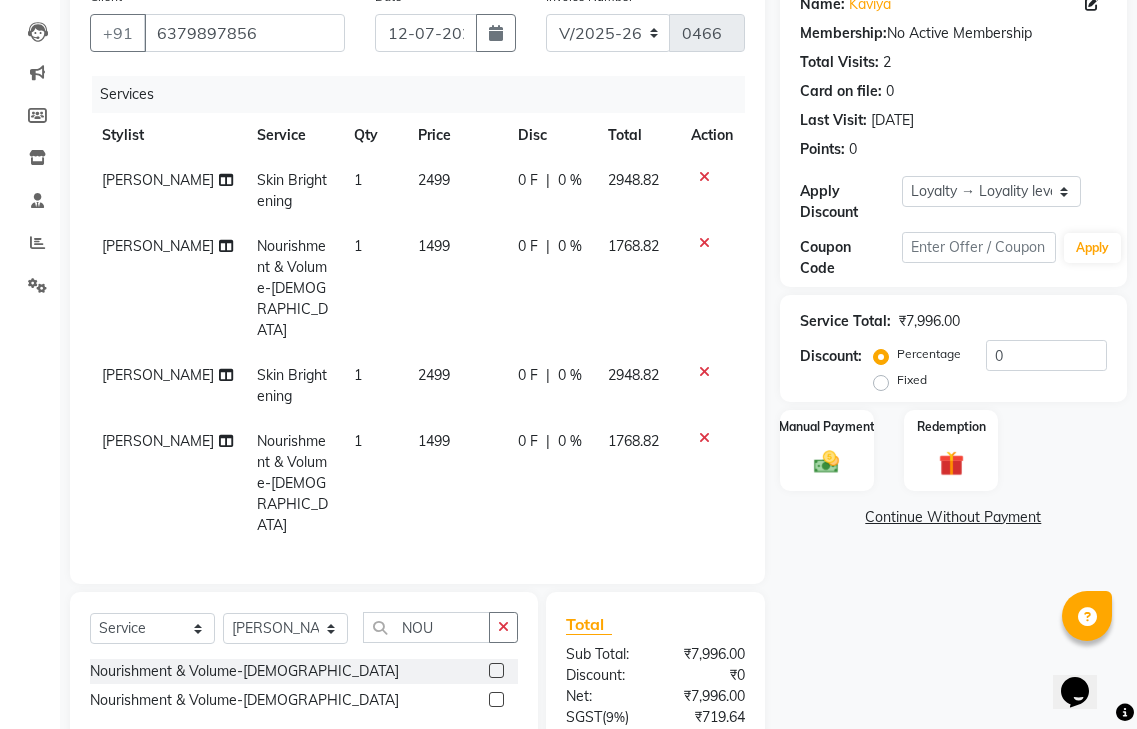 click on "1499" 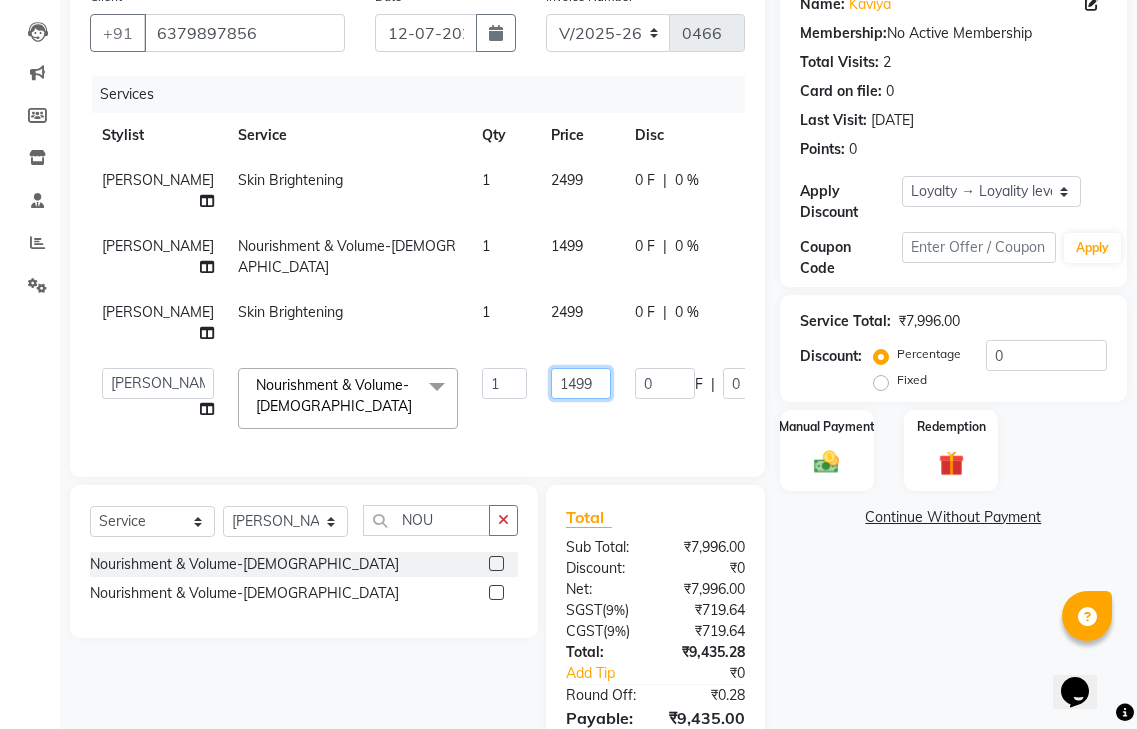 click on "1499" 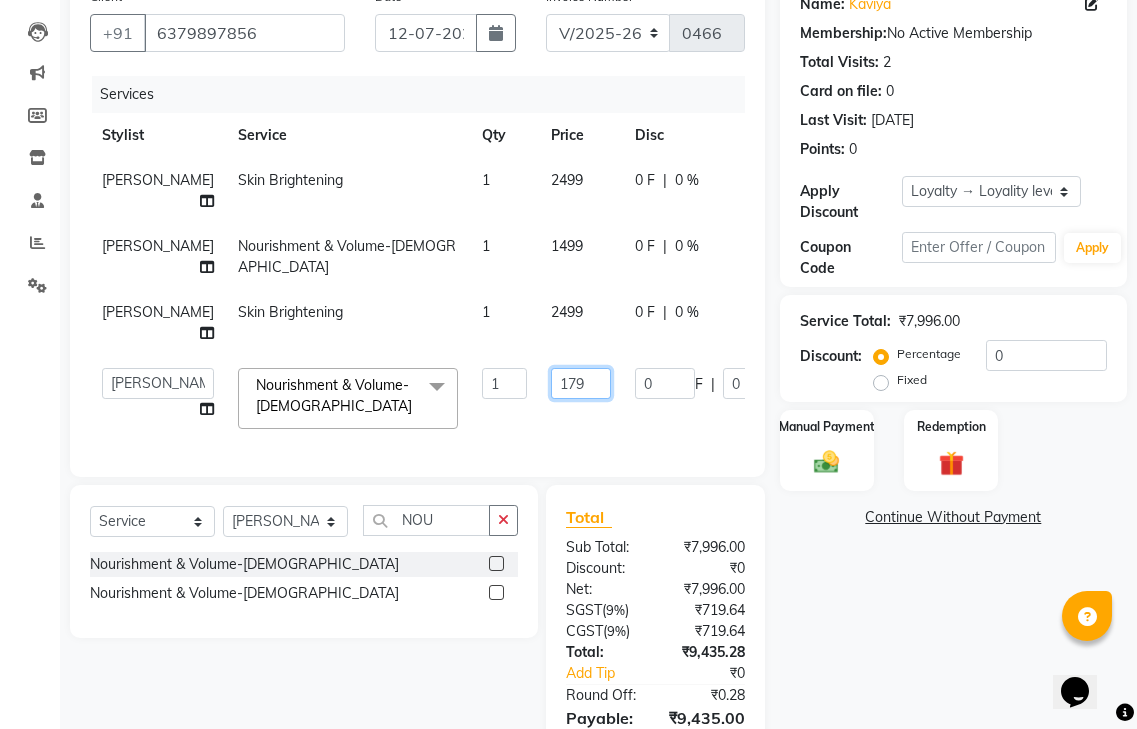 type on "1799" 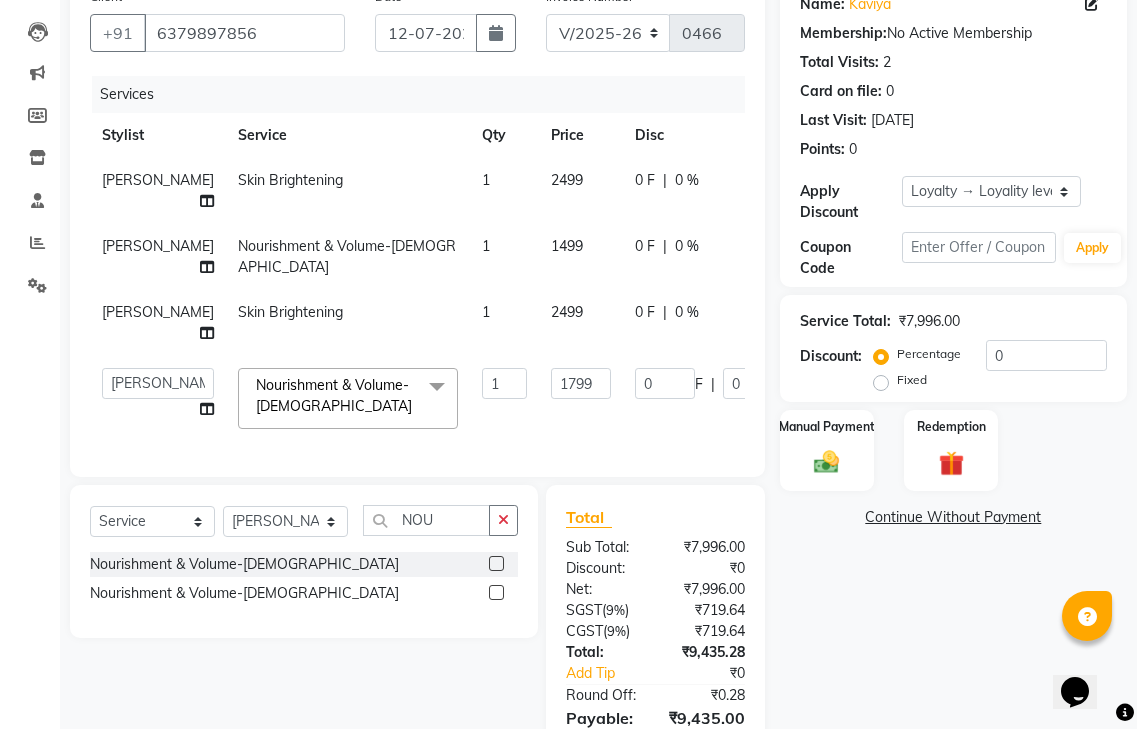 click on "Name: Kaviya  Membership:  No Active Membership  Total Visits:  2 Card on file:  0 Last Visit:   [DATE] Points:   0  Apply Discount Select  Loyalty → Loyality level 1  Coupon Code Apply Service Total:  ₹7,996.00  Discount:  Percentage   Fixed  0 Manual Payment Redemption  Continue Without Payment" 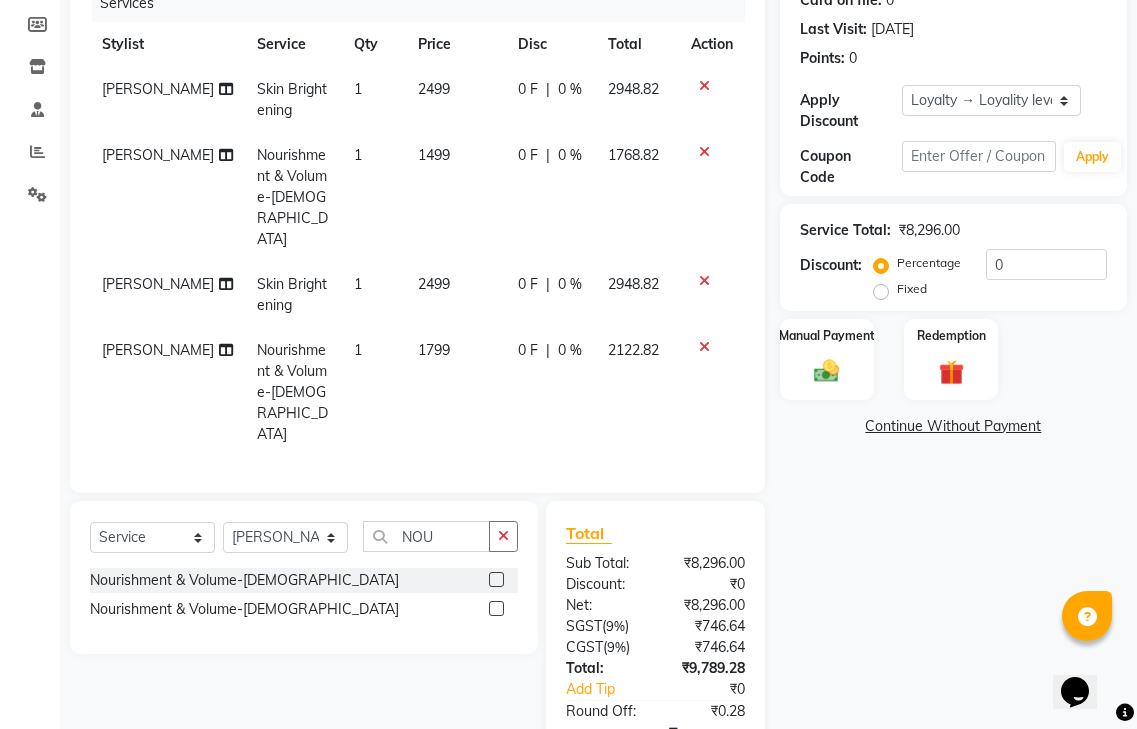 scroll, scrollTop: 311, scrollLeft: 0, axis: vertical 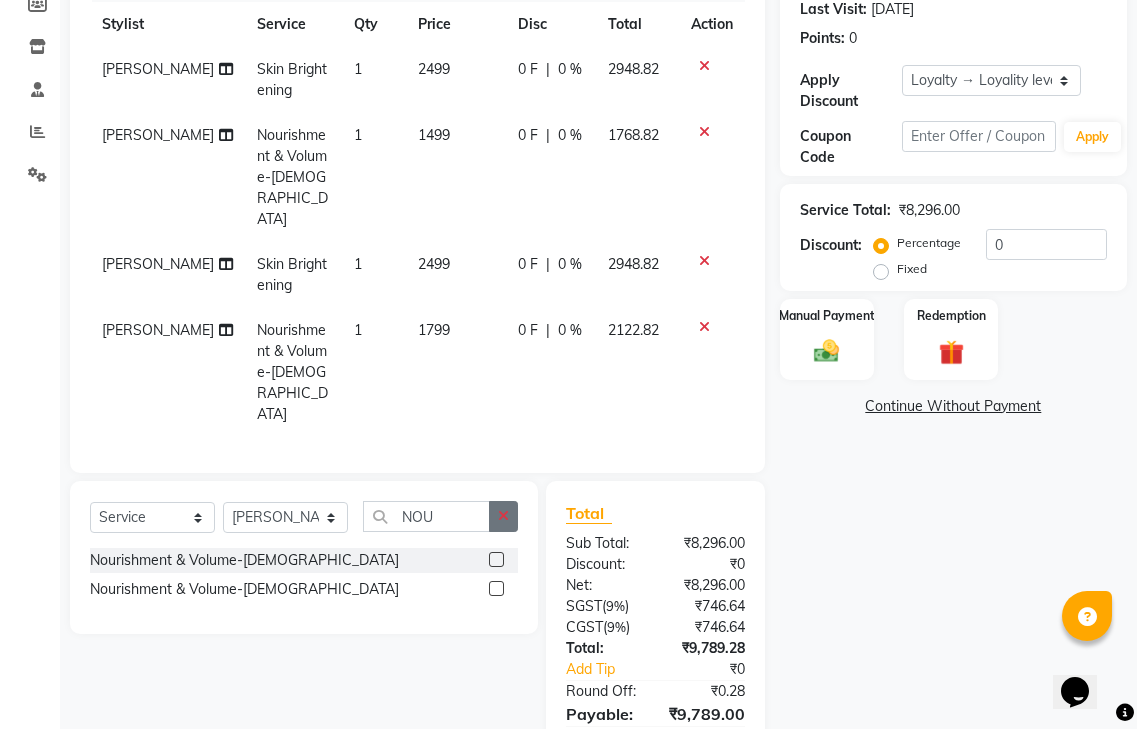 click 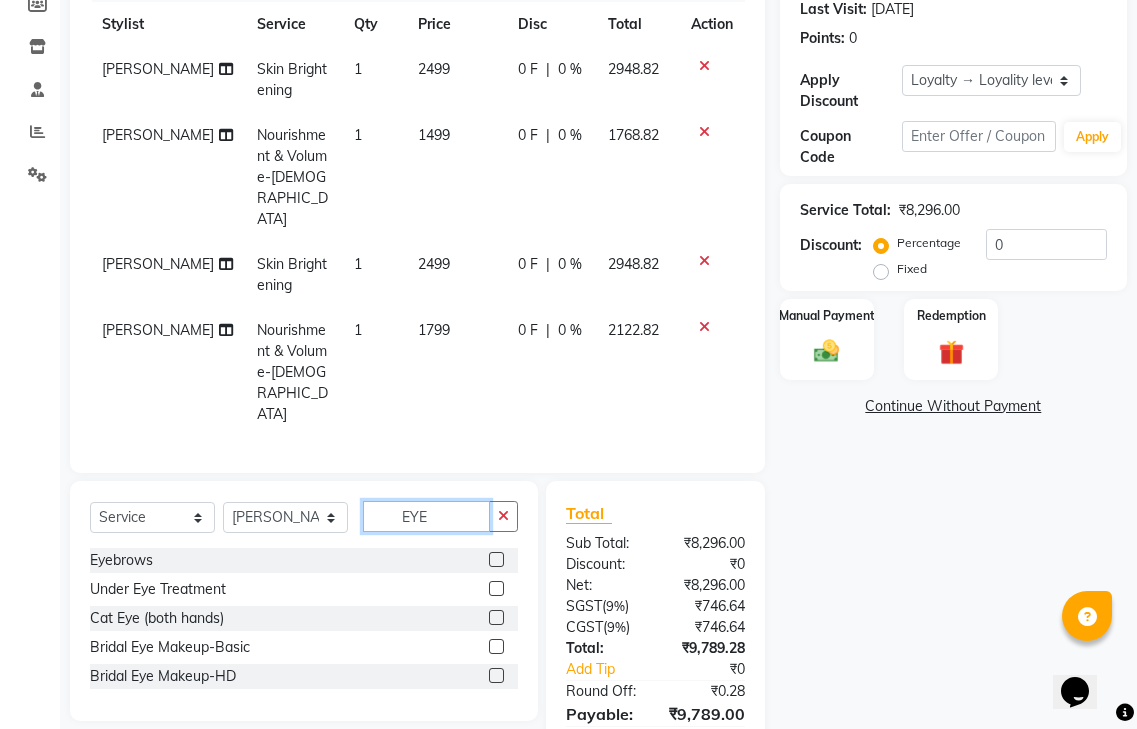 type on "EYE" 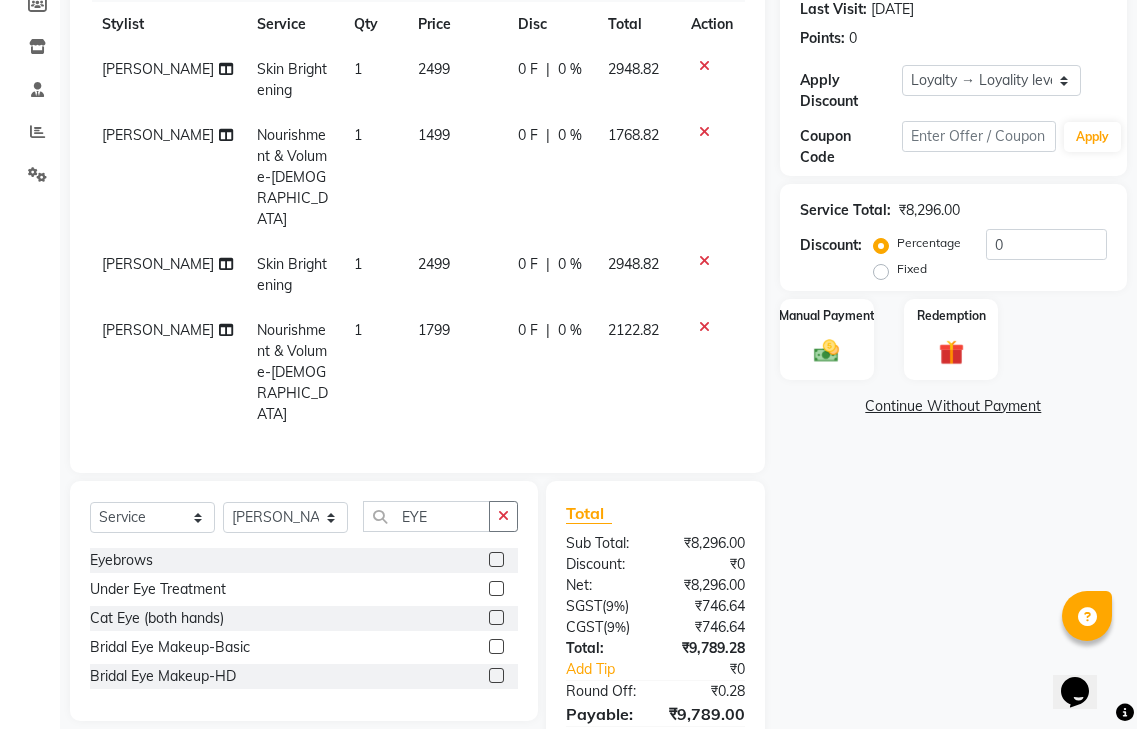 click 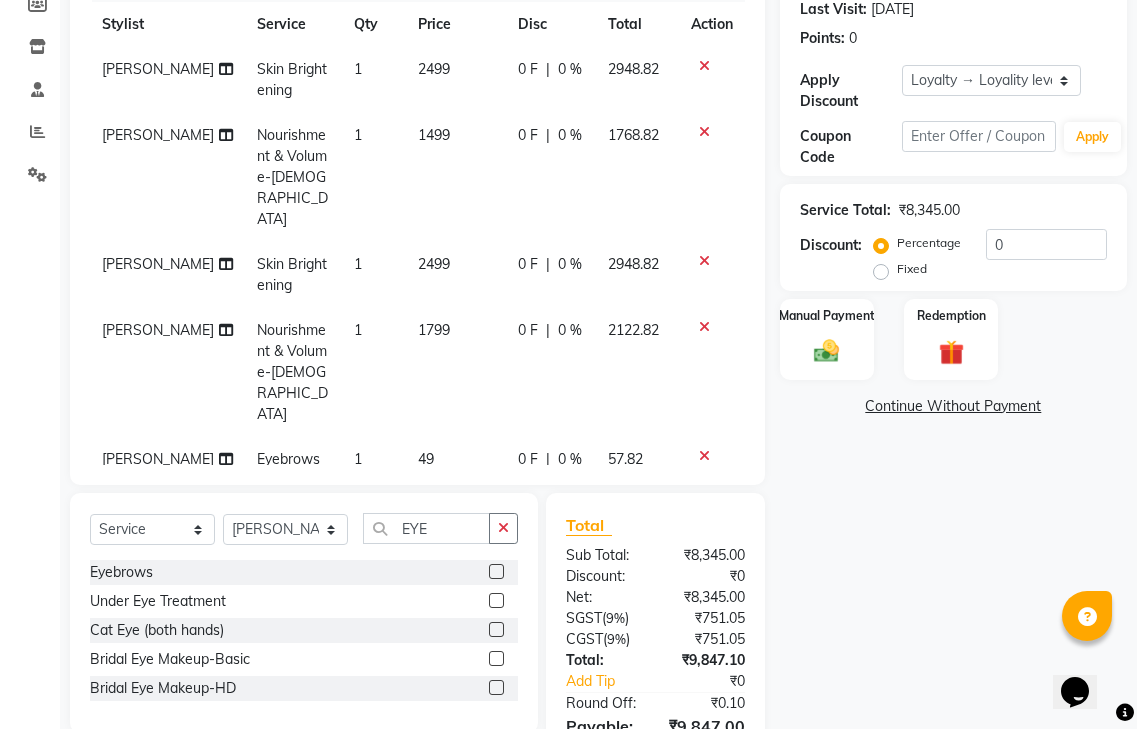 click 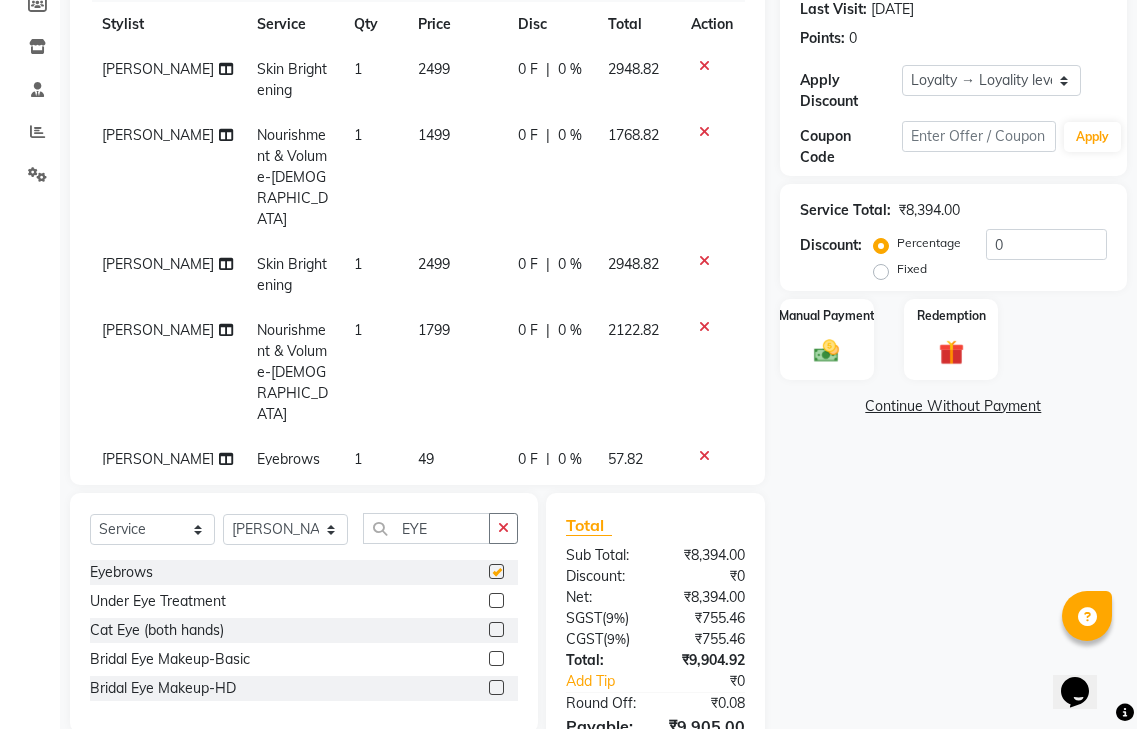 checkbox on "false" 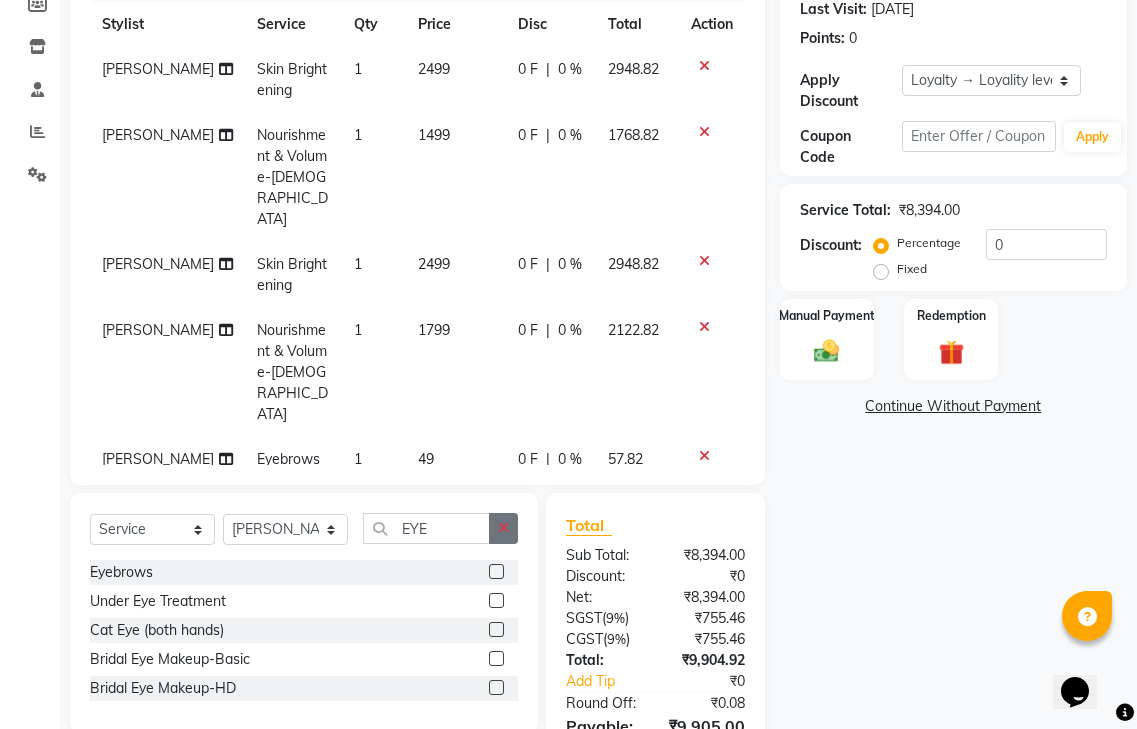 click 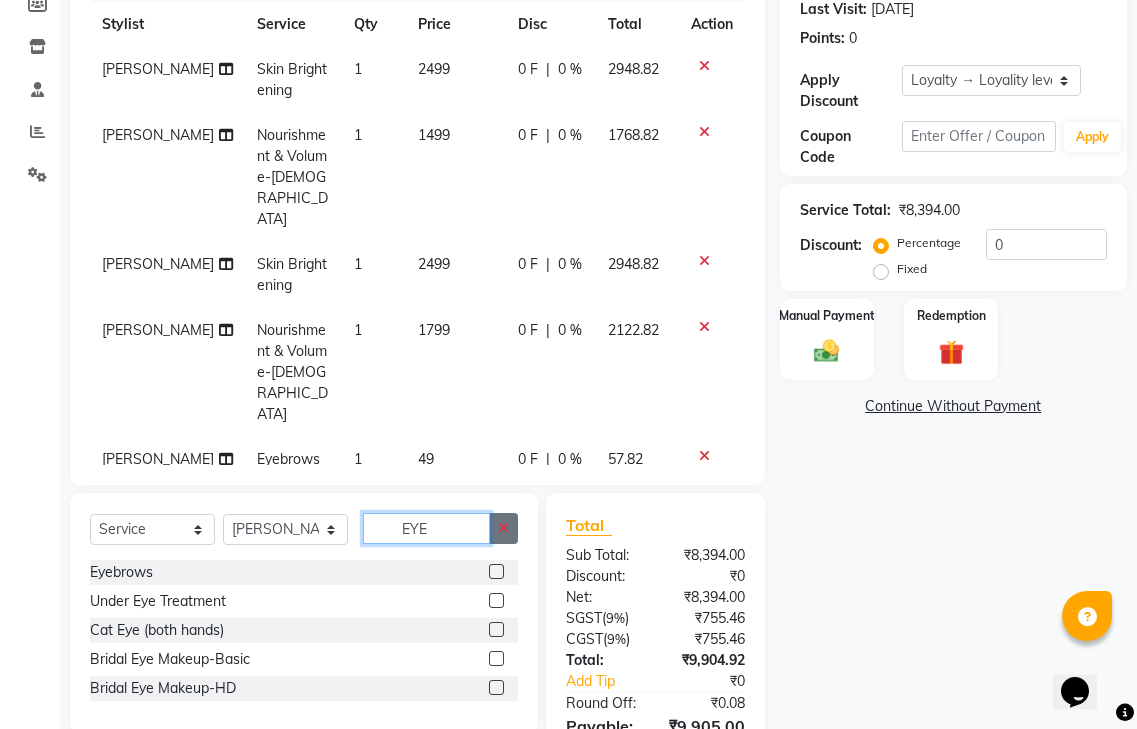 type 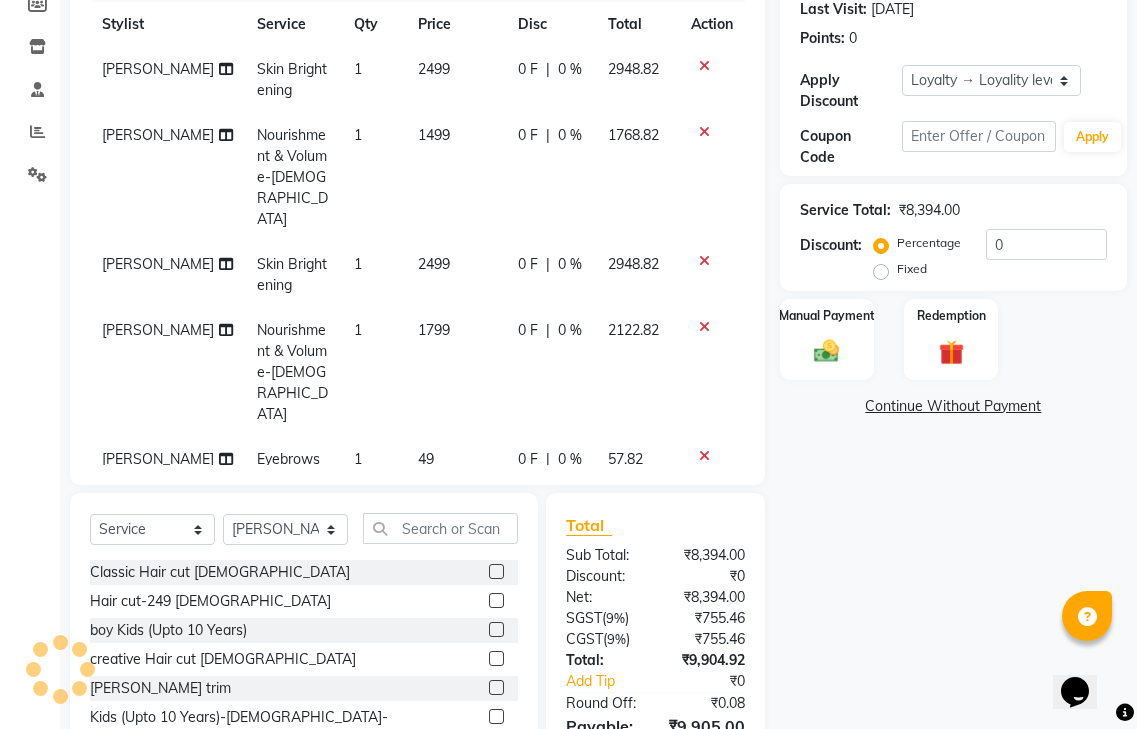 click 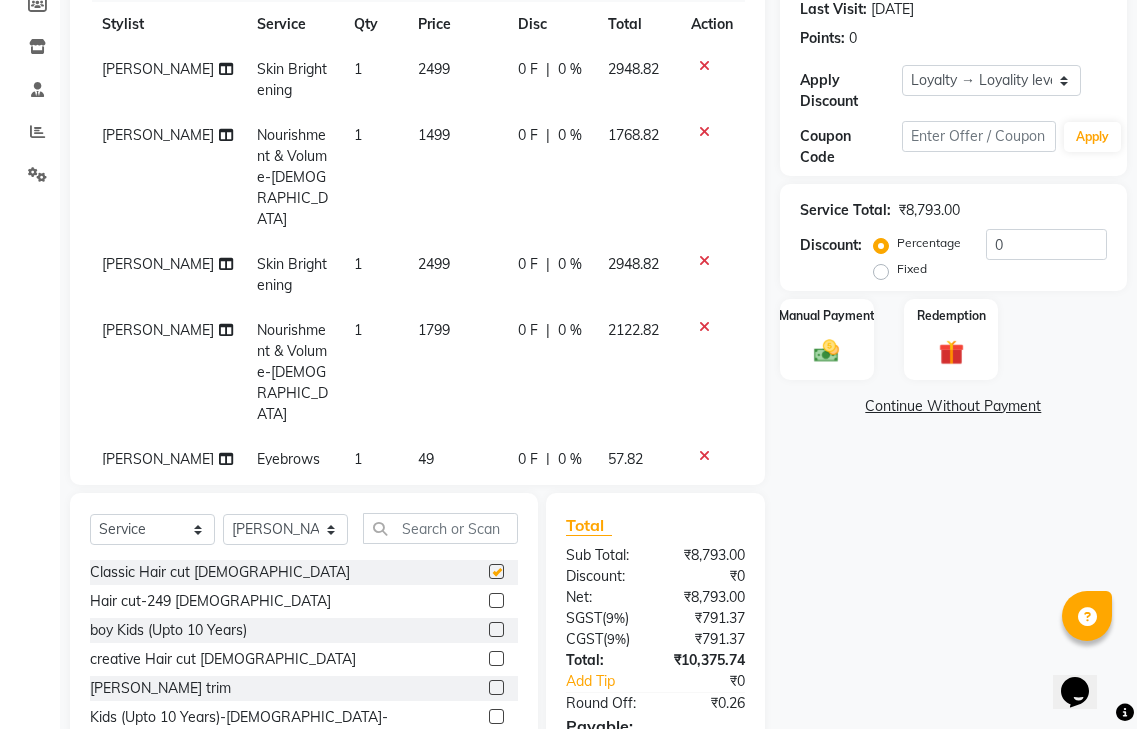 checkbox on "false" 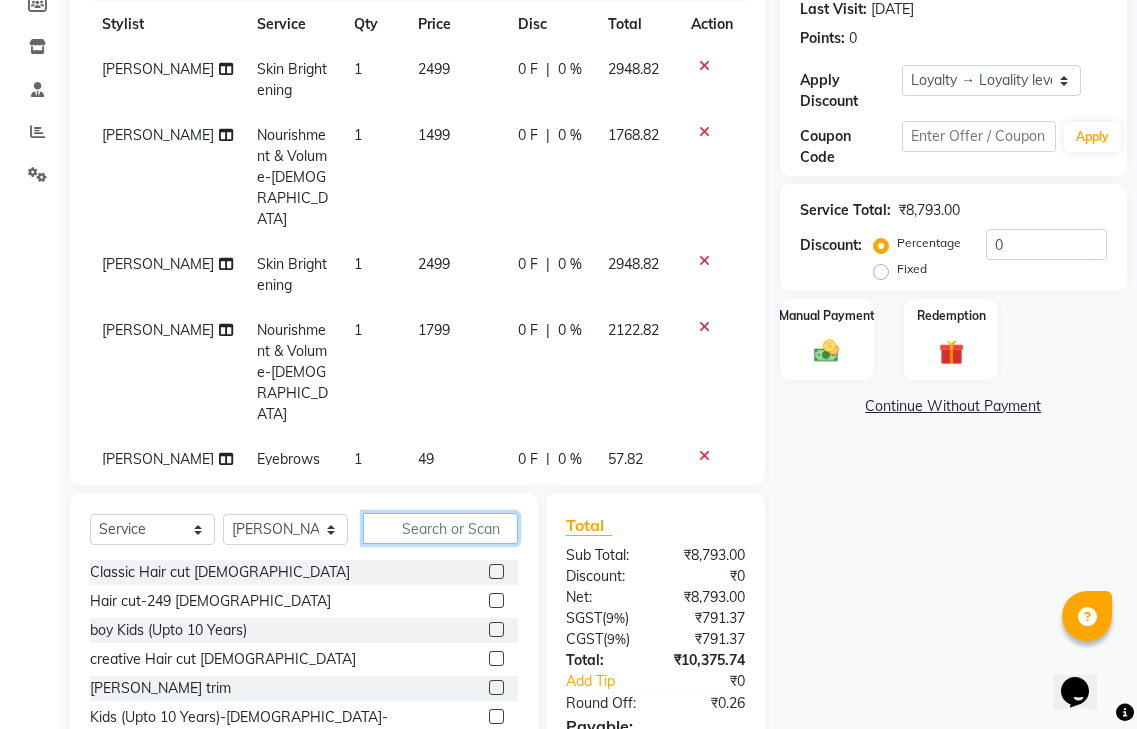 click 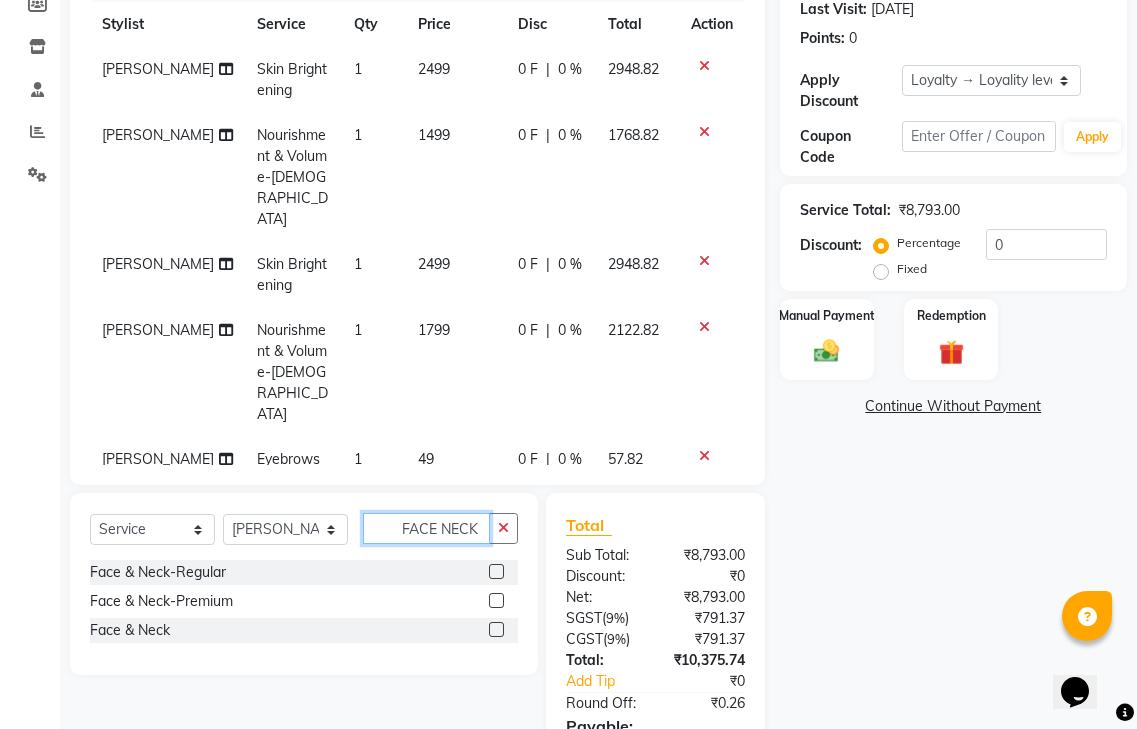 type on "FACE NECK" 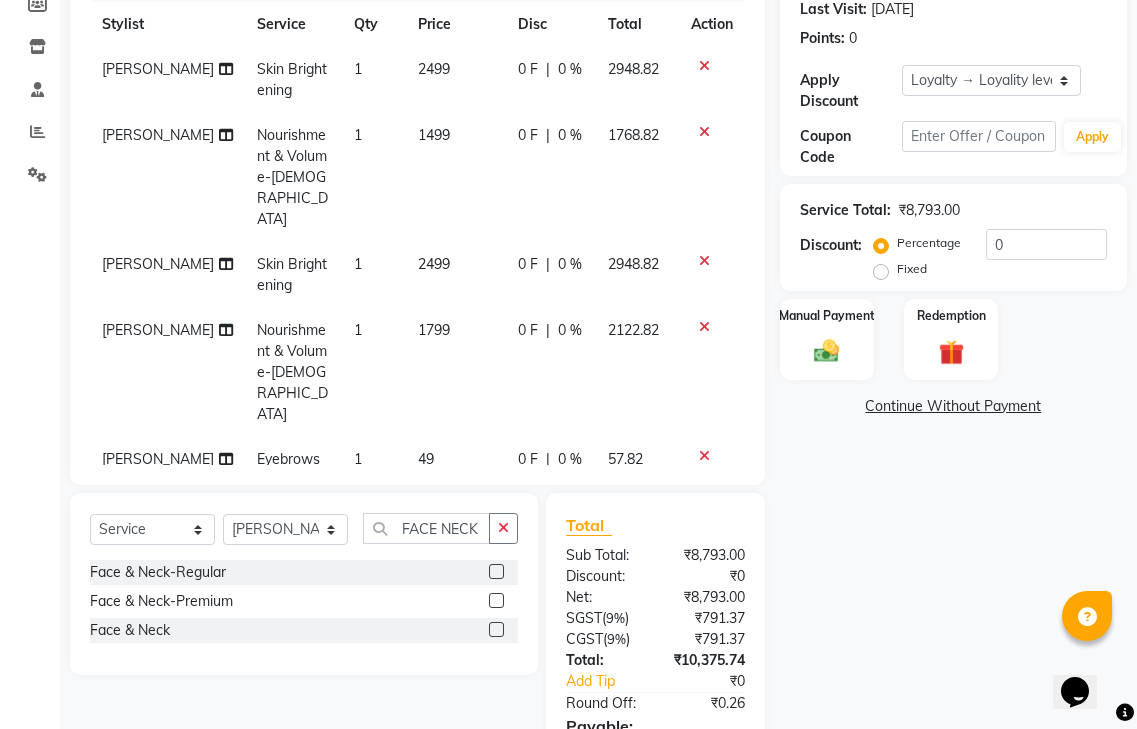 click 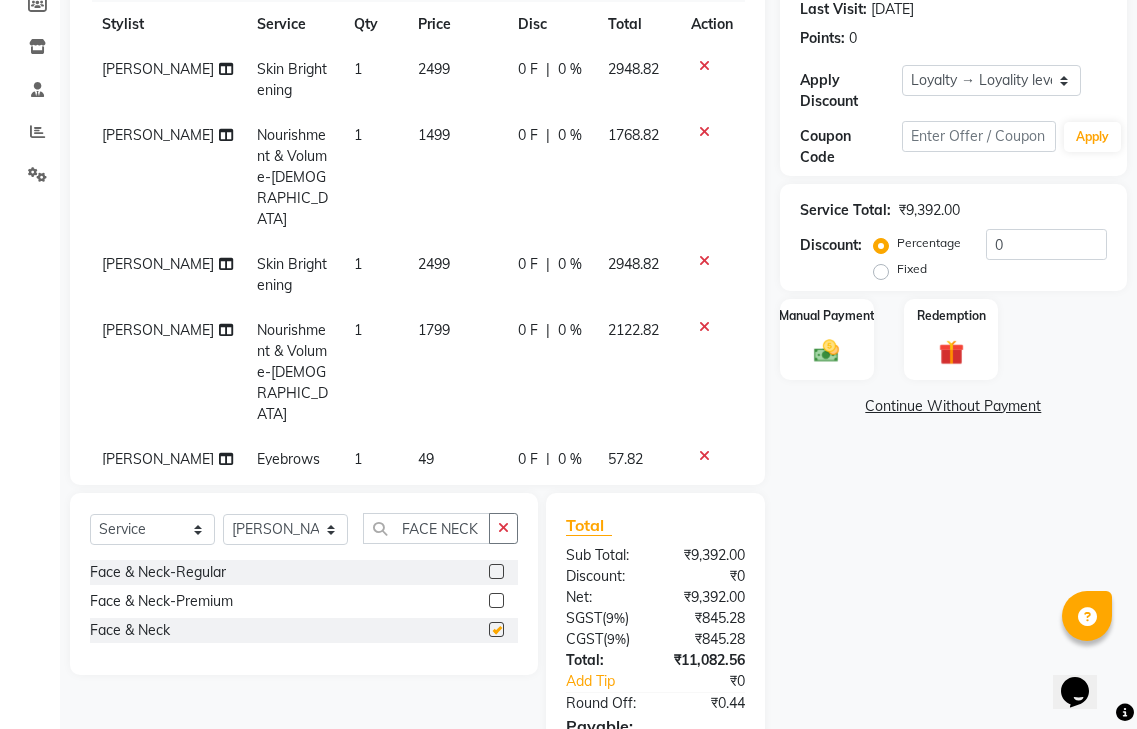 checkbox on "false" 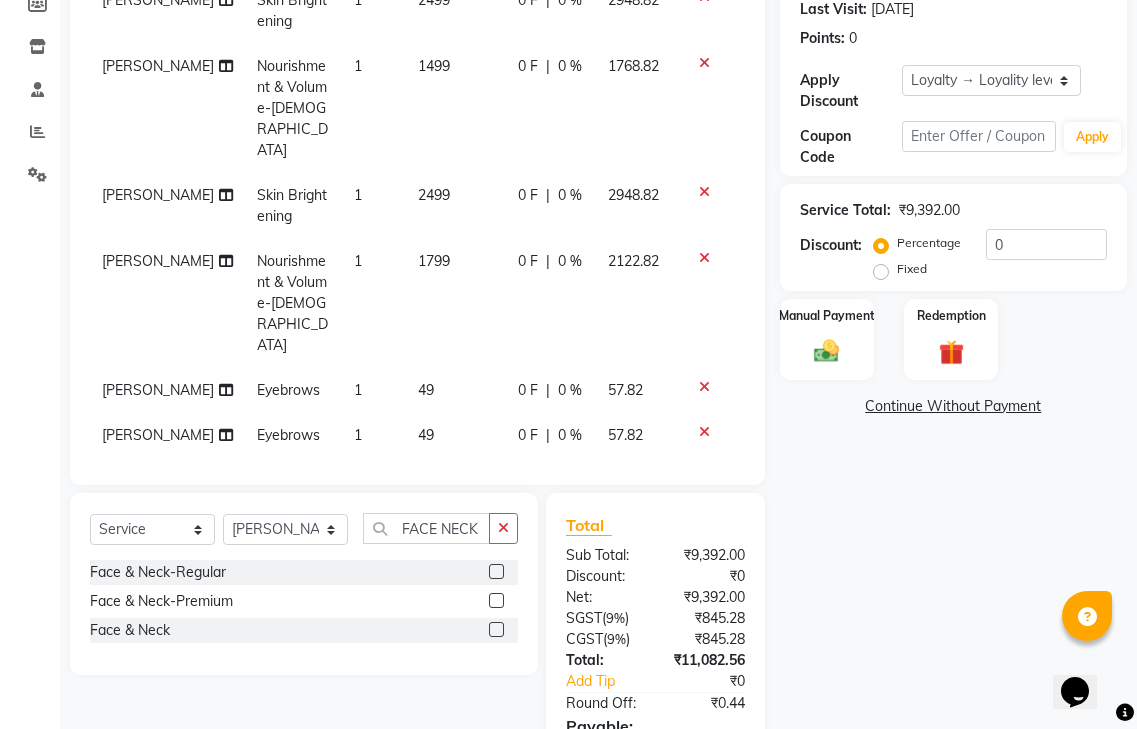 scroll, scrollTop: 141, scrollLeft: 0, axis: vertical 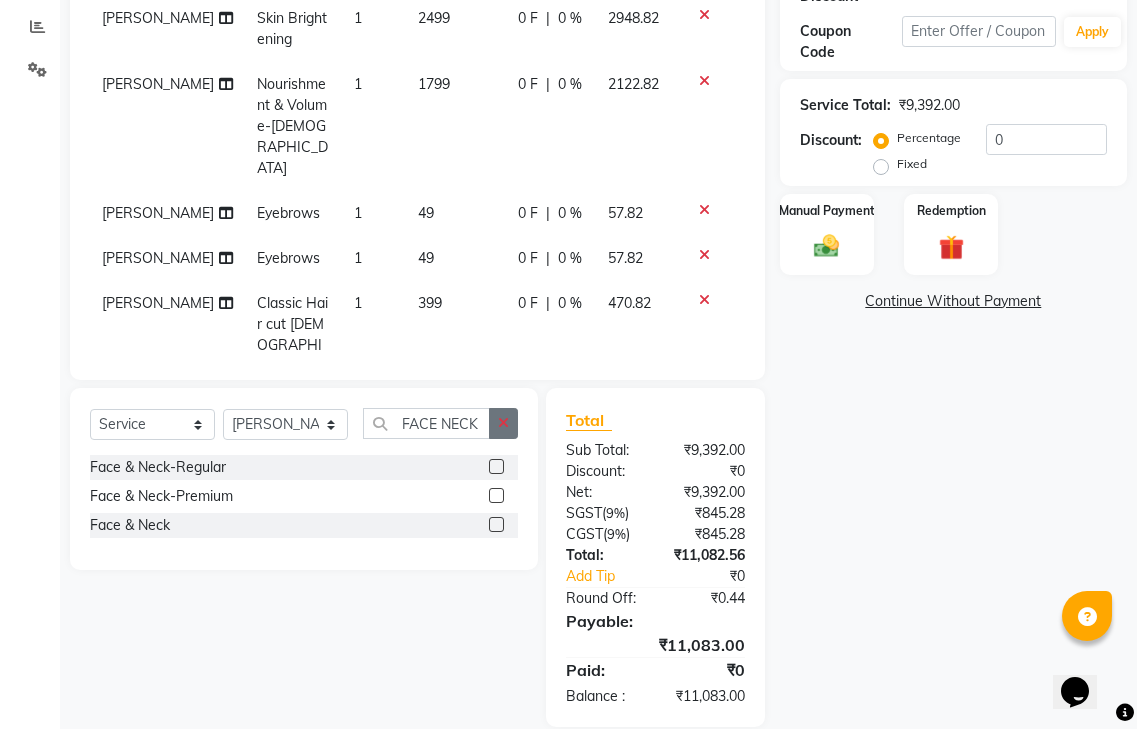click 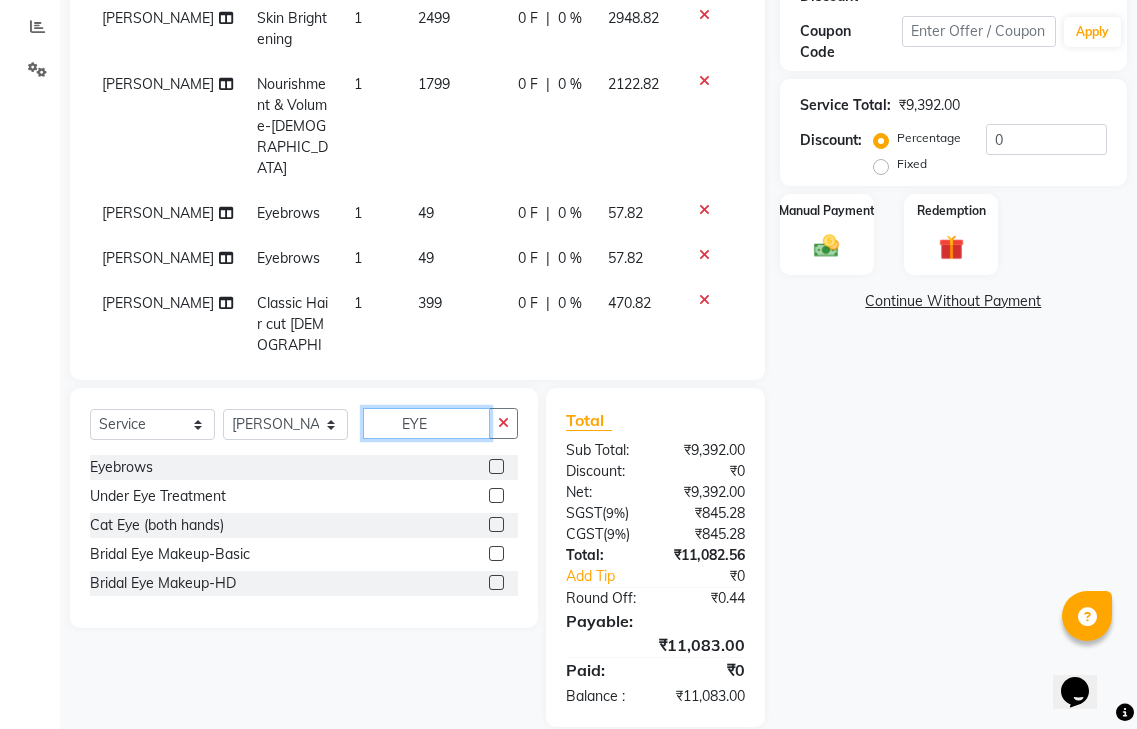 type on "EYE" 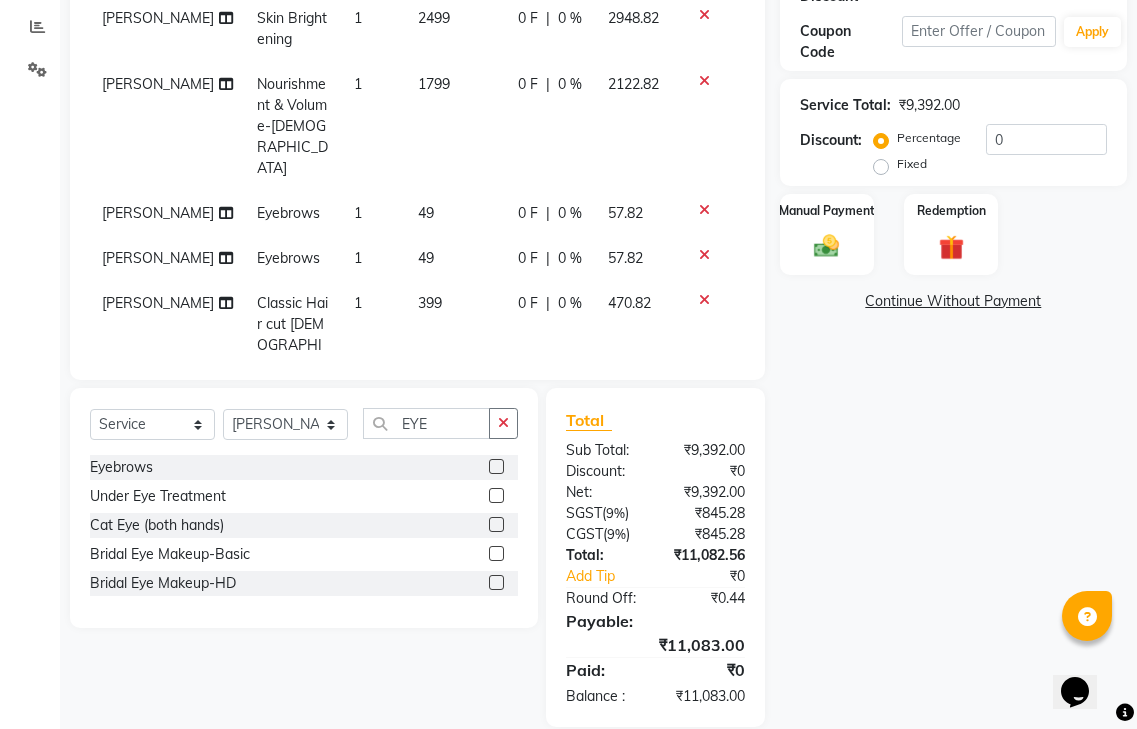 click 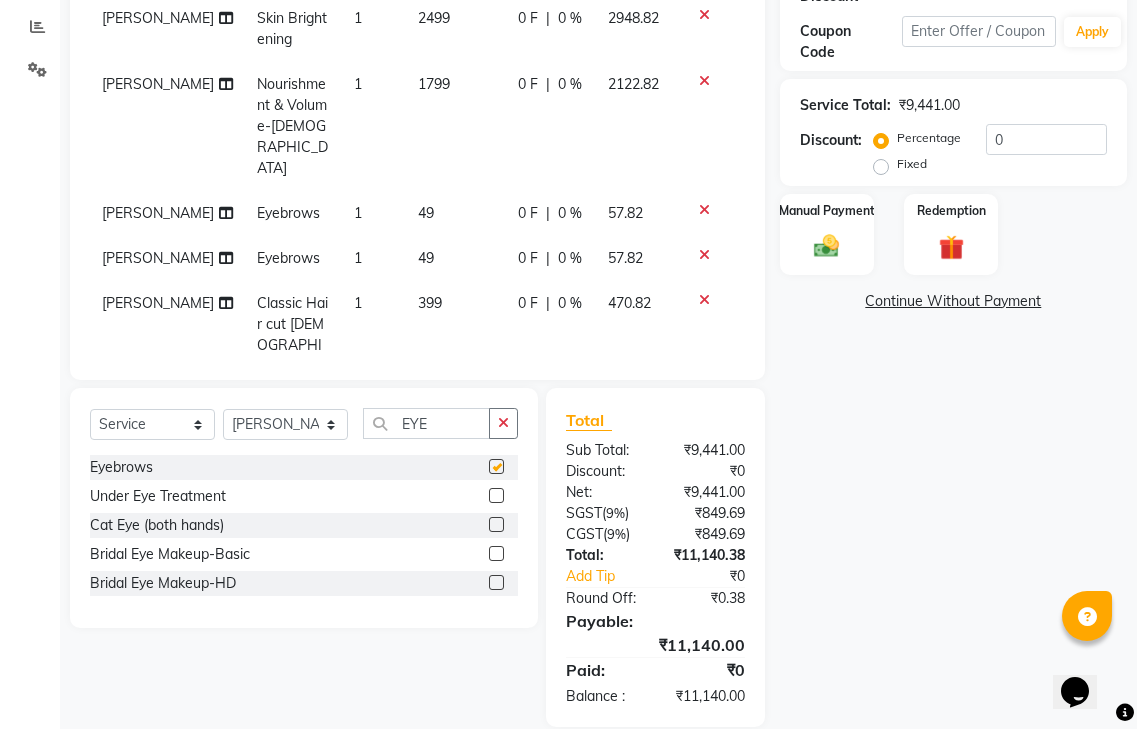 checkbox on "false" 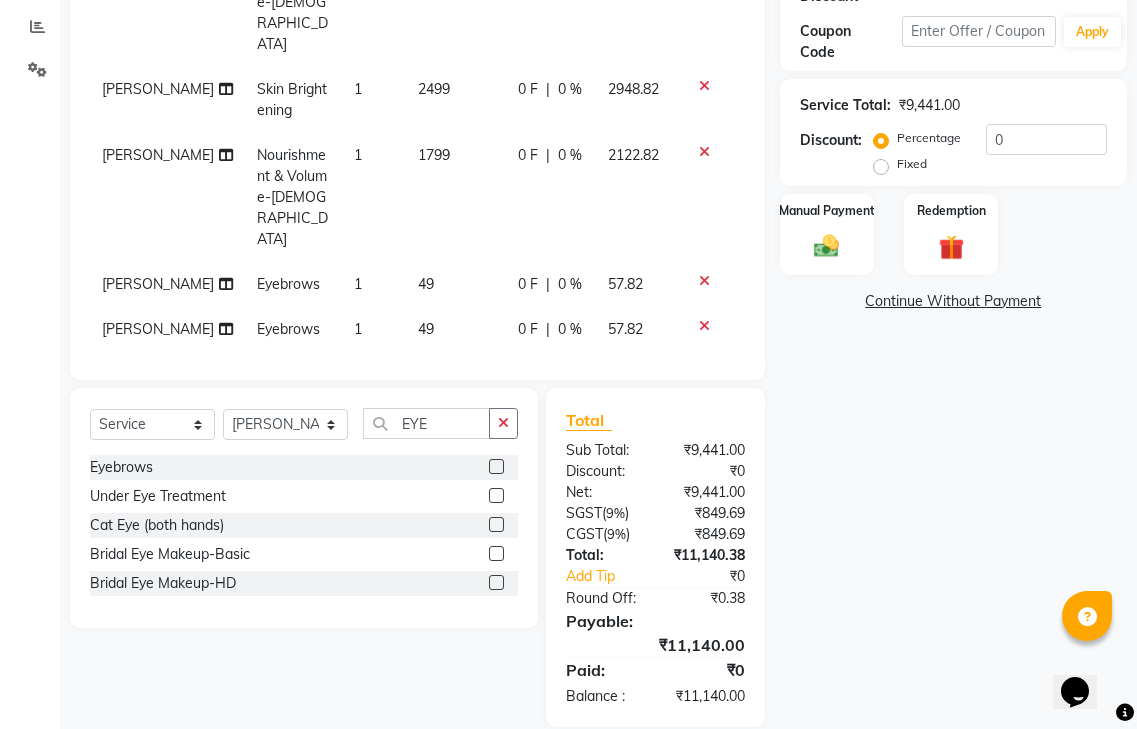 scroll, scrollTop: 0, scrollLeft: 0, axis: both 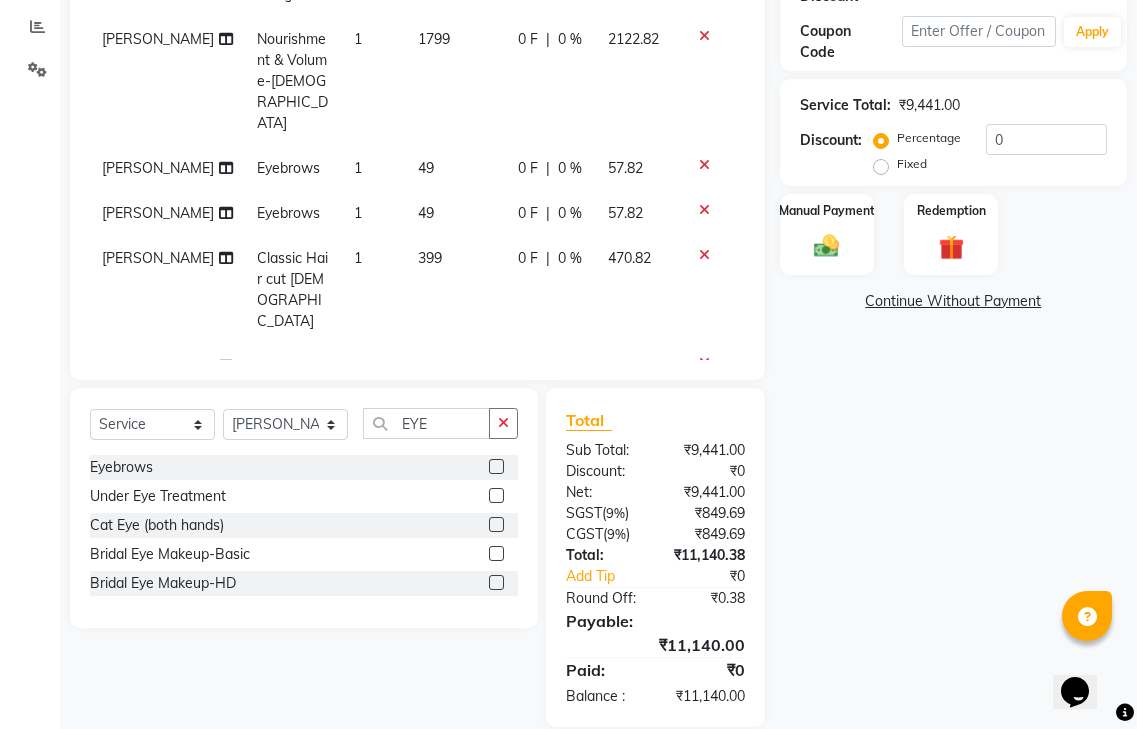 click 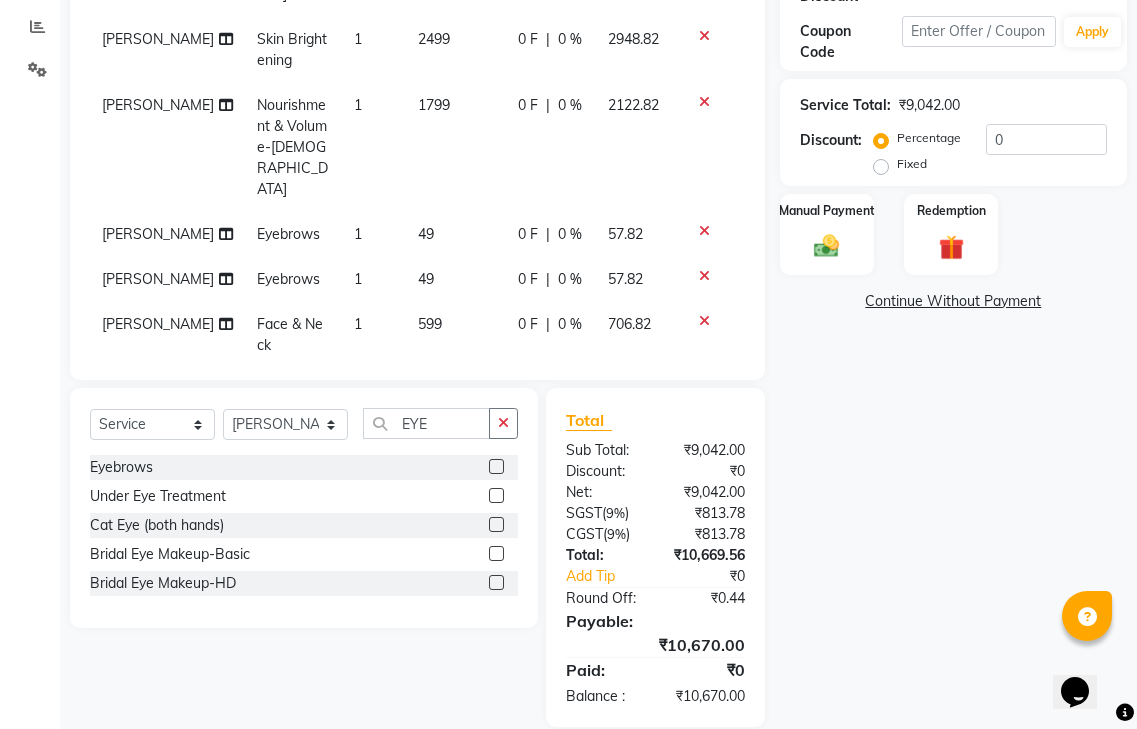 click 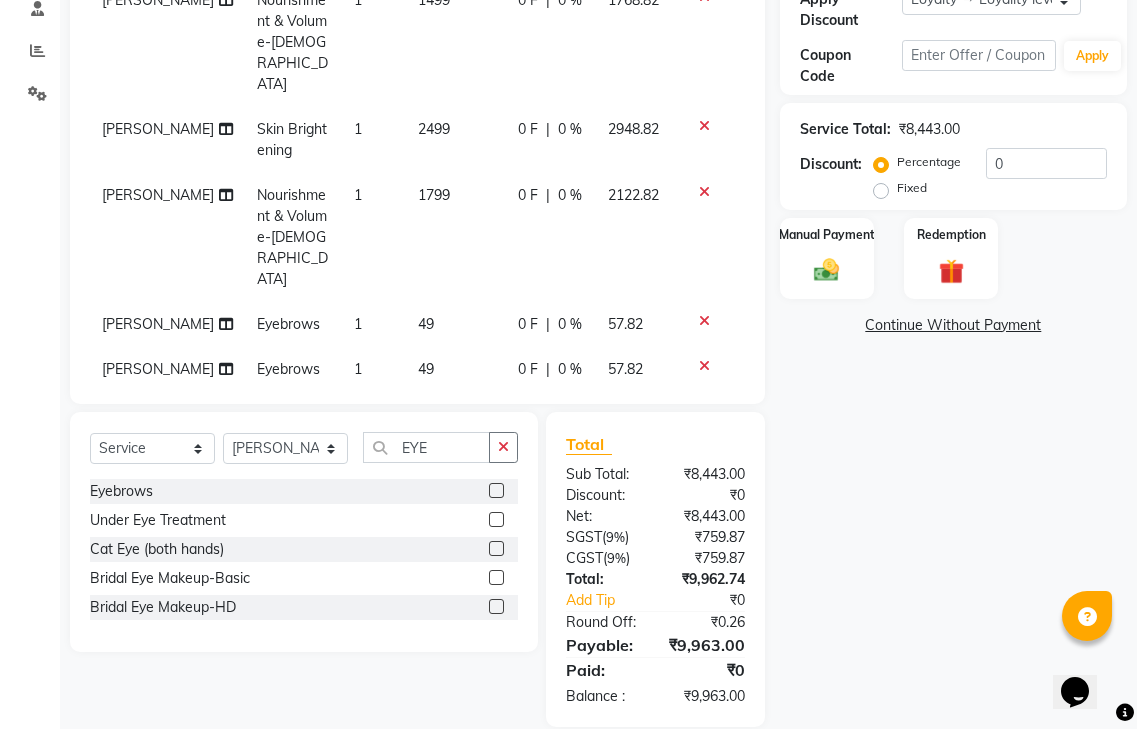 click 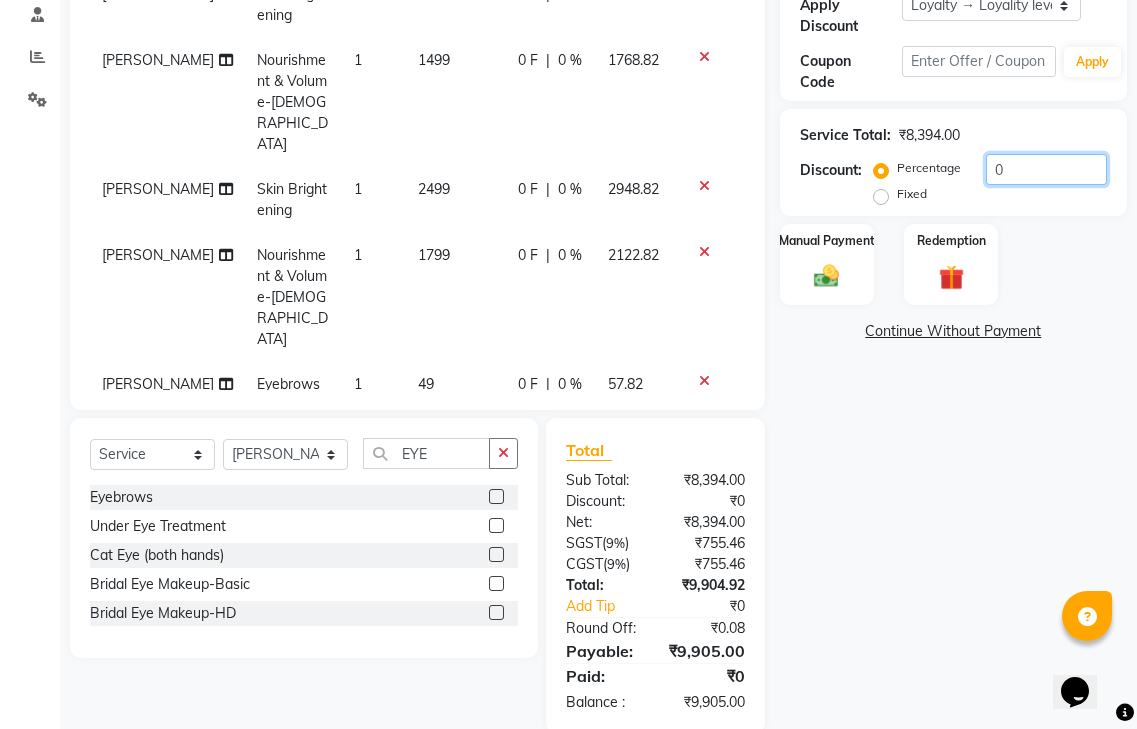 click on "0" 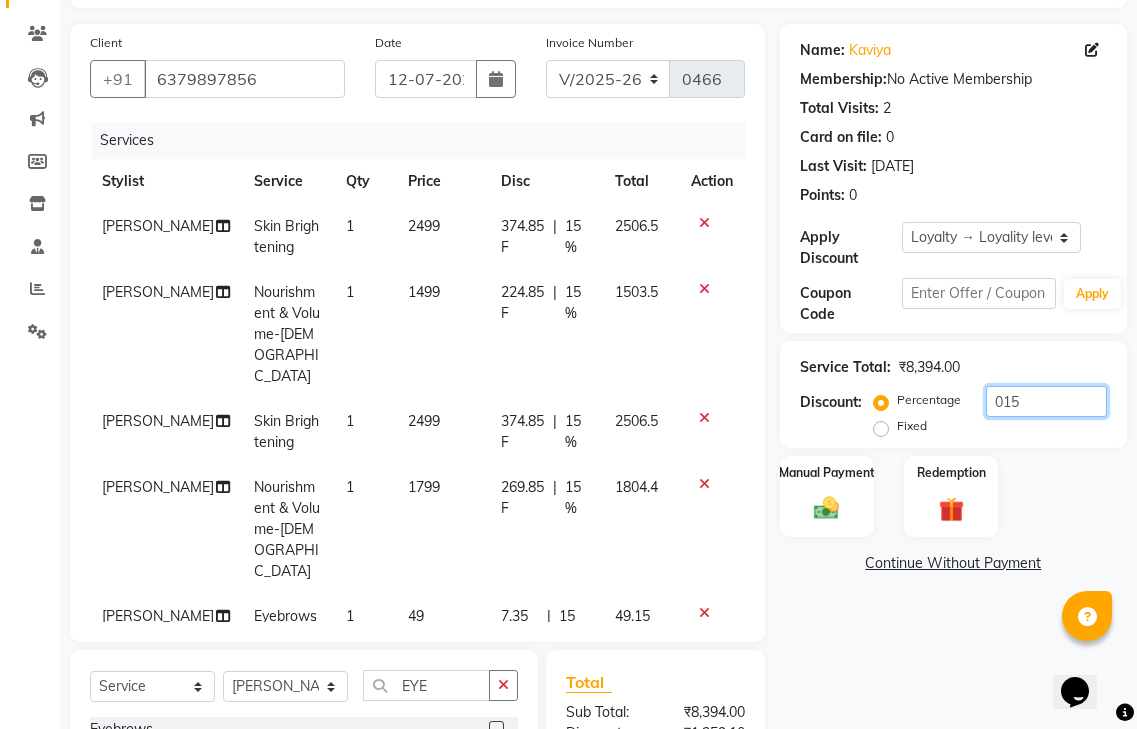 scroll, scrollTop: 92, scrollLeft: 0, axis: vertical 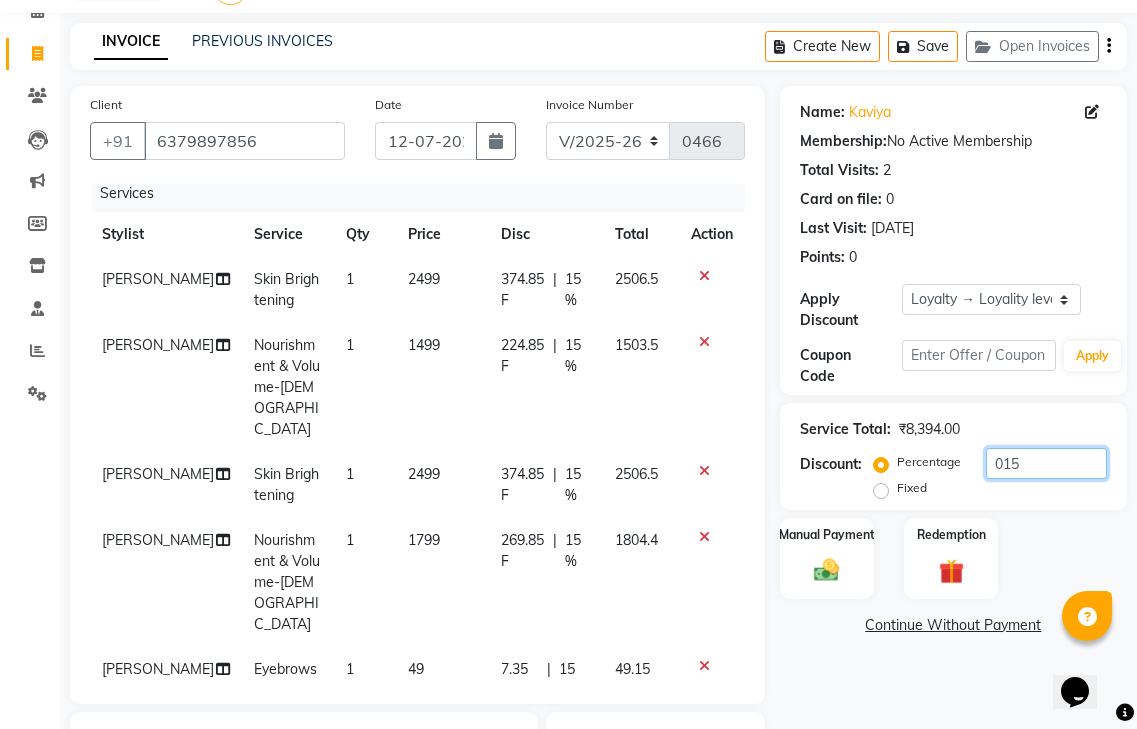 type on "015" 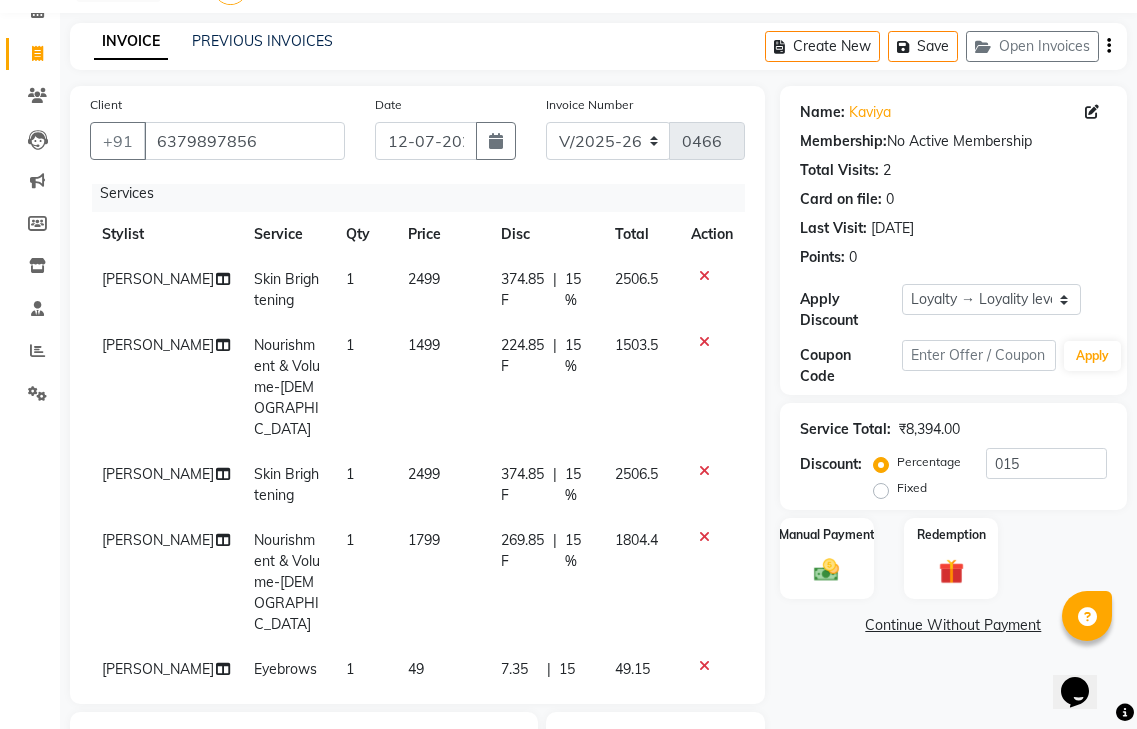 click on "1799" 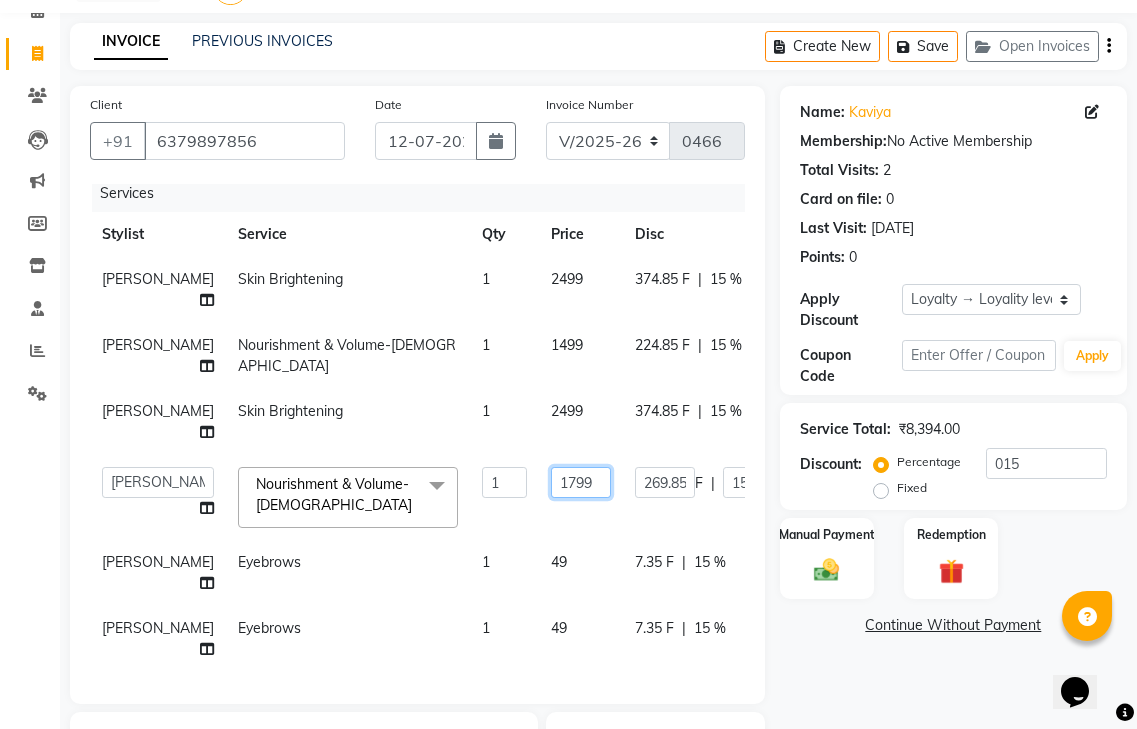 click on "1799" 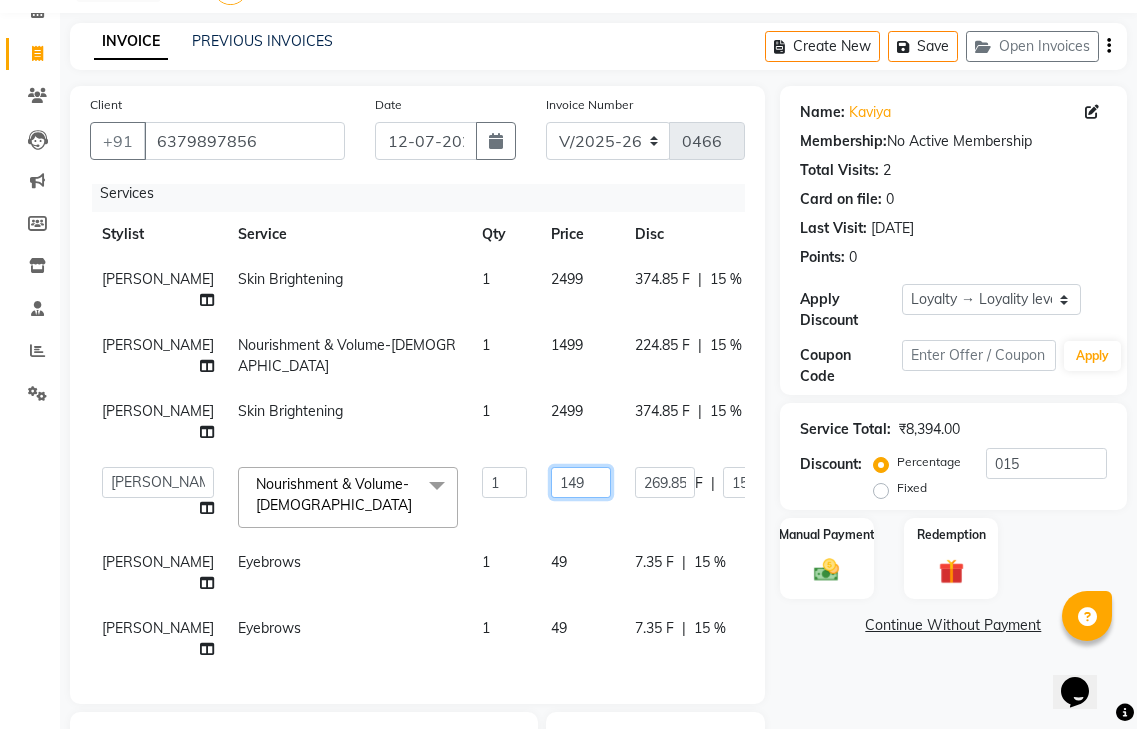 type on "1499" 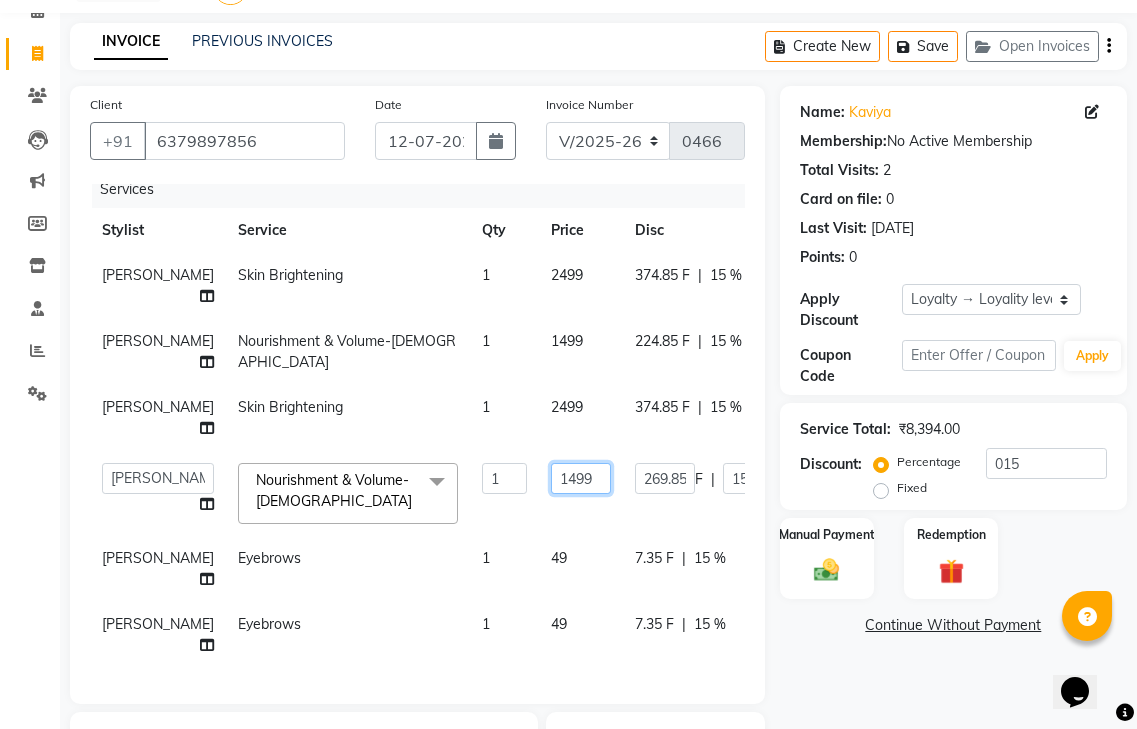 scroll, scrollTop: 0, scrollLeft: 0, axis: both 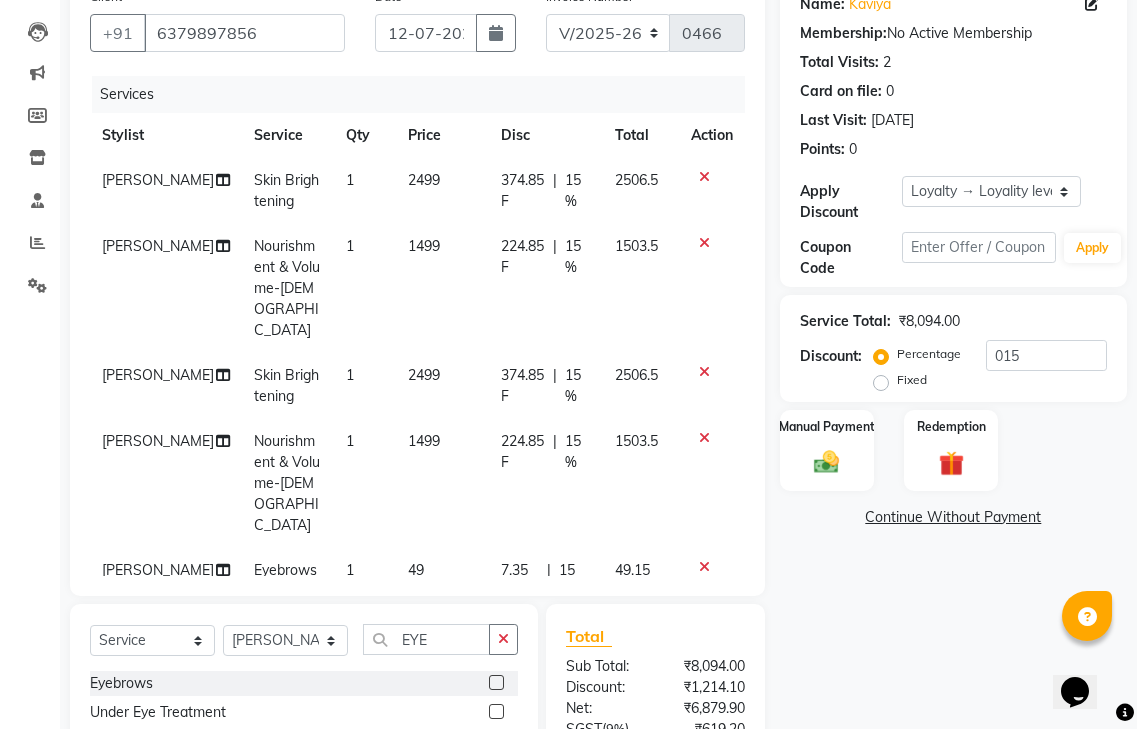 click on "[PERSON_NAME] Skin Brightening 1 2499 374.85 F | 15 % 2506.5 [PERSON_NAME] Nourishment & Volume-[DEMOGRAPHIC_DATA] 1 1499 224.85 F | 15 % 1503.5  jaya priya Skin Brightening 1 2499 374.85 F | 15 % 2506.5  jaya priya Nourishment & Volume-[DEMOGRAPHIC_DATA] 1 1499 224.85 F | 15 % 1503.5  jaya priya Eyebrows 1 49 7.35 F | 15 % 49.15  jaya priya Eyebrows 1 49 7.35 F | 15 % 49.15" 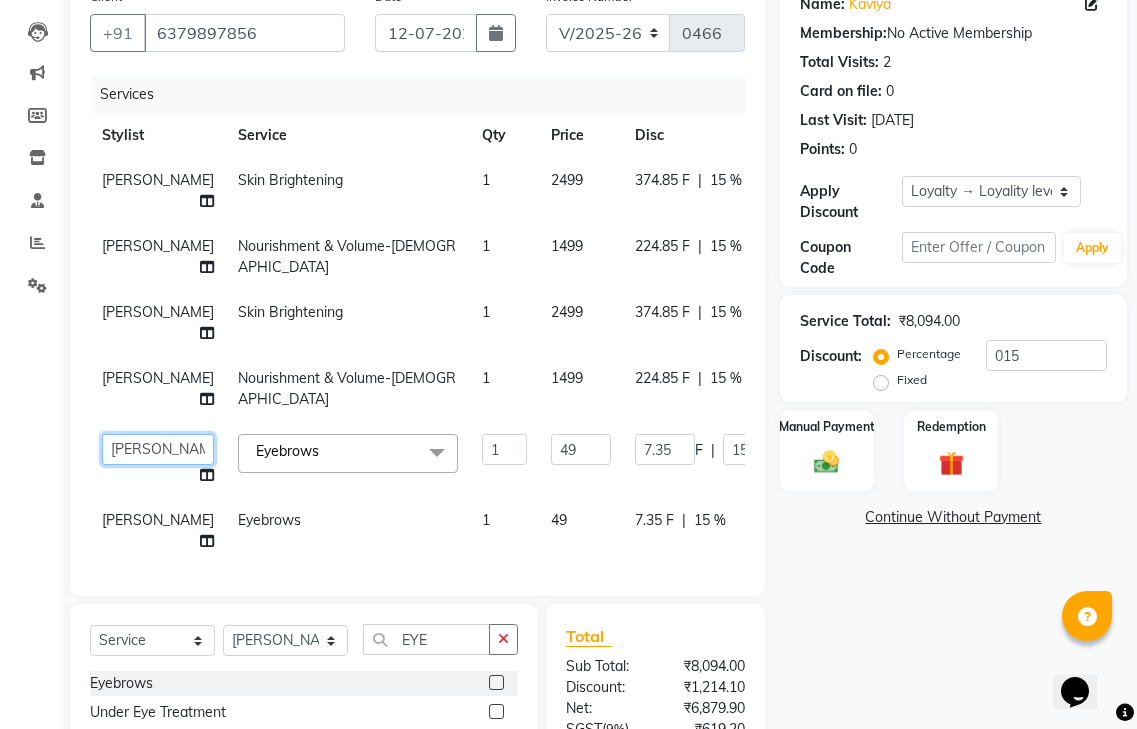 click on "gendral   [PERSON_NAME]    jaya priya   kothai TK   [DATE]   sanjay   santhosh   [DOMAIN_NAME]" 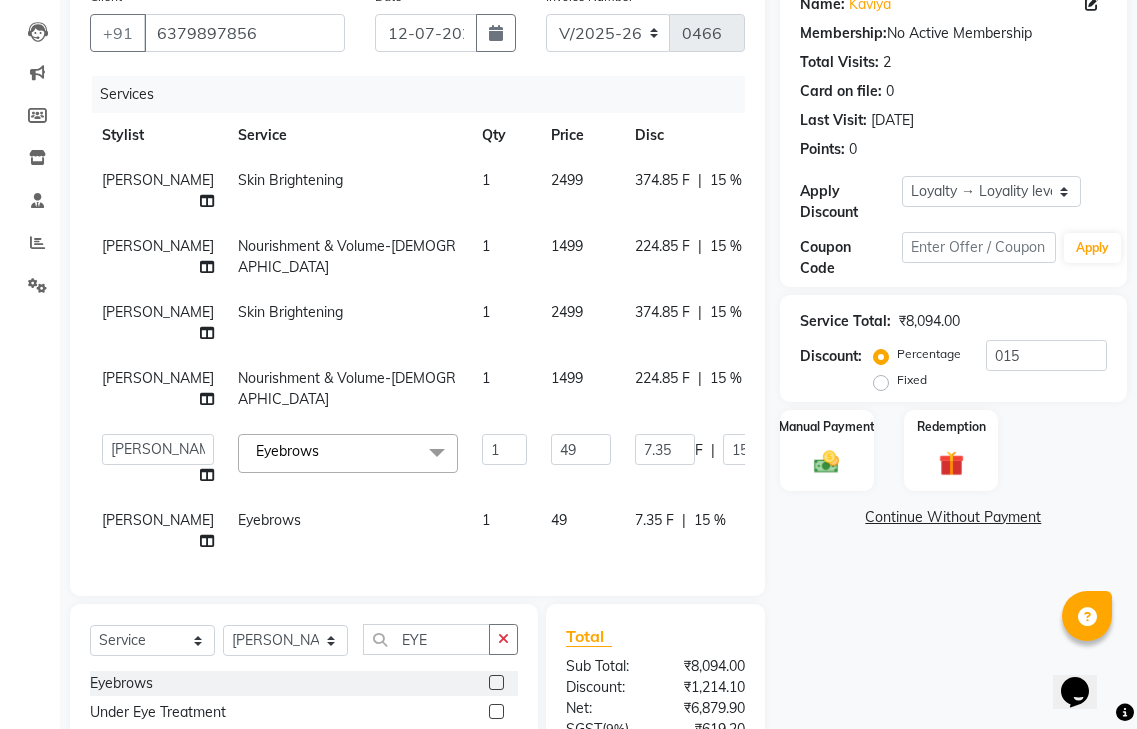 select on "80759" 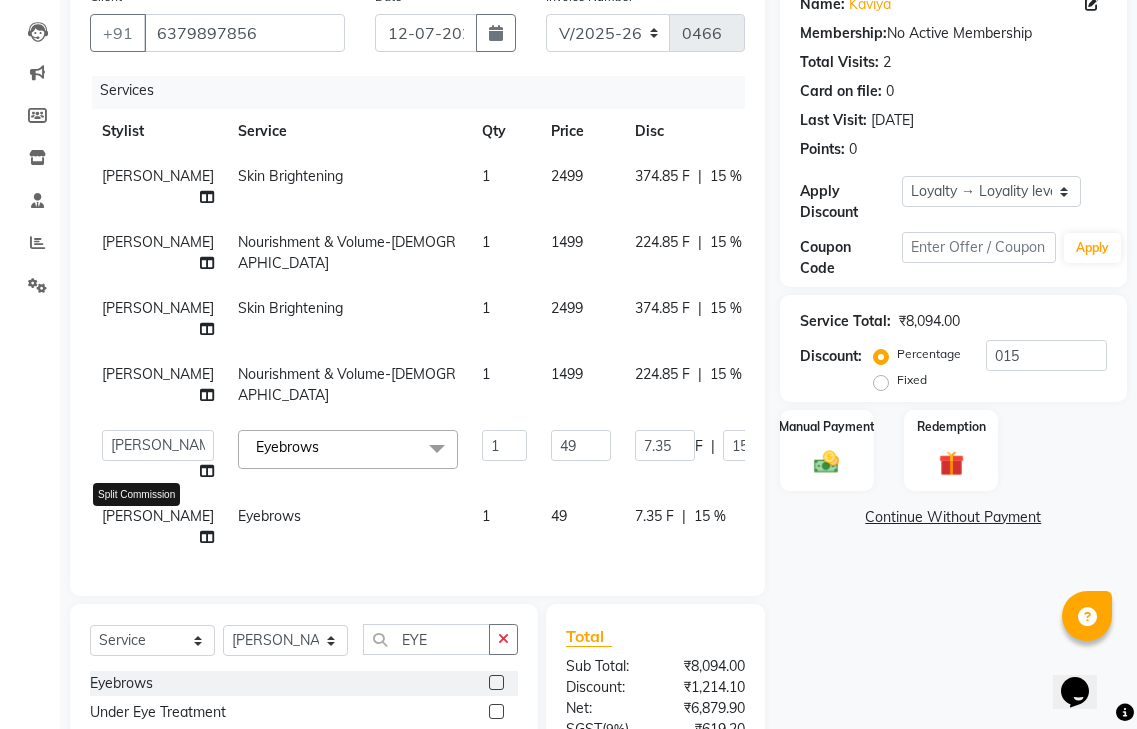 scroll, scrollTop: 82, scrollLeft: 0, axis: vertical 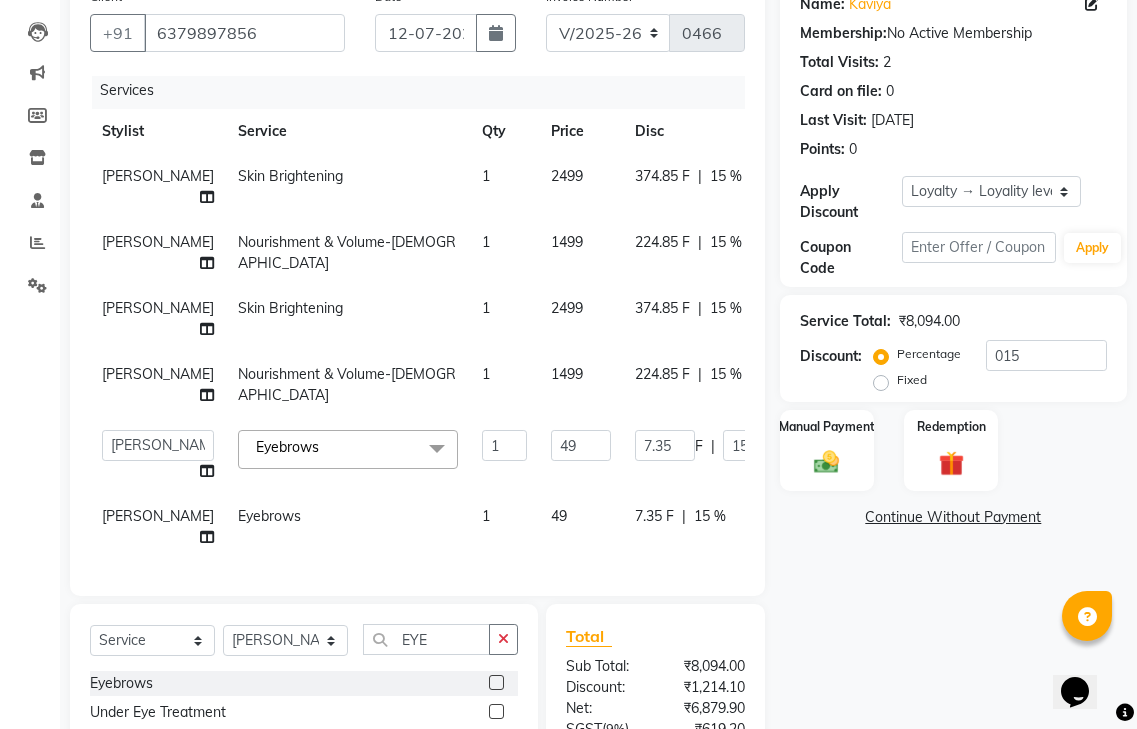 click on "[PERSON_NAME]" 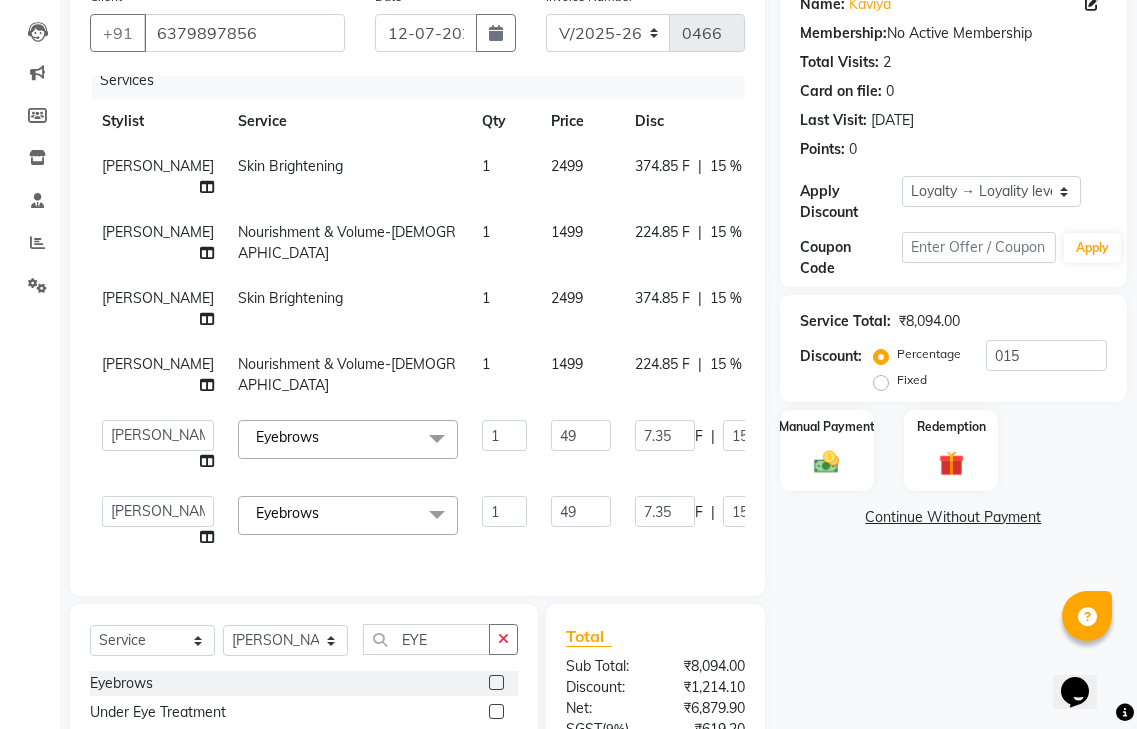 scroll, scrollTop: 71, scrollLeft: 0, axis: vertical 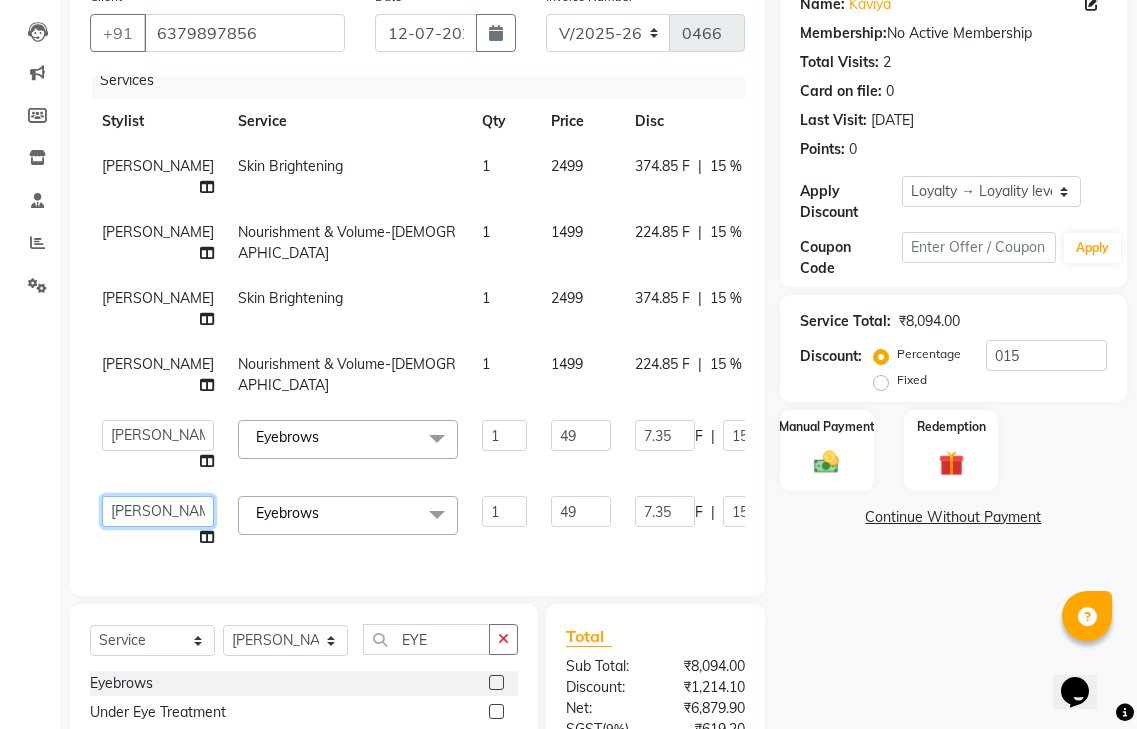 click on "gendral   [PERSON_NAME]    jaya priya   kothai TK   [DATE]   sanjay   santhosh   [DOMAIN_NAME]" 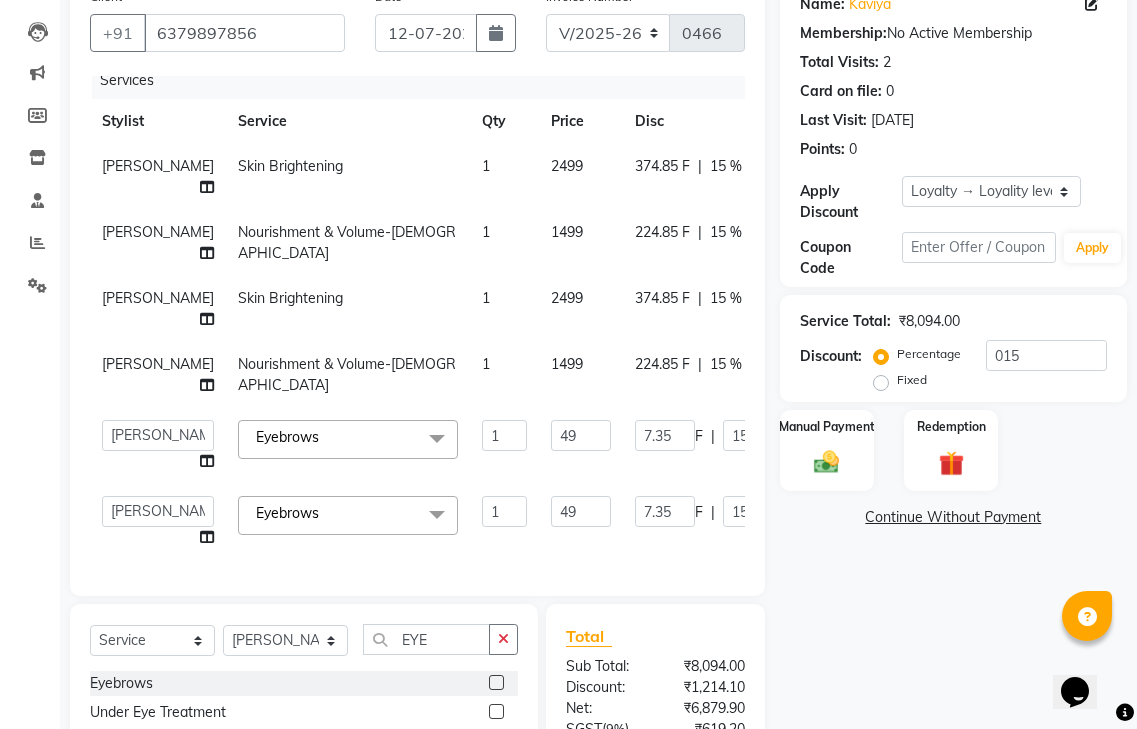 select on "80759" 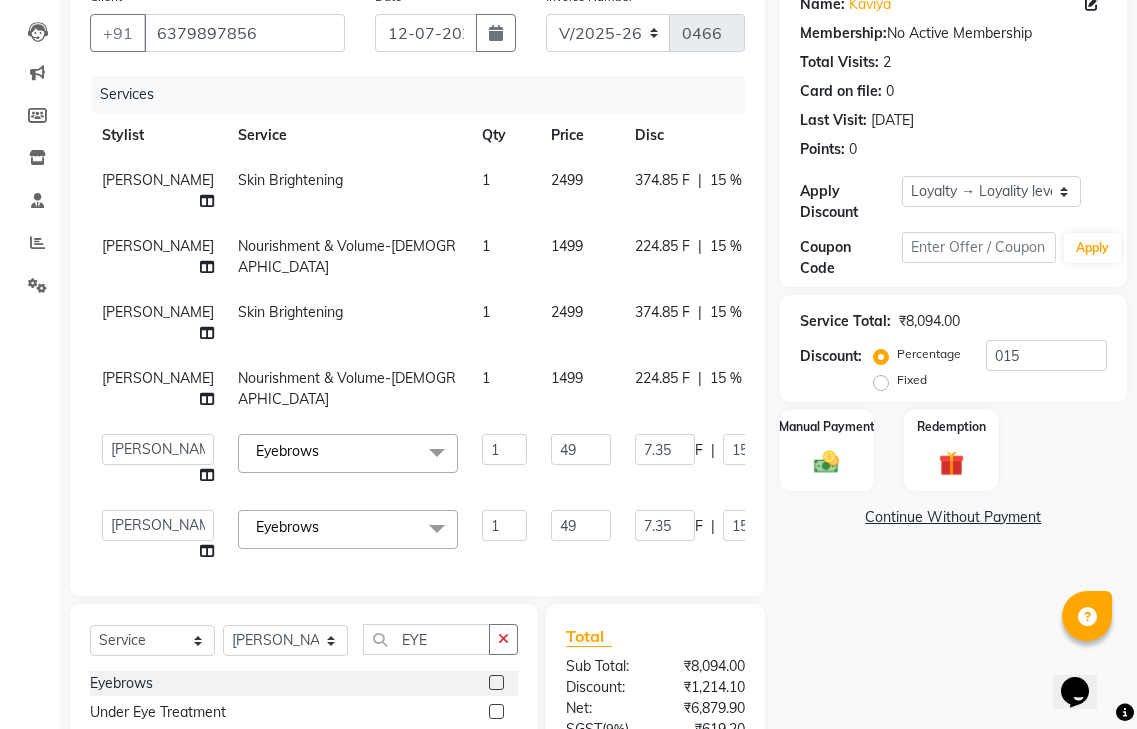 scroll, scrollTop: 0, scrollLeft: 0, axis: both 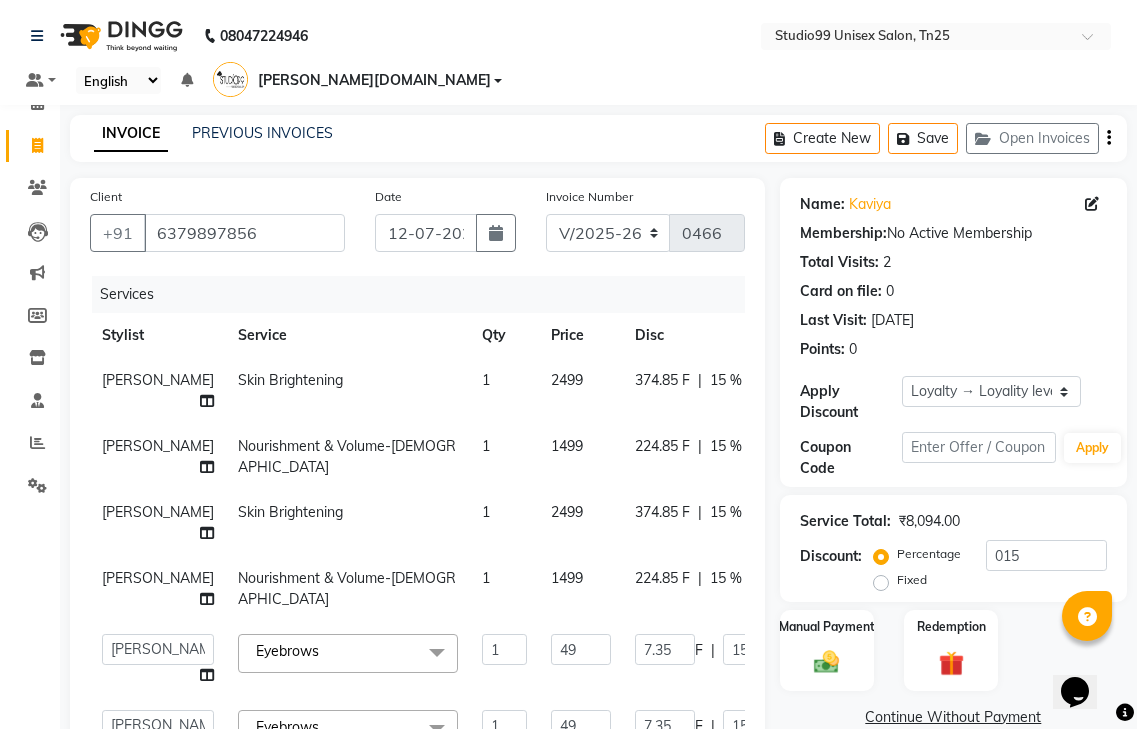 click on "1499" 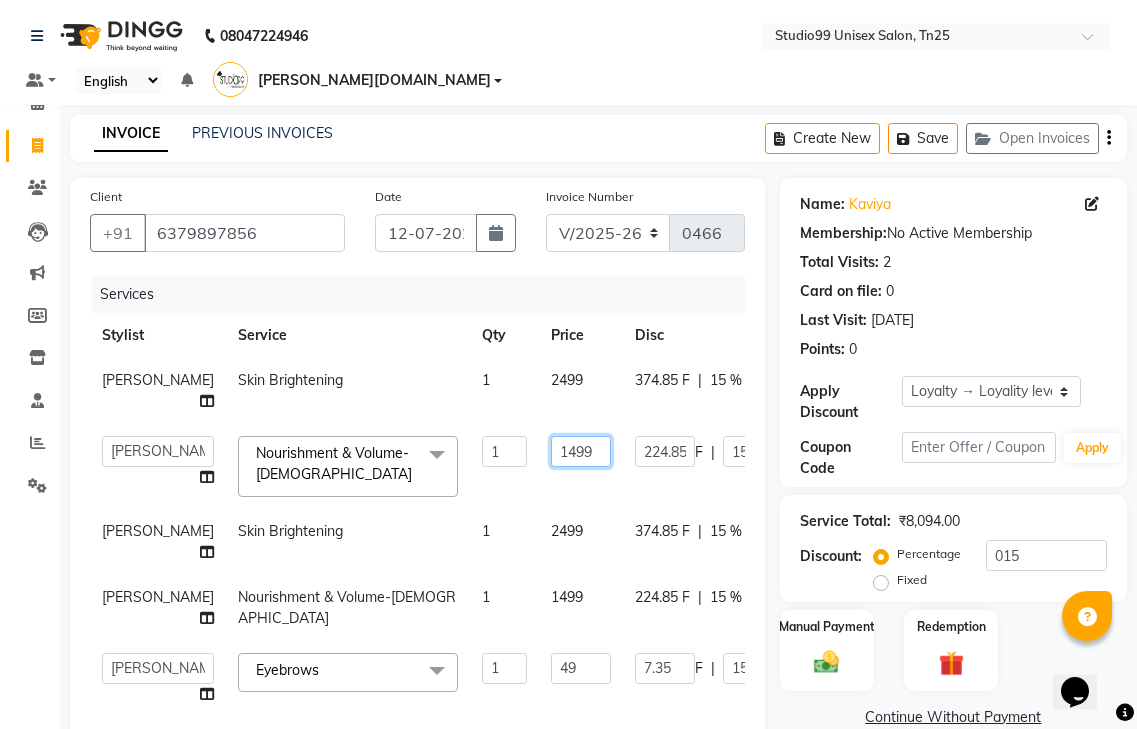 click on "1499" 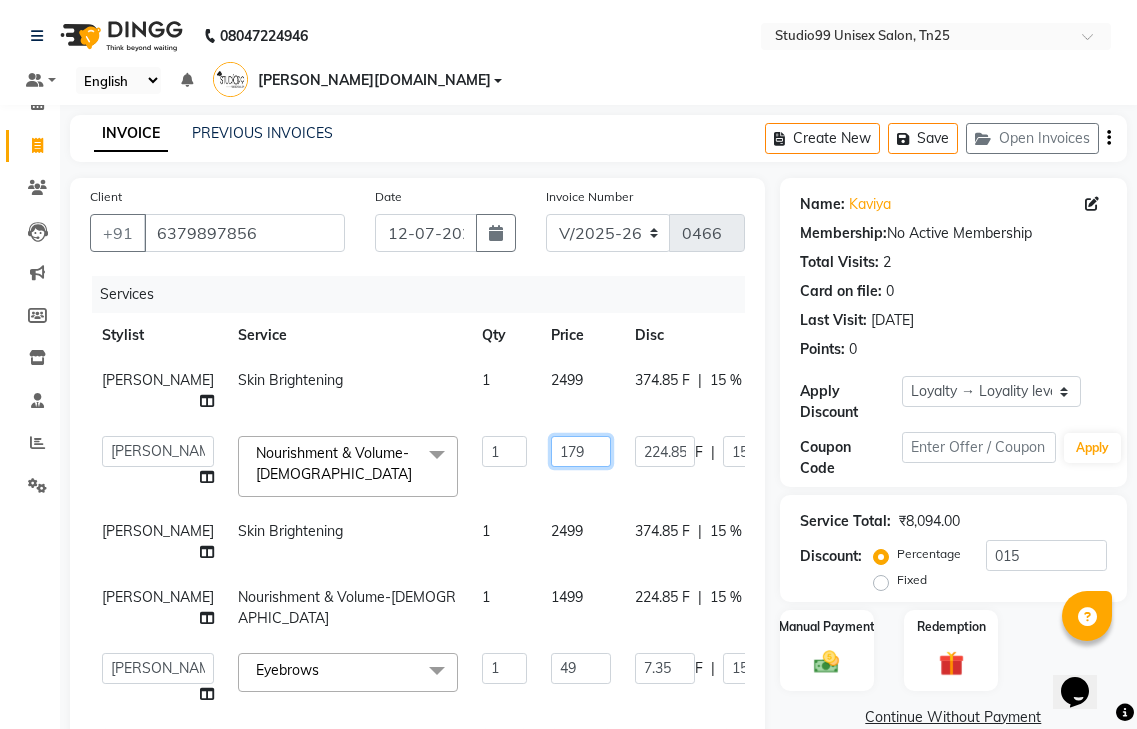 type on "1799" 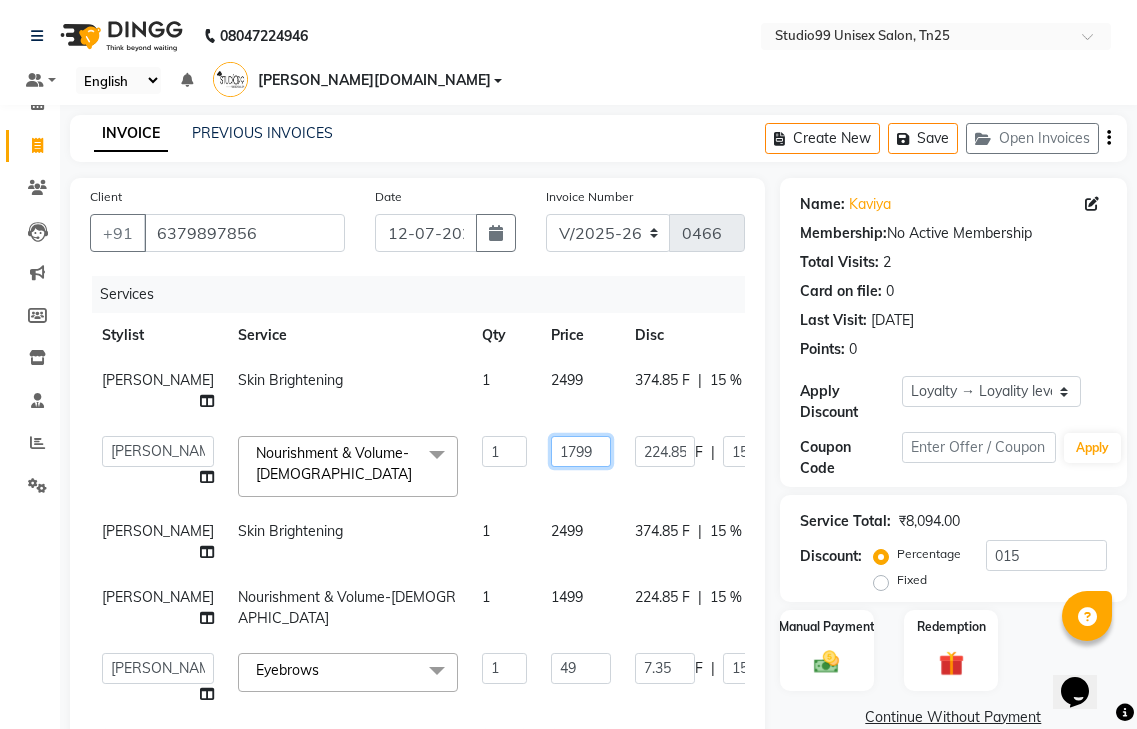 scroll, scrollTop: 90, scrollLeft: 0, axis: vertical 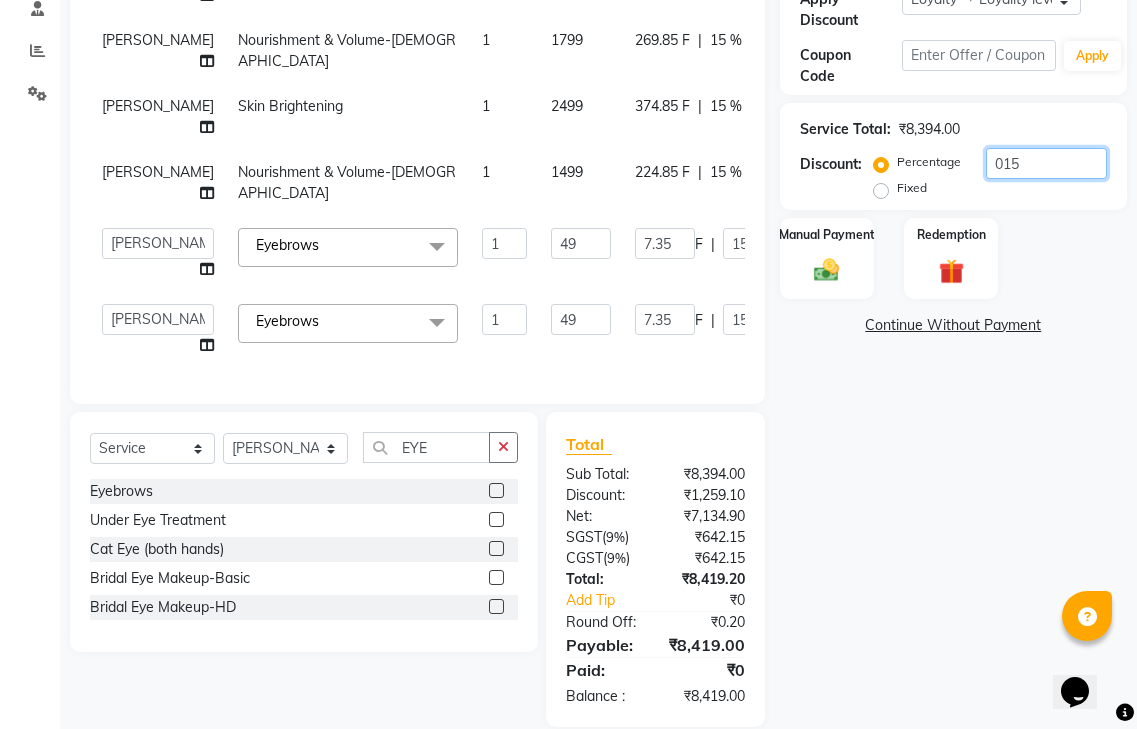 click on "015" 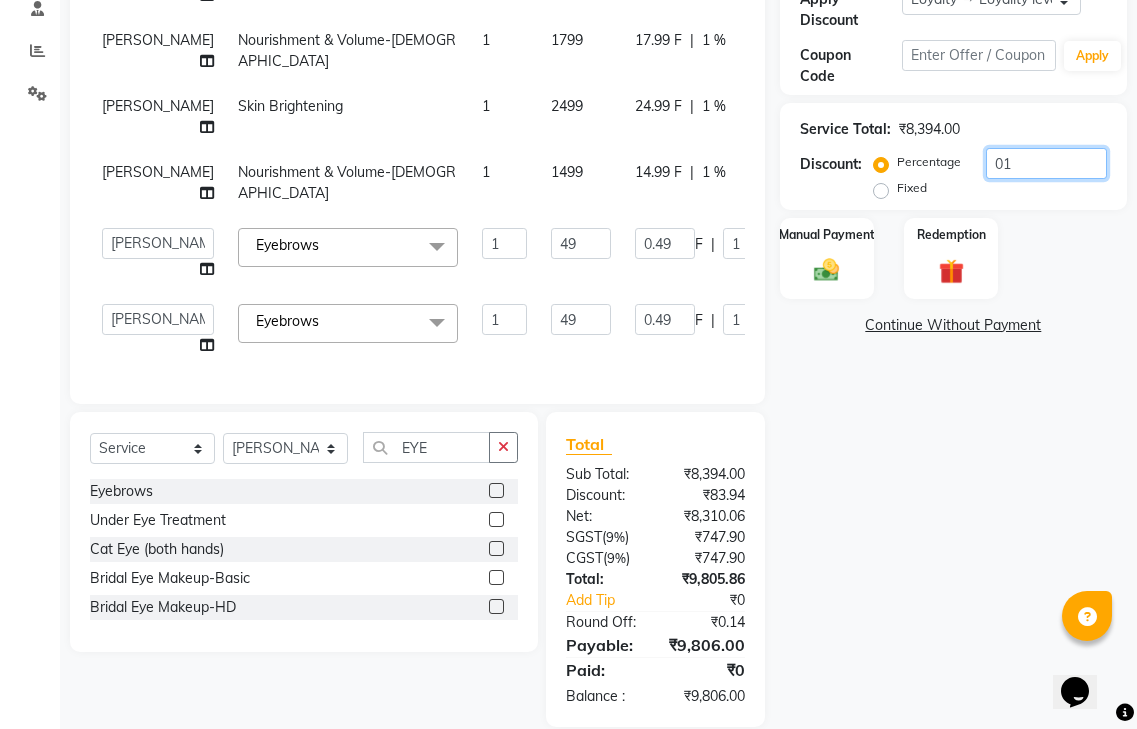 type on "0" 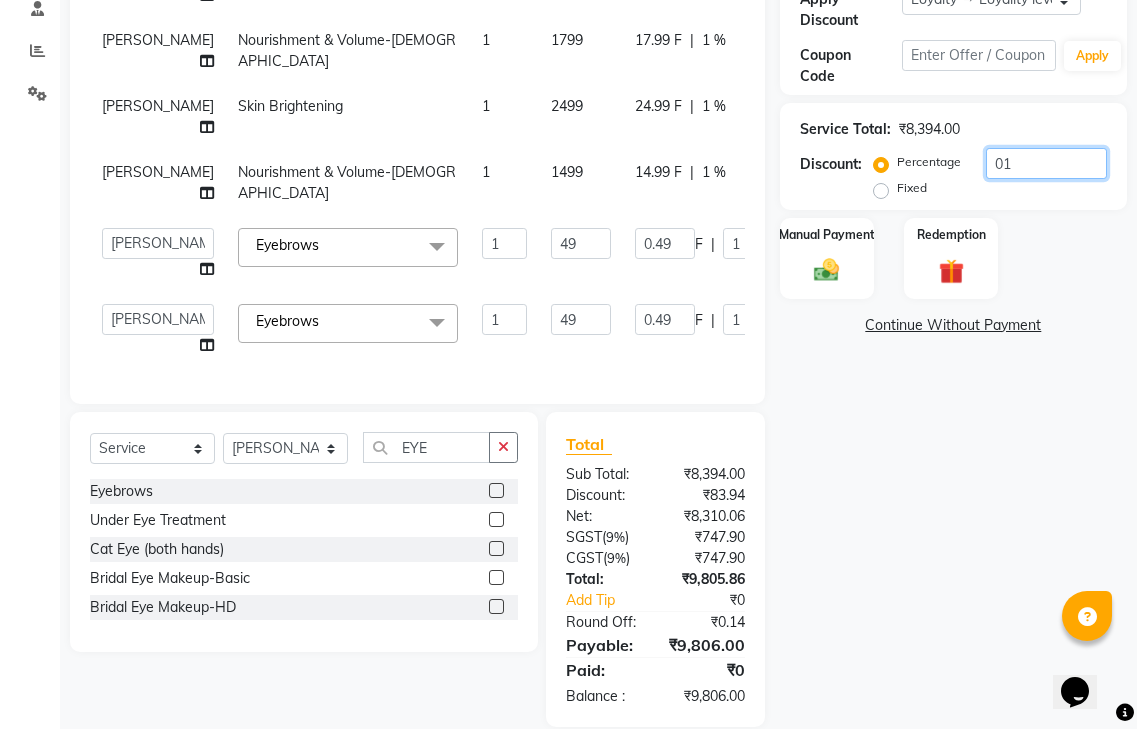 type on "0" 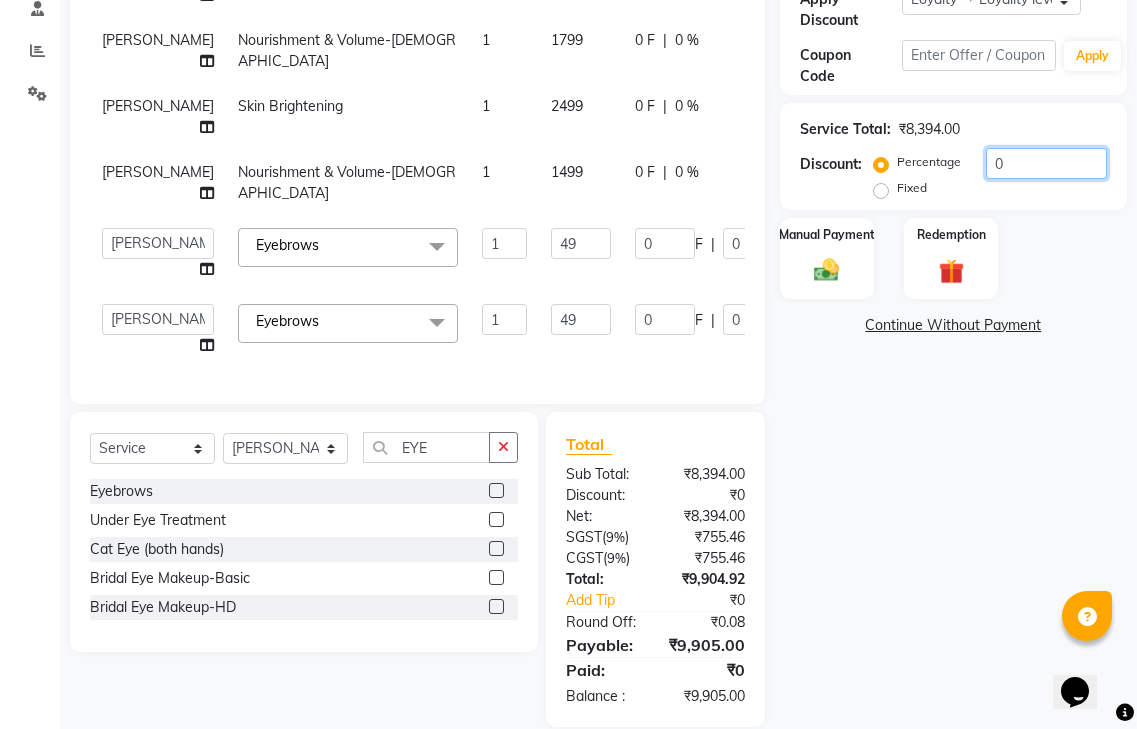 type on "01" 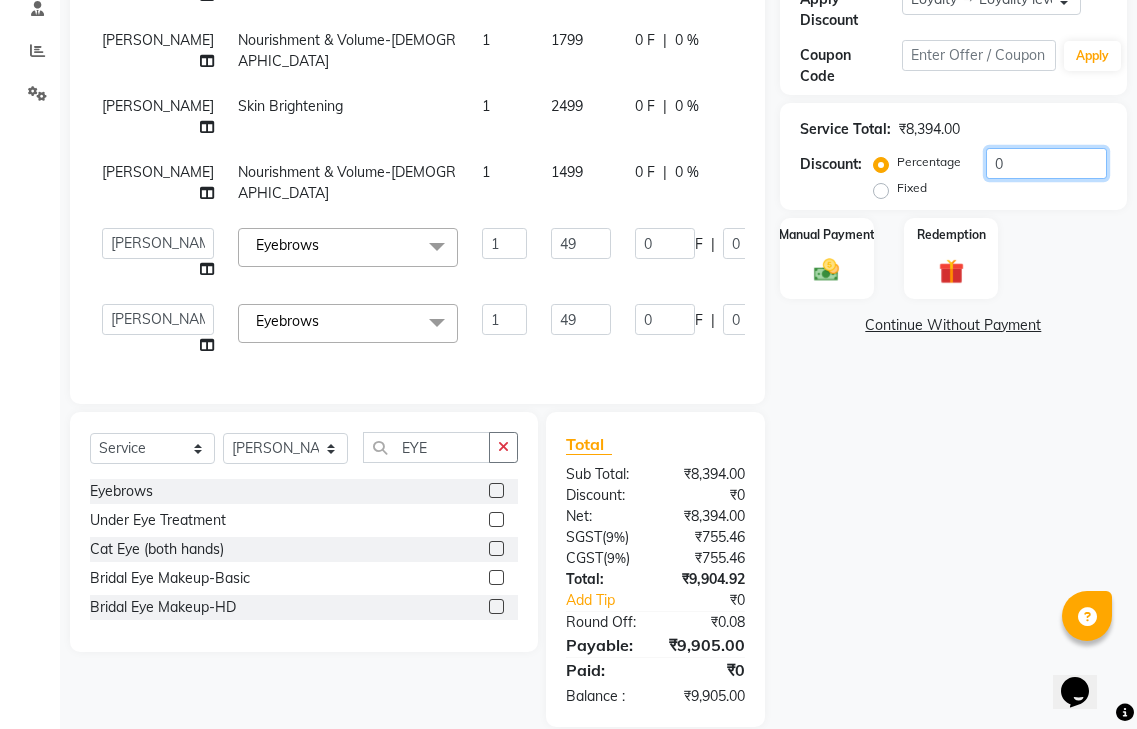 type on "0.49" 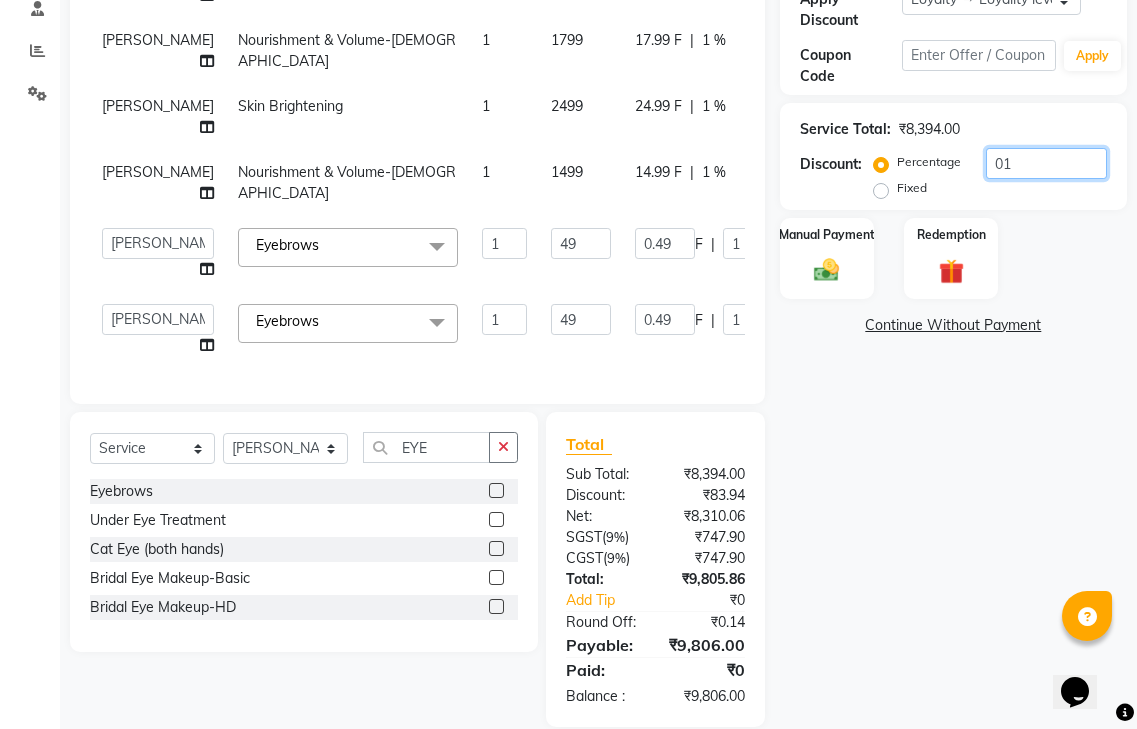 type on "015" 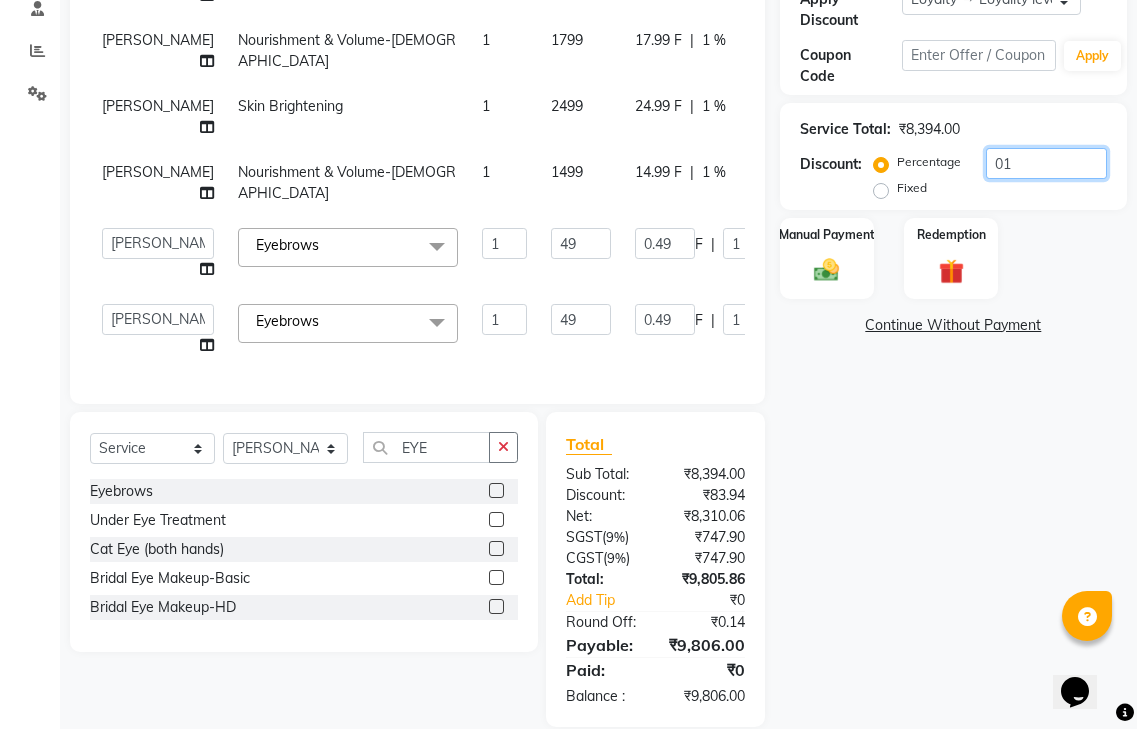 type on "7.35" 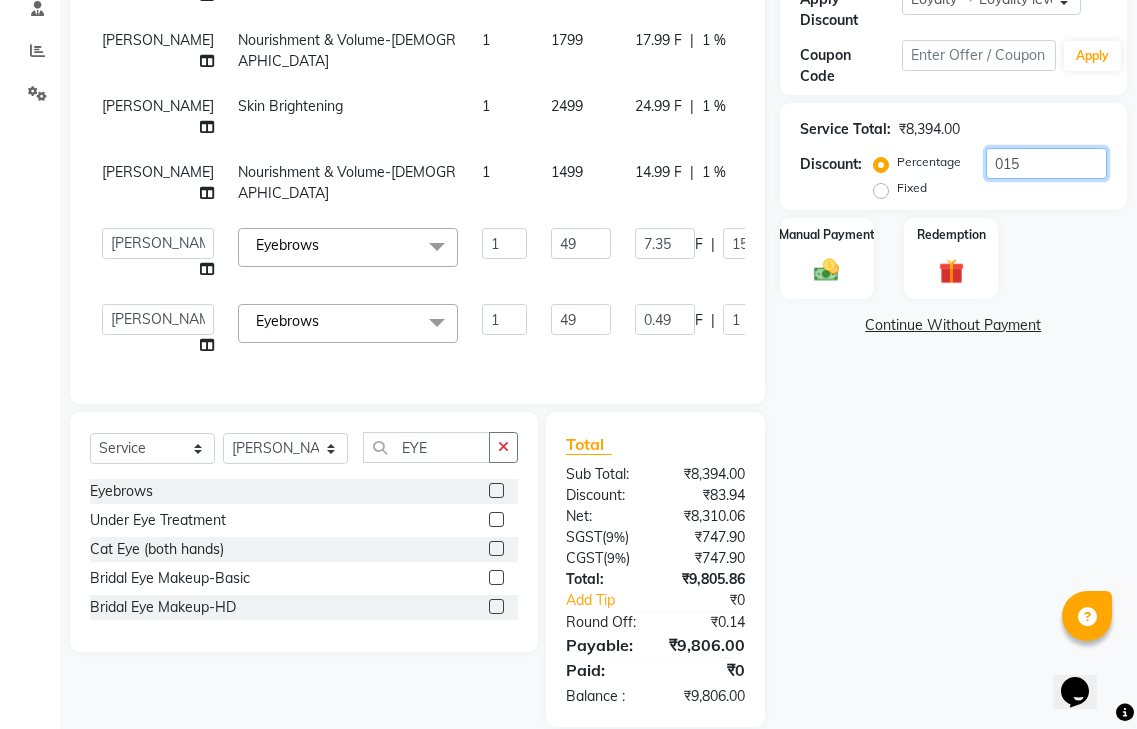 type on "7.35" 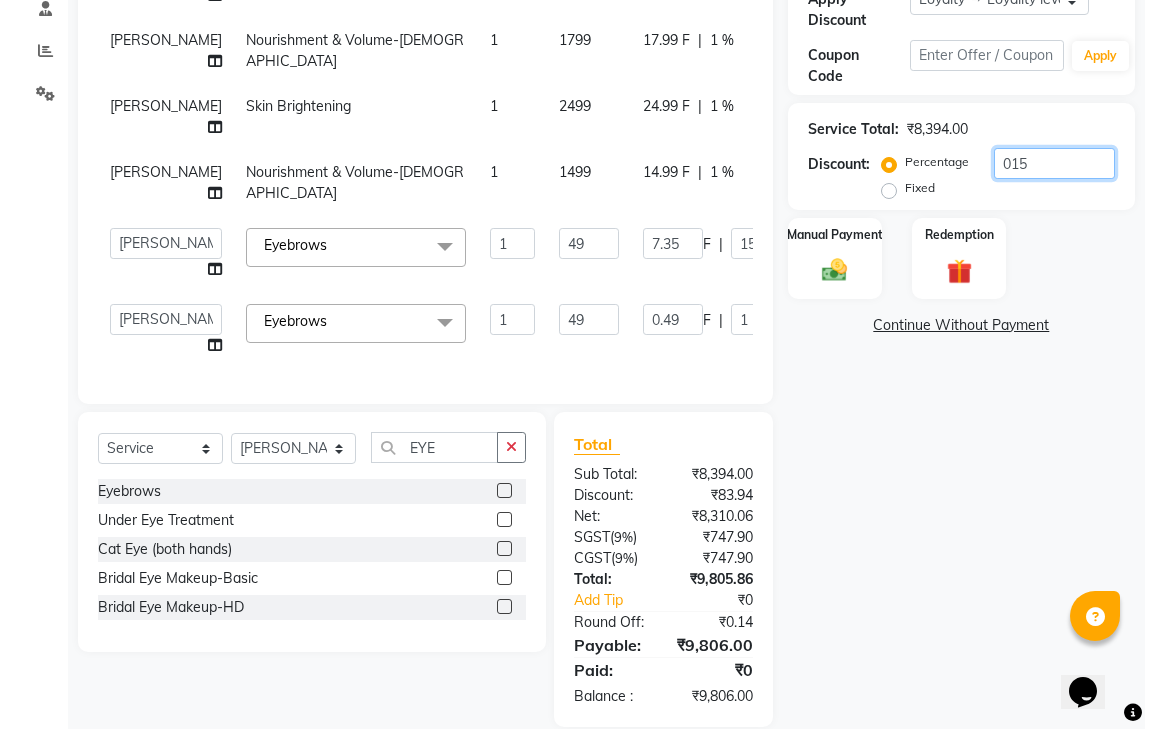 type 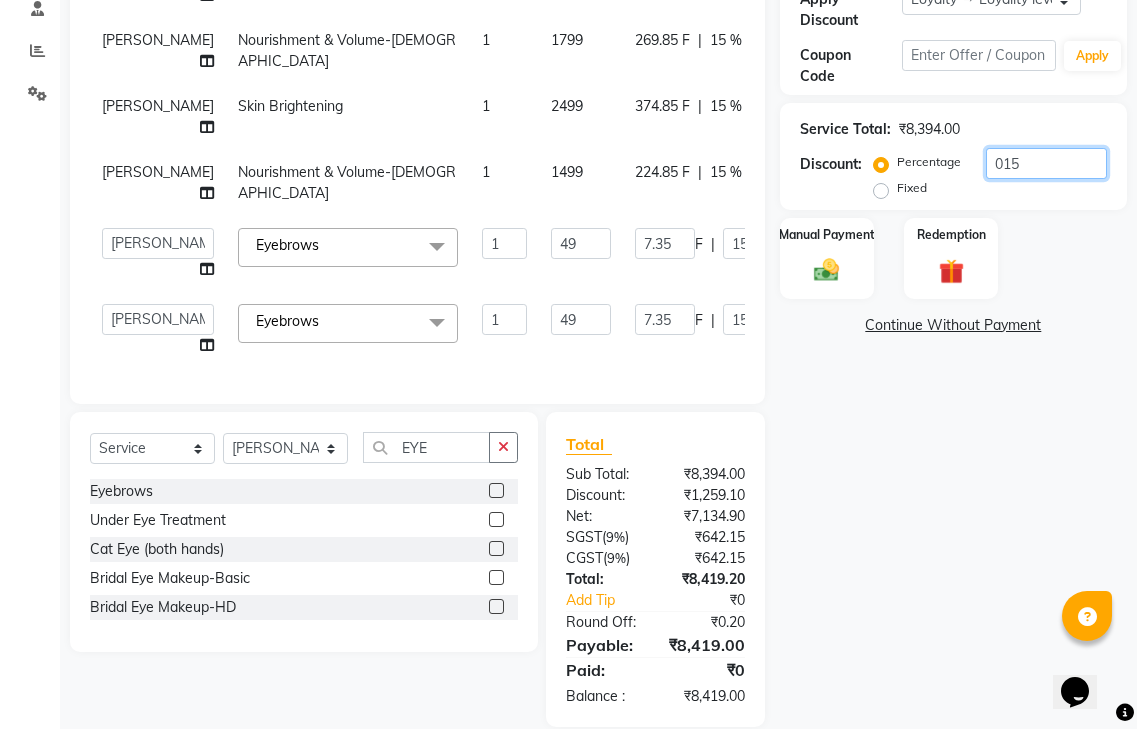 scroll, scrollTop: 0, scrollLeft: 0, axis: both 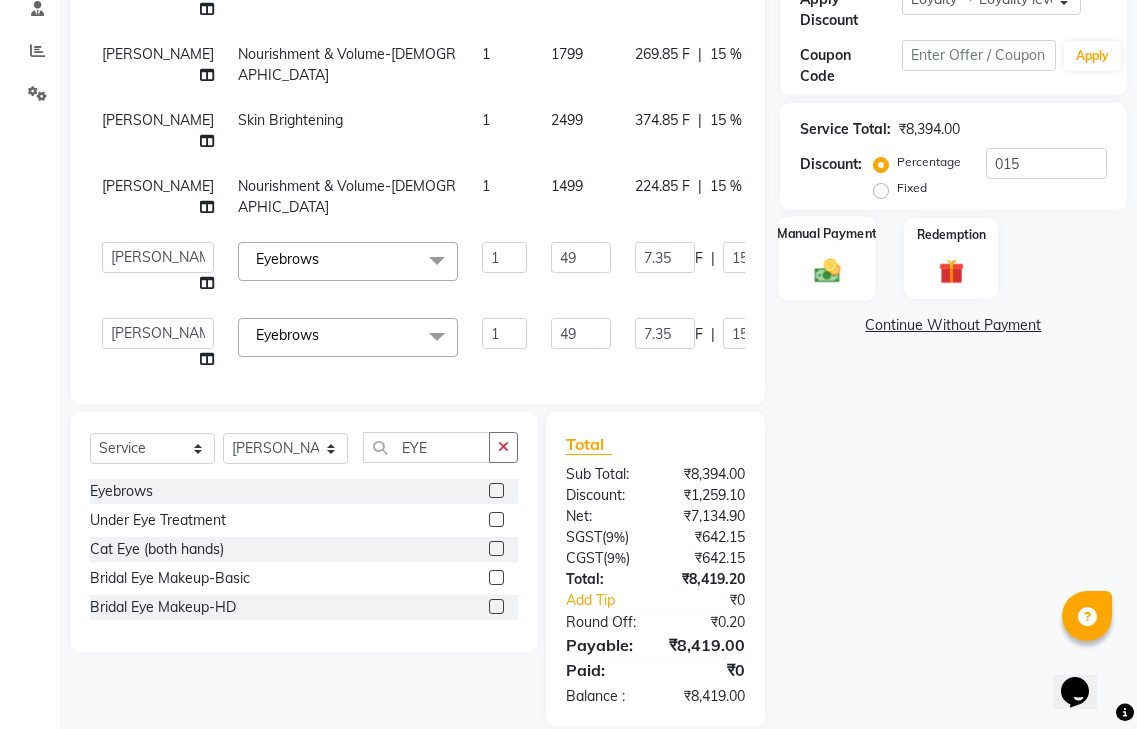 click 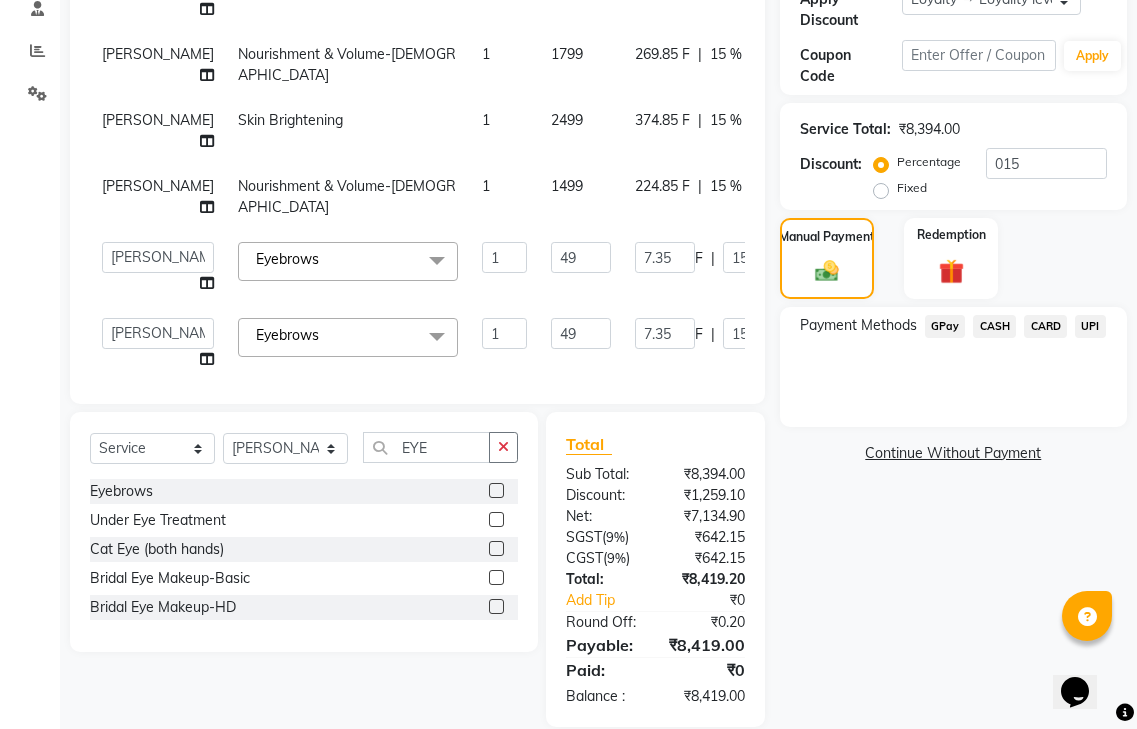 click on "CASH" 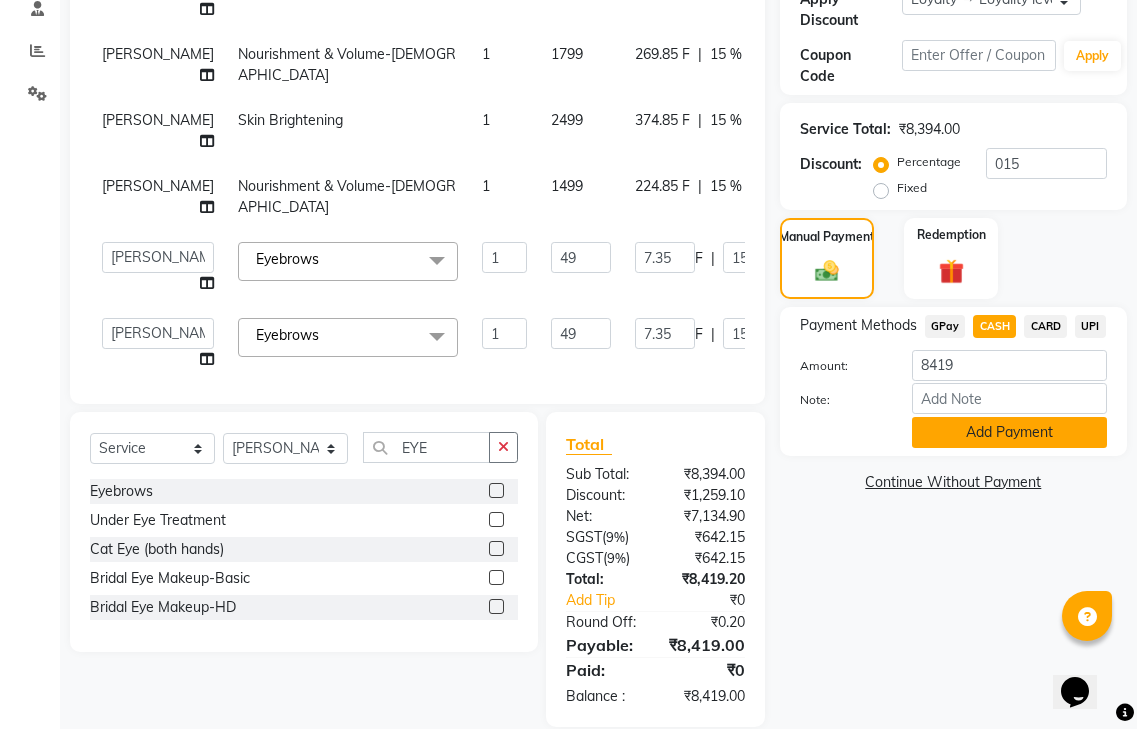 click on "Add Payment" 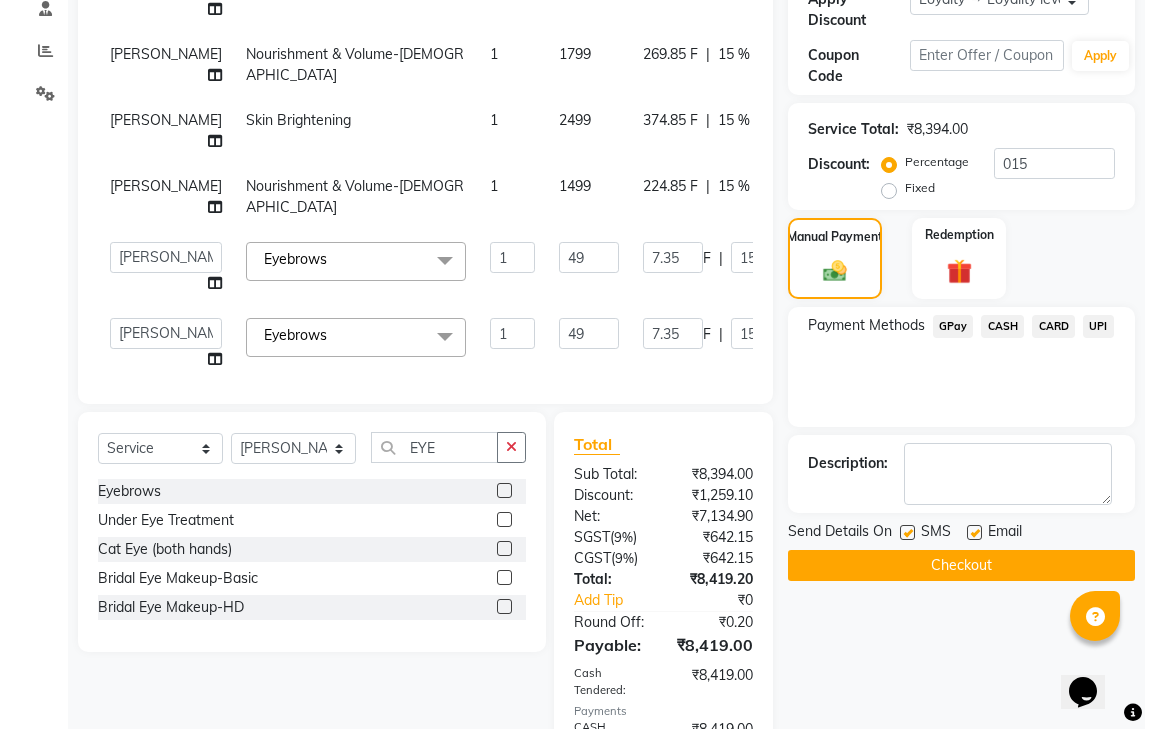 scroll, scrollTop: 657, scrollLeft: 0, axis: vertical 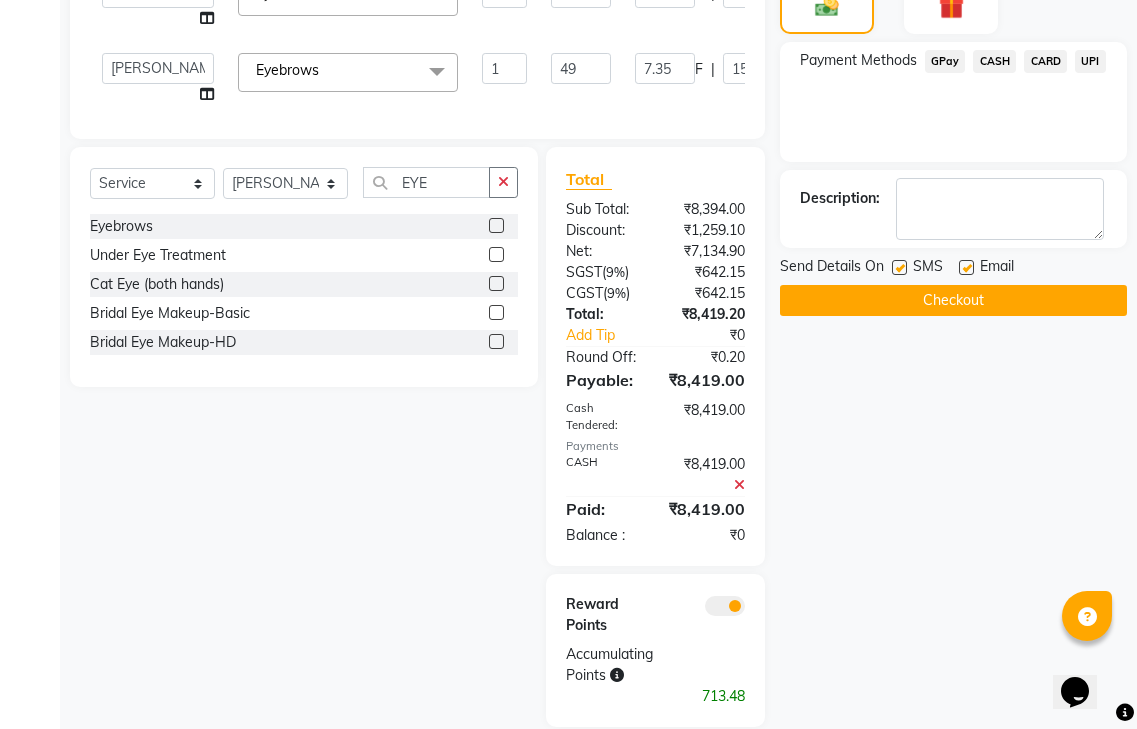click 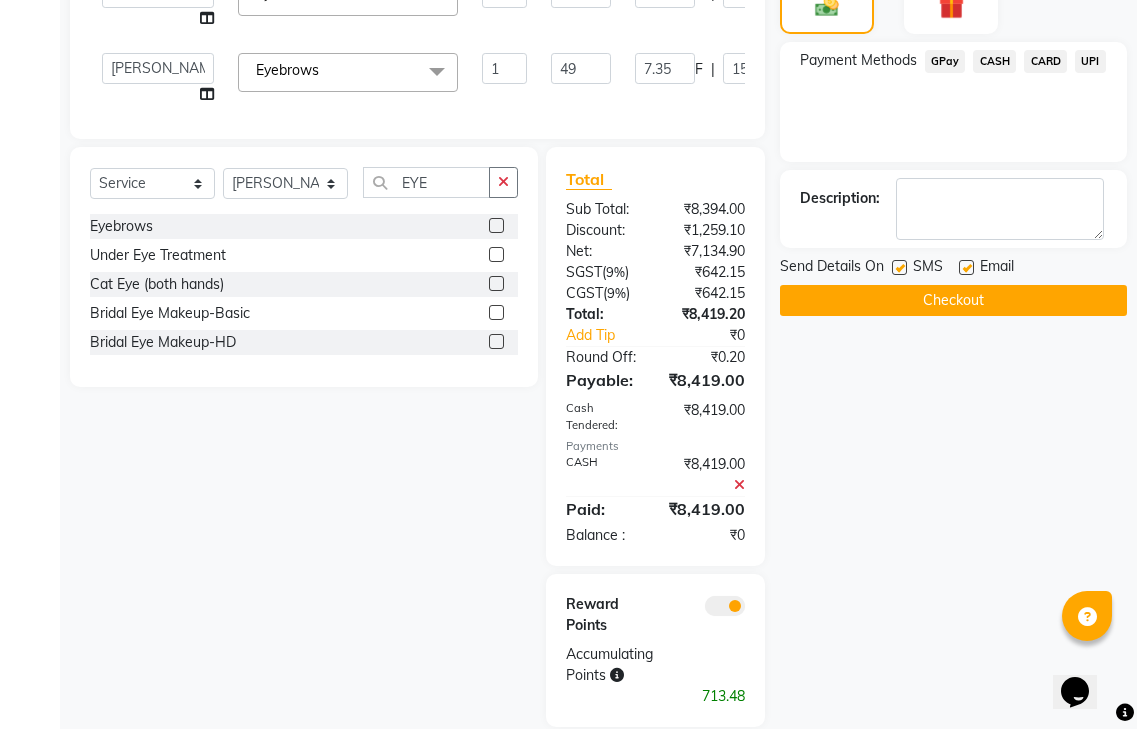 click 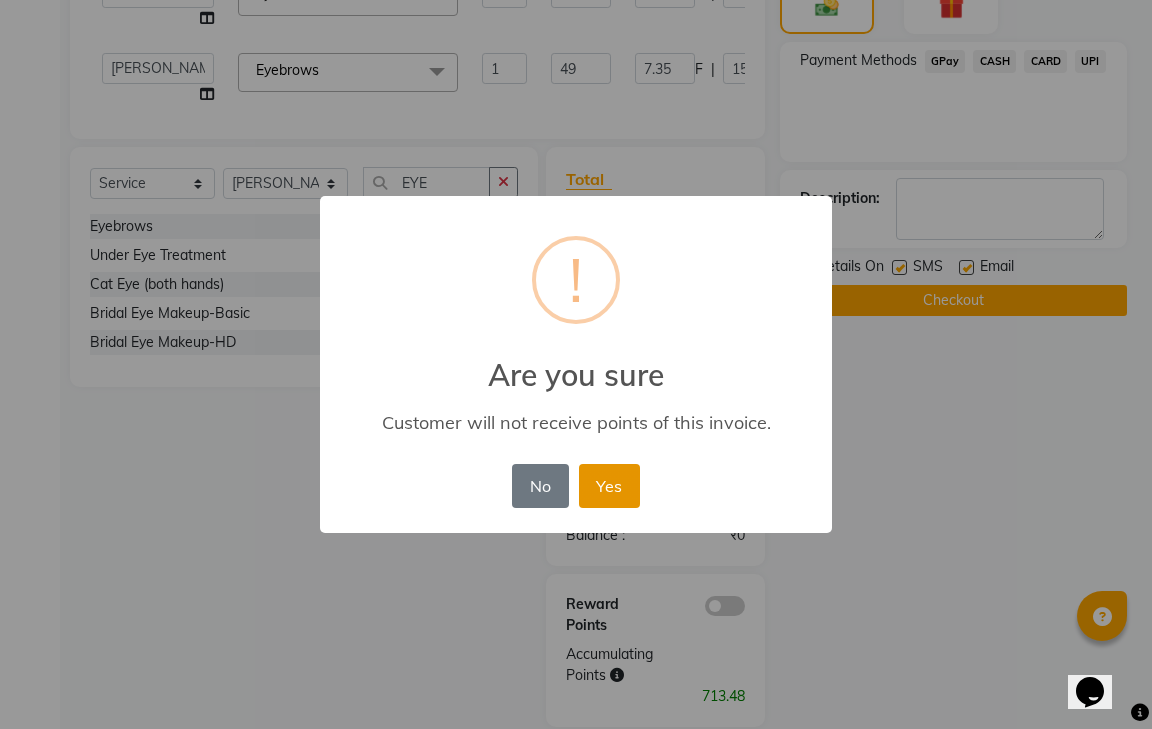 click on "Yes" at bounding box center (609, 486) 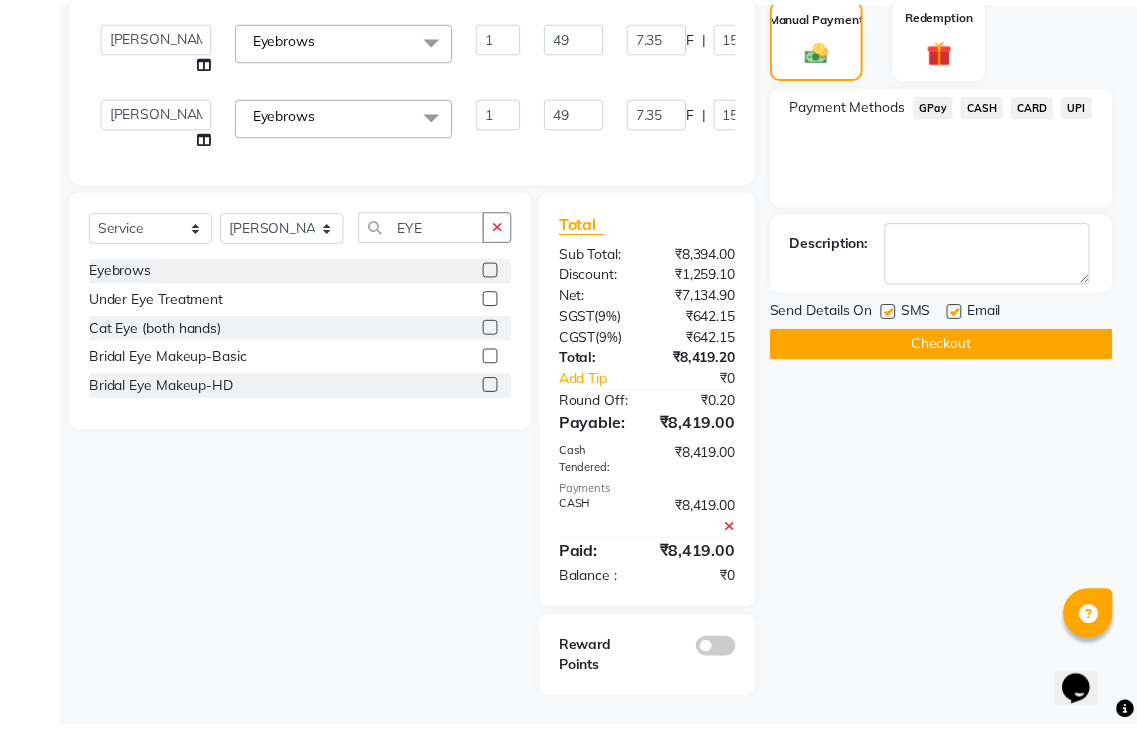 scroll, scrollTop: 586, scrollLeft: 0, axis: vertical 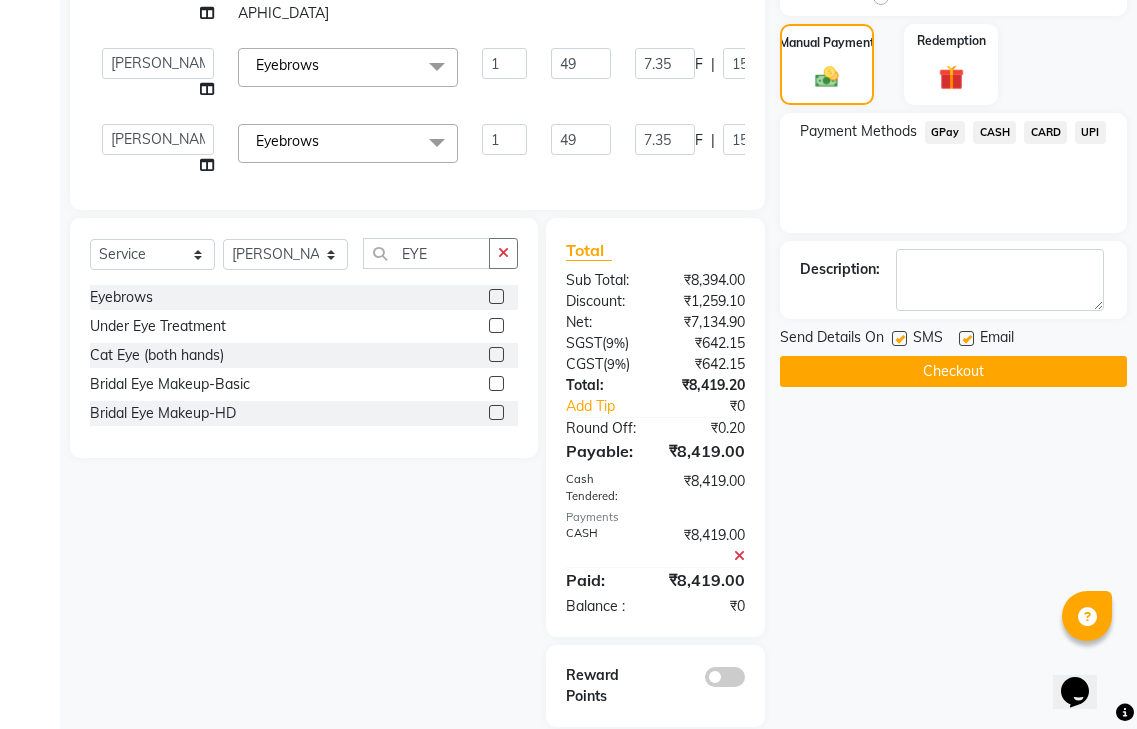 click on "Checkout" 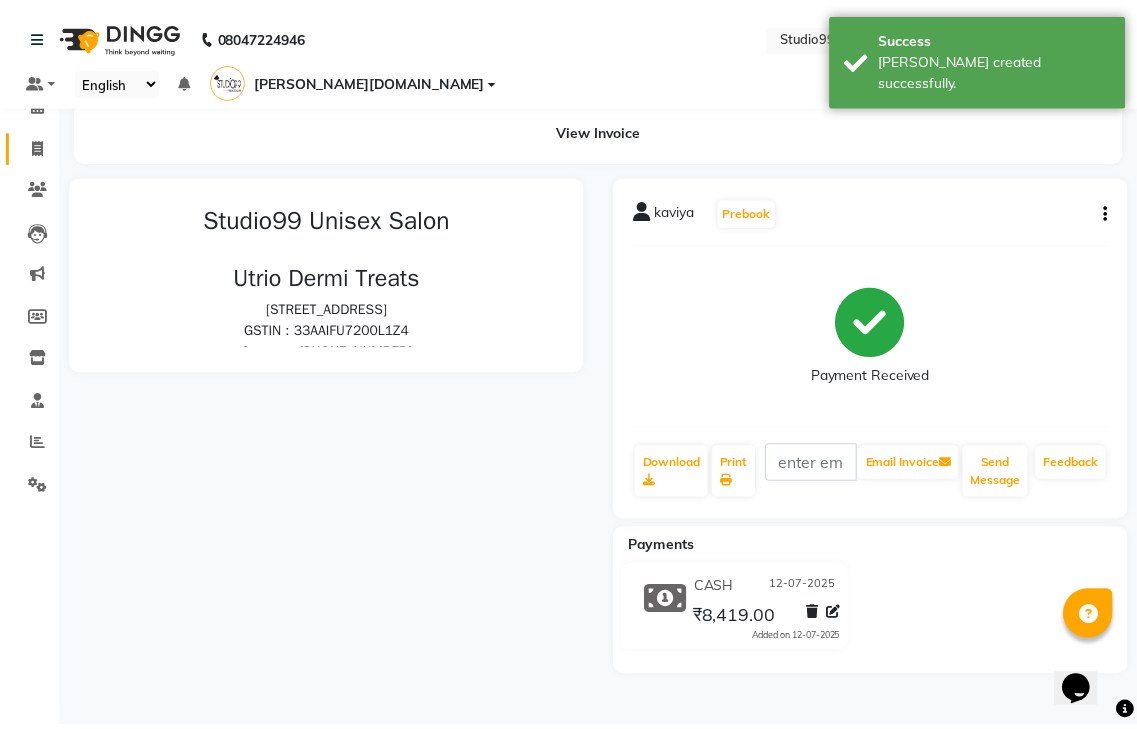 scroll, scrollTop: 0, scrollLeft: 0, axis: both 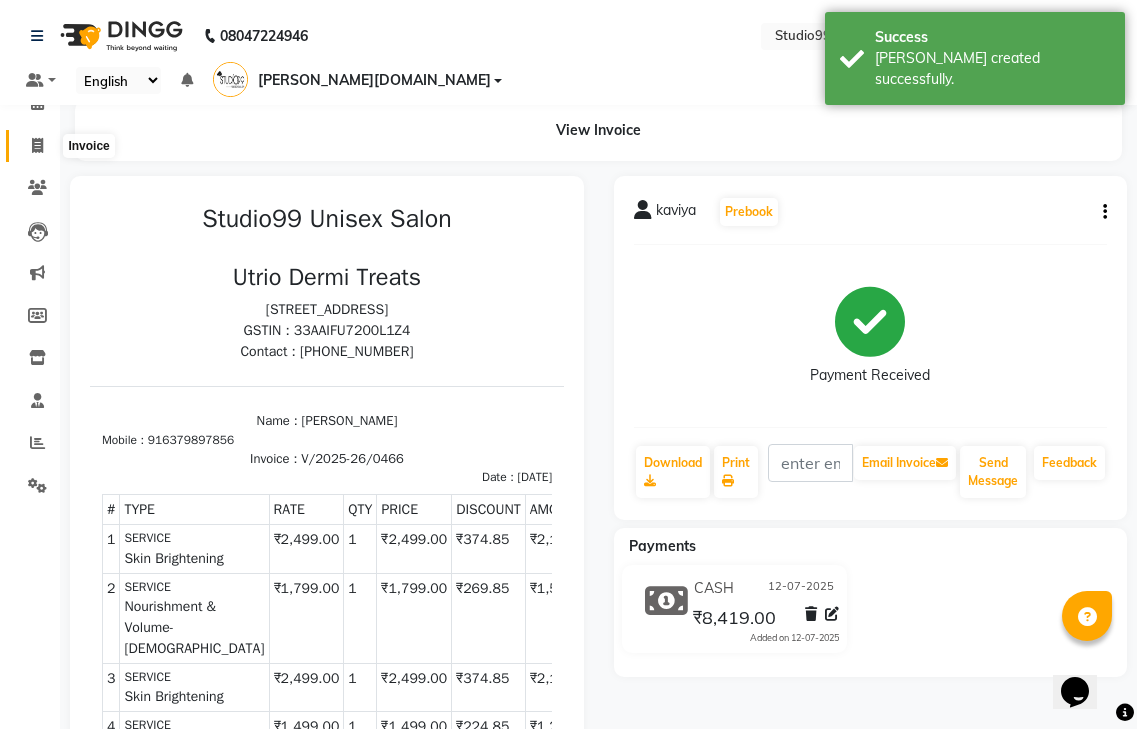 click 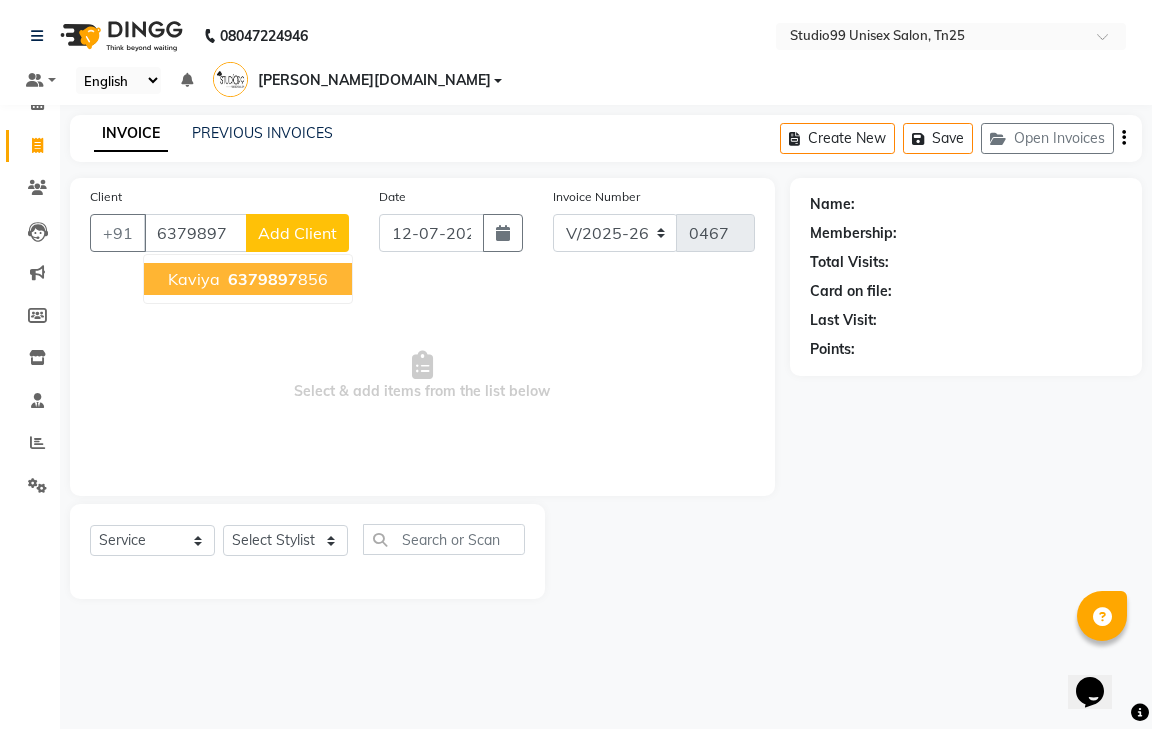 drag, startPoint x: 252, startPoint y: 243, endPoint x: 264, endPoint y: 525, distance: 282.25522 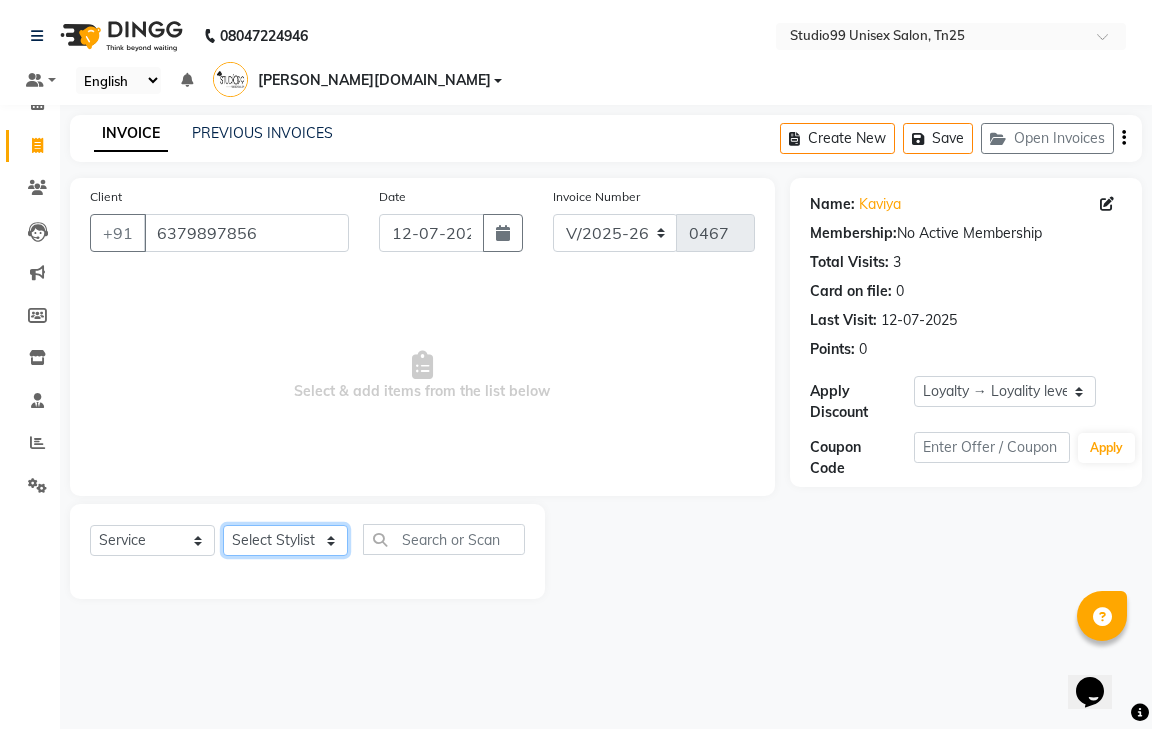 click on "Select Stylist gendral [PERSON_NAME]  jaya priya kothai TK [DATE] sanjay santhosh [DOMAIN_NAME]" 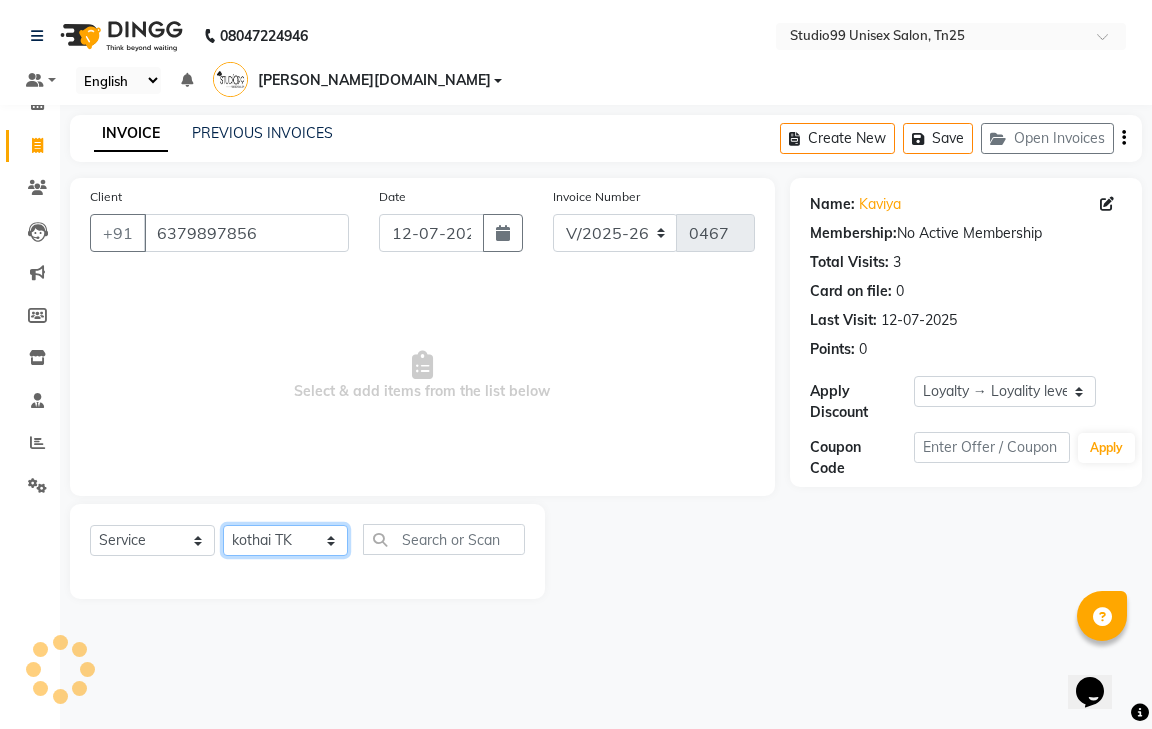 click on "Select Stylist gendral [PERSON_NAME]  jaya priya kothai TK [DATE] sanjay santhosh [DOMAIN_NAME]" 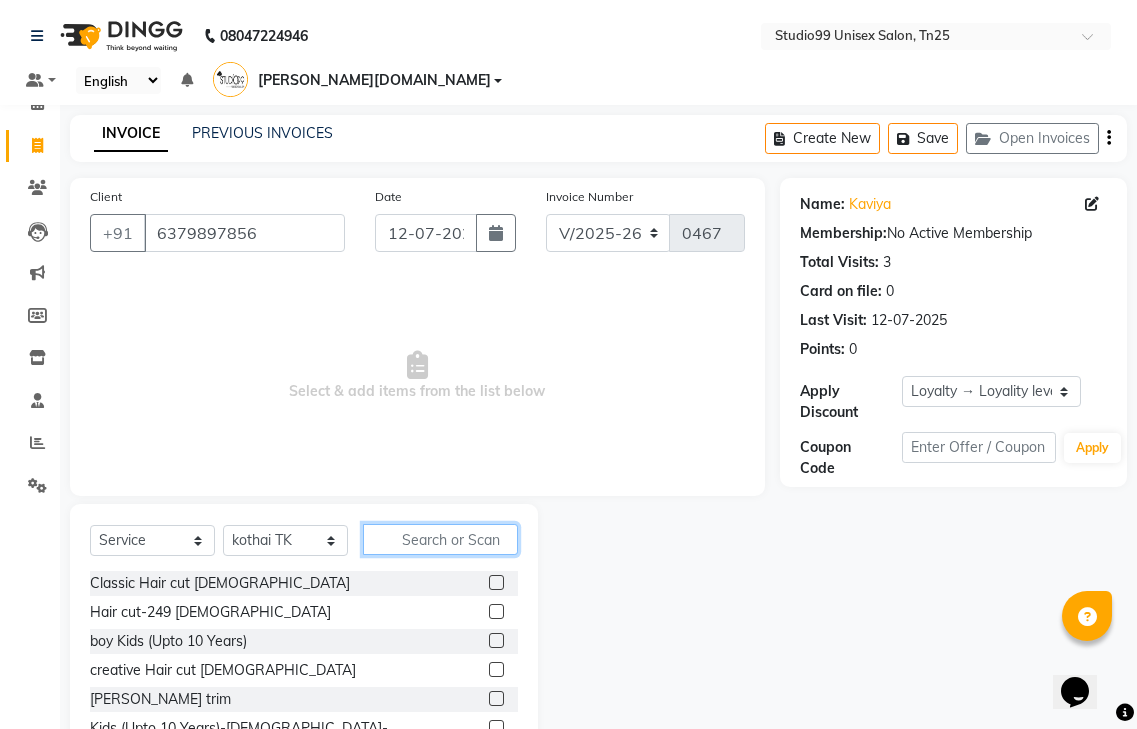 drag, startPoint x: 406, startPoint y: 506, endPoint x: 427, endPoint y: 510, distance: 21.377558 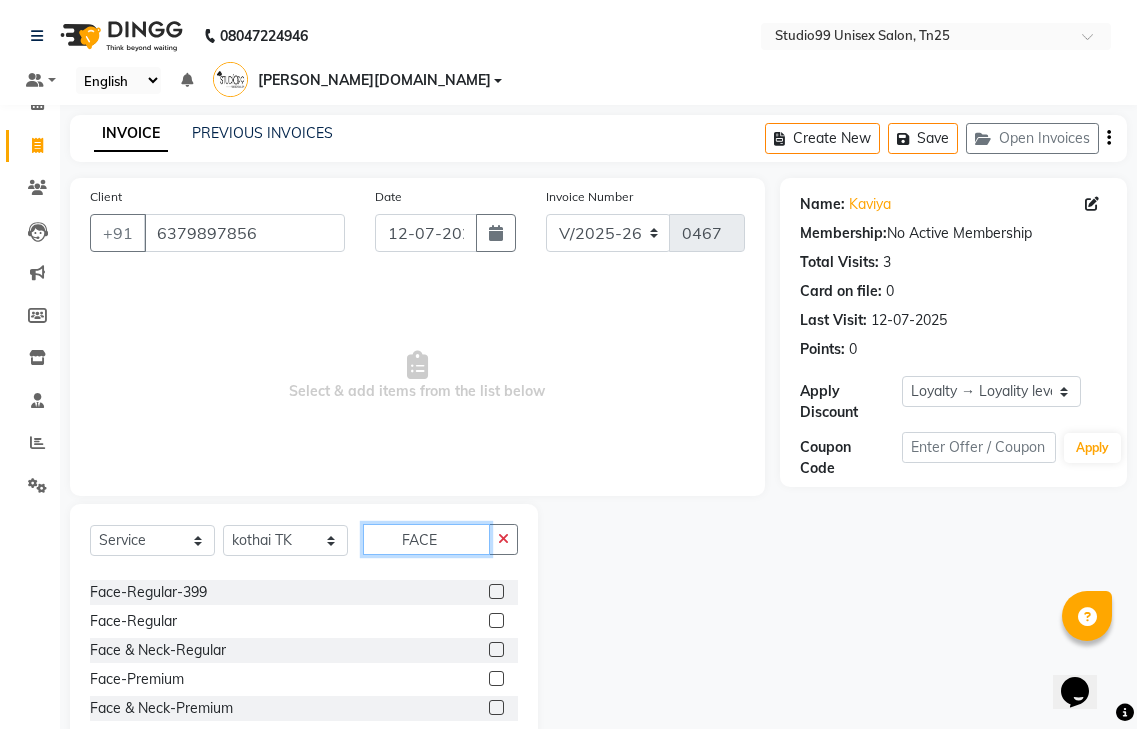 scroll, scrollTop: 90, scrollLeft: 0, axis: vertical 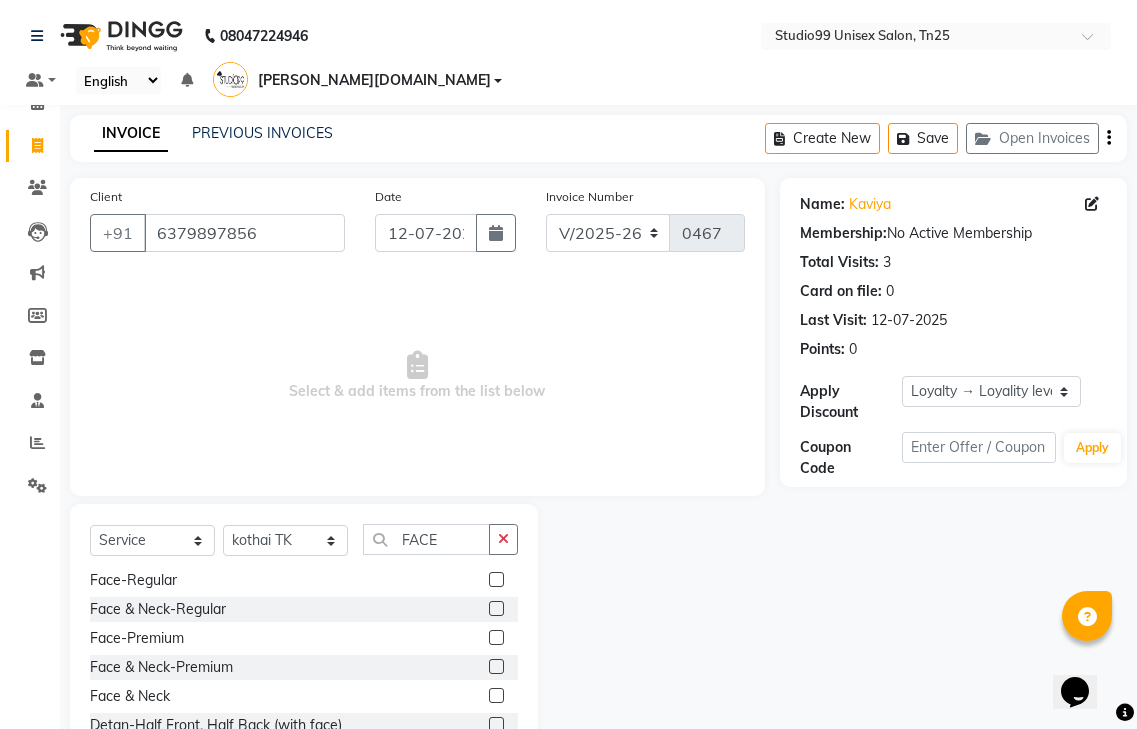 click 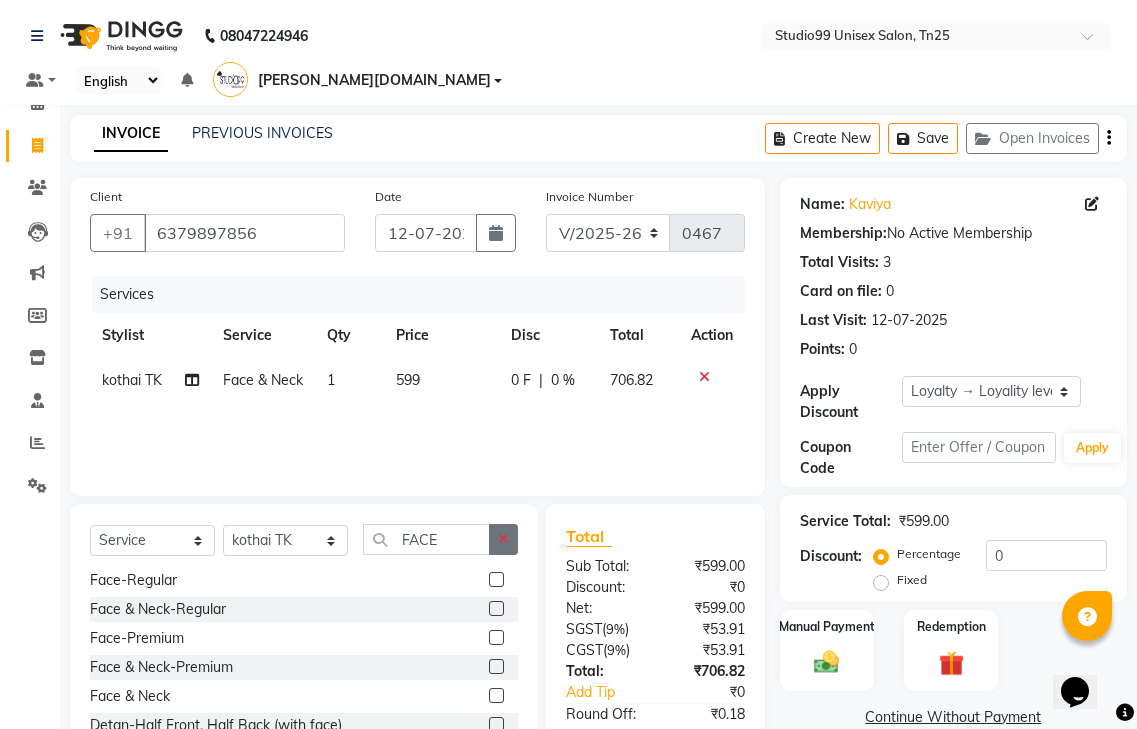 click 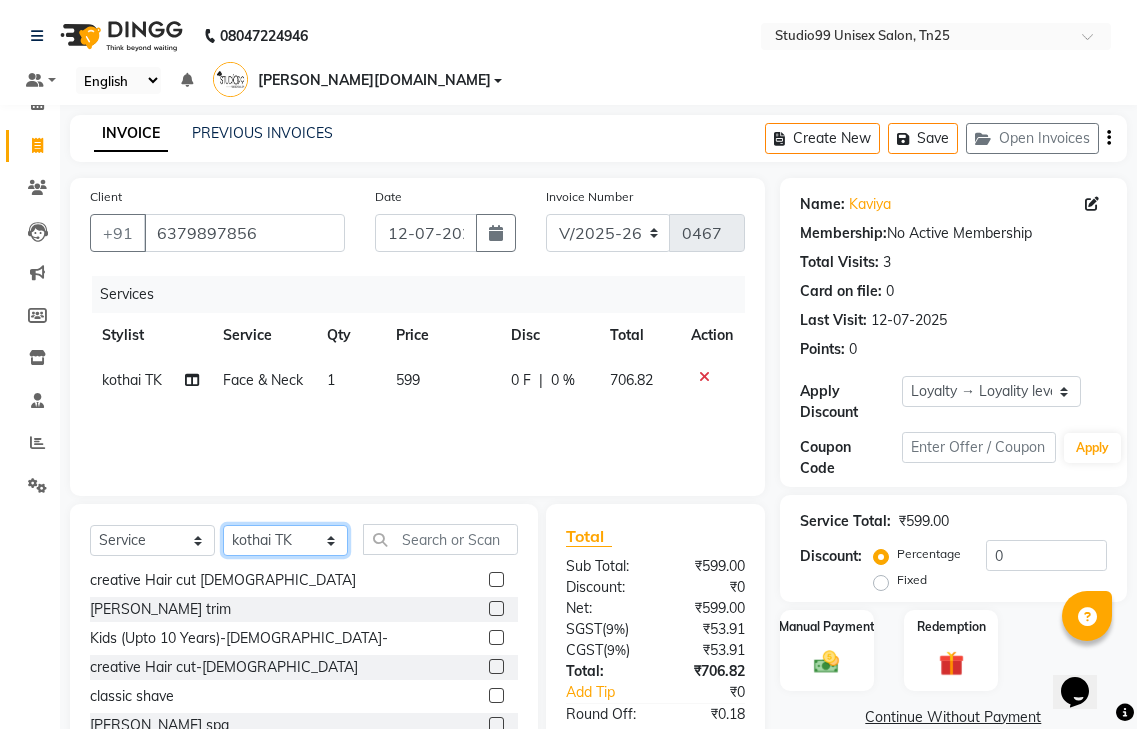 click on "Select Stylist gendral [PERSON_NAME]  jaya priya kothai TK [DATE] sanjay santhosh [DOMAIN_NAME]" 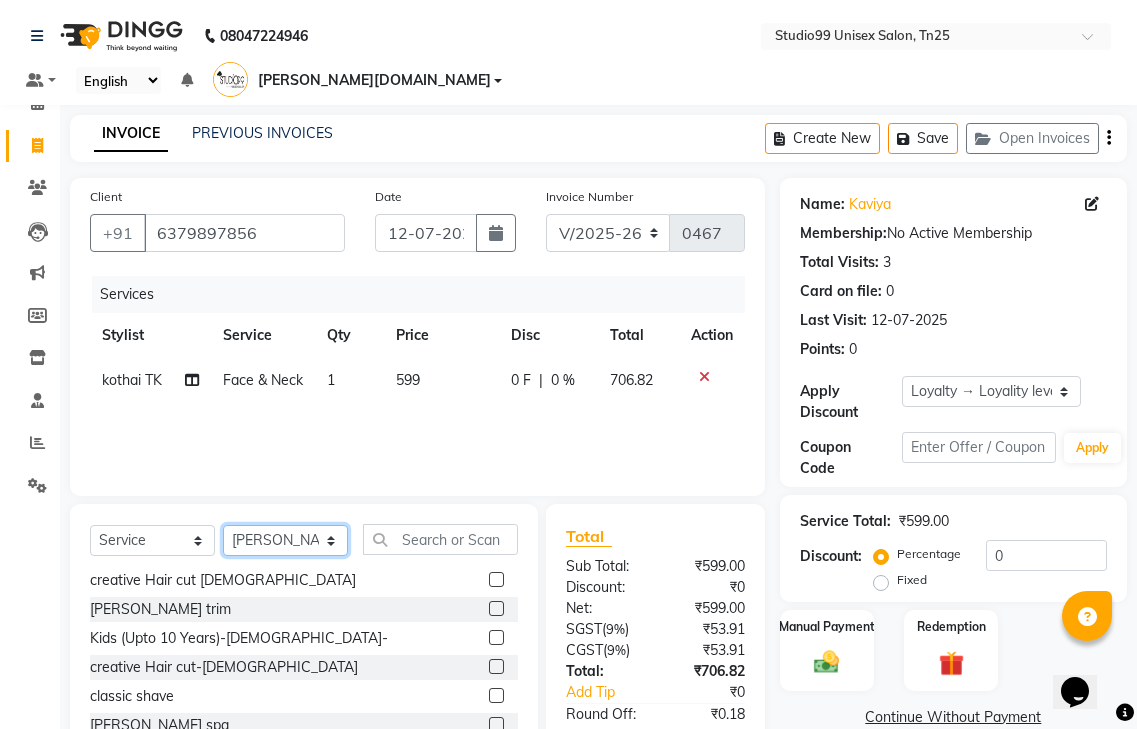 click on "Select Stylist gendral [PERSON_NAME]  jaya priya kothai TK [DATE] sanjay santhosh [DOMAIN_NAME]" 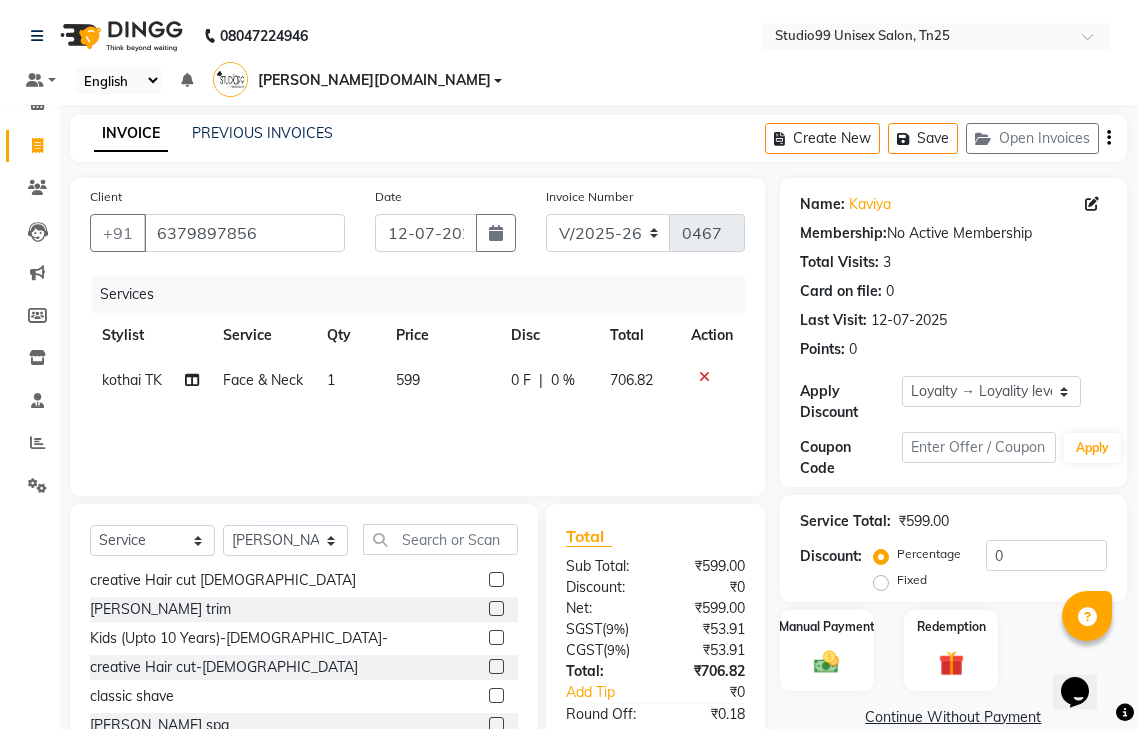 click on "kothai TK" 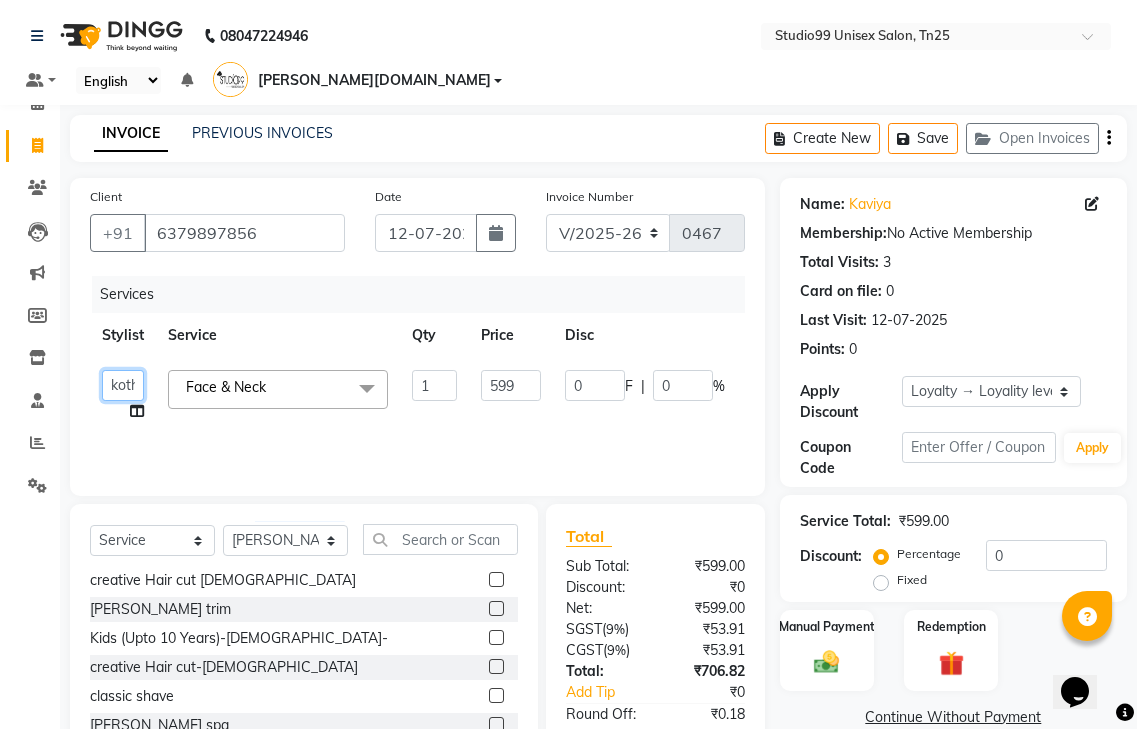 click on "gendral   [PERSON_NAME]    jaya priya   kothai TK   [DATE]   sanjay   santhosh   [DOMAIN_NAME]" 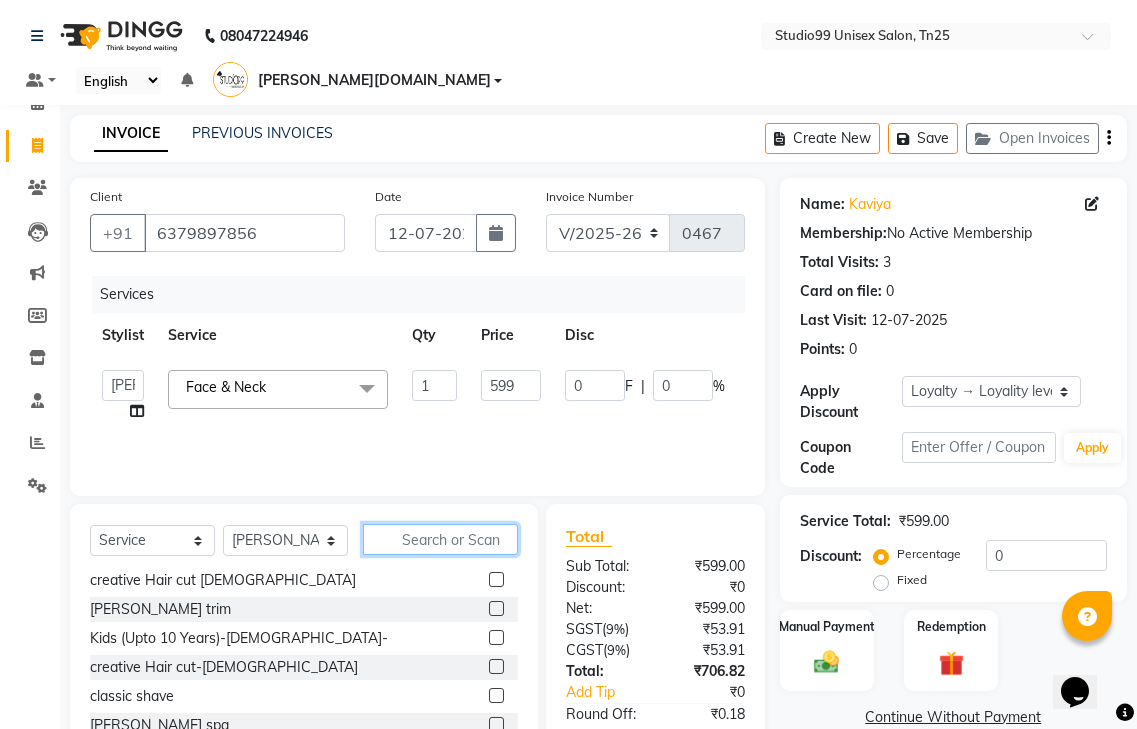 click 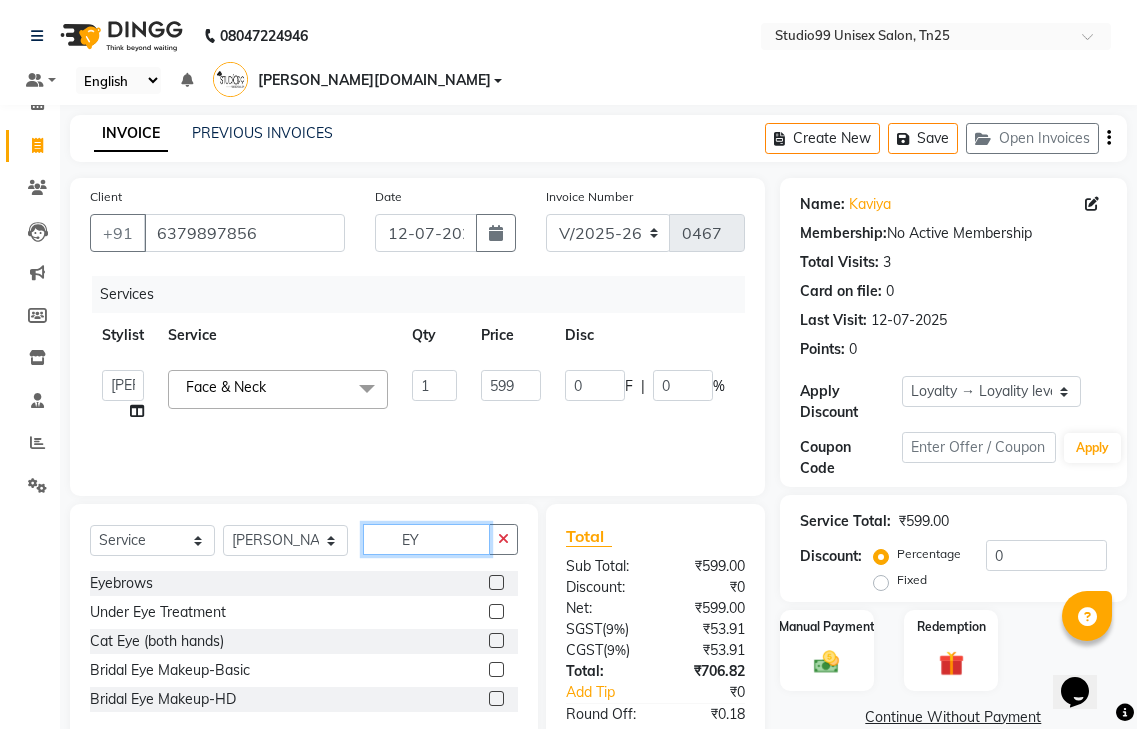 scroll, scrollTop: 0, scrollLeft: 0, axis: both 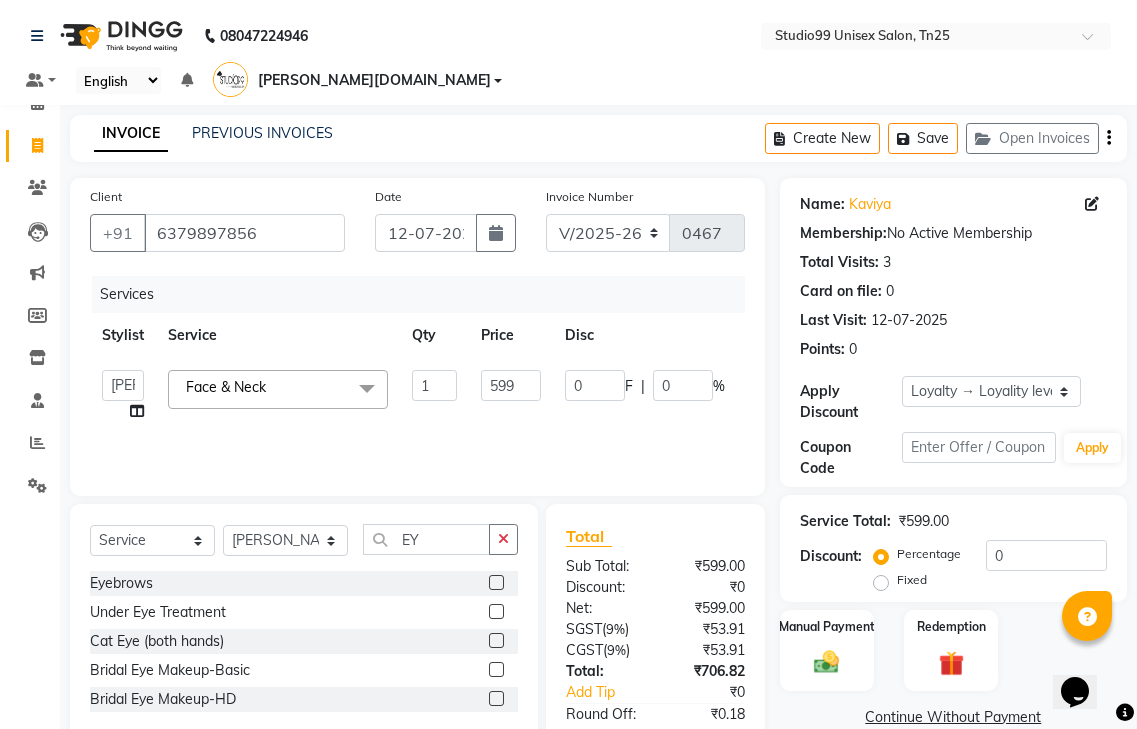 click 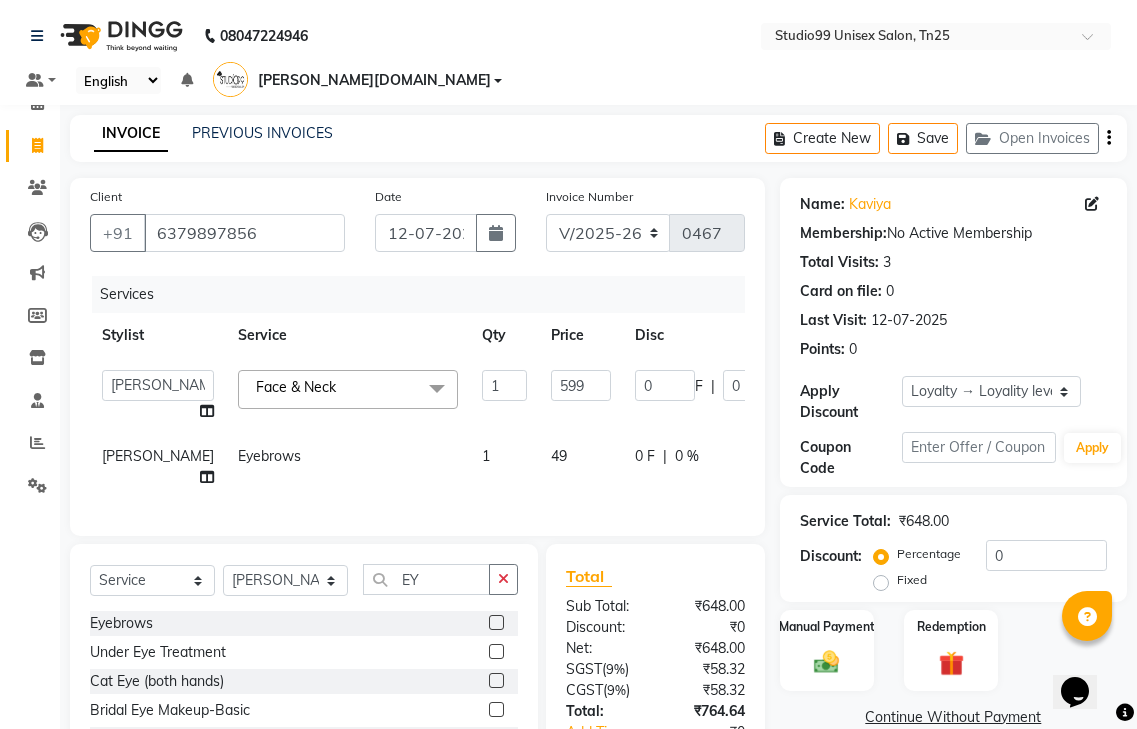 drag, startPoint x: 500, startPoint y: 583, endPoint x: 382, endPoint y: 618, distance: 123.081276 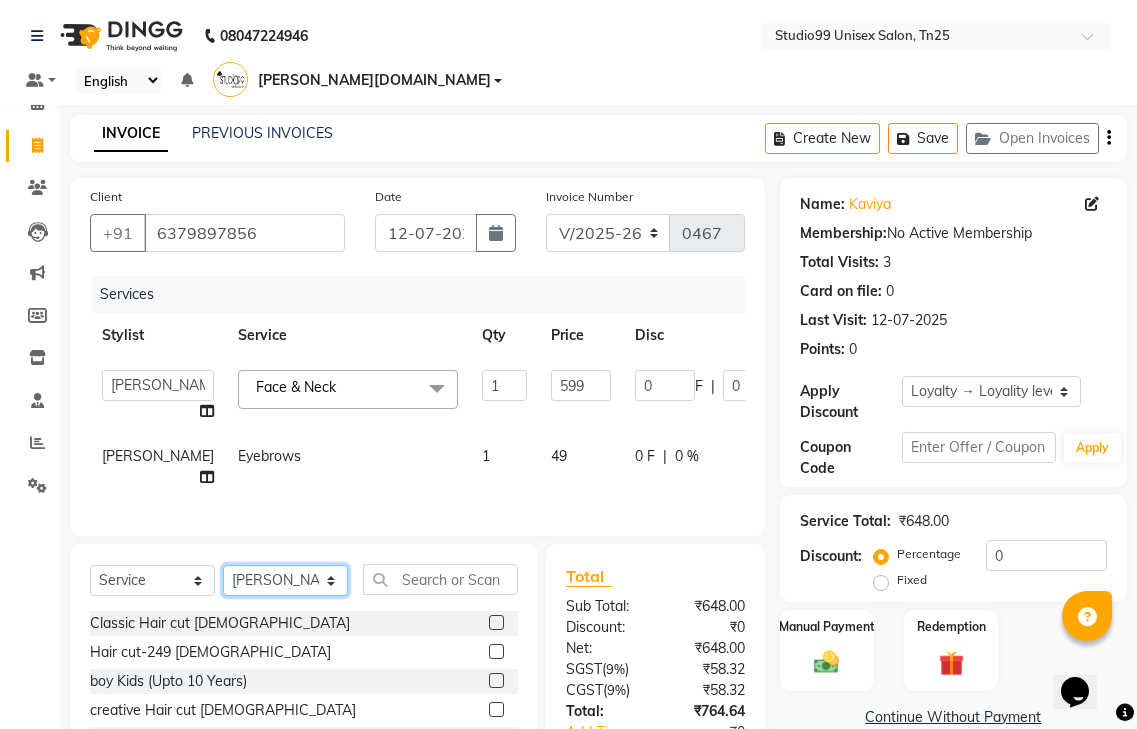 click on "Select Stylist gendral [PERSON_NAME]  jaya priya kothai TK [DATE] sanjay santhosh [DOMAIN_NAME]" 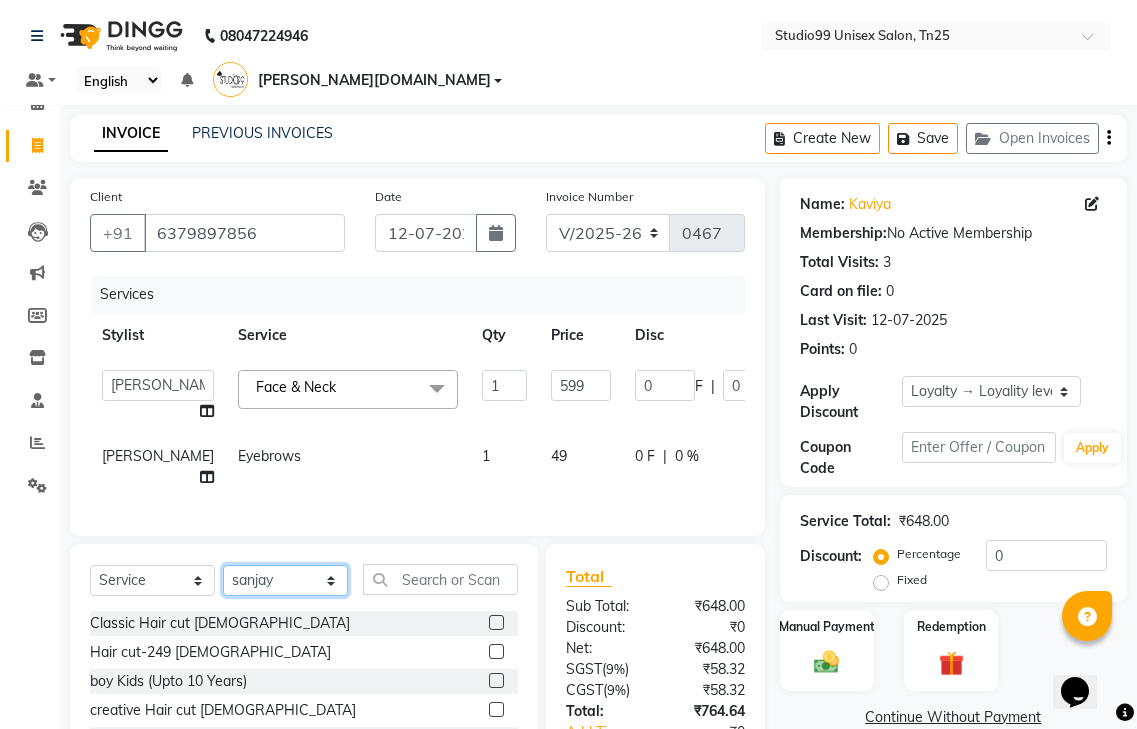 click on "Select Stylist gendral [PERSON_NAME]  jaya priya kothai TK [DATE] sanjay santhosh [DOMAIN_NAME]" 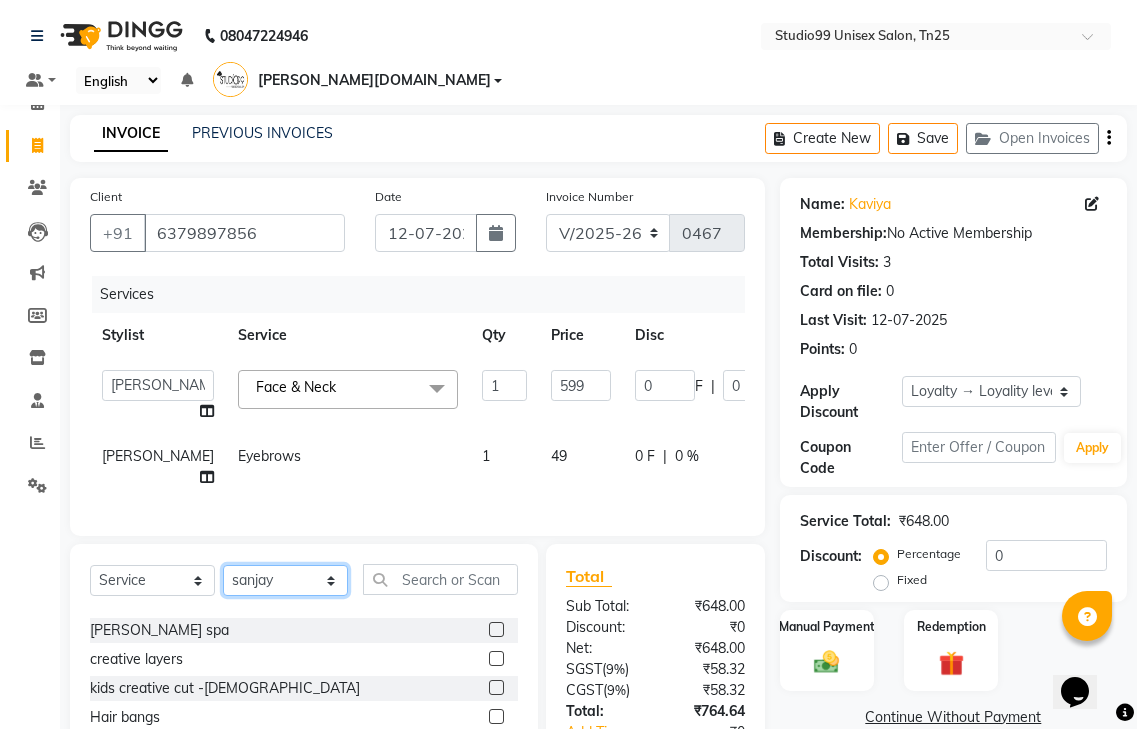 scroll, scrollTop: 500, scrollLeft: 0, axis: vertical 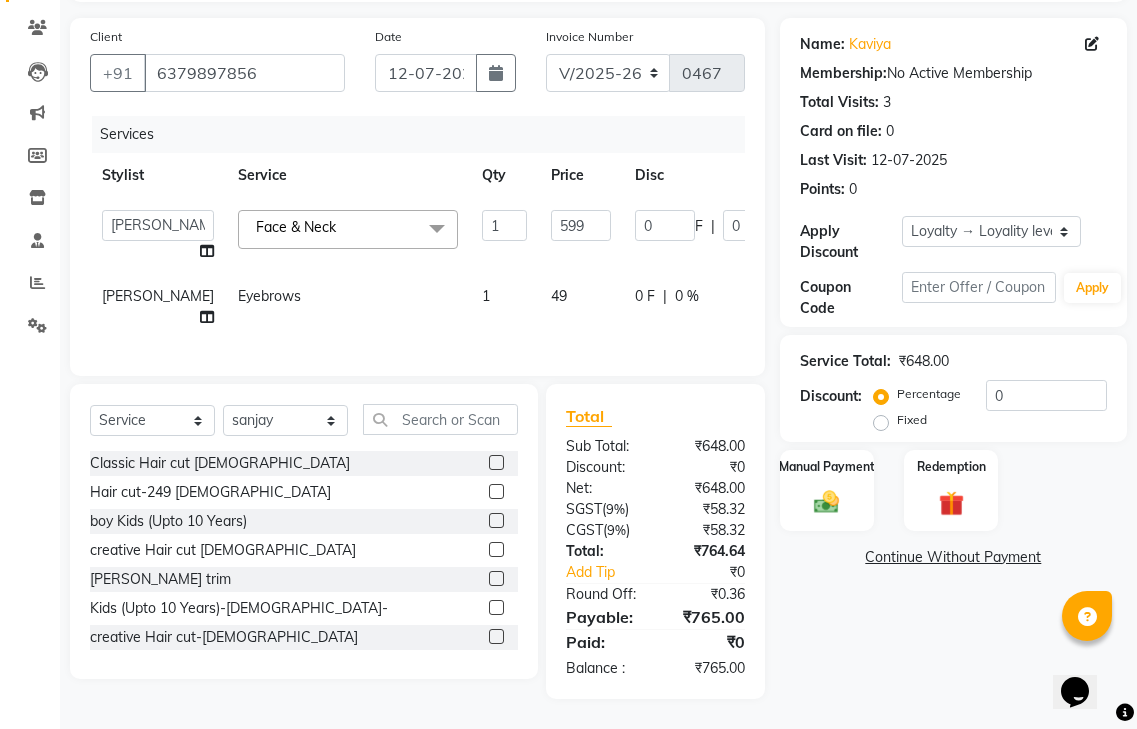 click 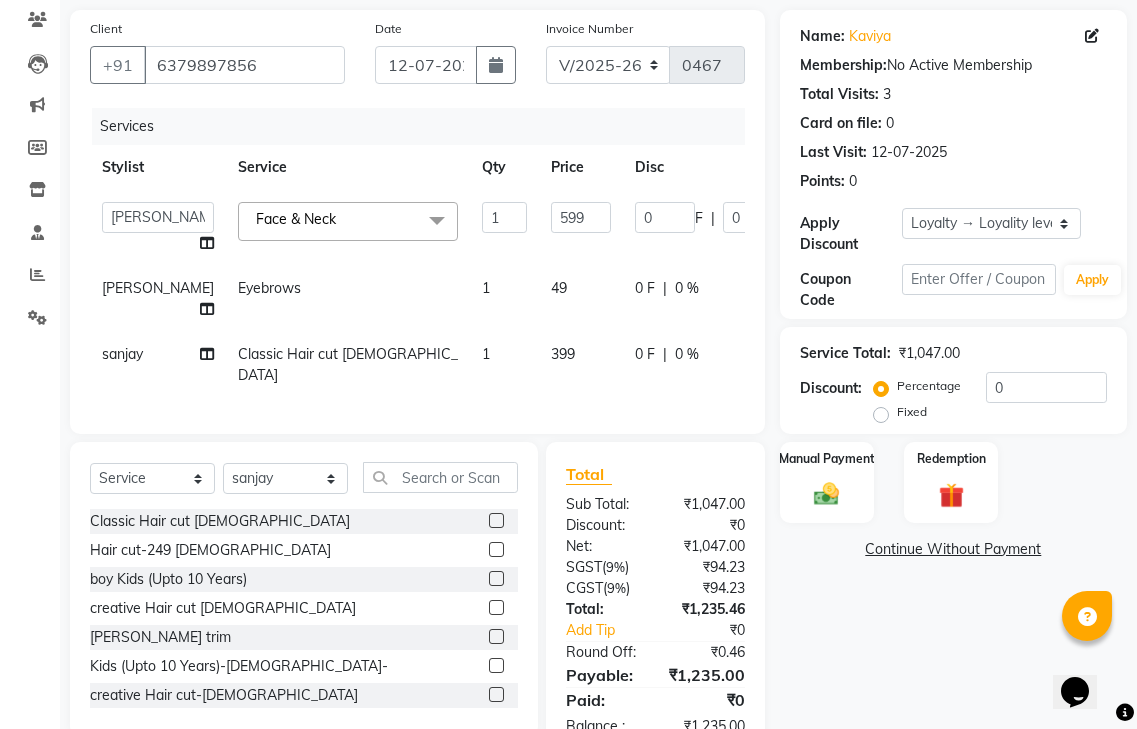 click on "Fixed" 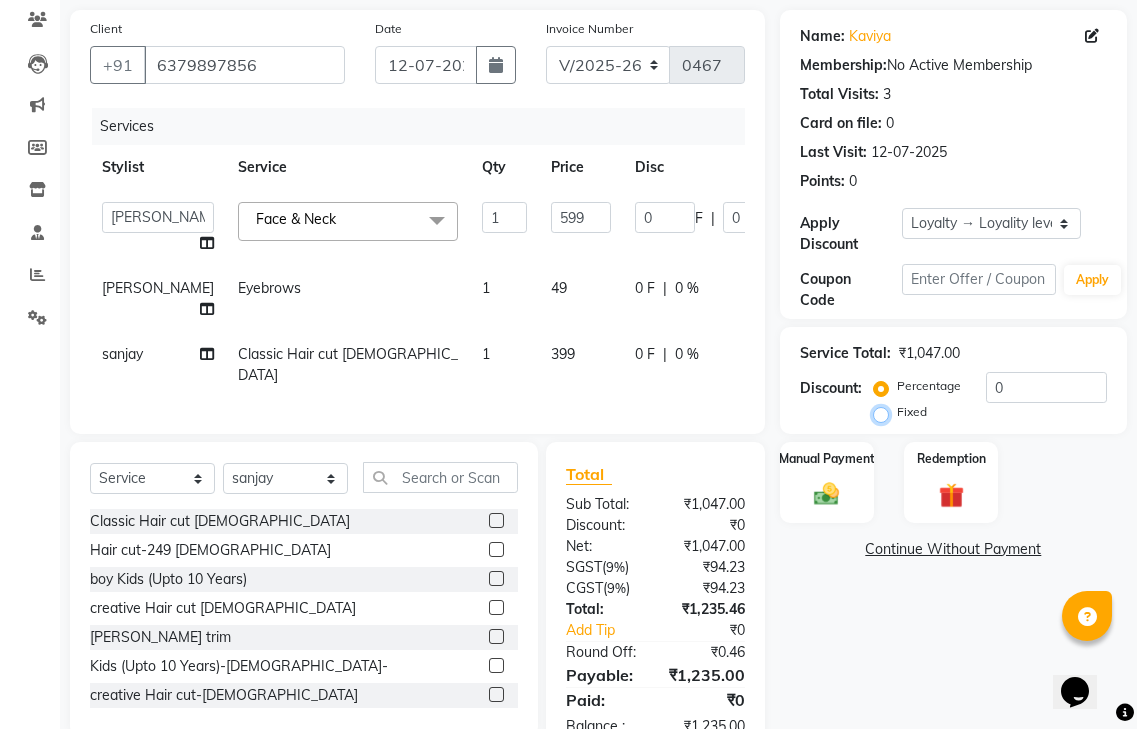 click on "Fixed" at bounding box center (885, 412) 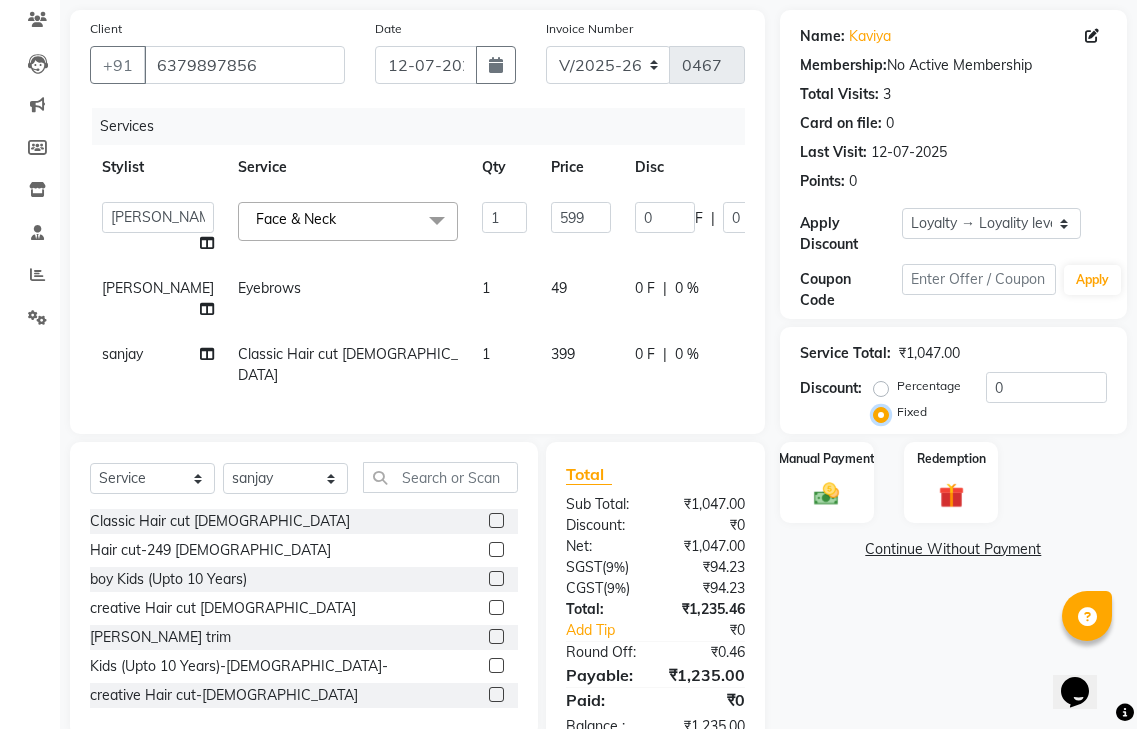 scroll, scrollTop: 234, scrollLeft: 0, axis: vertical 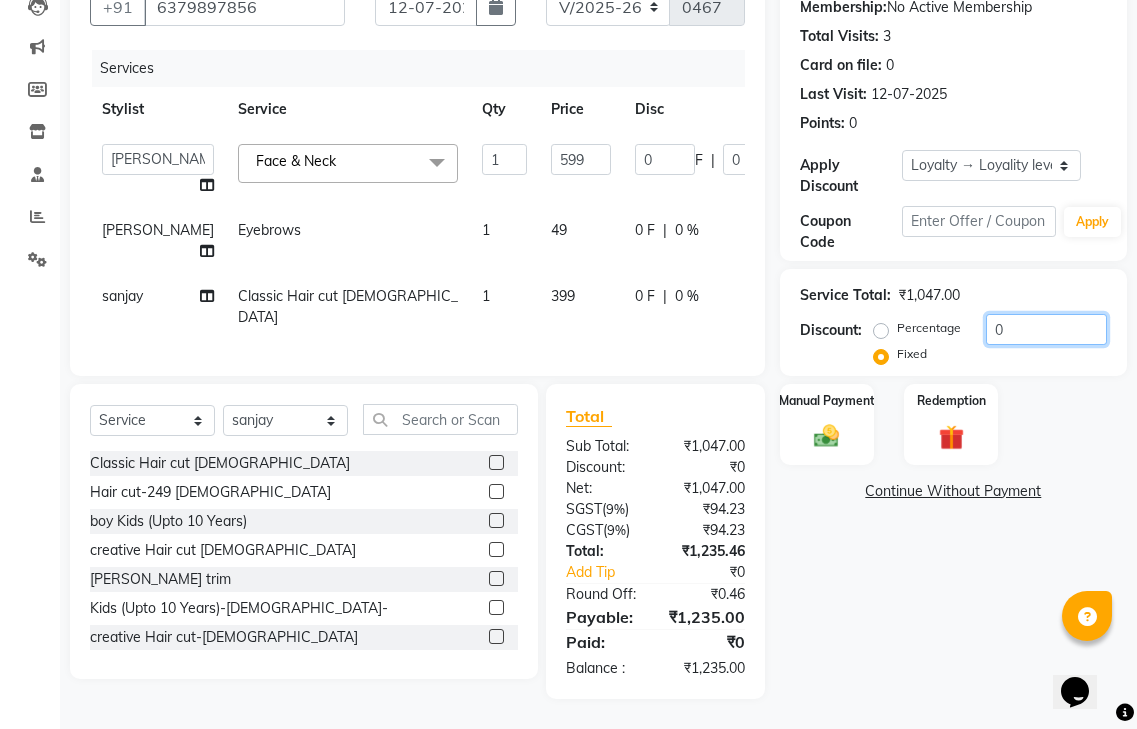 click on "0" 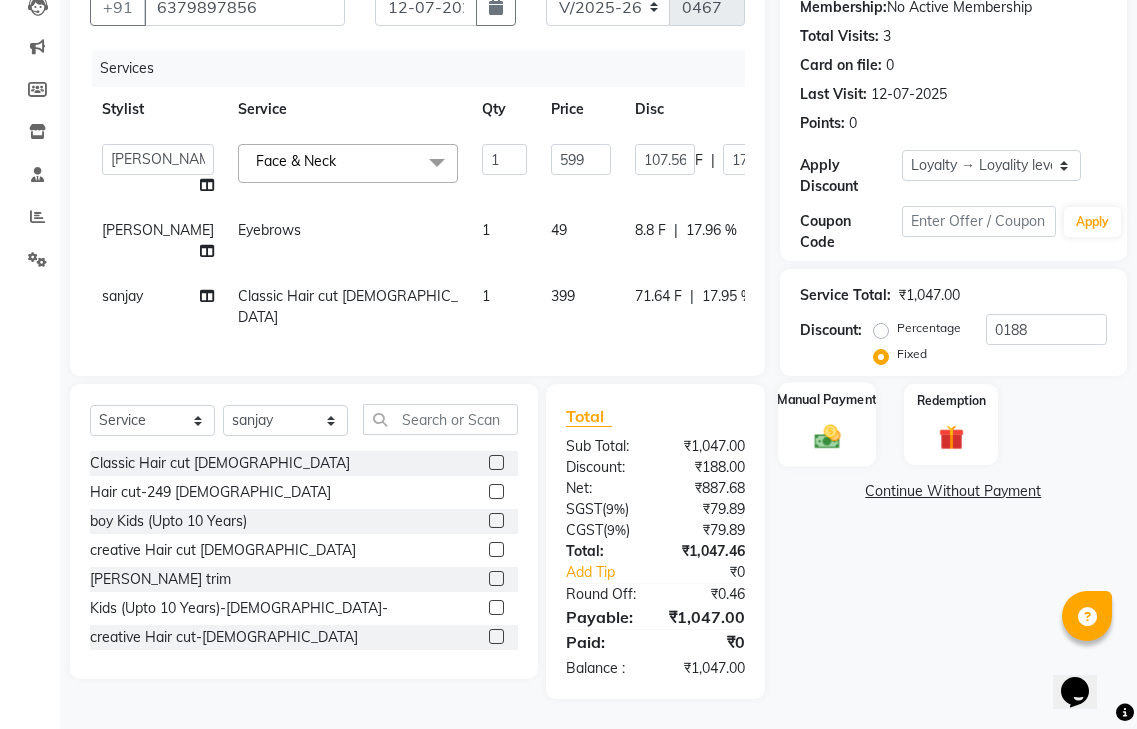 click on "Manual Payment" 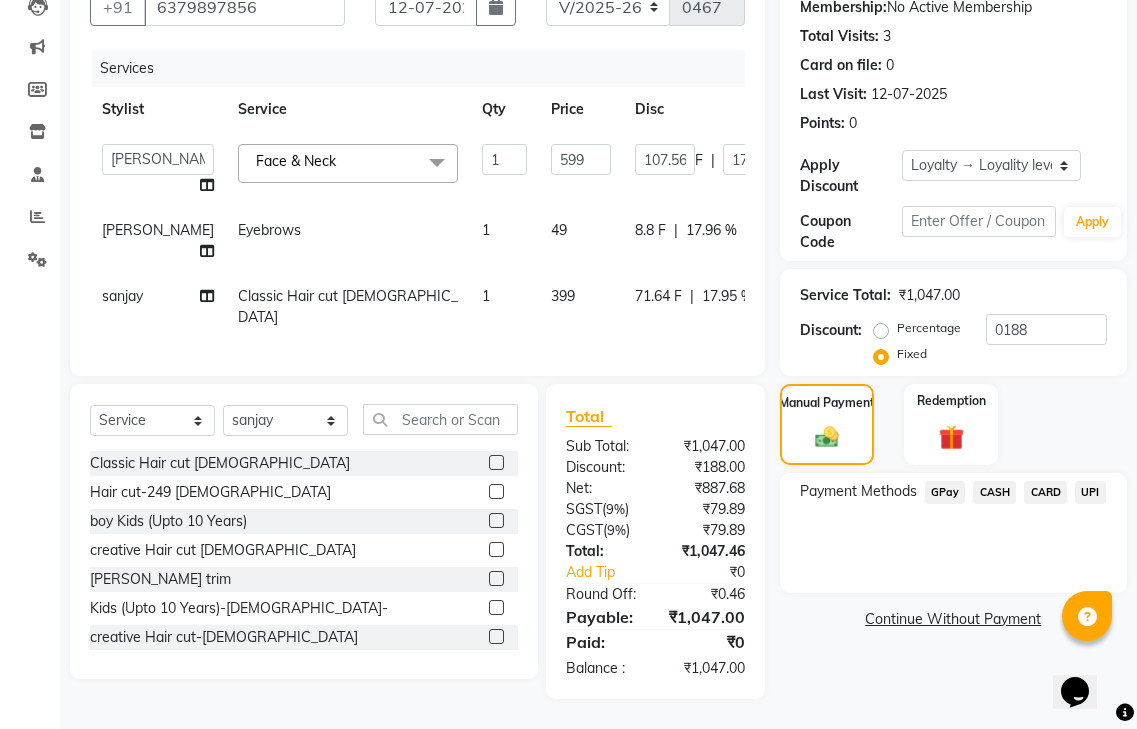 click on "CASH" 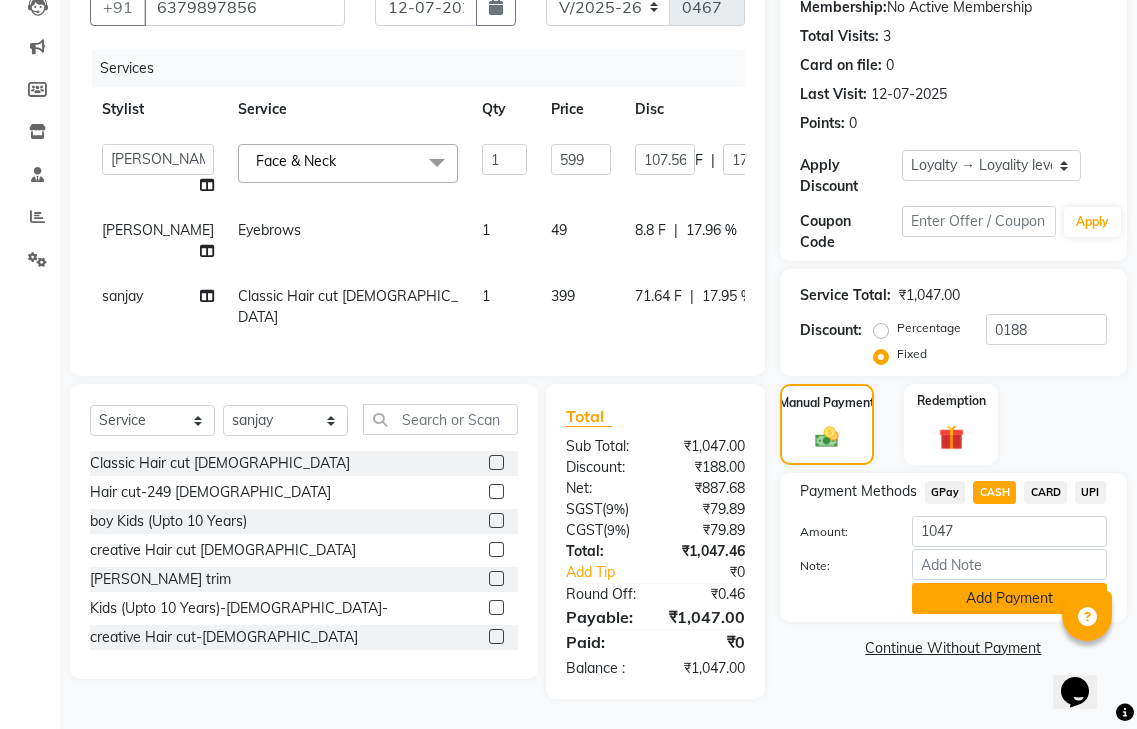 click on "Add Payment" 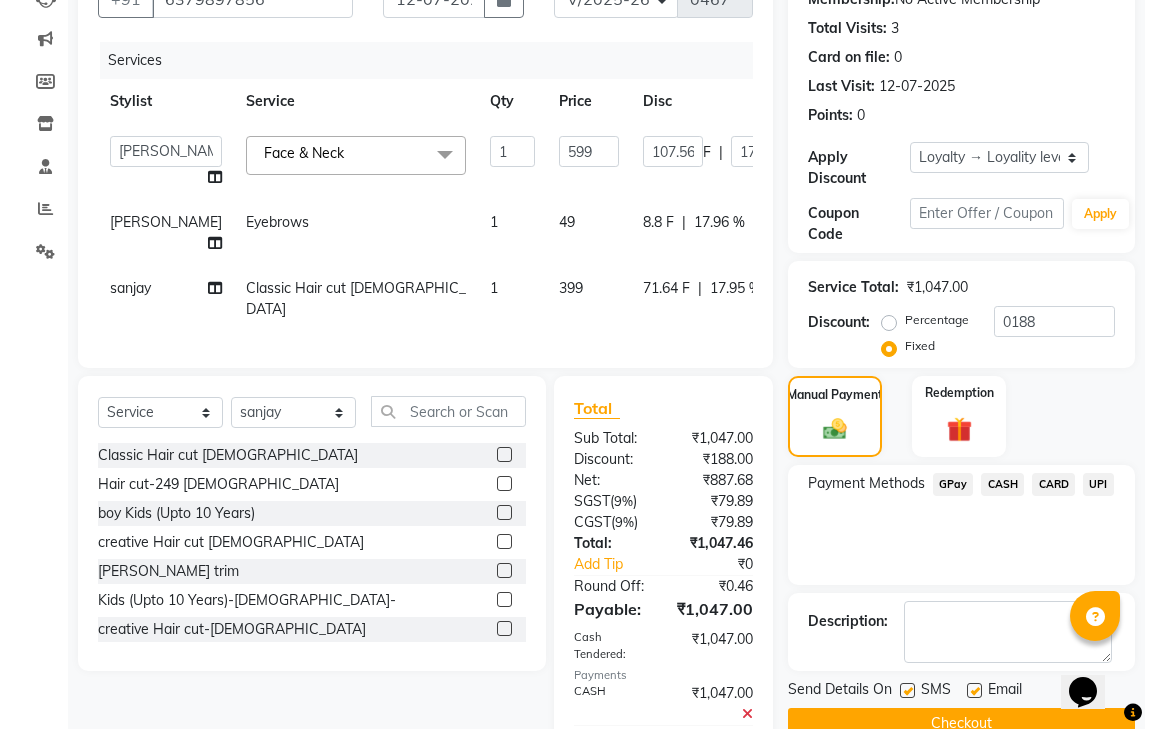 scroll, scrollTop: 499, scrollLeft: 0, axis: vertical 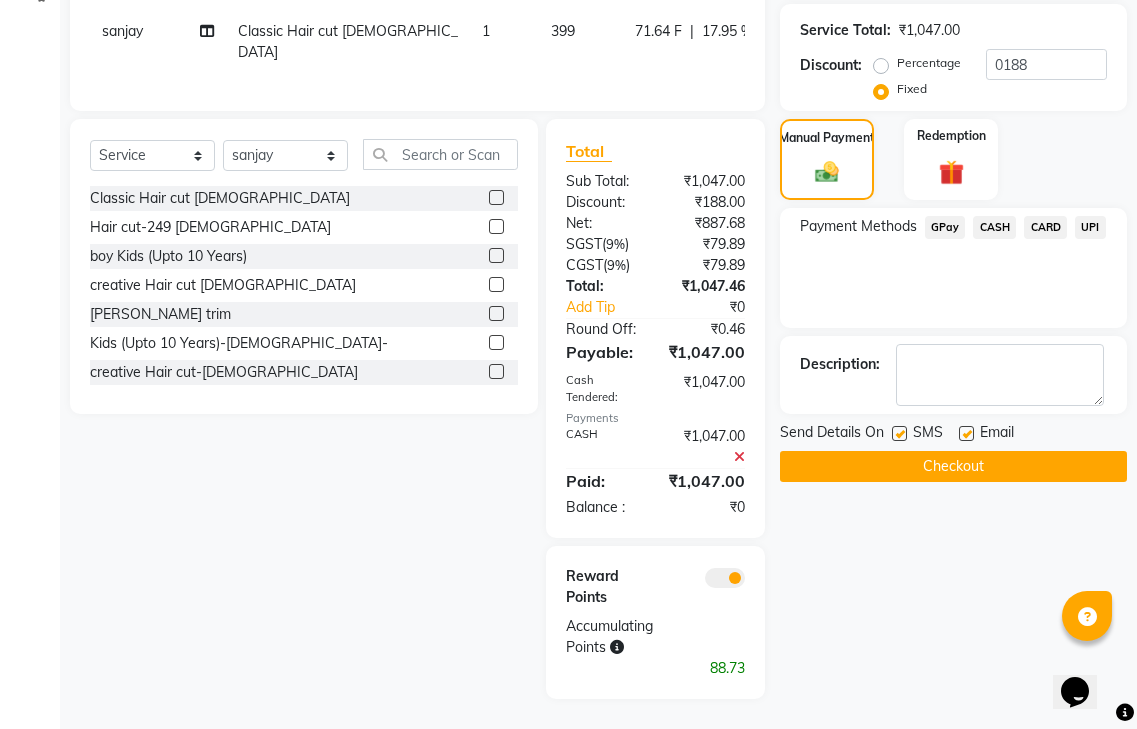 click 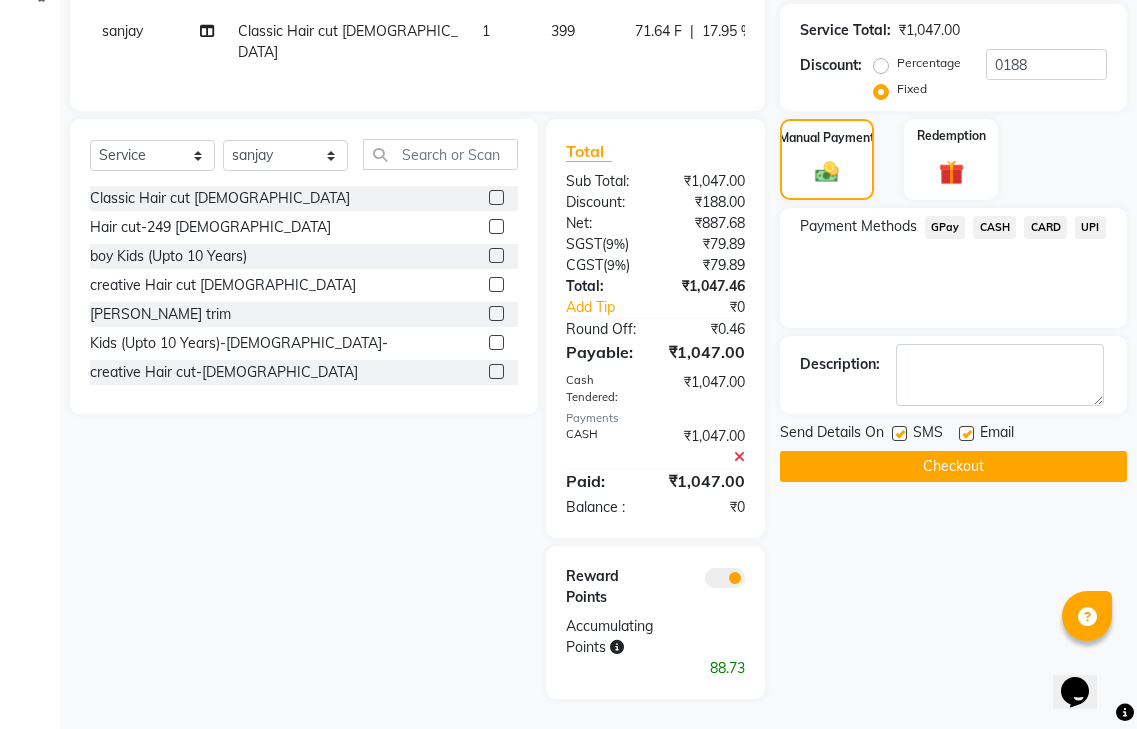 click 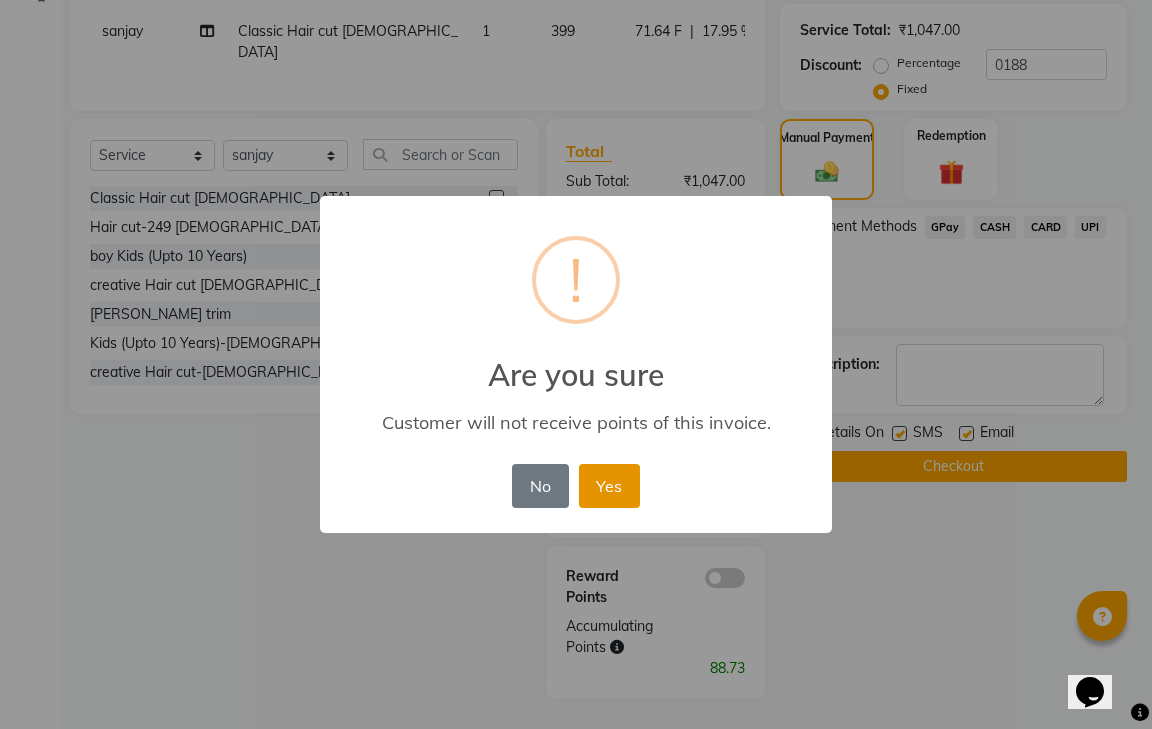 click on "Yes" at bounding box center [609, 486] 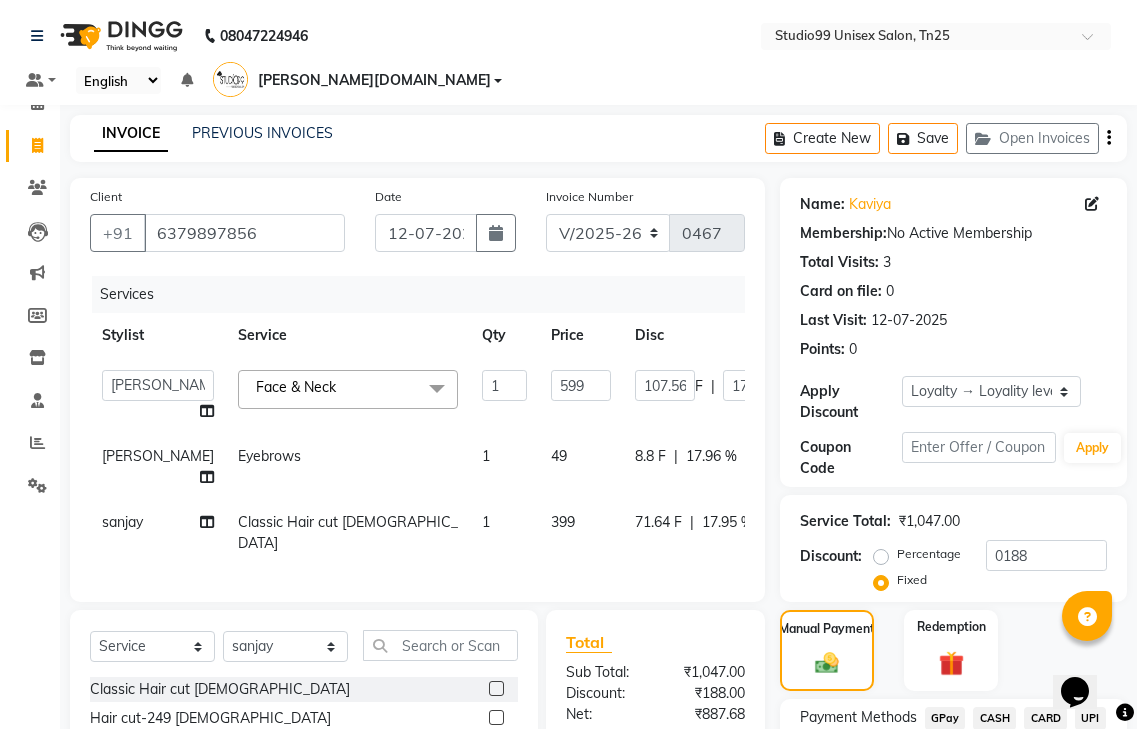 scroll, scrollTop: 428, scrollLeft: 0, axis: vertical 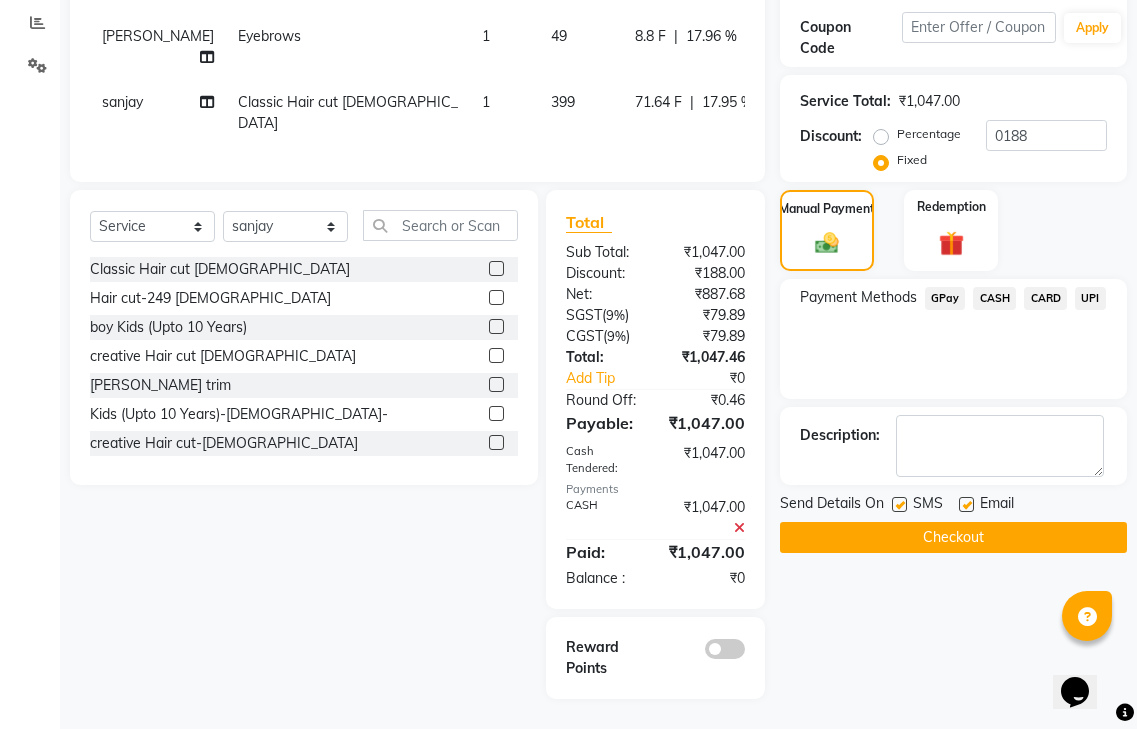 click on "Checkout" 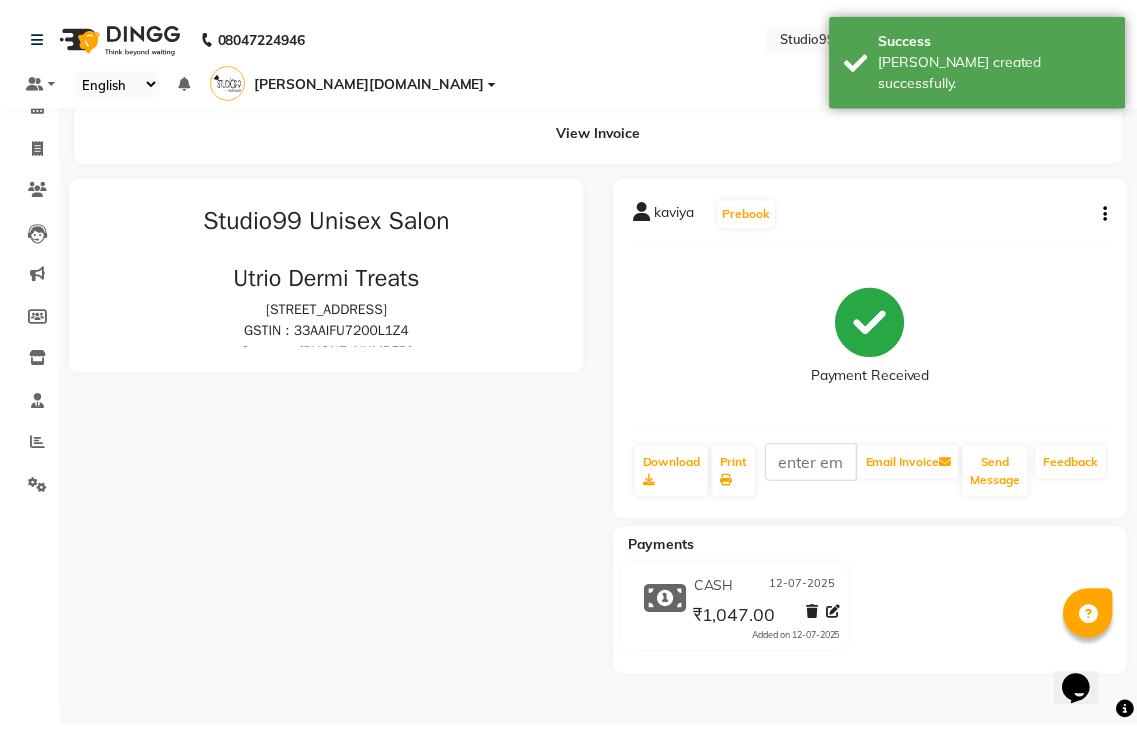 scroll, scrollTop: 0, scrollLeft: 0, axis: both 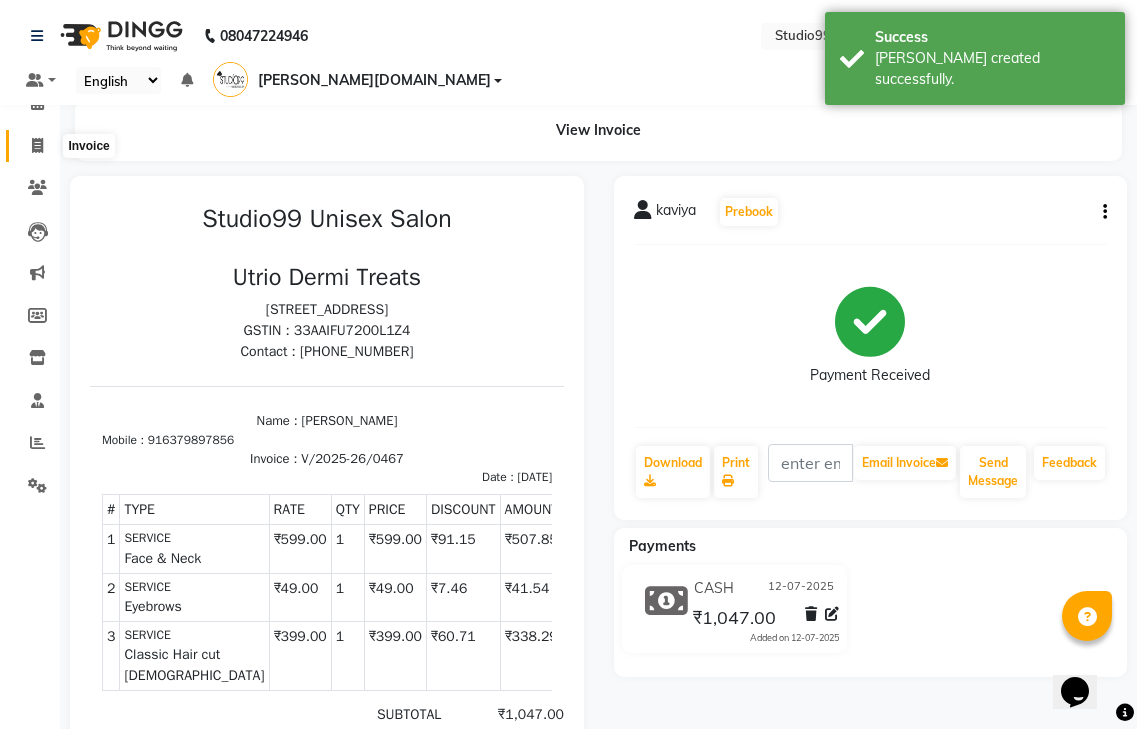 click 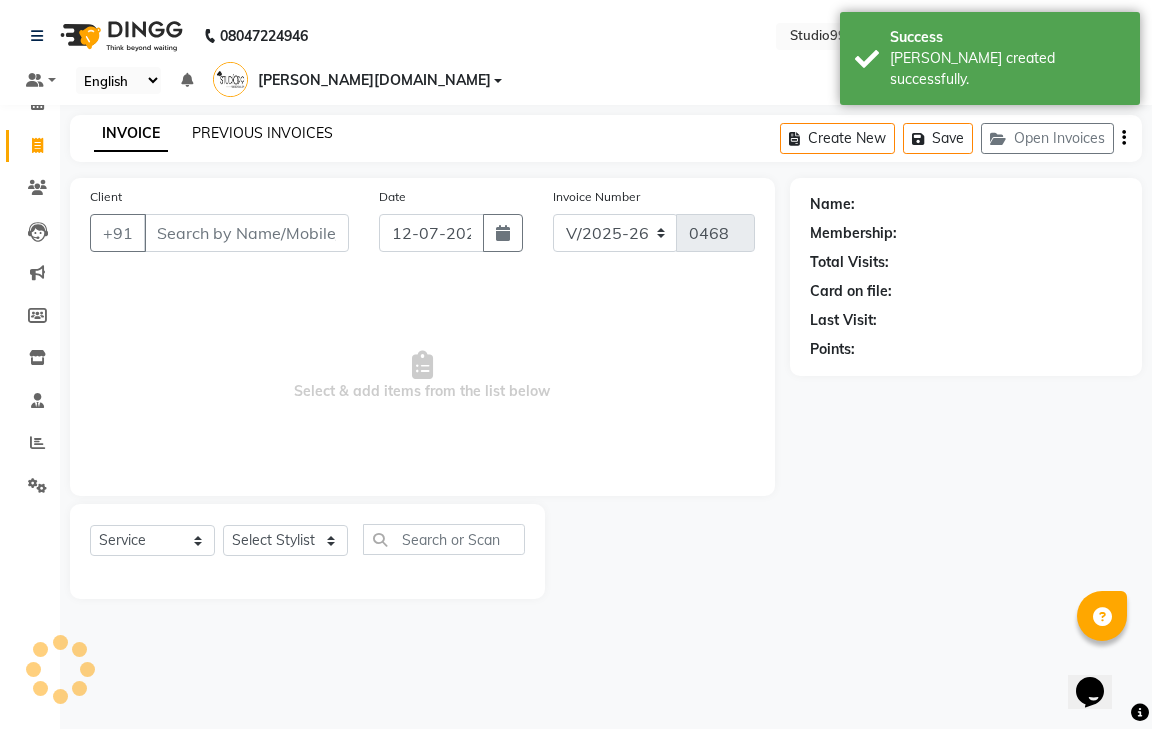 click on "PREVIOUS INVOICES" 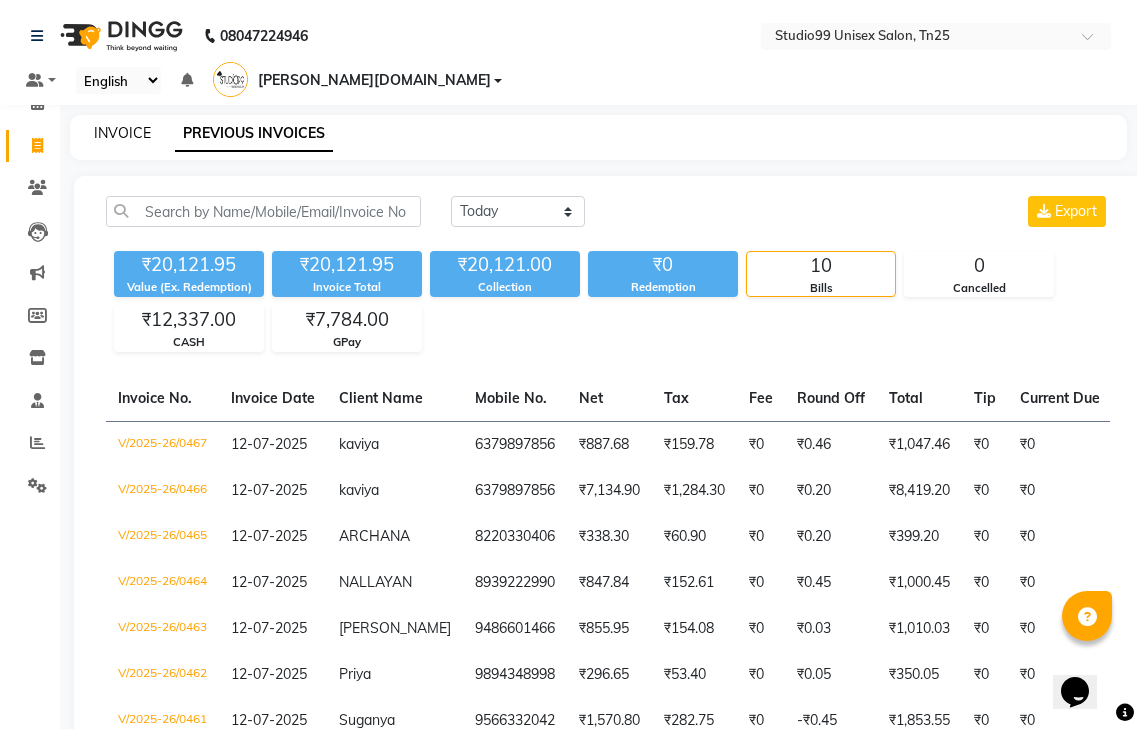 click on "INVOICE" 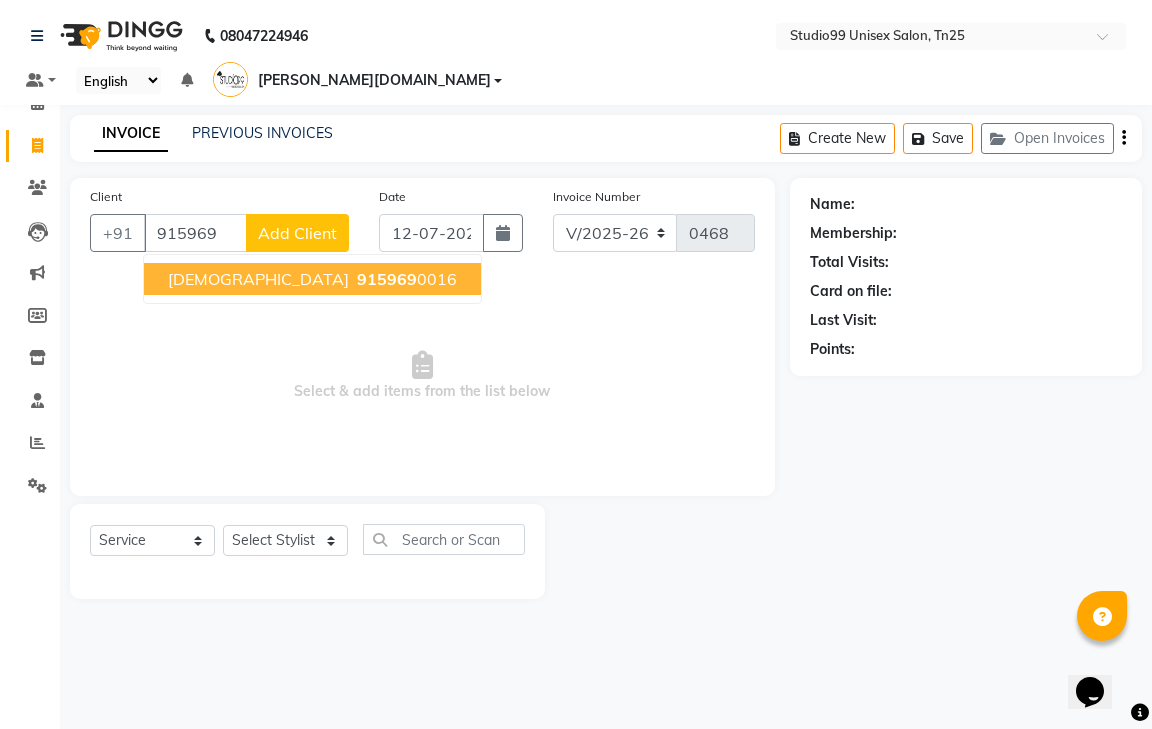 click on "915969" at bounding box center (387, 279) 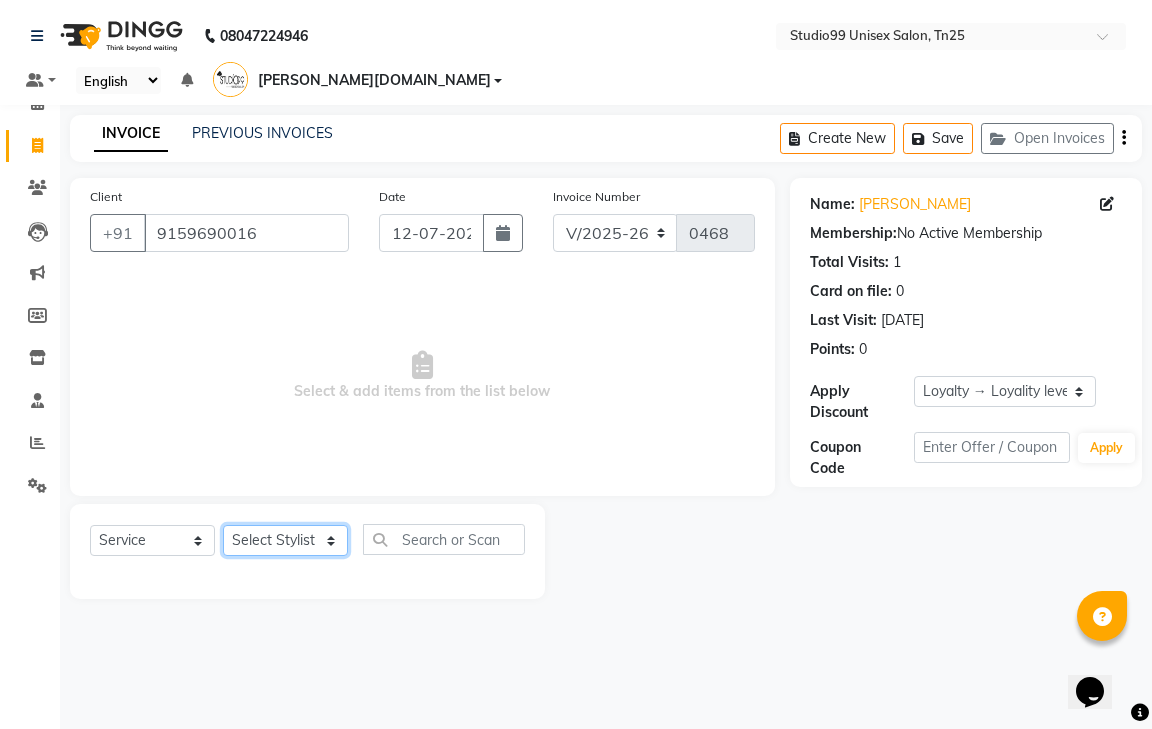 click on "Select Stylist gendral [PERSON_NAME]  jaya priya kothai TK [DATE] sanjay santhosh [DOMAIN_NAME]" 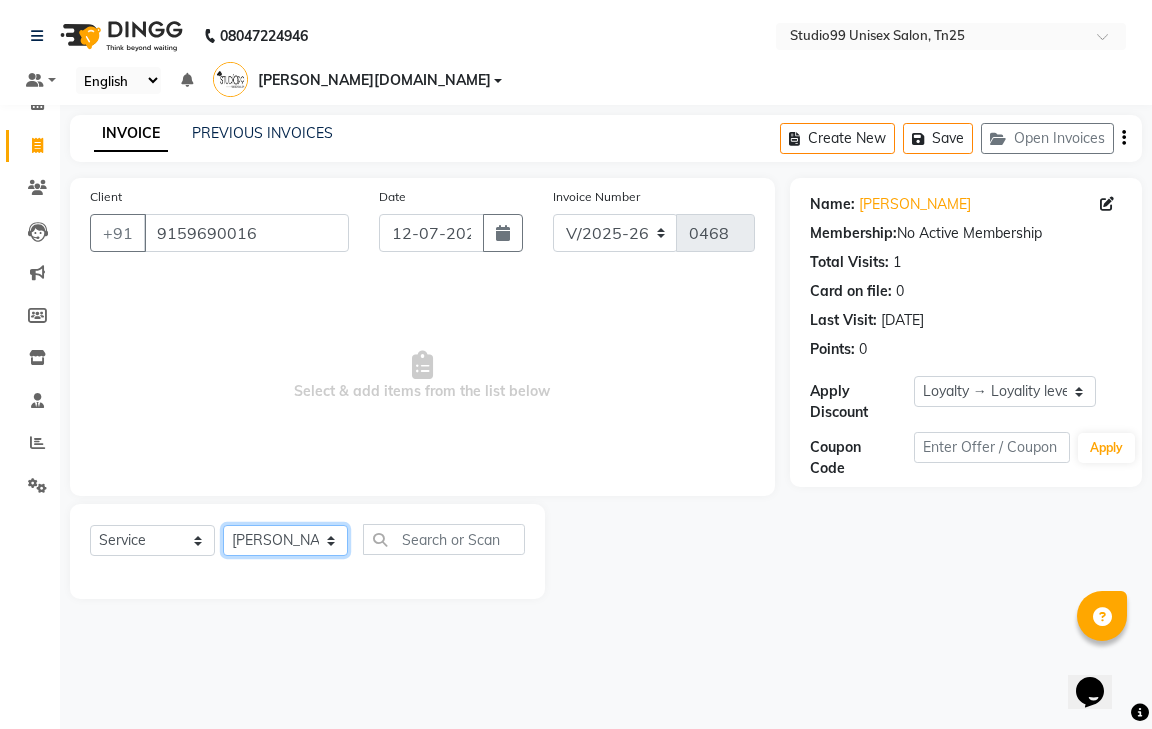 click on "Select Stylist gendral [PERSON_NAME]  jaya priya kothai TK [DATE] sanjay santhosh [DOMAIN_NAME]" 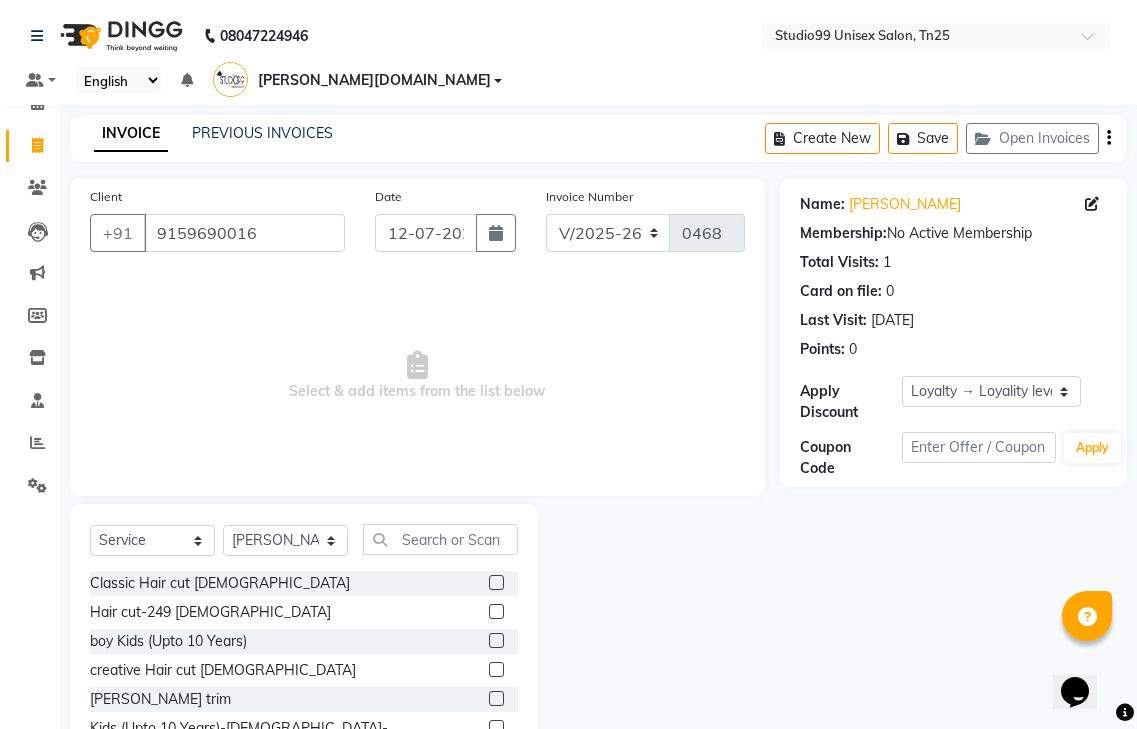 click 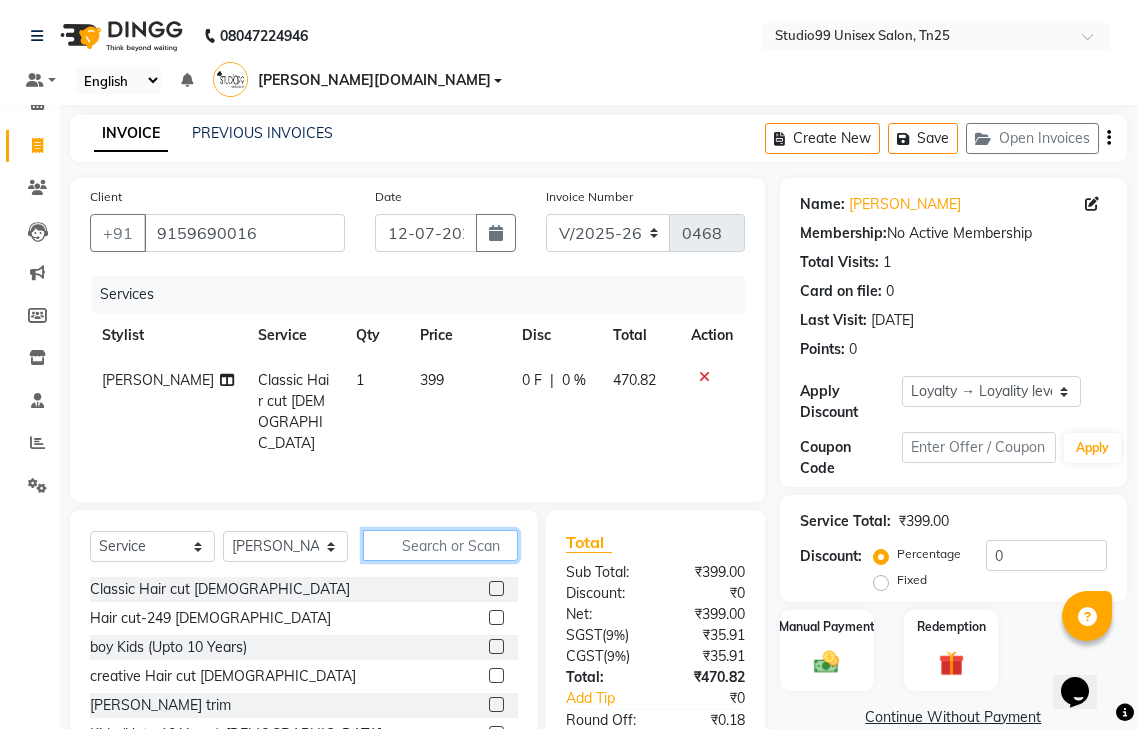 click 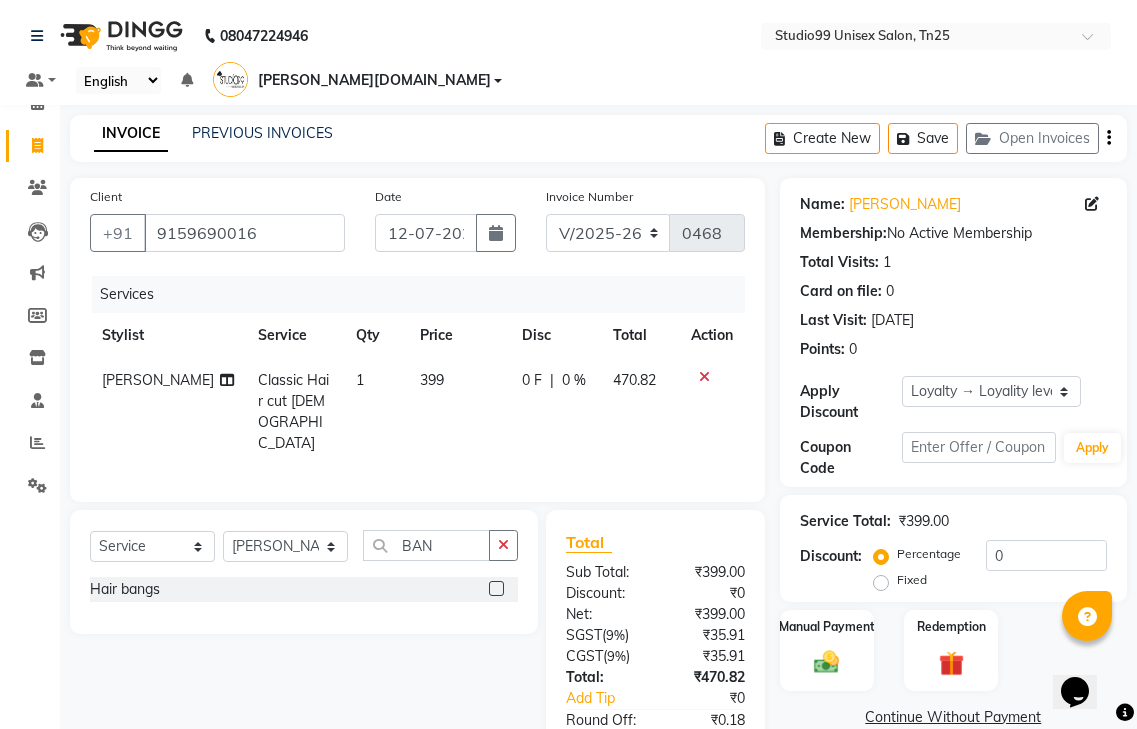 click 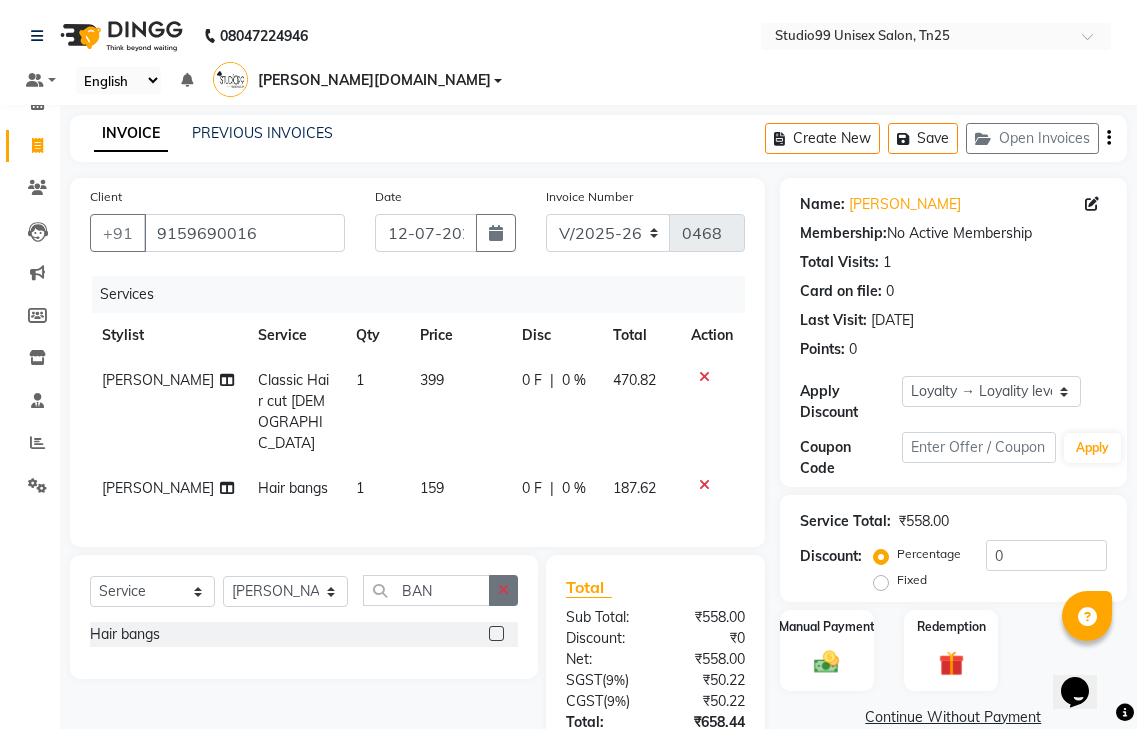 click 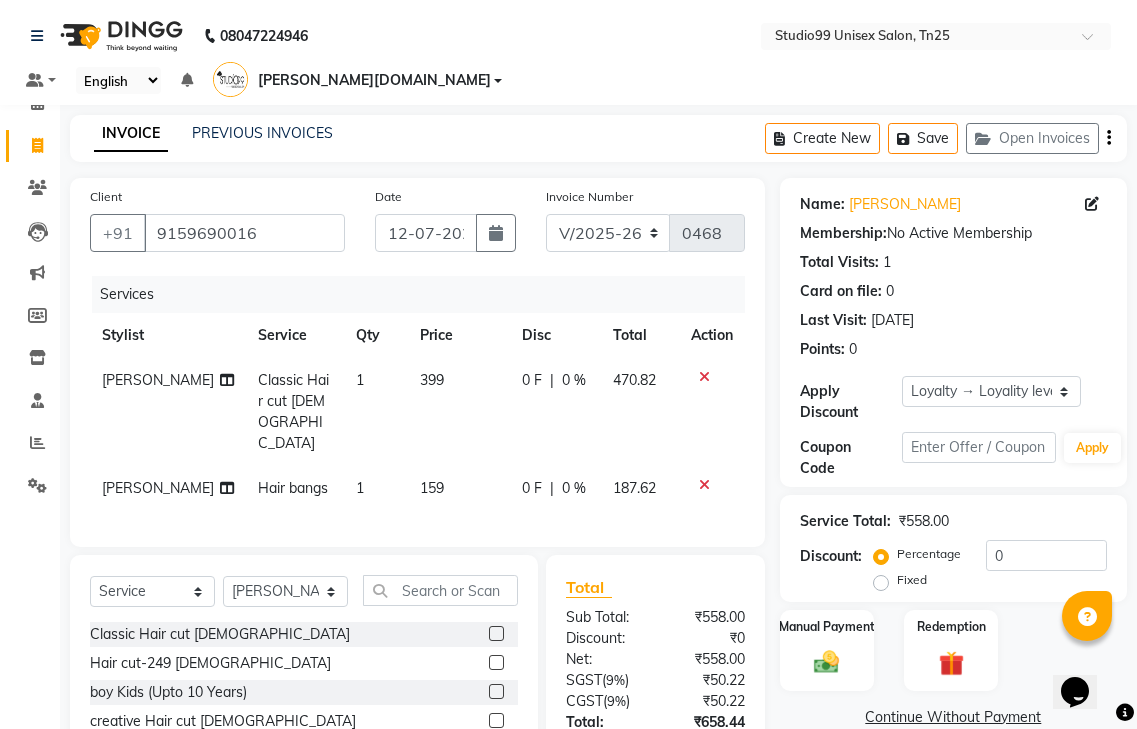 click on "[PERSON_NAME]" 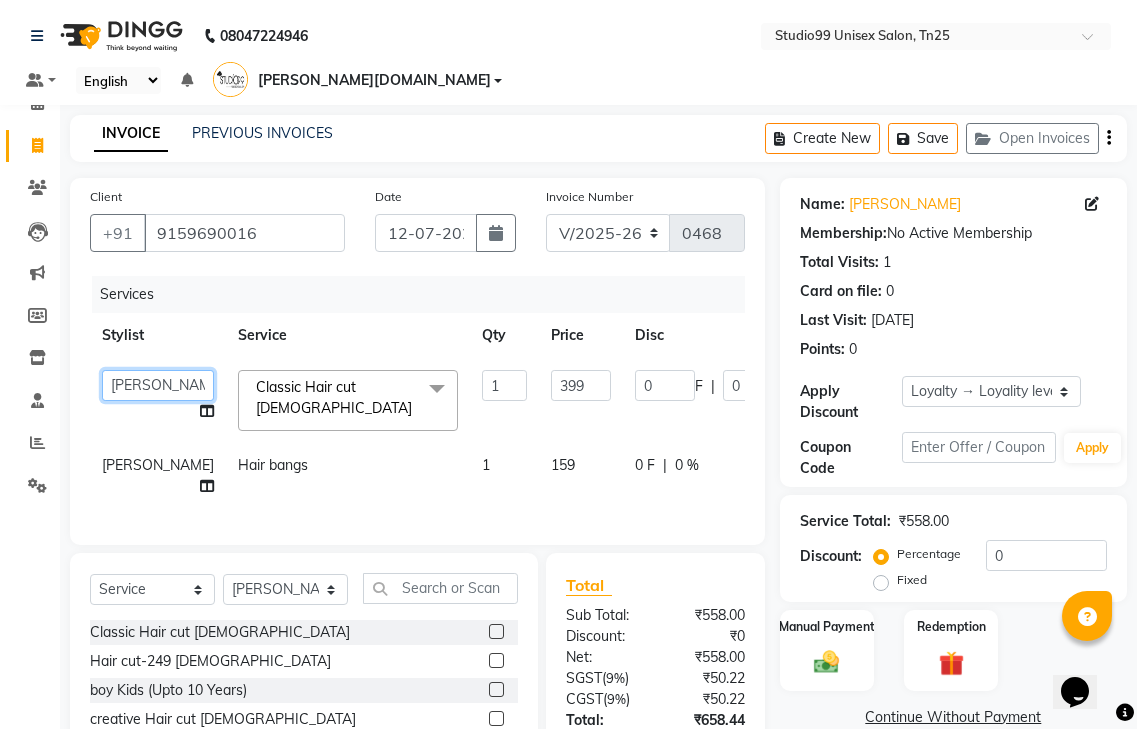 drag, startPoint x: 108, startPoint y: 357, endPoint x: 108, endPoint y: 370, distance: 13 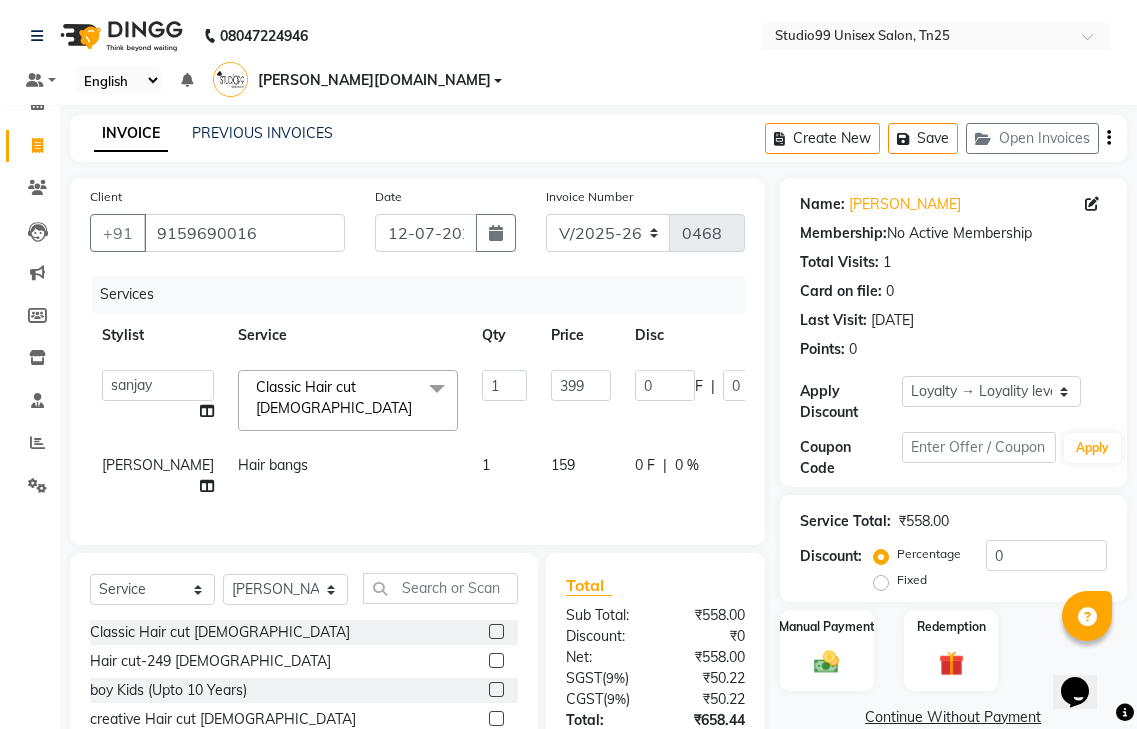 click on "[PERSON_NAME]" 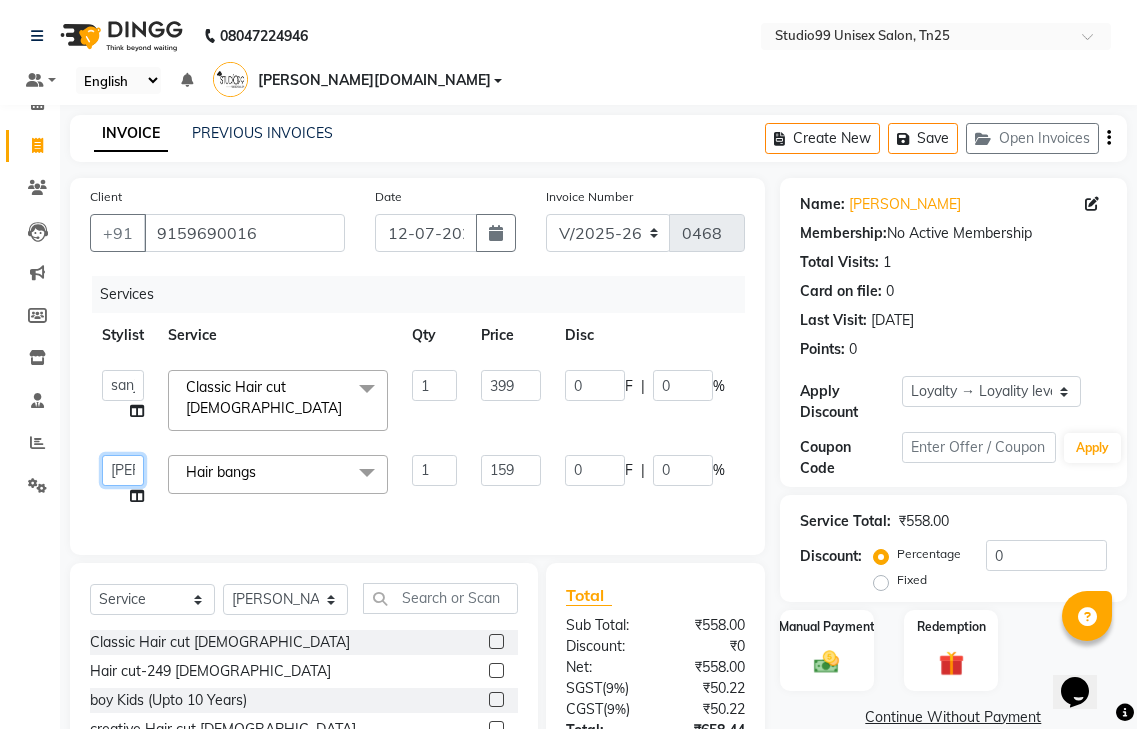 click on "gendral   [PERSON_NAME]    jaya priya   kothai TK   [DATE]   sanjay   santhosh   [DOMAIN_NAME]" 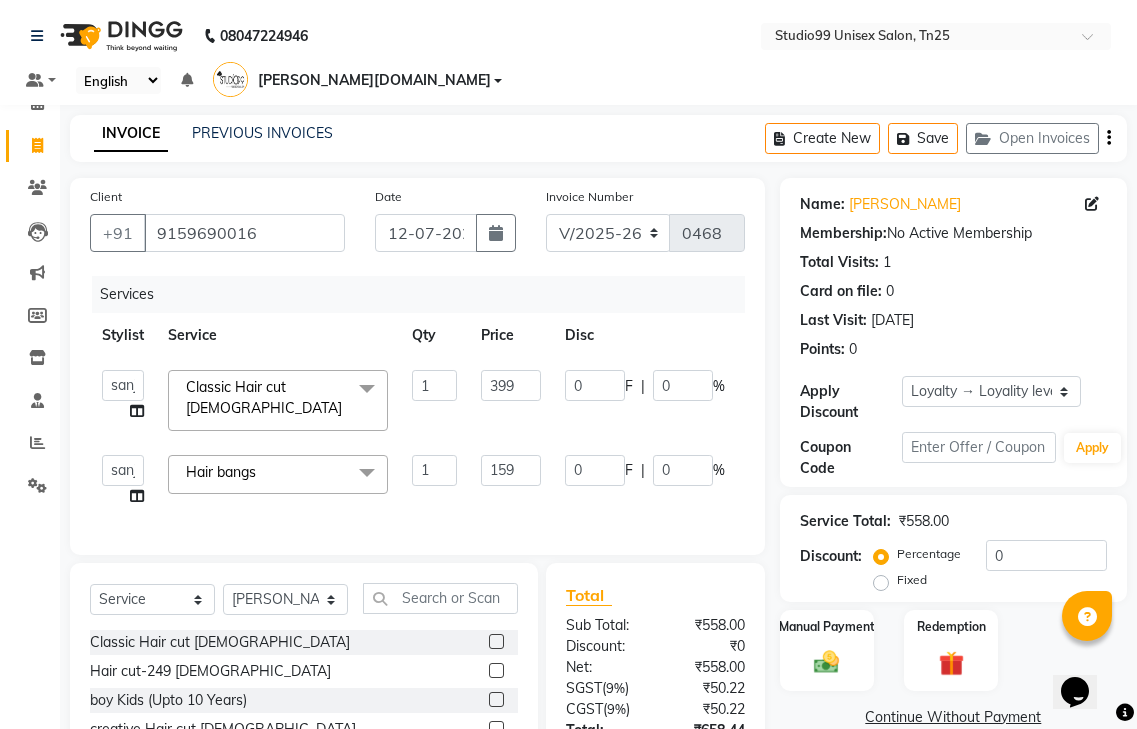 scroll, scrollTop: 400, scrollLeft: 0, axis: vertical 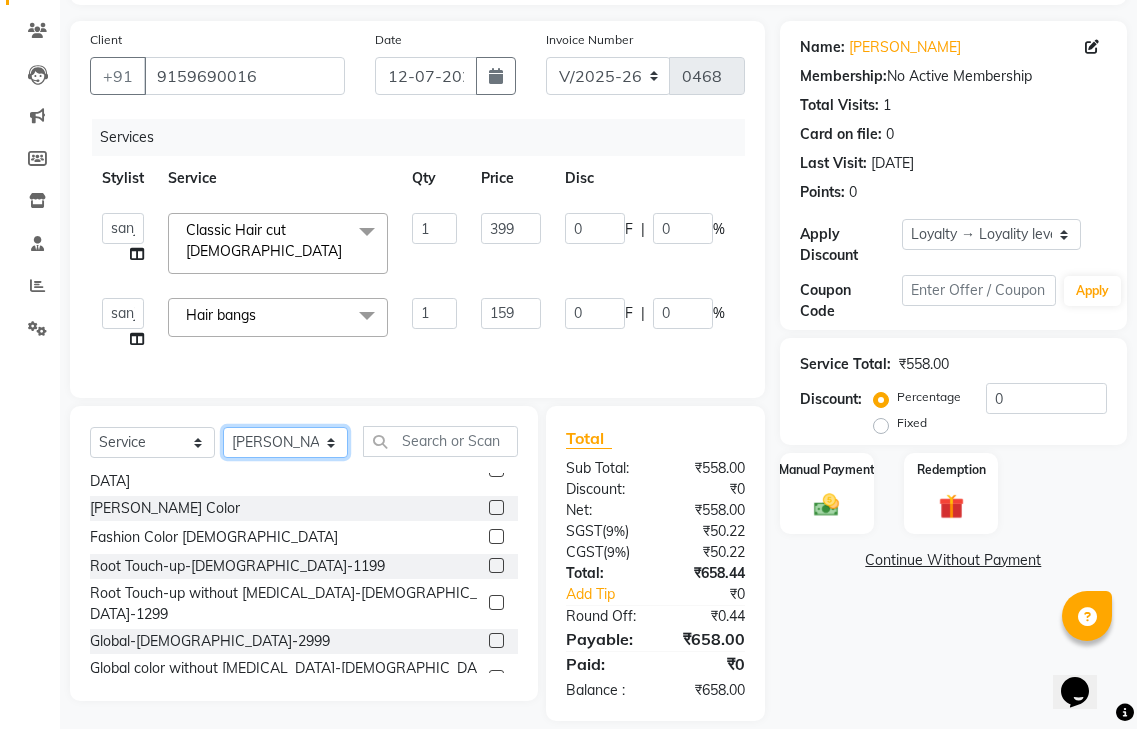click on "Select Stylist gendral [PERSON_NAME]  jaya priya kothai TK [DATE] sanjay santhosh [DOMAIN_NAME]" 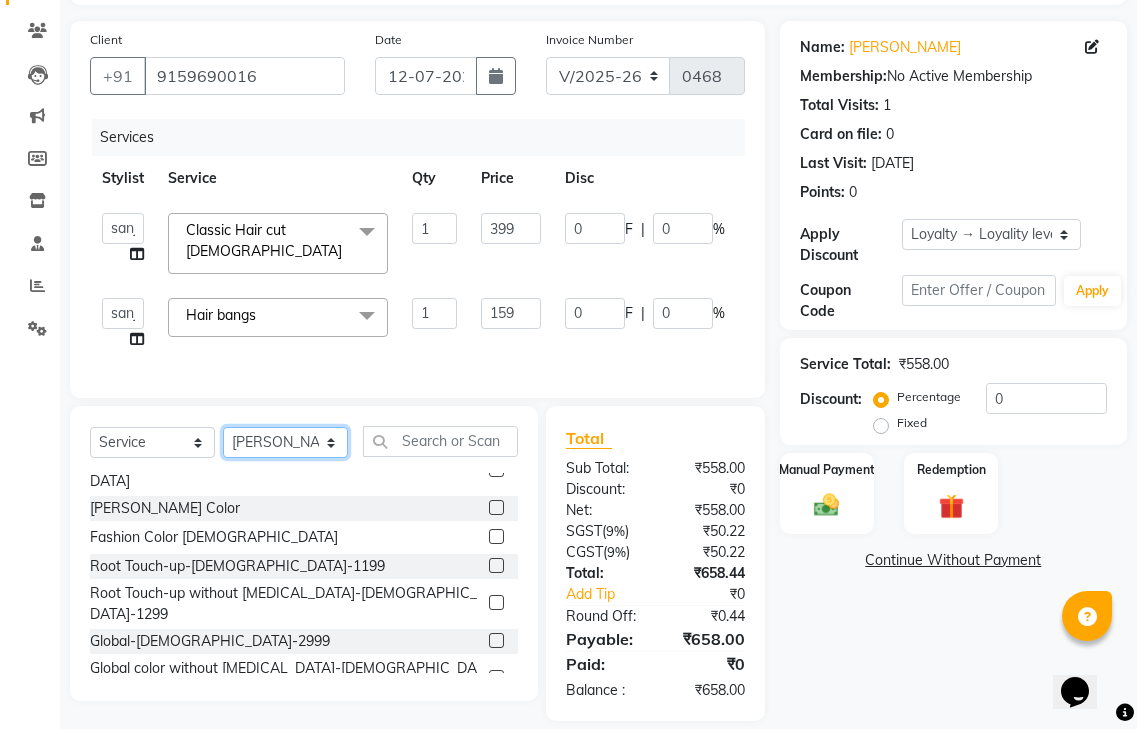 click on "Select Stylist gendral [PERSON_NAME]  jaya priya kothai TK [DATE] sanjay santhosh [DOMAIN_NAME]" 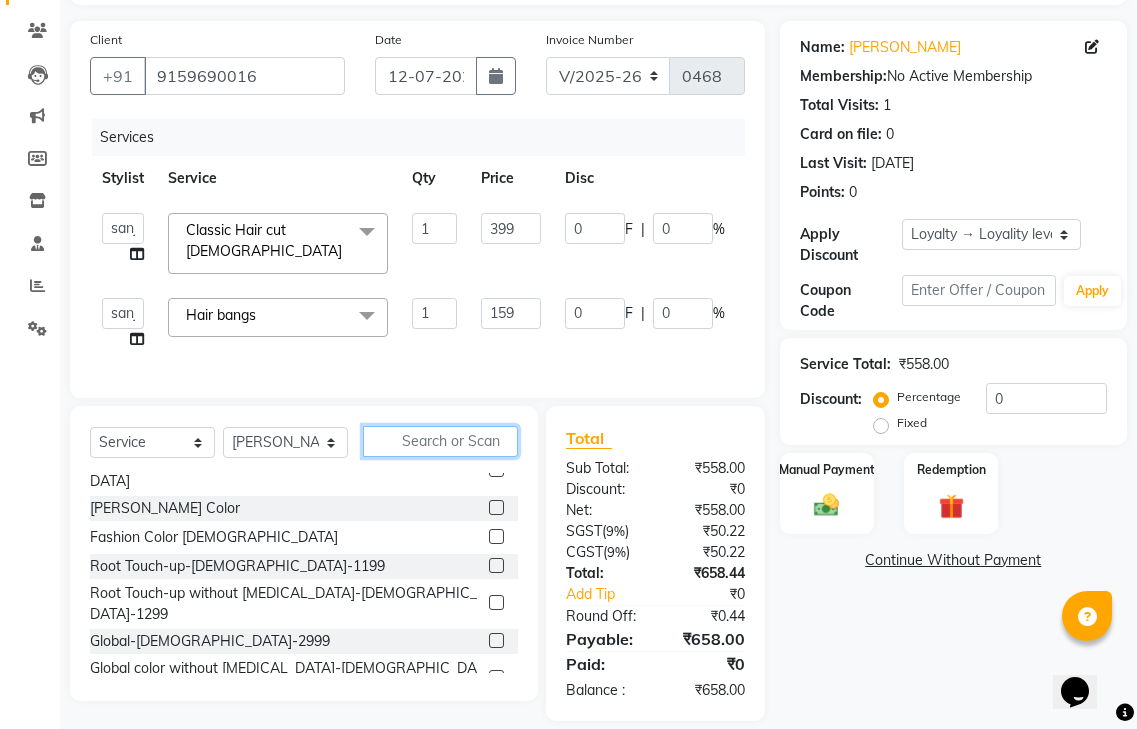 click 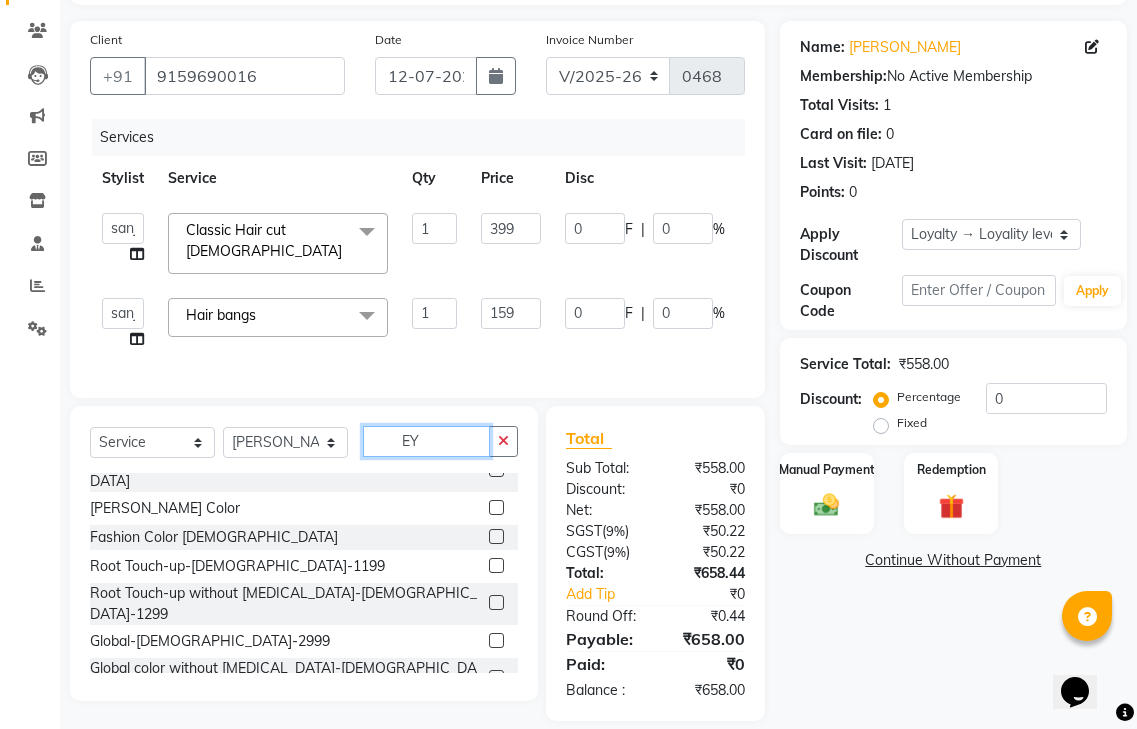 scroll, scrollTop: 0, scrollLeft: 0, axis: both 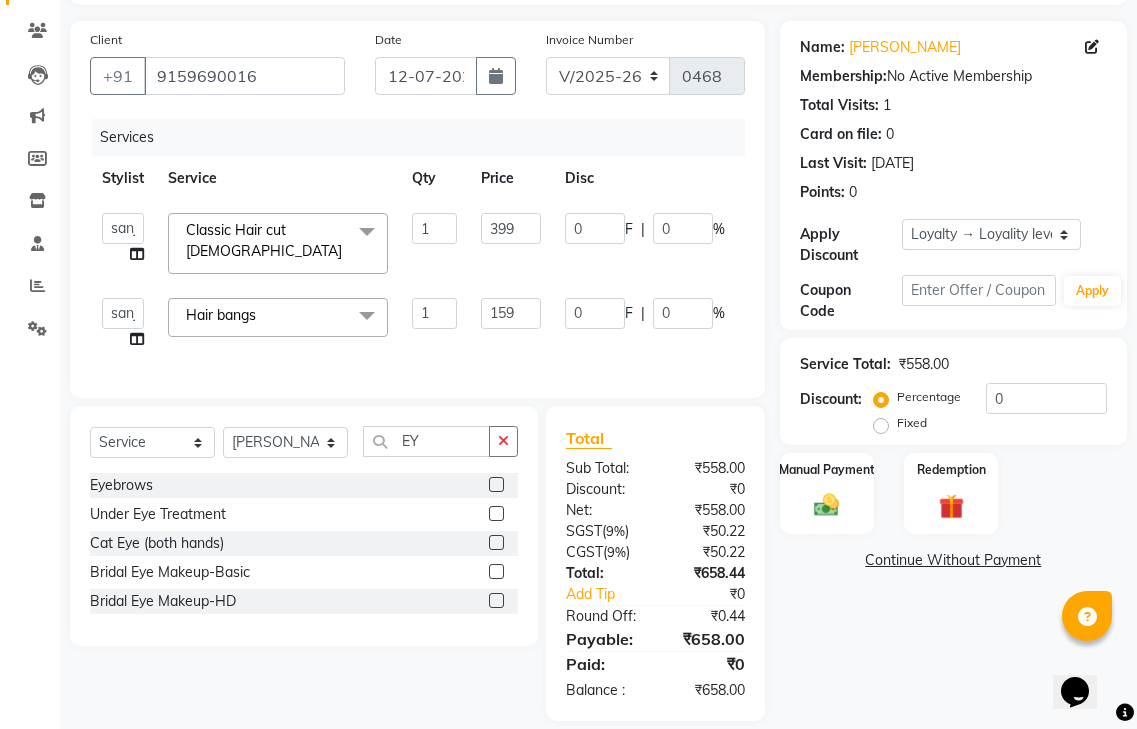 click 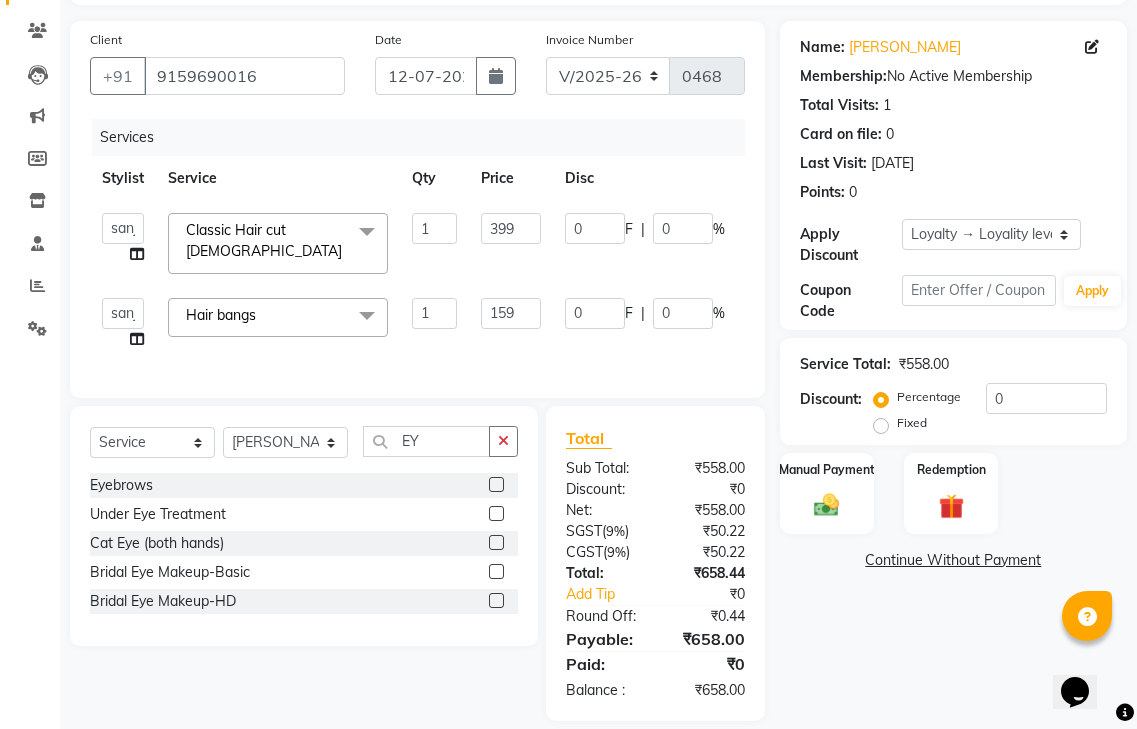 click at bounding box center [495, 485] 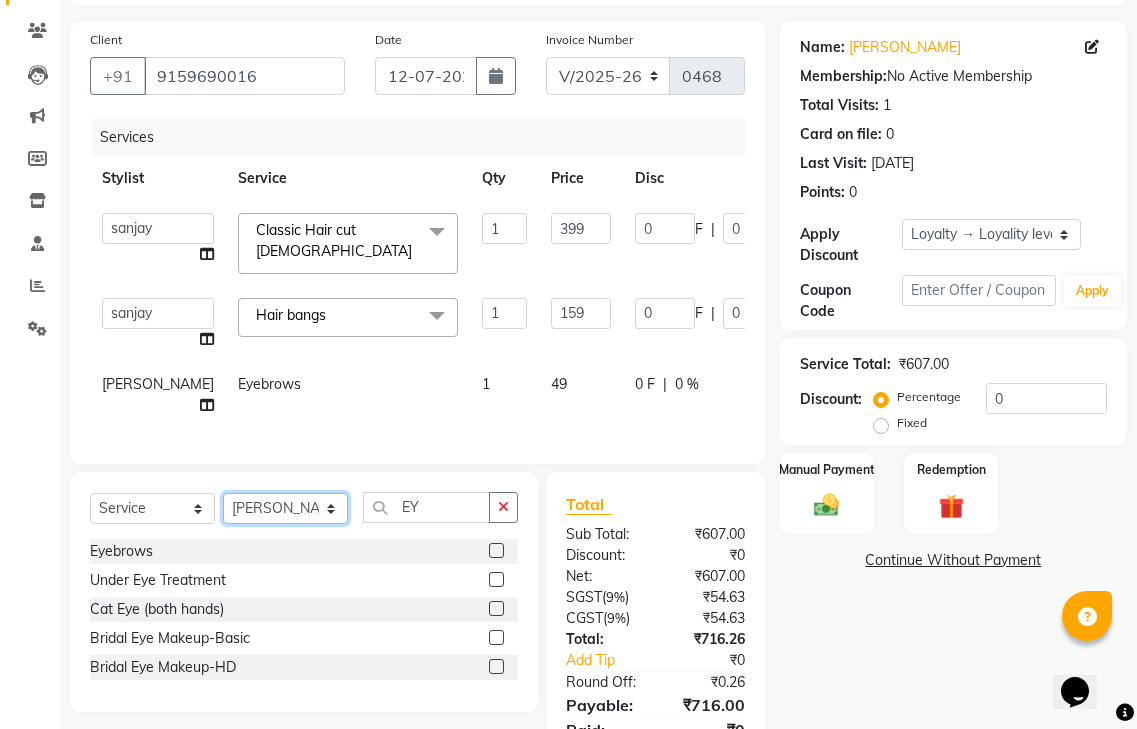 click on "Select Stylist gendral [PERSON_NAME]  jaya priya kothai TK [DATE] sanjay santhosh [DOMAIN_NAME]" 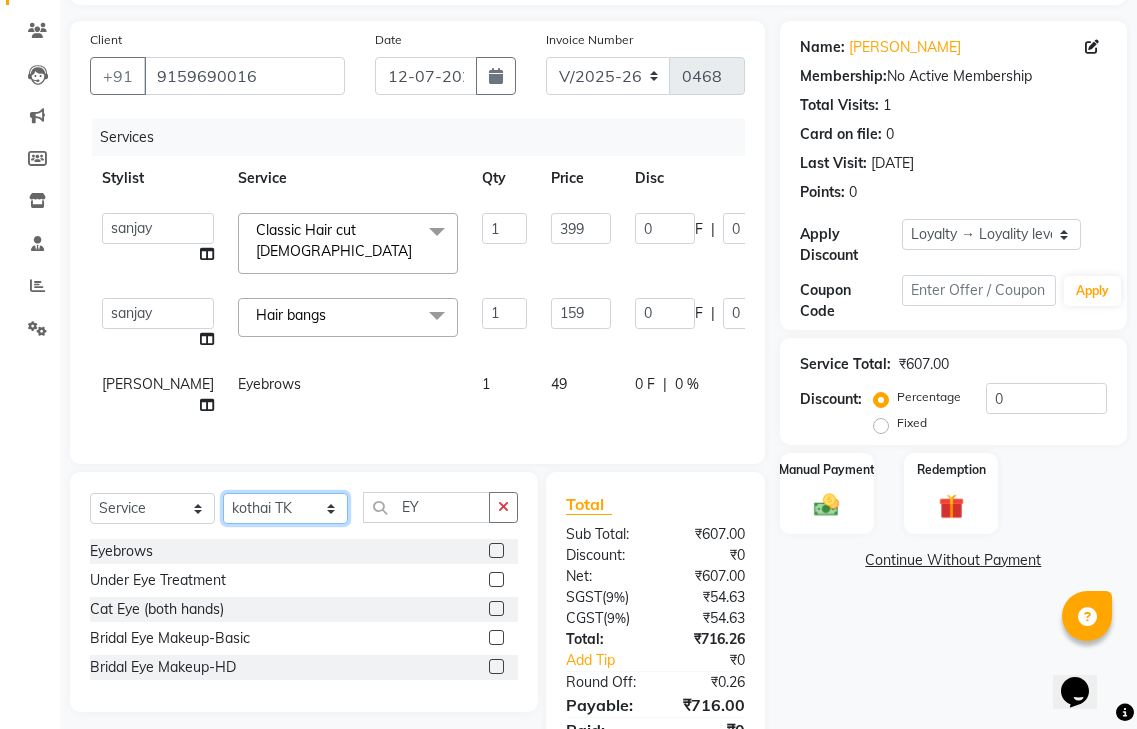 click on "Select Stylist gendral [PERSON_NAME]  jaya priya kothai TK [DATE] sanjay santhosh [DOMAIN_NAME]" 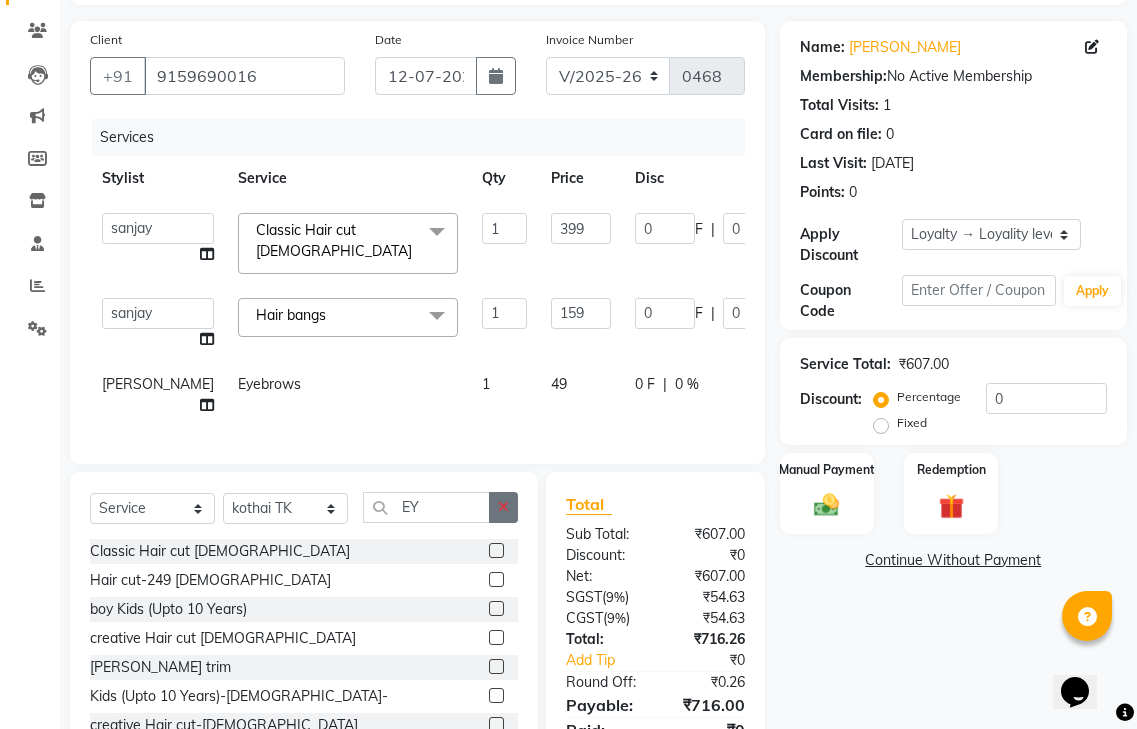 click 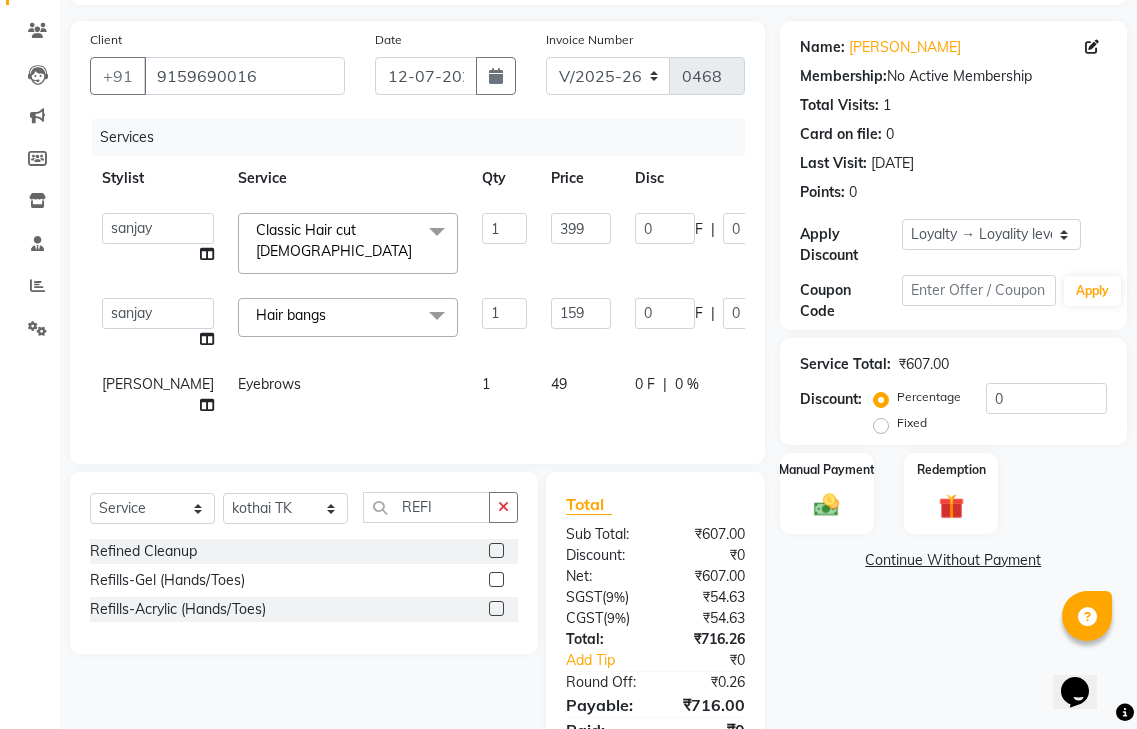 click 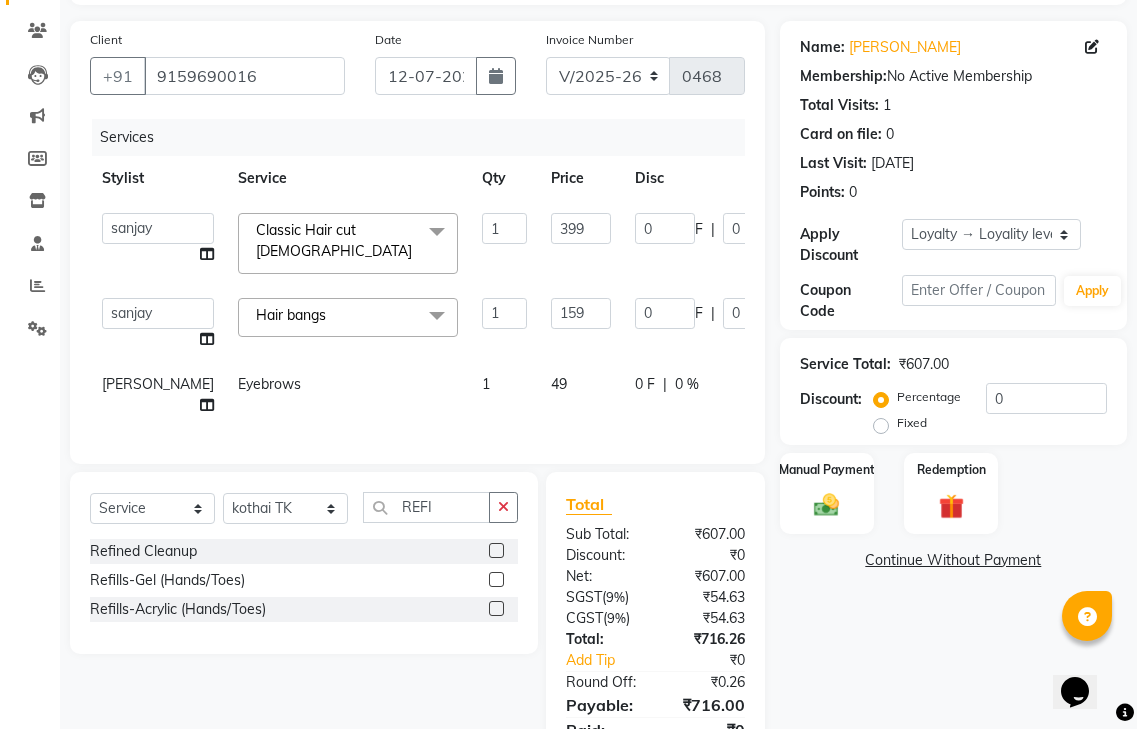 click at bounding box center (495, 551) 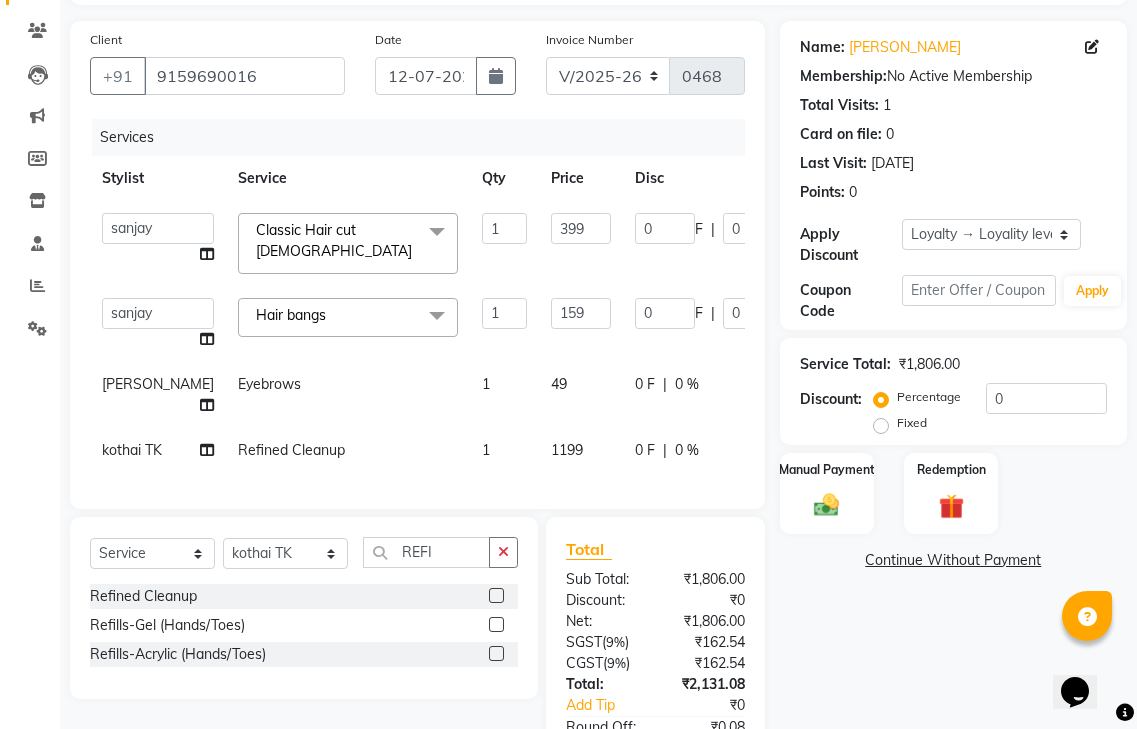 click on "Service Total:  ₹1,806.00  Discount:  Percentage   Fixed  0" 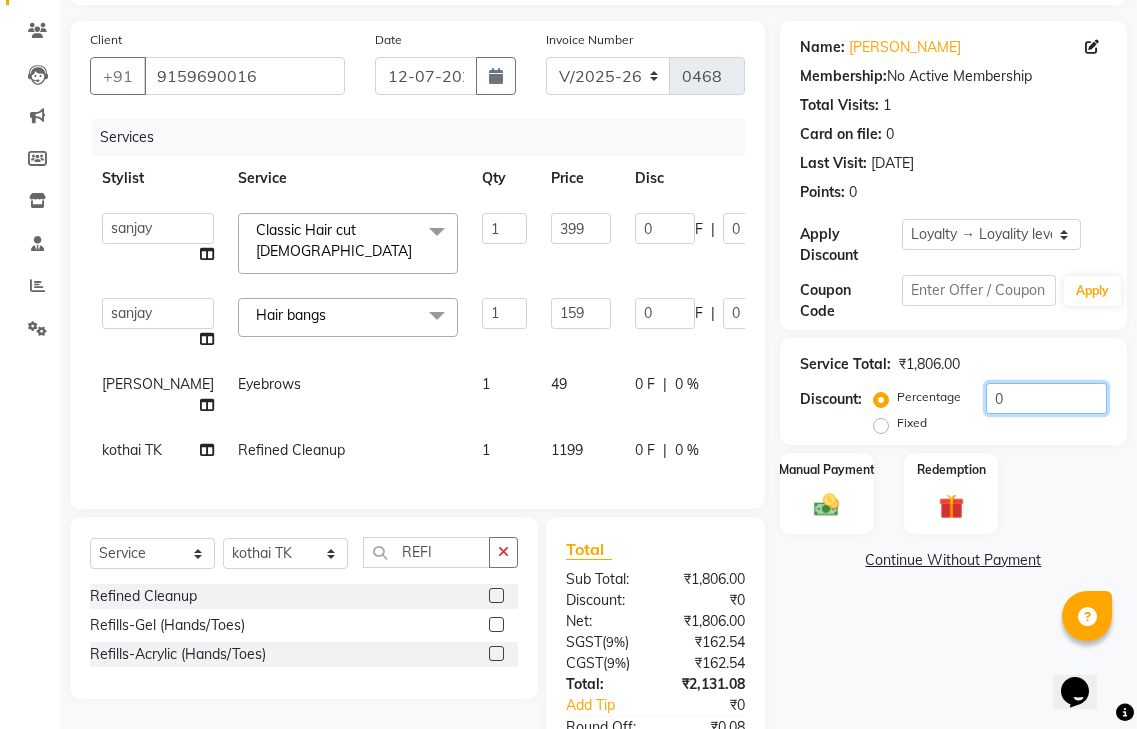 click on "0" 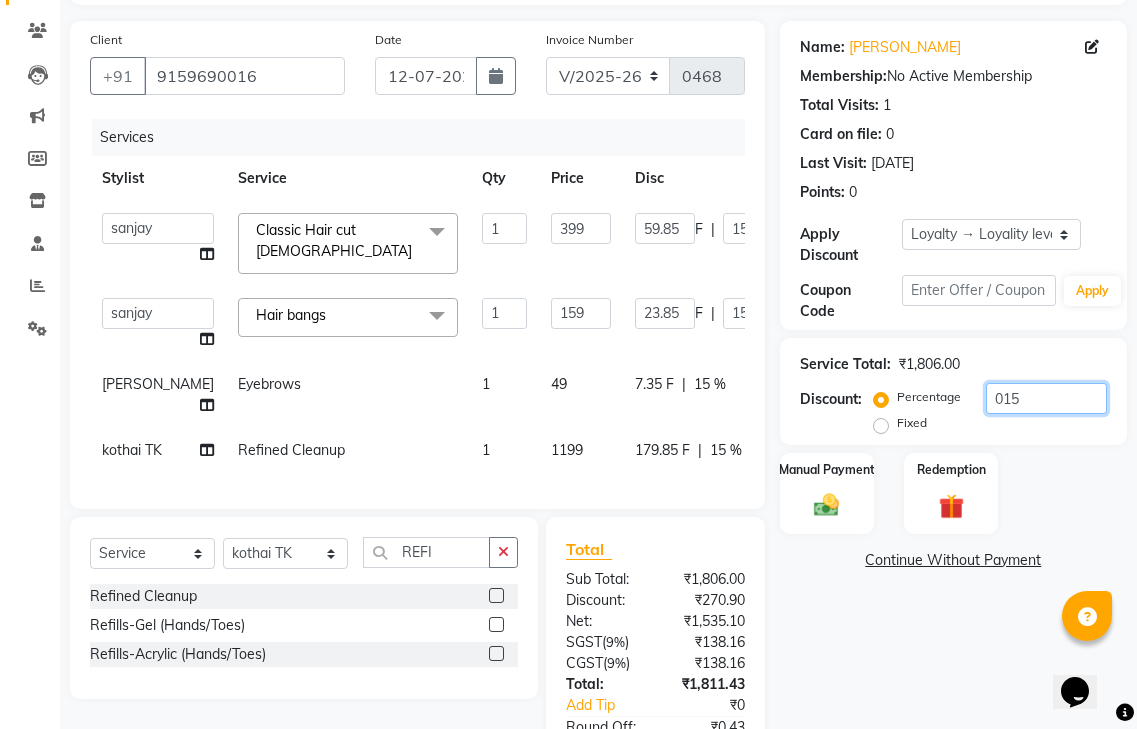 scroll, scrollTop: 310, scrollLeft: 0, axis: vertical 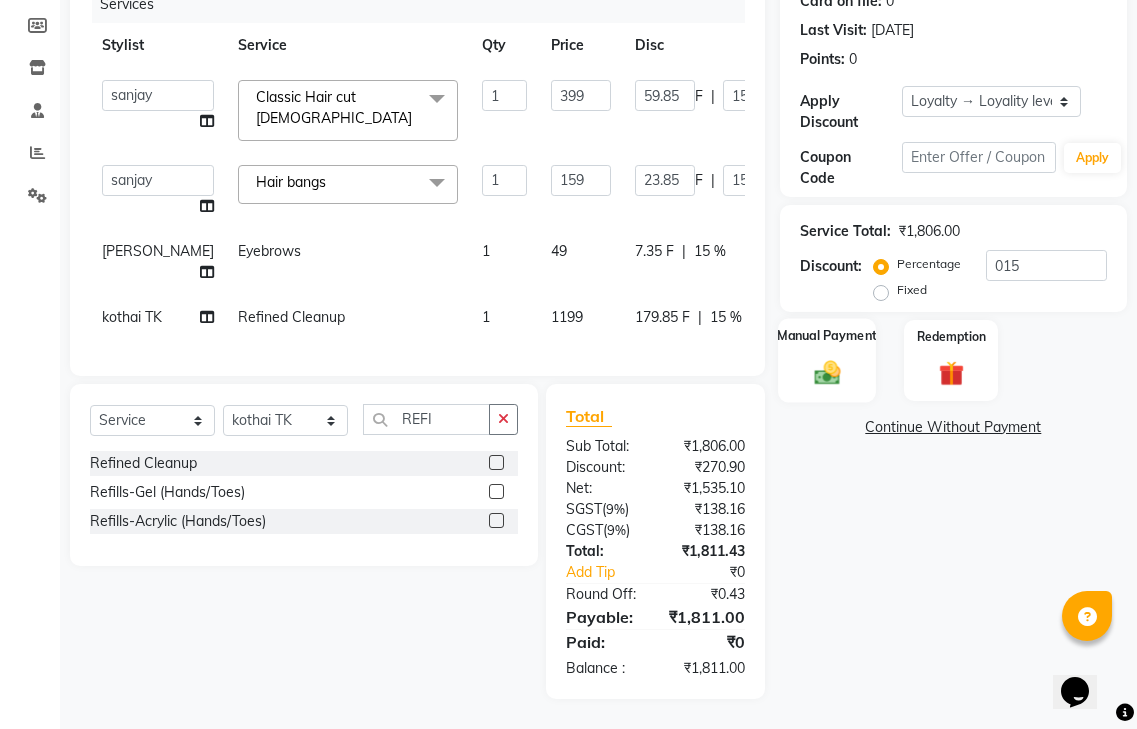 click on "Manual Payment" 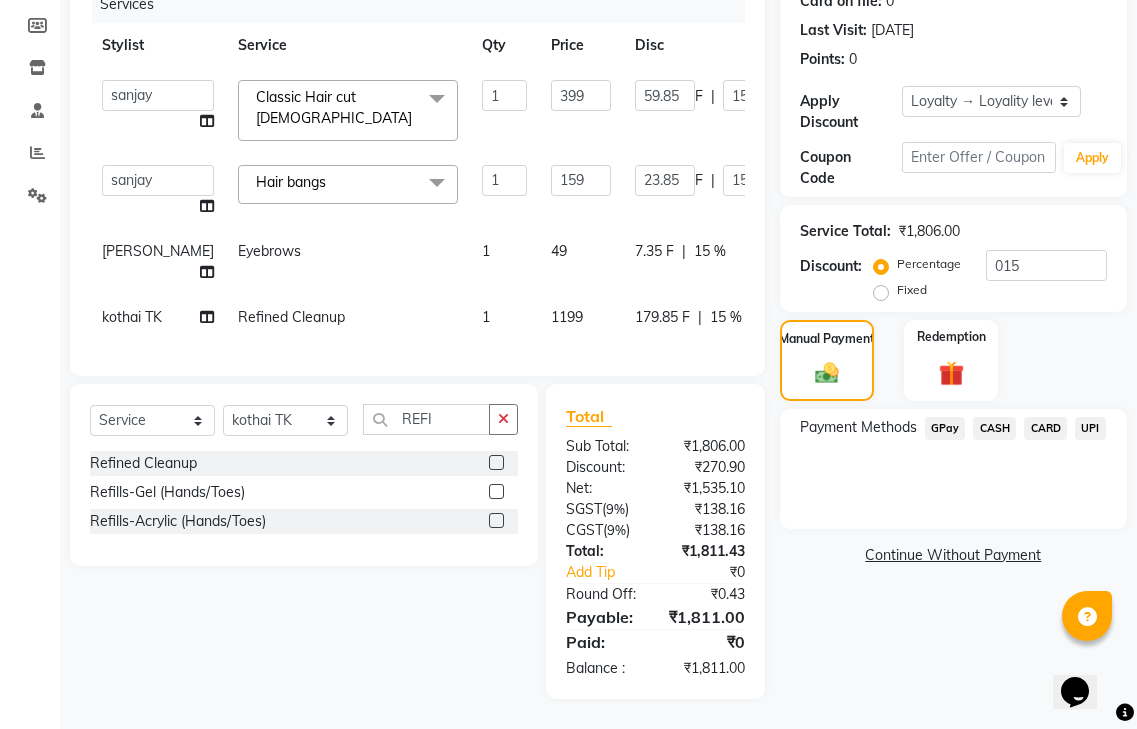 click on "CASH" 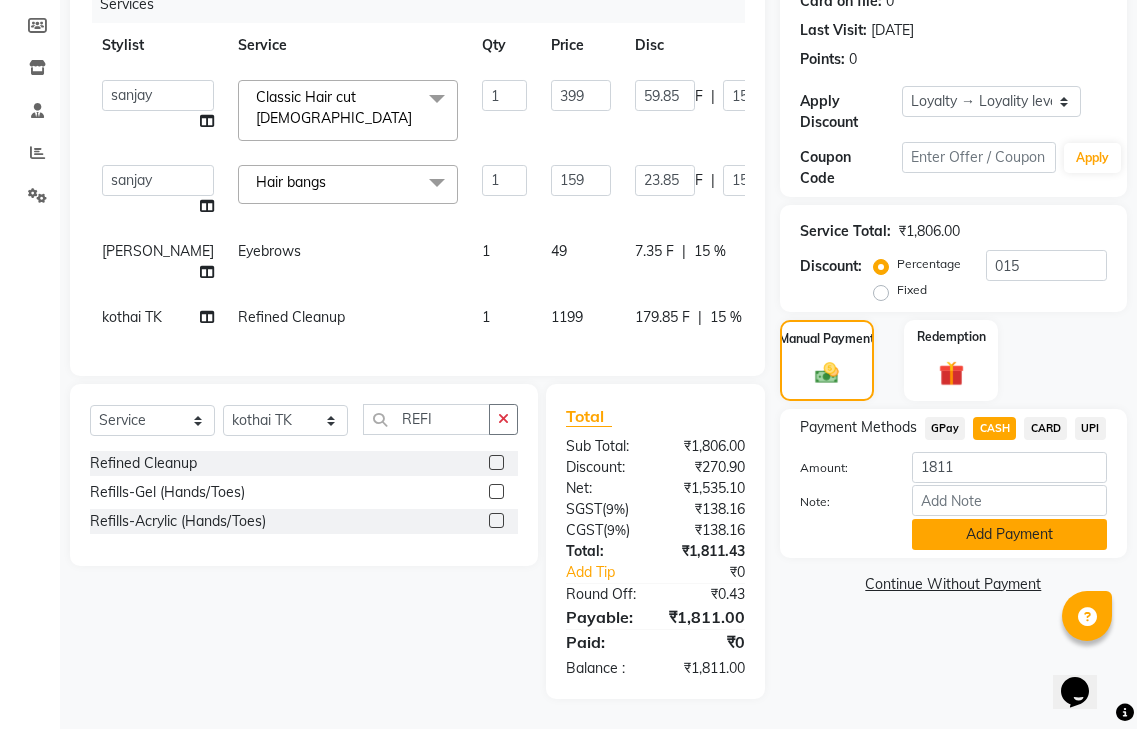 click on "Add Payment" 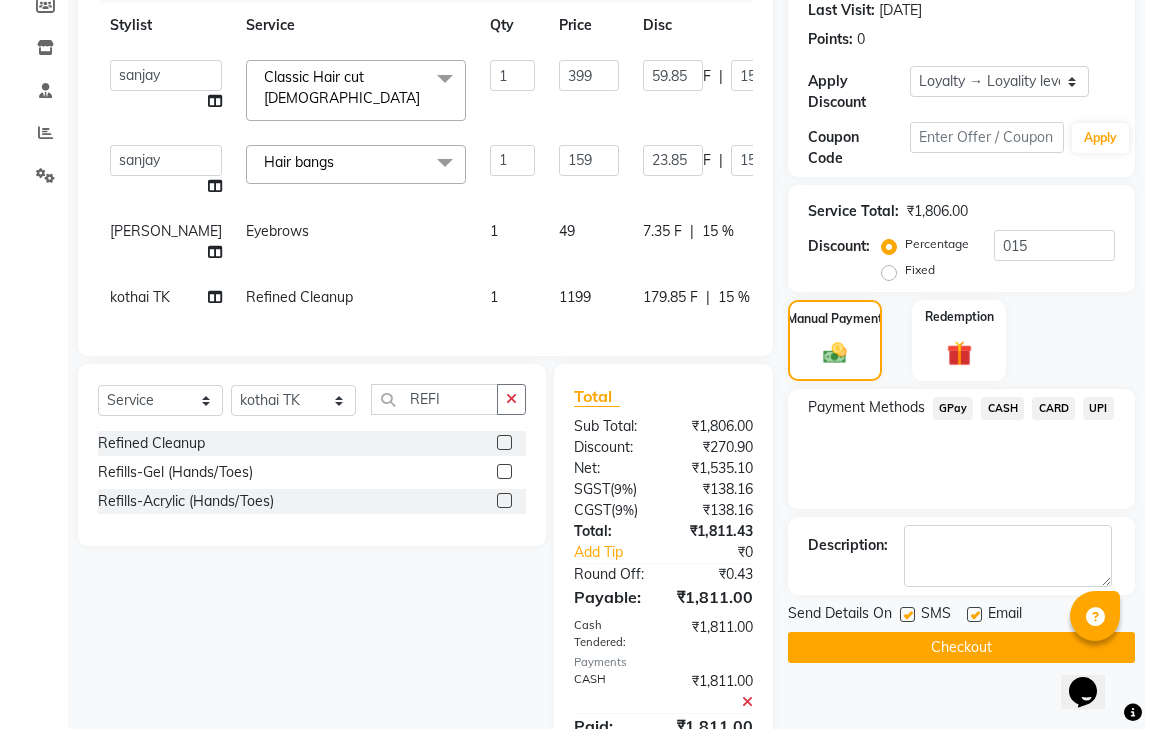 scroll, scrollTop: 575, scrollLeft: 0, axis: vertical 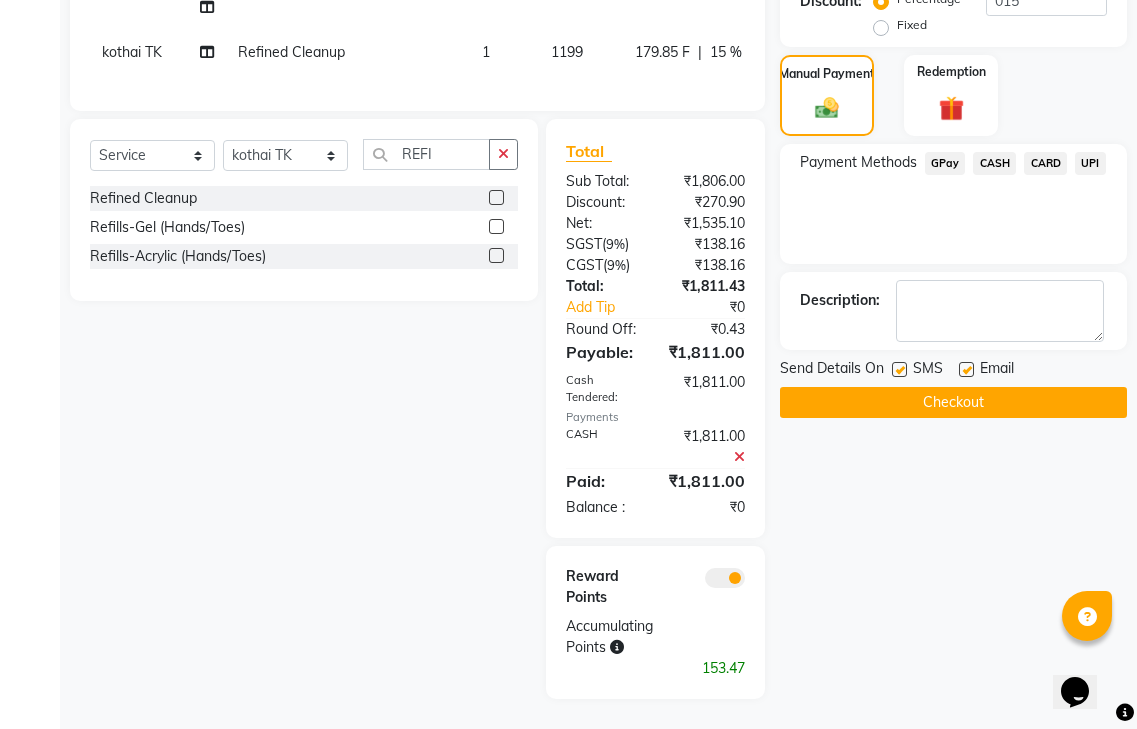 click 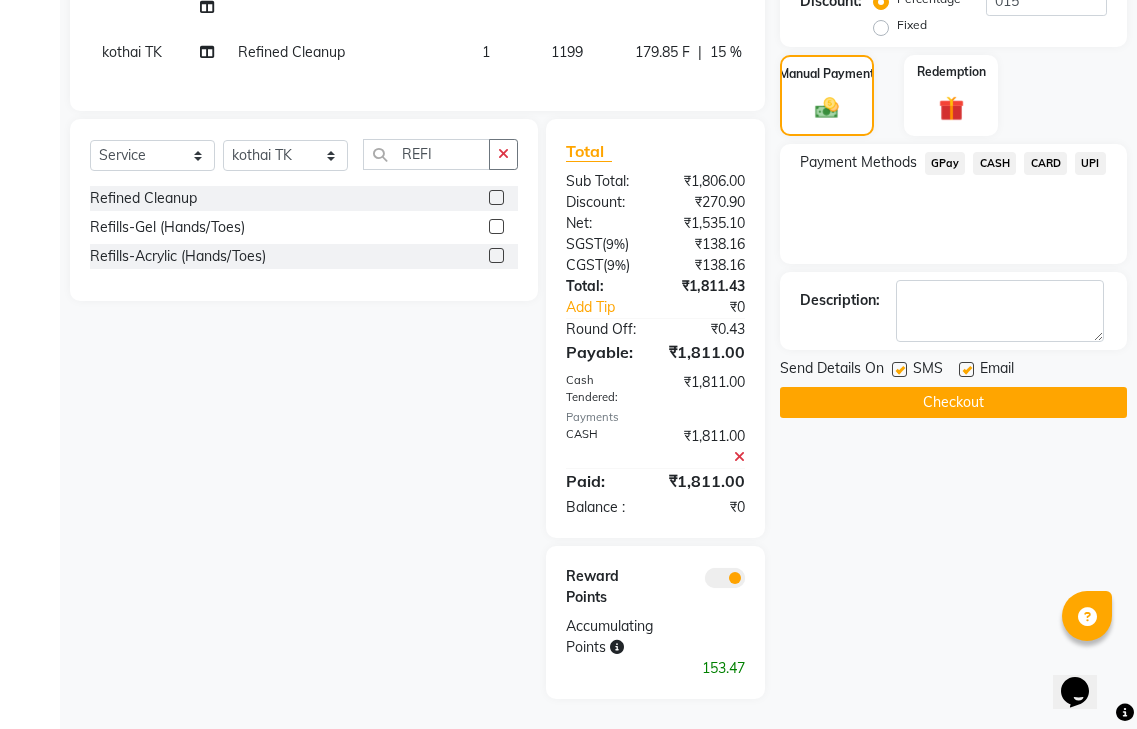 click 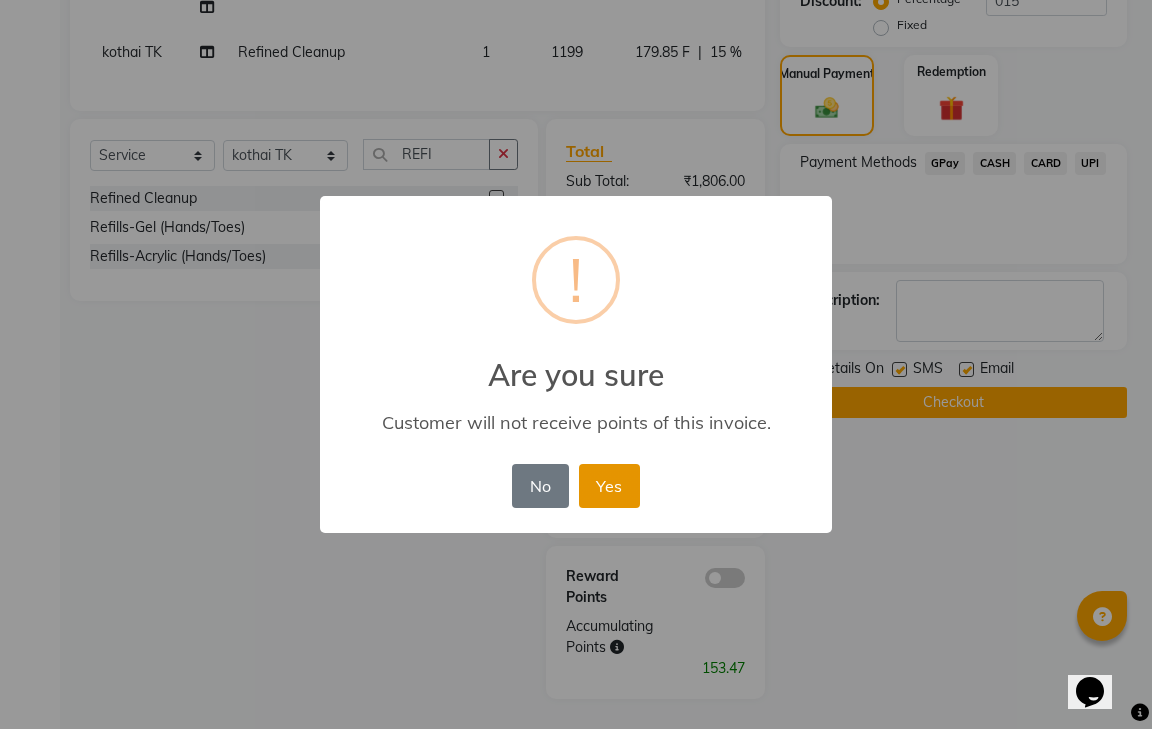 click on "Yes" at bounding box center [609, 486] 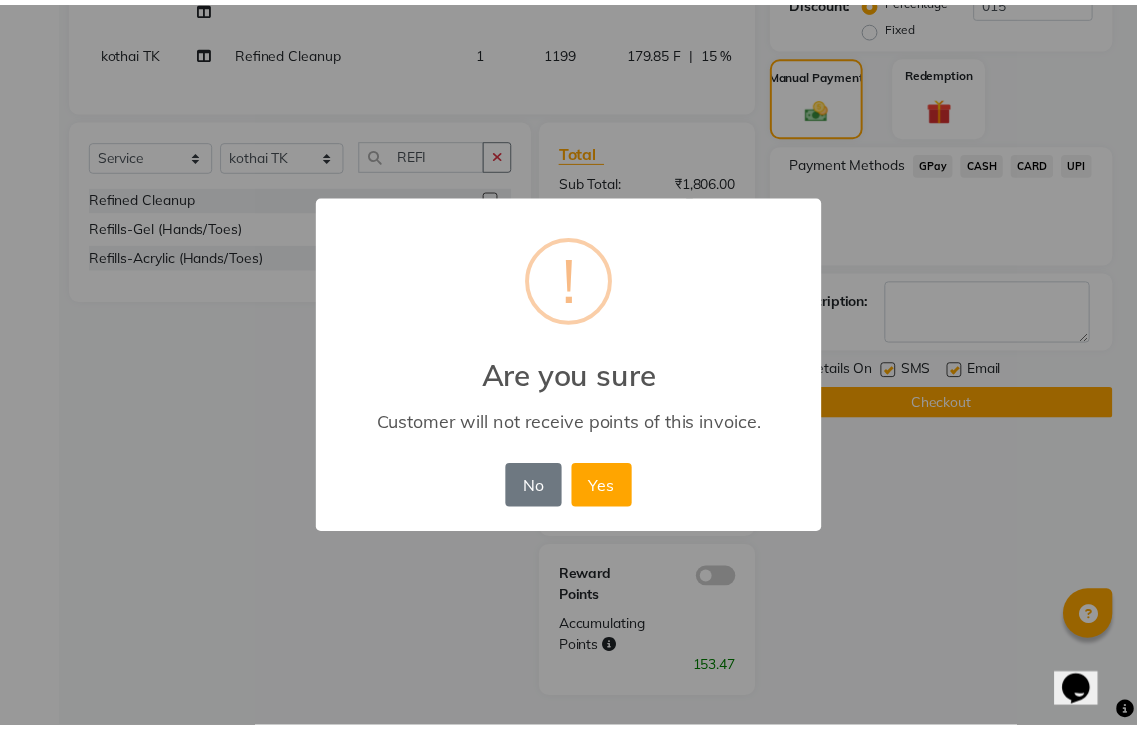 scroll, scrollTop: 504, scrollLeft: 0, axis: vertical 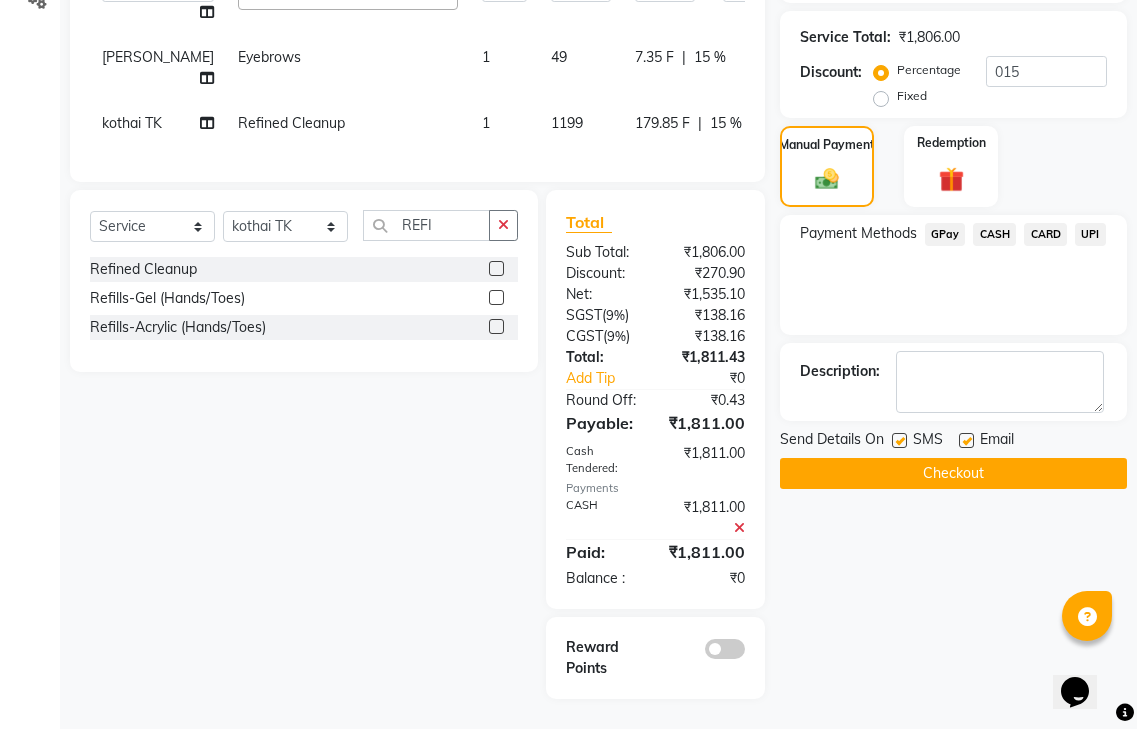 click on "Checkout" 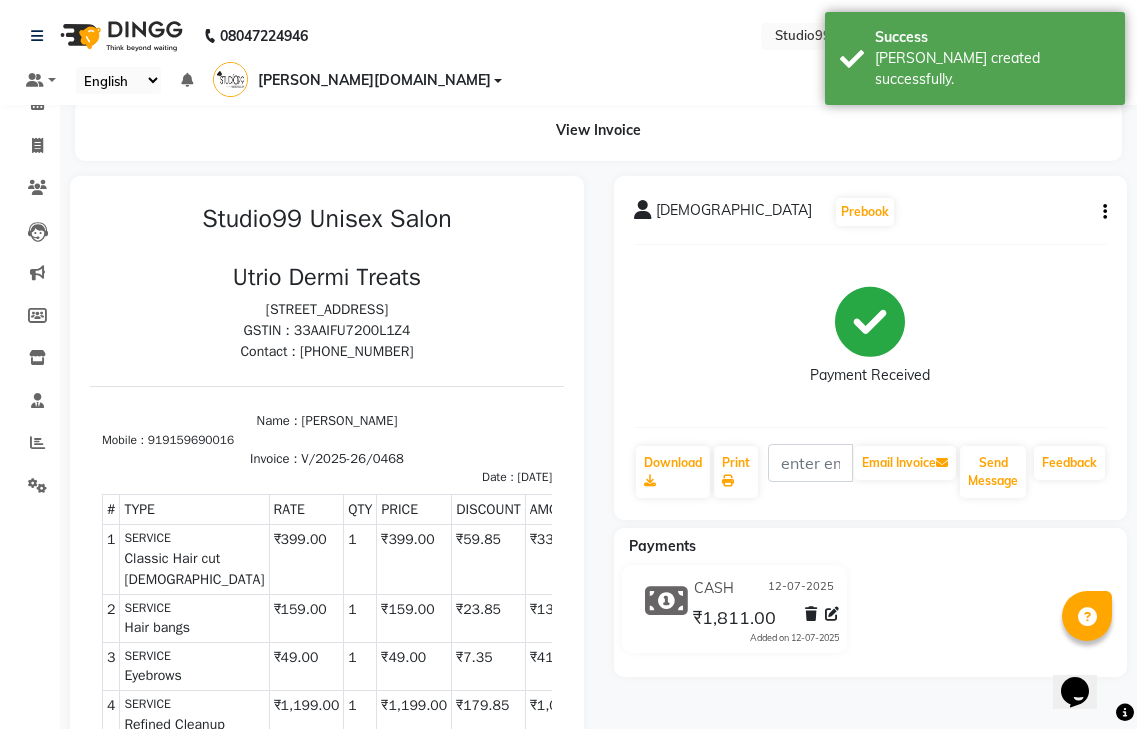 scroll, scrollTop: 0, scrollLeft: 0, axis: both 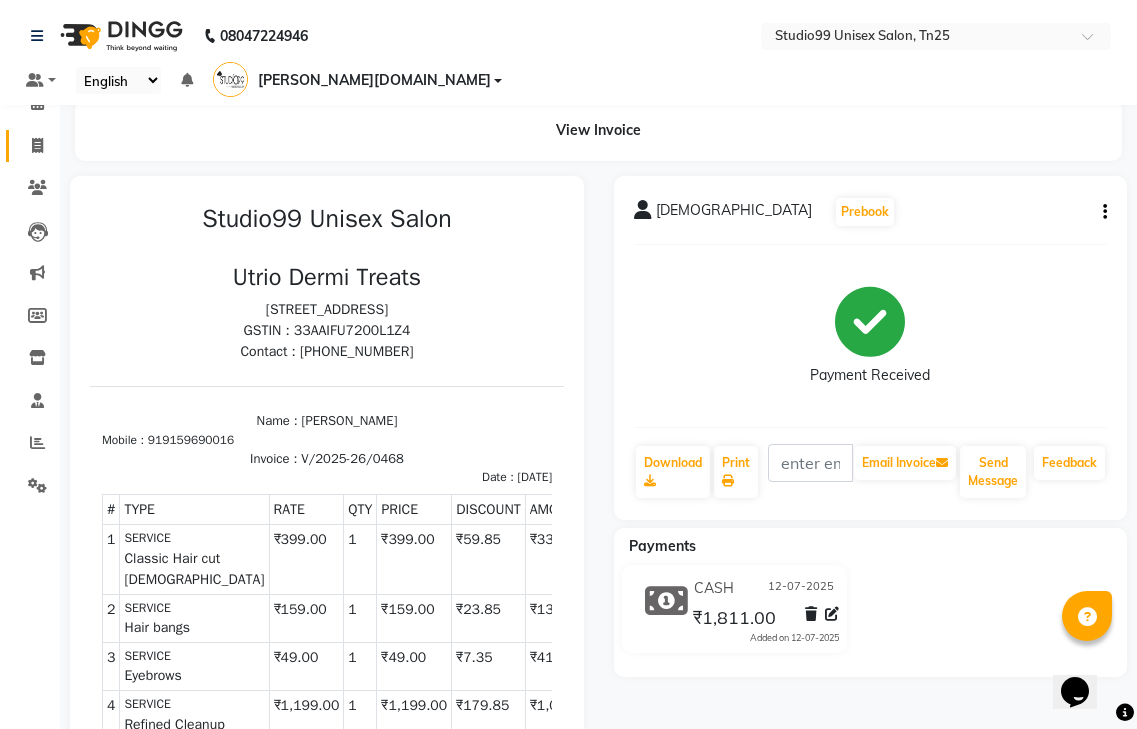 click 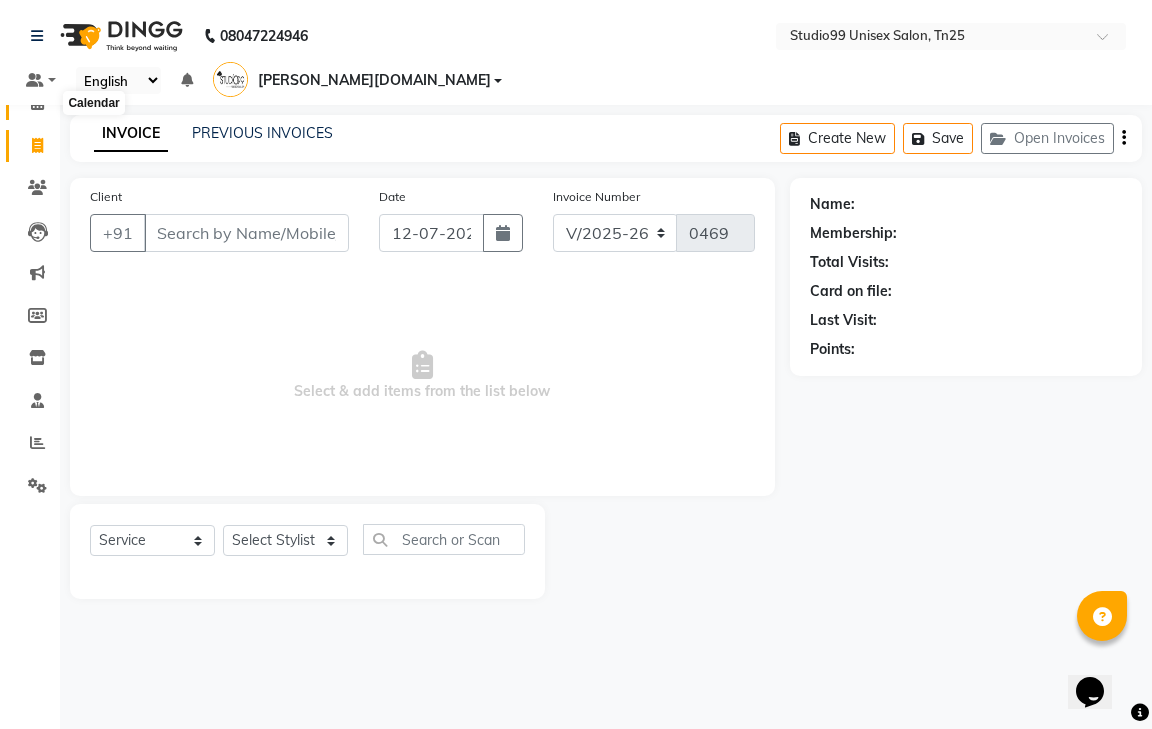 click 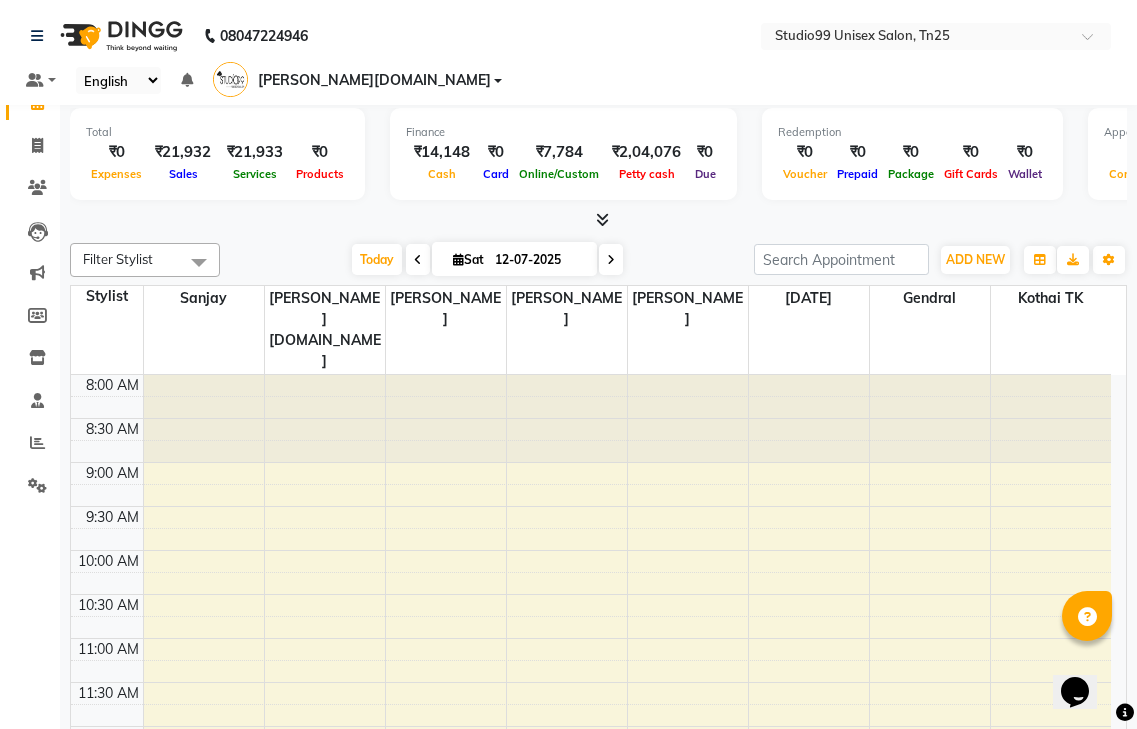 scroll, scrollTop: 0, scrollLeft: 0, axis: both 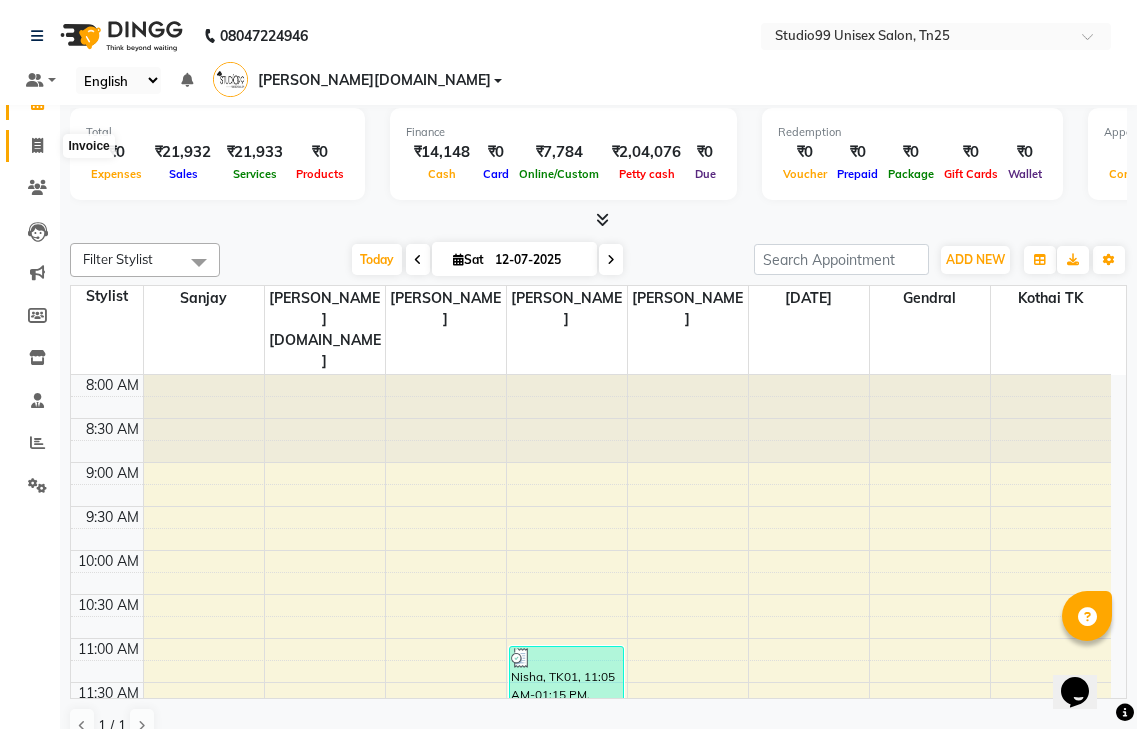 click 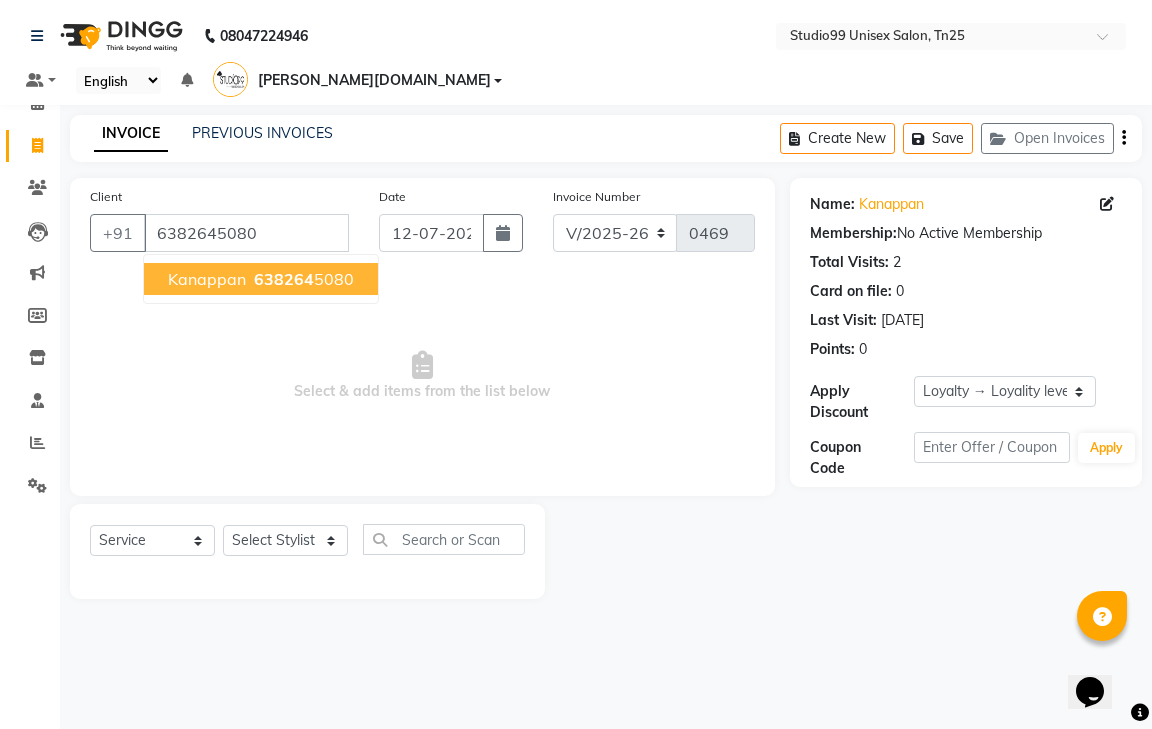 click on "kanappan" at bounding box center (207, 279) 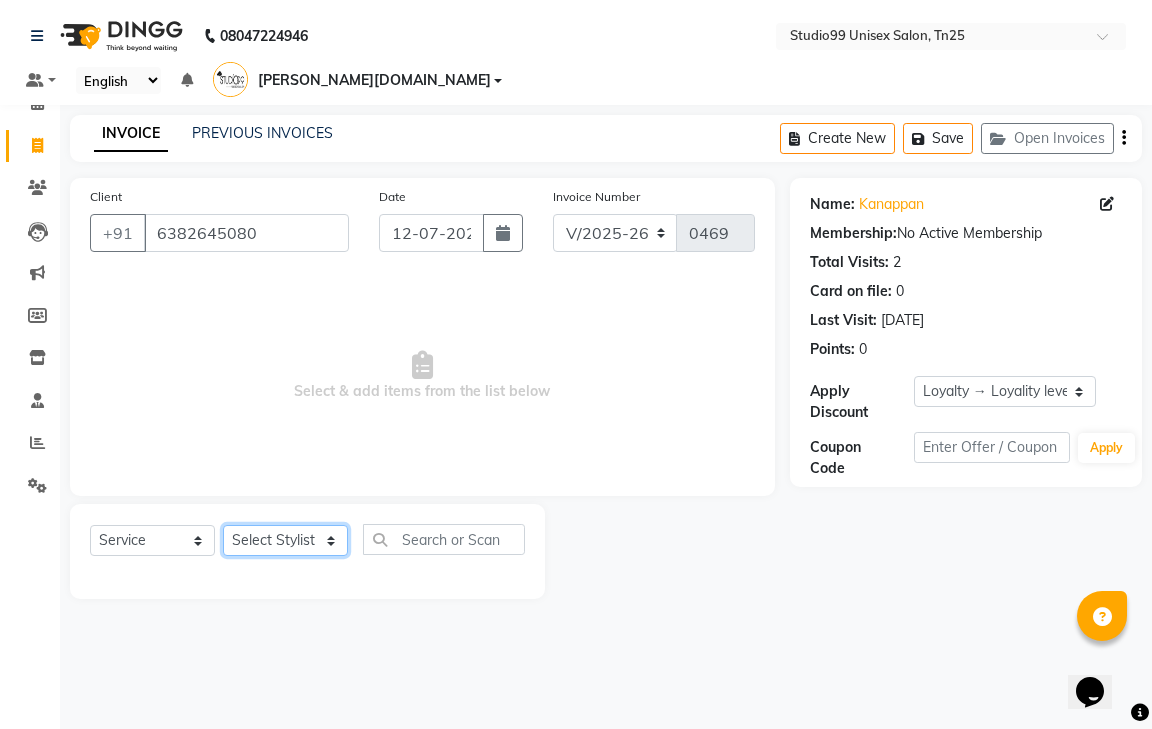 click on "Select Stylist gendral [PERSON_NAME]  jaya priya kothai TK [DATE] sanjay santhosh [DOMAIN_NAME]" 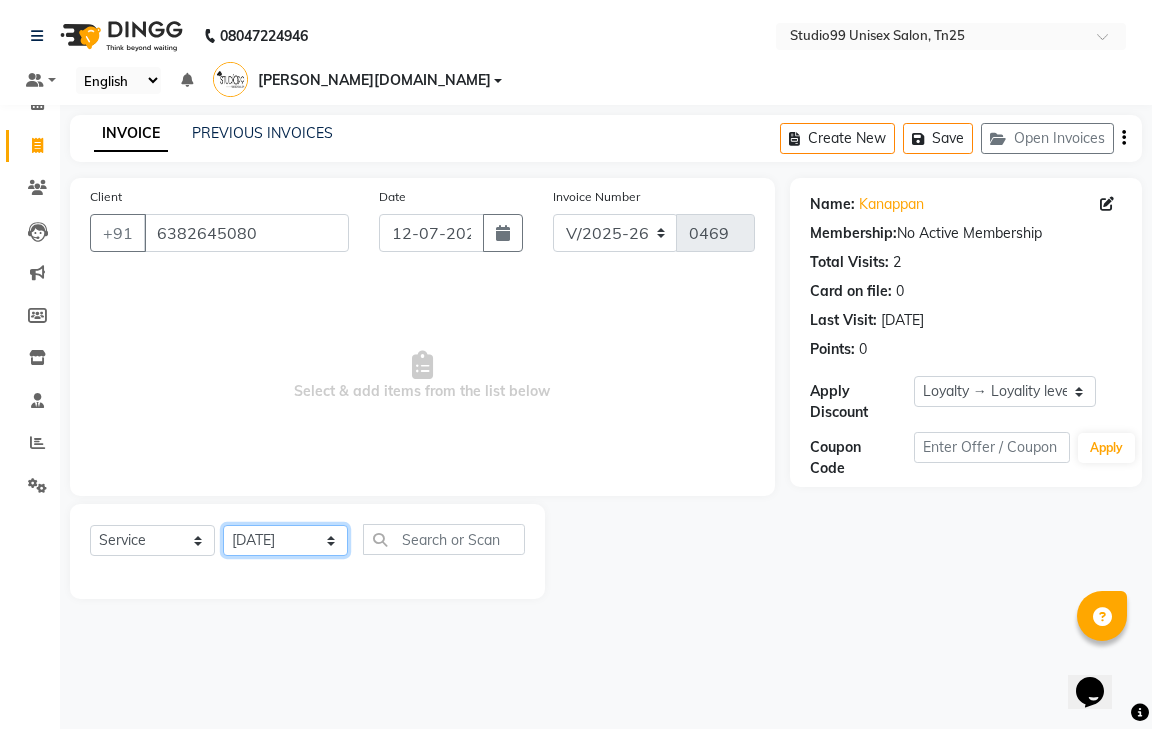 click on "Select Stylist gendral [PERSON_NAME]  jaya priya kothai TK [DATE] sanjay santhosh [DOMAIN_NAME]" 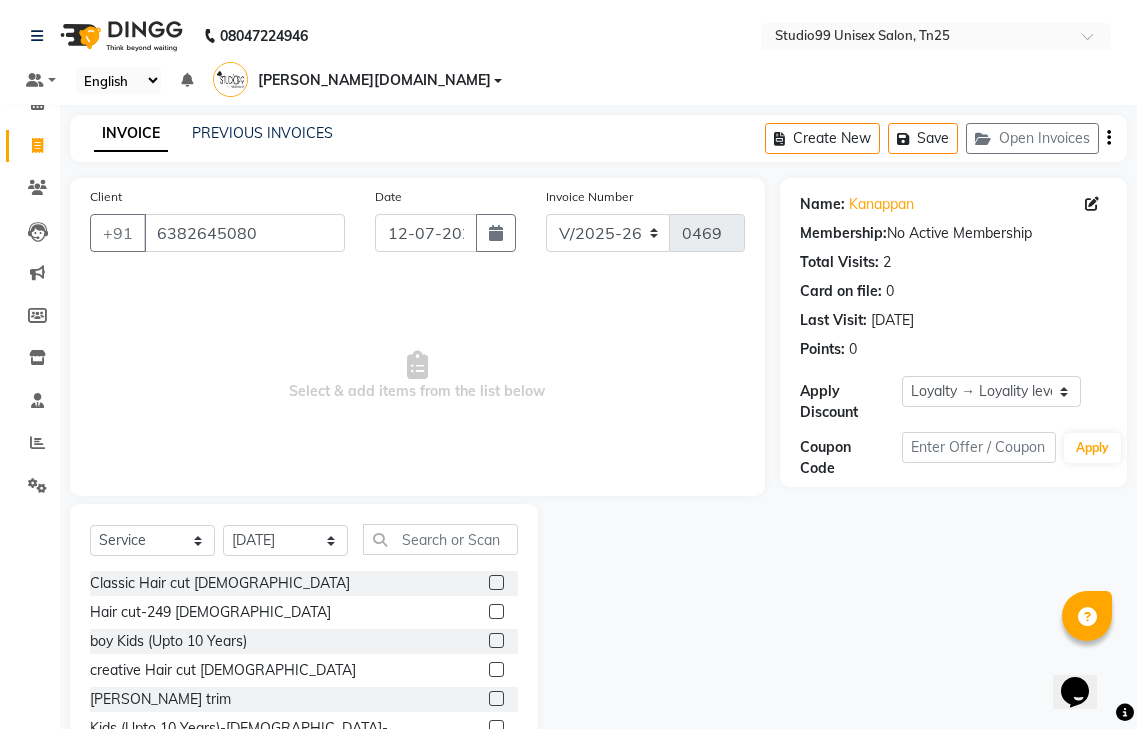 click 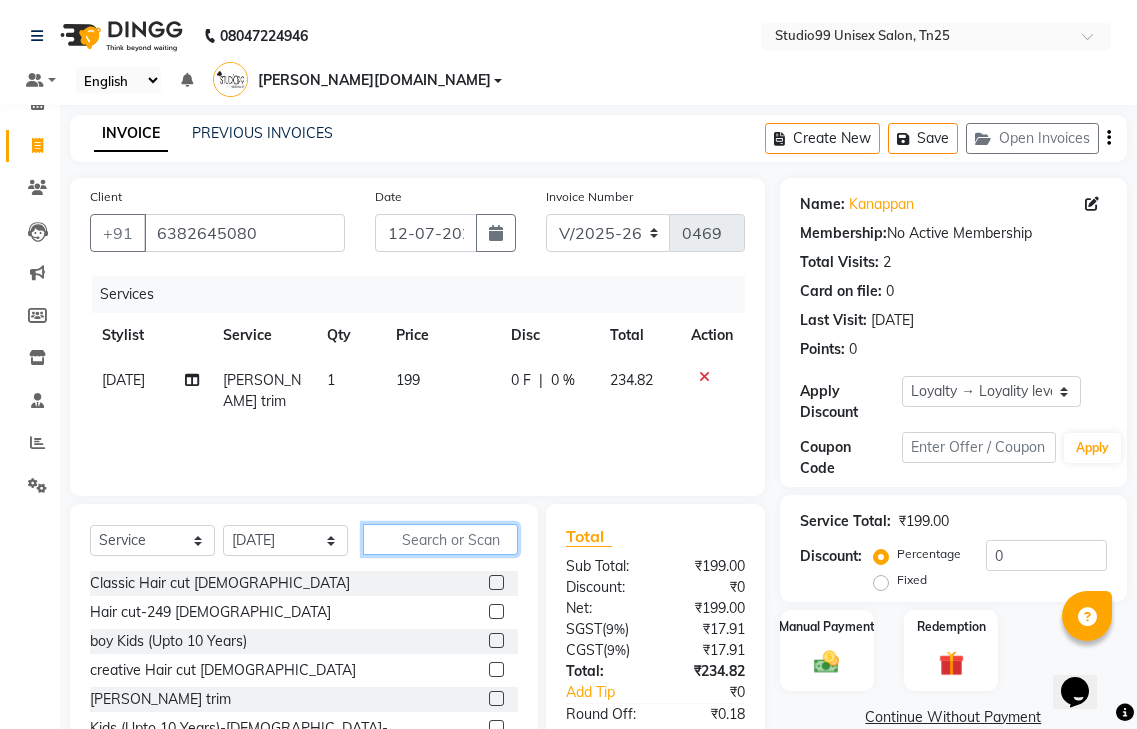 click 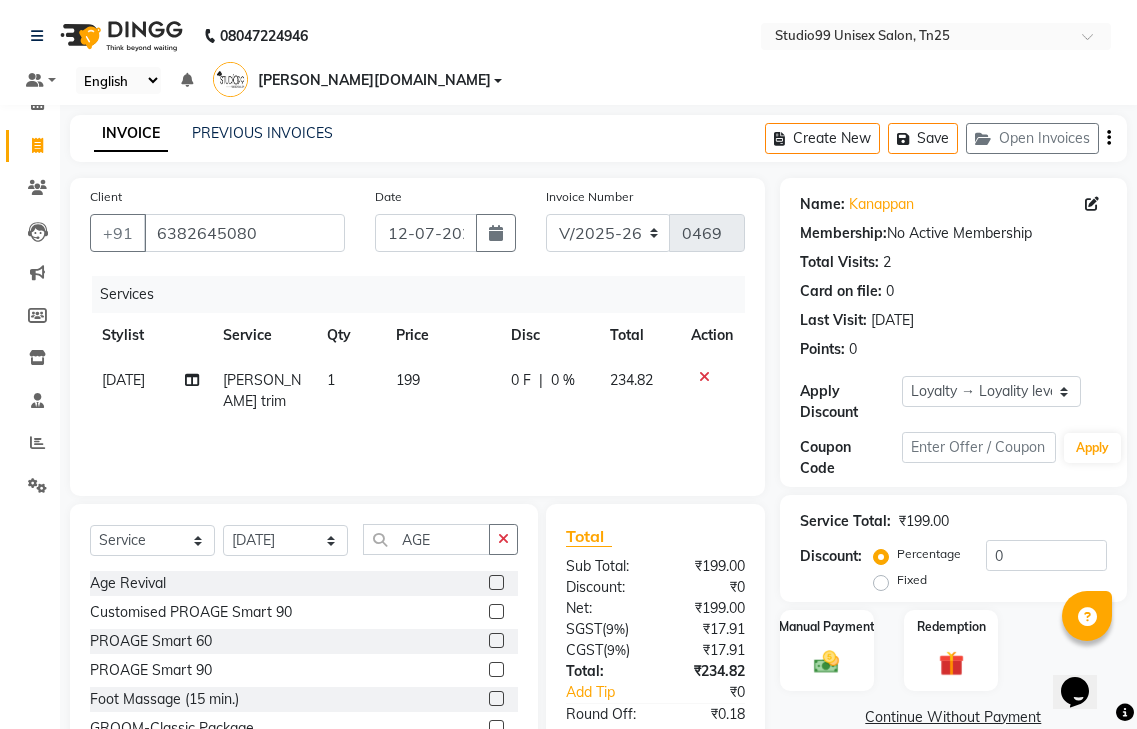 click 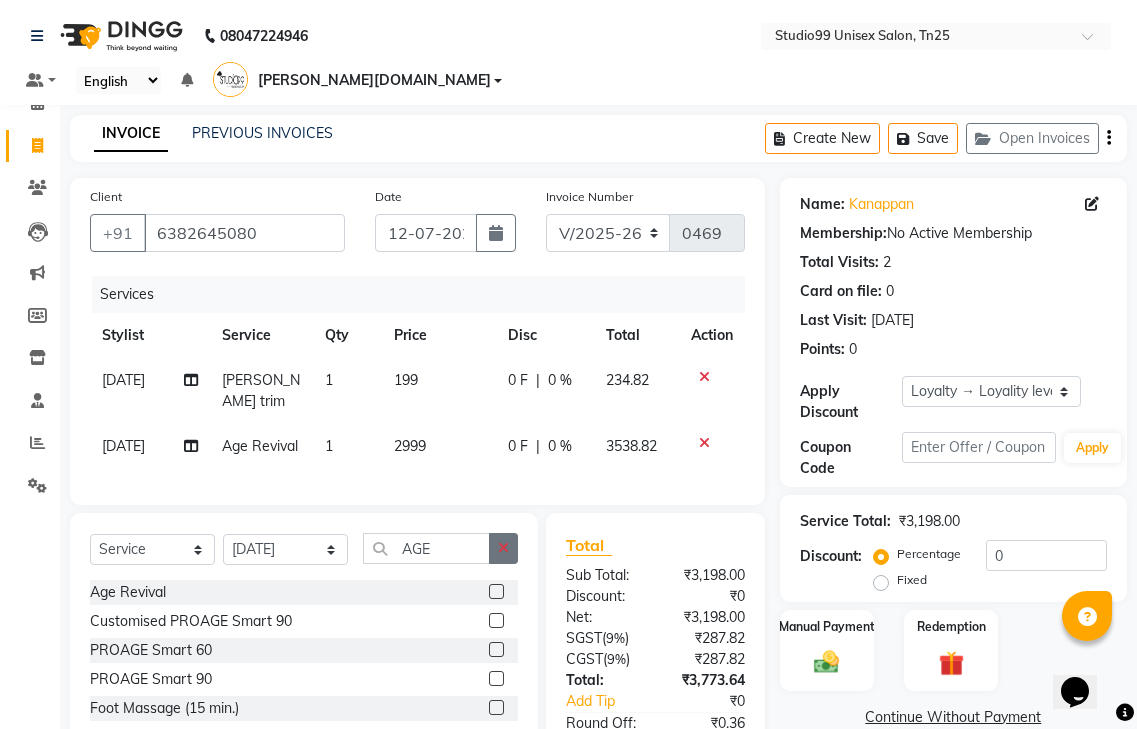 click 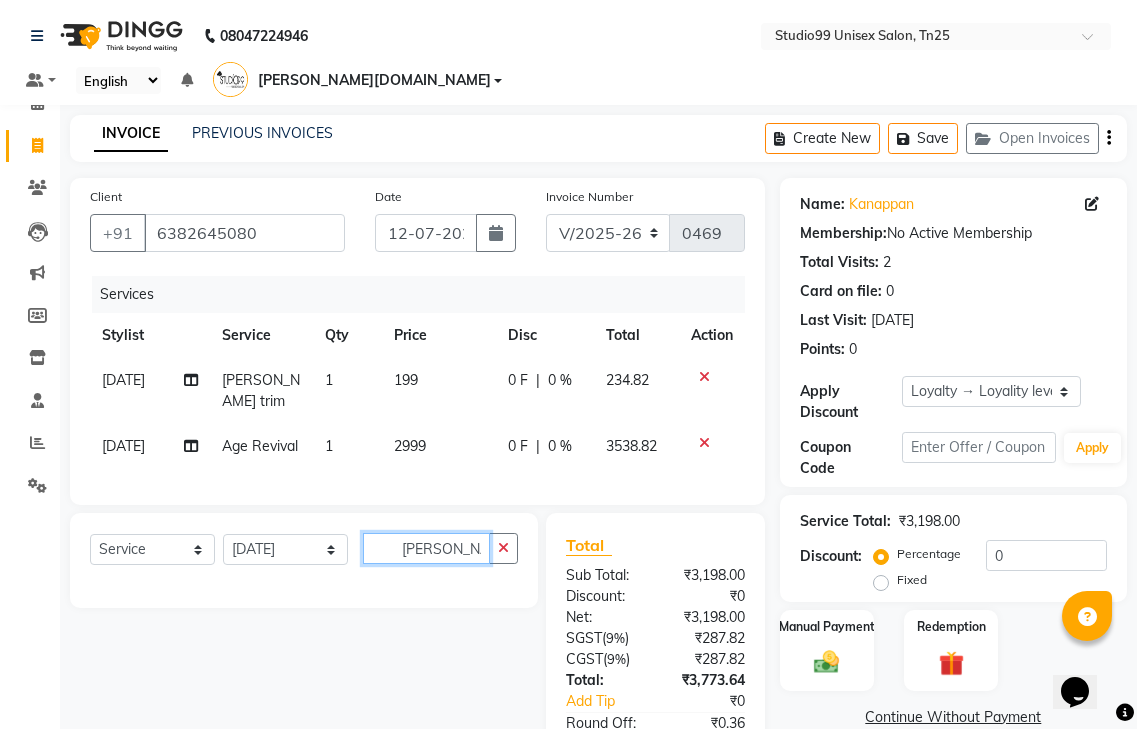 scroll, scrollTop: 0, scrollLeft: 5, axis: horizontal 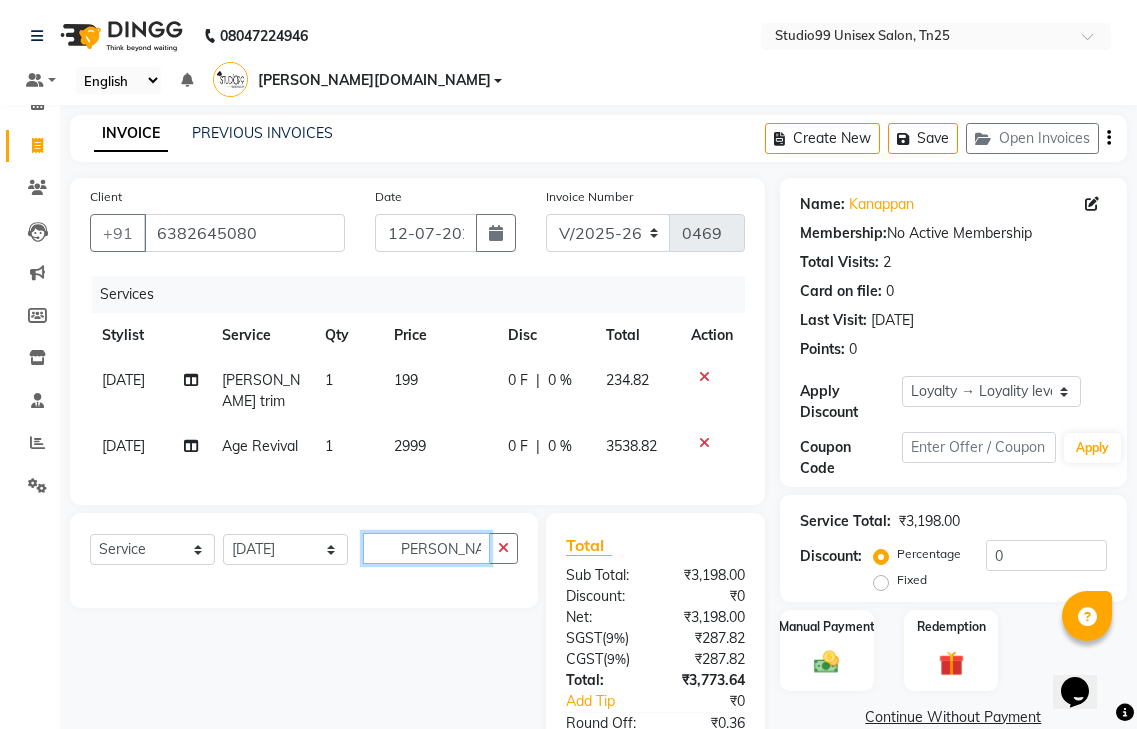 click on "[PERSON_NAME] NECK" 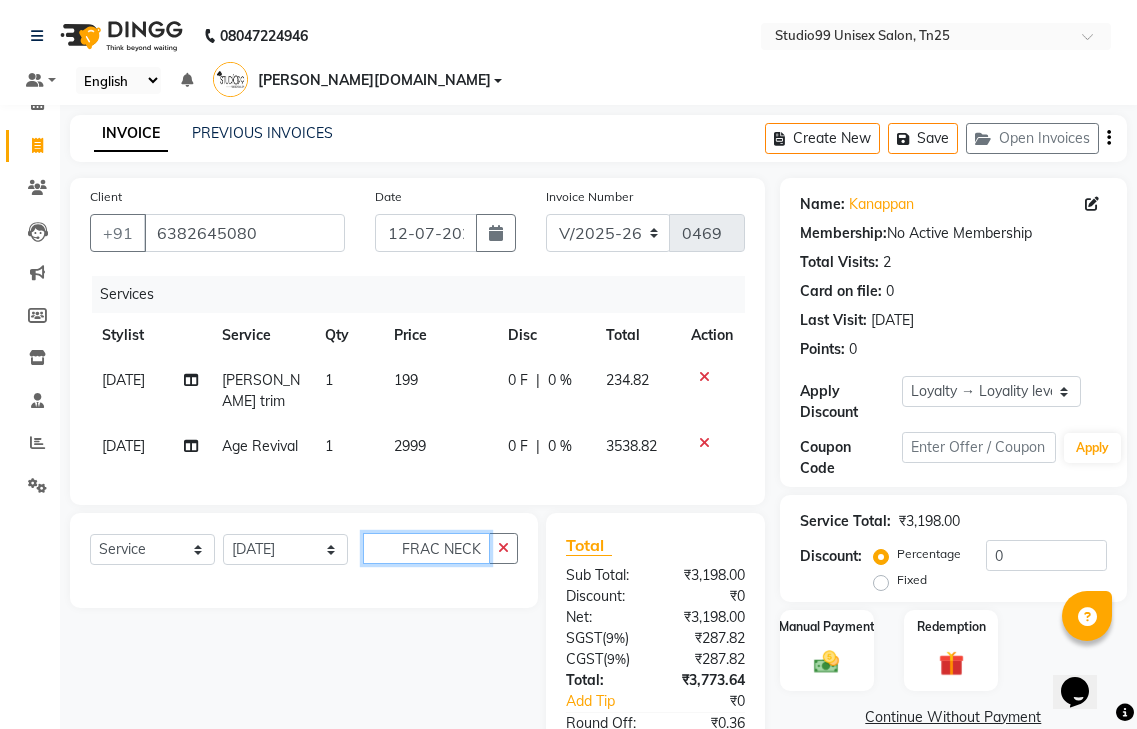 scroll, scrollTop: 0, scrollLeft: 0, axis: both 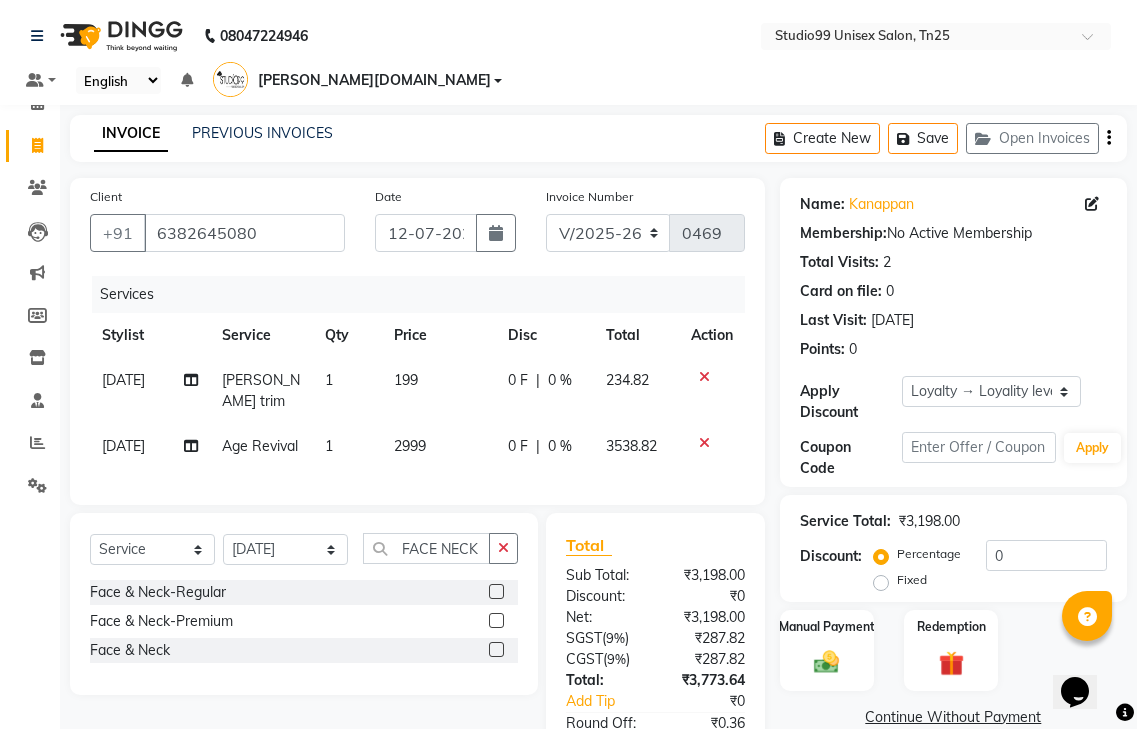 click 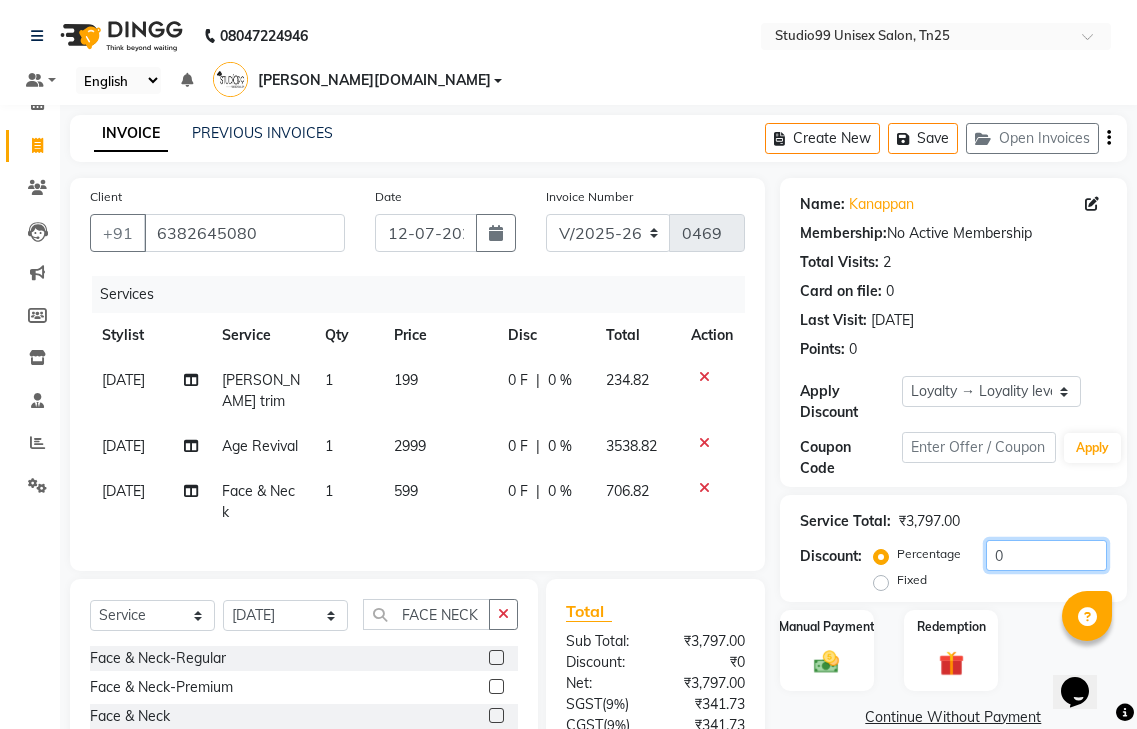 click on "0" 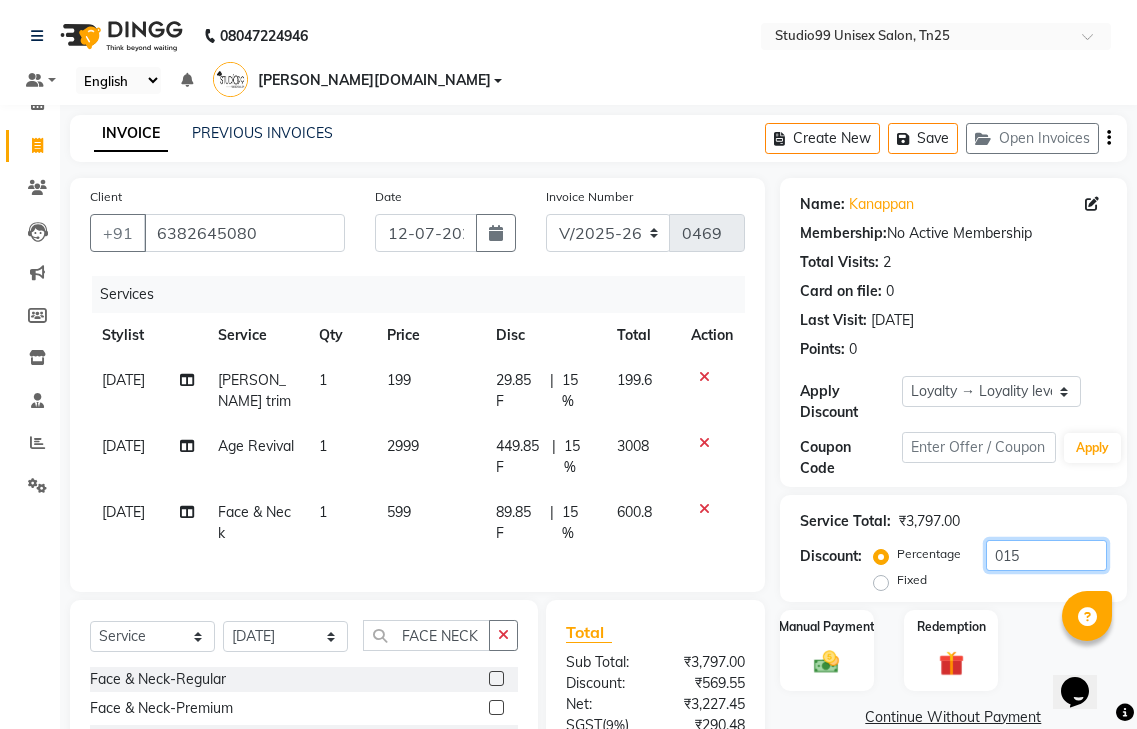 scroll, scrollTop: 203, scrollLeft: 0, axis: vertical 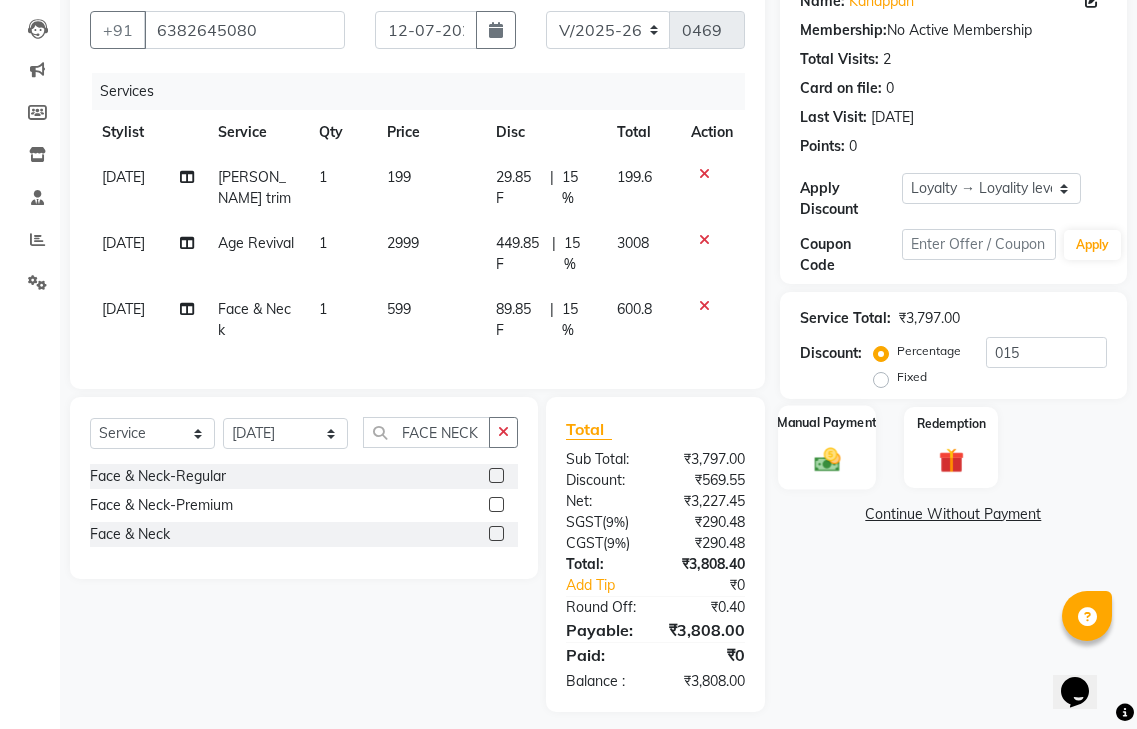 click on "Manual Payment" 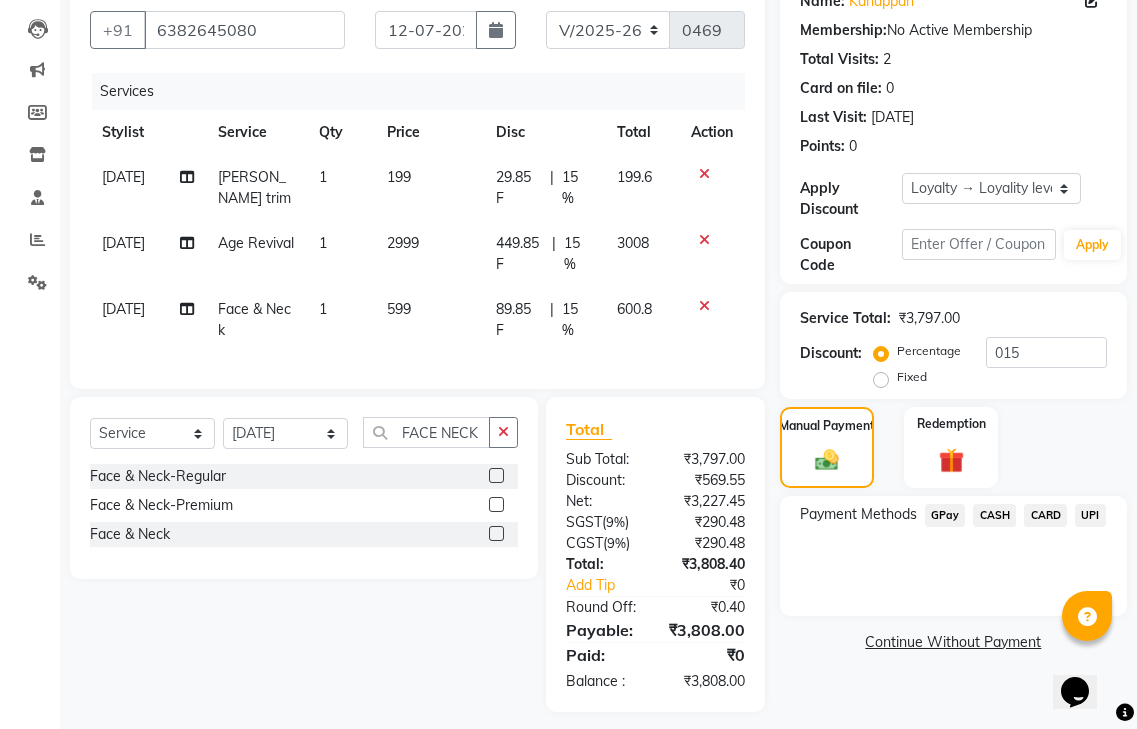 click on "GPay" 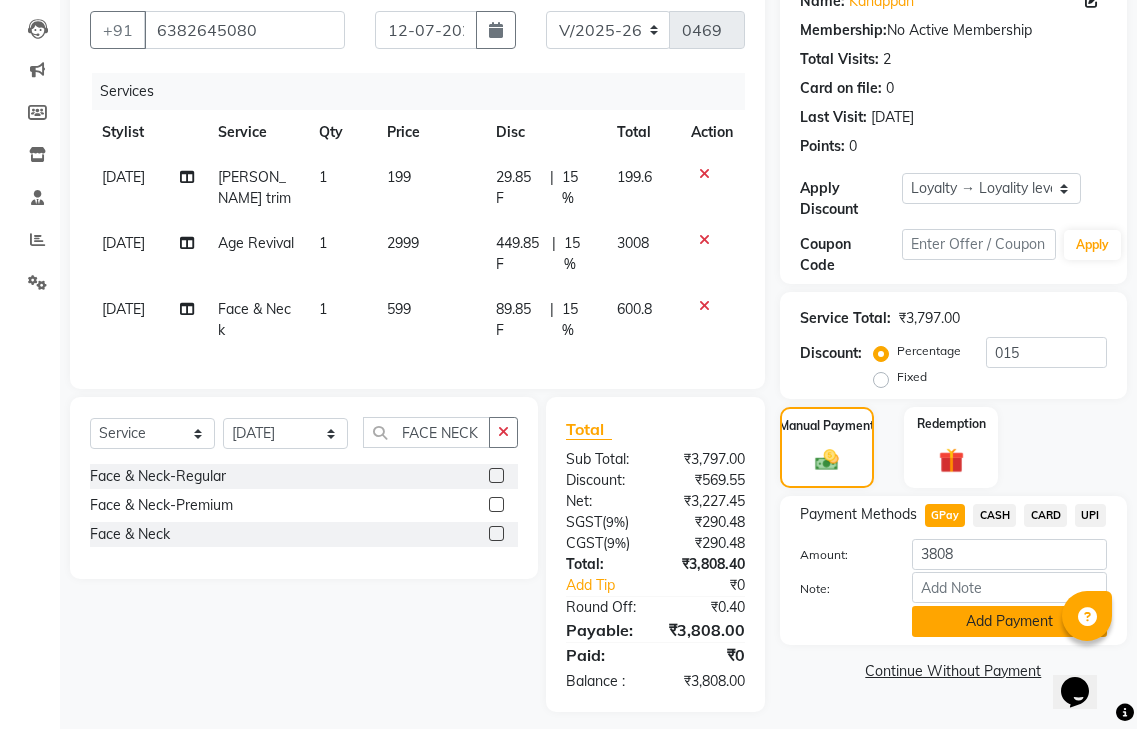 click on "Add Payment" 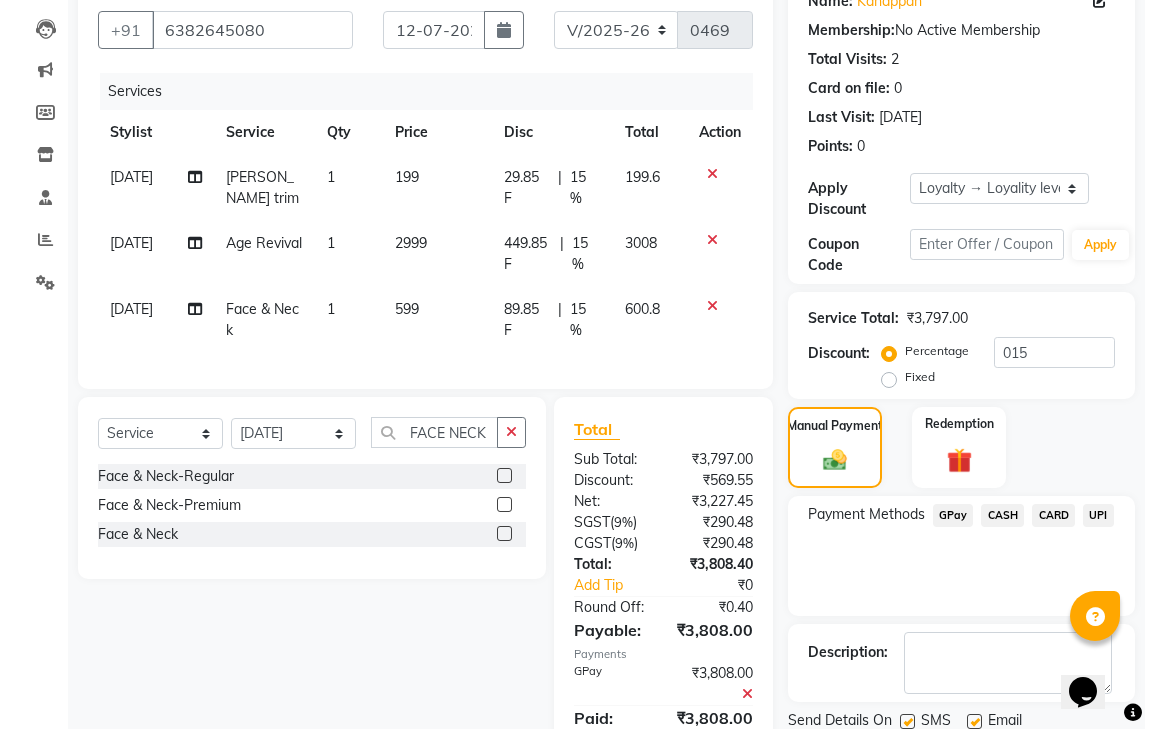 scroll, scrollTop: 427, scrollLeft: 0, axis: vertical 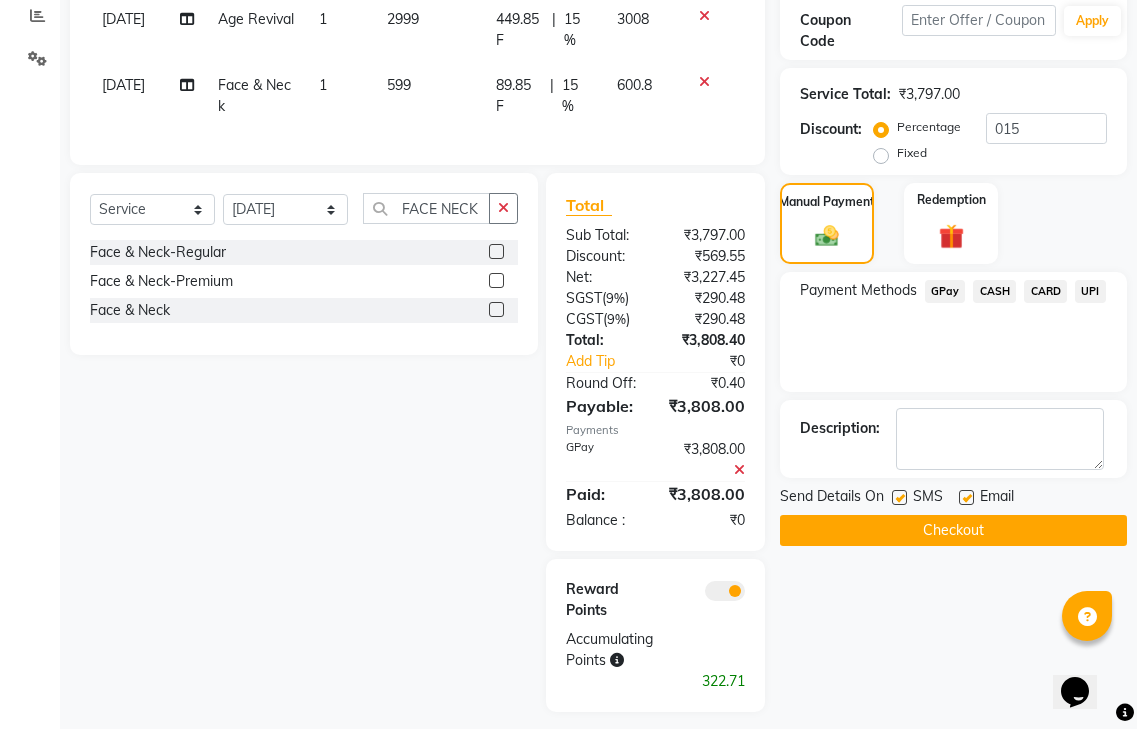 click 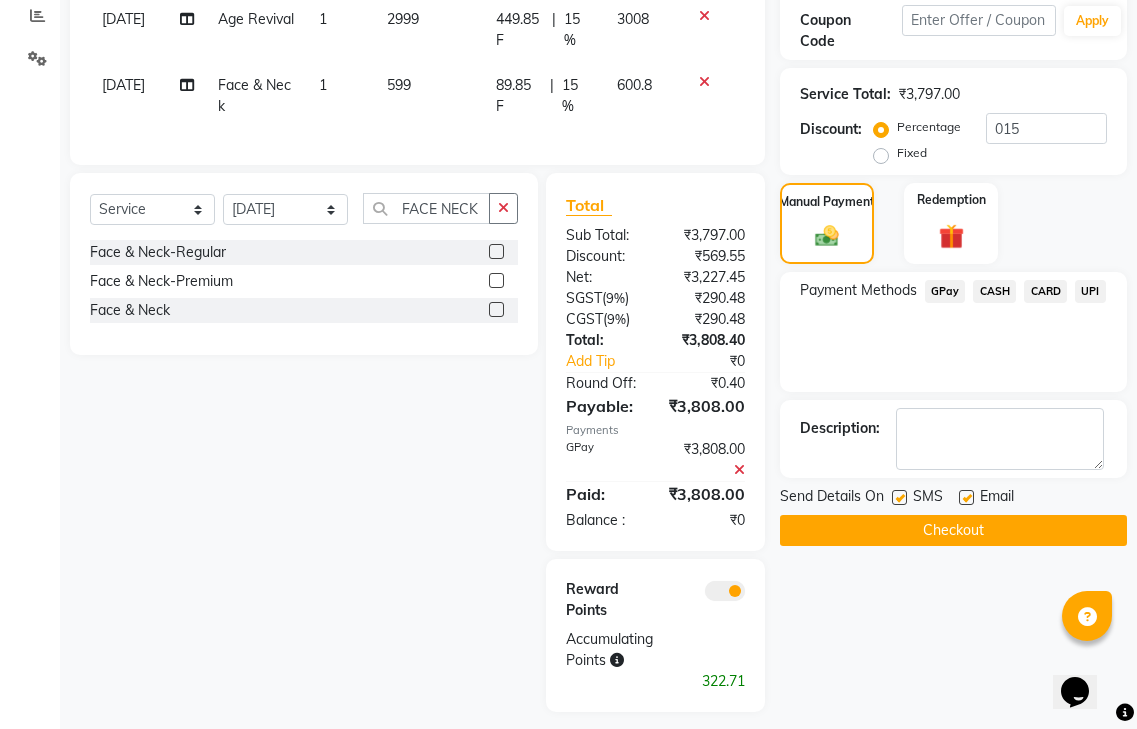 click 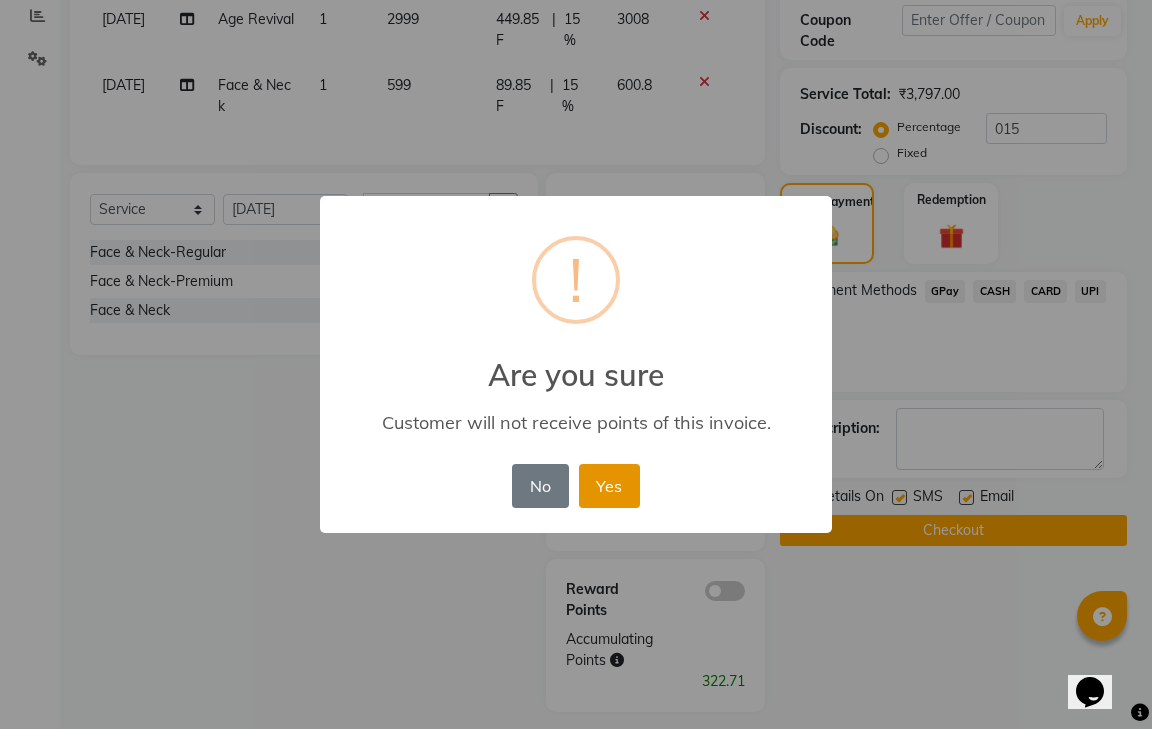 click on "Yes" at bounding box center [609, 486] 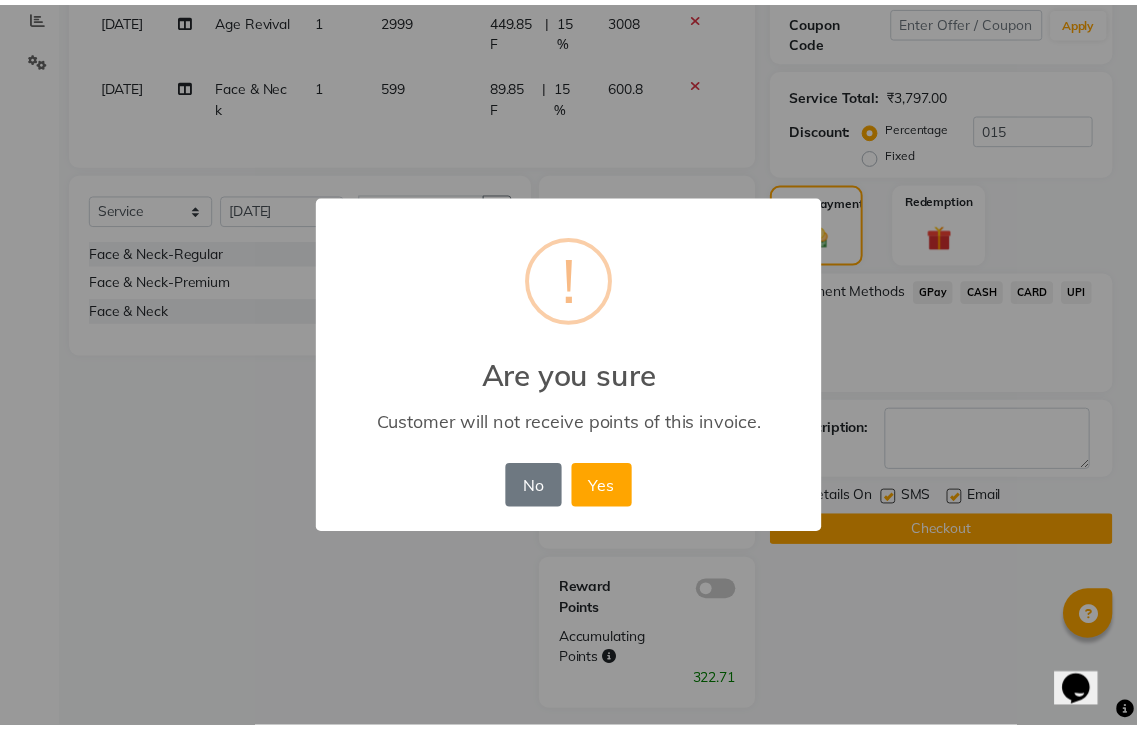 scroll, scrollTop: 356, scrollLeft: 0, axis: vertical 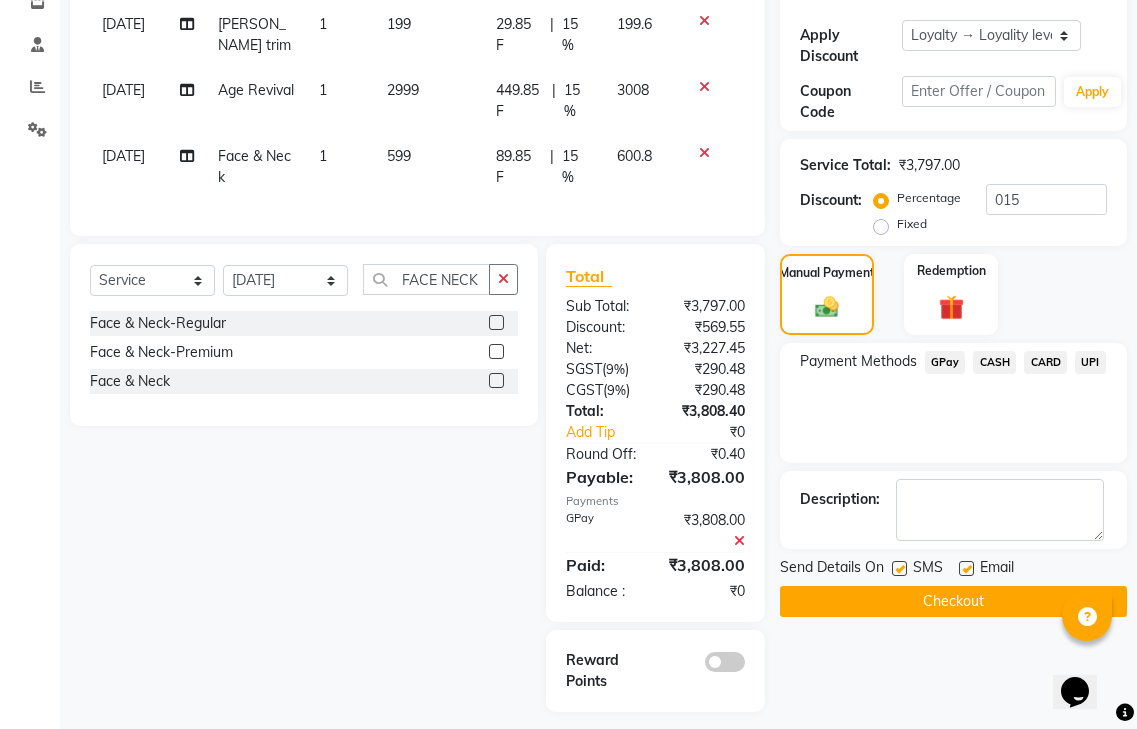 click on "Checkout" 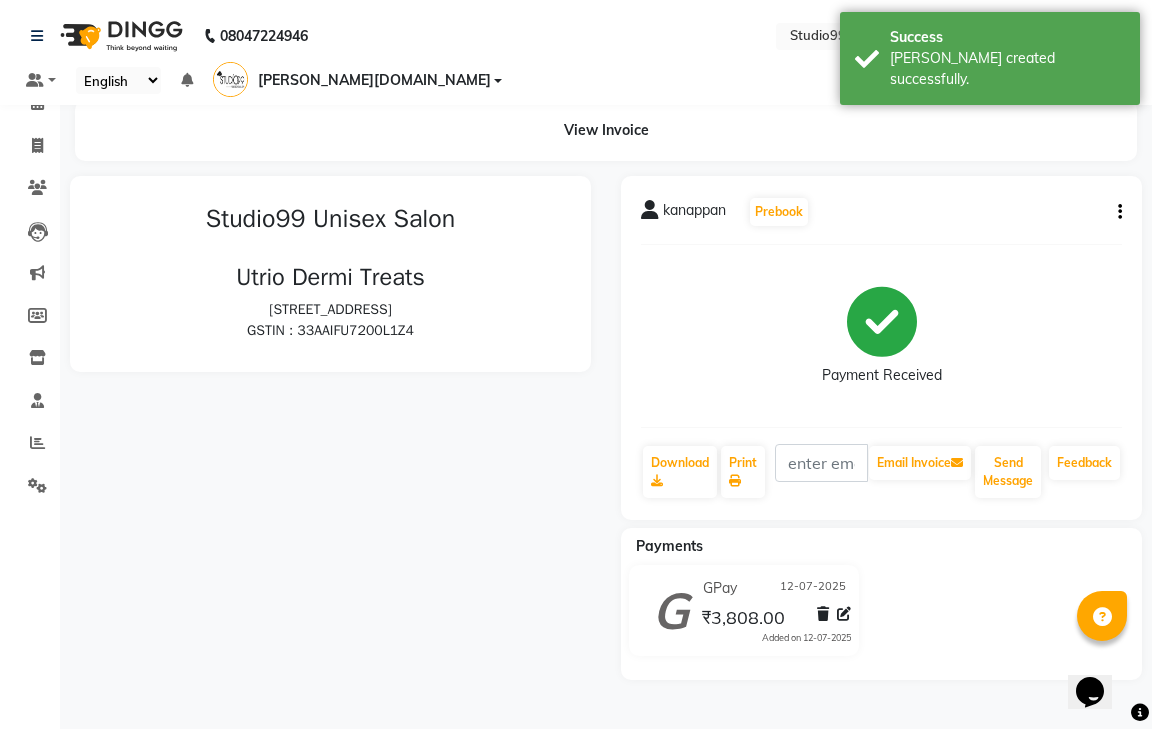 scroll, scrollTop: 0, scrollLeft: 0, axis: both 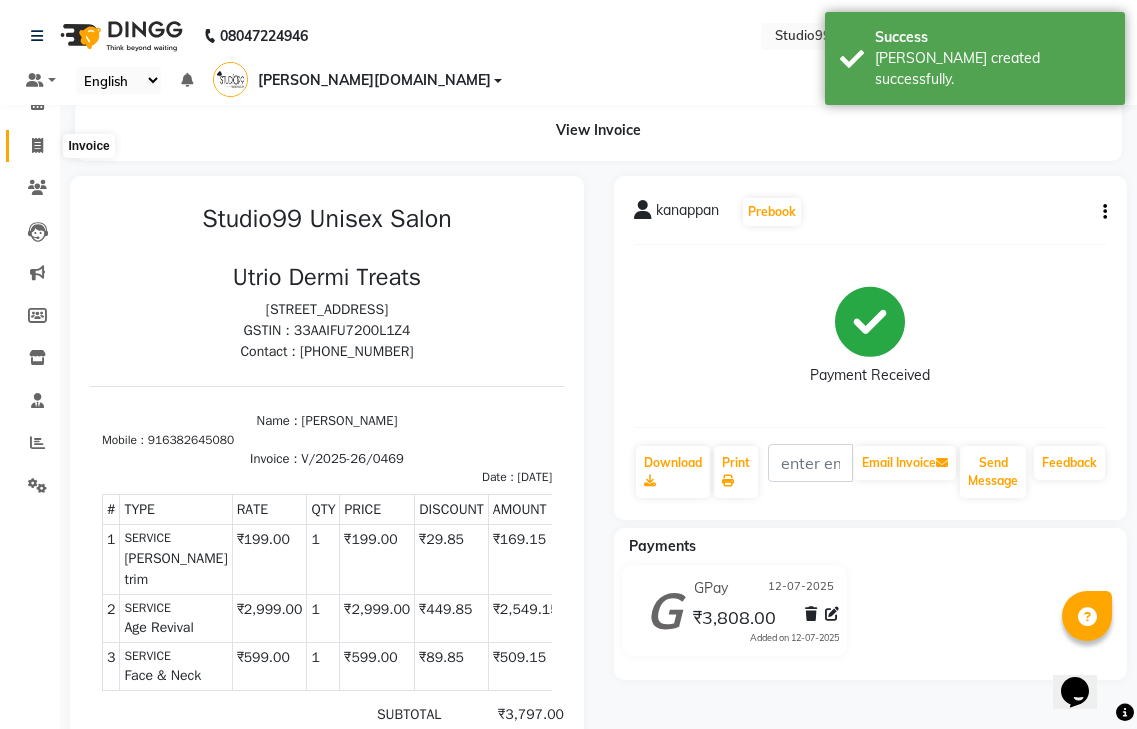 click 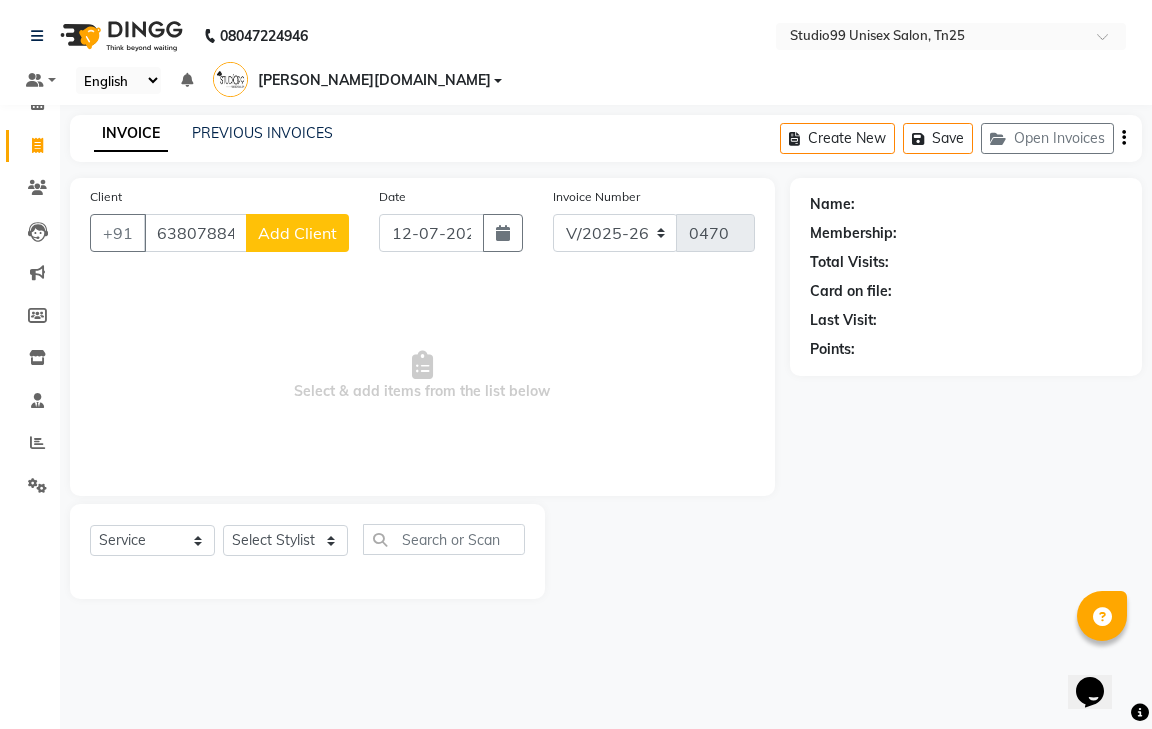 click on "Add Client" 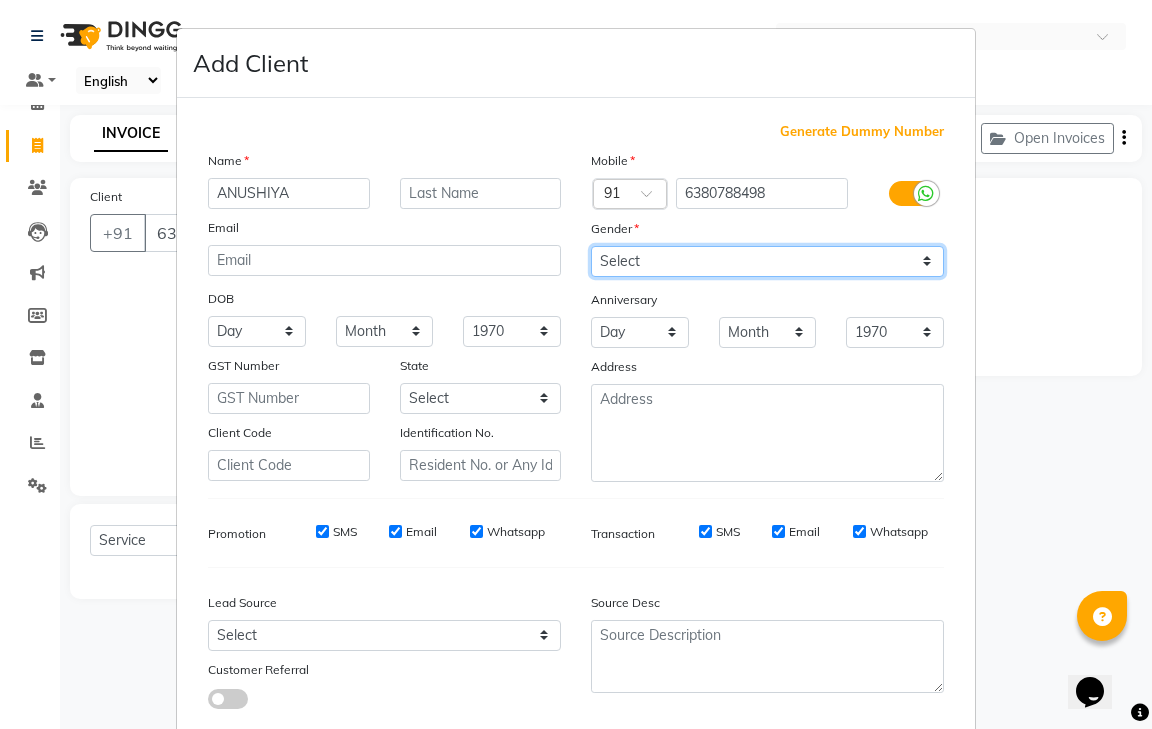 click on "Select [DEMOGRAPHIC_DATA] [DEMOGRAPHIC_DATA] Other Prefer Not To Say" at bounding box center [767, 261] 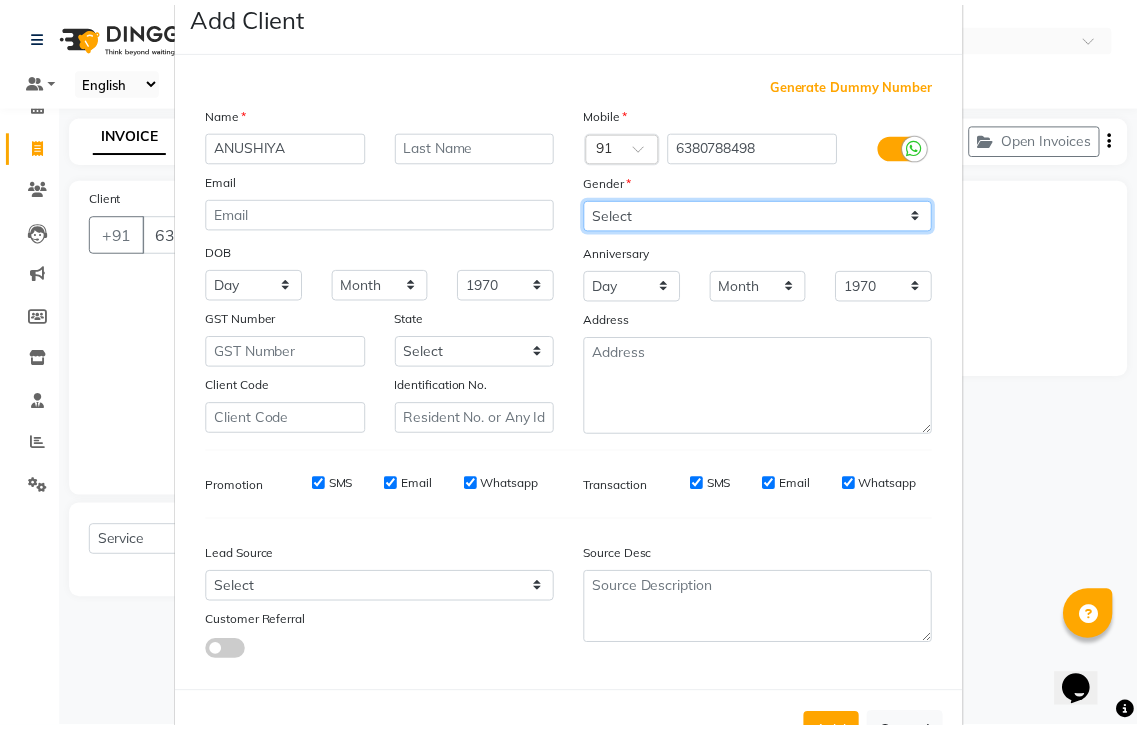 scroll, scrollTop: 120, scrollLeft: 0, axis: vertical 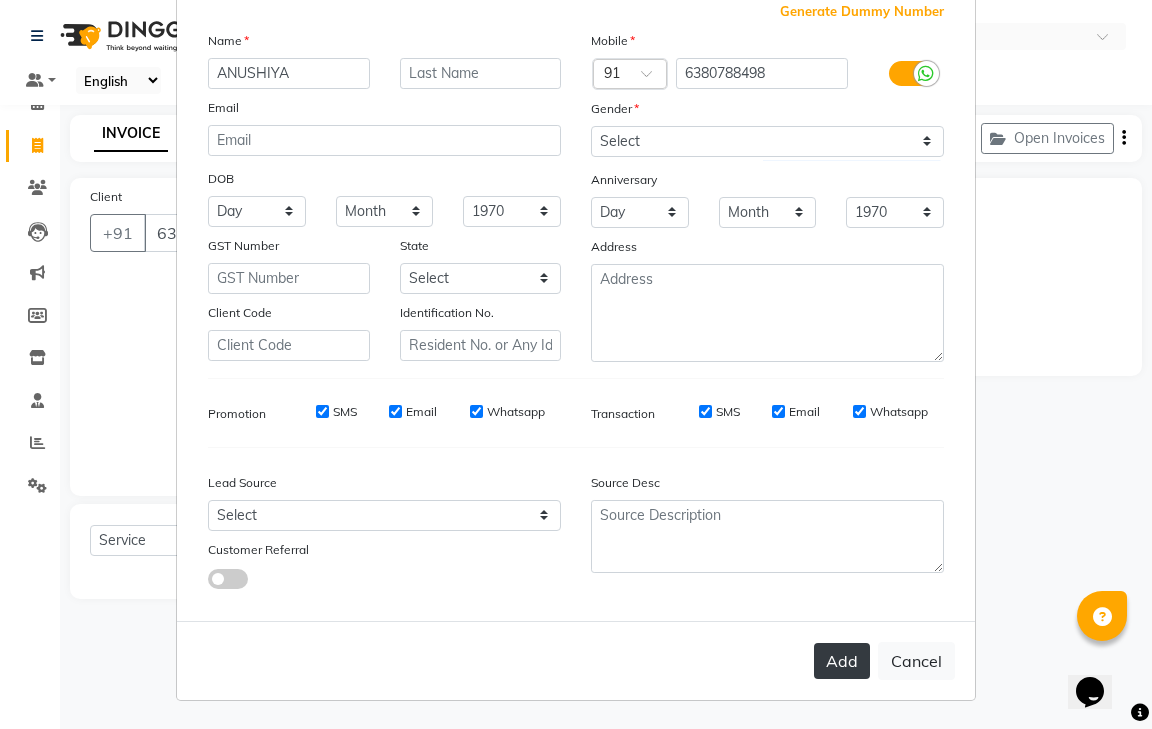 click on "Add" at bounding box center (842, 661) 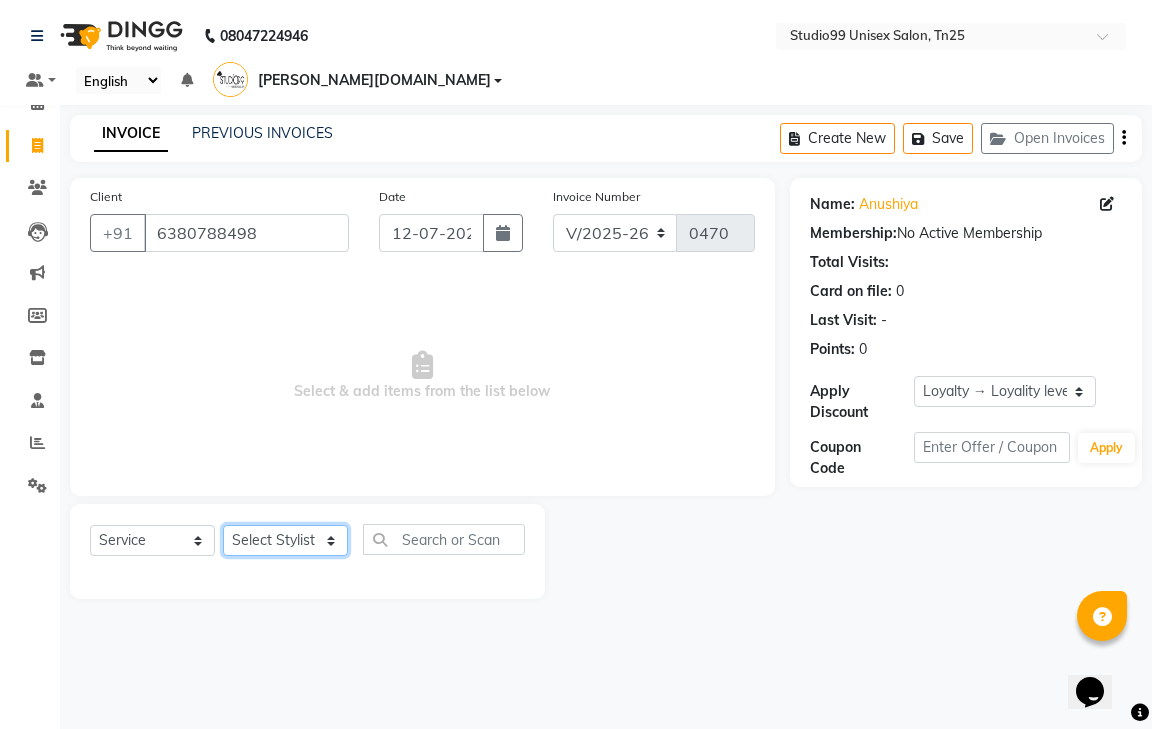 drag, startPoint x: 246, startPoint y: 508, endPoint x: 250, endPoint y: 498, distance: 10.770329 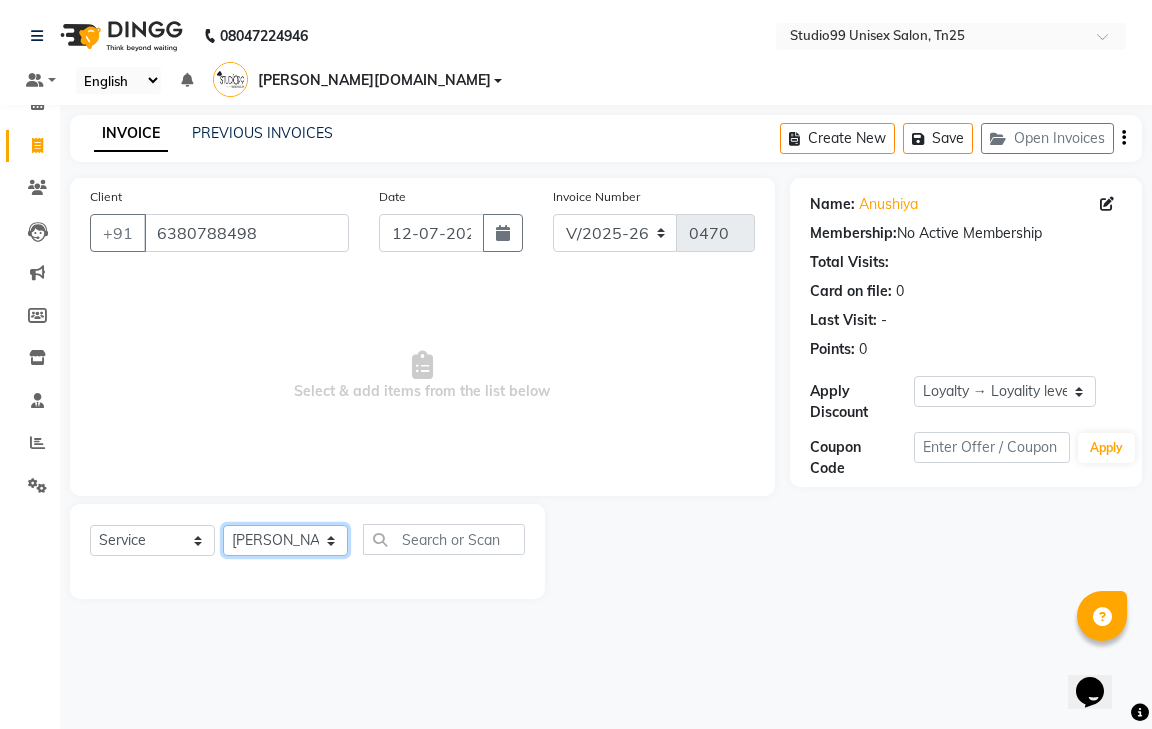 click on "Select Stylist gendral [PERSON_NAME]  jaya priya kothai TK [DATE] sanjay santhosh [DOMAIN_NAME]" 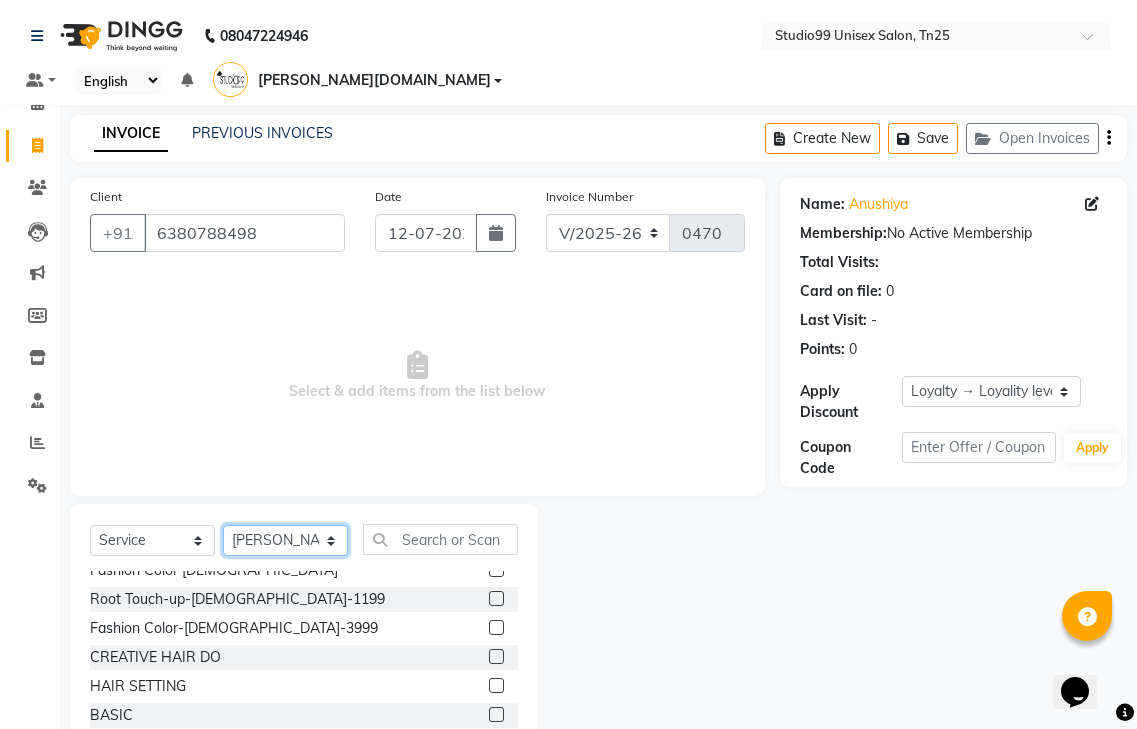 scroll, scrollTop: 119, scrollLeft: 0, axis: vertical 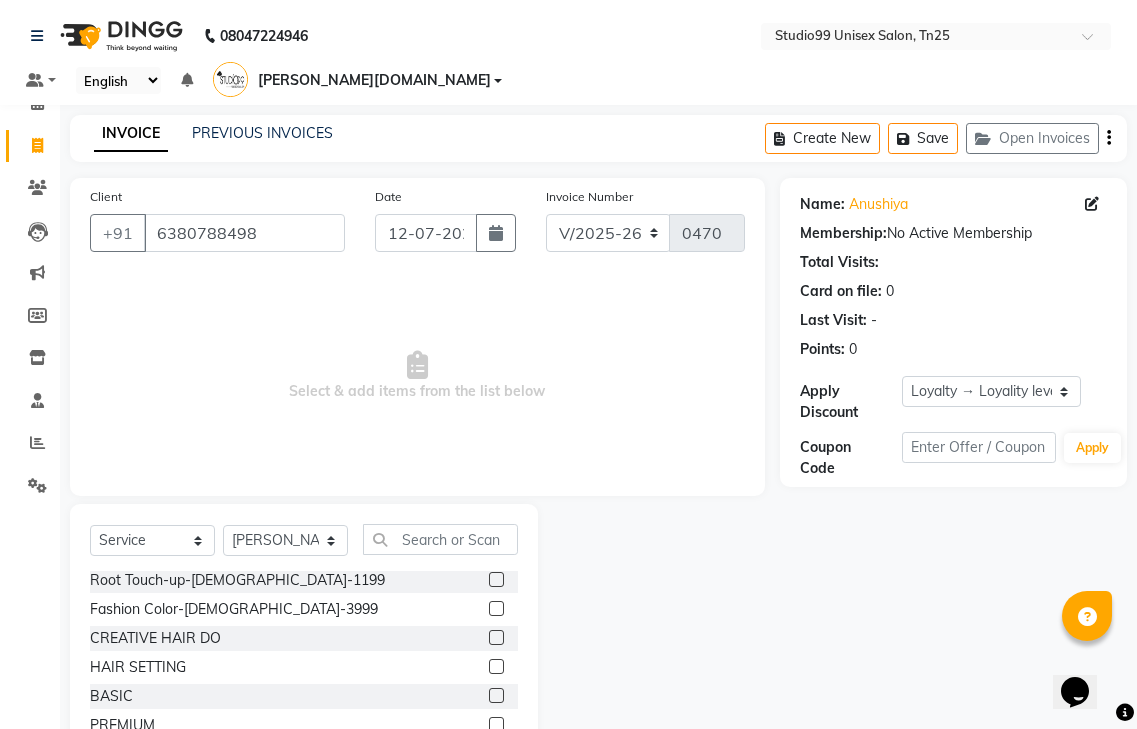 click on "Select  Service  Product  Membership  Package Voucher Prepaid Gift Card  Select Stylist gendral [PERSON_NAME]  jaya priya kothai TK [DATE] sanjay santhosh [DOMAIN_NAME]" 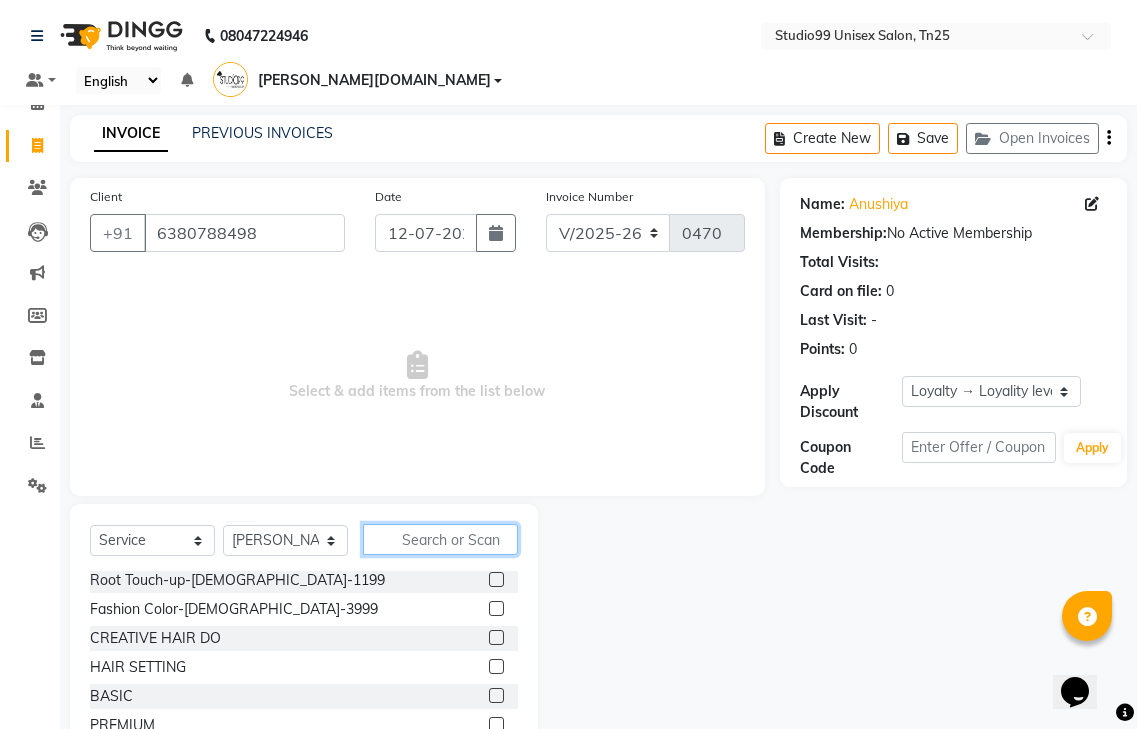 click 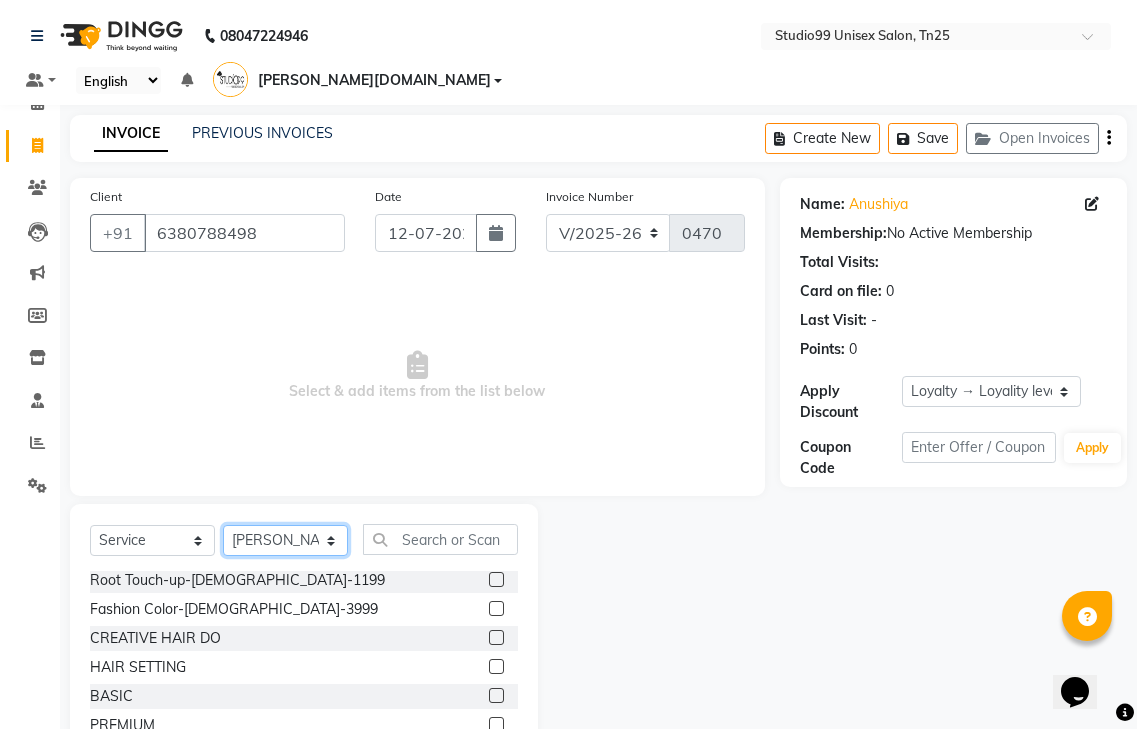 click on "Select Stylist gendral [PERSON_NAME]  jaya priya kothai TK [DATE] sanjay santhosh [DOMAIN_NAME]" 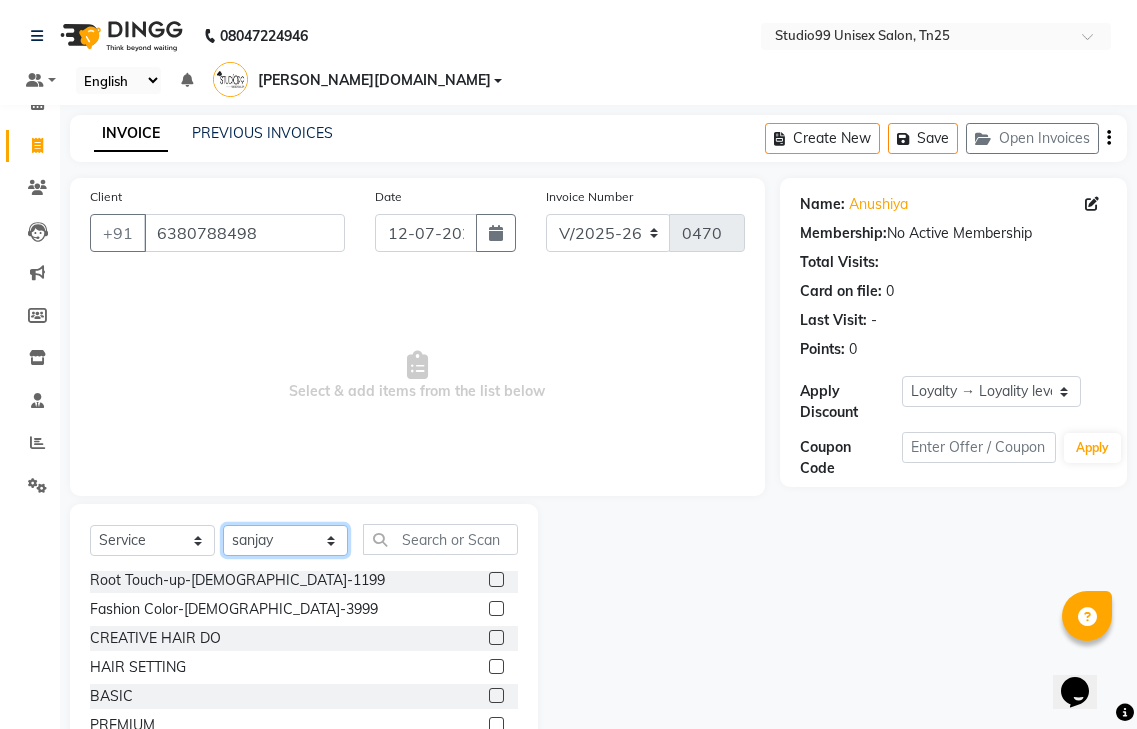 click on "Select Stylist gendral [PERSON_NAME]  jaya priya kothai TK [DATE] sanjay santhosh [DOMAIN_NAME]" 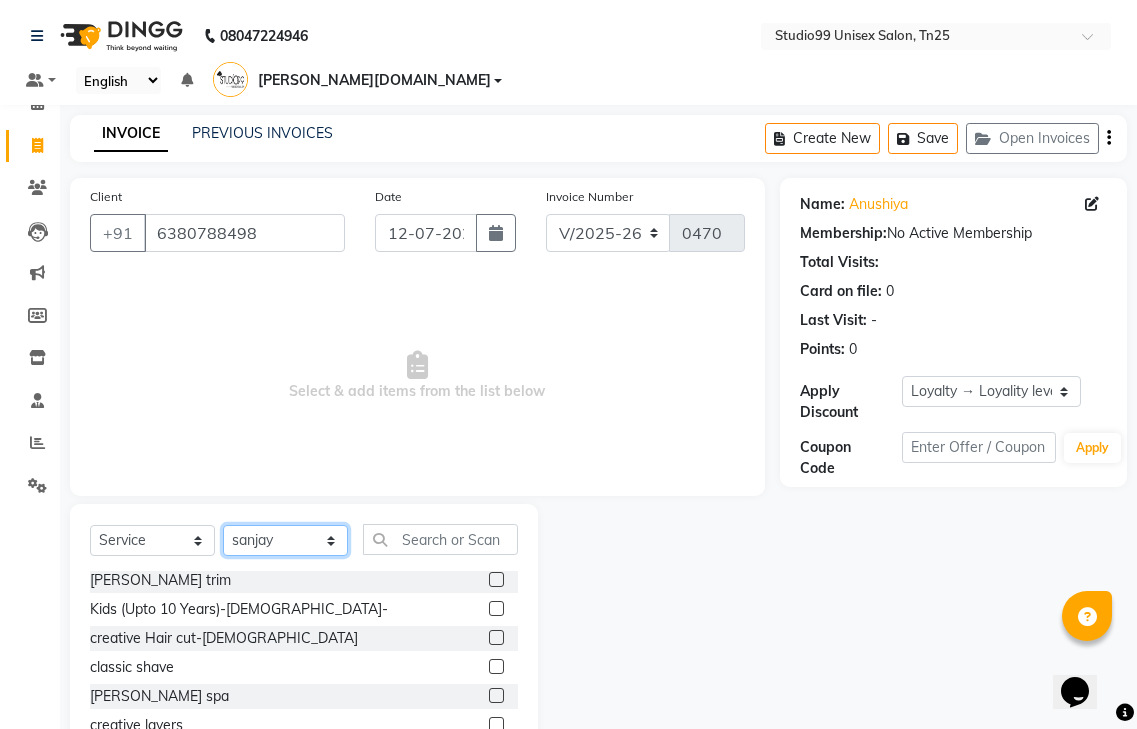 click on "Select Stylist gendral [PERSON_NAME]  jaya priya kothai TK [DATE] sanjay santhosh [DOMAIN_NAME]" 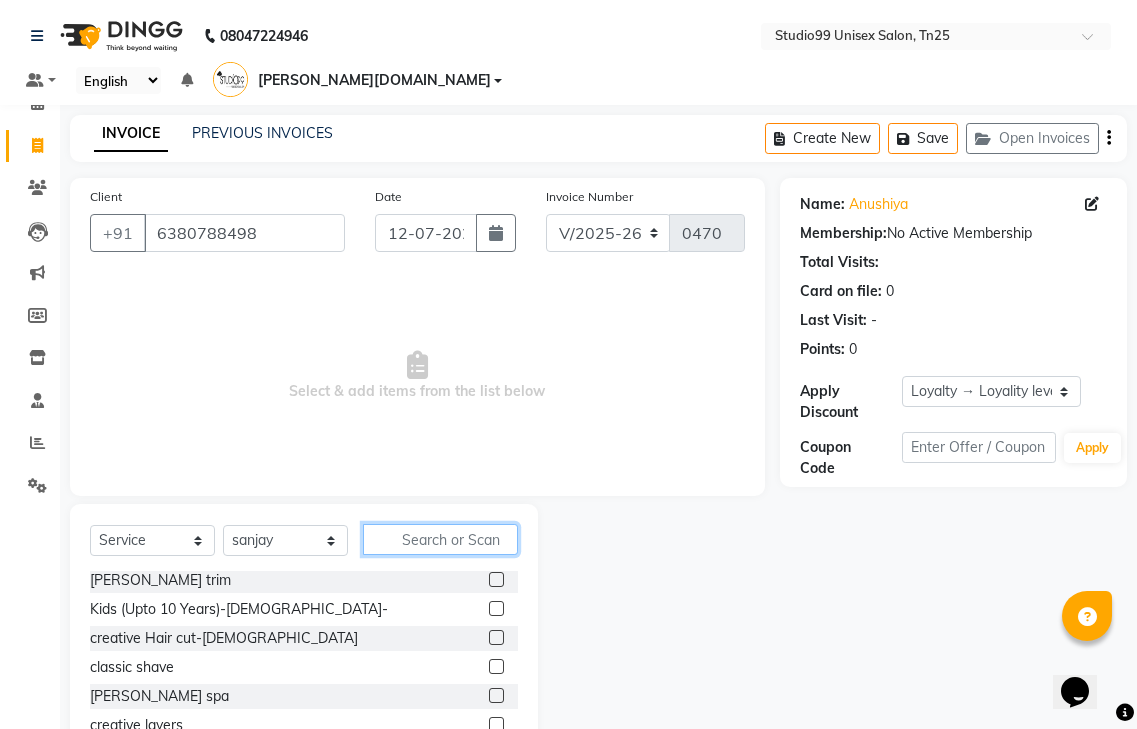click 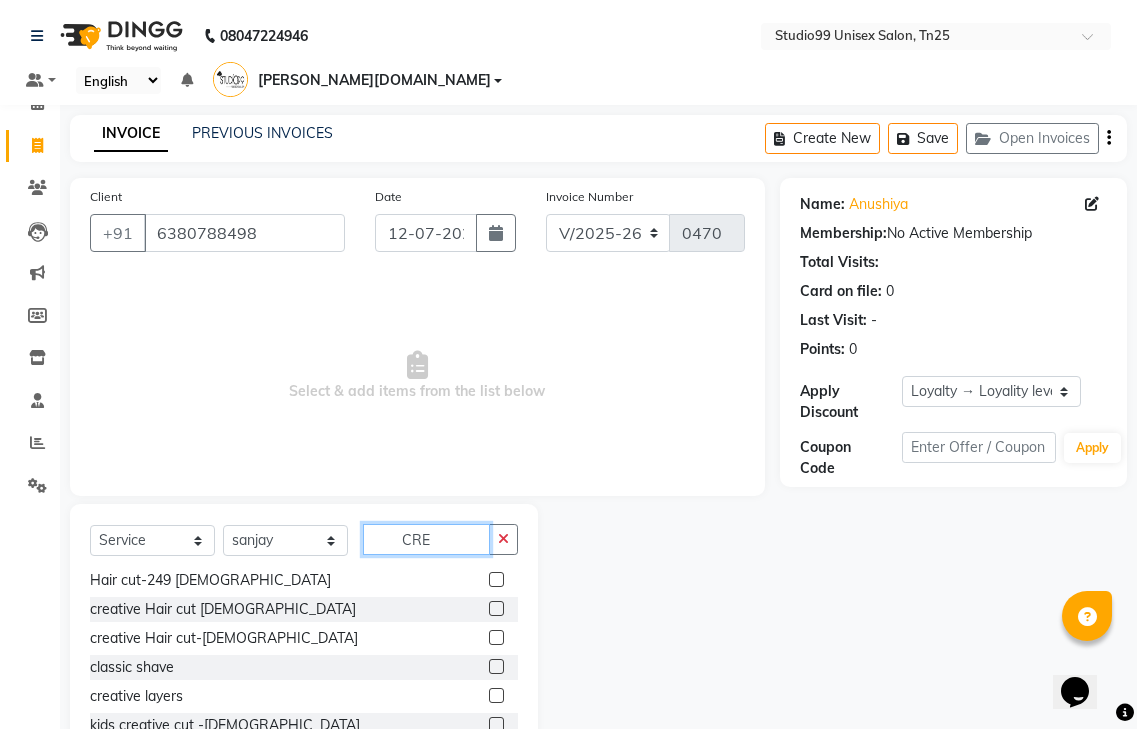 scroll, scrollTop: 0, scrollLeft: 0, axis: both 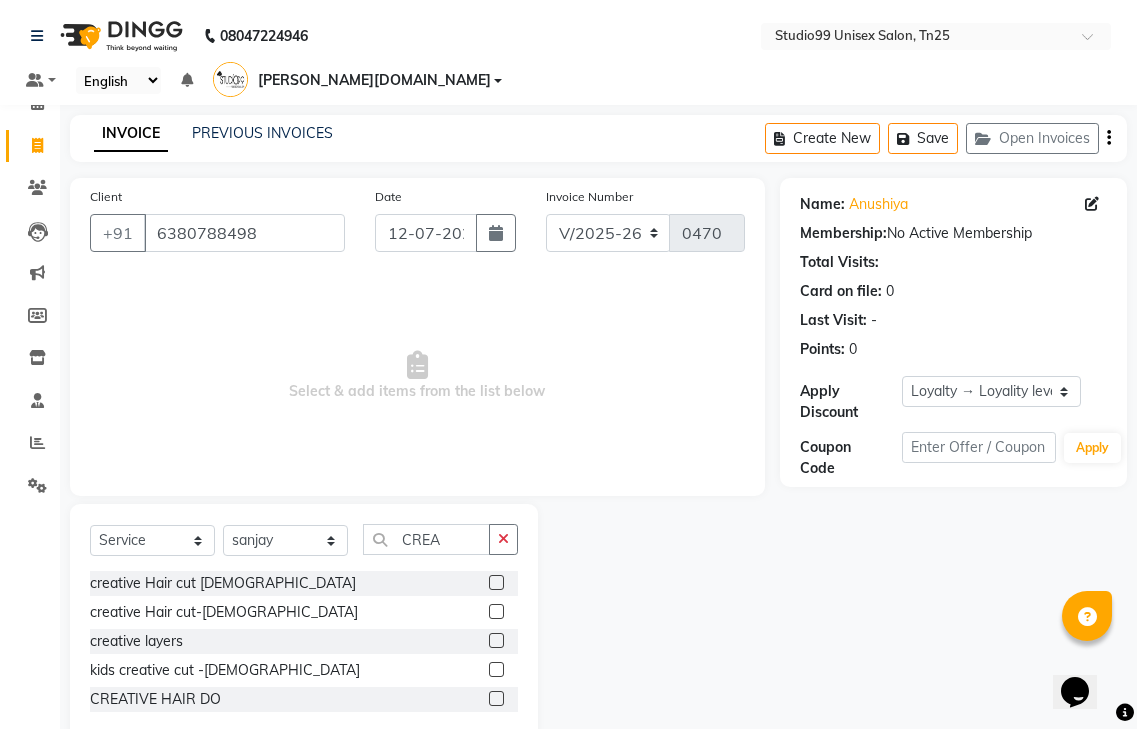 click 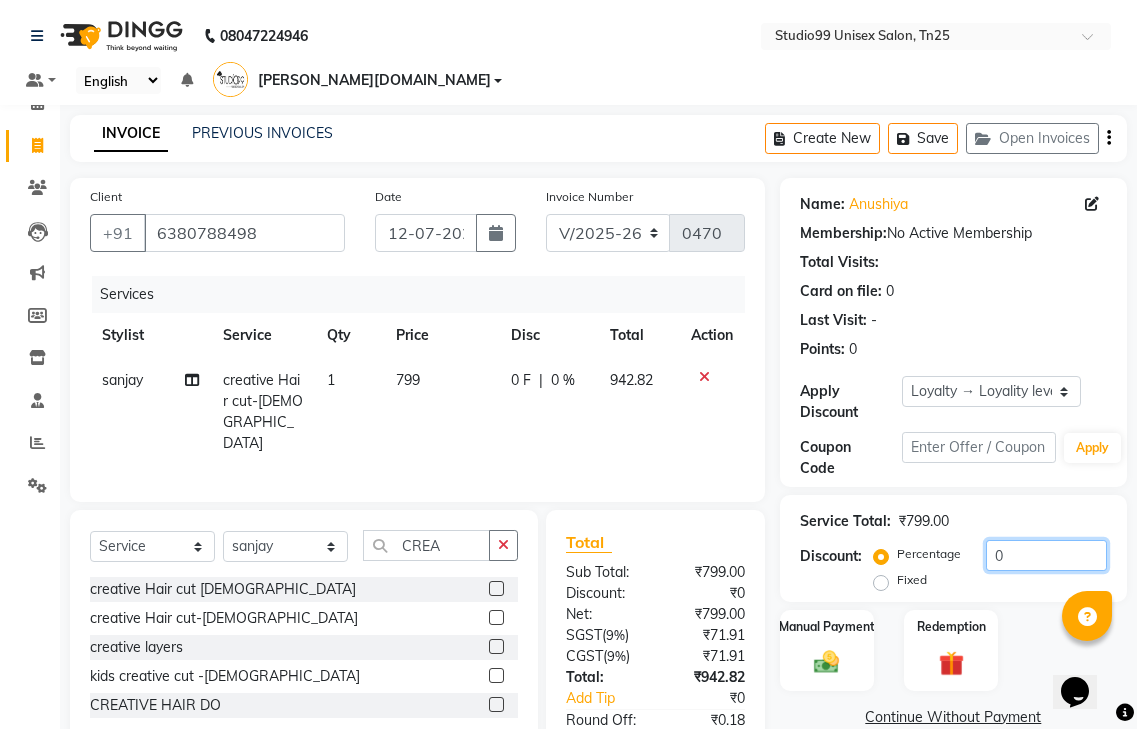 click on "0" 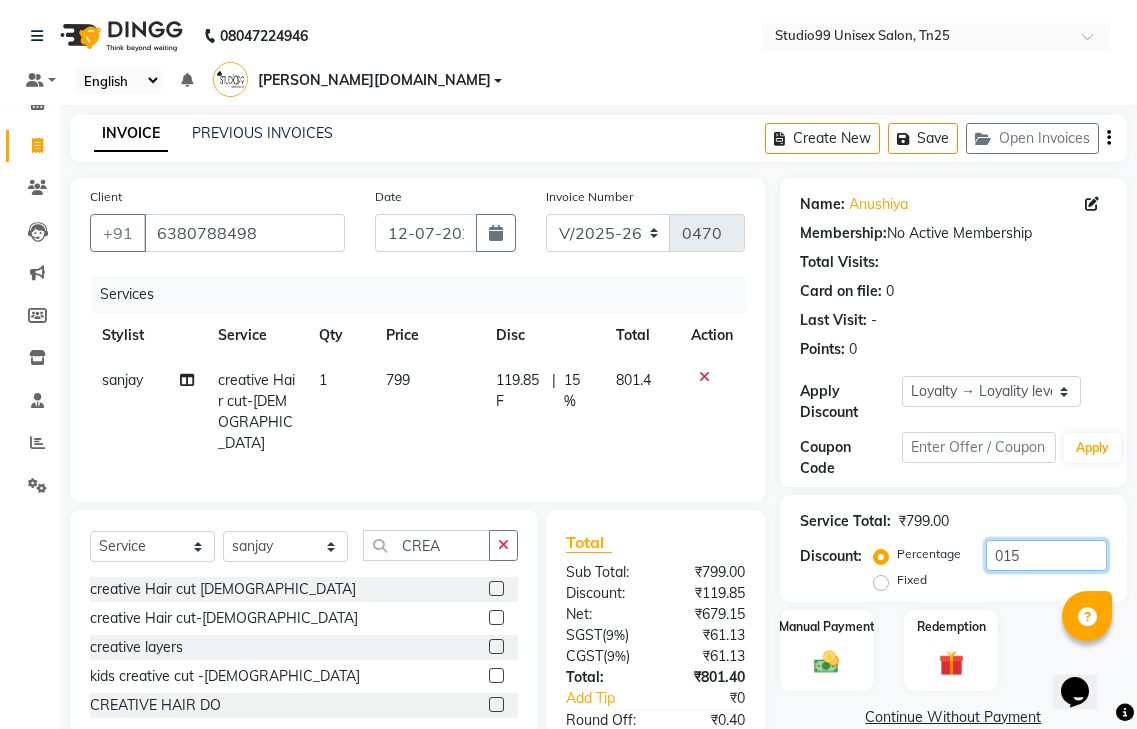 scroll, scrollTop: 92, scrollLeft: 0, axis: vertical 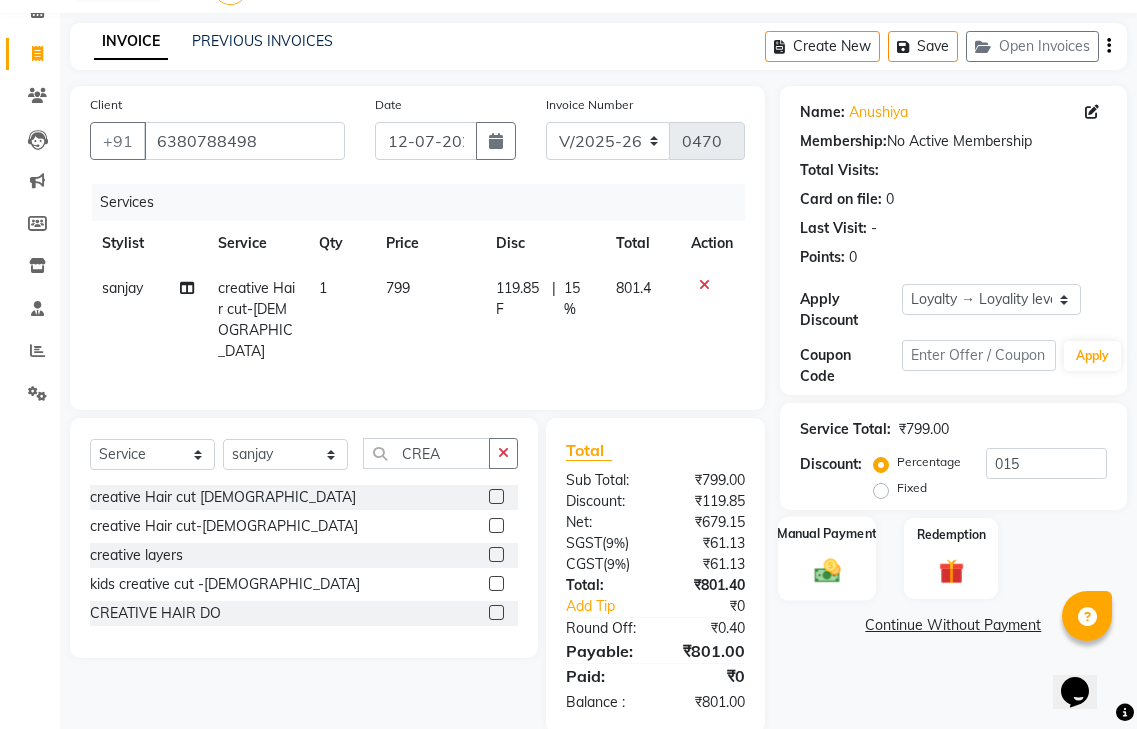 click 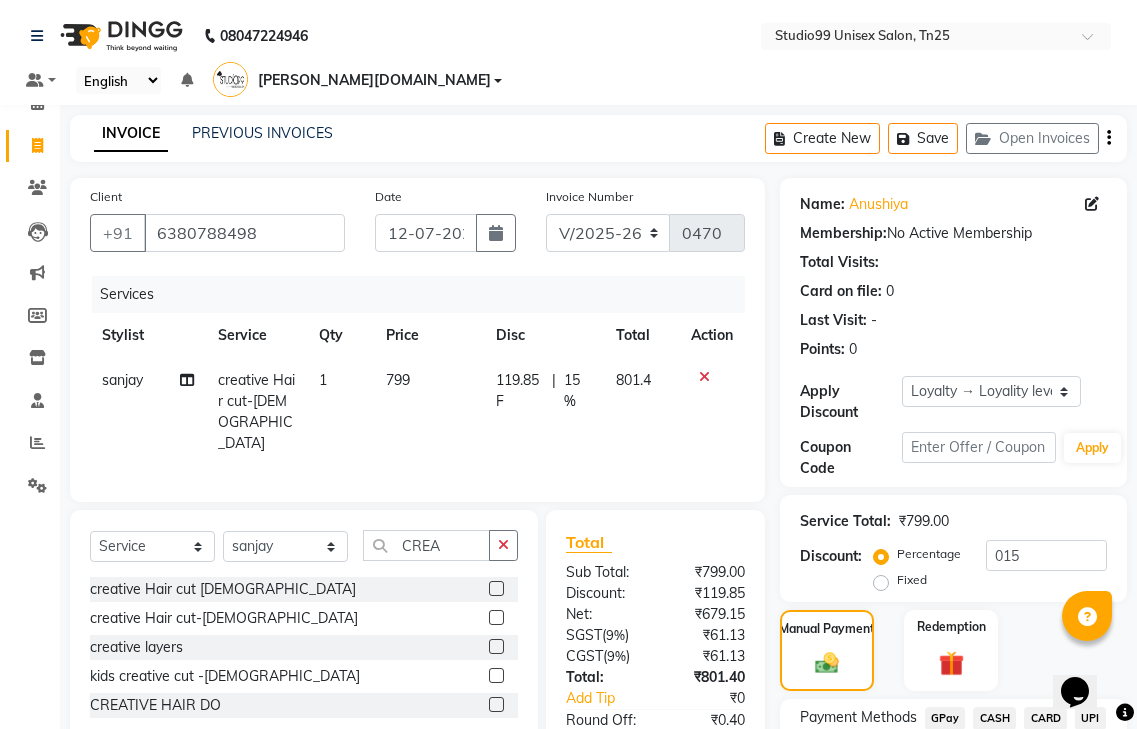 scroll, scrollTop: 133, scrollLeft: 0, axis: vertical 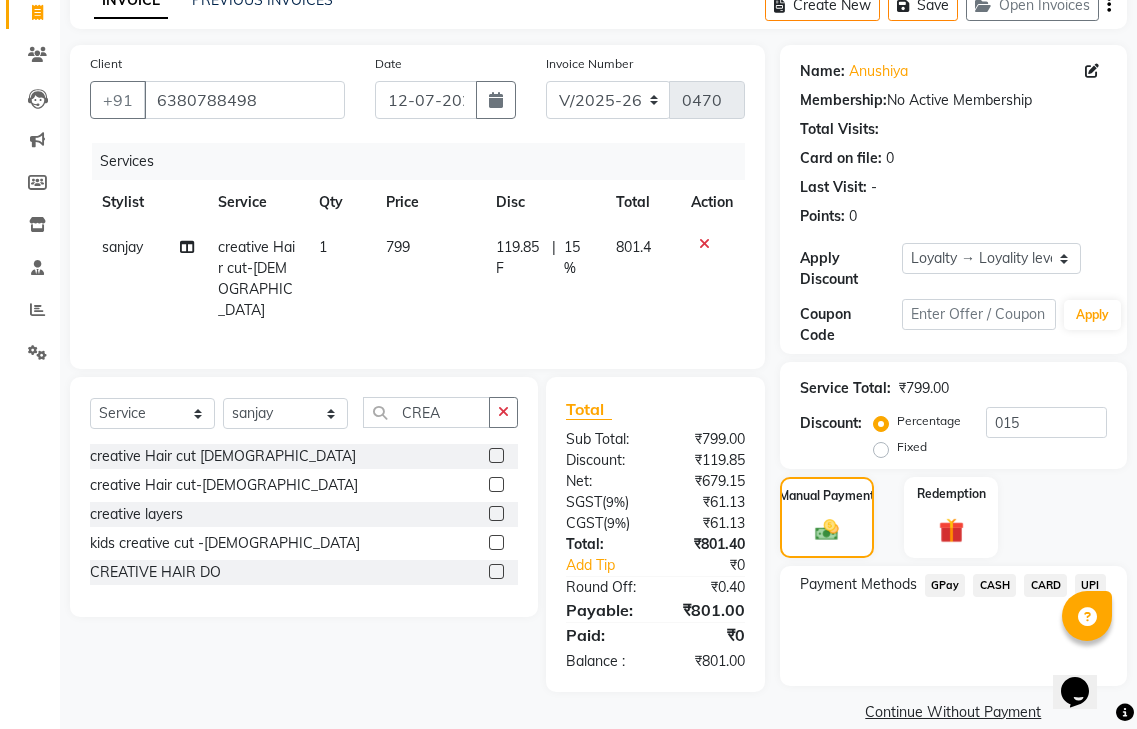 click on "GPay" 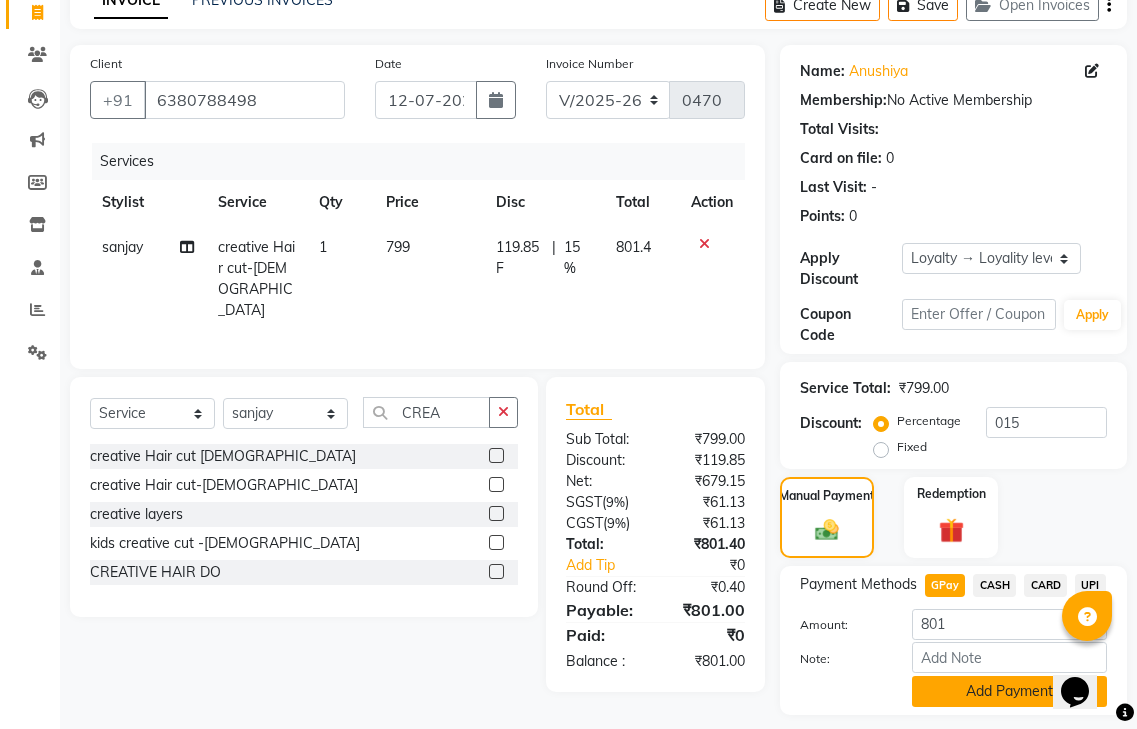 click on "Add Payment" 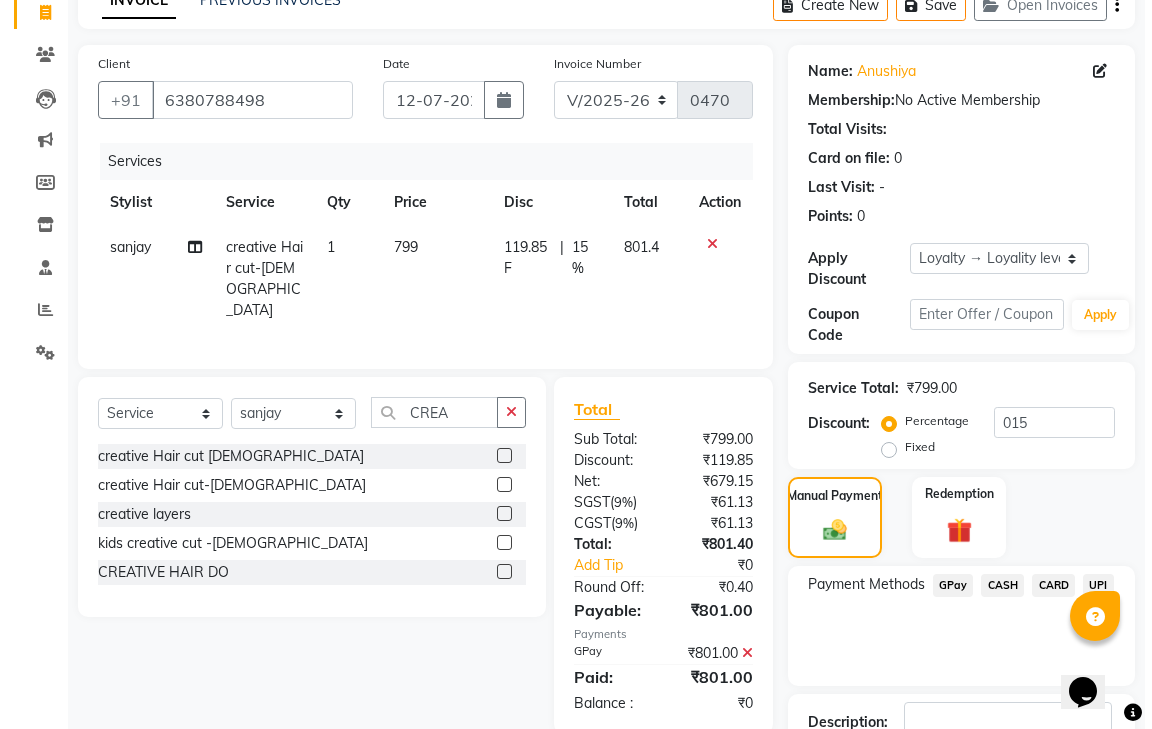 scroll, scrollTop: 295, scrollLeft: 0, axis: vertical 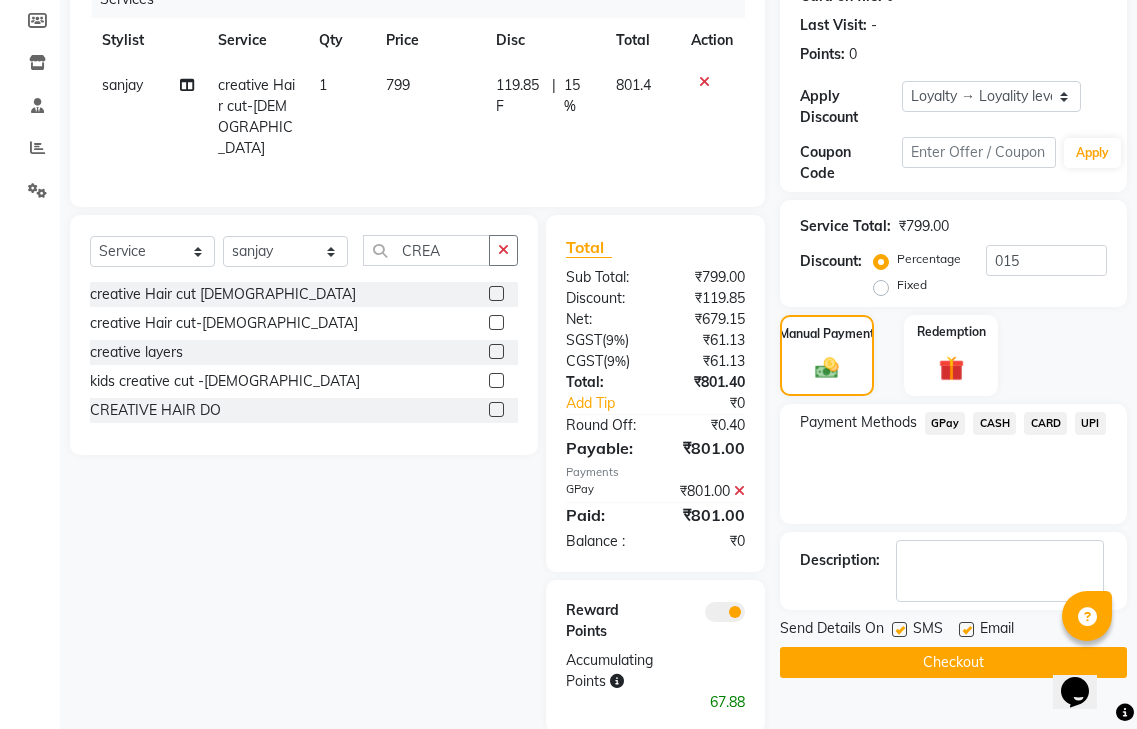 click 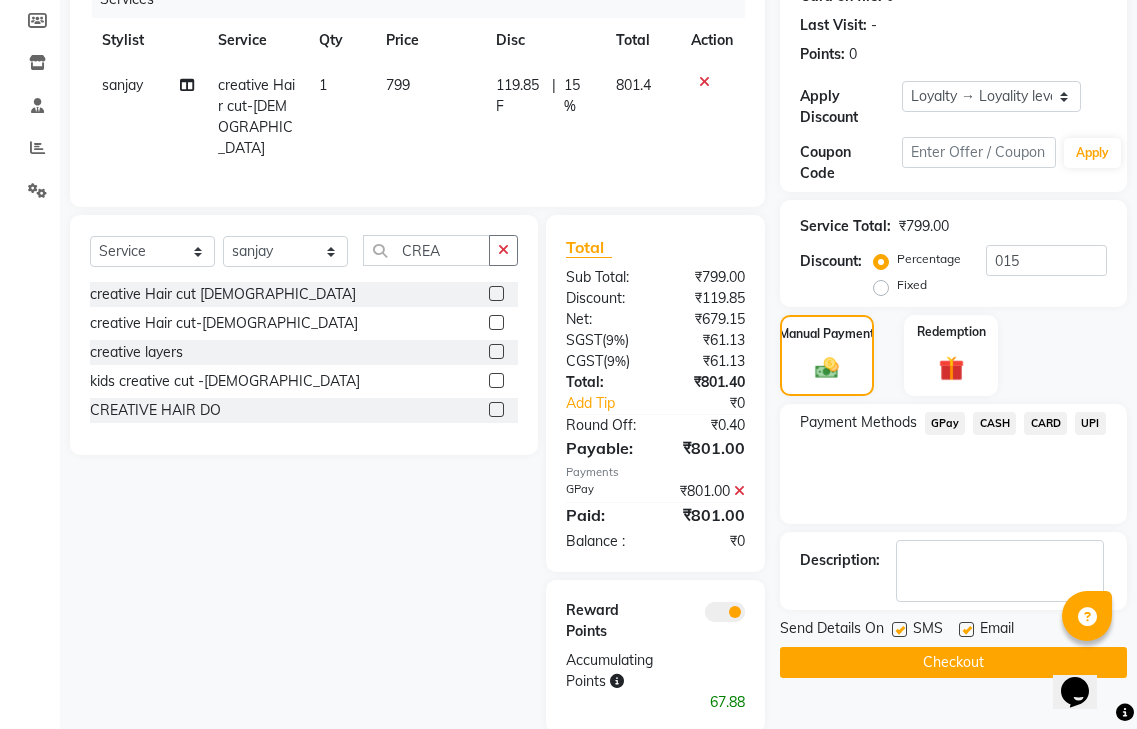 click 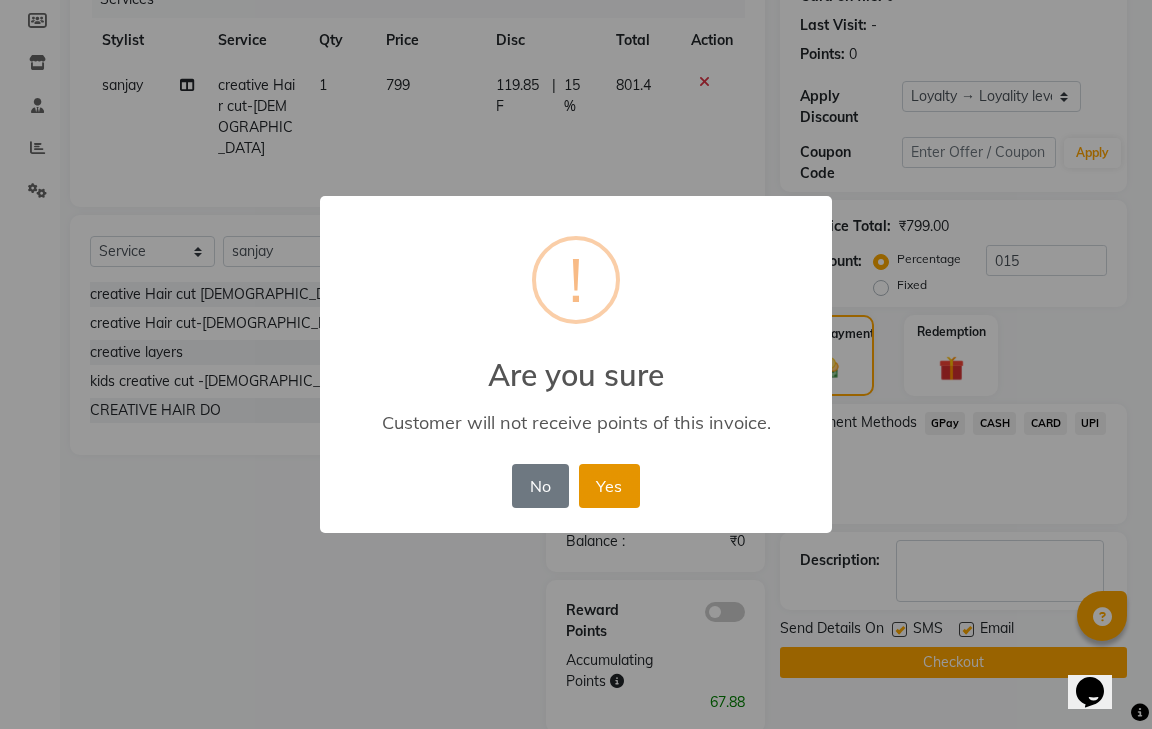 click on "Yes" at bounding box center [609, 486] 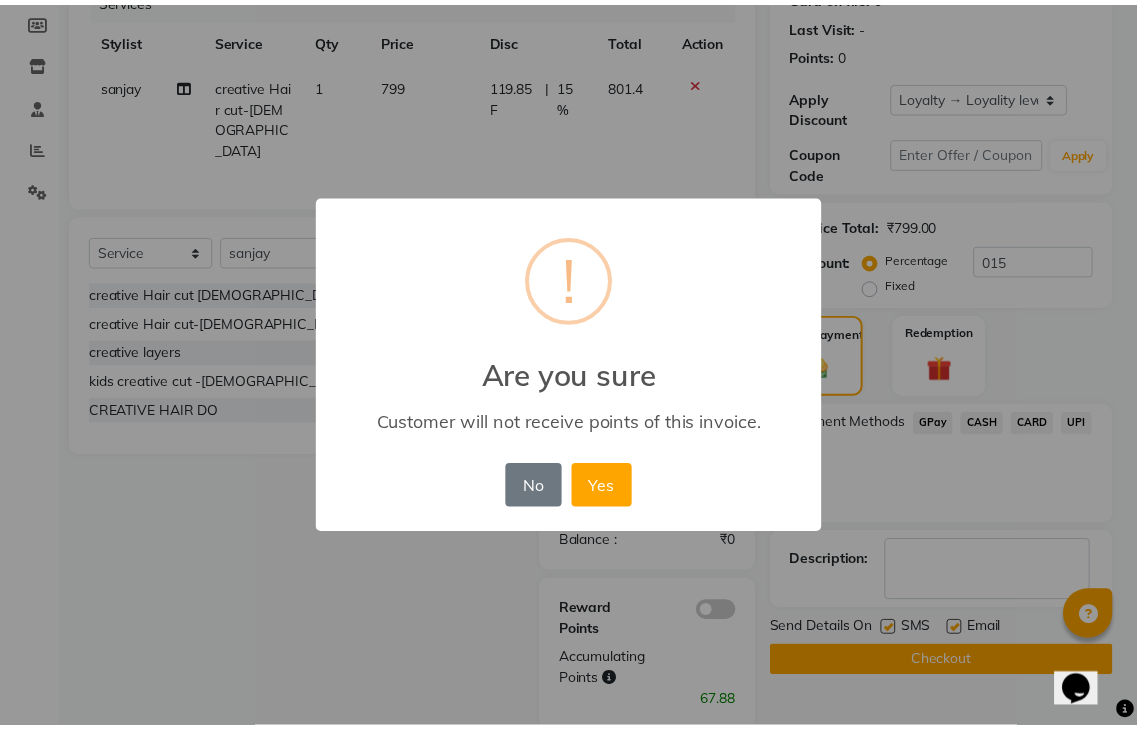 scroll, scrollTop: 246, scrollLeft: 0, axis: vertical 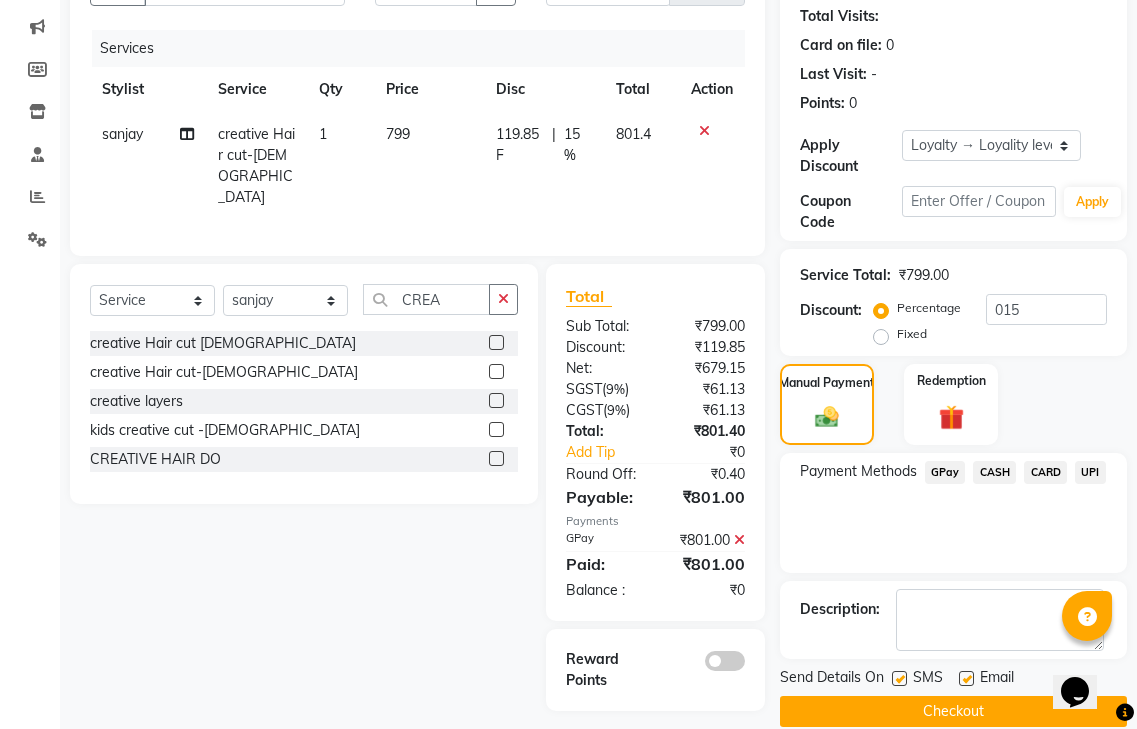 click on "Checkout" 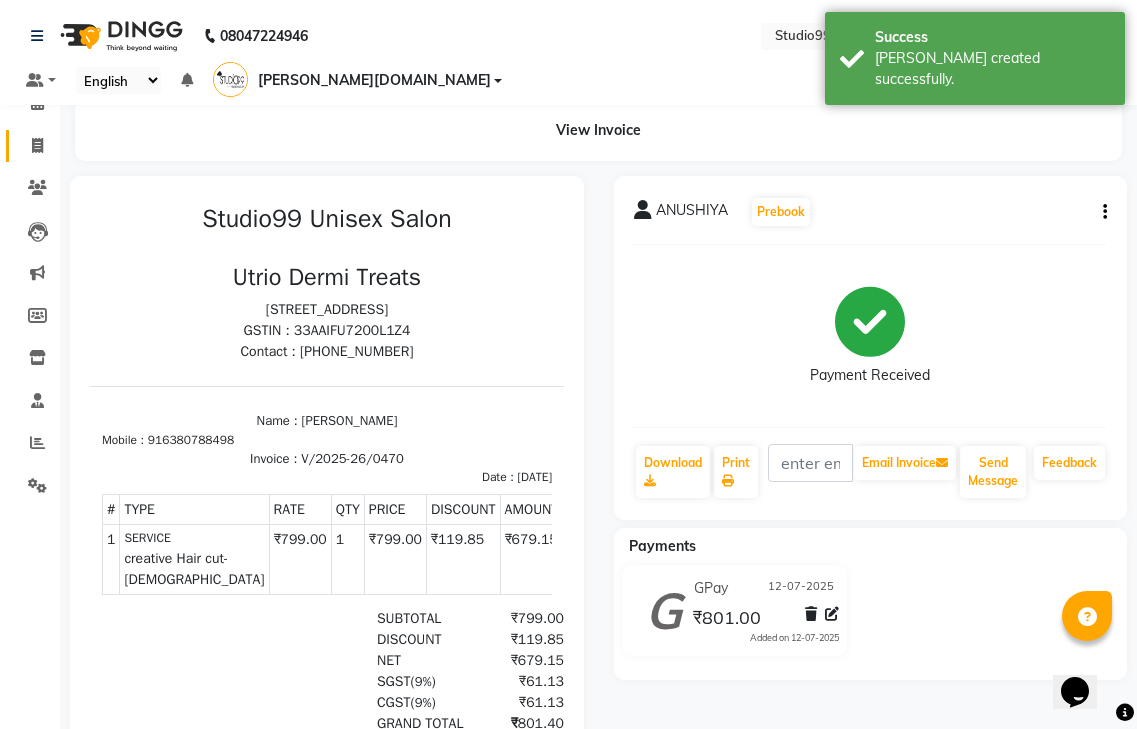scroll, scrollTop: 0, scrollLeft: 0, axis: both 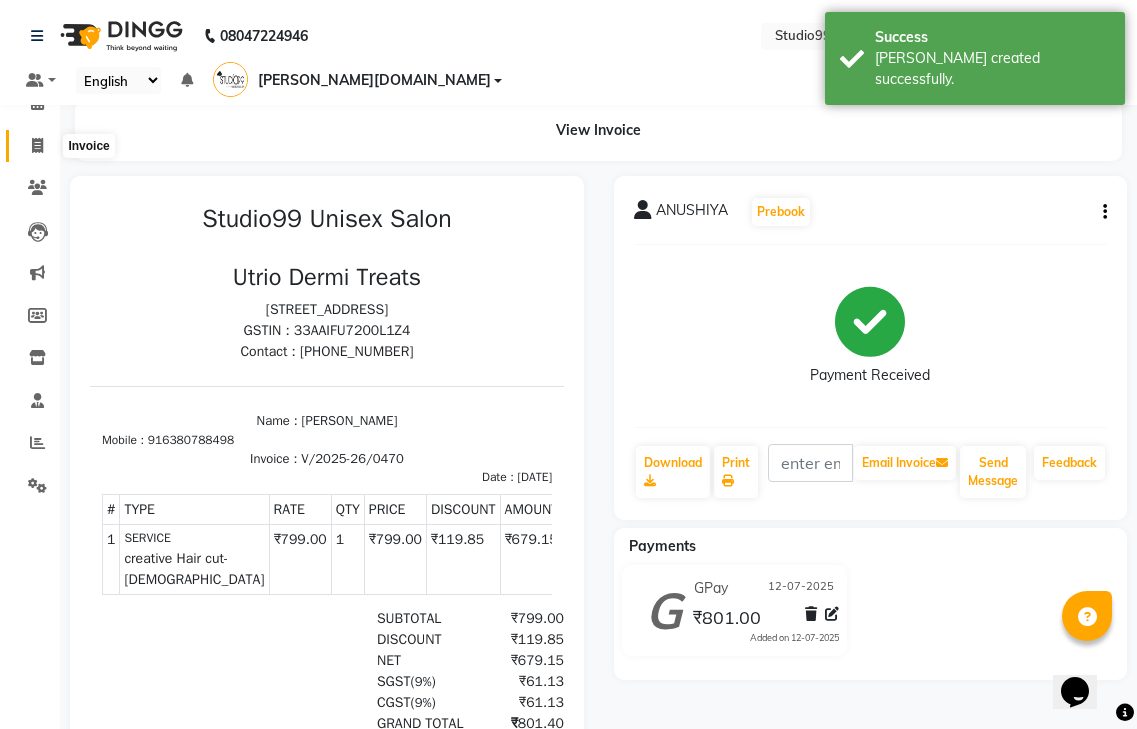 click 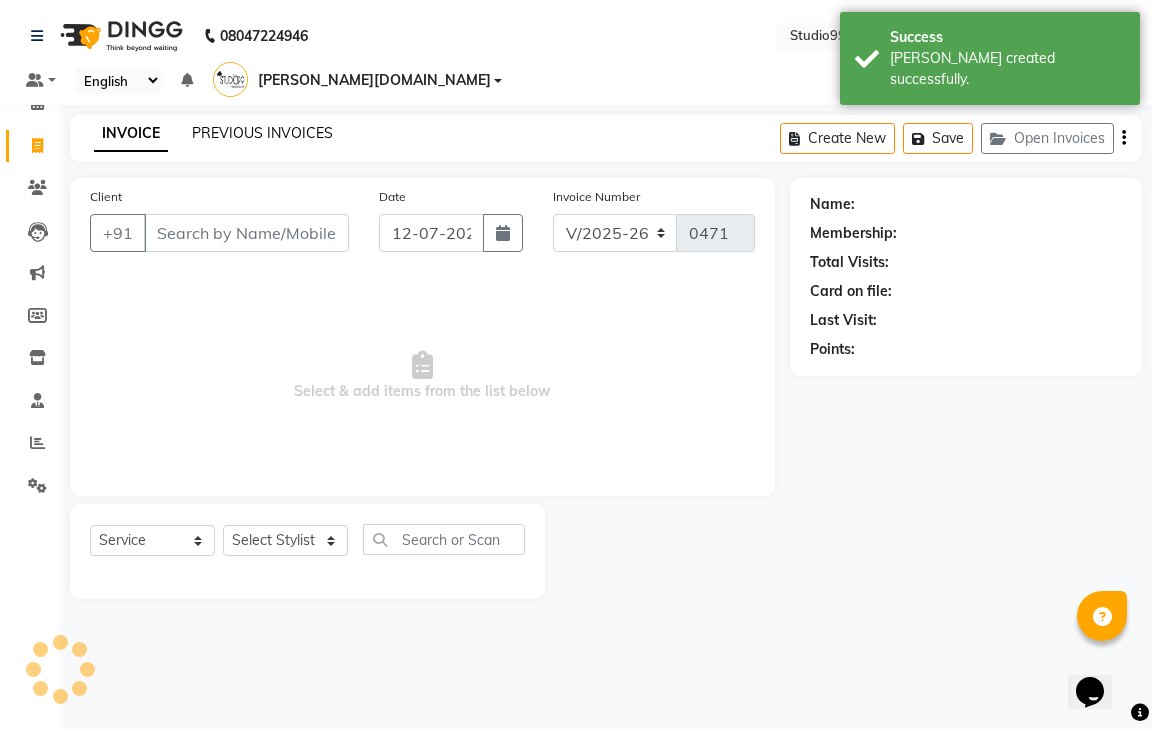 click on "PREVIOUS INVOICES" 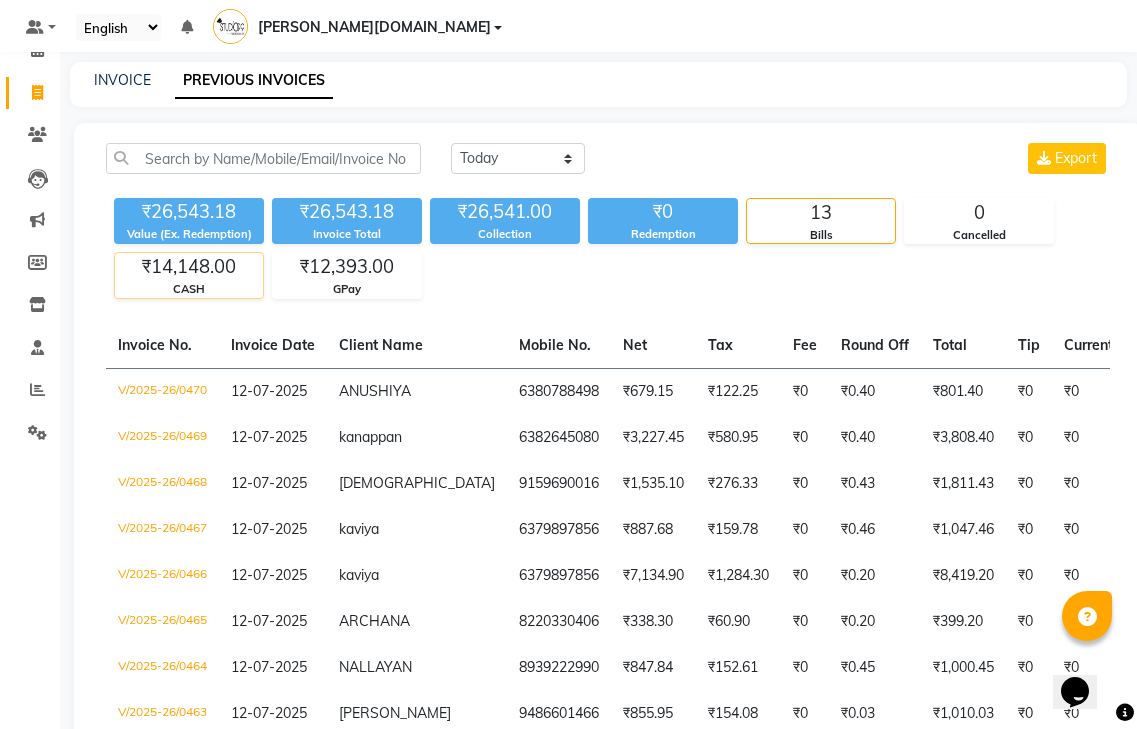 scroll, scrollTop: 0, scrollLeft: 0, axis: both 